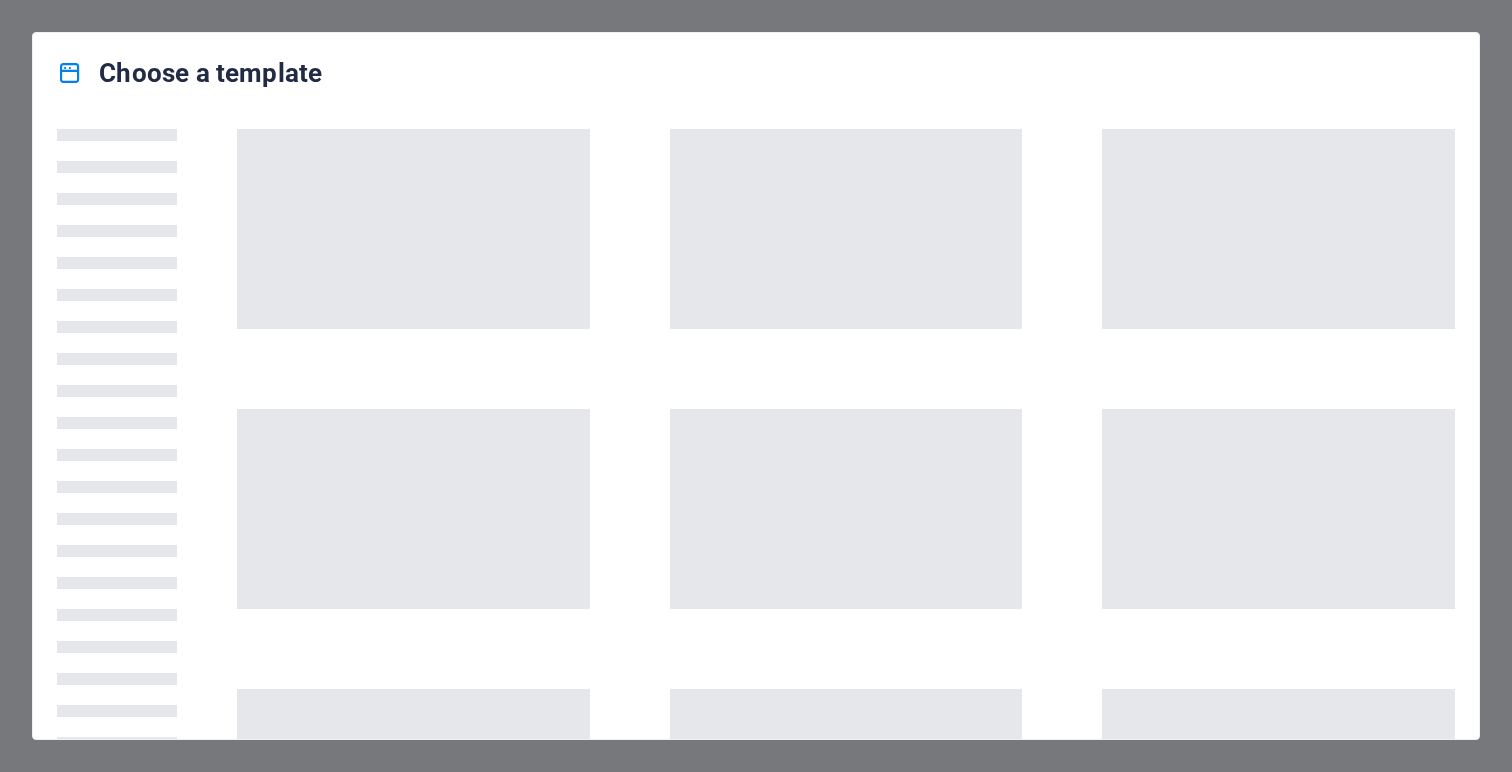 scroll, scrollTop: 0, scrollLeft: 0, axis: both 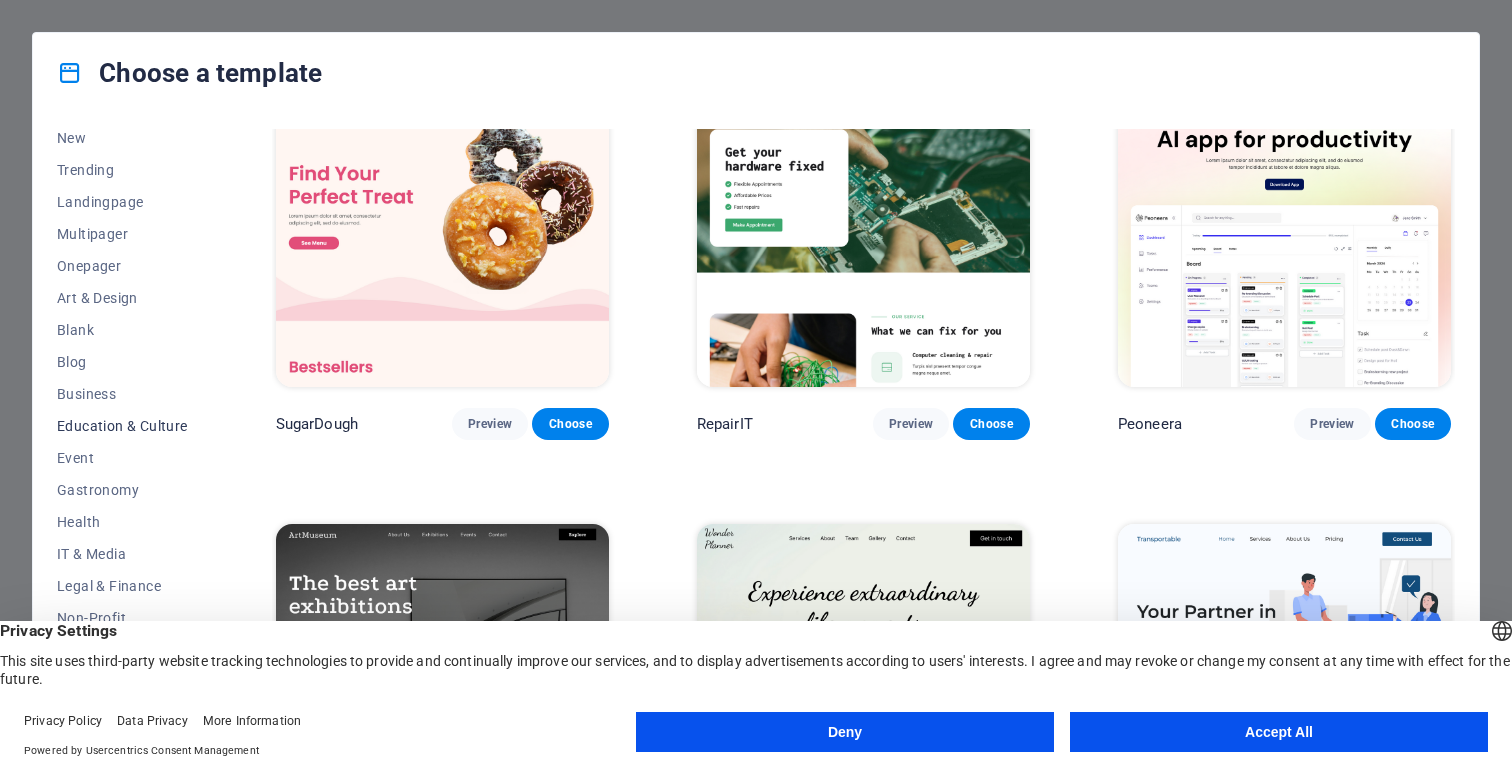 click on "Education & Culture" at bounding box center [122, 426] 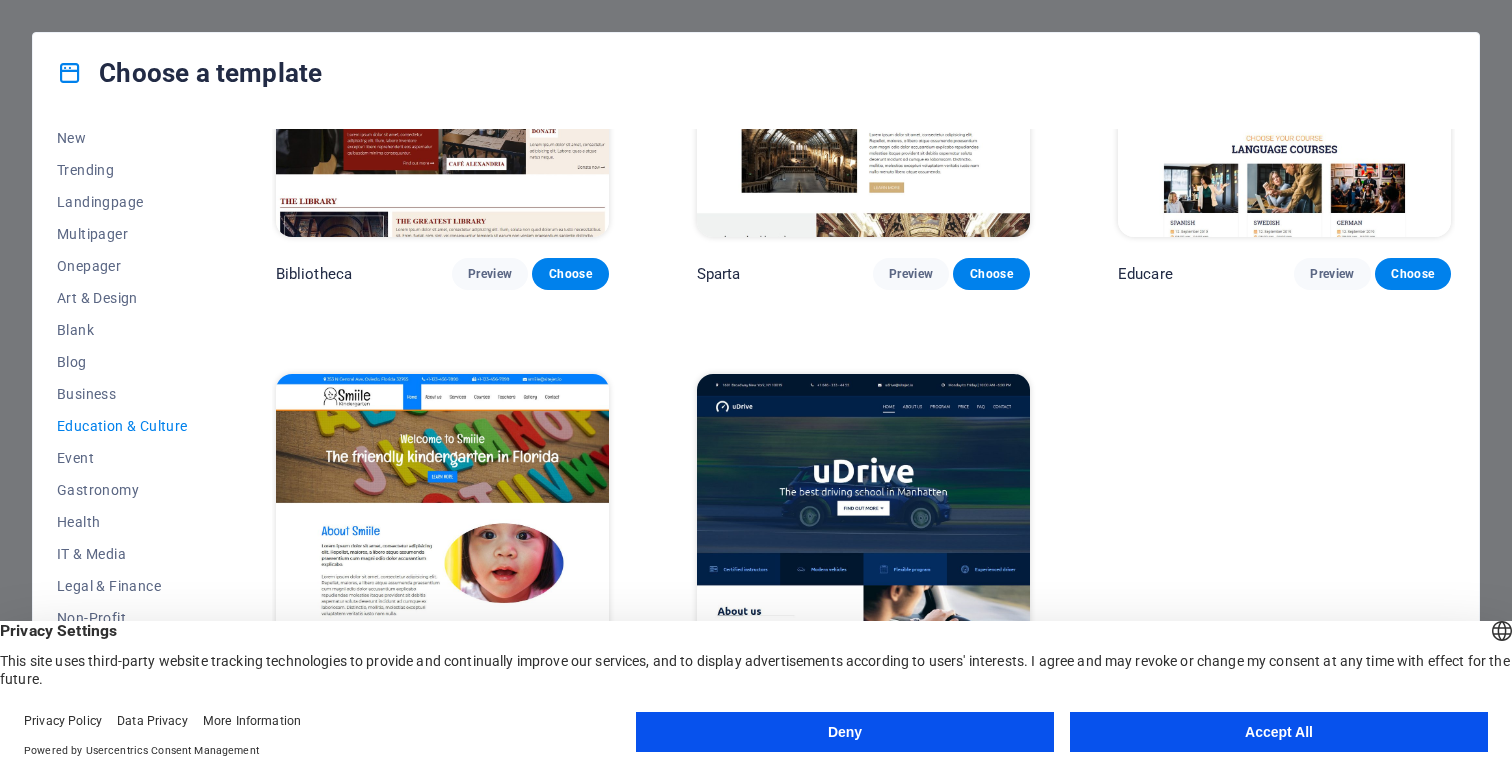 scroll, scrollTop: 657, scrollLeft: 0, axis: vertical 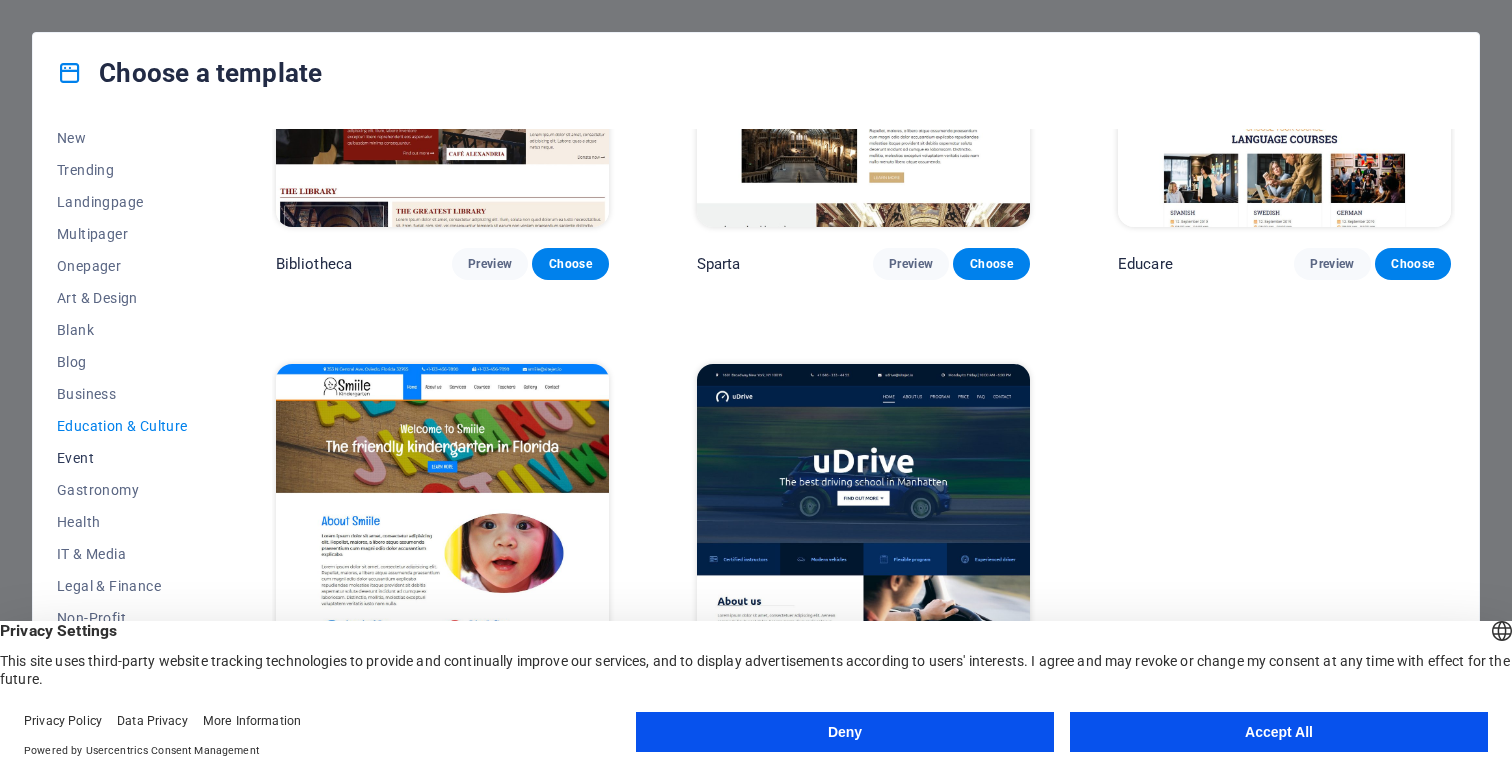 click on "Event" at bounding box center [122, 458] 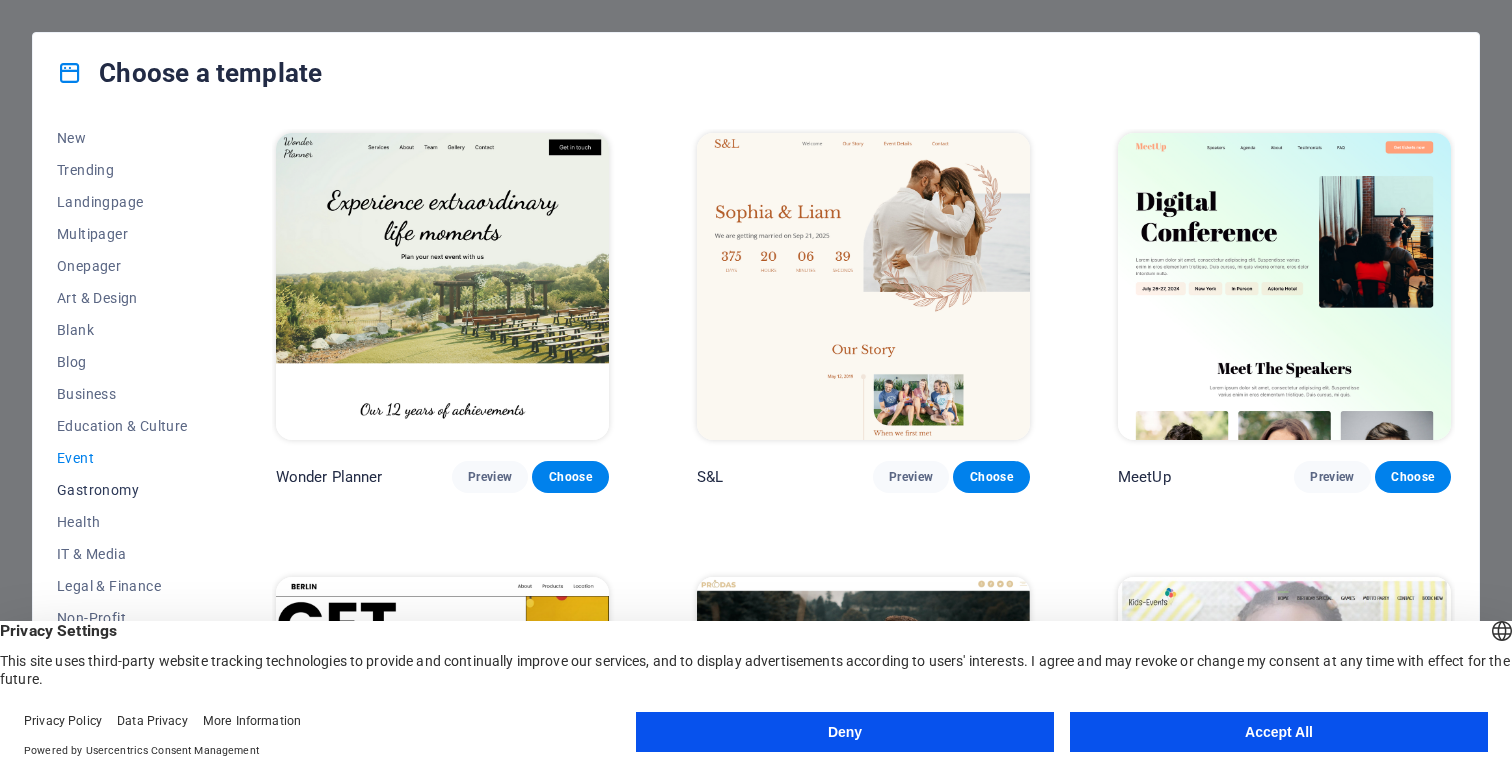 click on "Gastronomy" at bounding box center (122, 490) 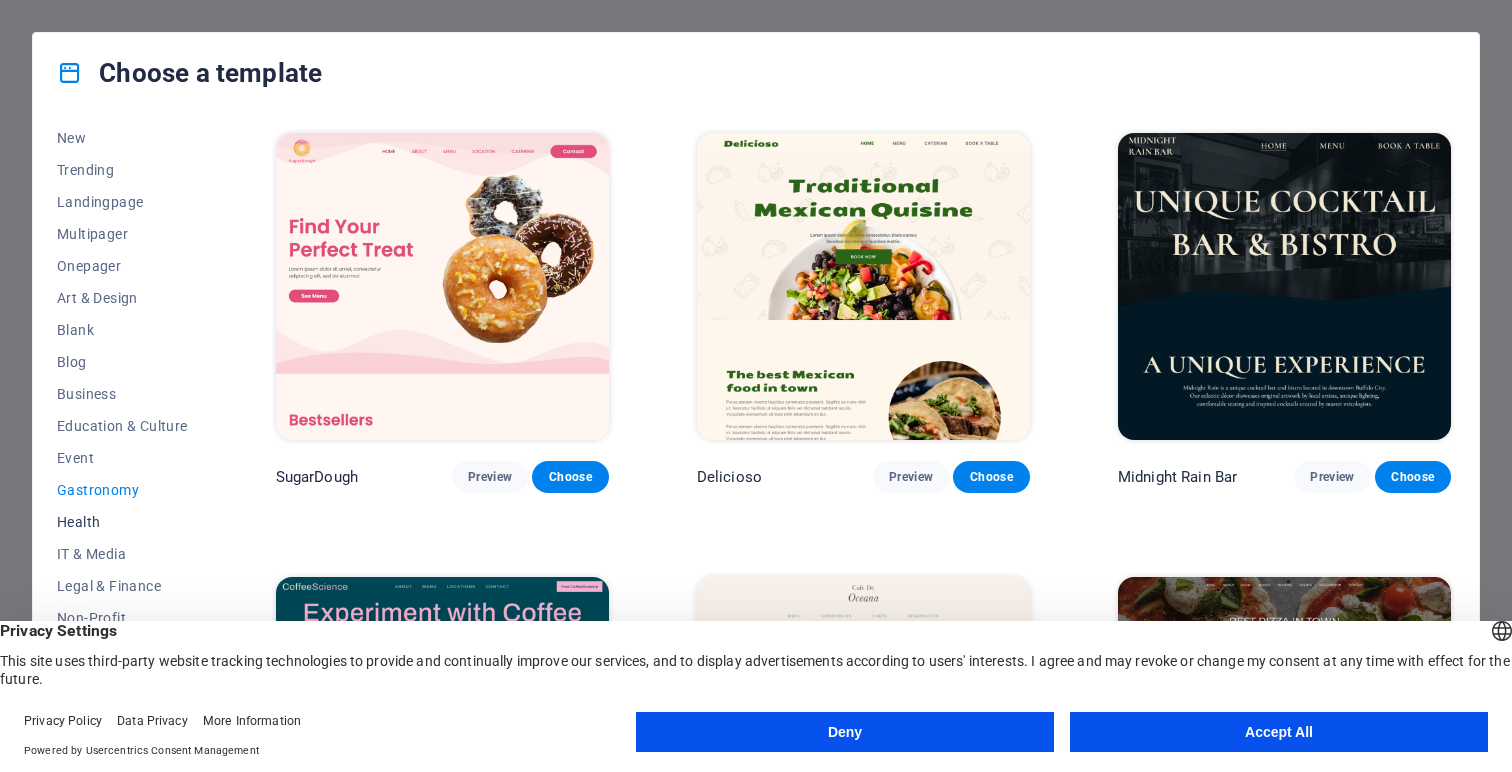click on "Health" at bounding box center (122, 522) 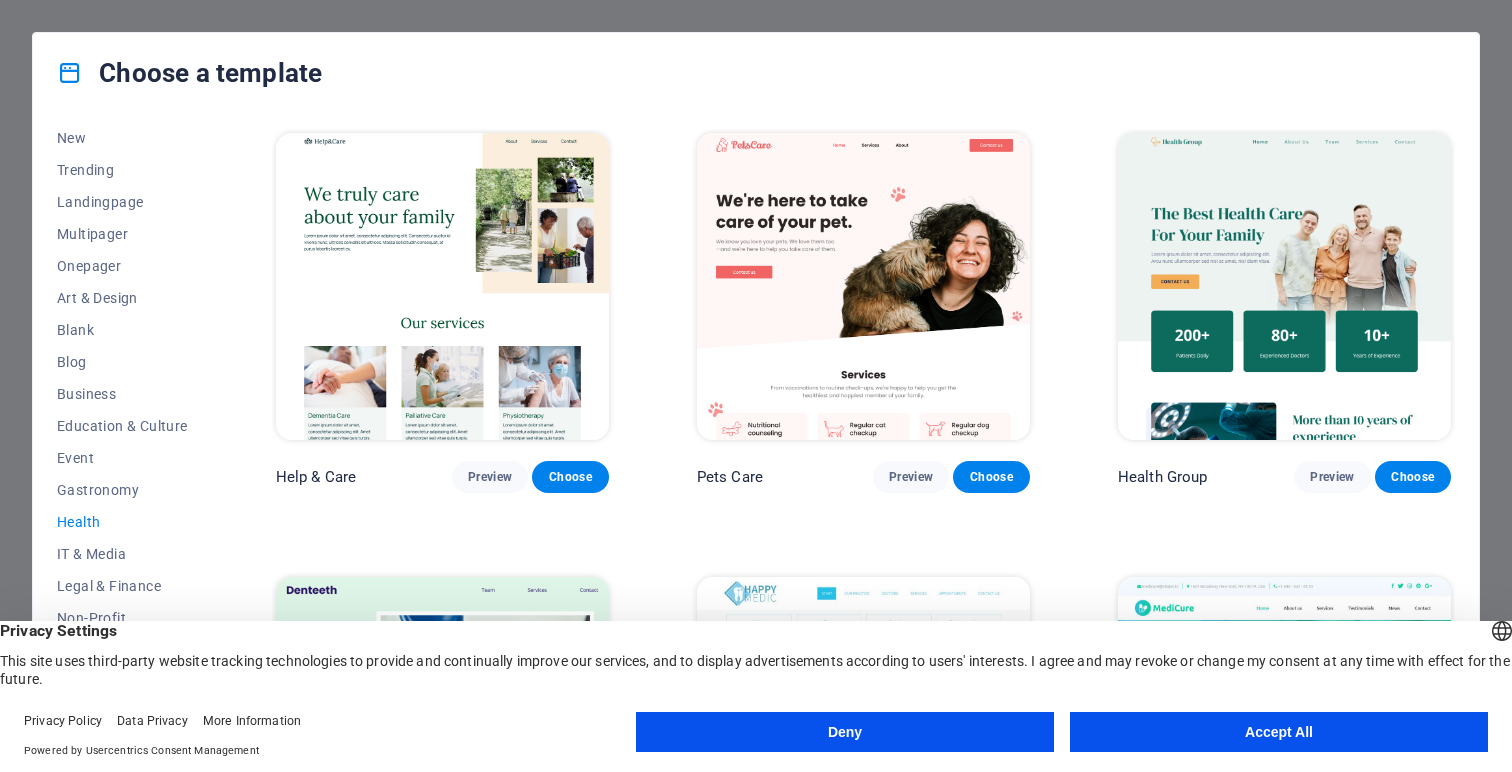 scroll, scrollTop: 214, scrollLeft: 0, axis: vertical 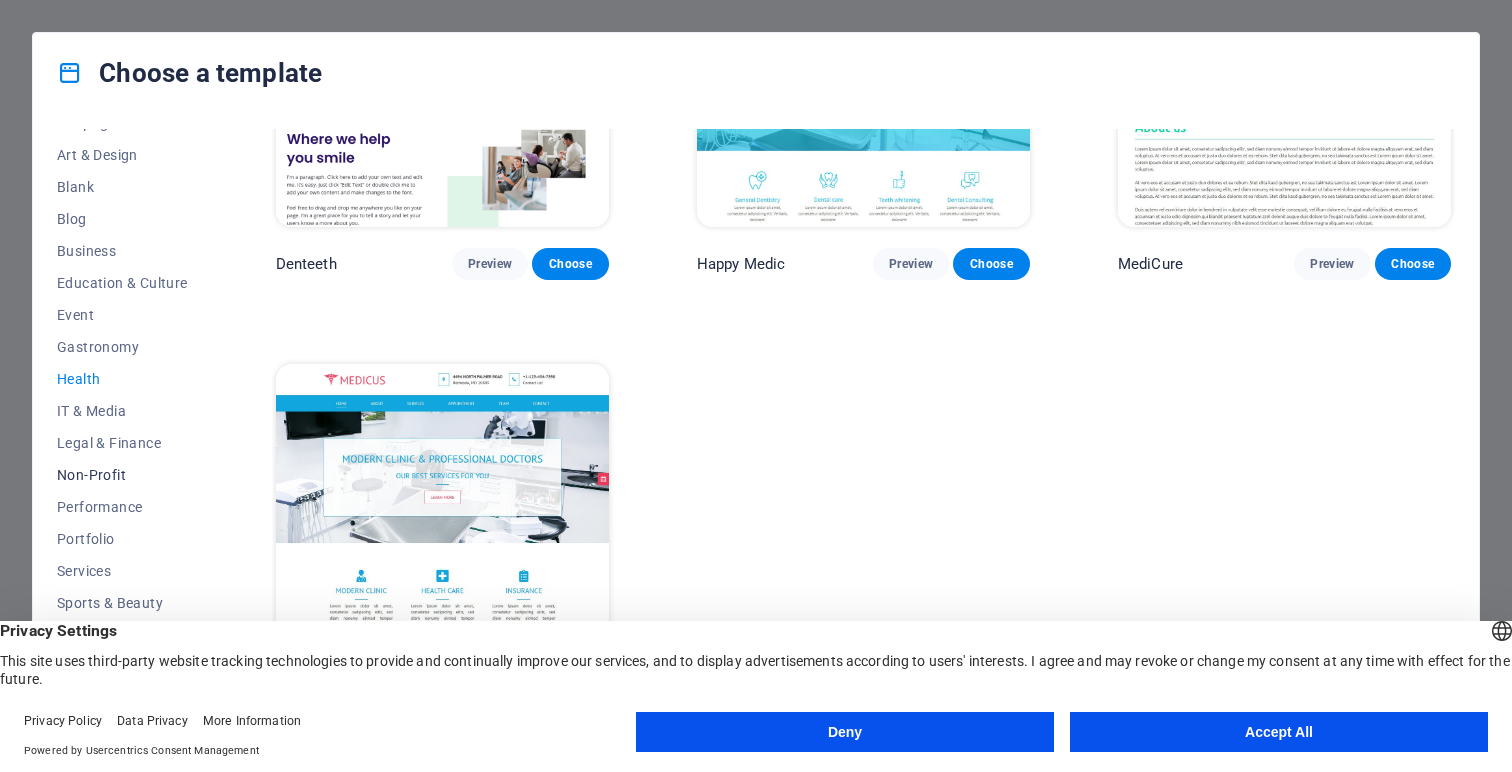 click on "Non-Profit" at bounding box center [122, 475] 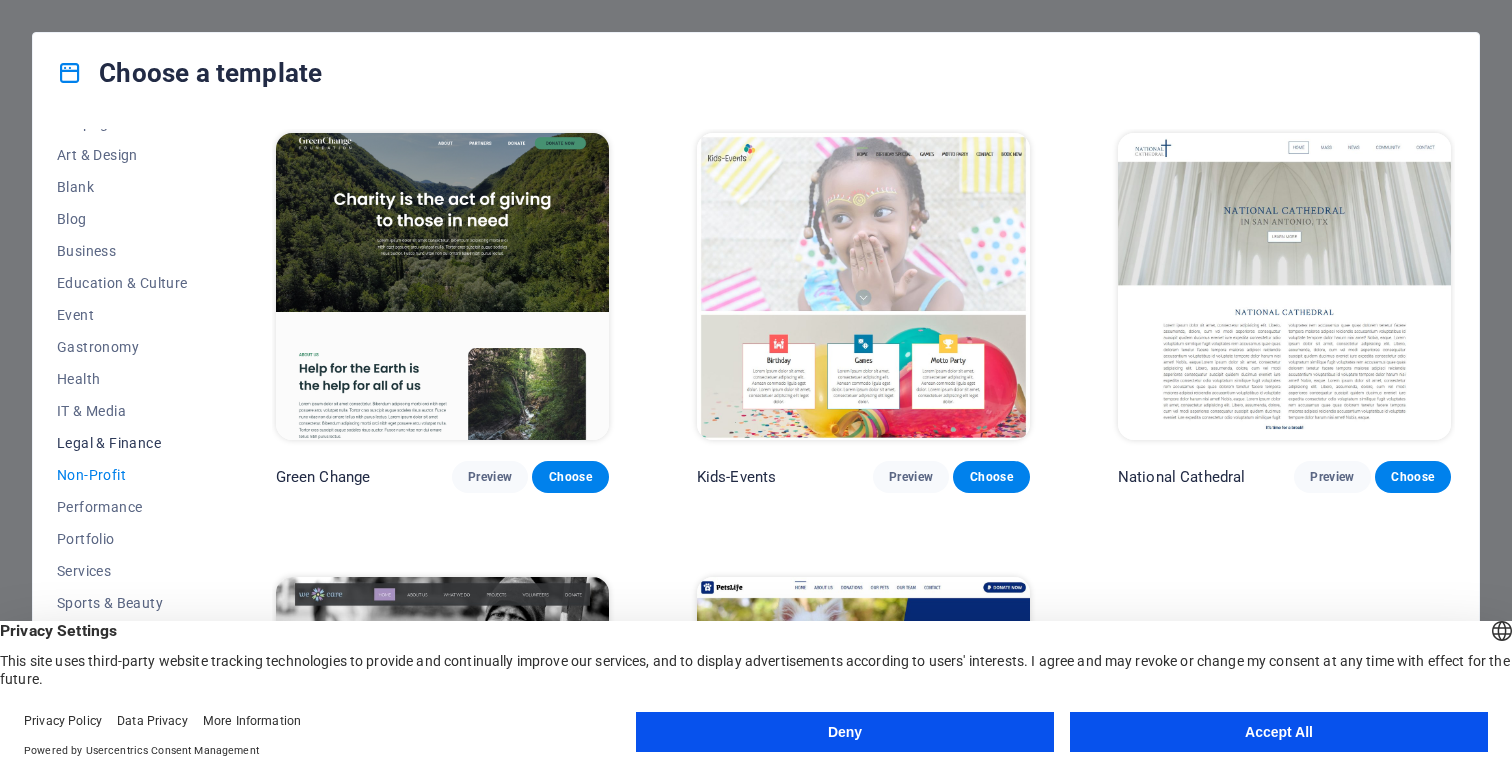 click on "Legal & Finance" at bounding box center (122, 443) 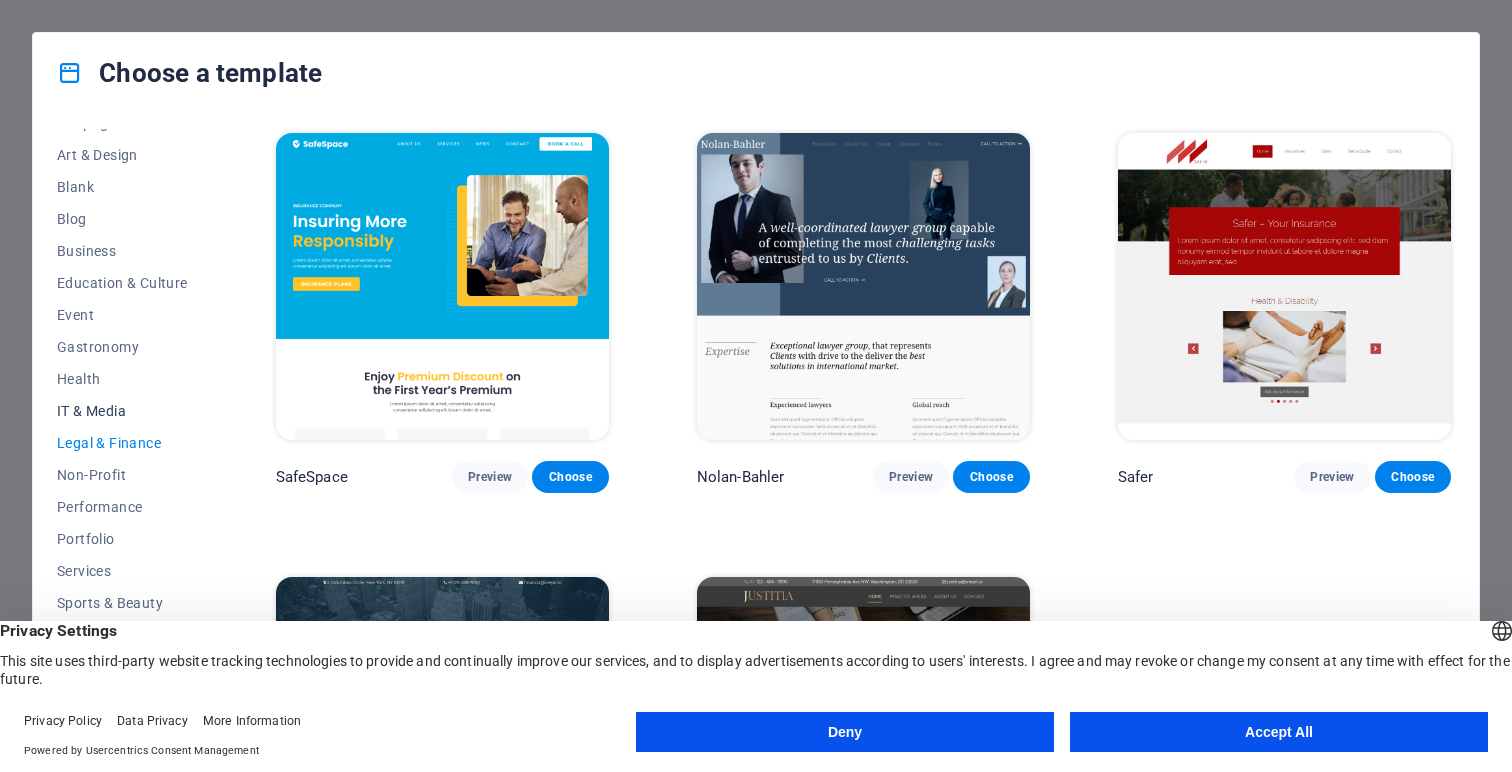 click on "IT & Media" at bounding box center (122, 411) 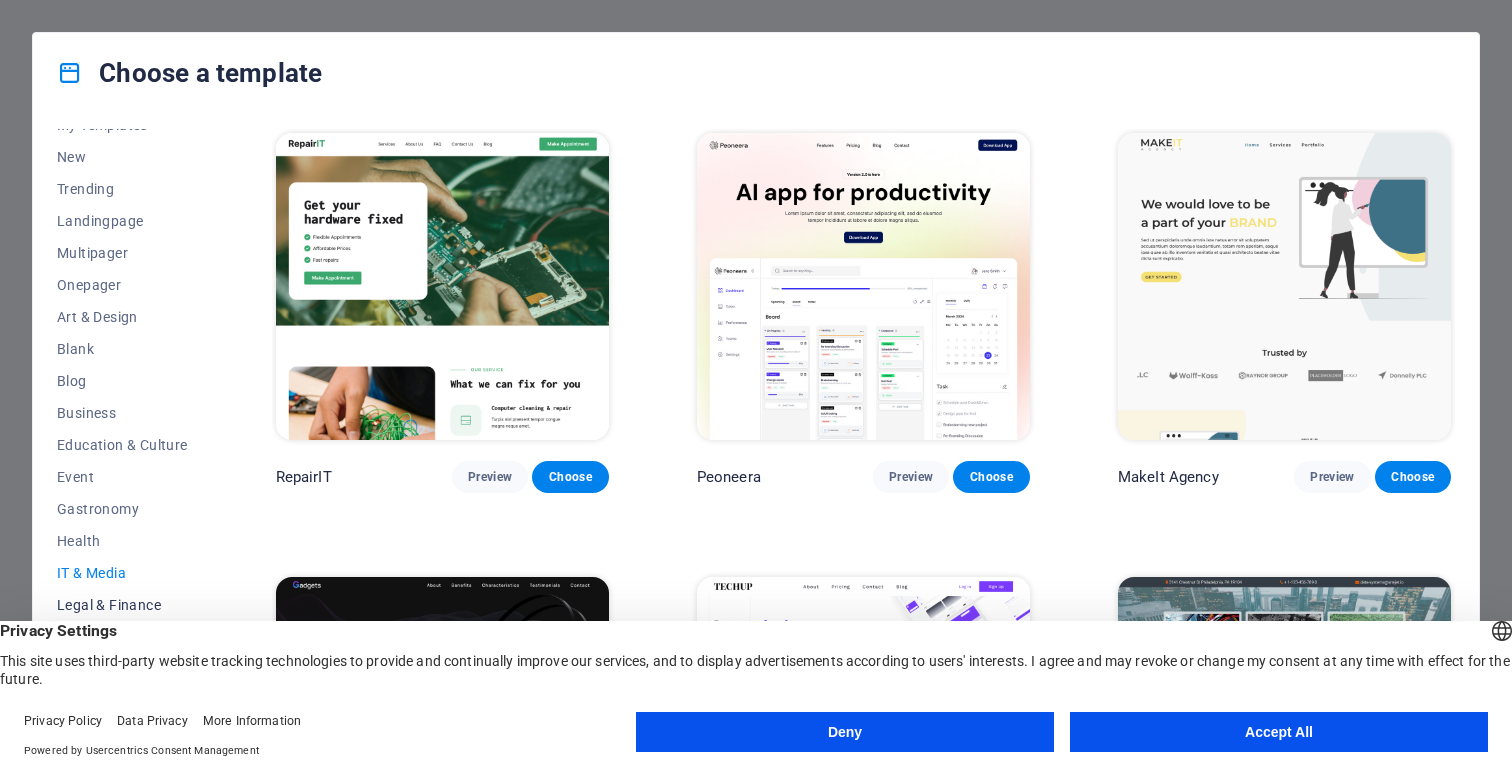 scroll, scrollTop: 0, scrollLeft: 0, axis: both 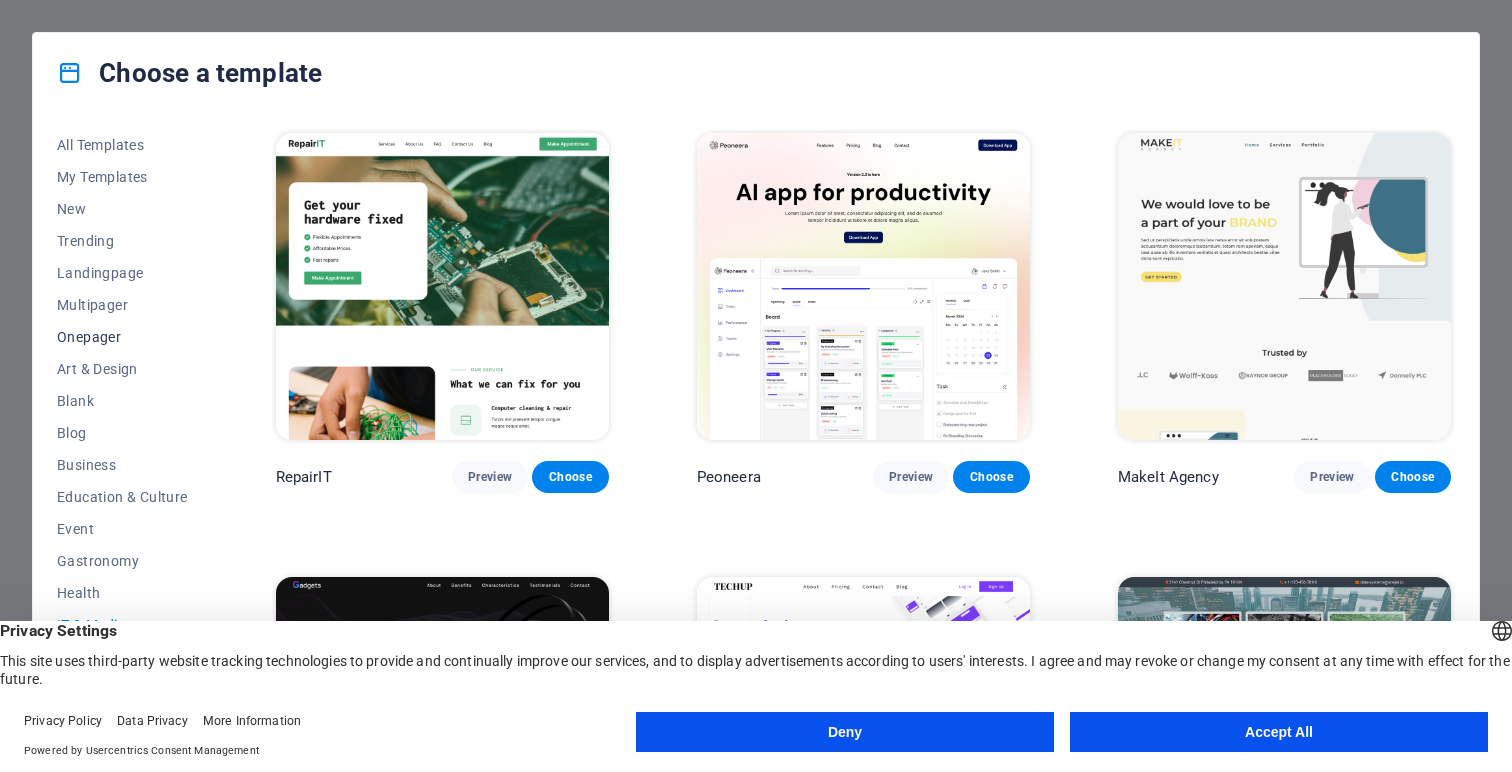 click on "Onepager" at bounding box center (122, 337) 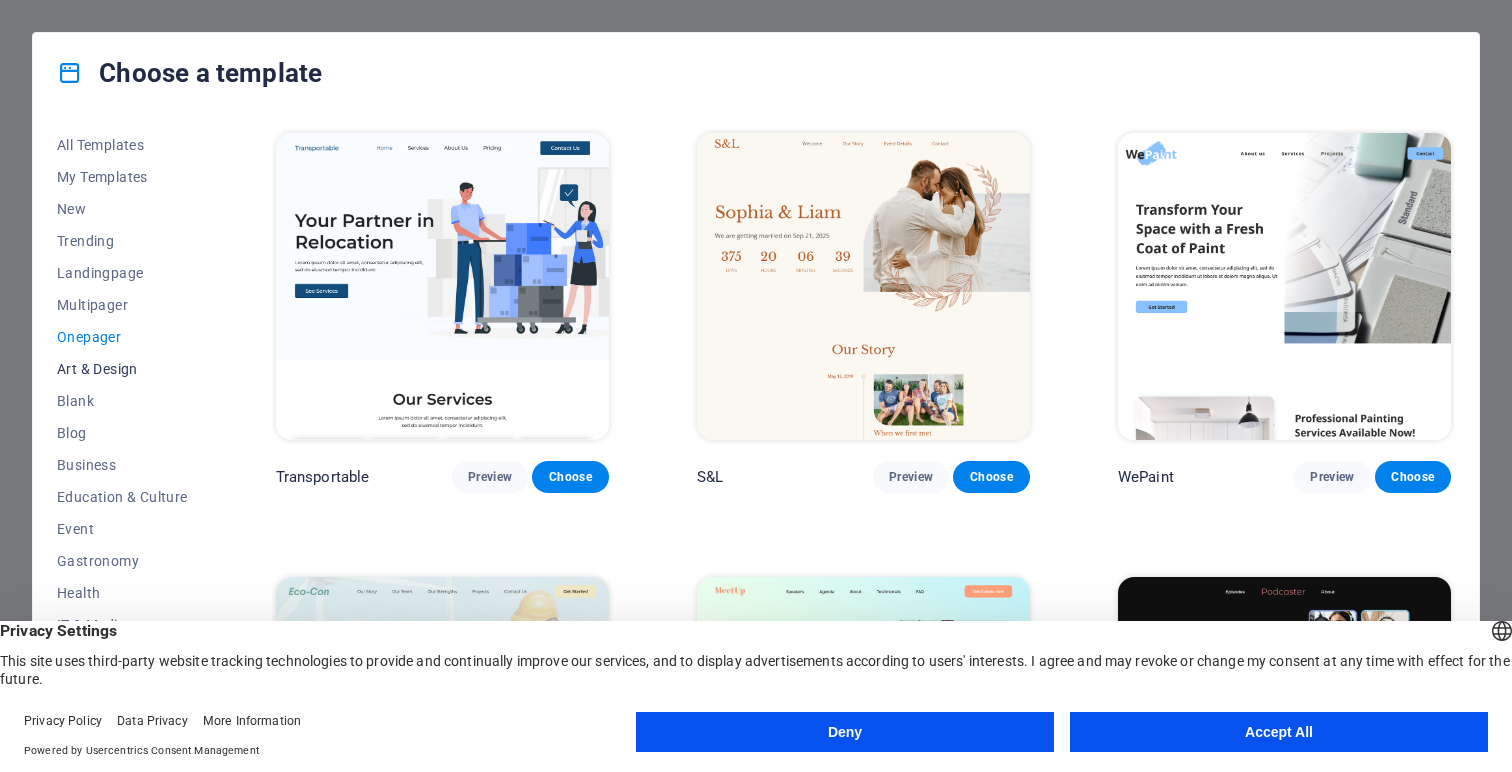 click on "Art & Design" at bounding box center (122, 369) 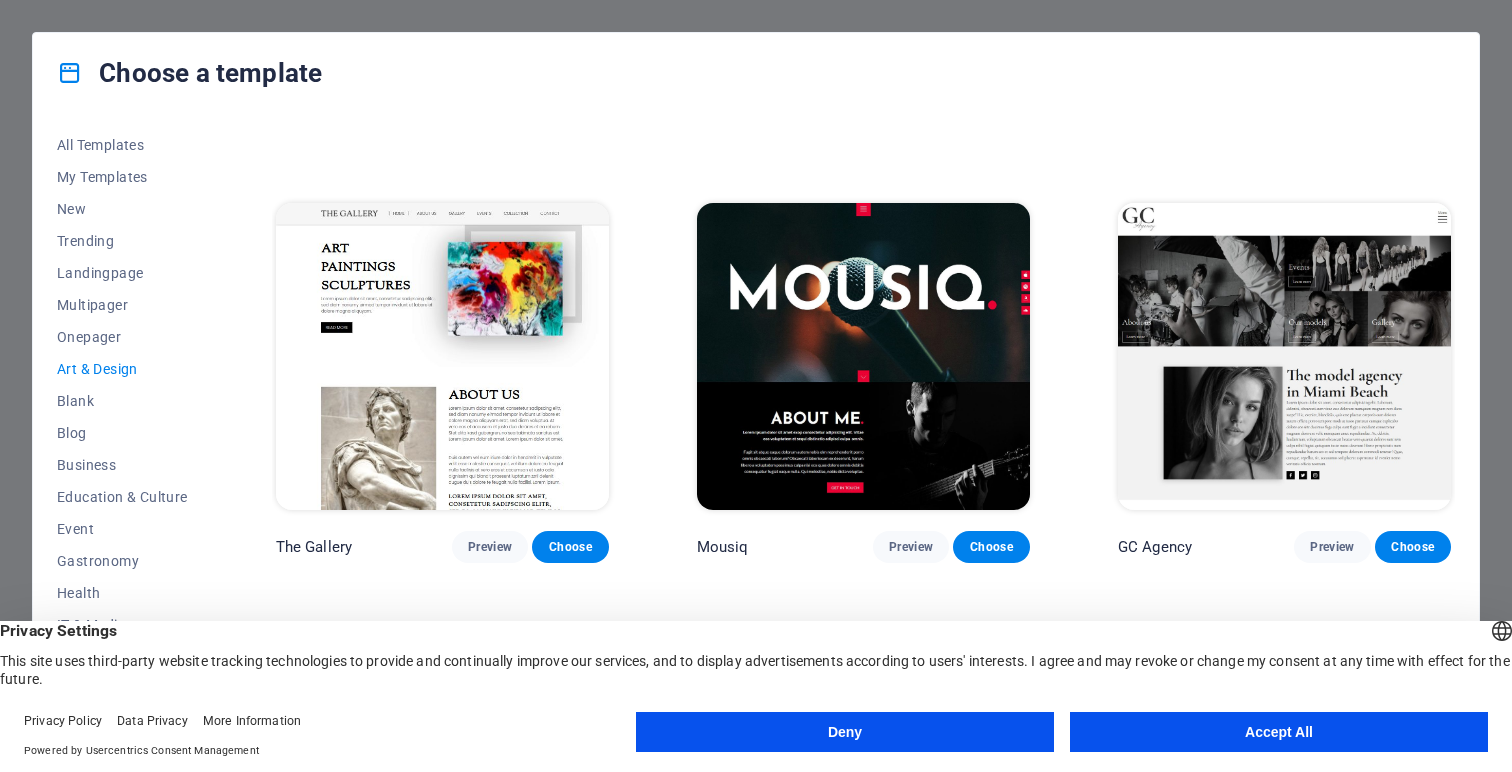 scroll, scrollTop: 778, scrollLeft: 0, axis: vertical 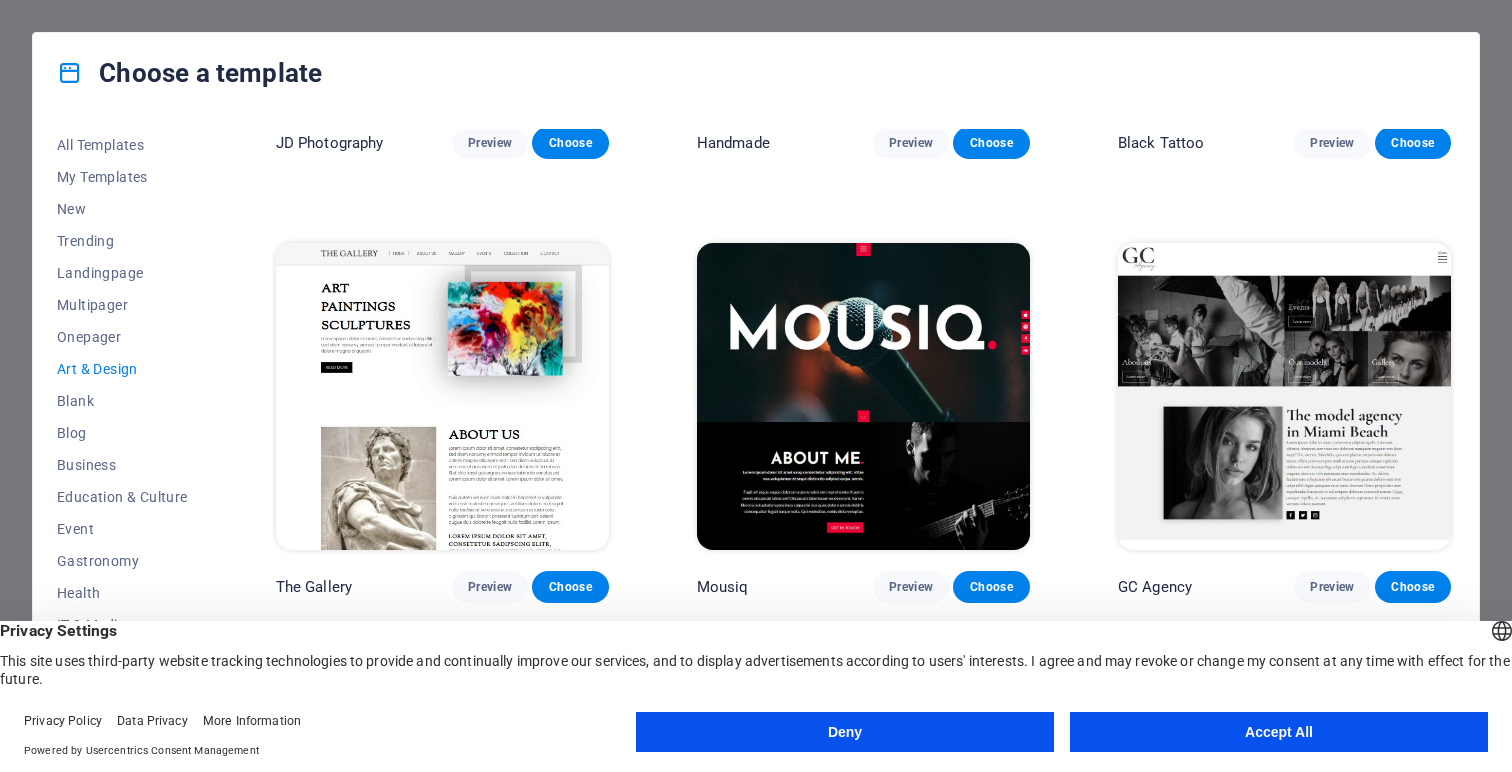 click at bounding box center [442, 396] 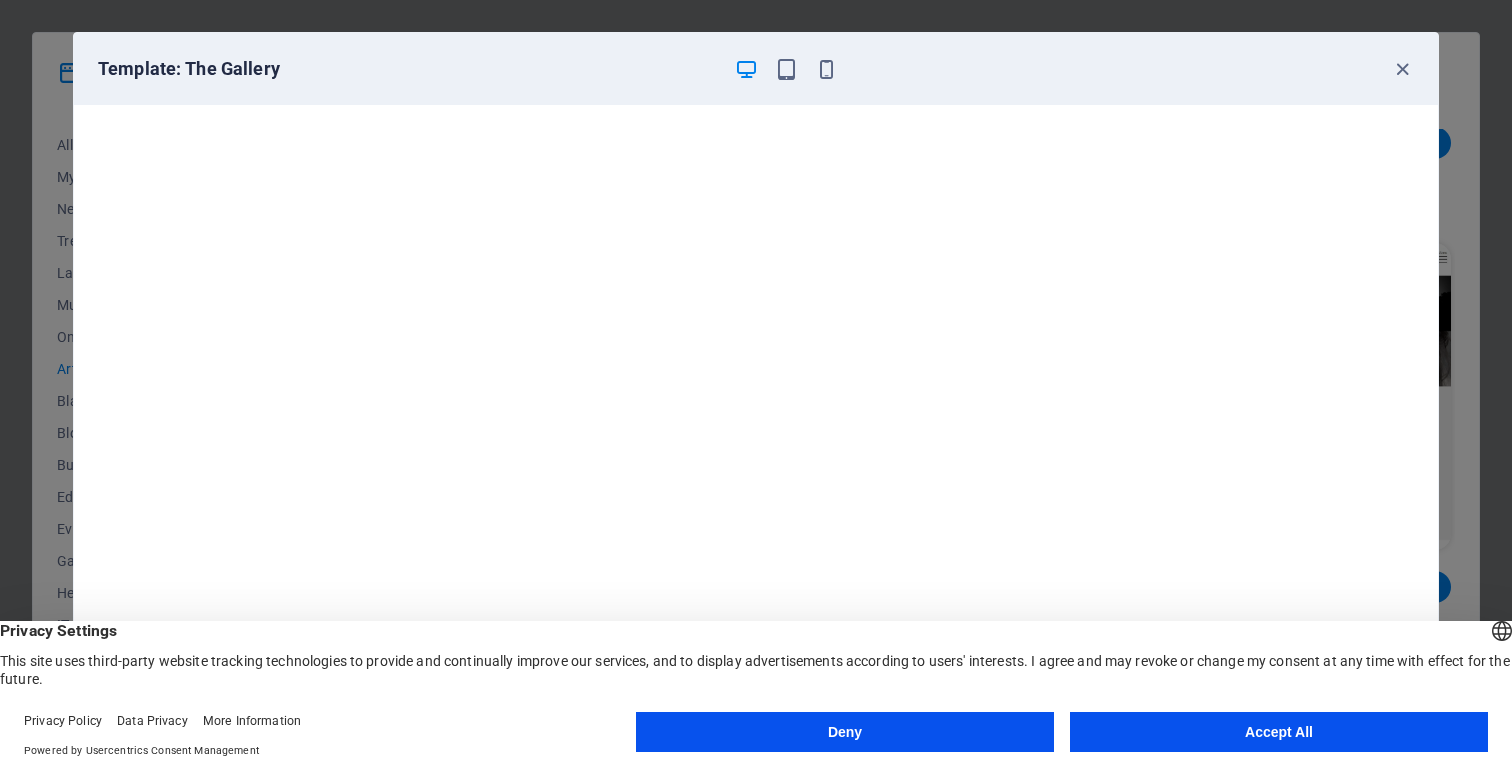 click on "Accept All" at bounding box center [1279, 732] 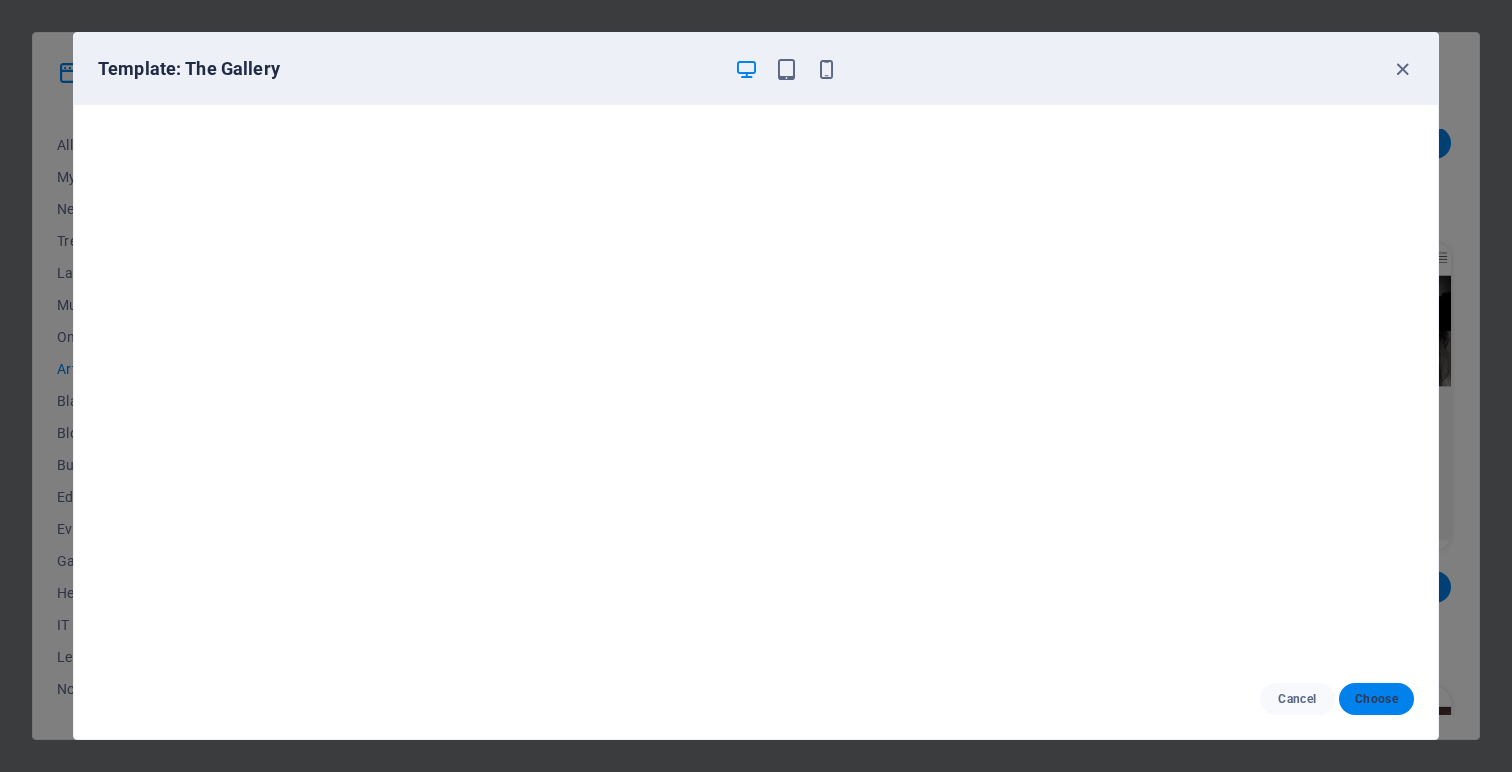 click on "Choose" at bounding box center (1376, 699) 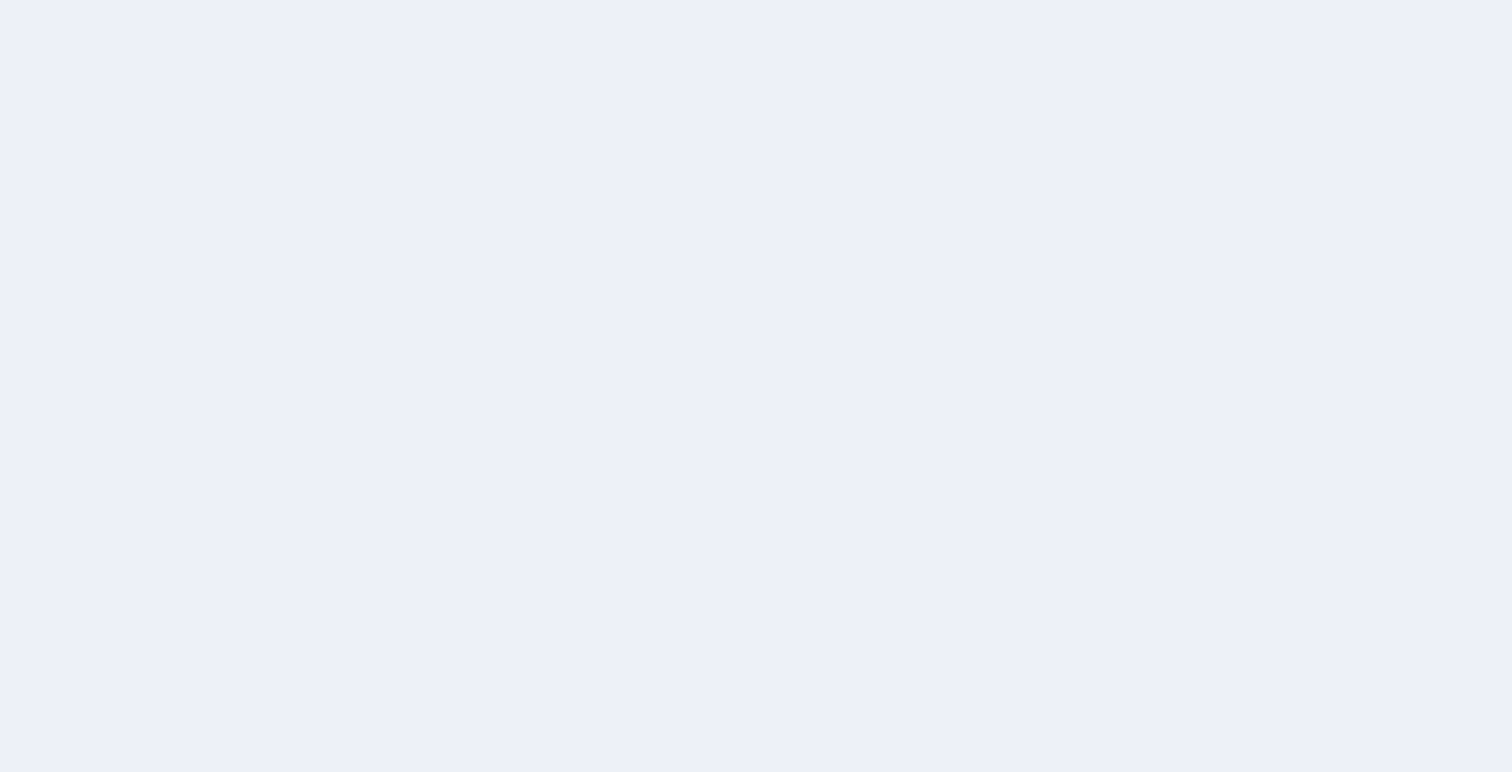 scroll, scrollTop: 0, scrollLeft: 0, axis: both 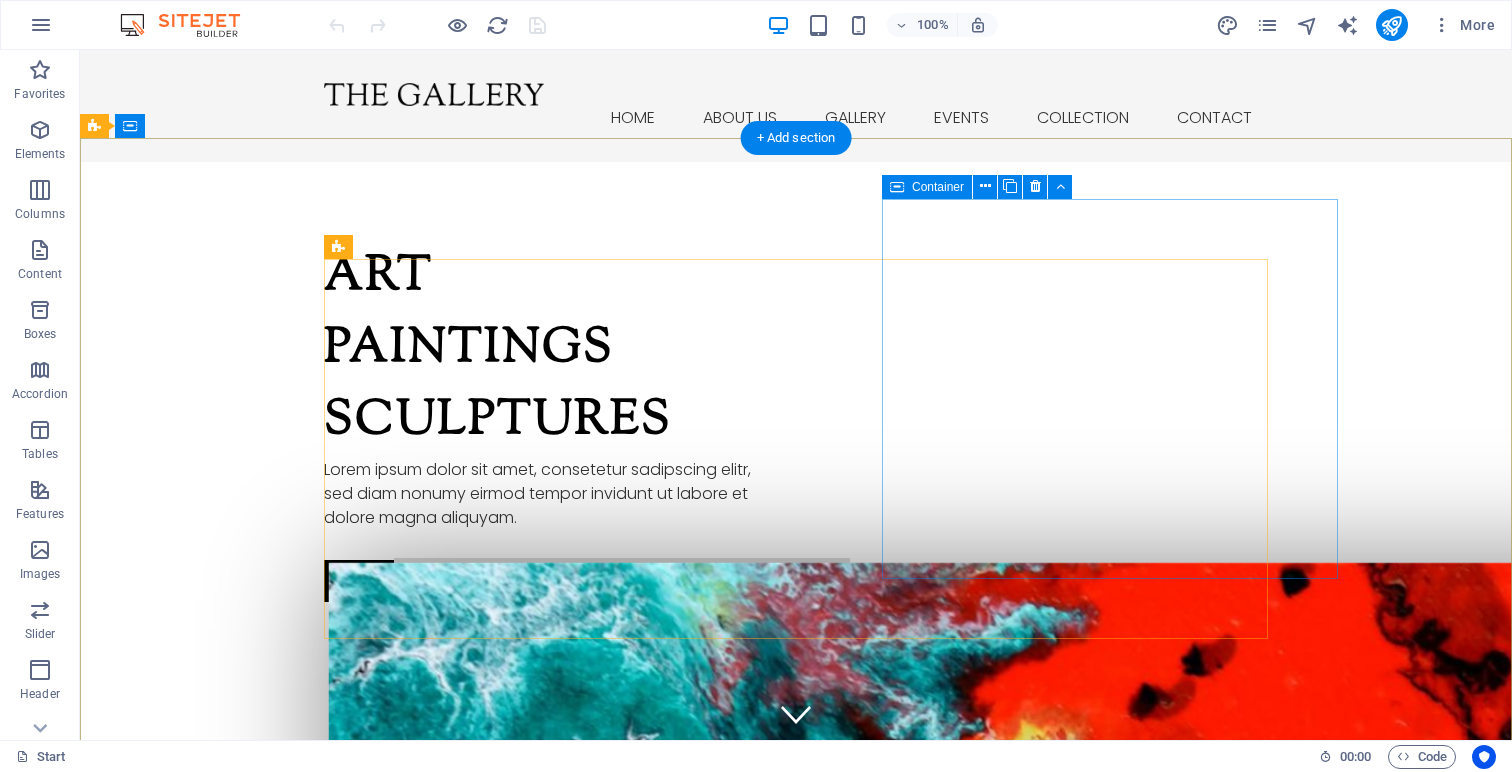 click at bounding box center (622, 1365) 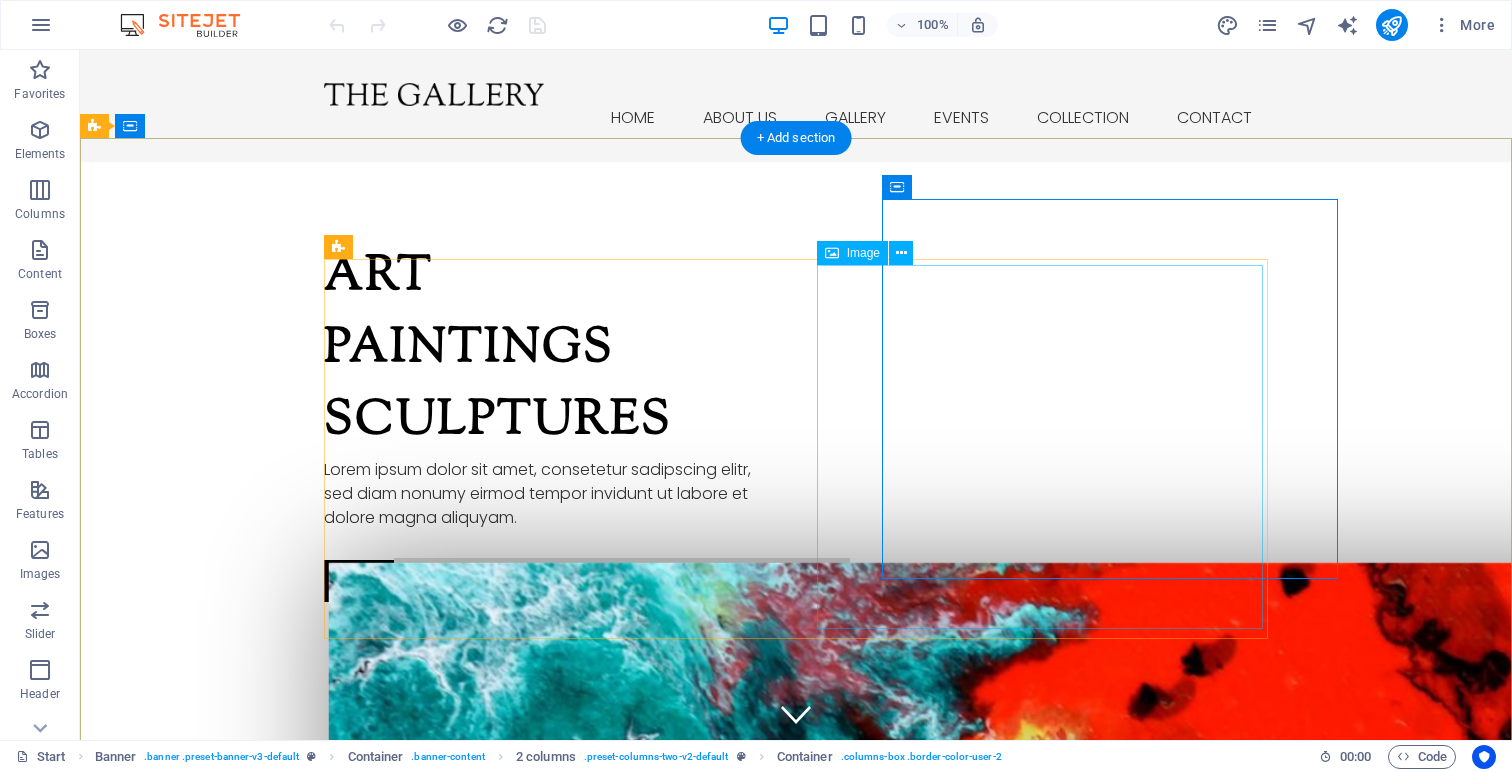 click at bounding box center (552, 1423) 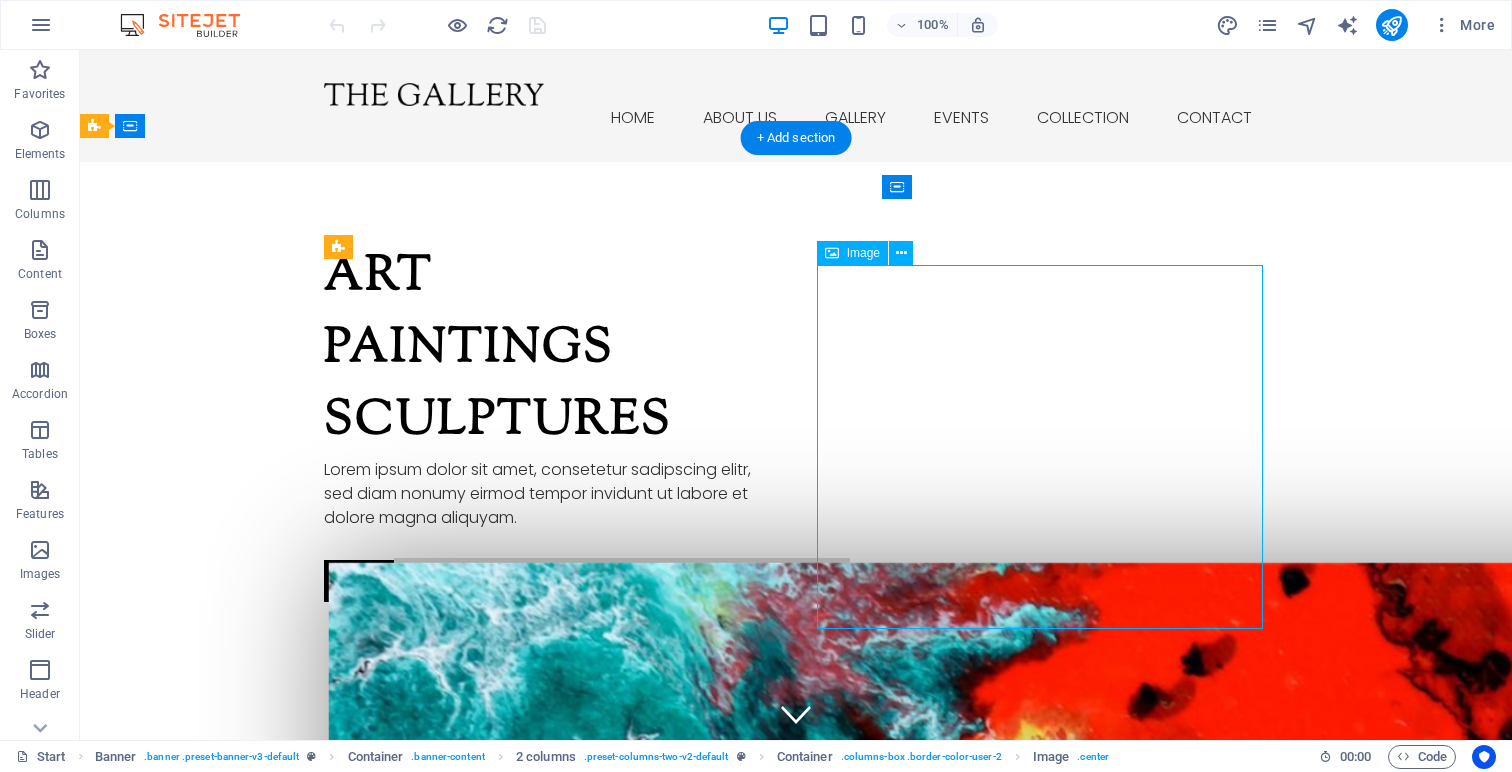 click at bounding box center [552, 1423] 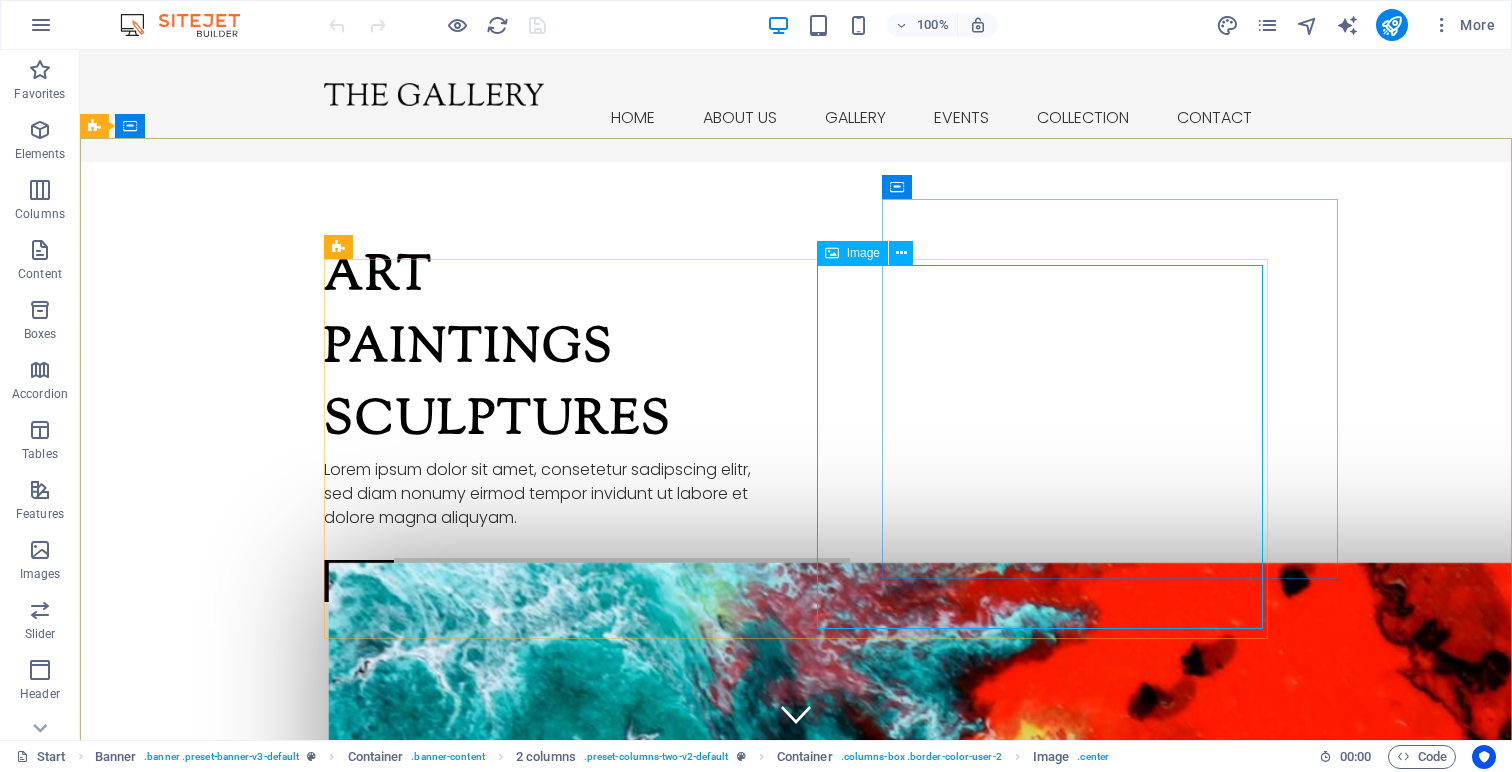 click on "Image" at bounding box center [863, 253] 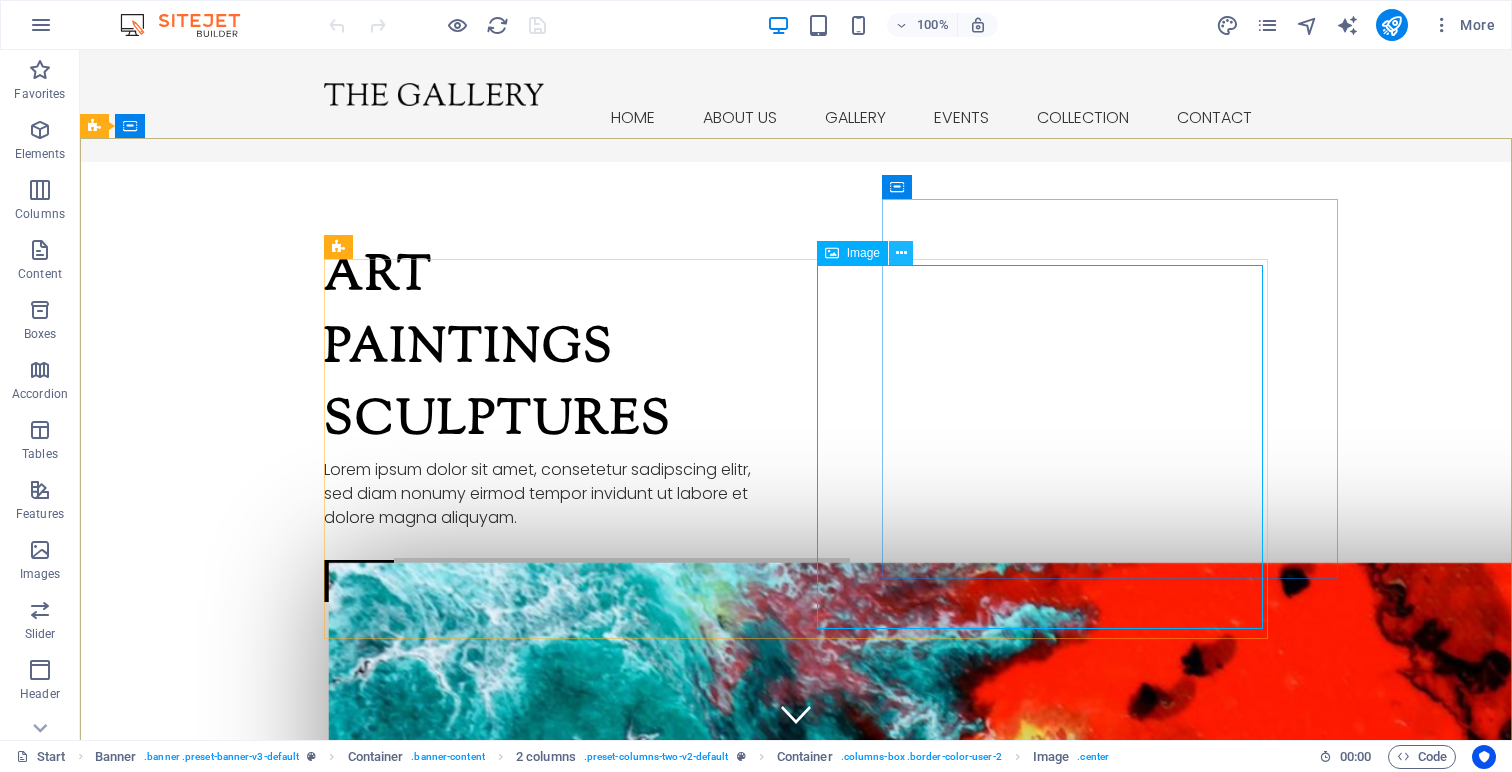 click at bounding box center (901, 253) 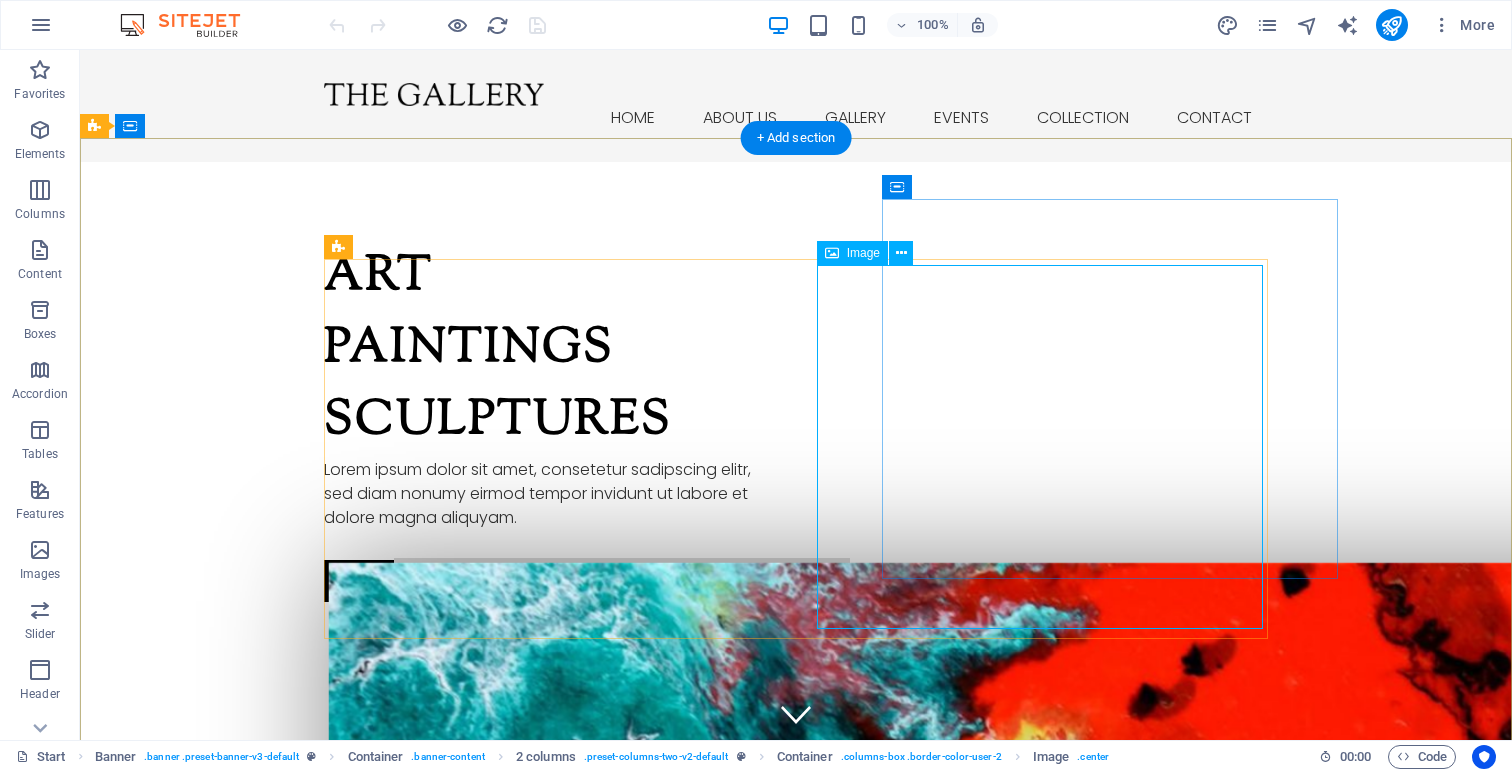 click at bounding box center [552, 1423] 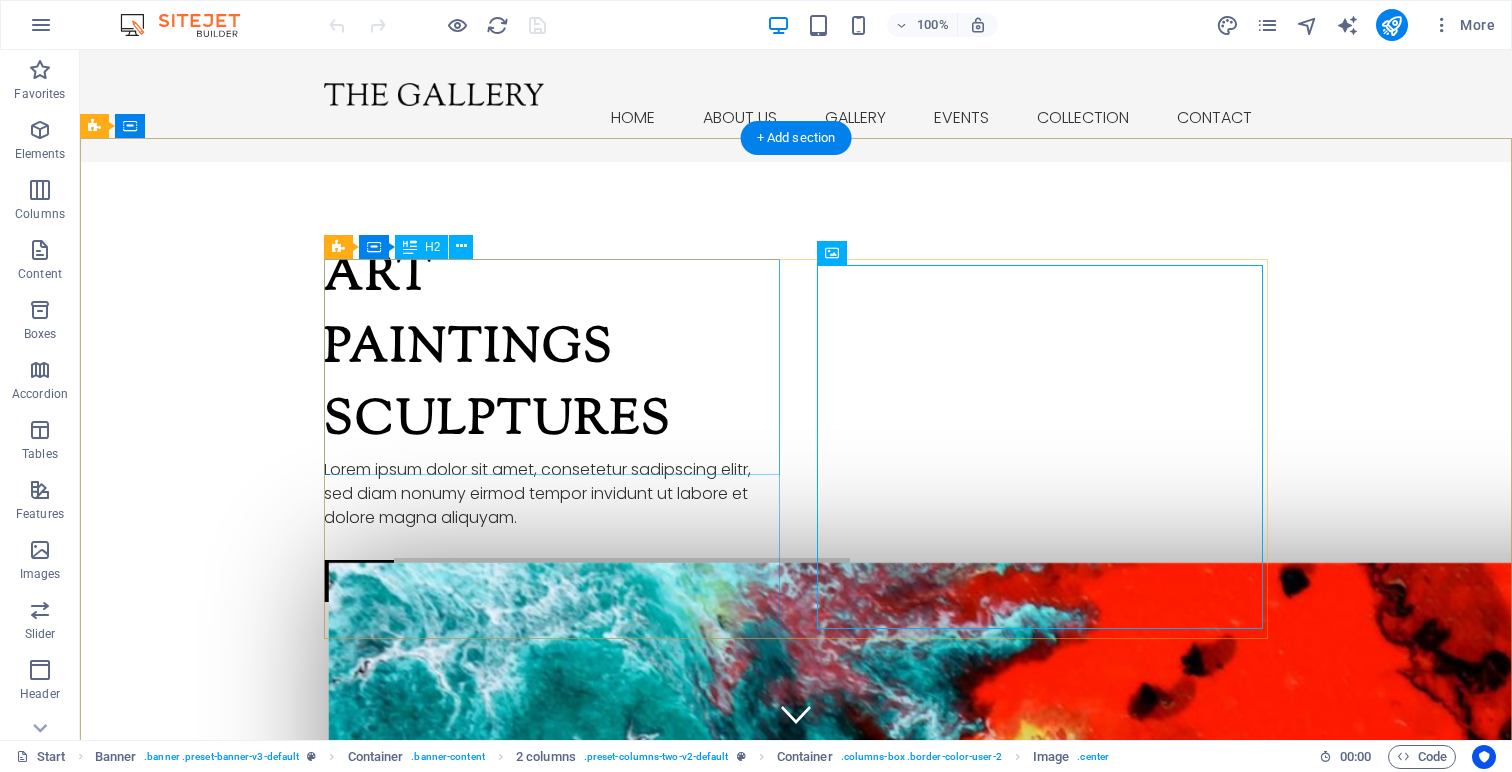 click on "Art Paintings Sculptures" at bounding box center (552, 350) 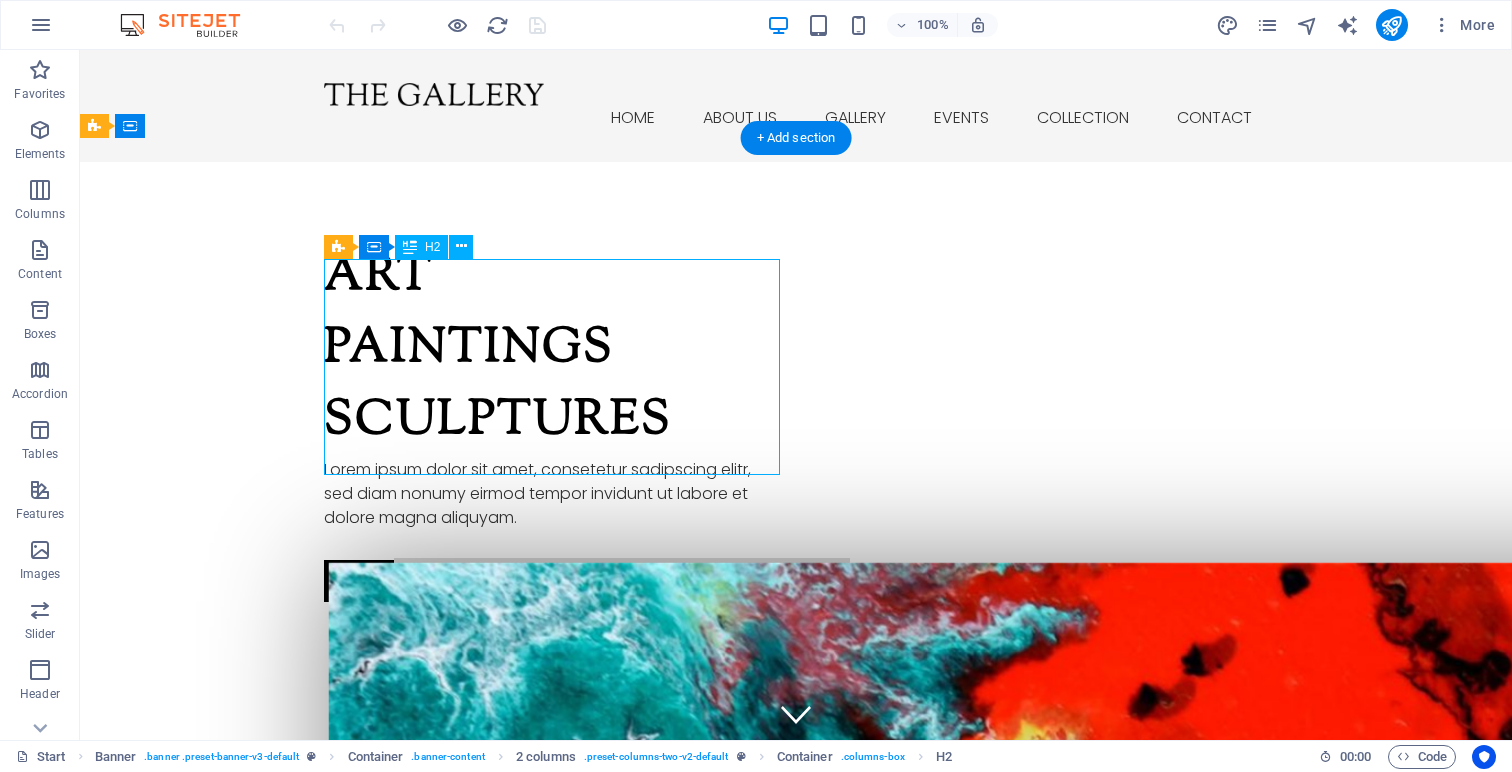 click on "Art Paintings Sculptures" at bounding box center [552, 350] 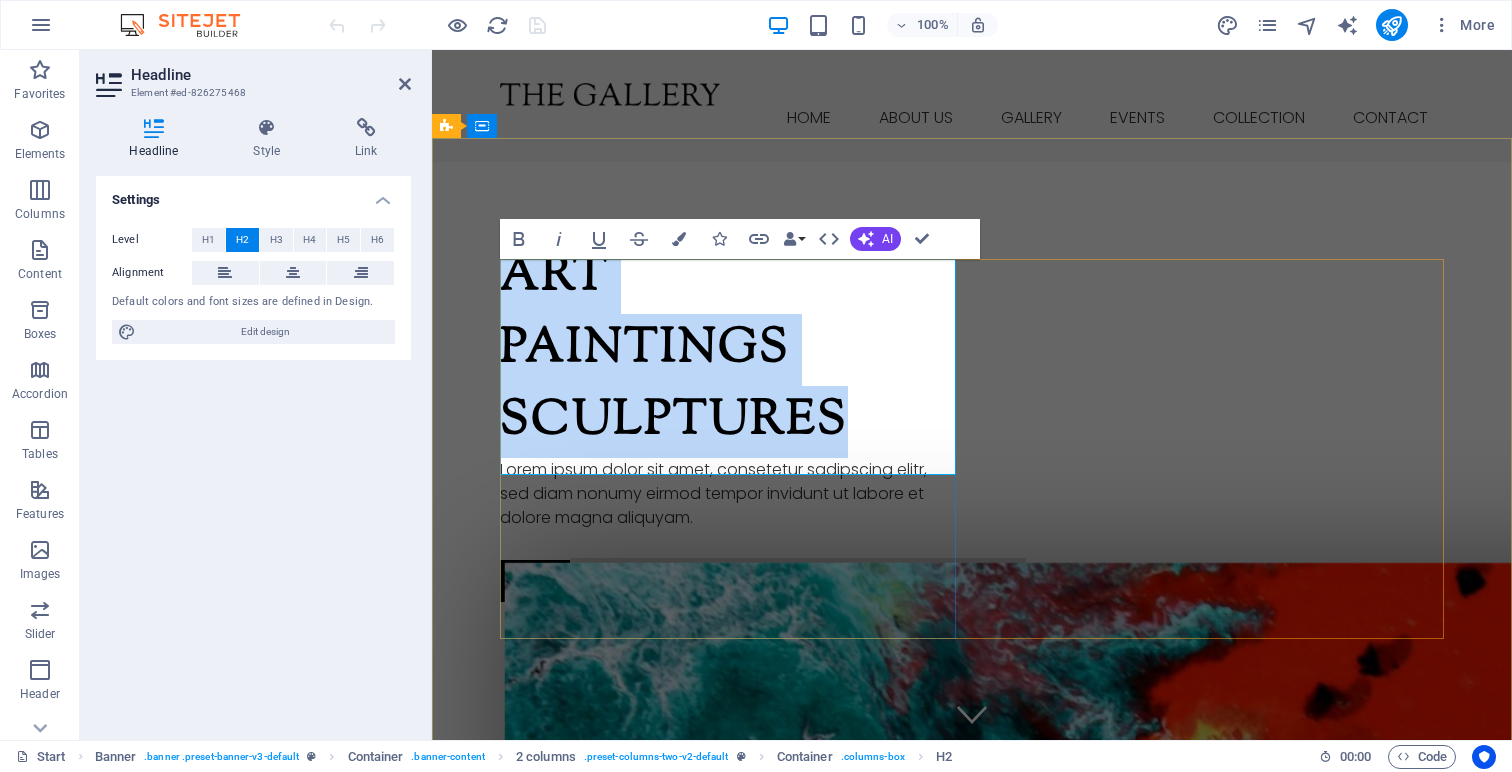 type 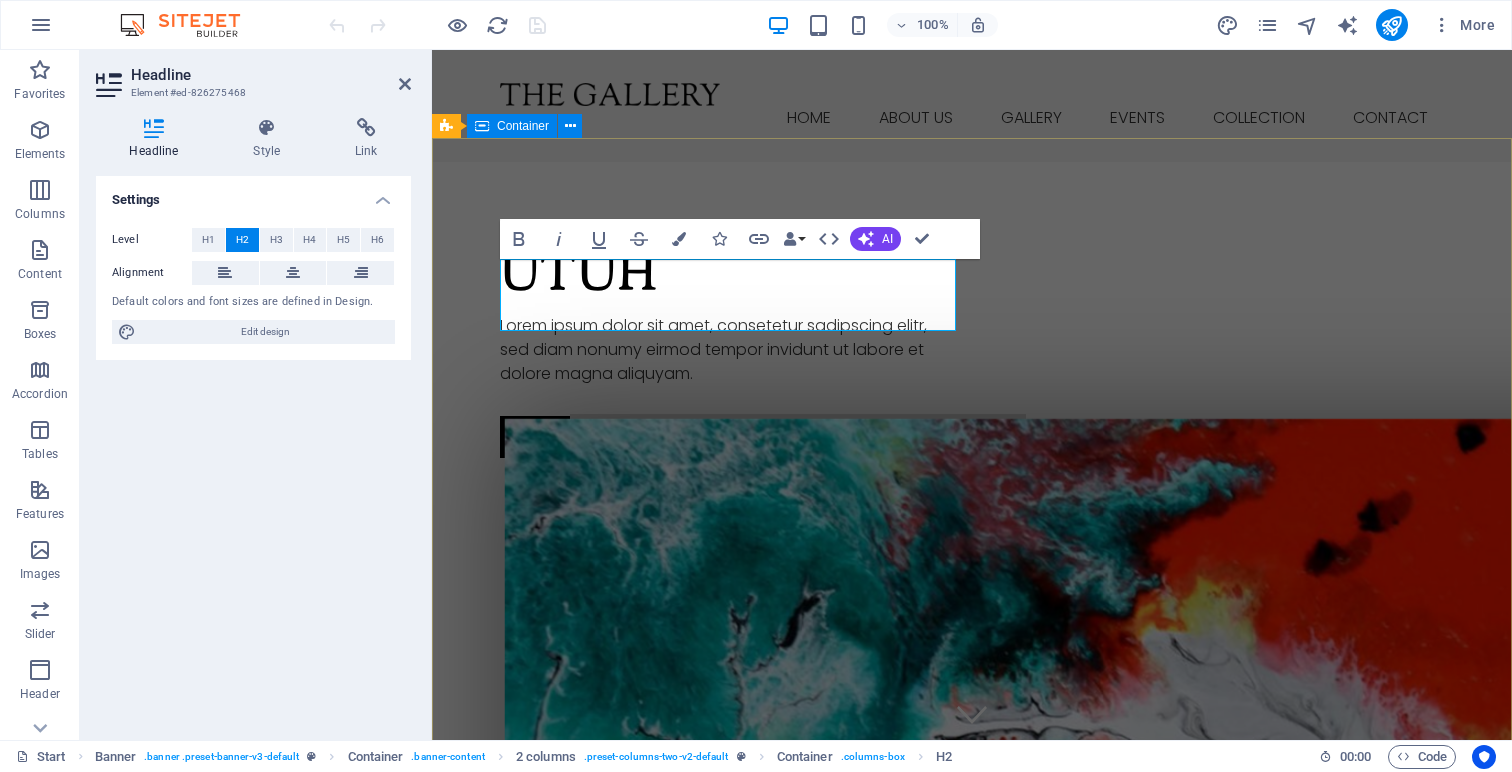 click on "UTUH Lorem ipsum dolor sit amet, consetetur sadipscing elitr, sed diam nonumy eirmod tempor invidunt ut labore et dolore magna aliquyam. Read more" at bounding box center (972, 1165) 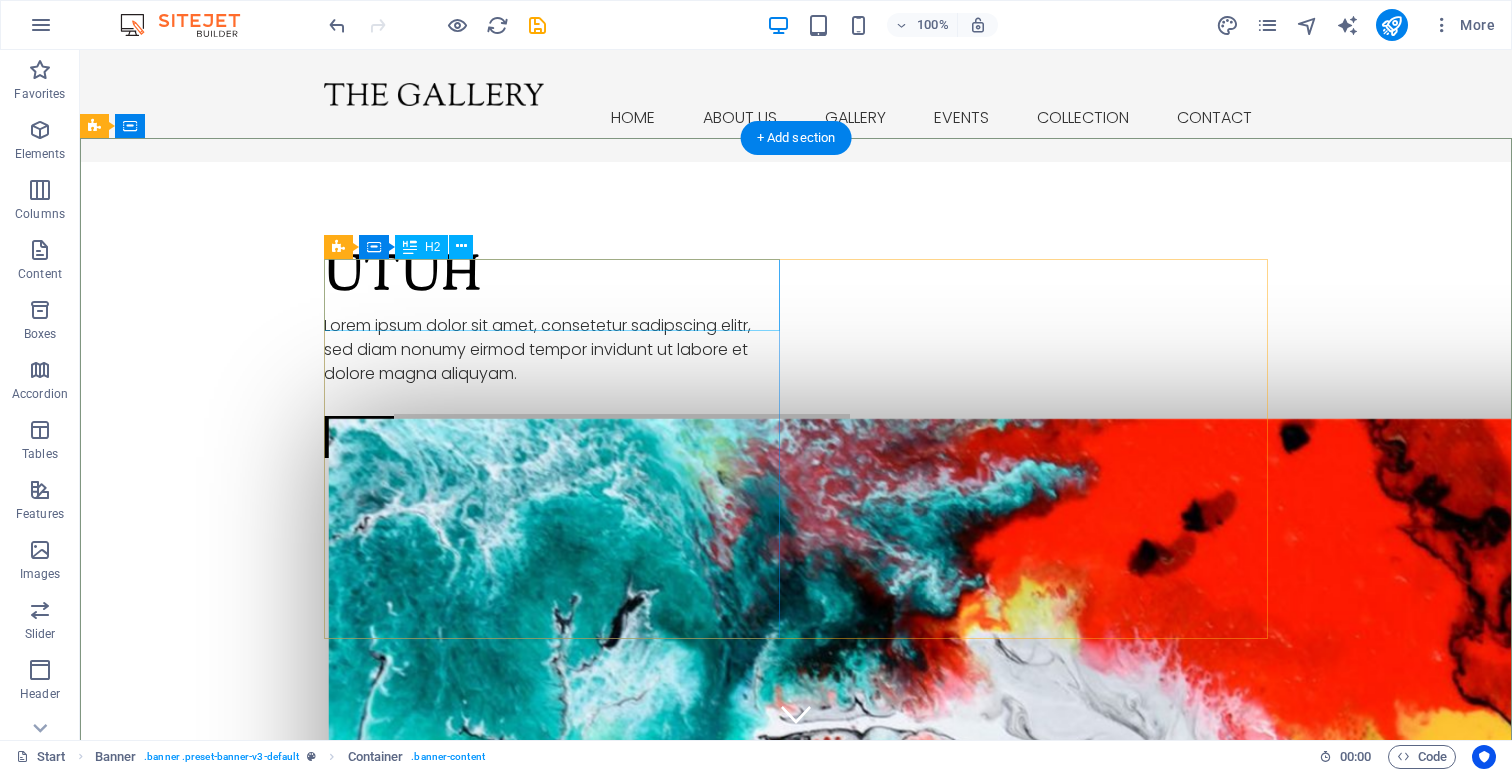 click on "UTUH" at bounding box center [552, 278] 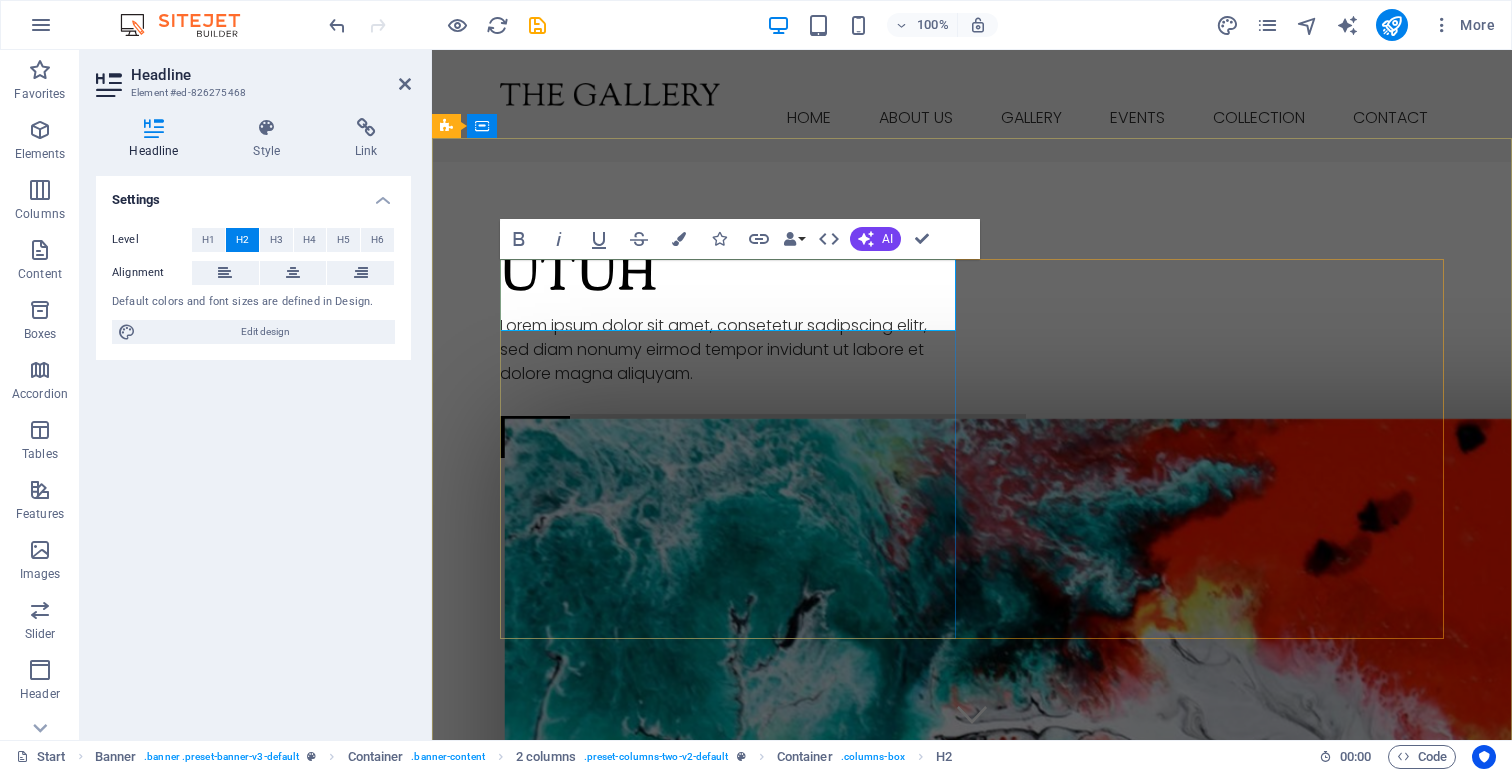 click on "UTUH" at bounding box center [728, 278] 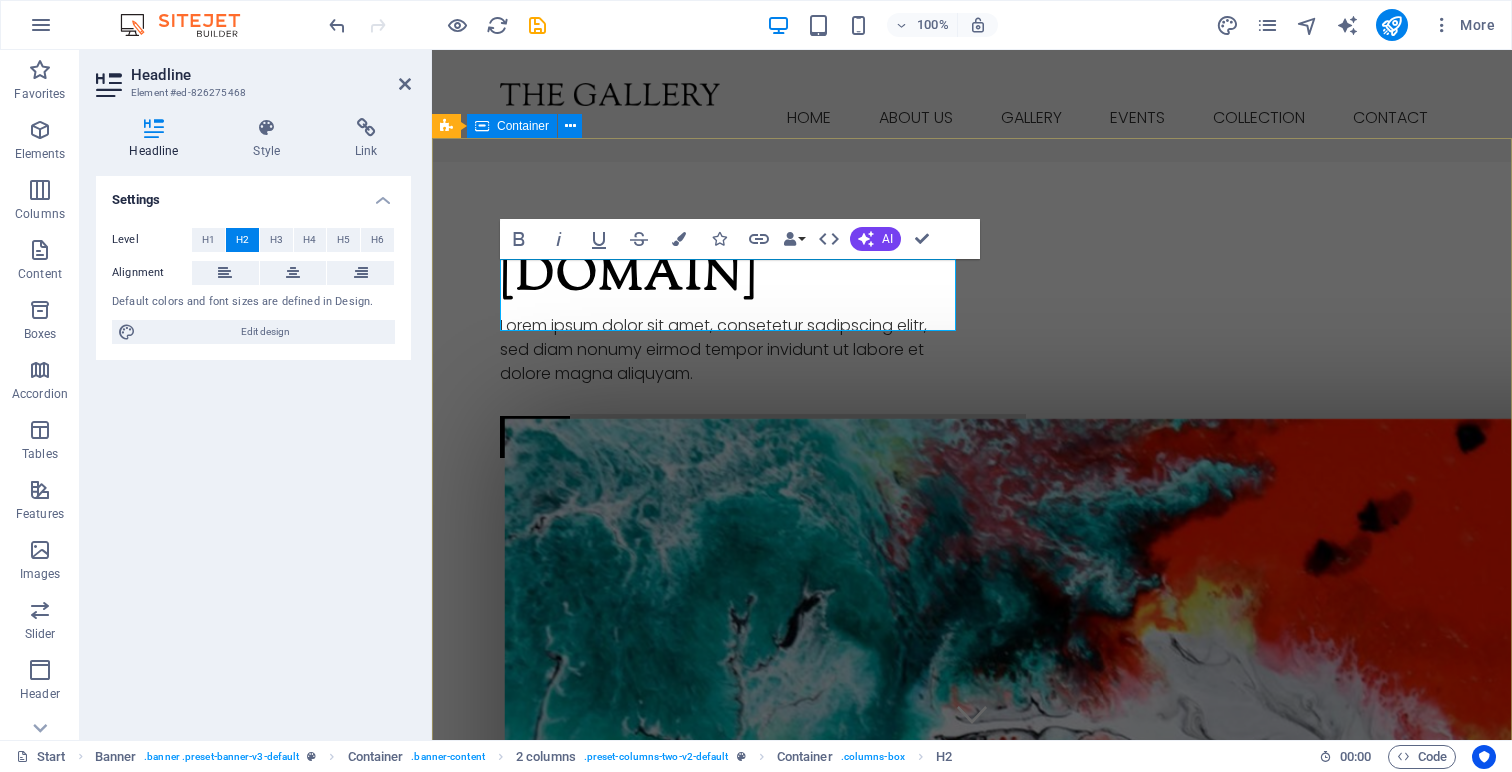 click on "UTUH STUDIO Lorem ipsum dolor sit amet, consetetur sadipscing elitr, sed diam nonumy eirmod tempor invidunt ut labore et dolore magna aliquyam. Read more" at bounding box center [972, 1165] 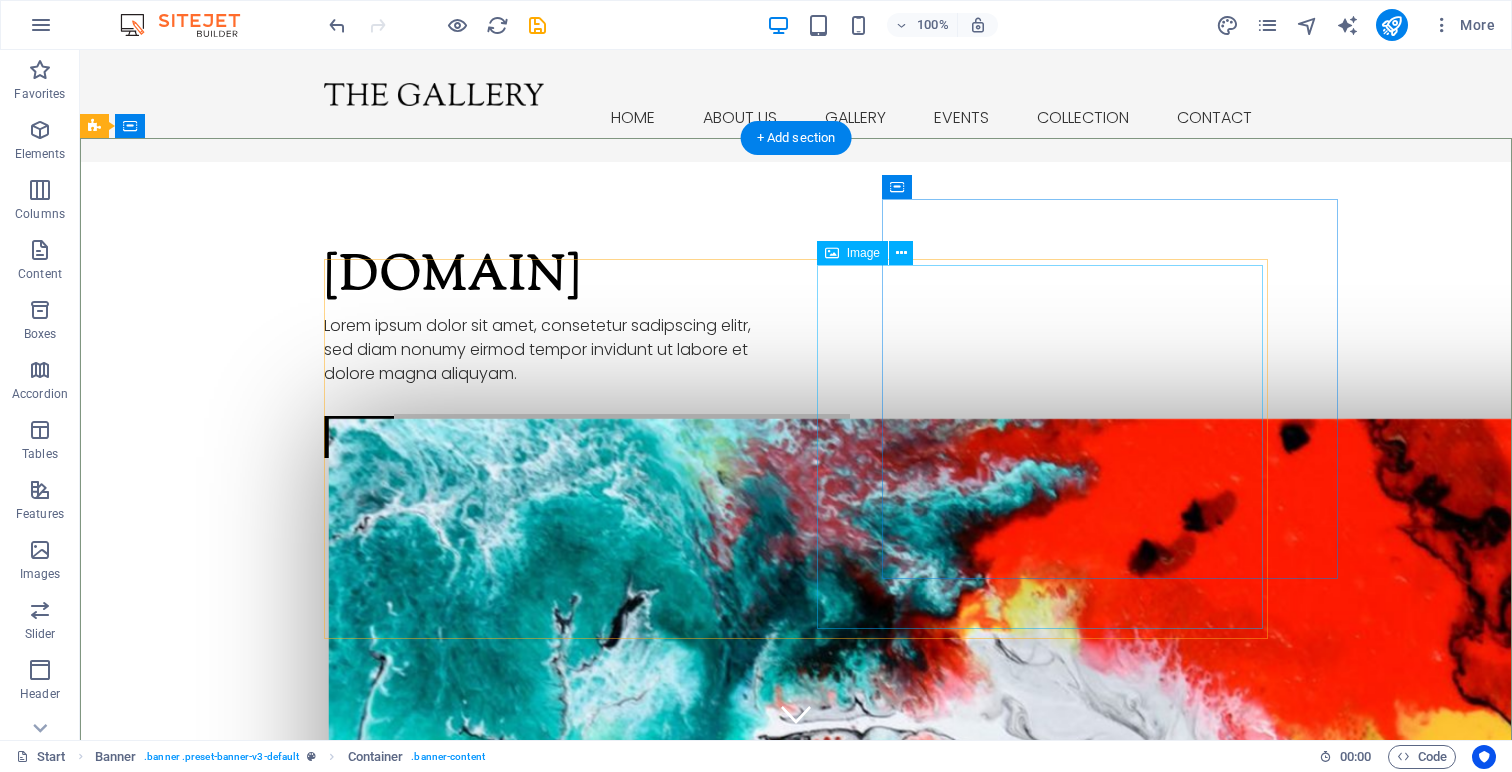 click at bounding box center (552, 1279) 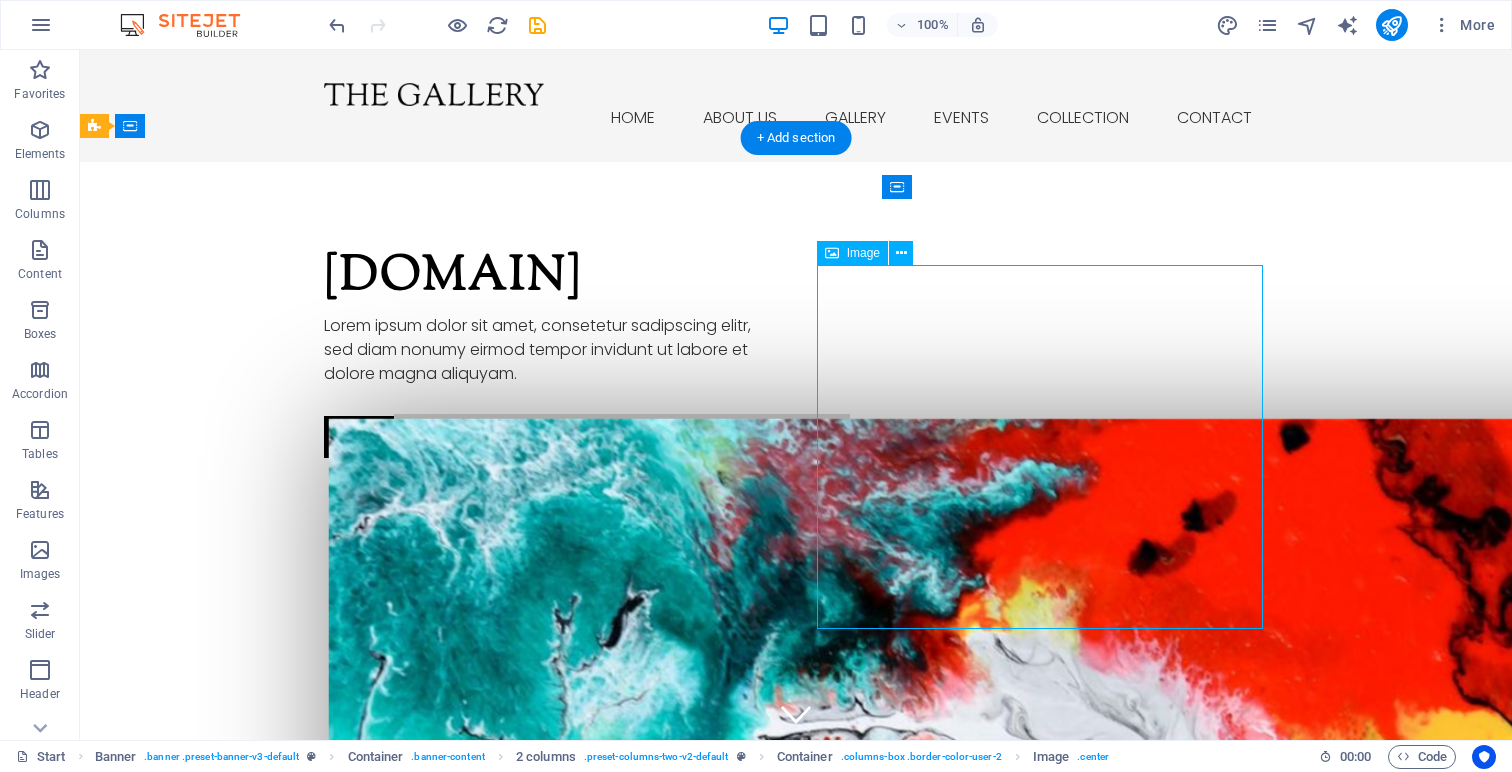 click at bounding box center (552, 1279) 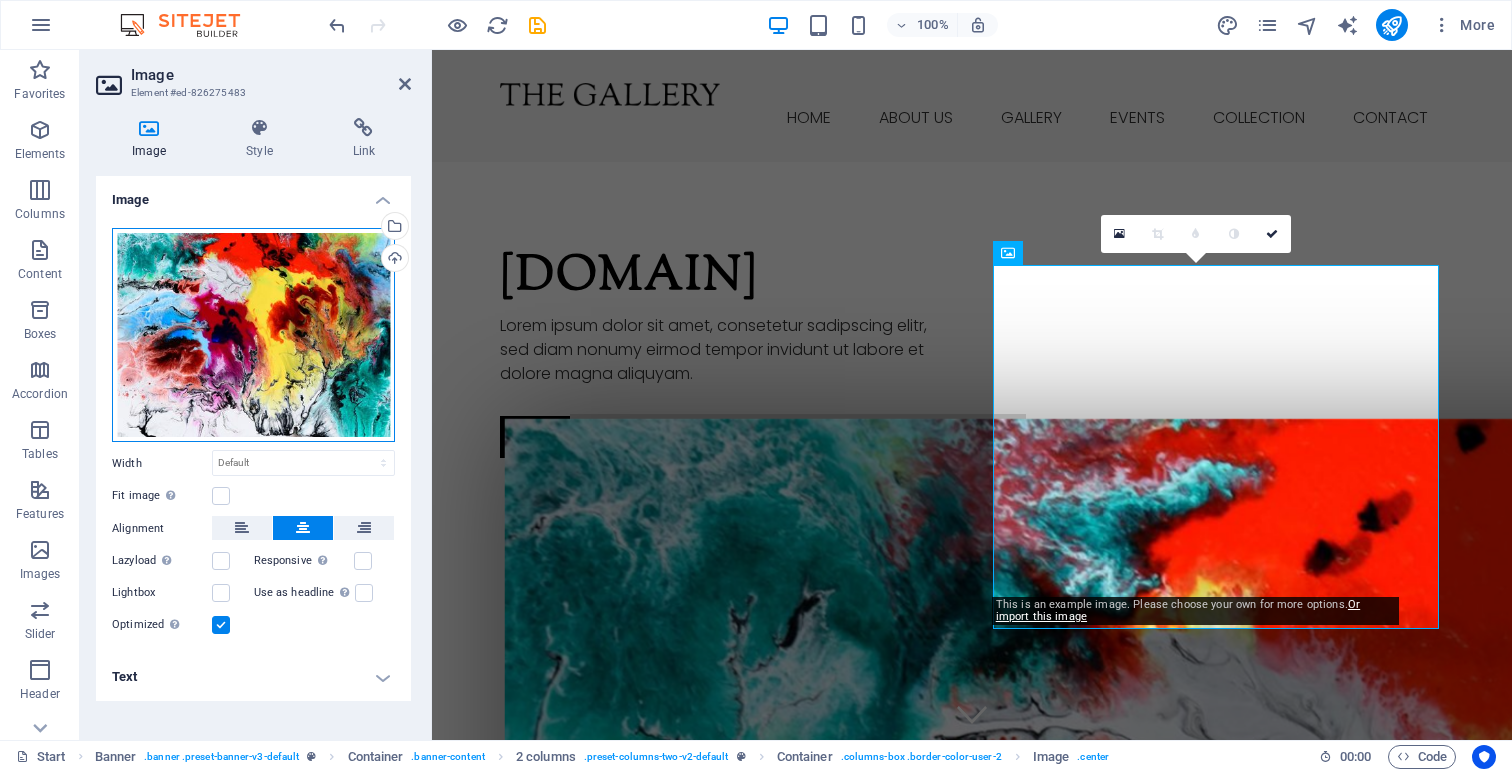 click on "Drag files here, click to choose files or select files from Files or our free stock photos & videos" at bounding box center (253, 335) 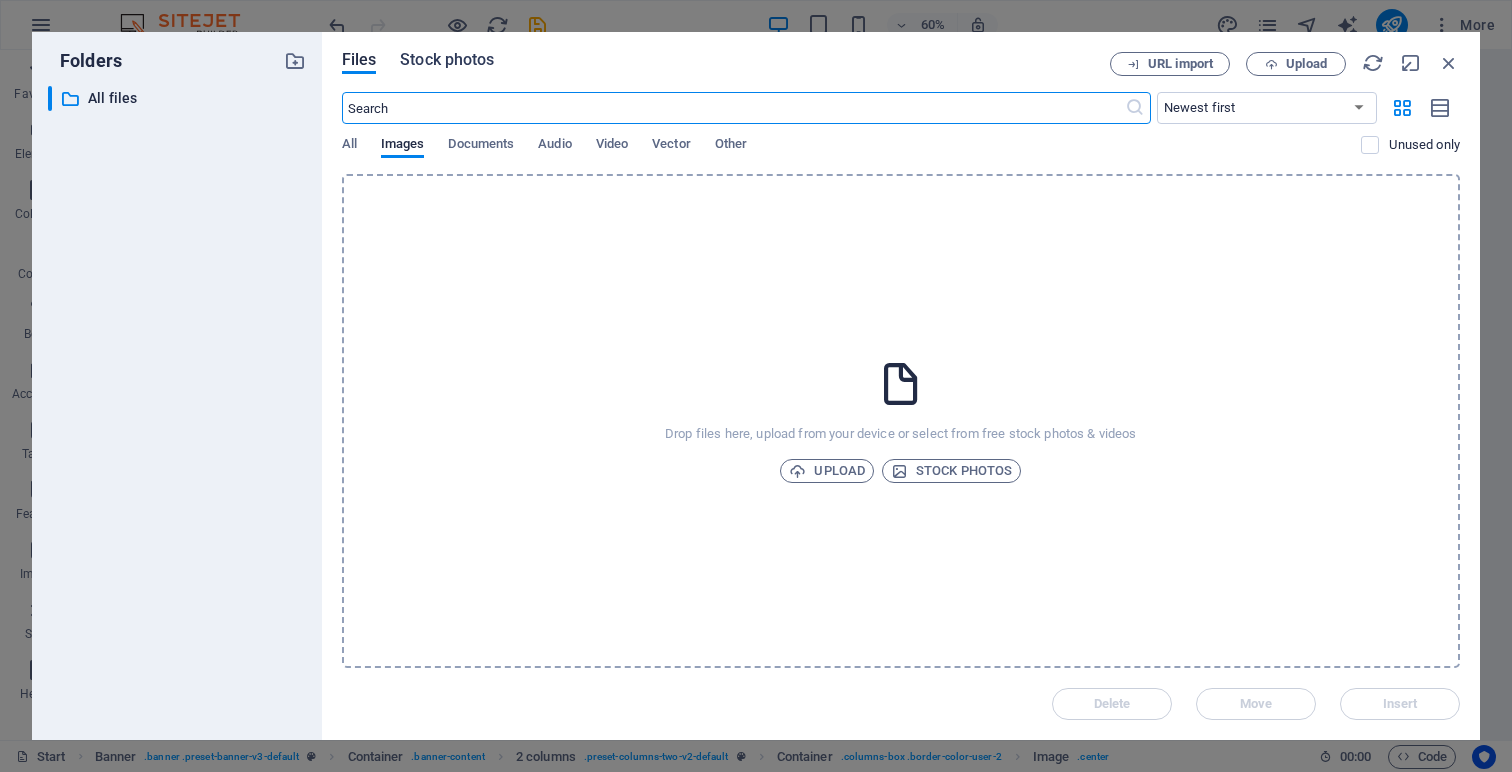 click on "Stock photos" at bounding box center [447, 60] 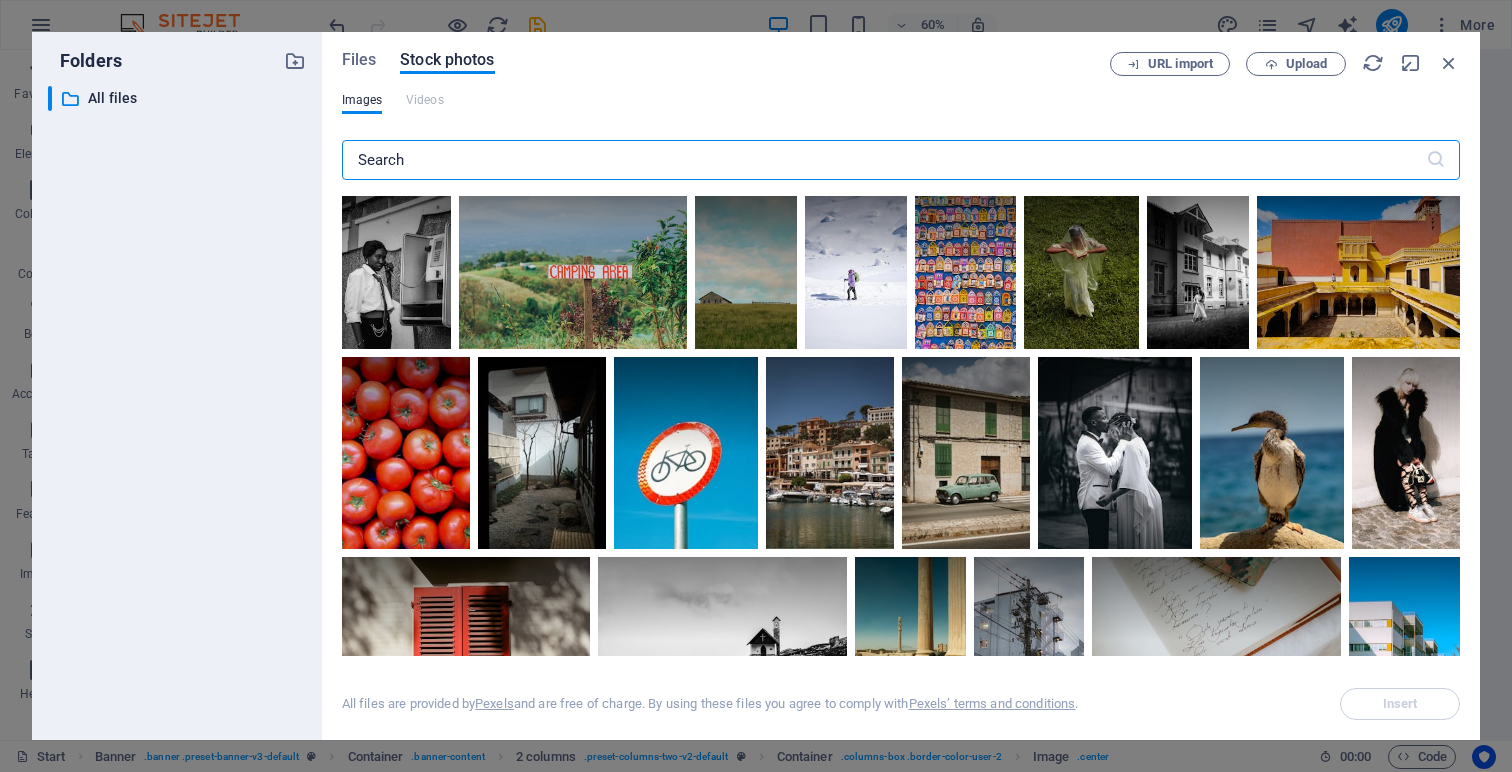 click at bounding box center [884, 160] 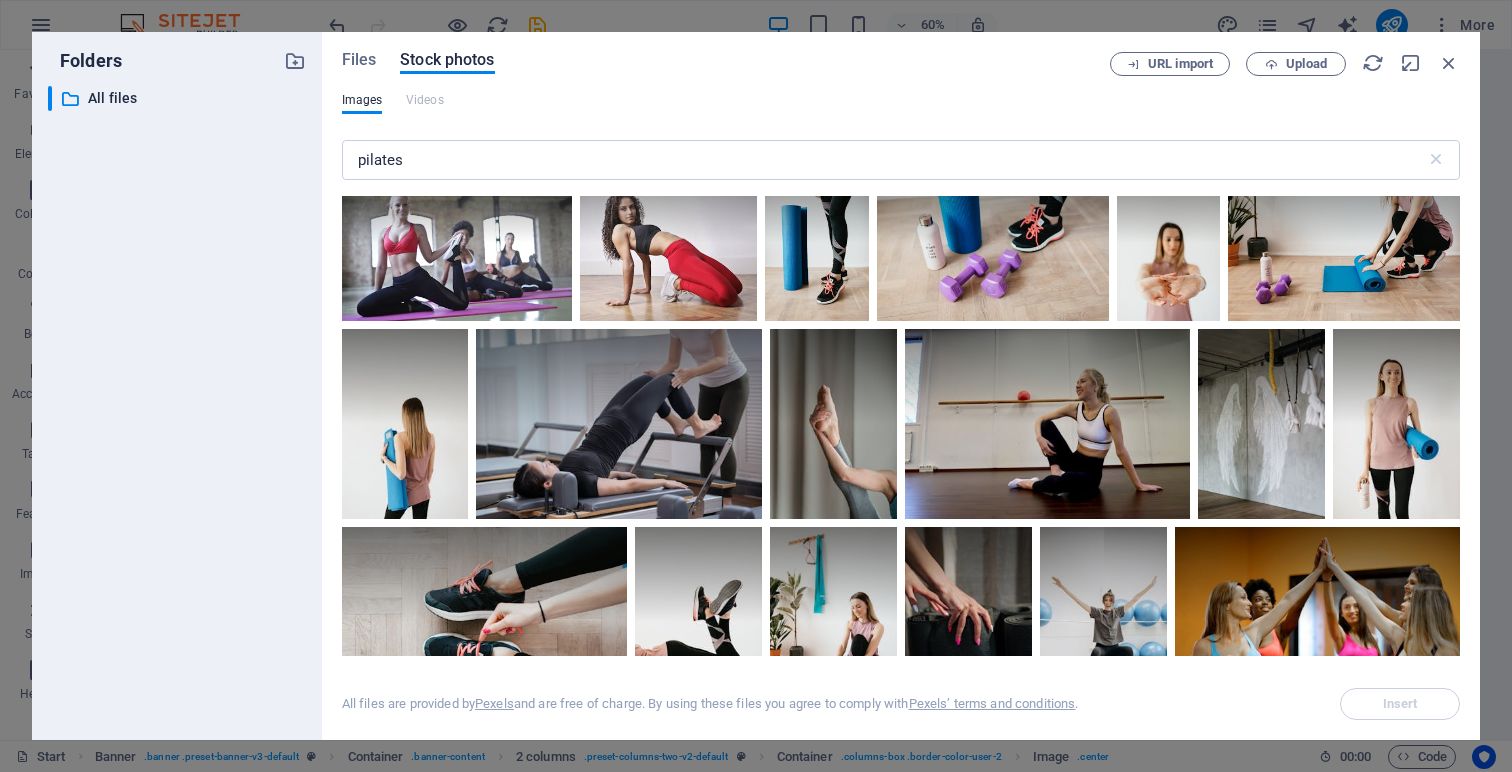 scroll, scrollTop: 188, scrollLeft: 0, axis: vertical 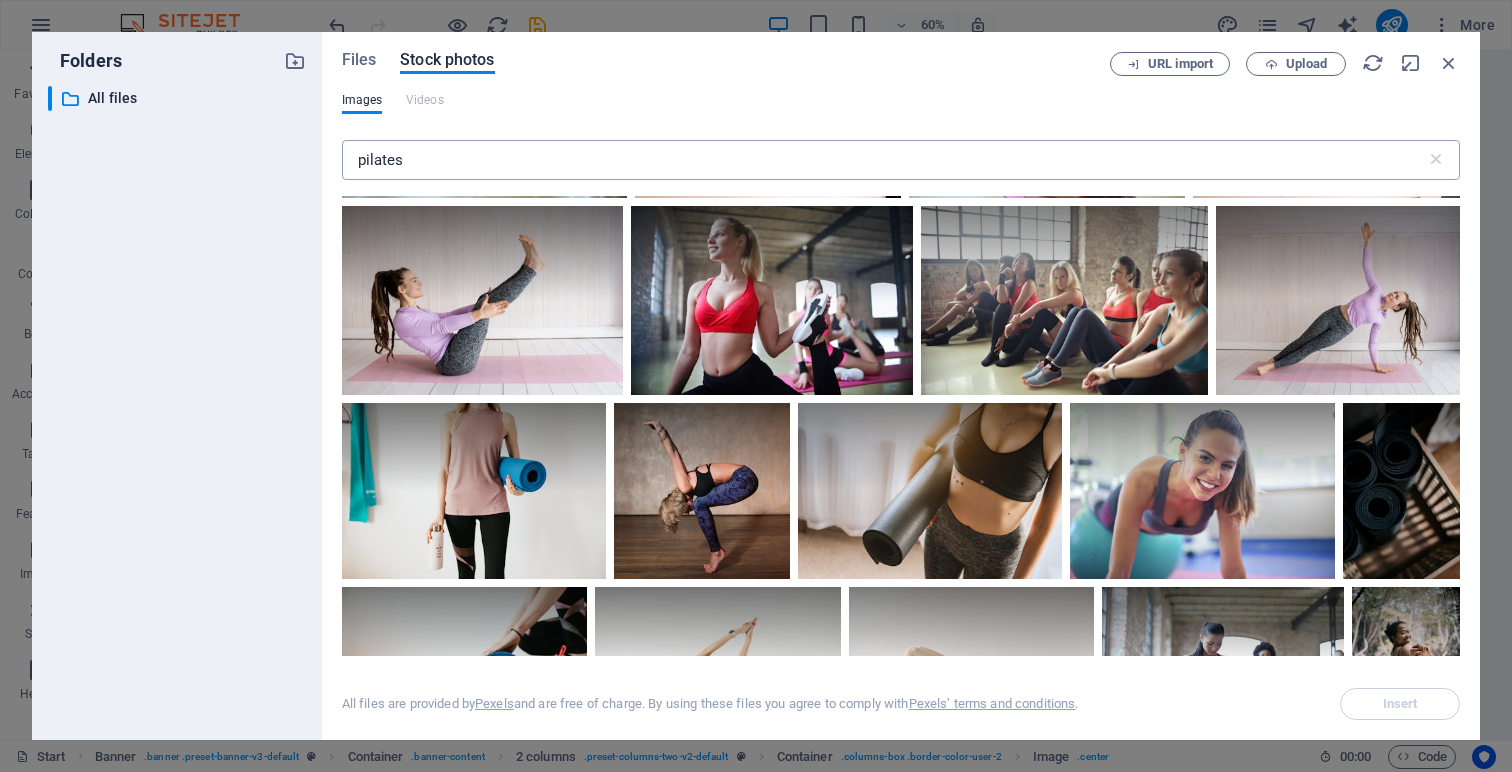 click on "pilates" at bounding box center (884, 160) 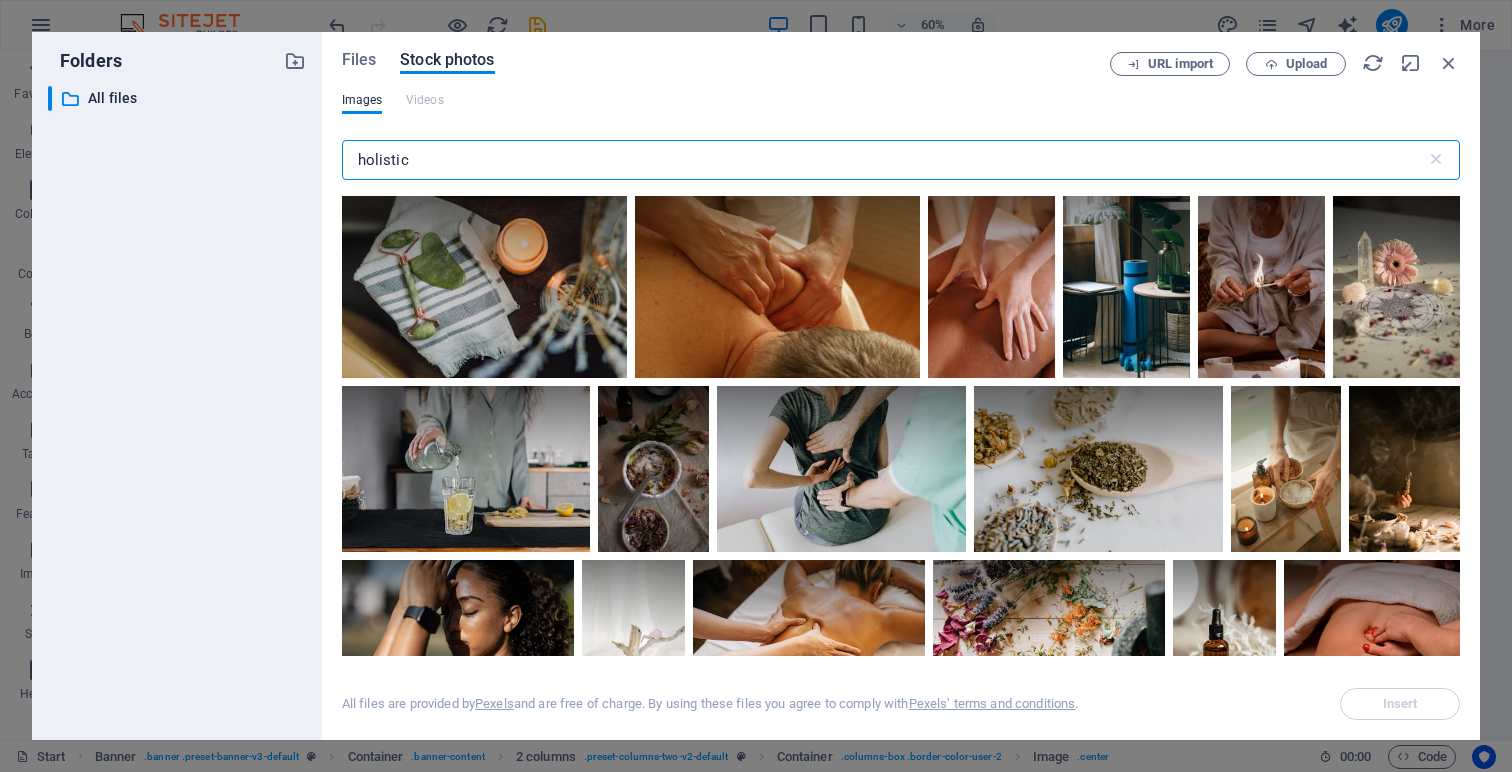 scroll, scrollTop: 1562, scrollLeft: 0, axis: vertical 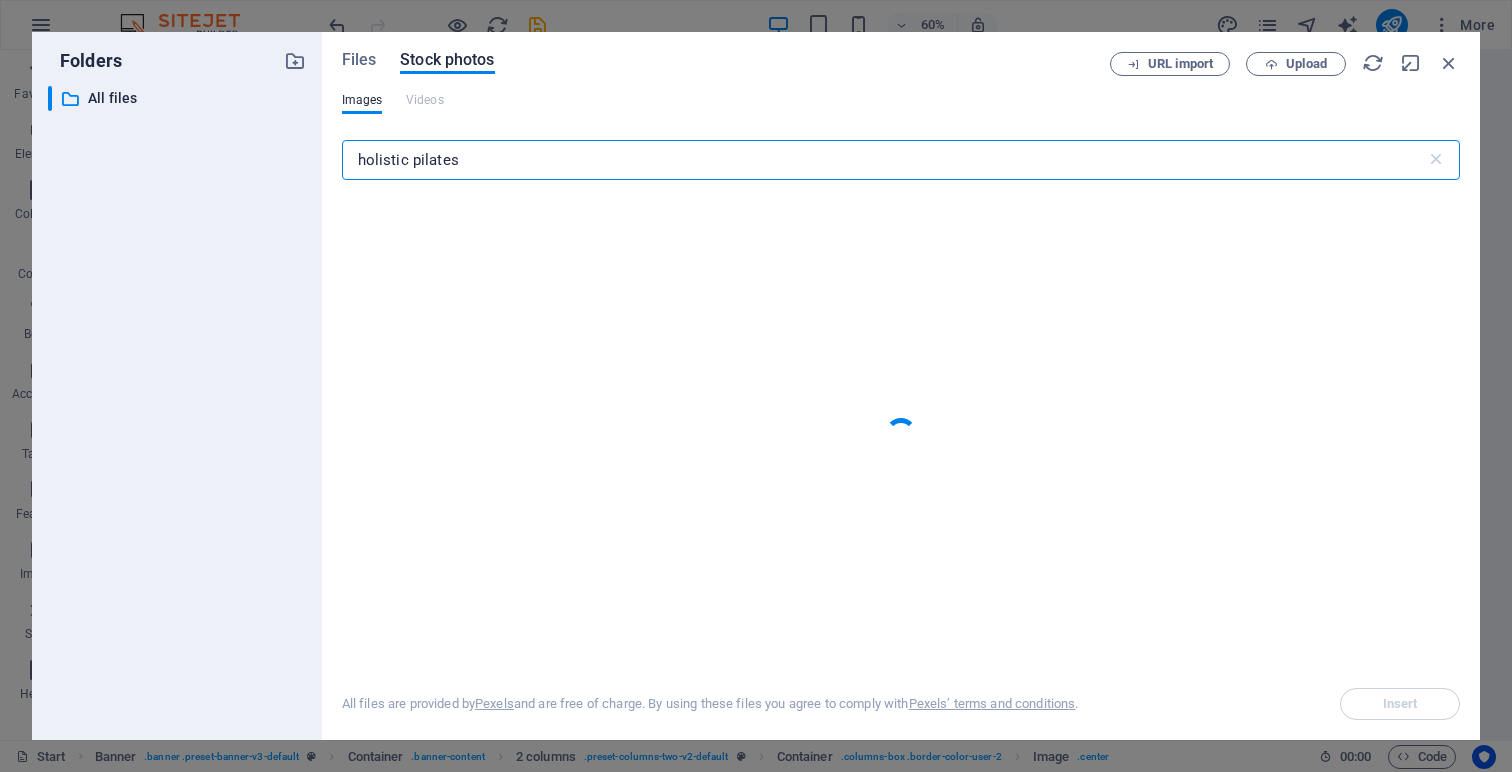 type on "holistic pilates" 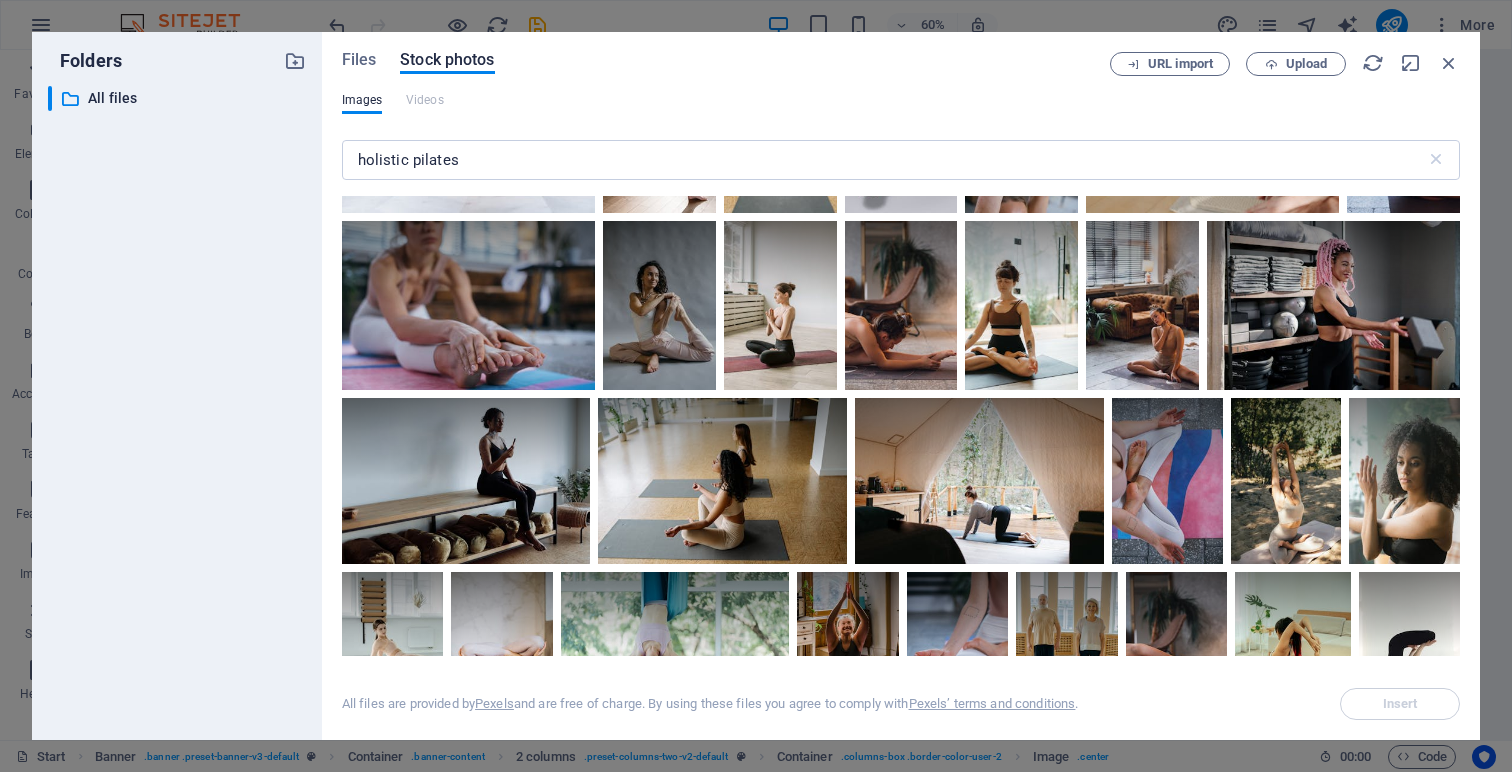 scroll, scrollTop: 909, scrollLeft: 0, axis: vertical 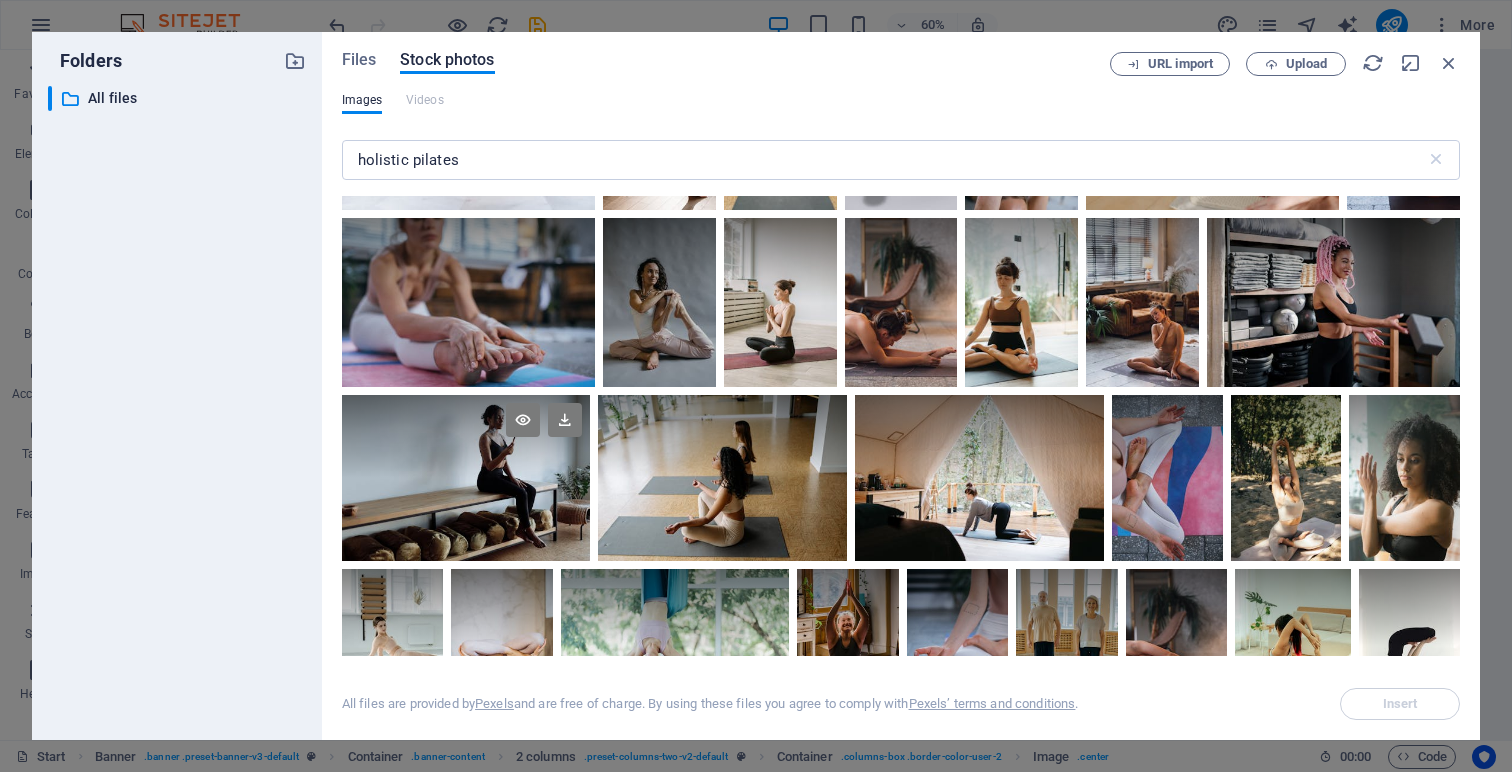 click at bounding box center (466, 478) 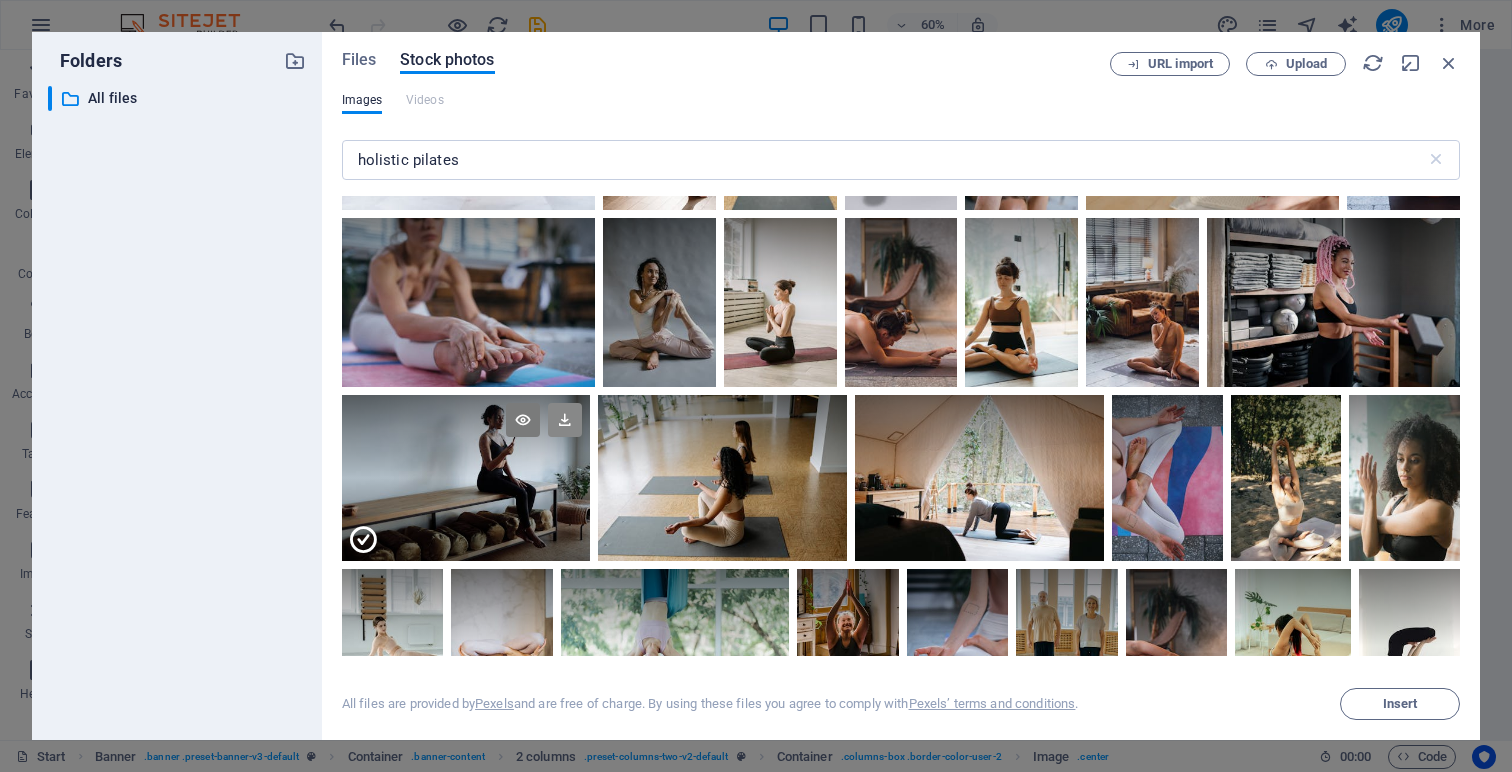 click at bounding box center (565, 420) 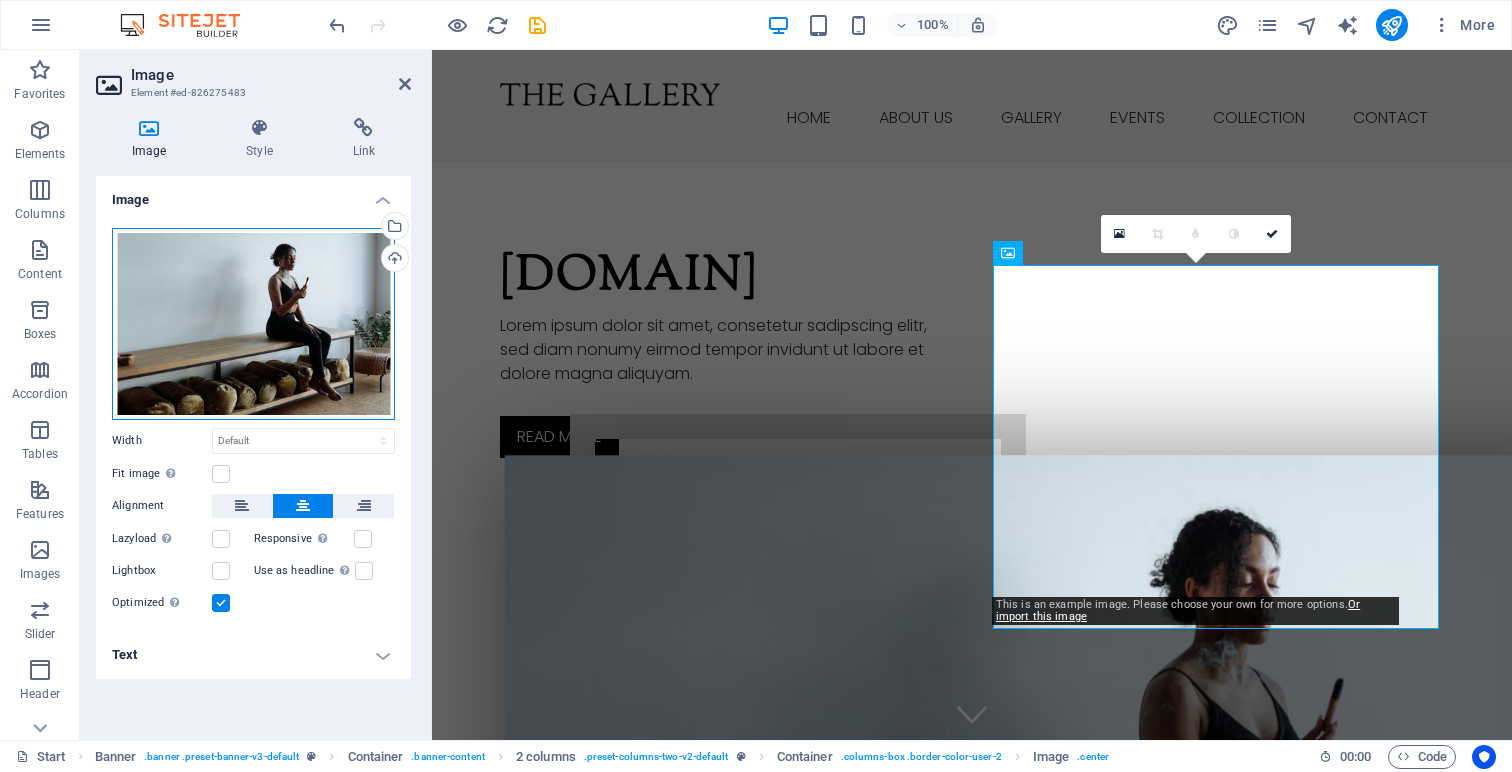 click on "Drag files here, click to choose files or select files from Files or our free stock photos & videos" at bounding box center [253, 324] 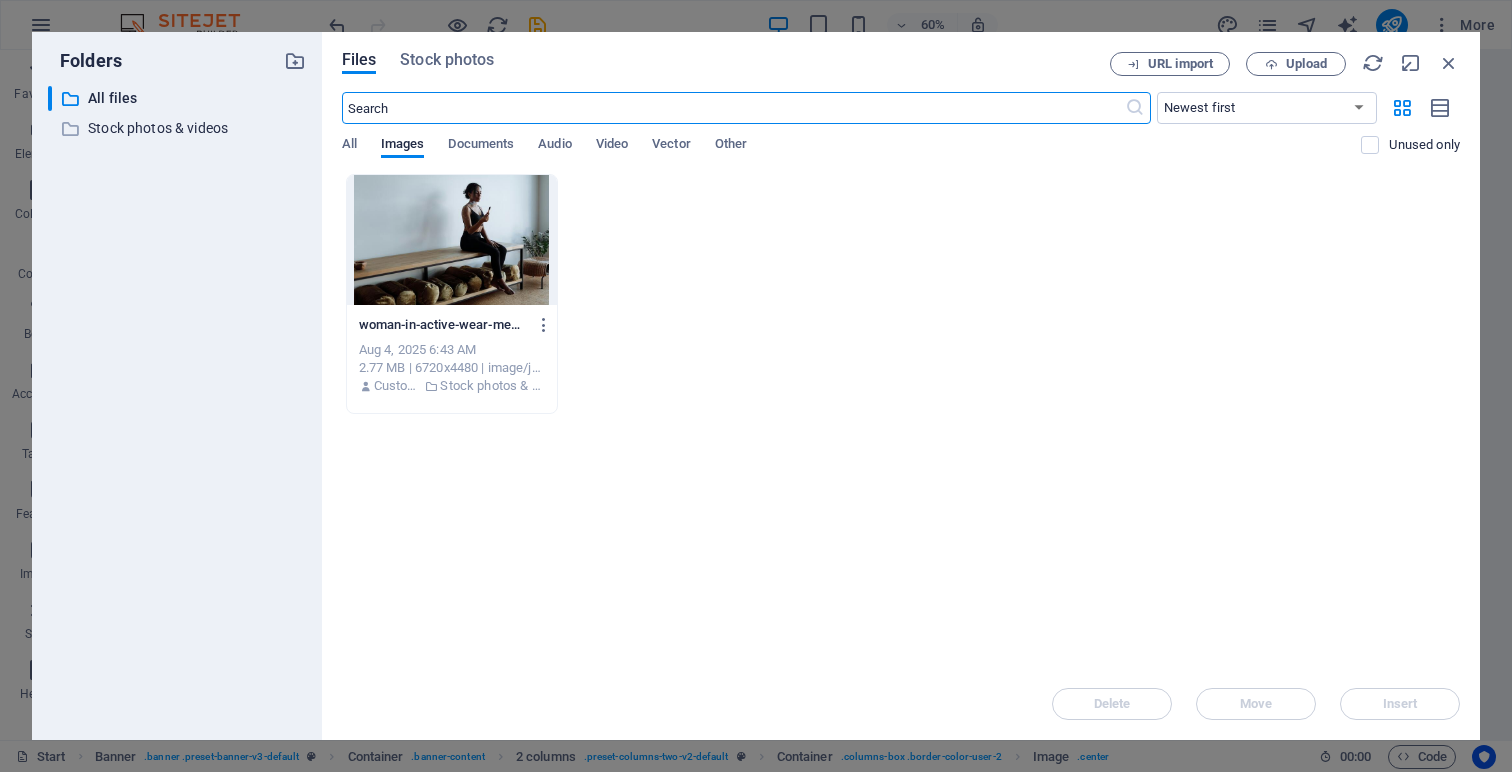 click at bounding box center (452, 240) 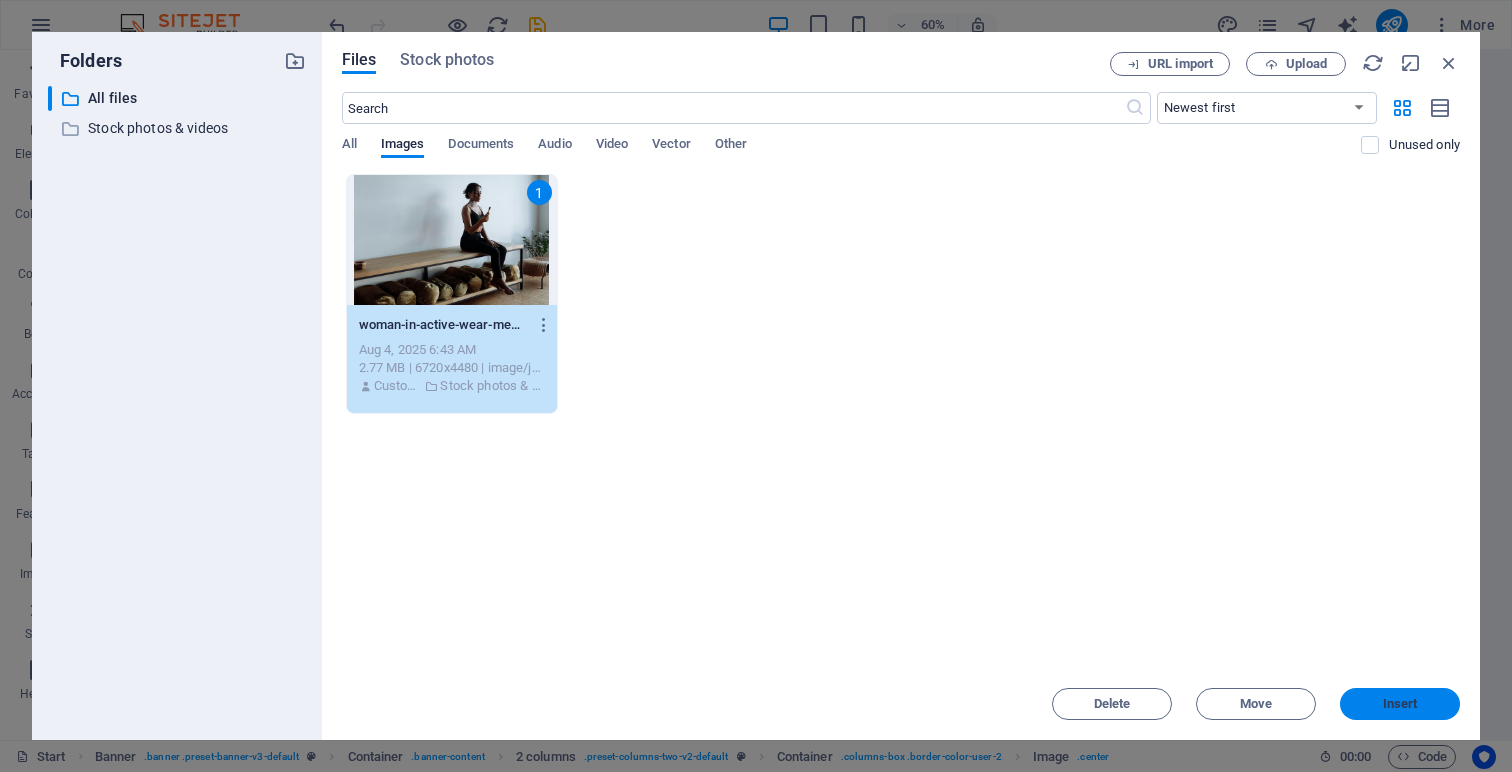 click on "Insert" at bounding box center (1400, 704) 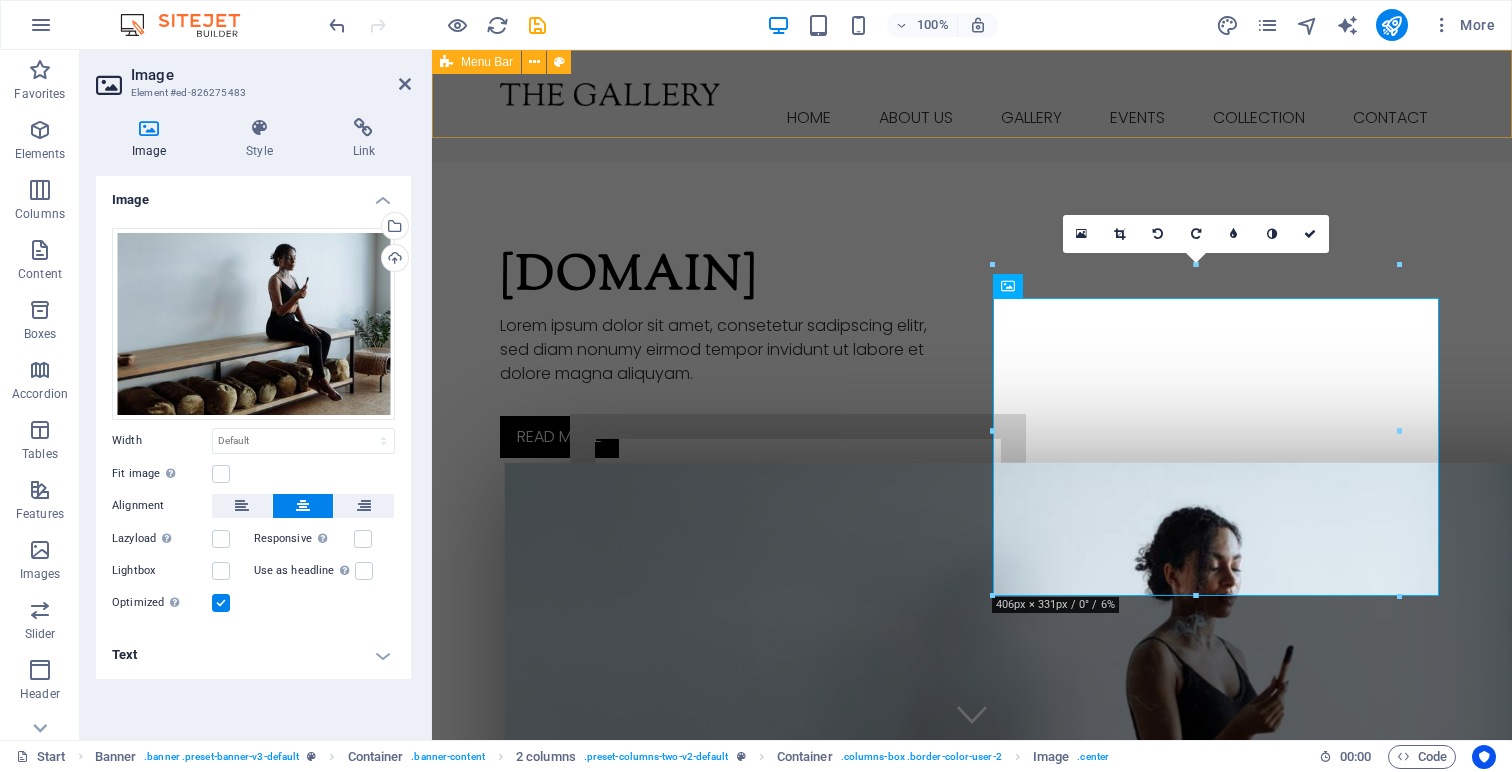 click on "Home About us Gallery Events Collection Contact" at bounding box center (972, 106) 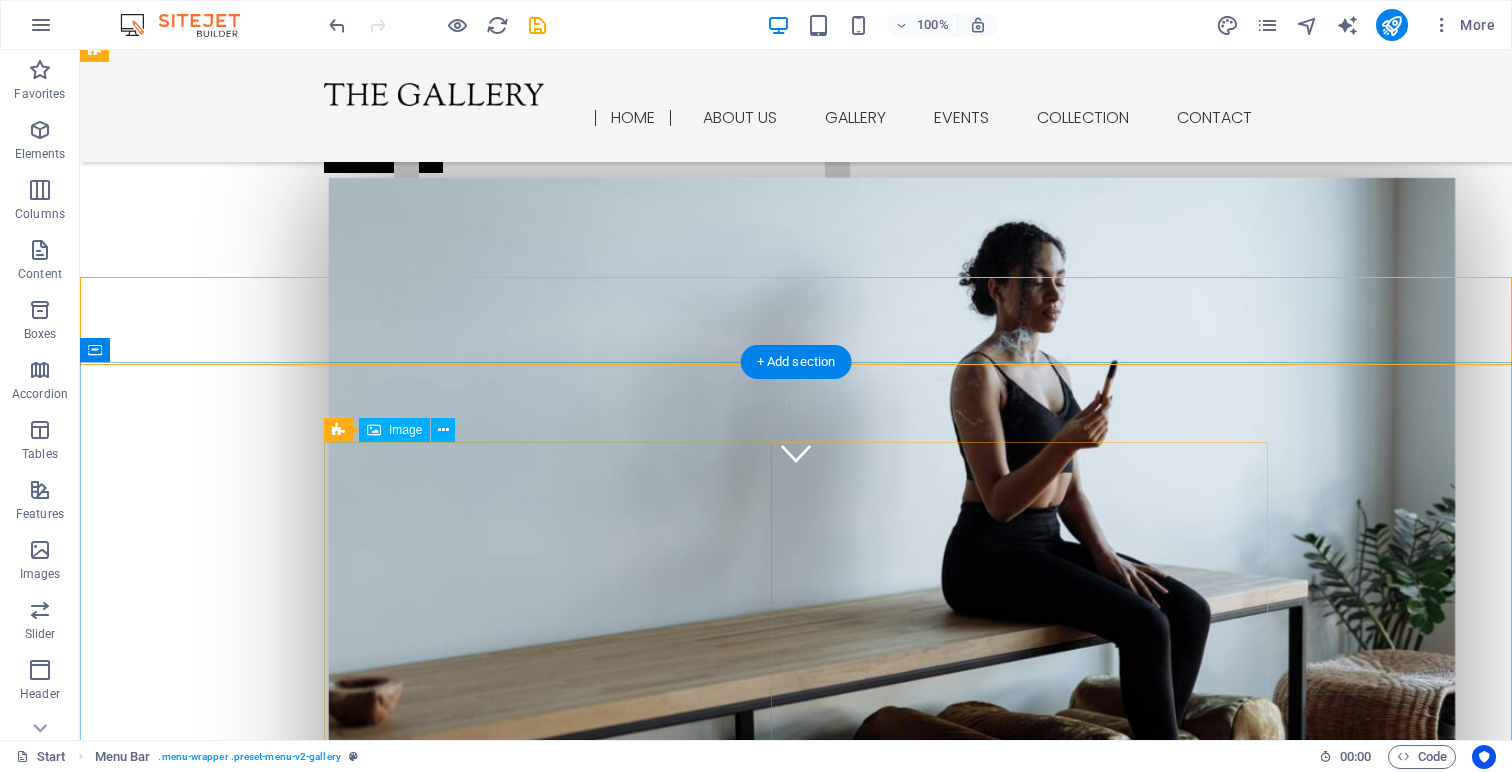 scroll, scrollTop: 0, scrollLeft: 0, axis: both 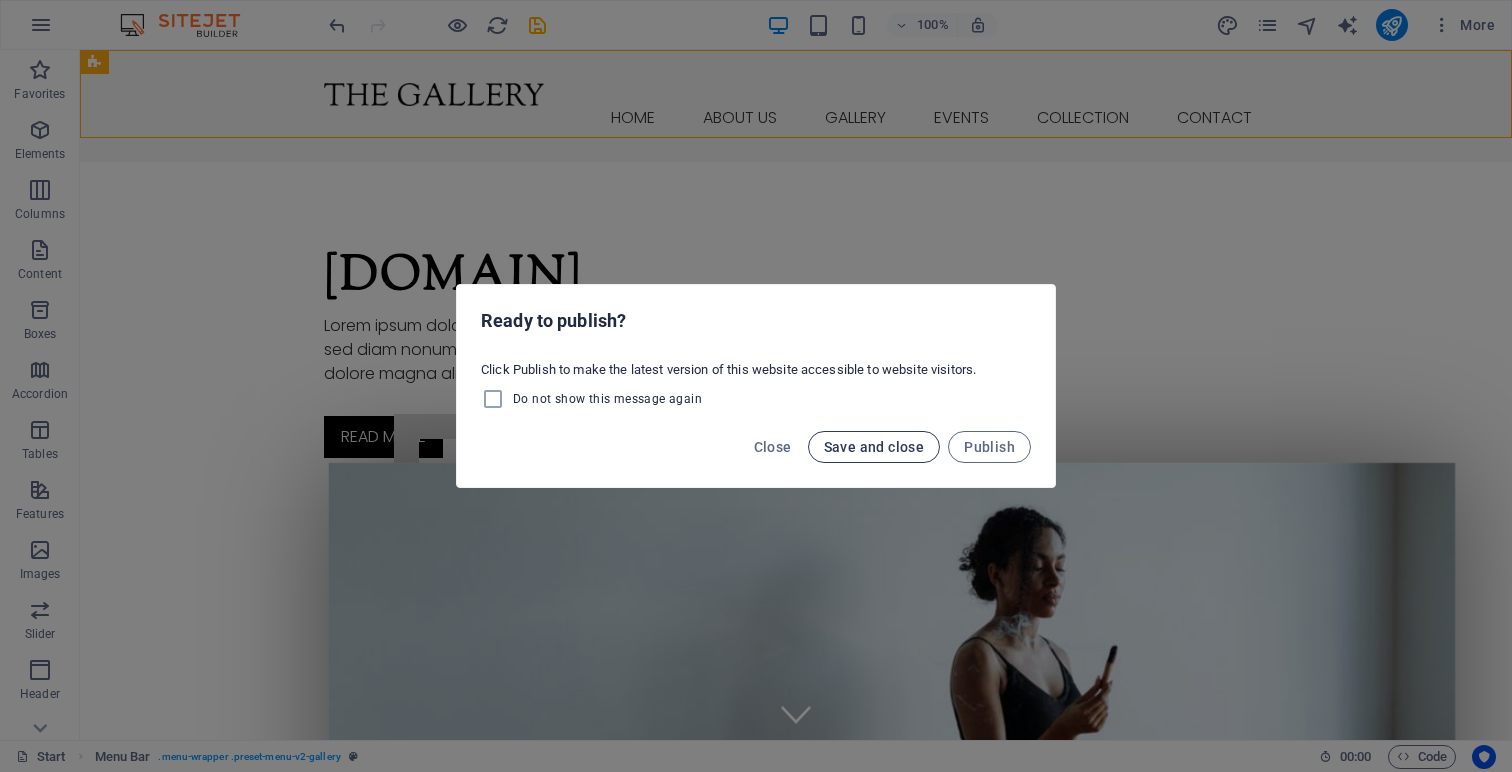 click on "Save and close" at bounding box center [874, 447] 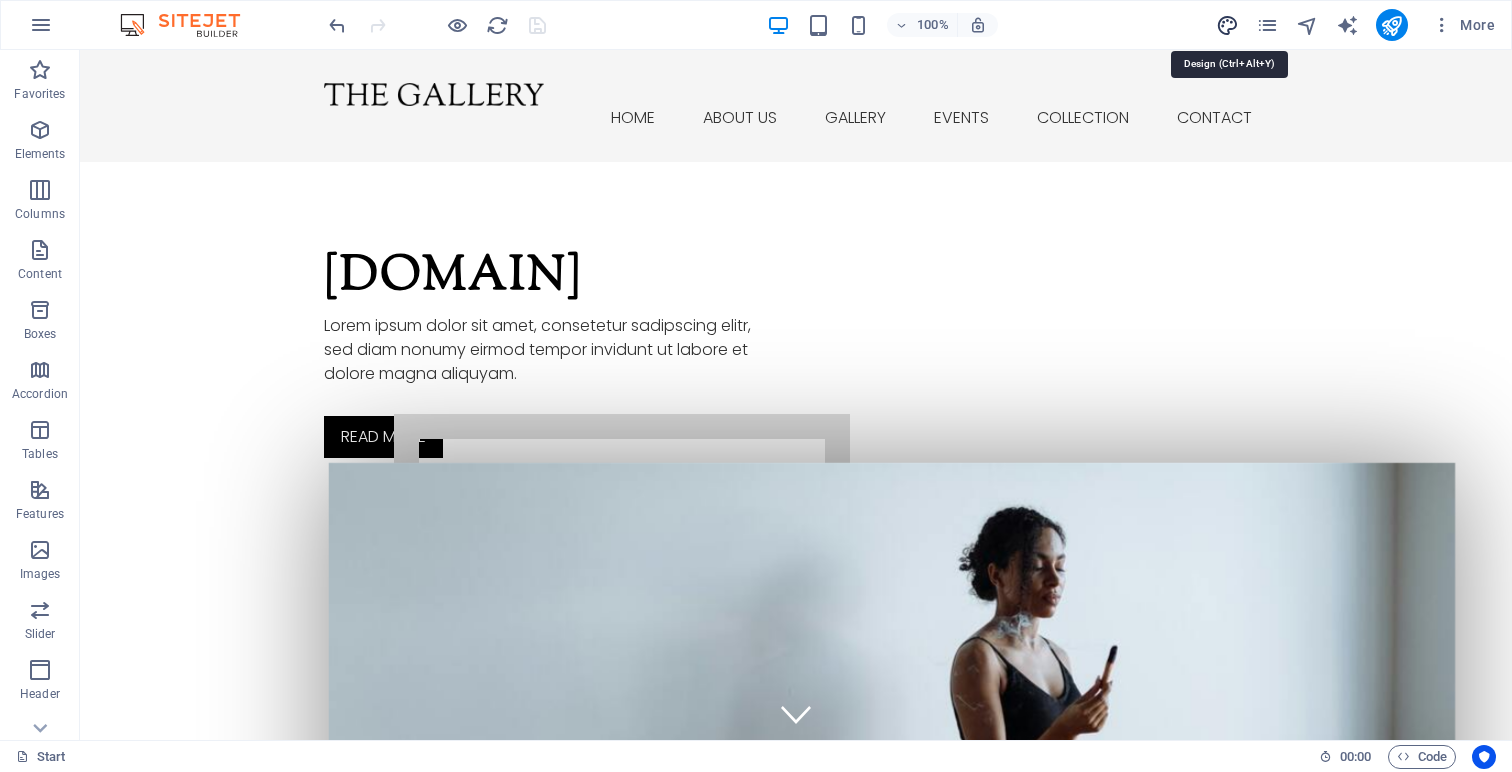 click at bounding box center [1227, 25] 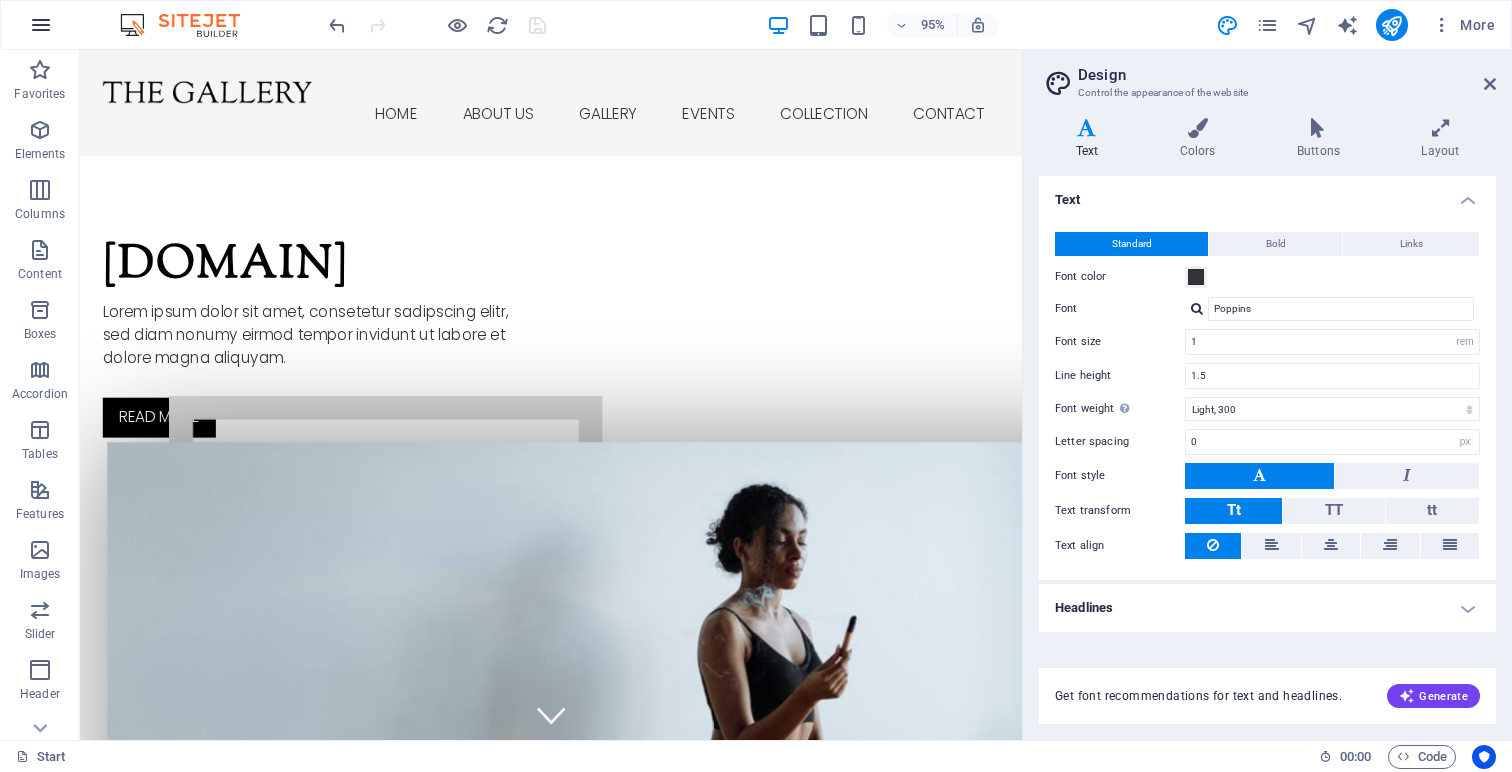 click at bounding box center [41, 25] 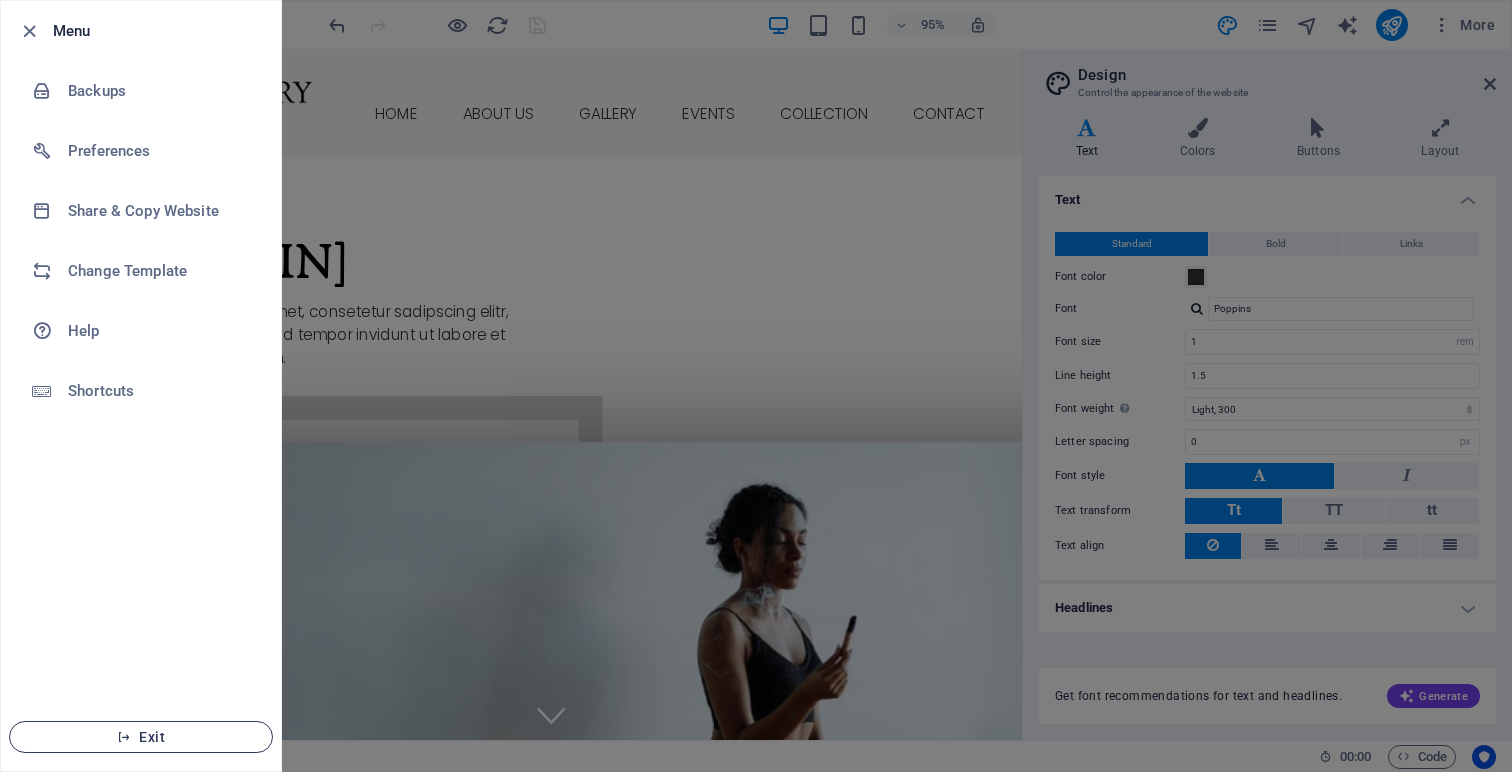 click on "Exit" at bounding box center (141, 737) 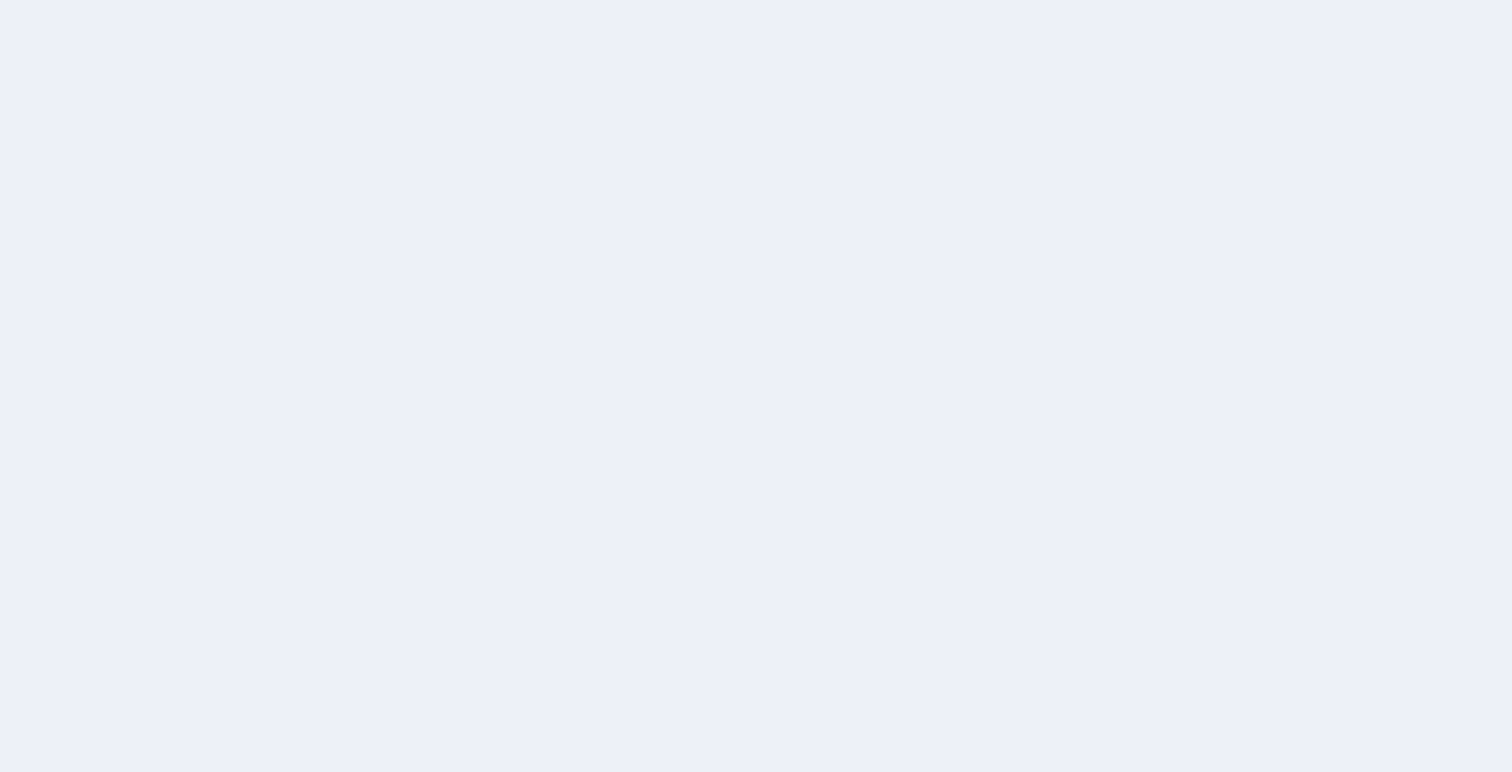 scroll, scrollTop: 0, scrollLeft: 0, axis: both 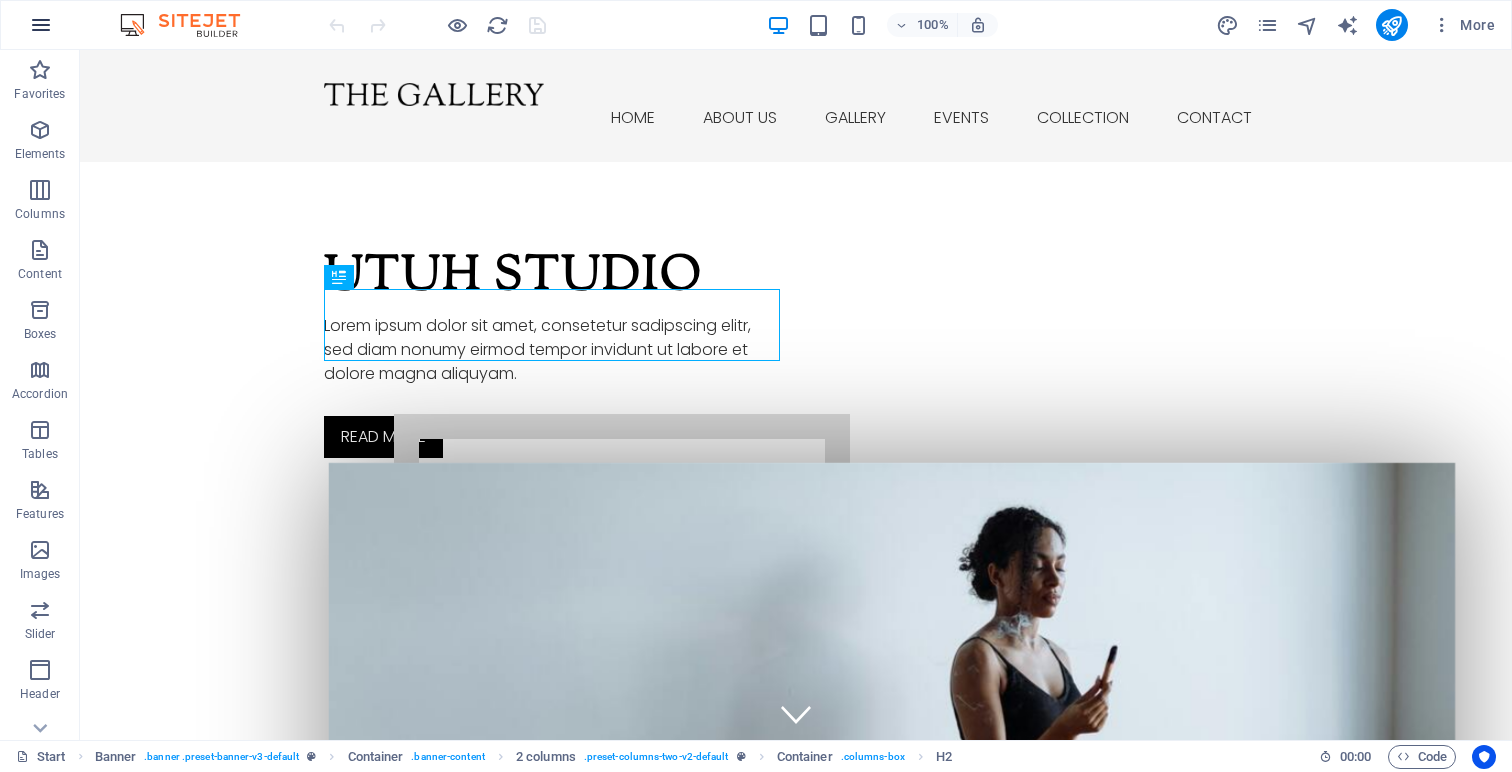 click at bounding box center (41, 25) 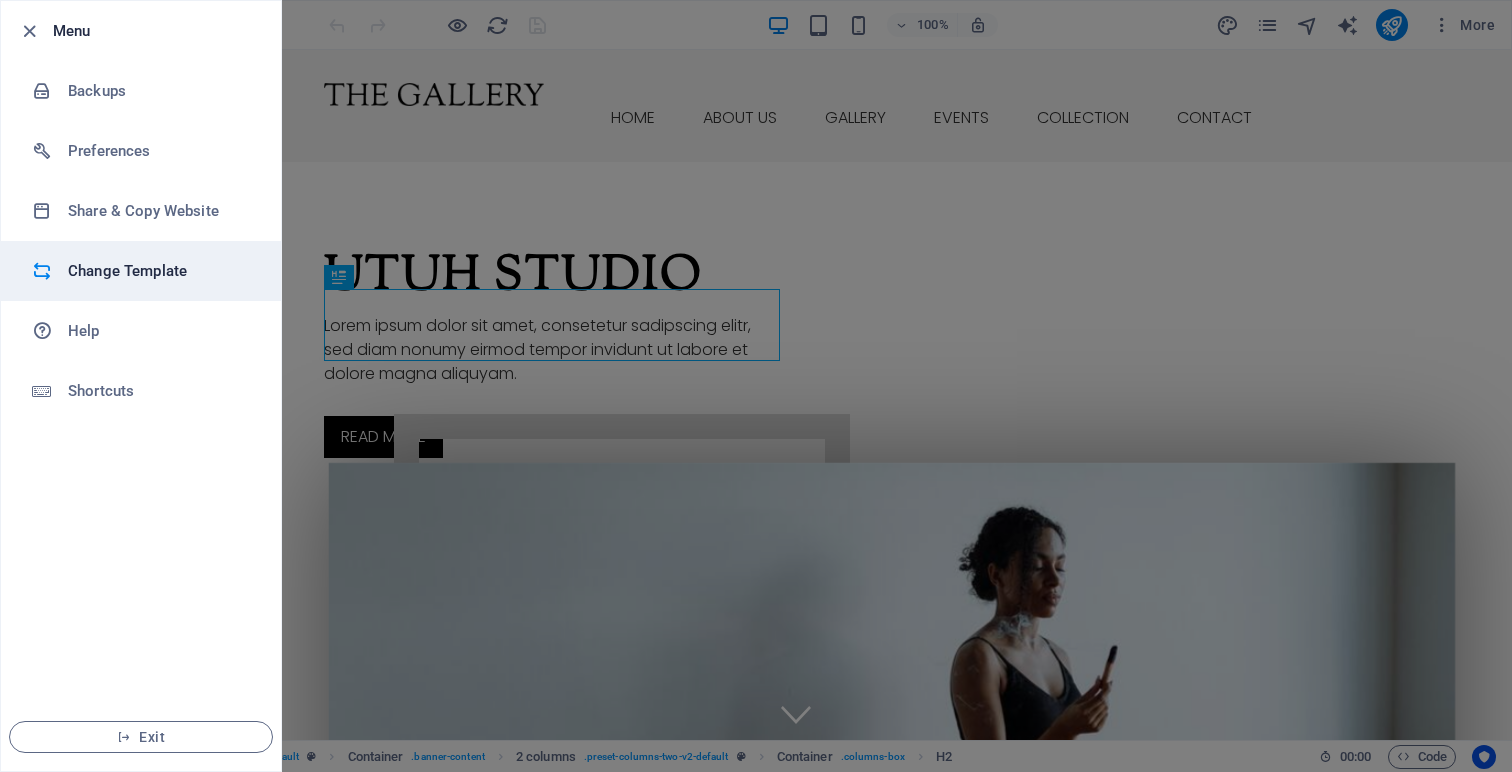 click at bounding box center [42, 271] 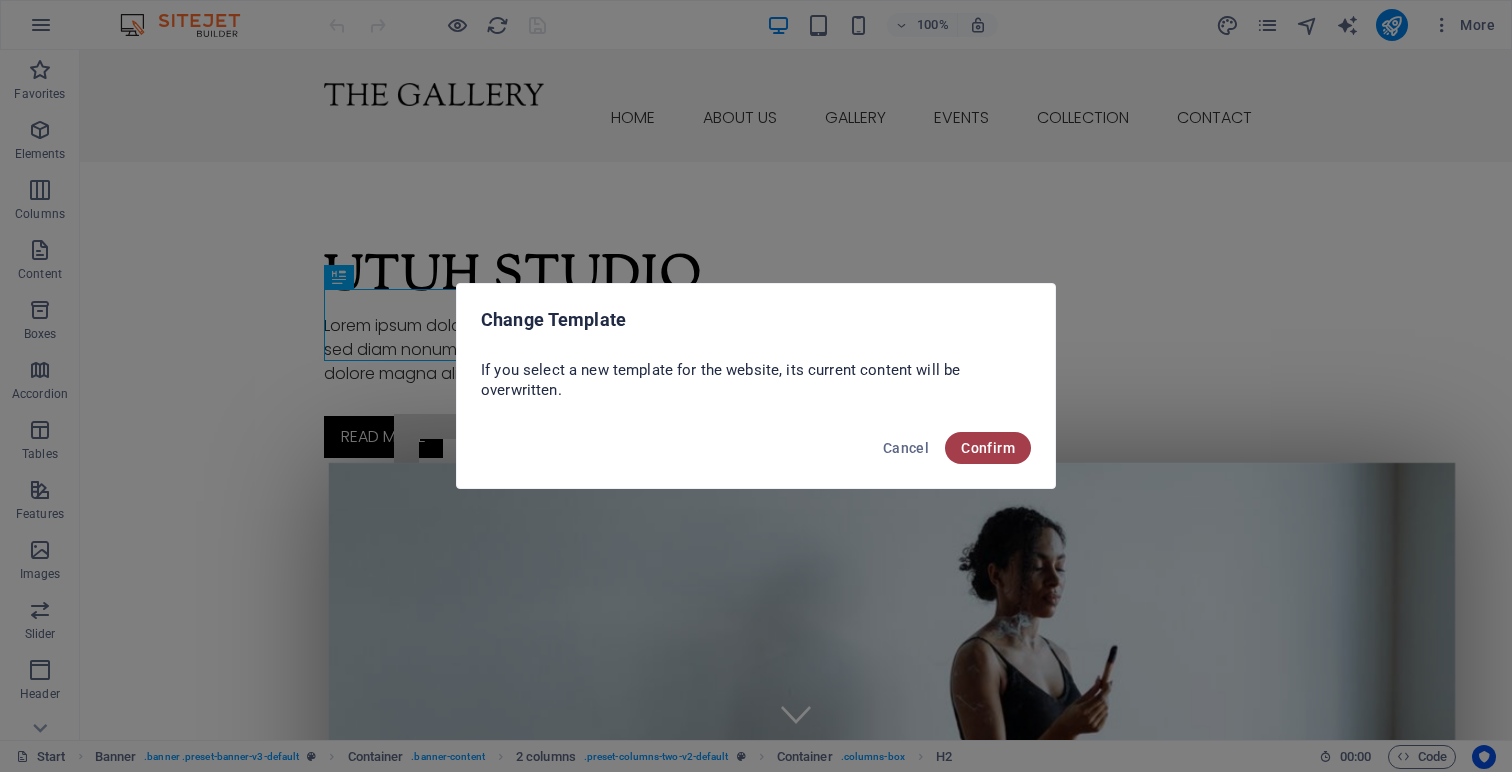 click on "Confirm" at bounding box center [988, 448] 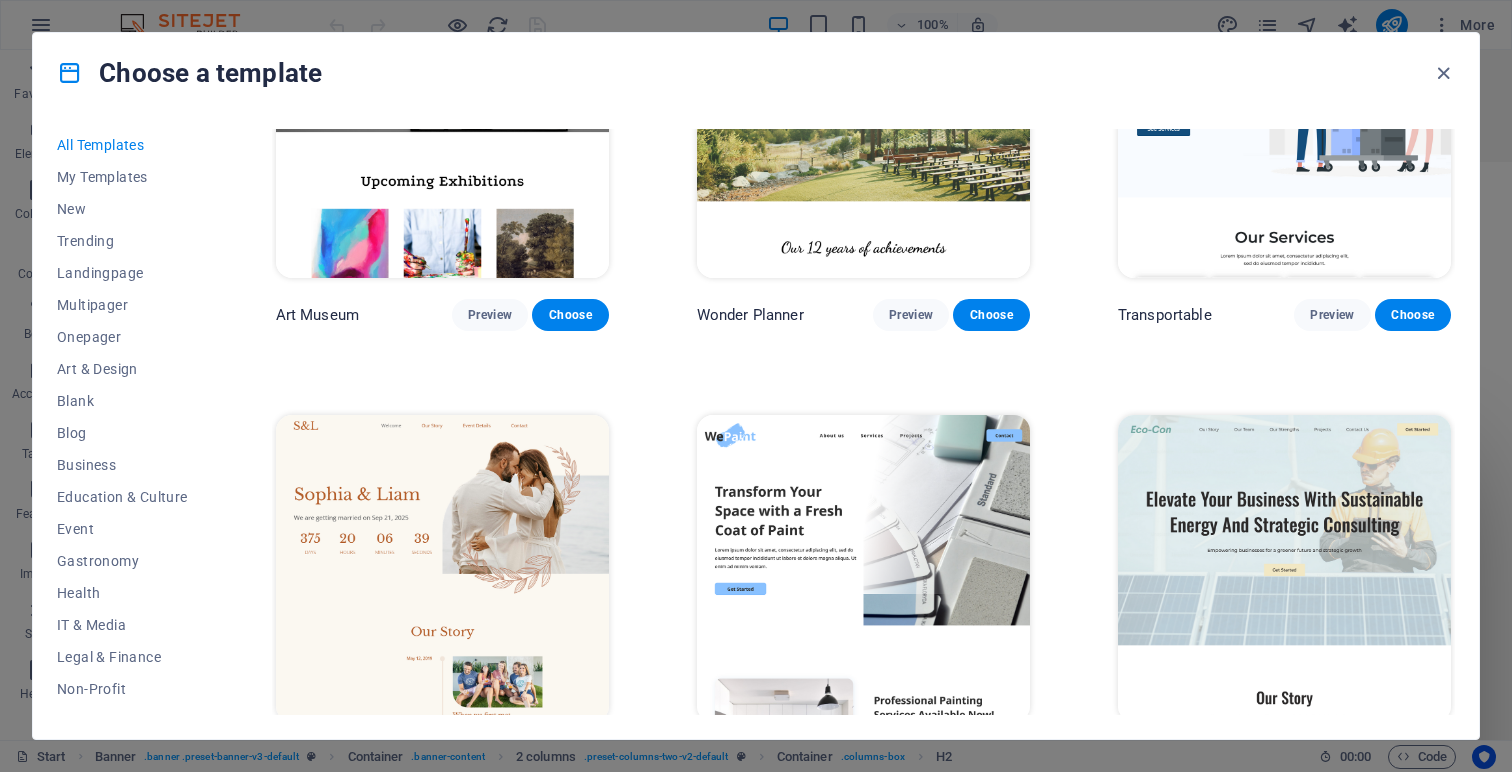 scroll, scrollTop: 597, scrollLeft: 0, axis: vertical 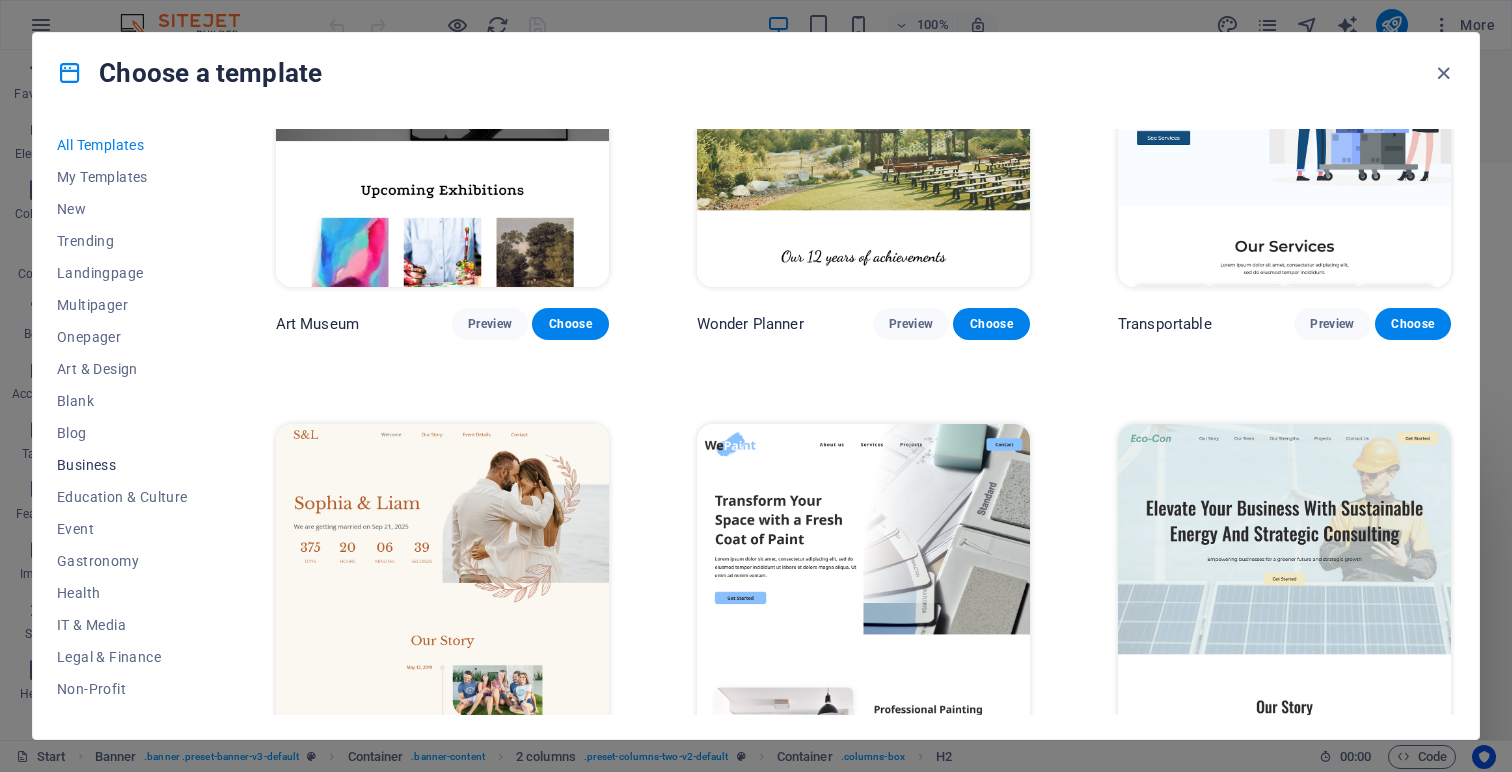 click on "Business" at bounding box center [122, 465] 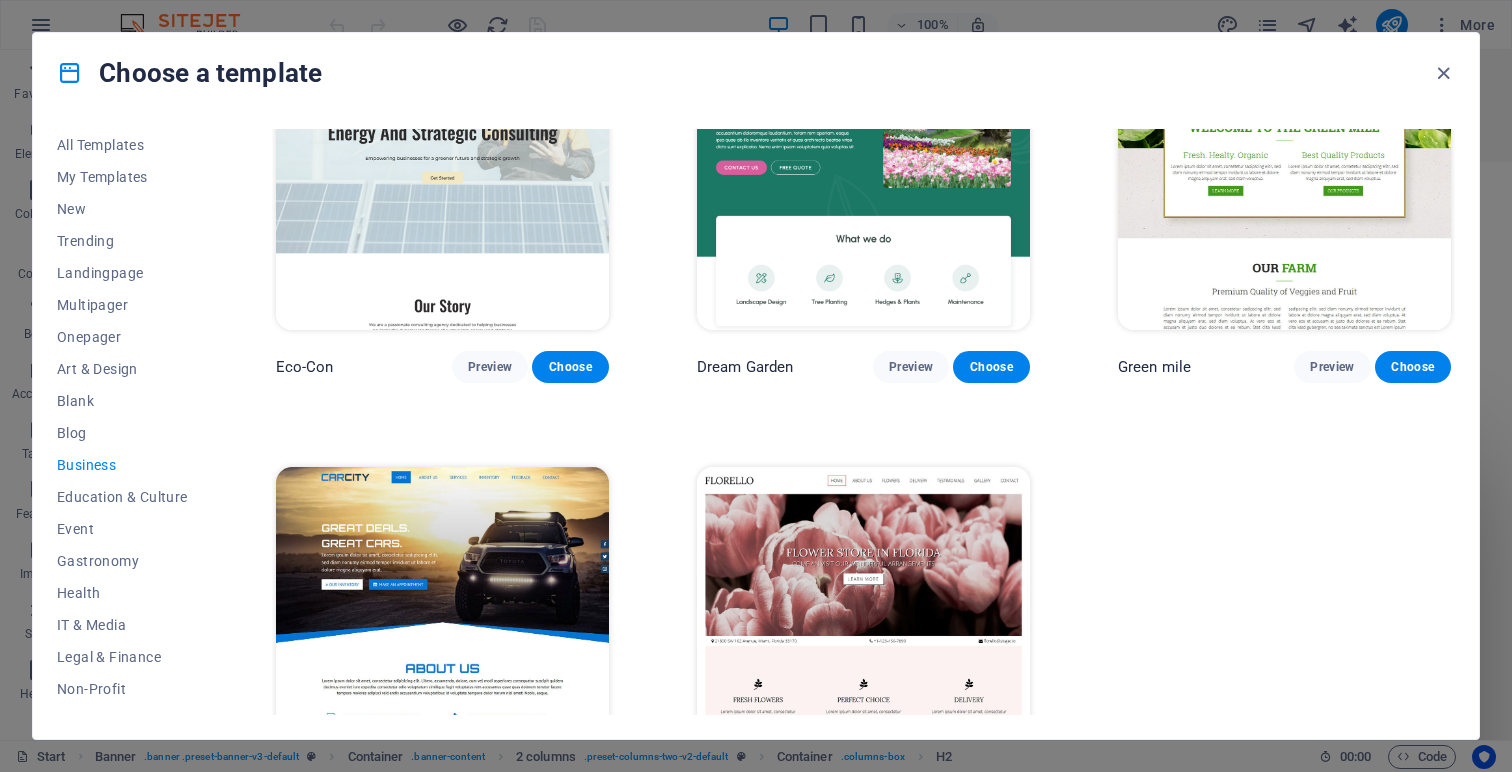 scroll, scrollTop: 0, scrollLeft: 0, axis: both 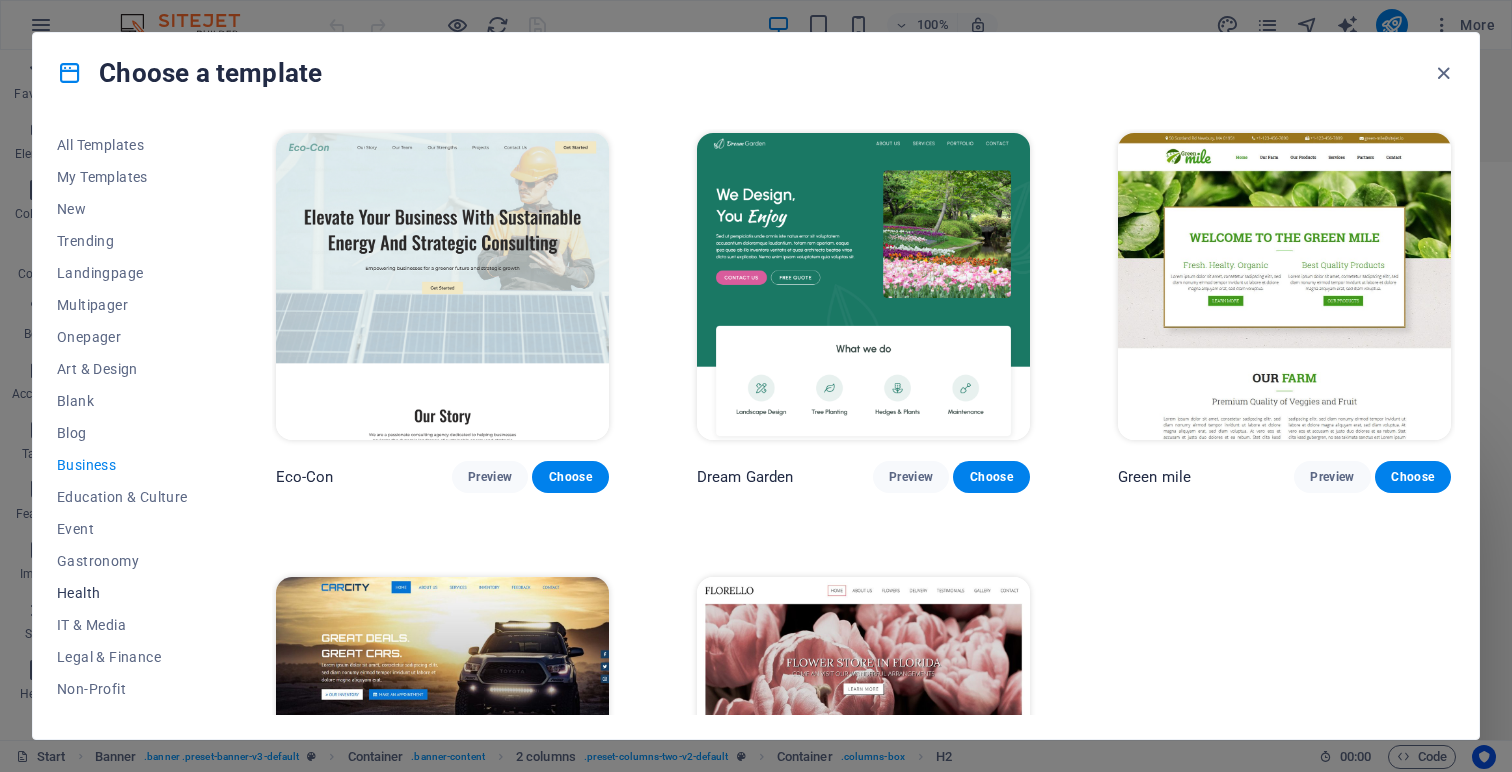 click on "Health" at bounding box center [122, 593] 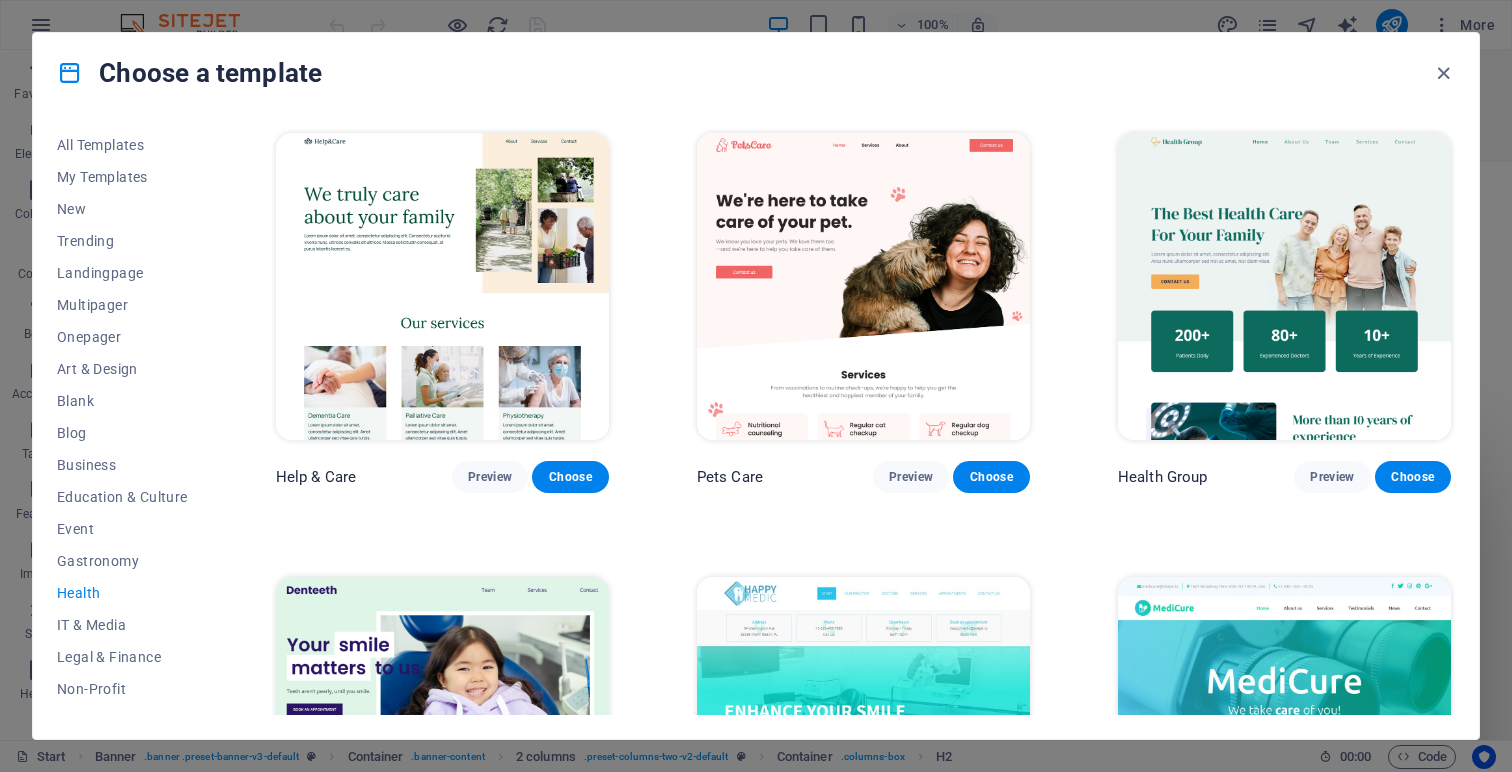 click at bounding box center [863, 286] 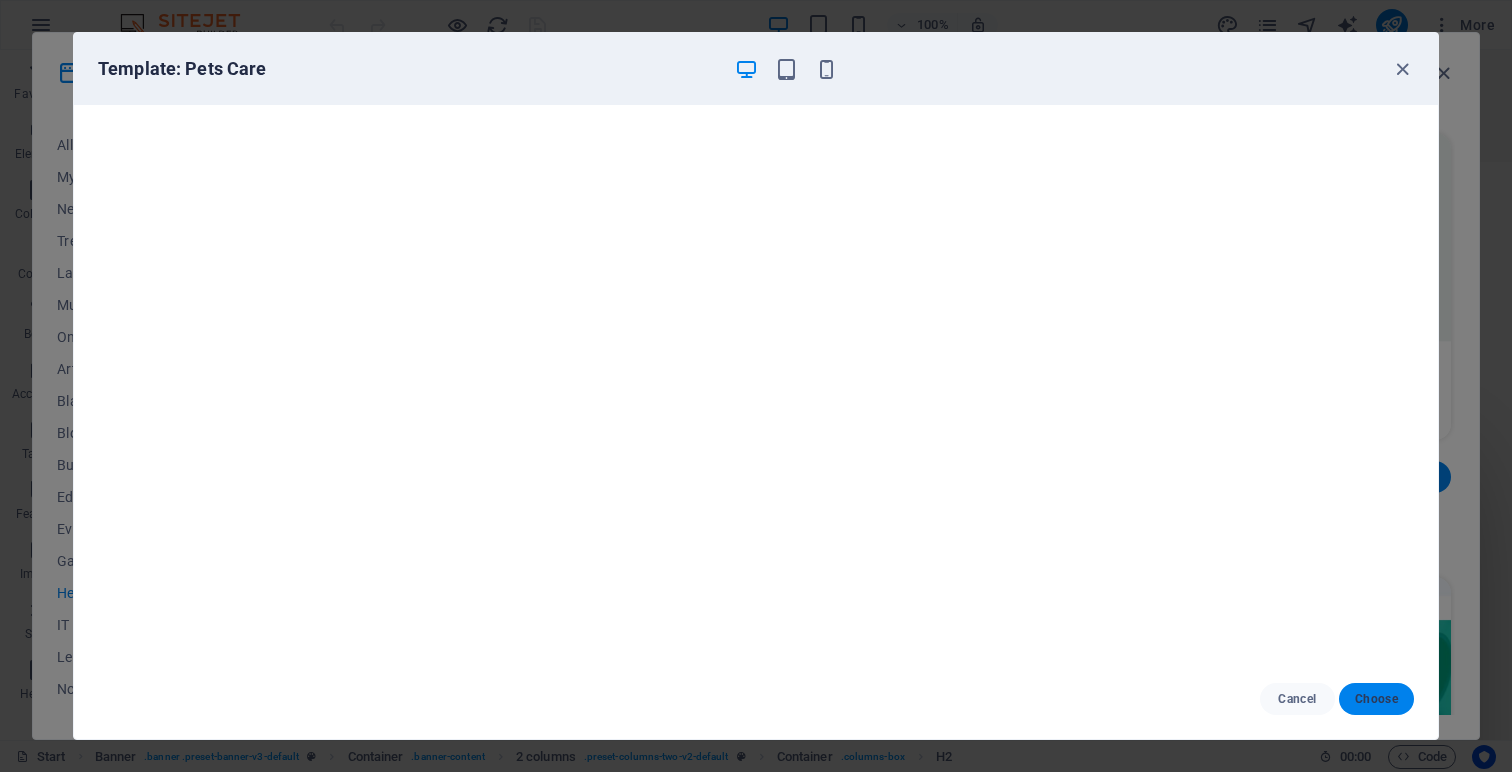 click on "Choose" at bounding box center [1376, 699] 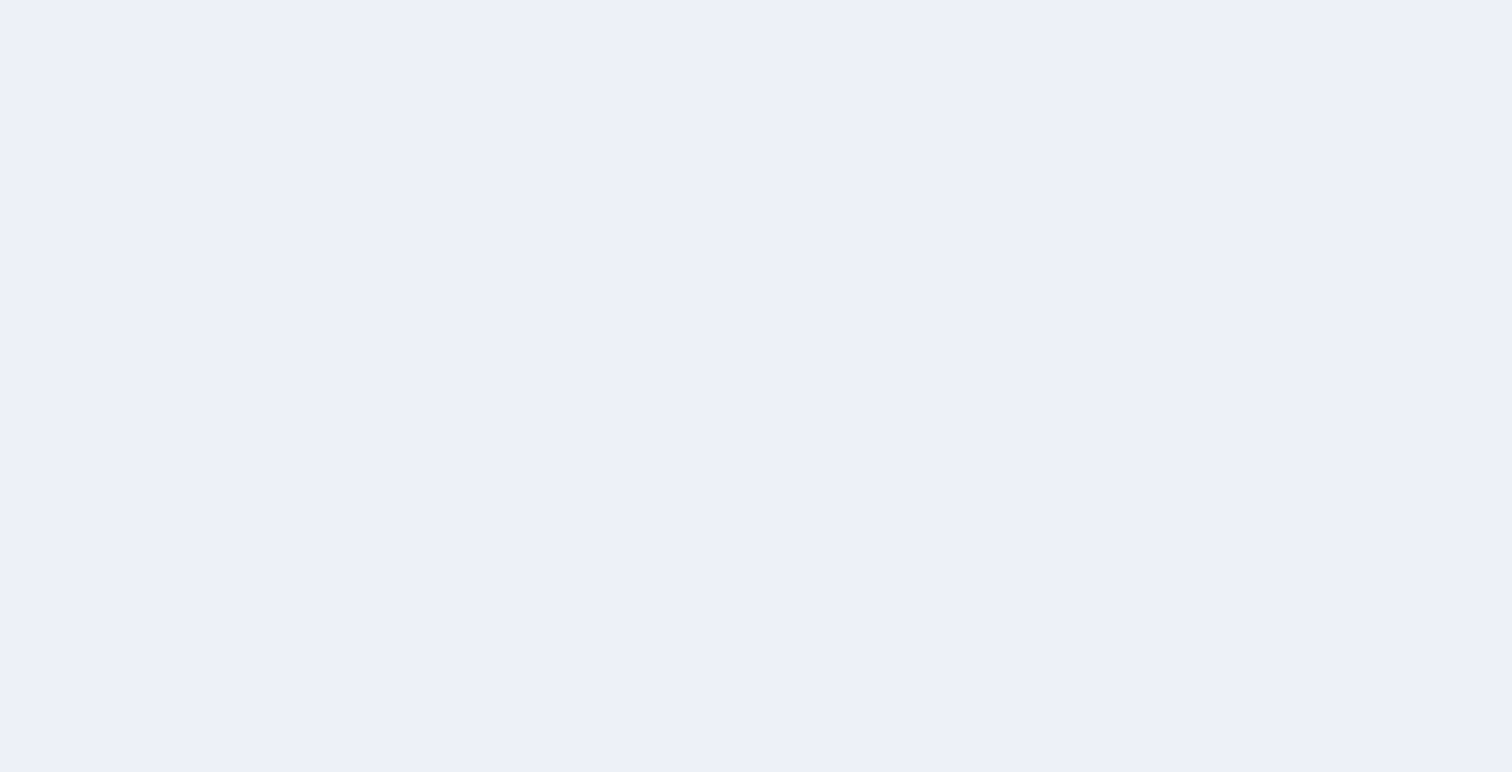 scroll, scrollTop: 0, scrollLeft: 0, axis: both 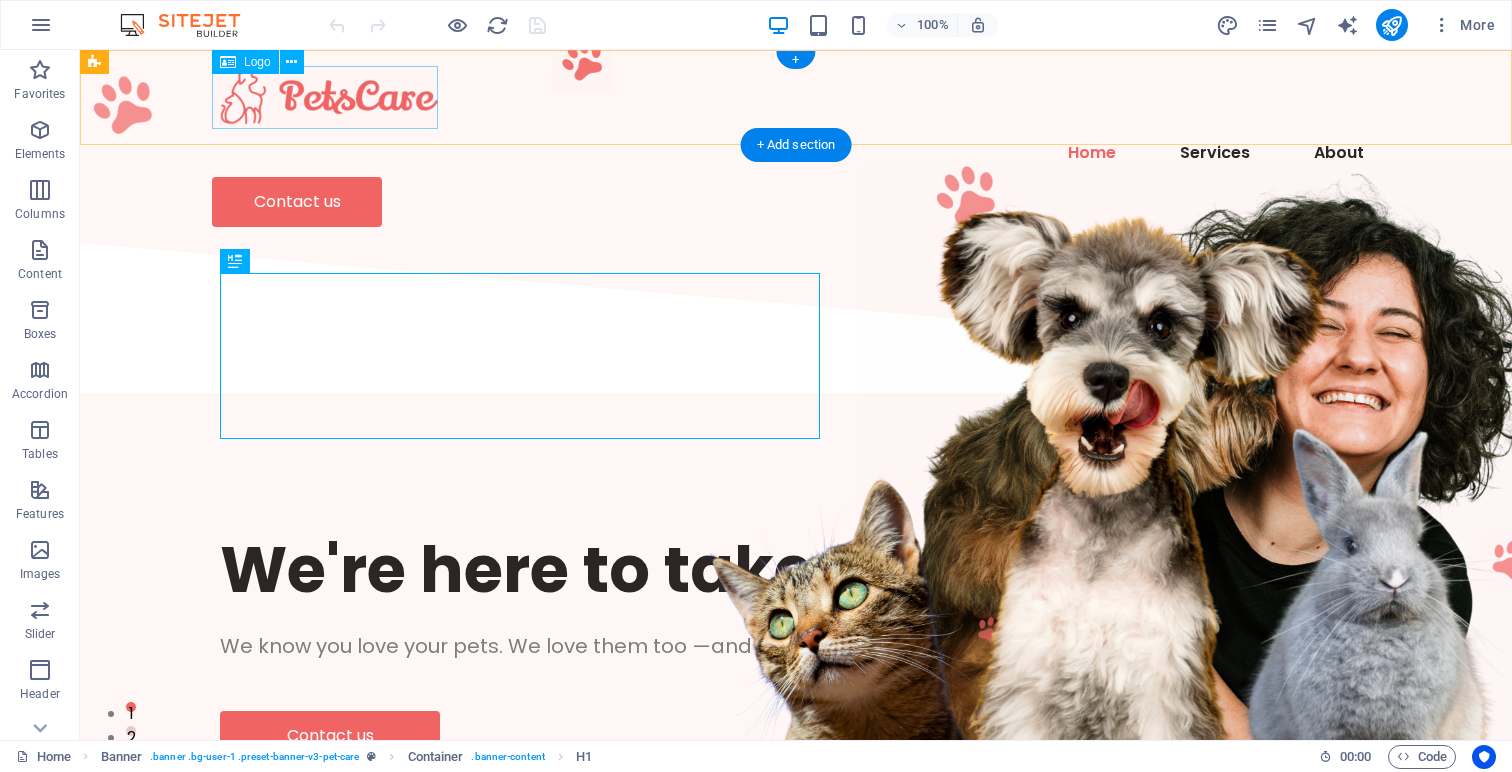 click at bounding box center [796, 97] 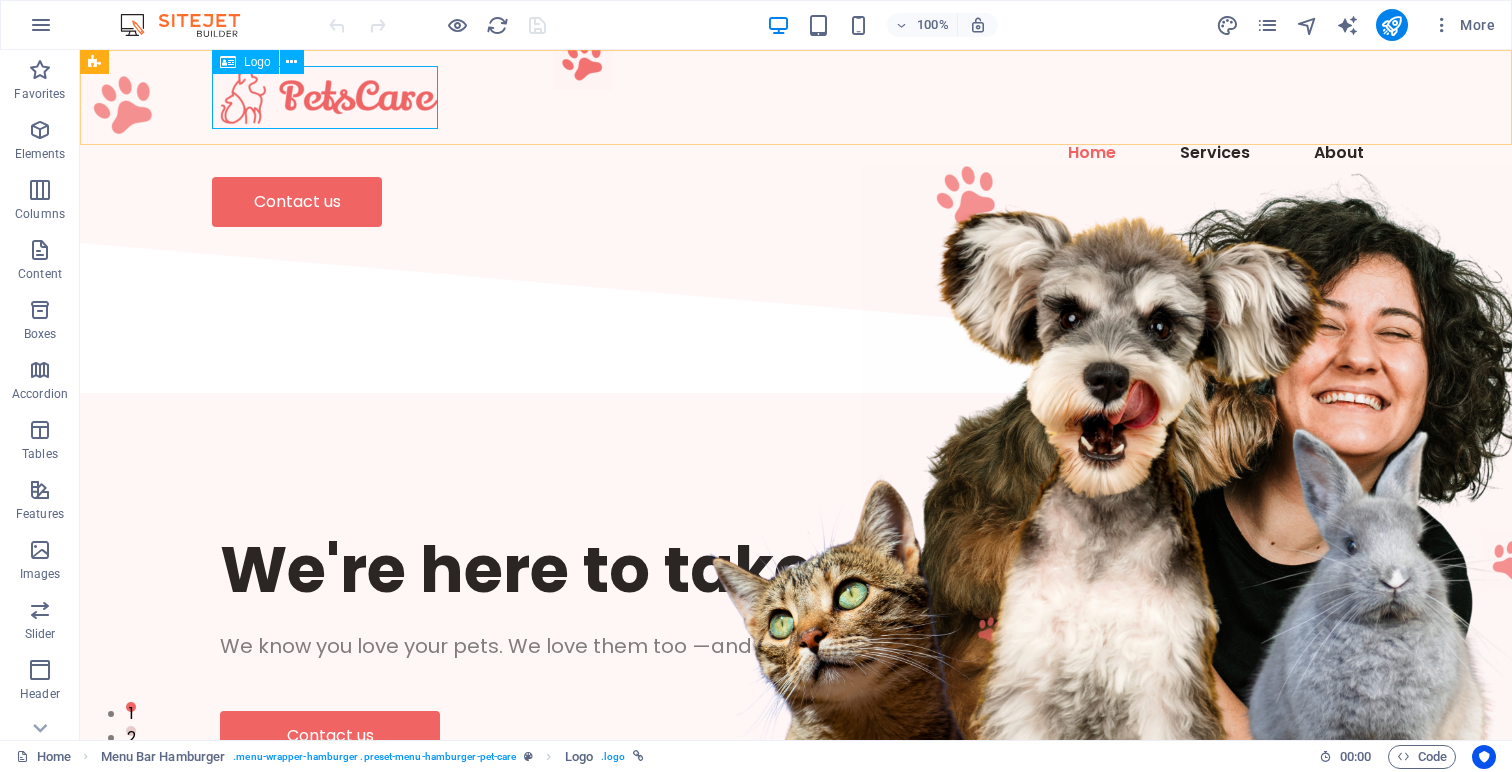 click on "Logo" at bounding box center (257, 62) 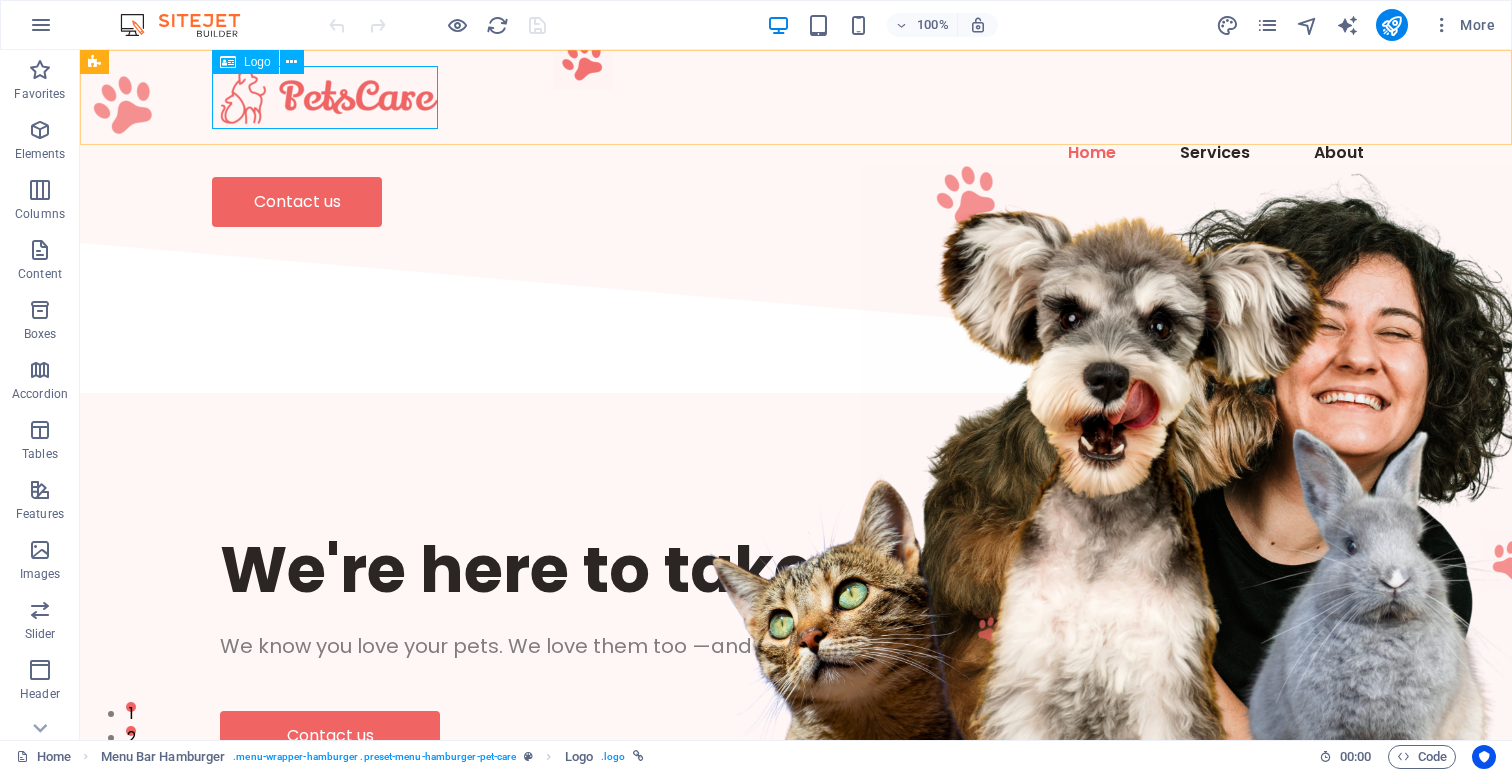 click on "Logo" at bounding box center (257, 62) 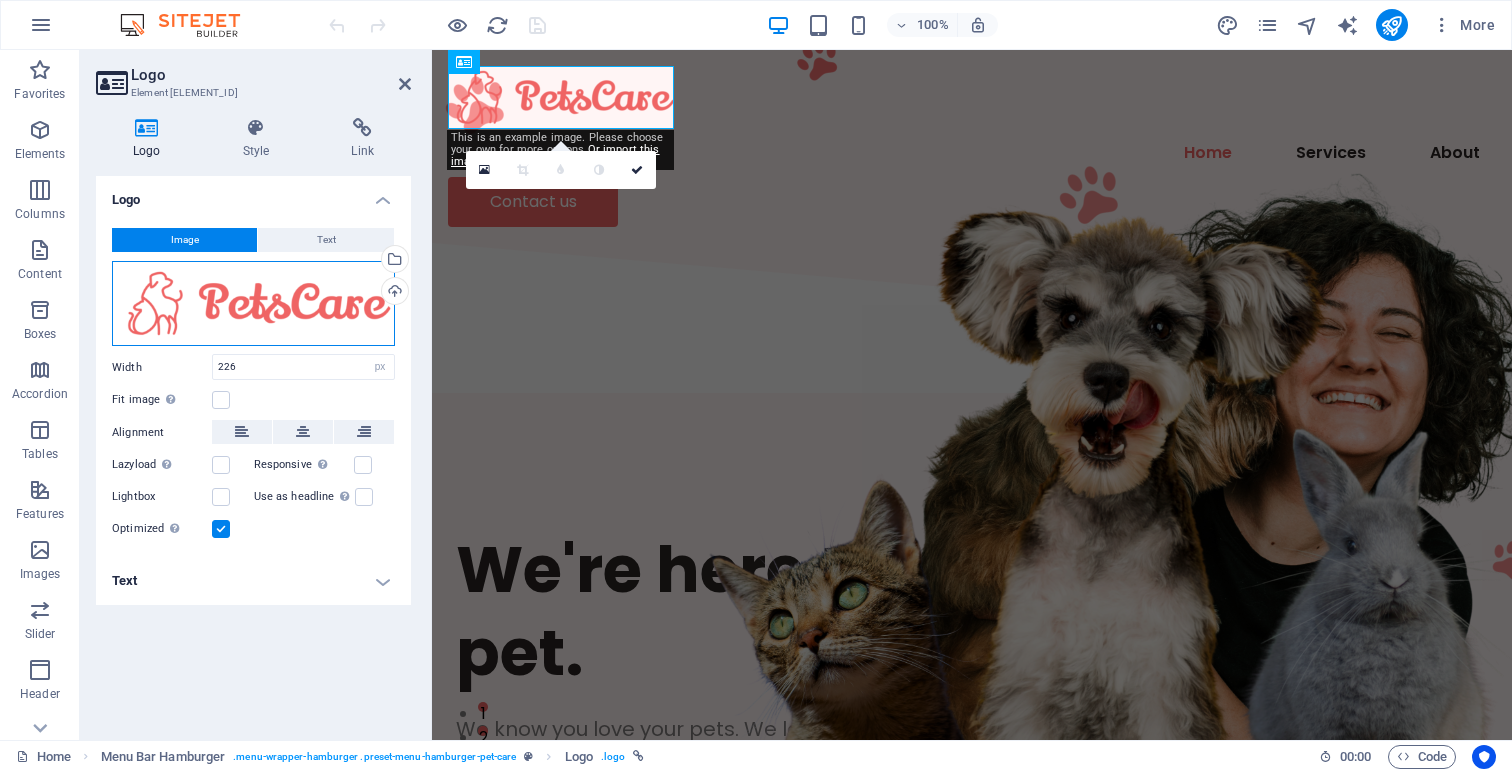 click on "Drag files here, click to choose files or select files from Files or our free stock photos & videos" at bounding box center (253, 304) 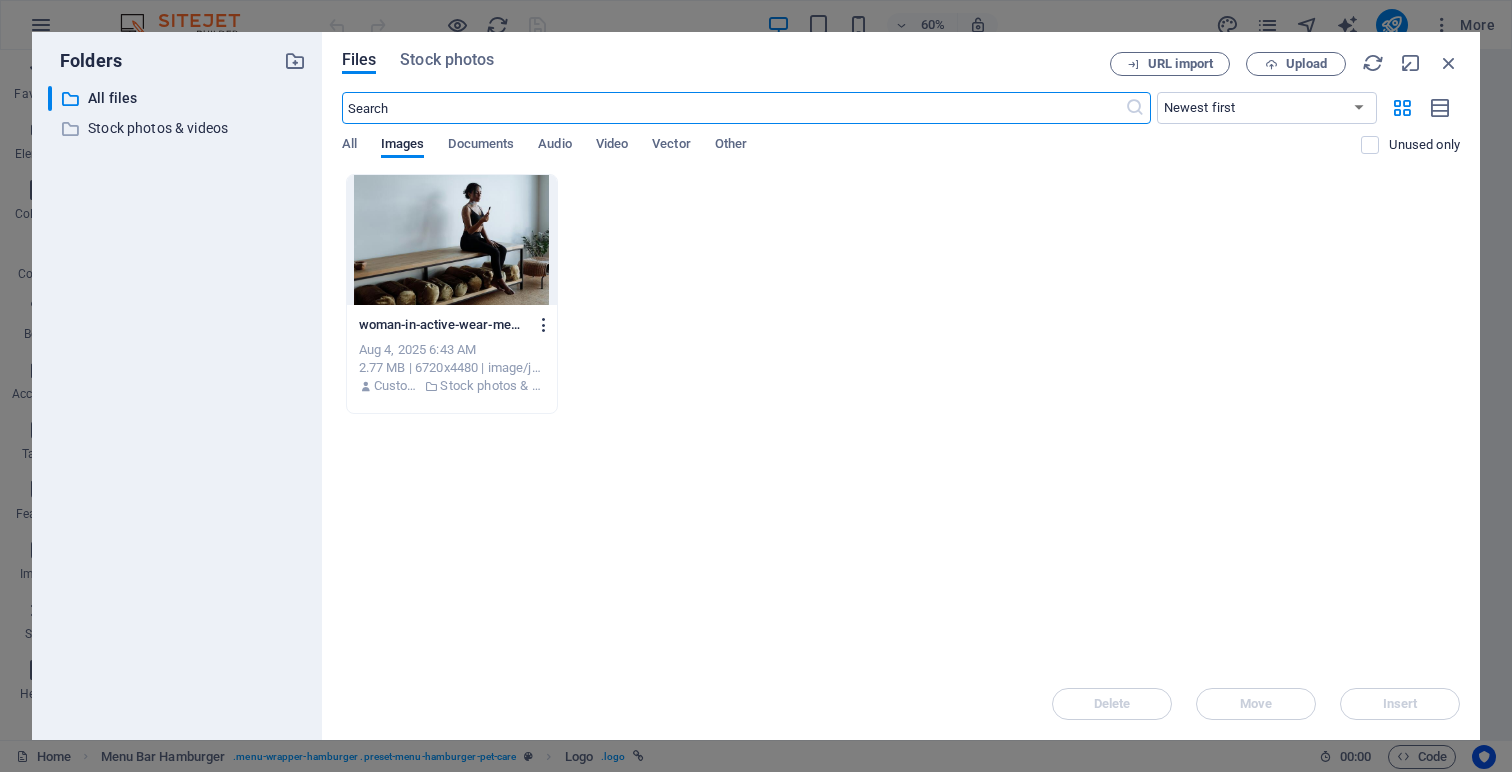 click at bounding box center [544, 325] 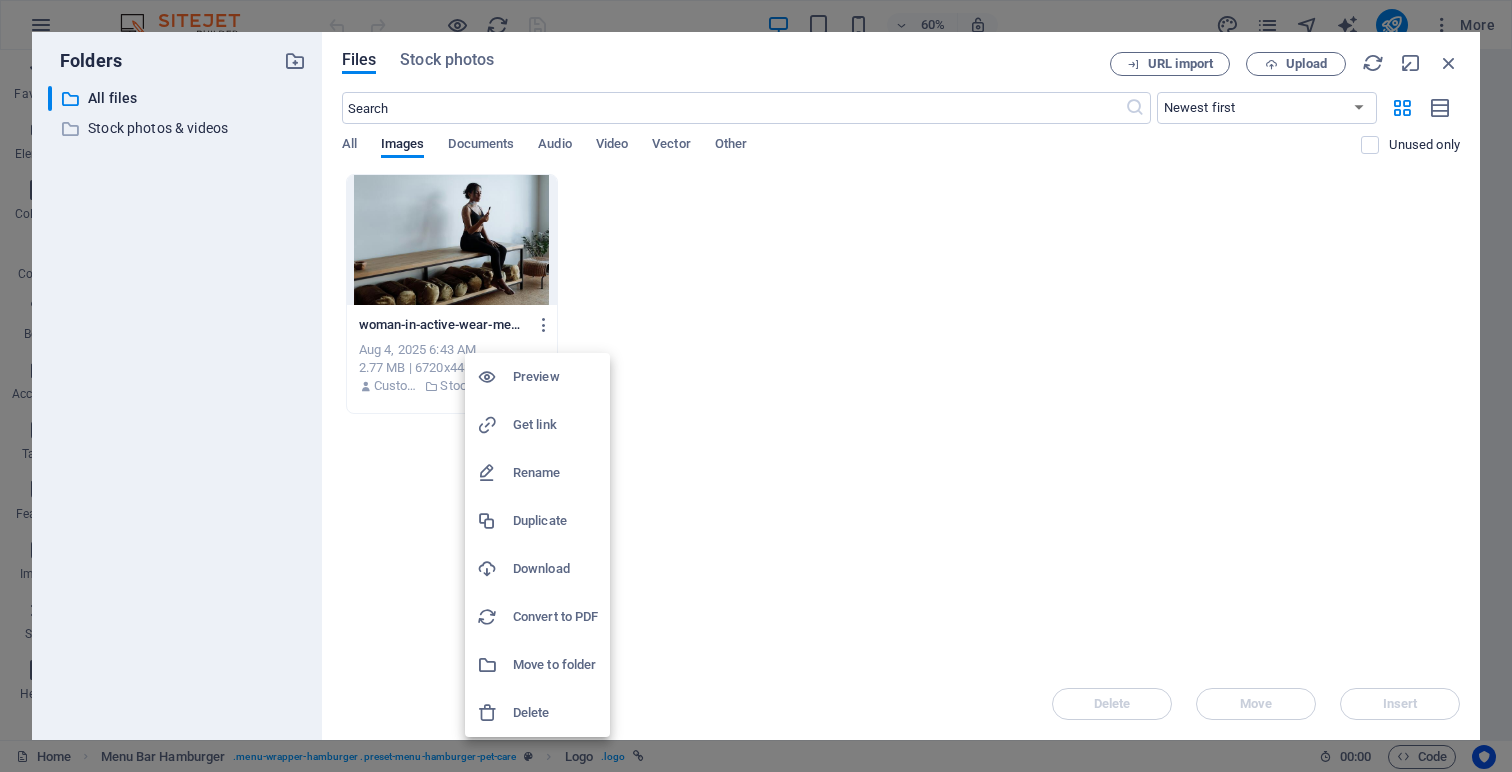 click at bounding box center [756, 386] 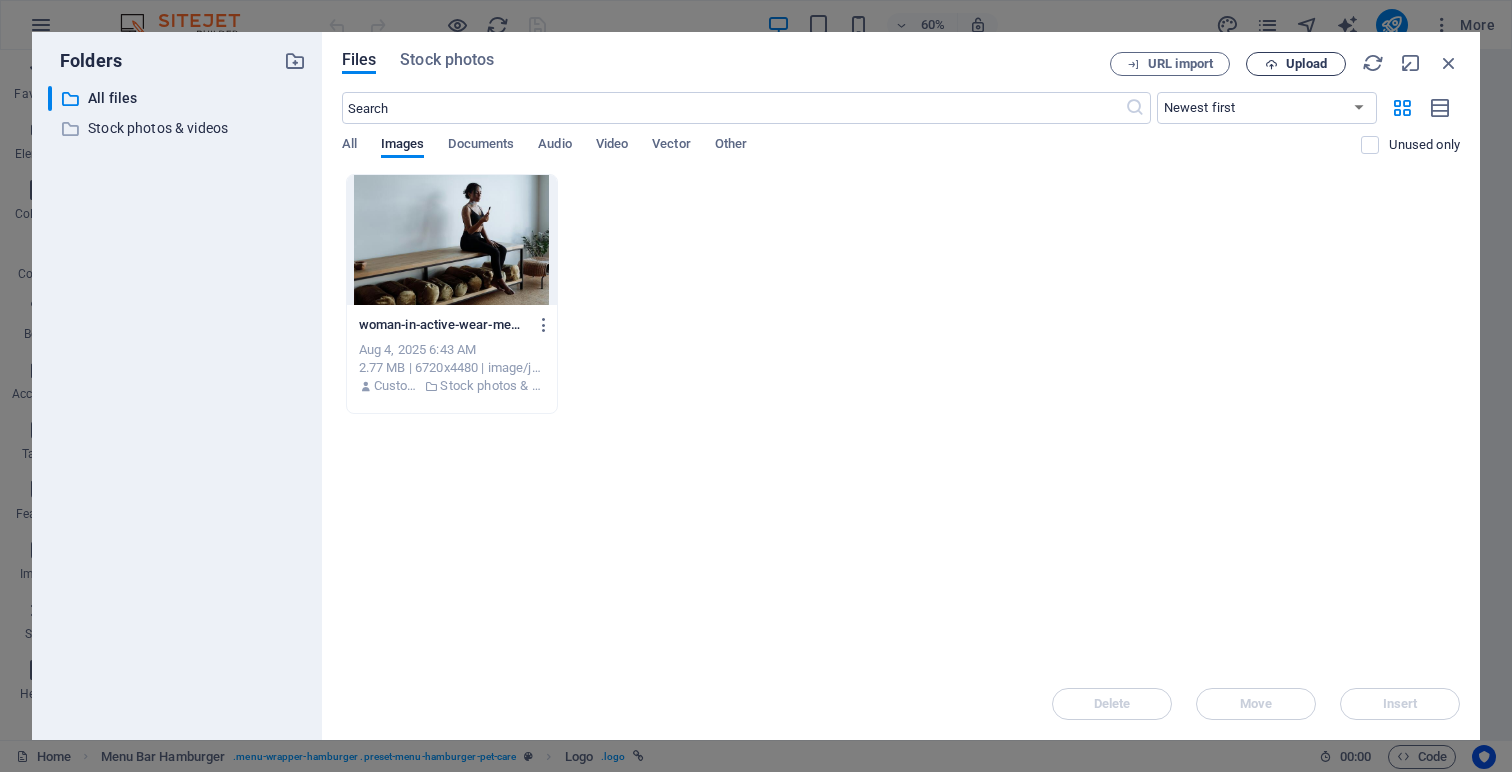 click on "Upload" at bounding box center [1306, 64] 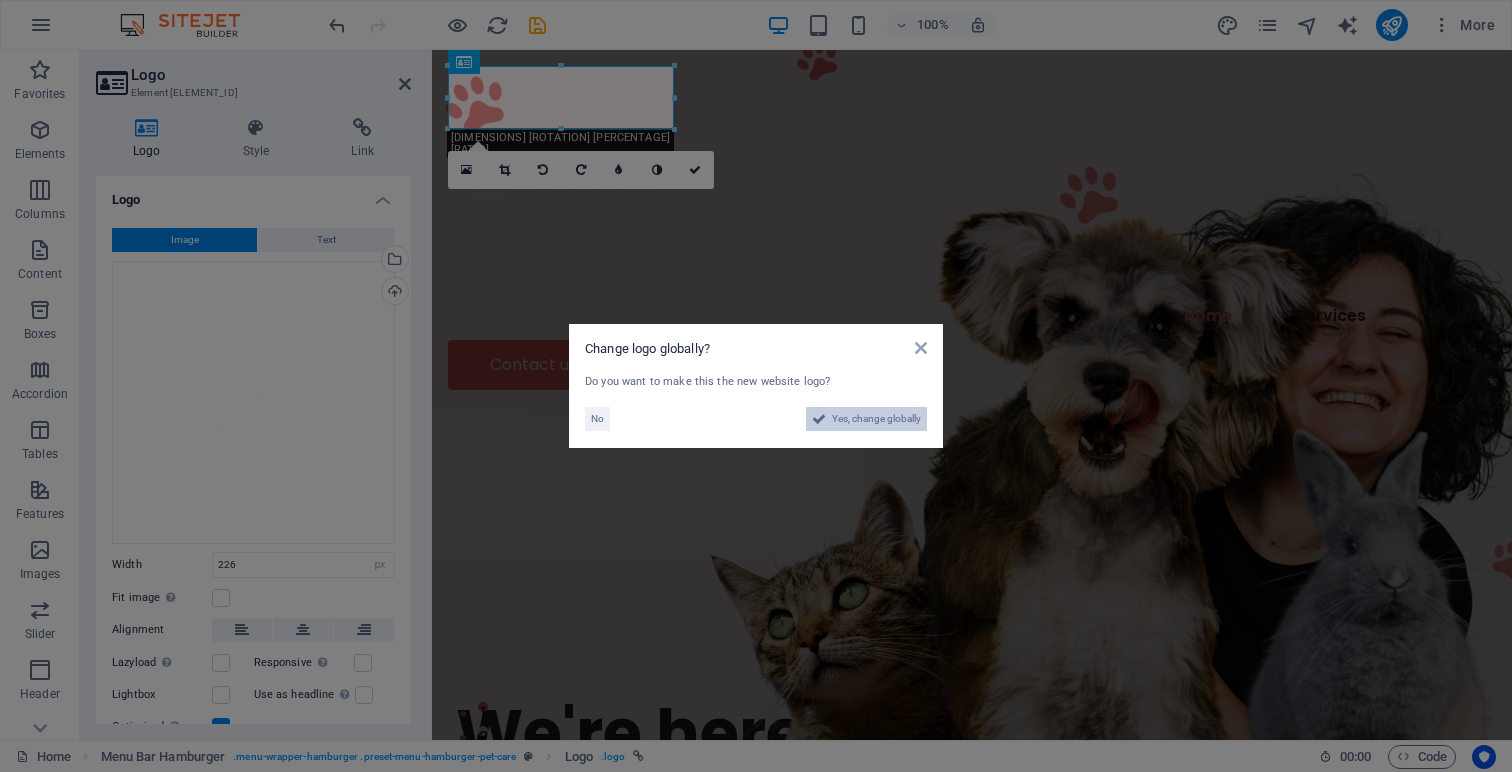 click on "Yes, change globally" at bounding box center (876, 419) 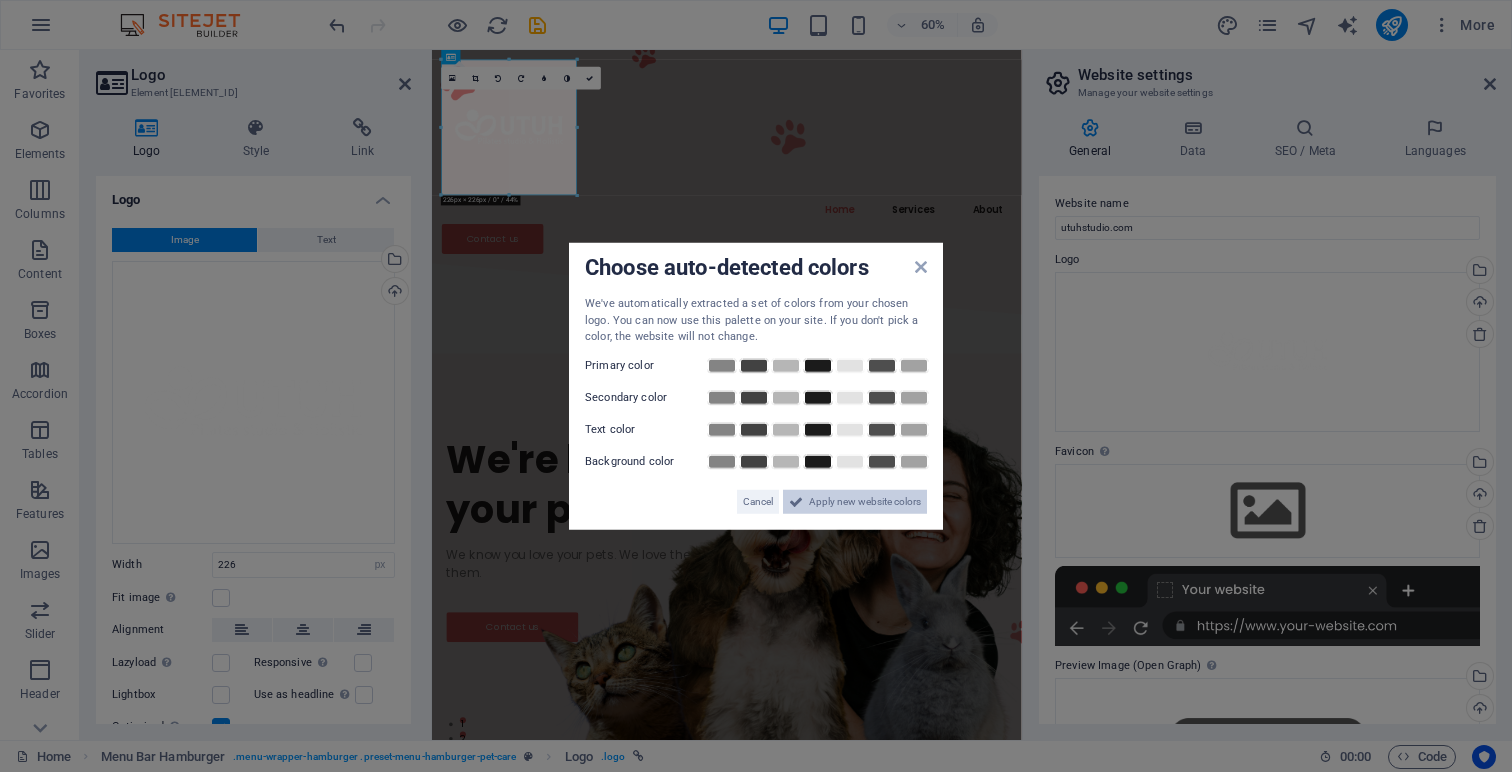 click on "Apply new website colors" at bounding box center (865, 501) 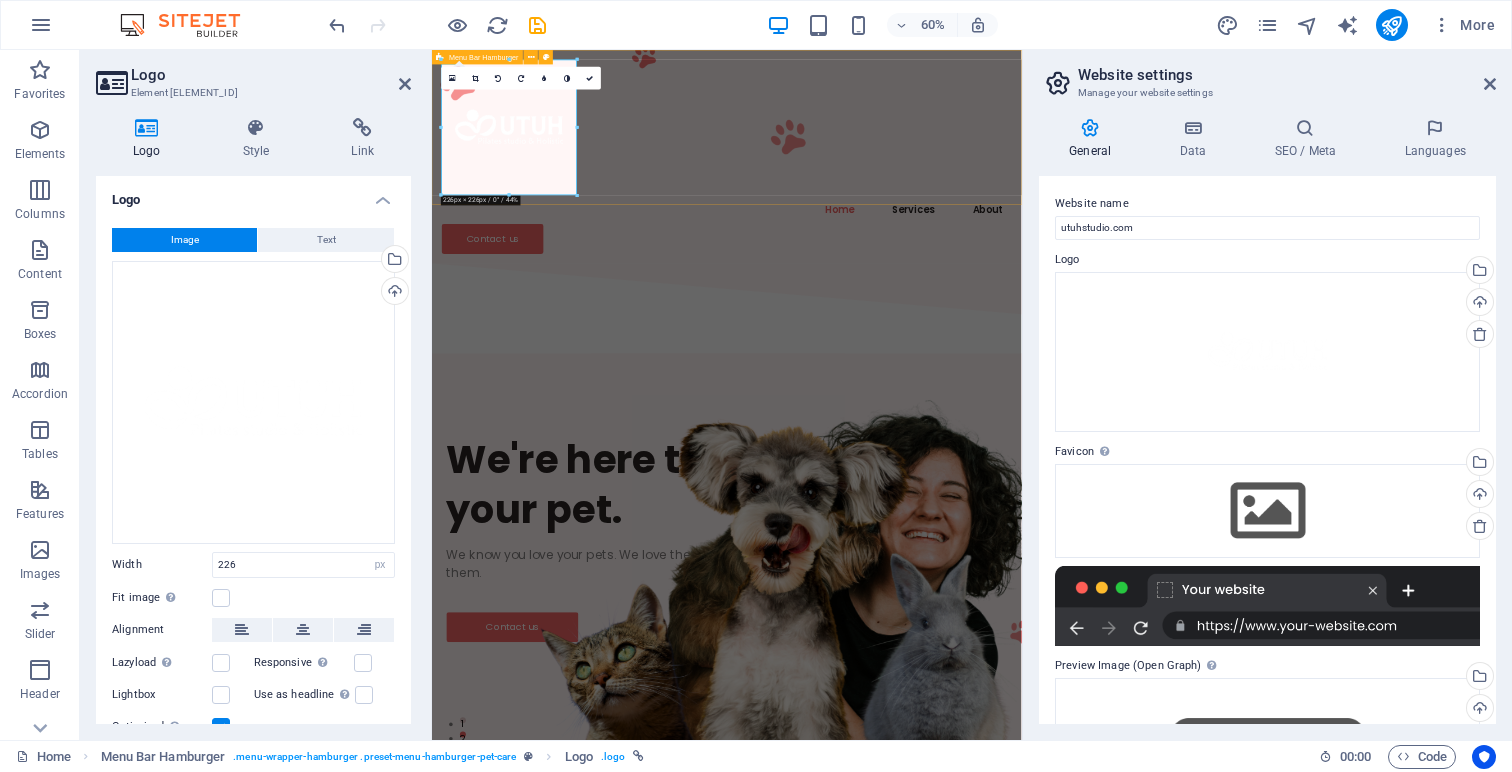 click on "Home Services About Contact us" at bounding box center [923, 228] 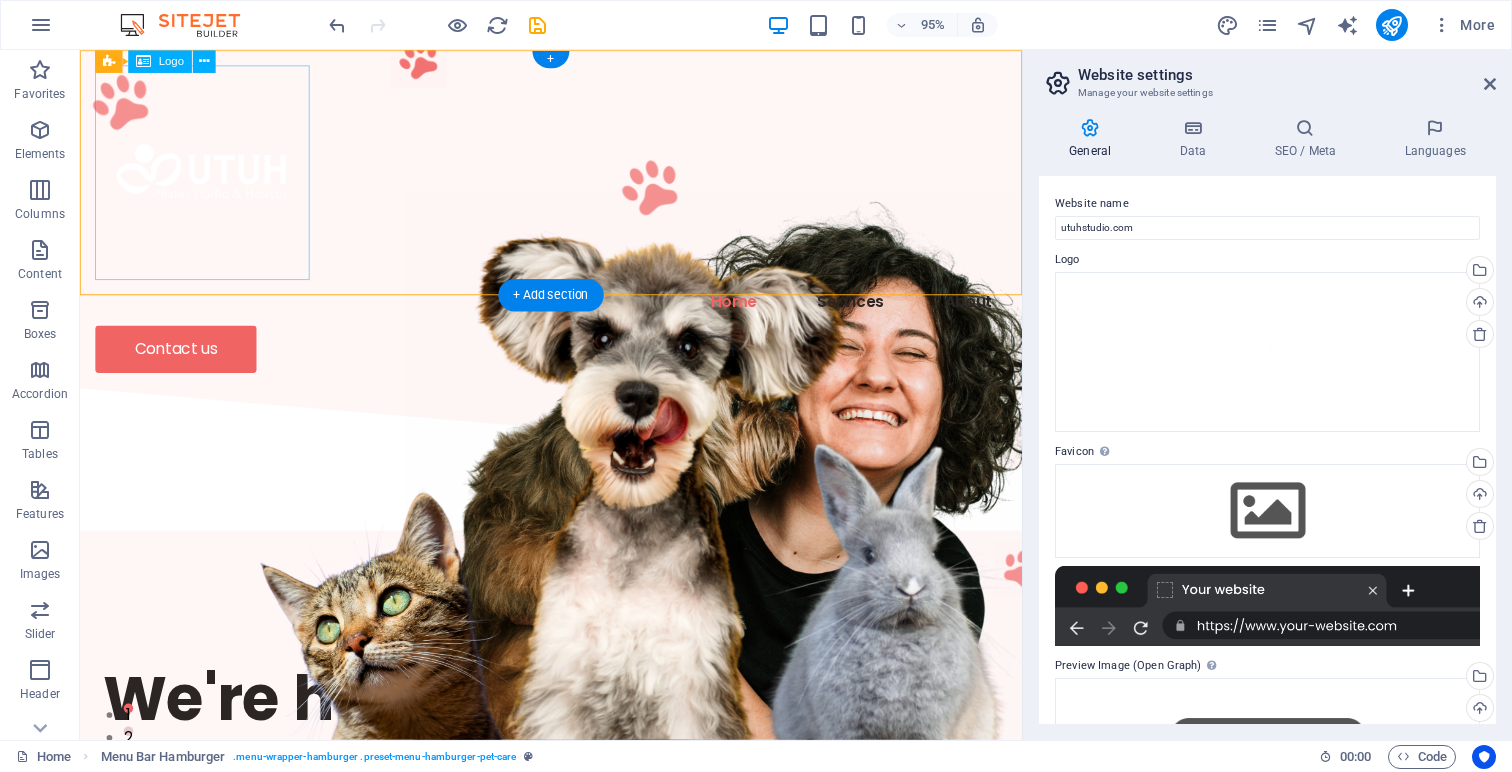 click at bounding box center (576, 179) 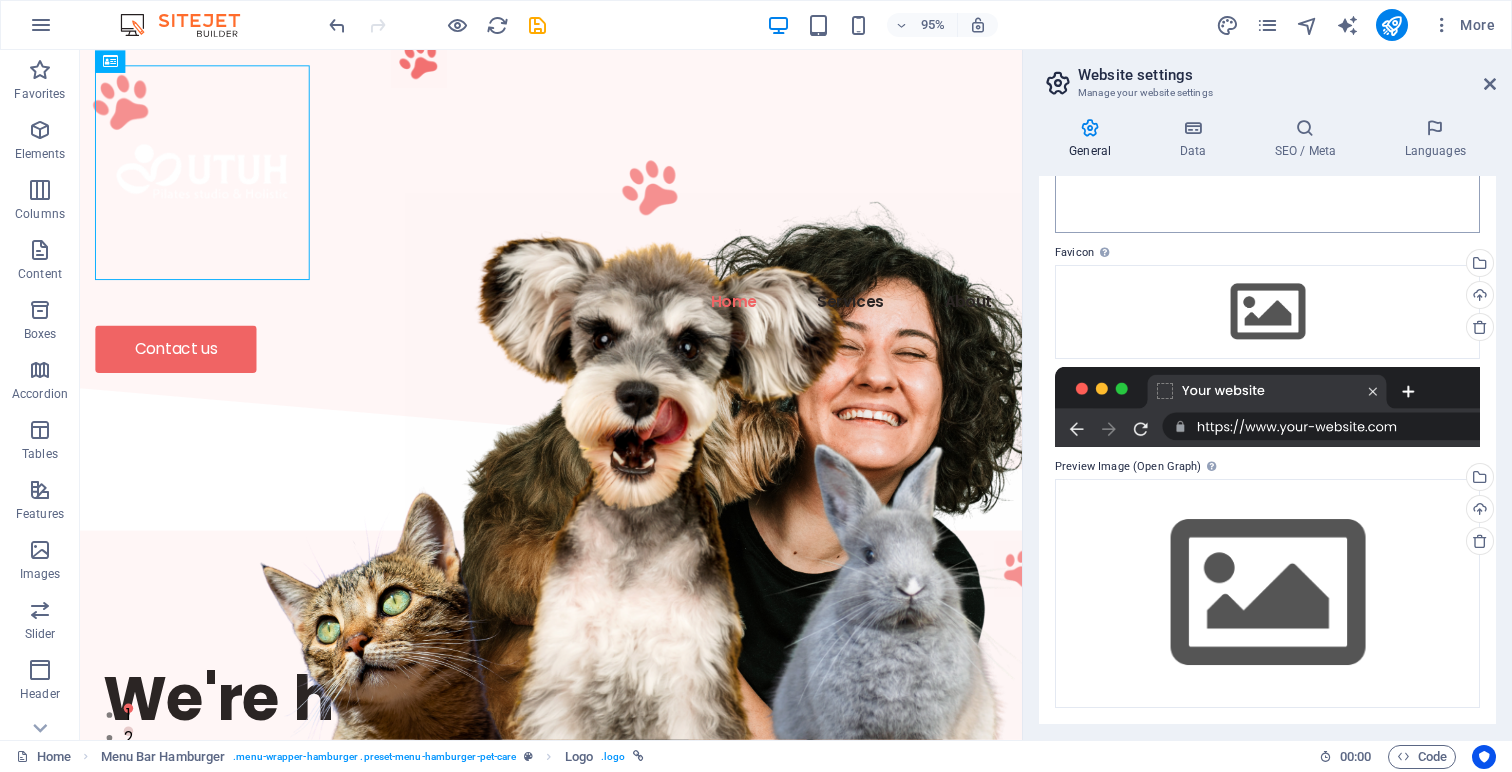 scroll, scrollTop: 0, scrollLeft: 0, axis: both 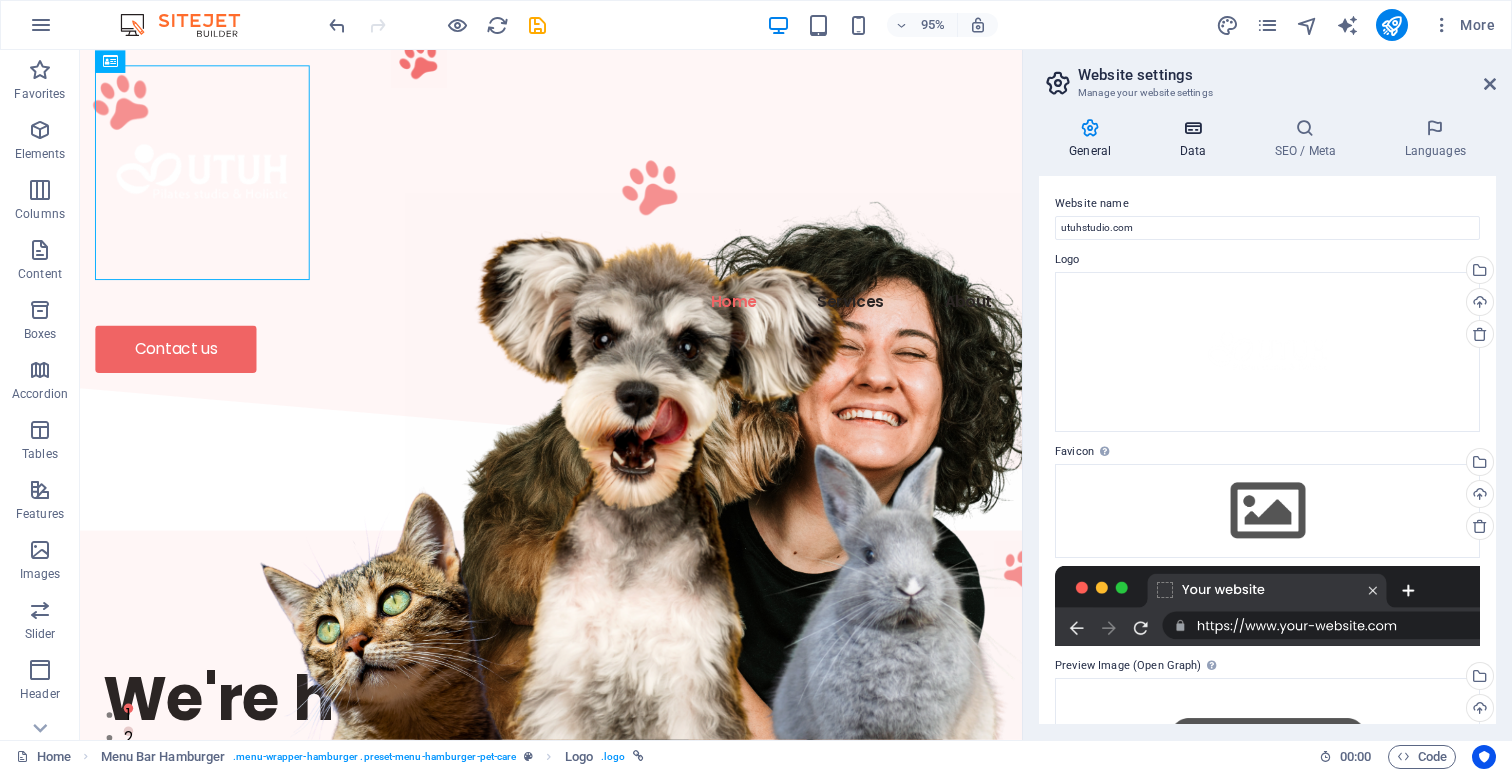 click at bounding box center (1192, 128) 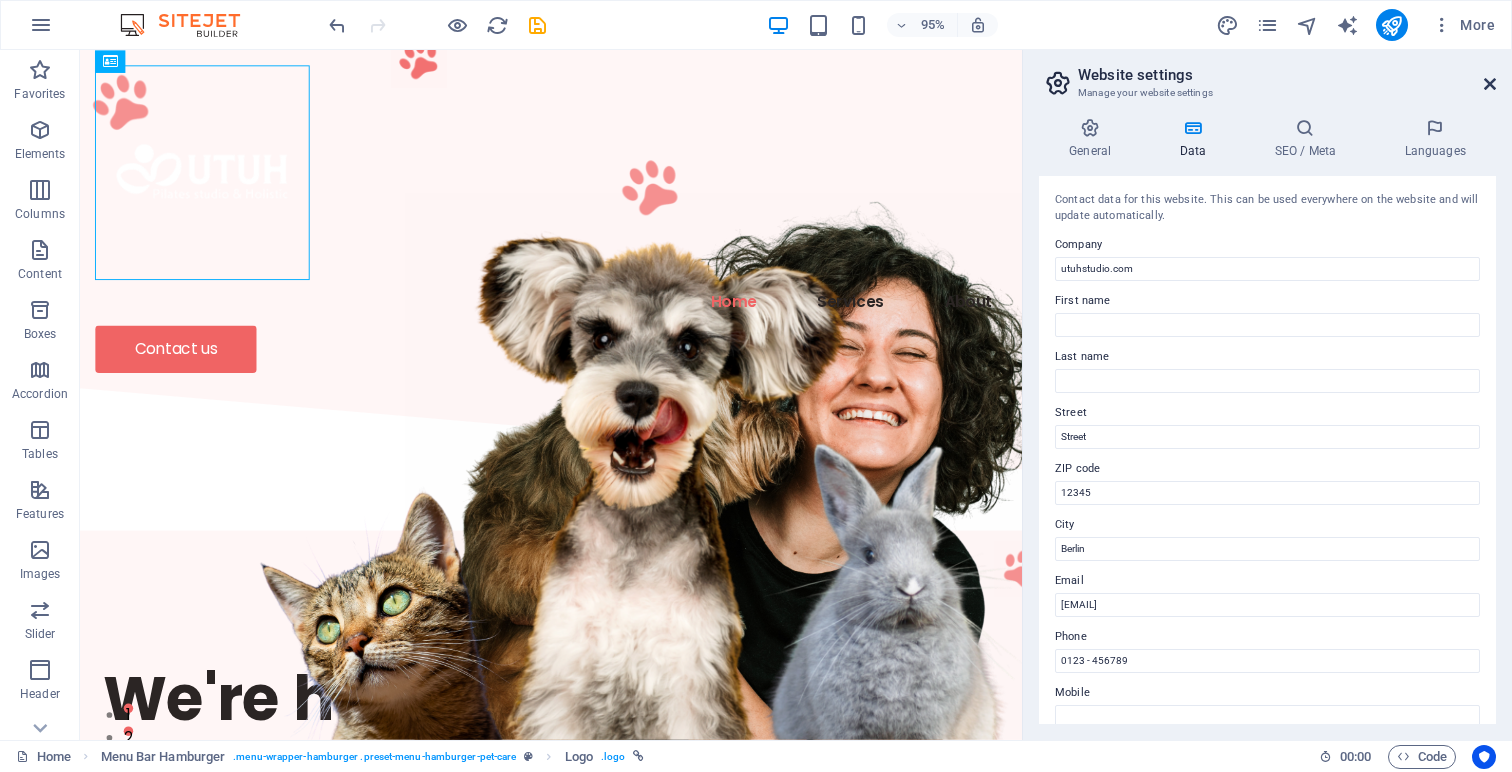 click at bounding box center (1490, 84) 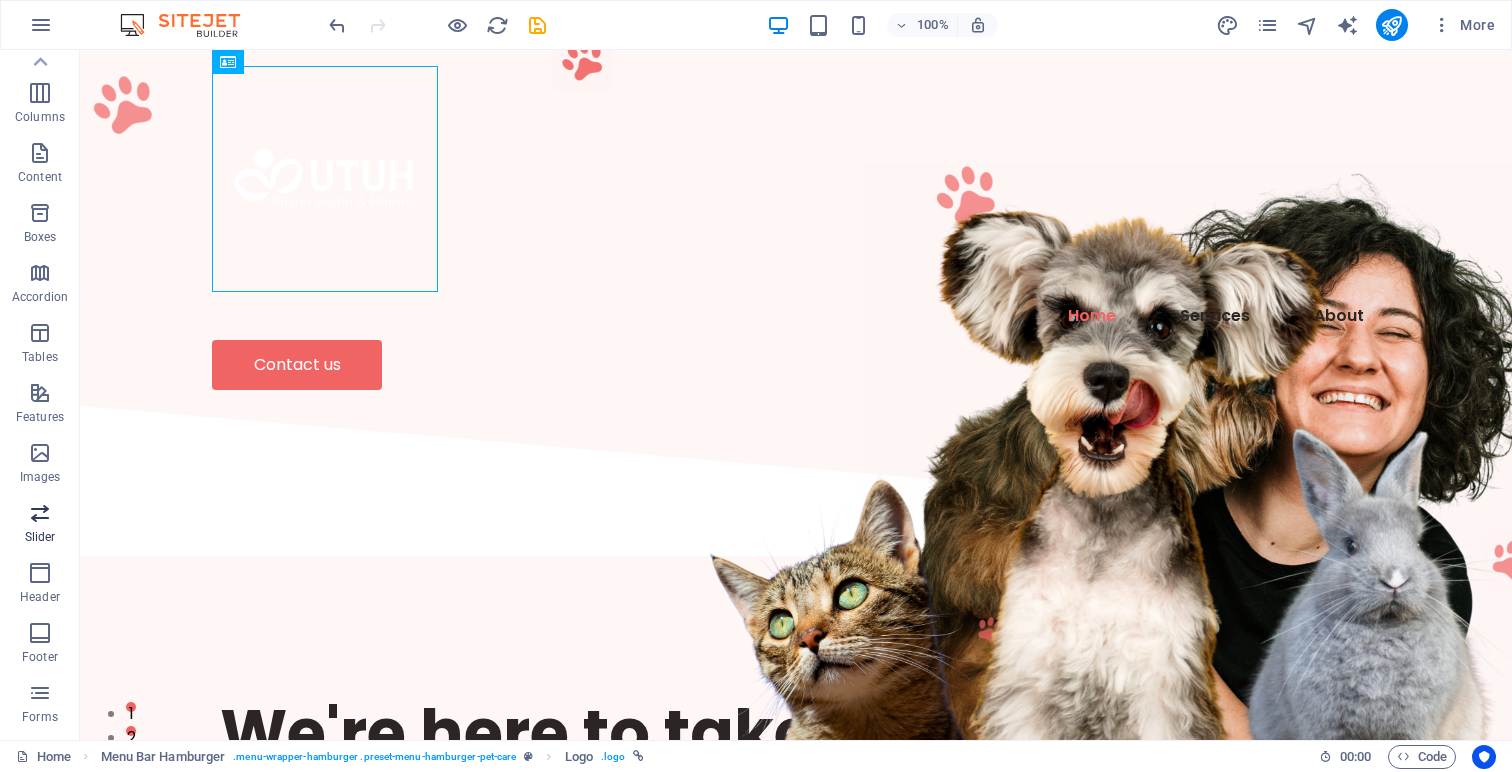 scroll, scrollTop: 0, scrollLeft: 0, axis: both 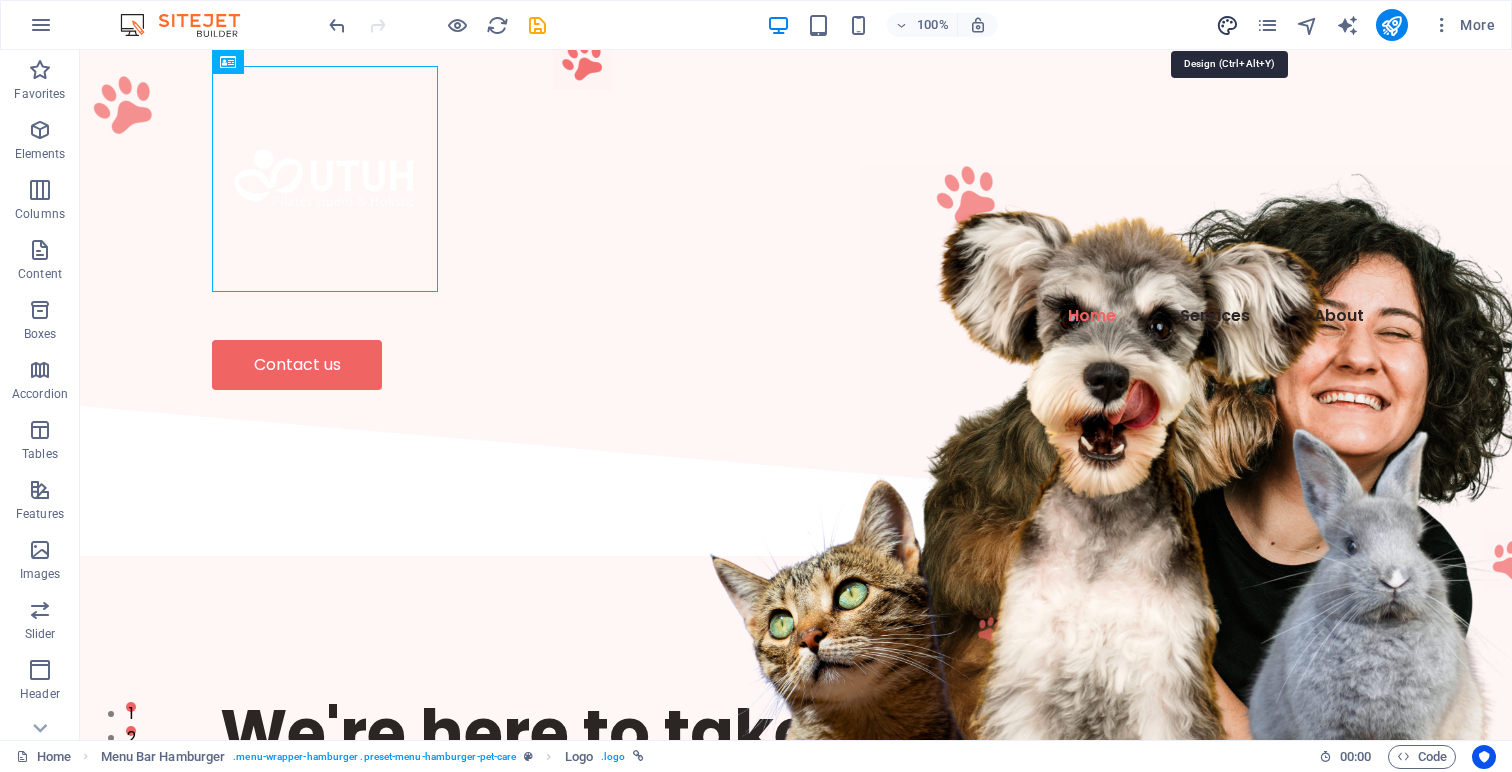 click at bounding box center [1227, 25] 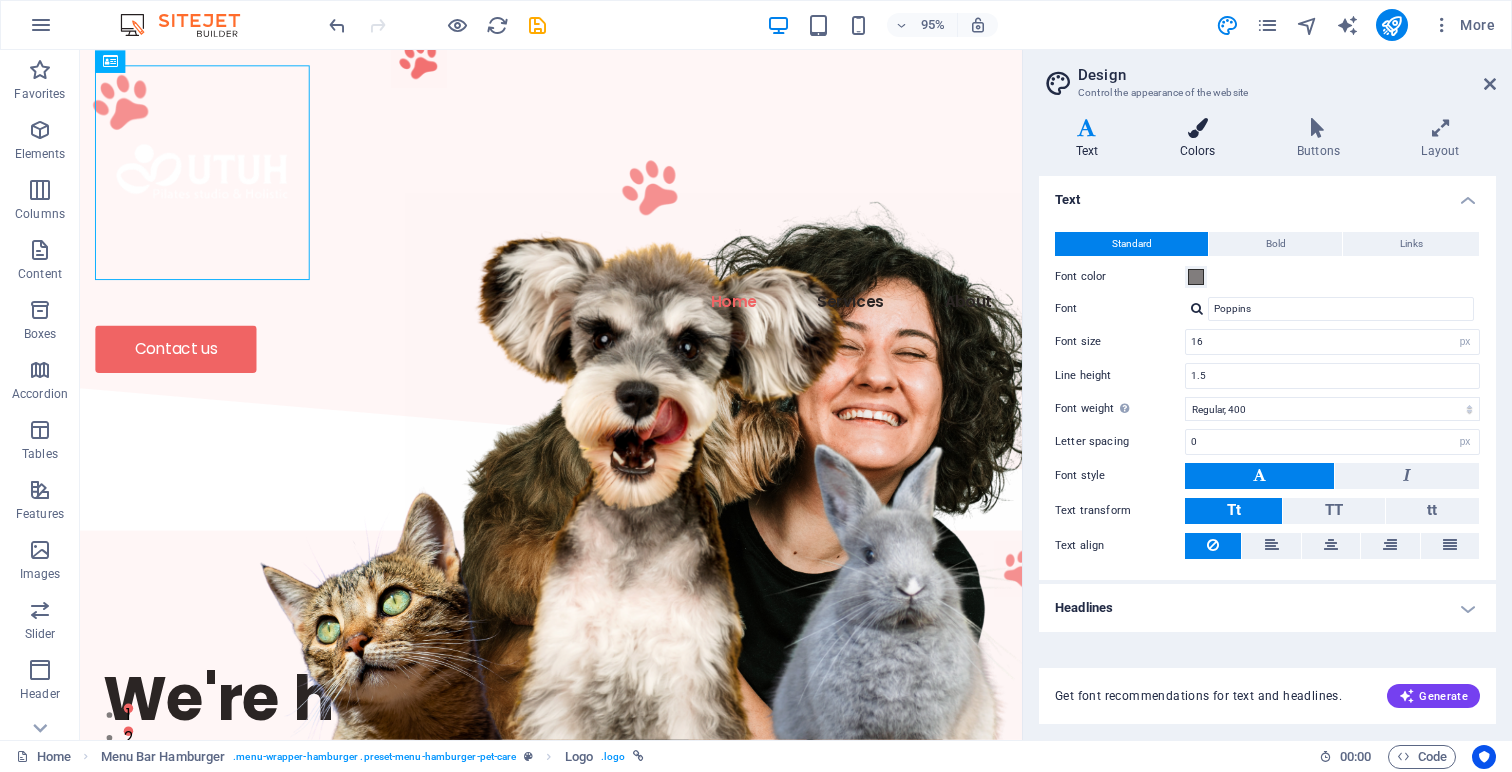 click at bounding box center (1197, 128) 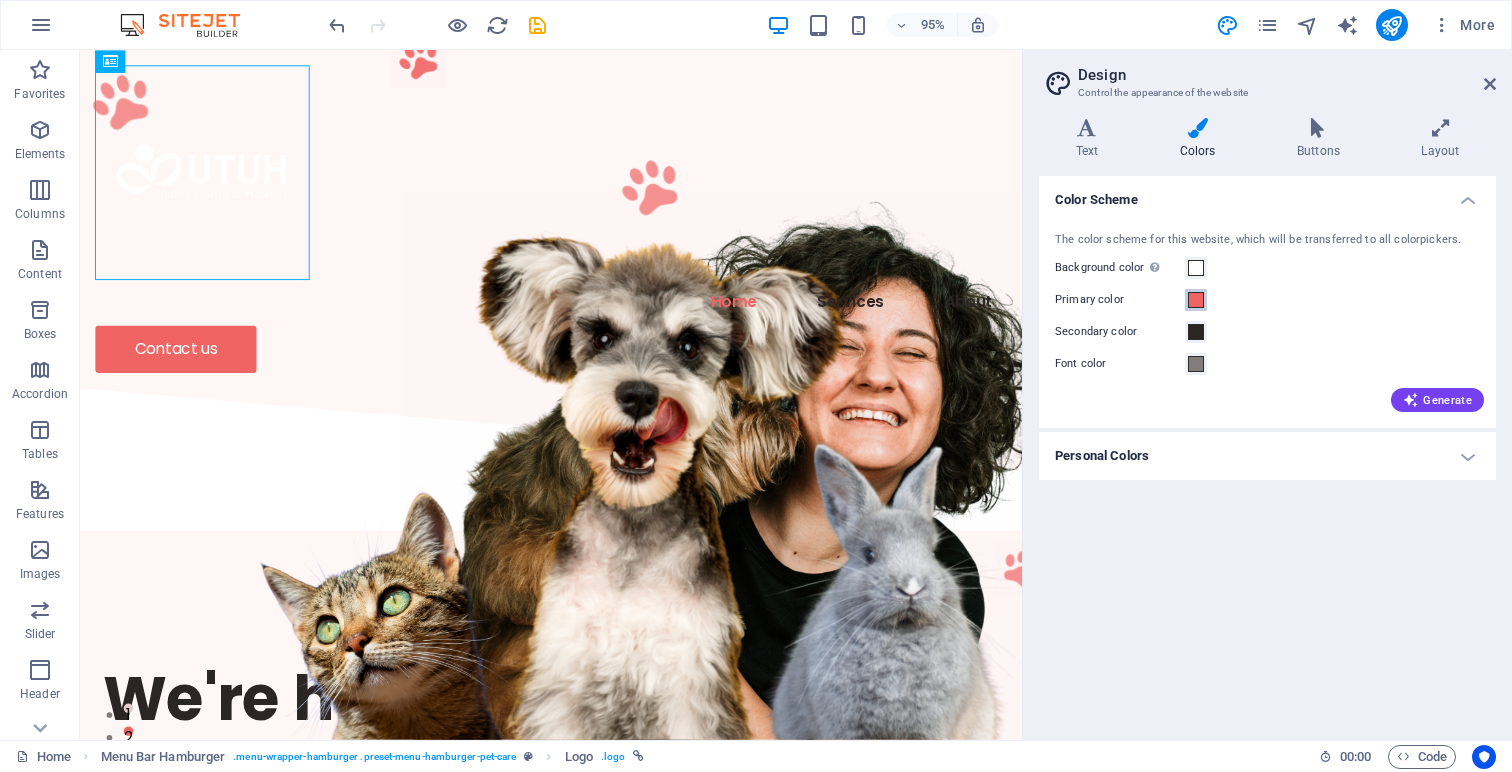 click at bounding box center (1196, 300) 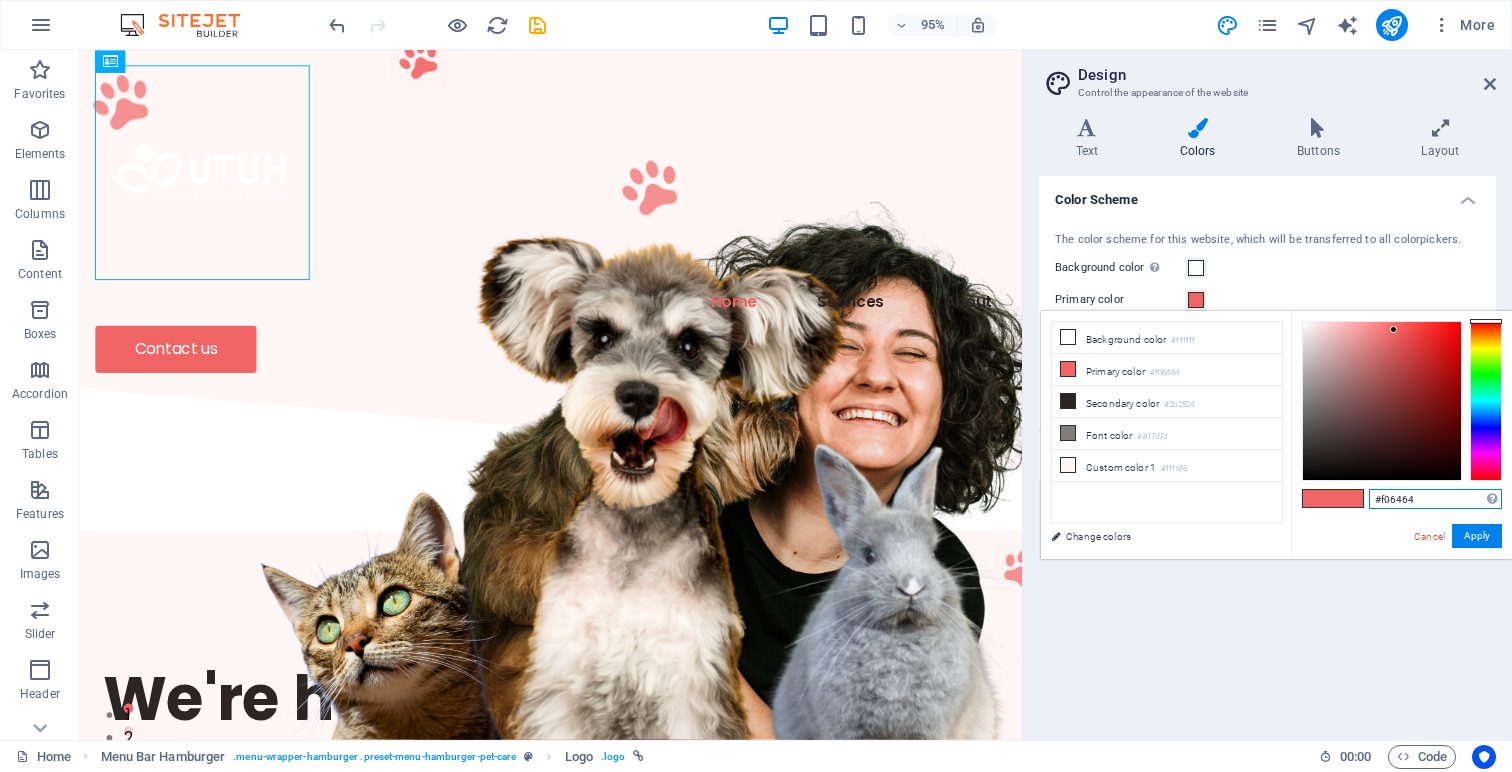 click on "#f06464" at bounding box center (1435, 499) 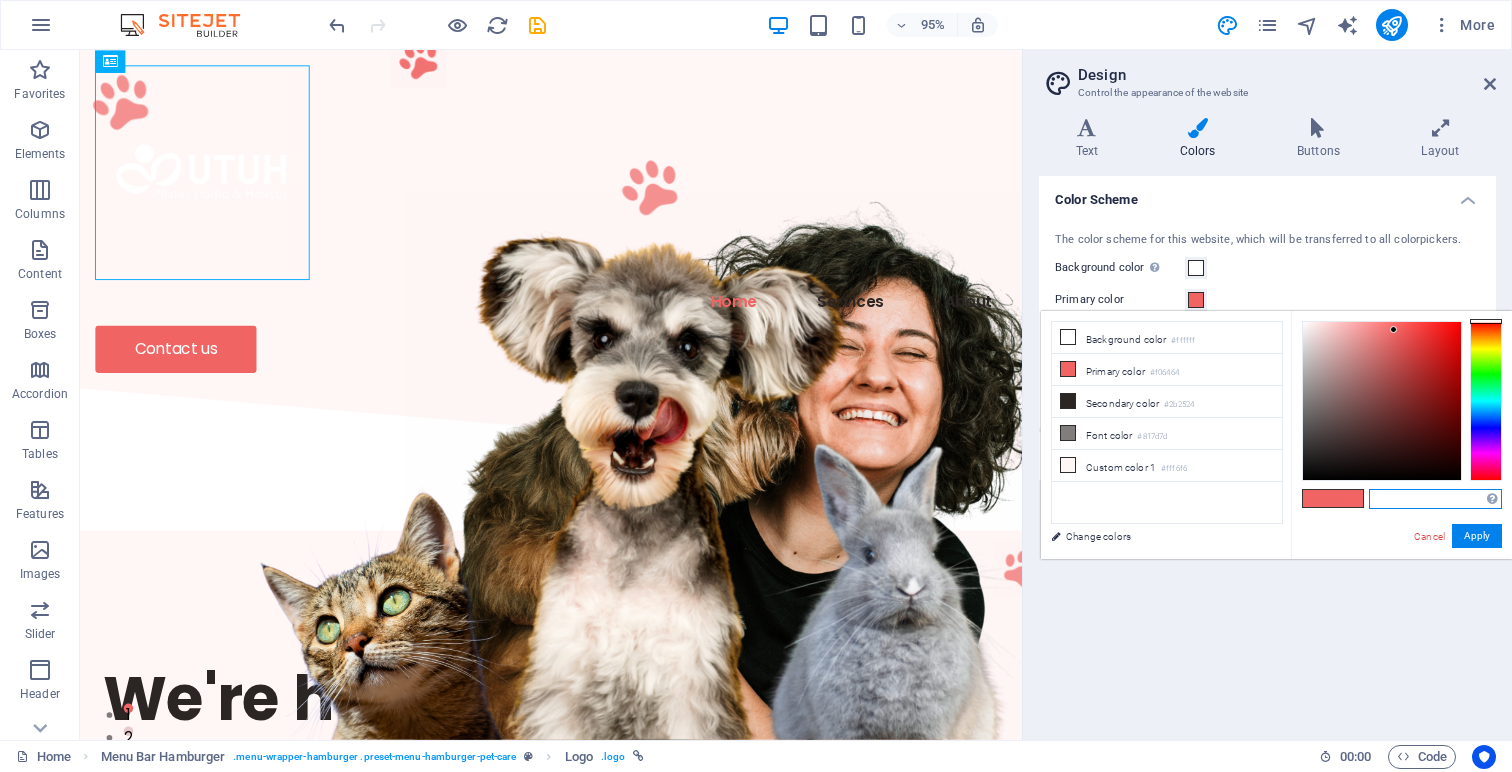 paste on "572b68" 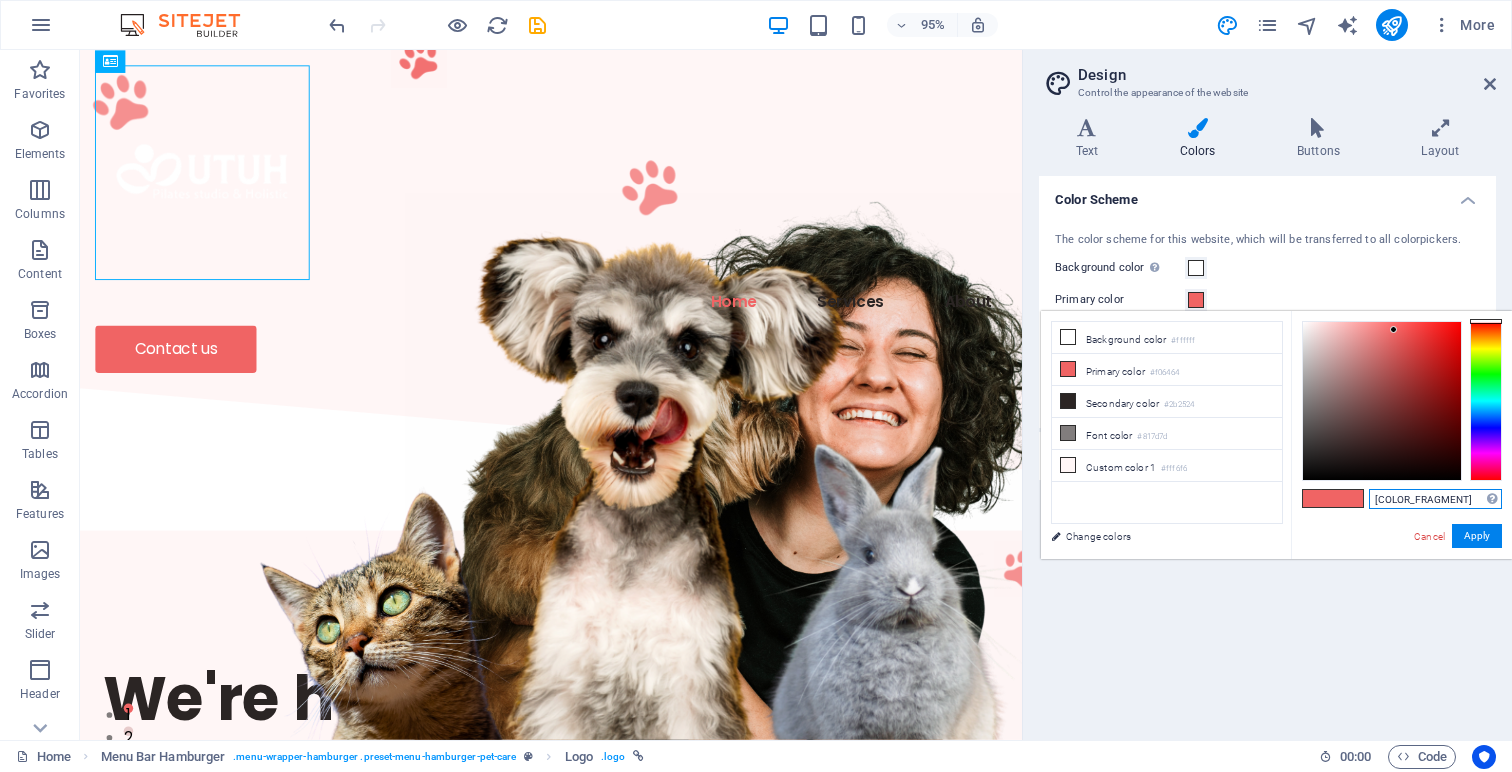 type on "#572b68" 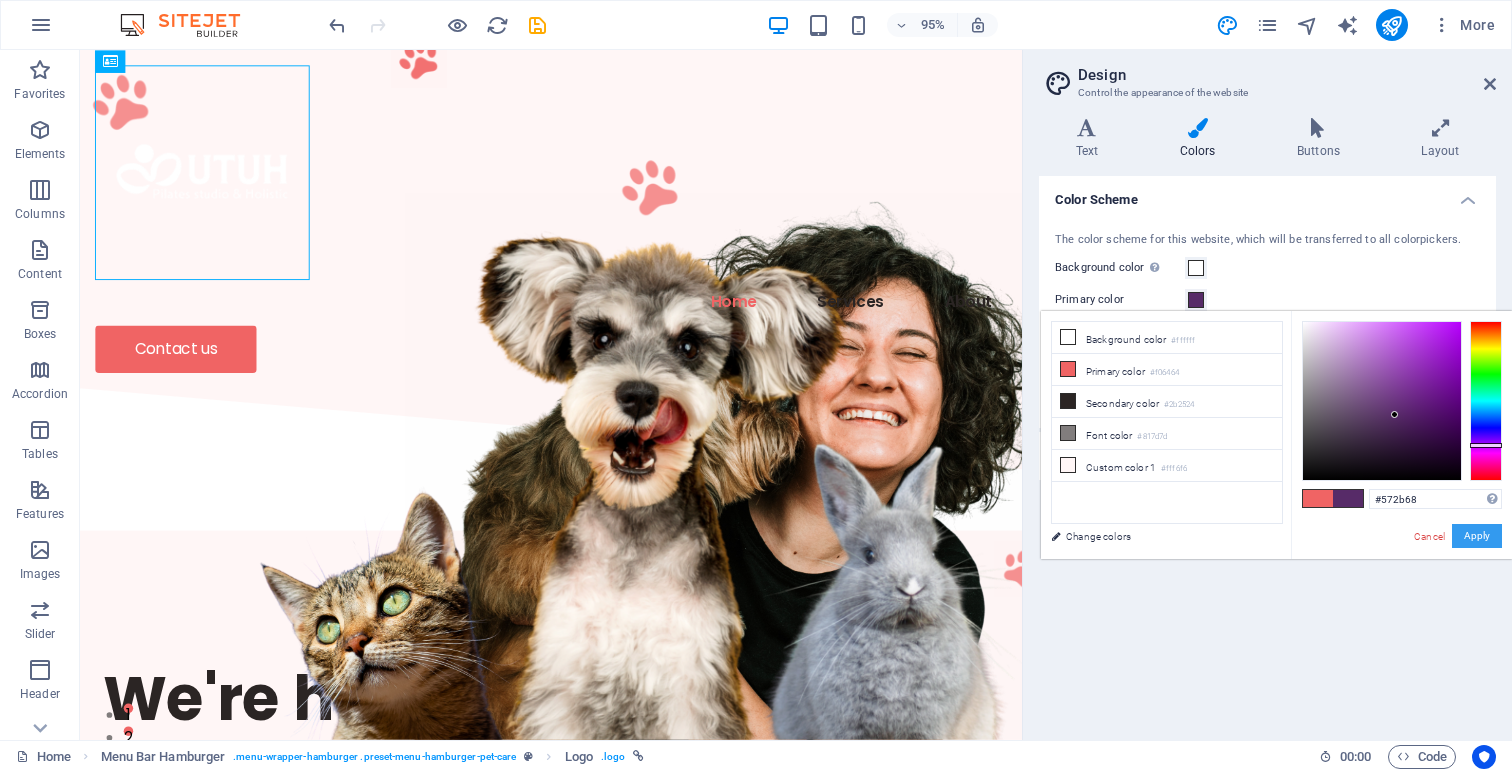 click on "Apply" at bounding box center (1477, 536) 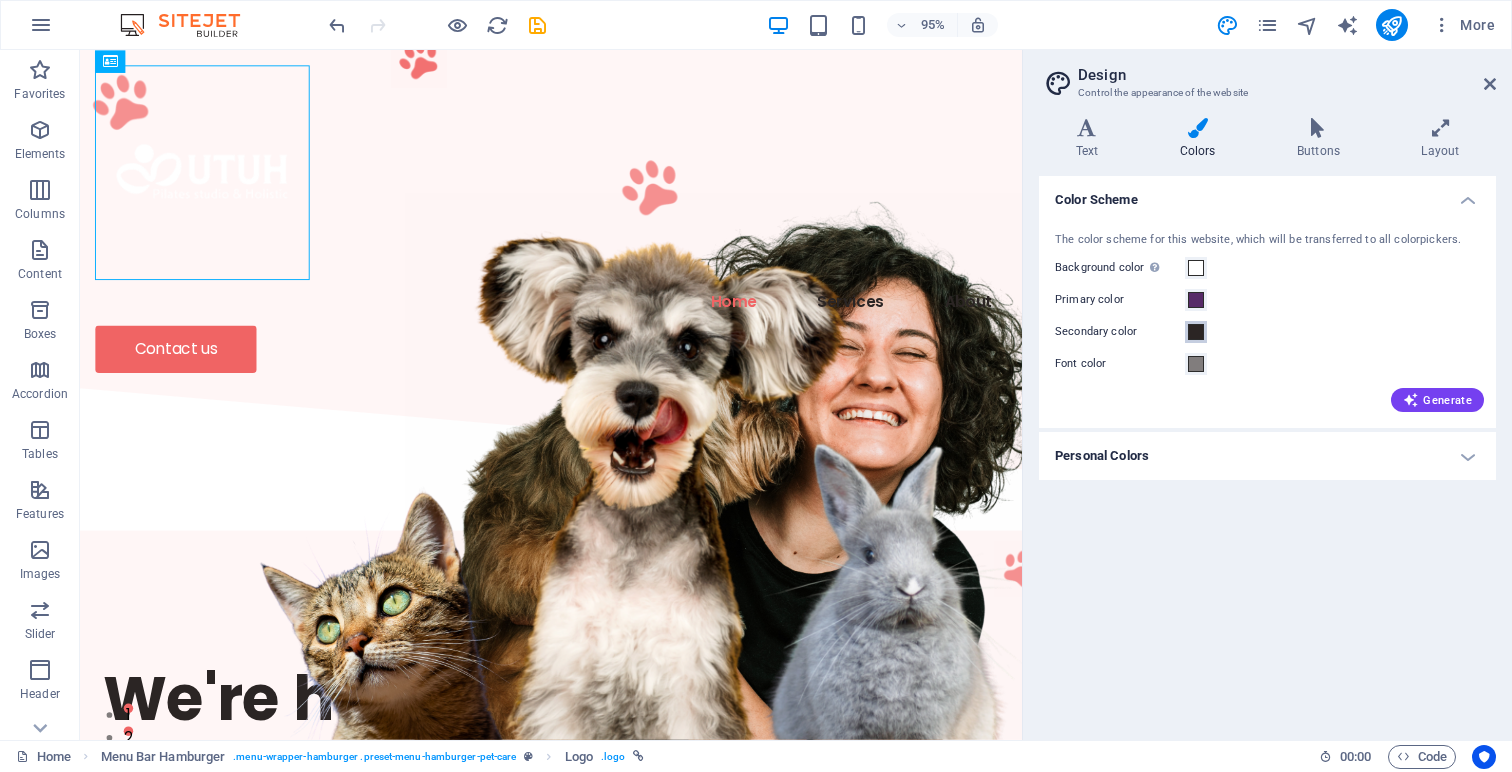 click at bounding box center [1196, 332] 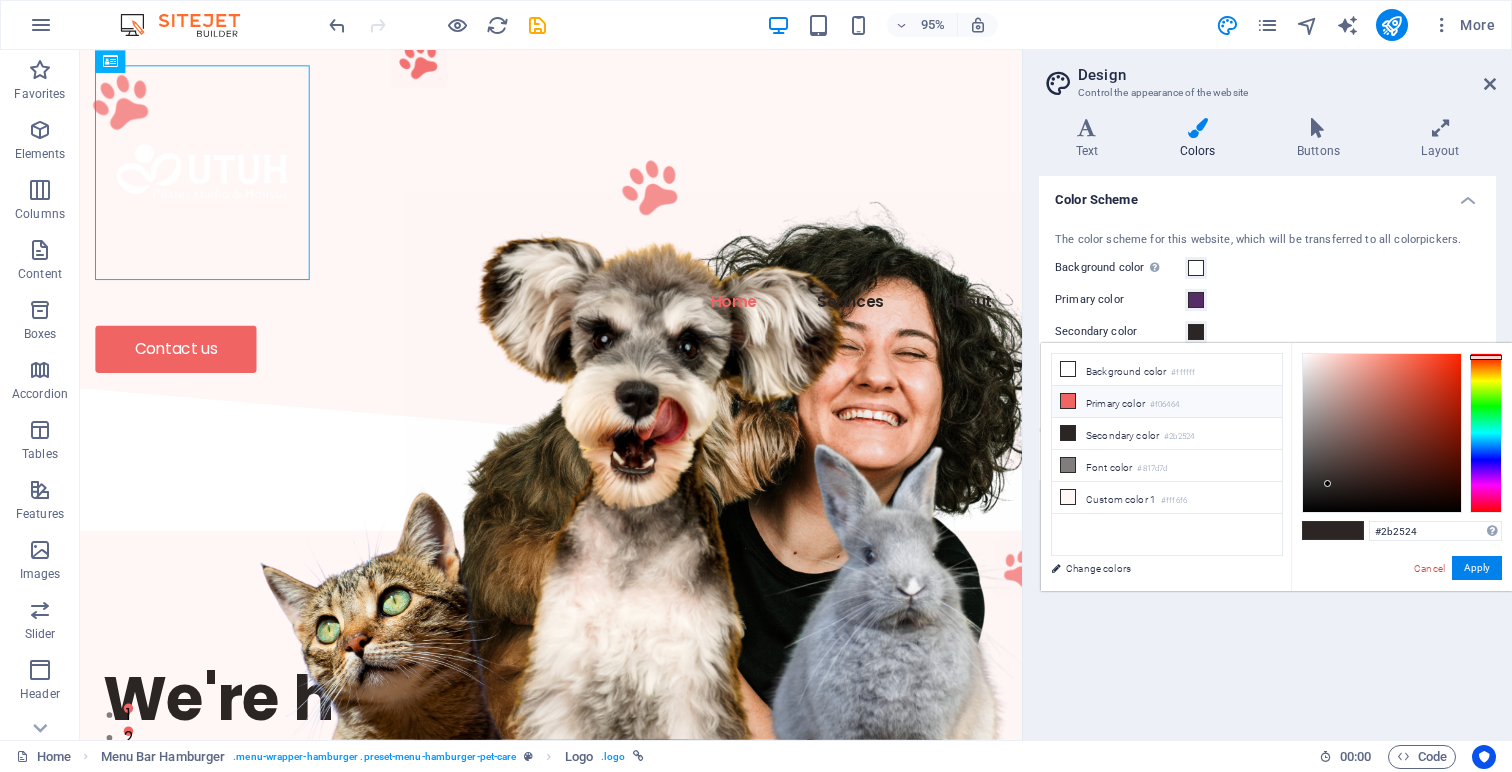 click on "Primary color
#f06464" at bounding box center [1167, 402] 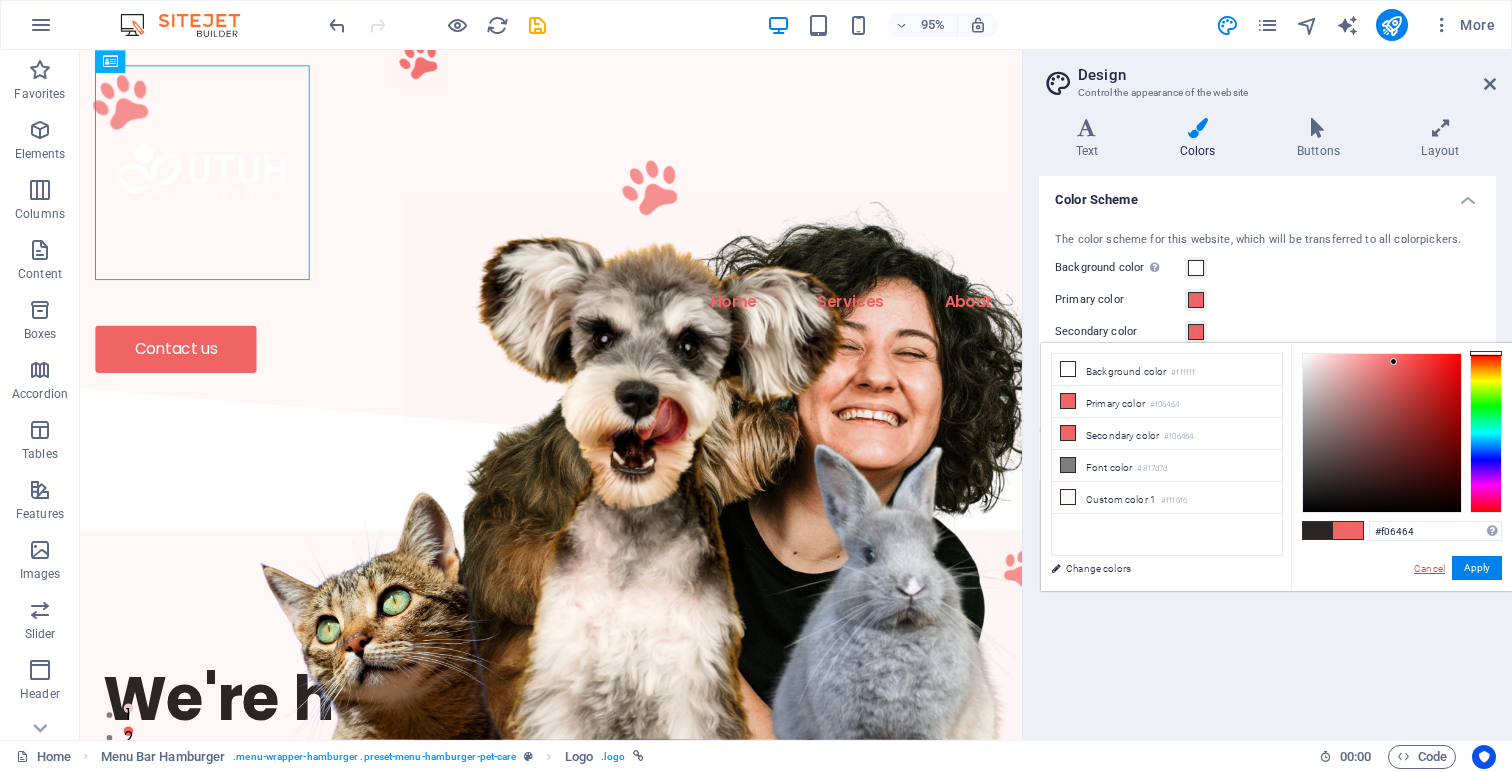 click on "Cancel" at bounding box center (1429, 568) 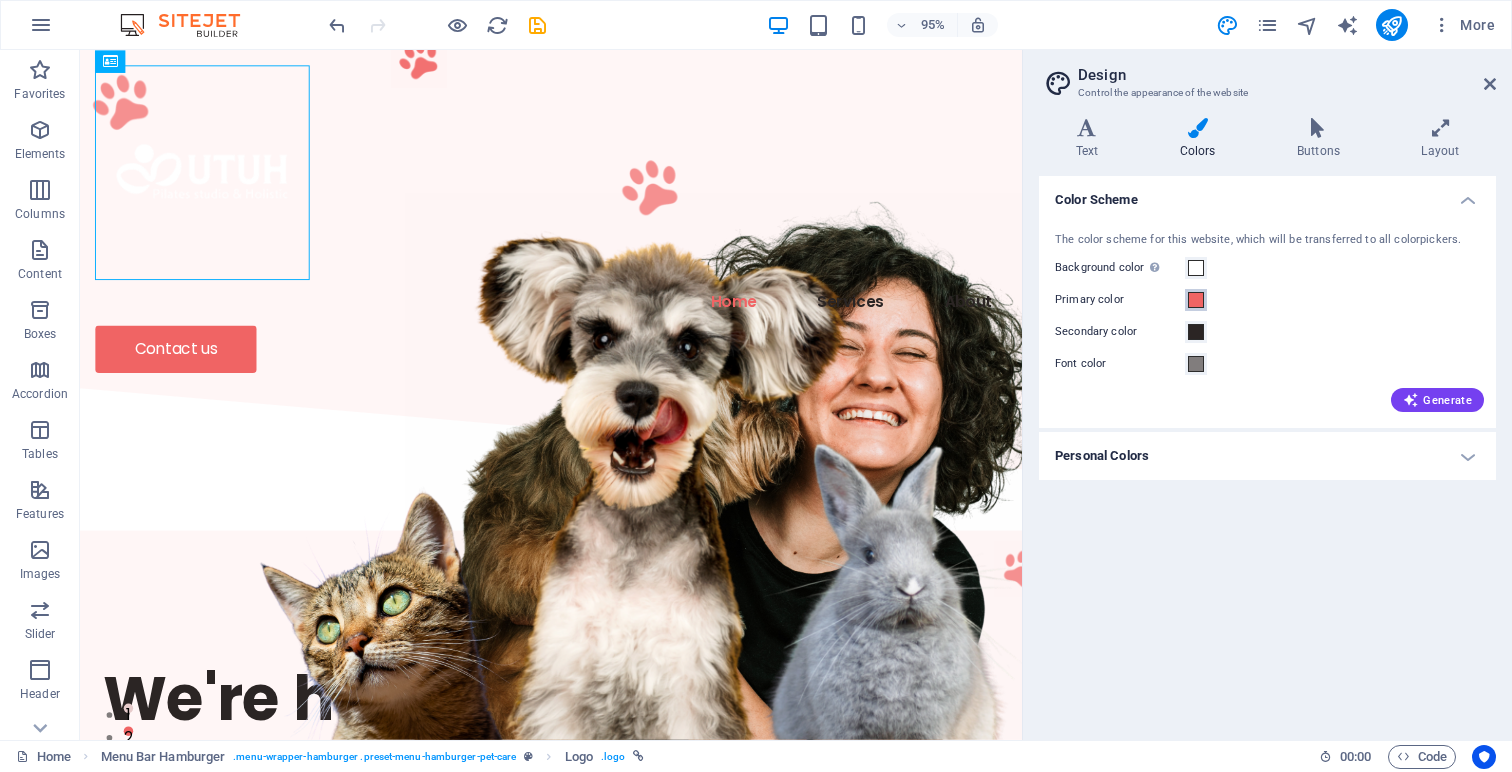 click on "Primary color" at bounding box center (1196, 300) 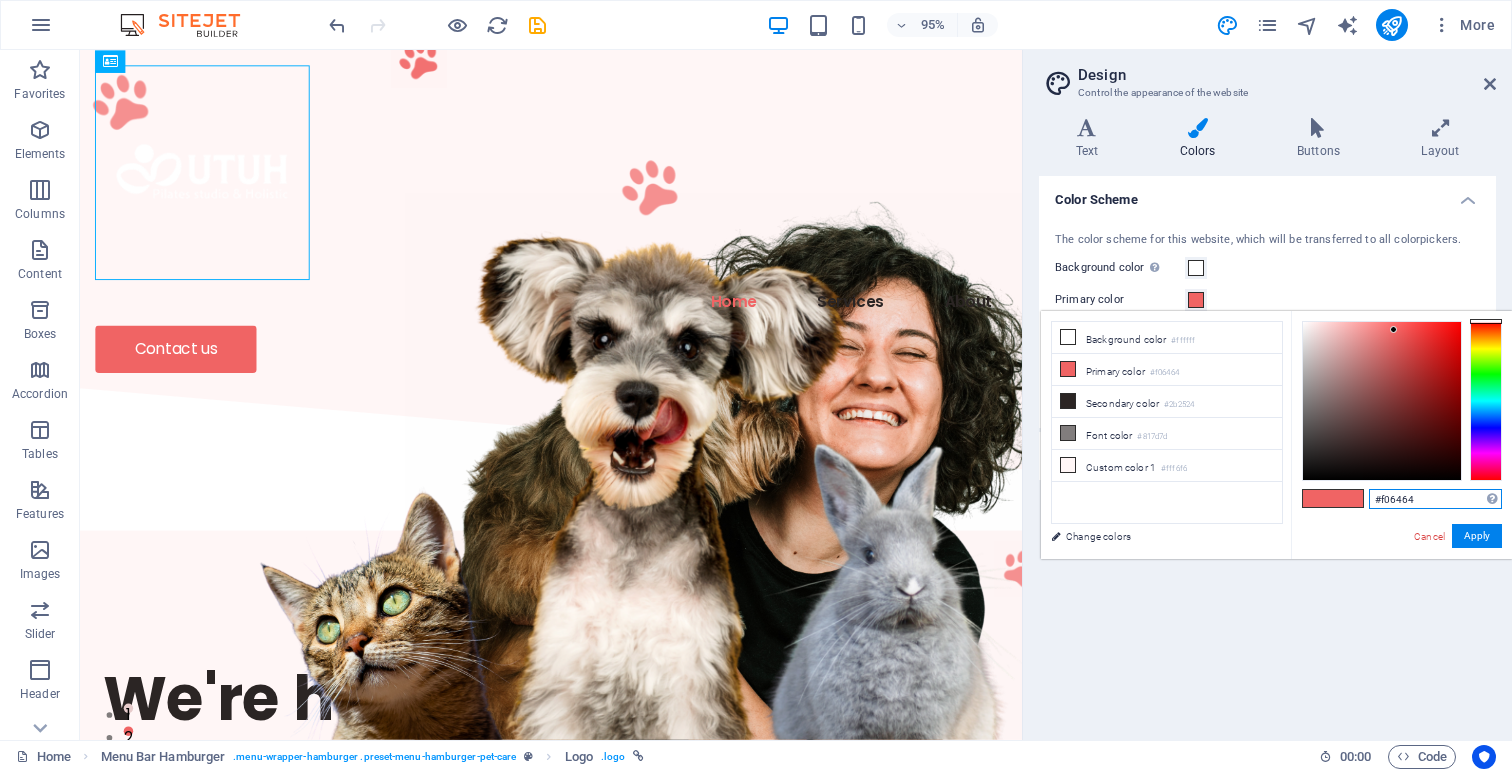 click on "#f06464" at bounding box center [1435, 499] 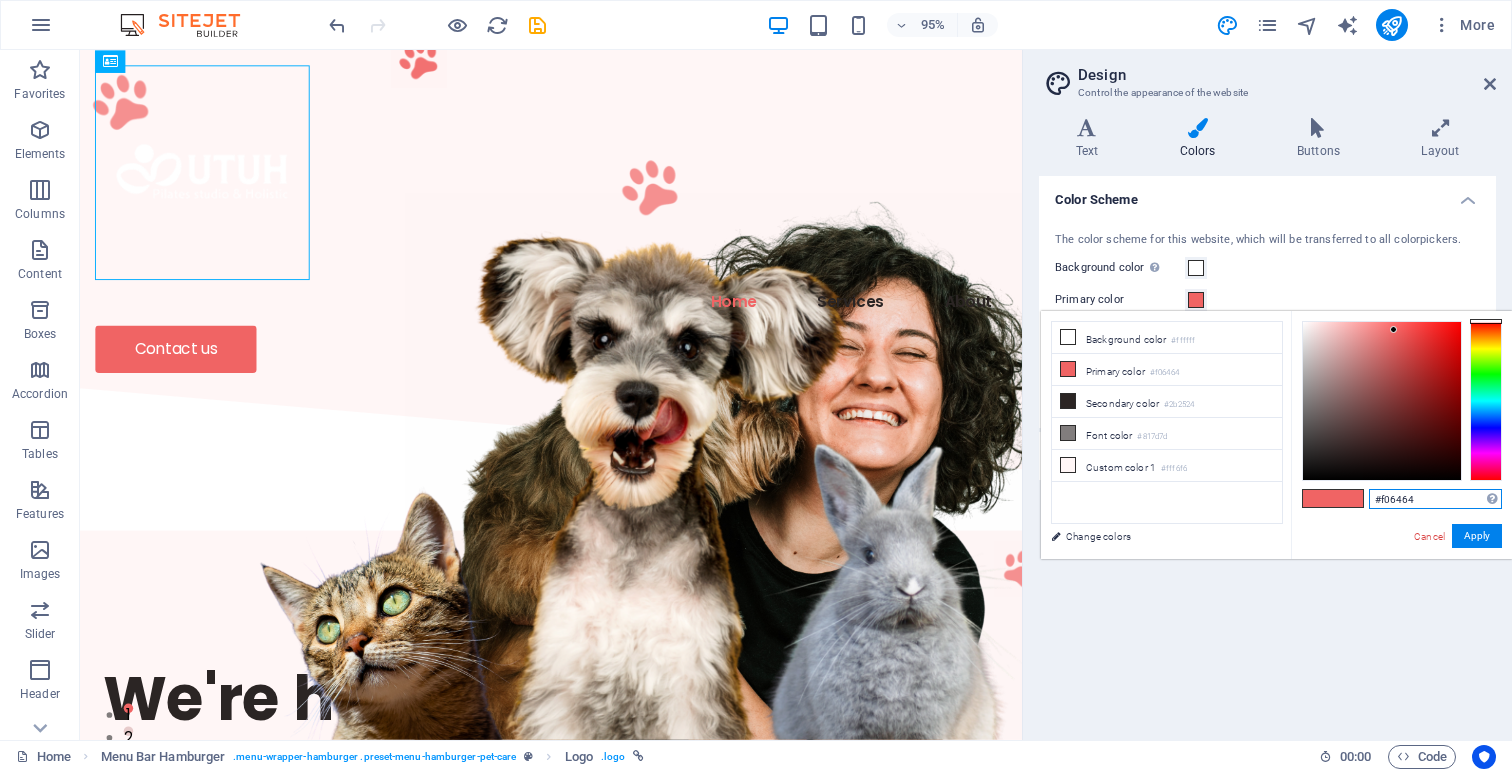 paste on "572b68" 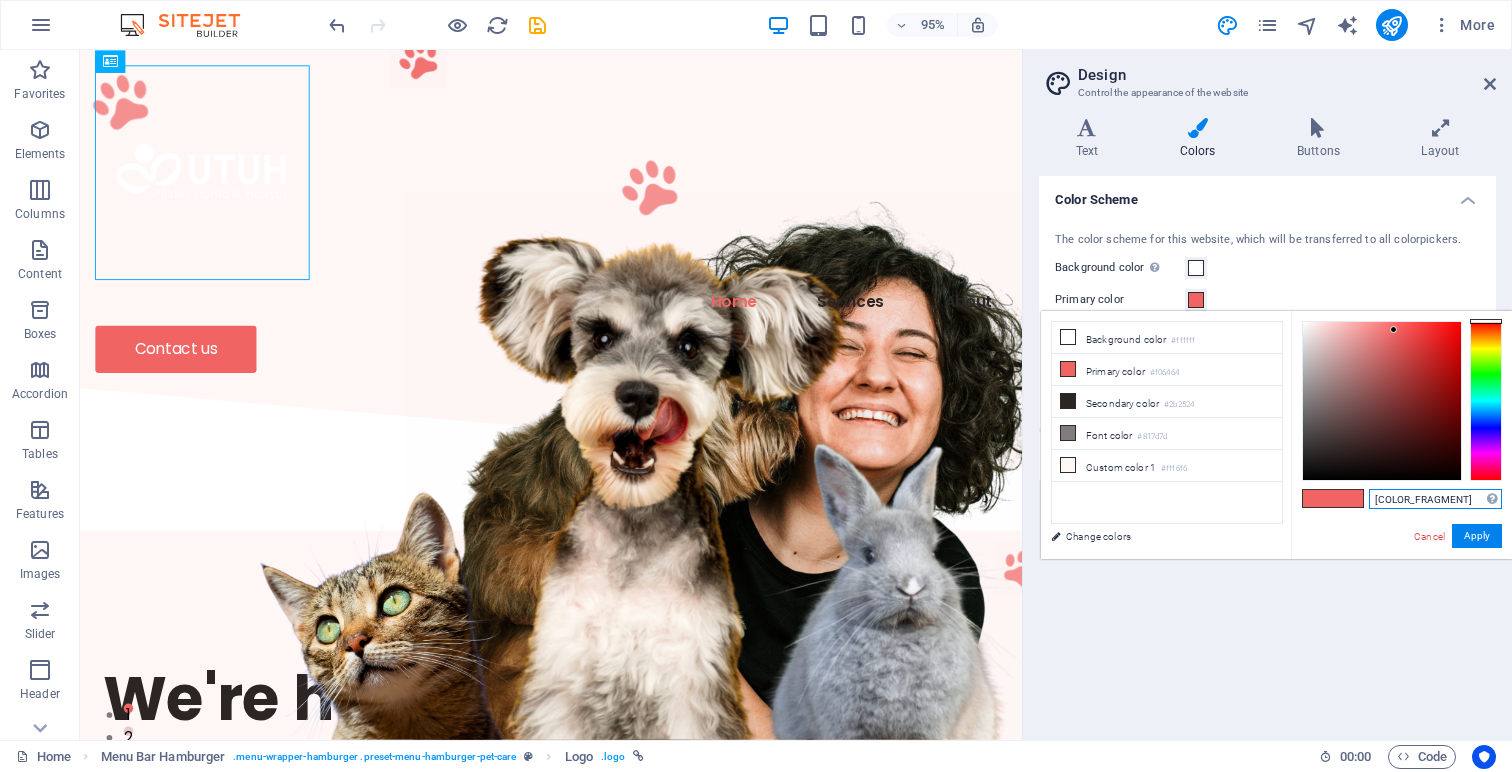 type on "#572b68" 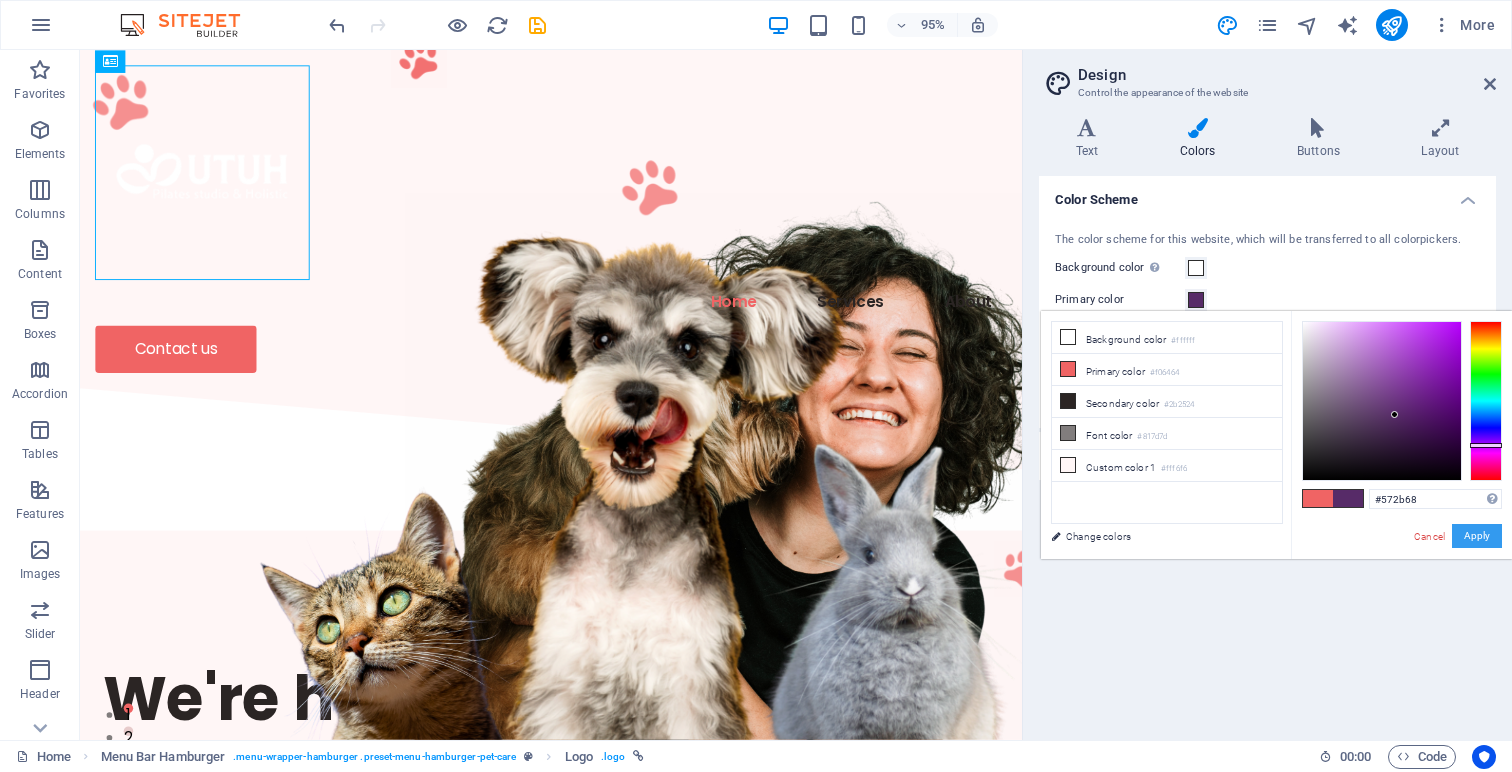 click on "Apply" at bounding box center [1477, 536] 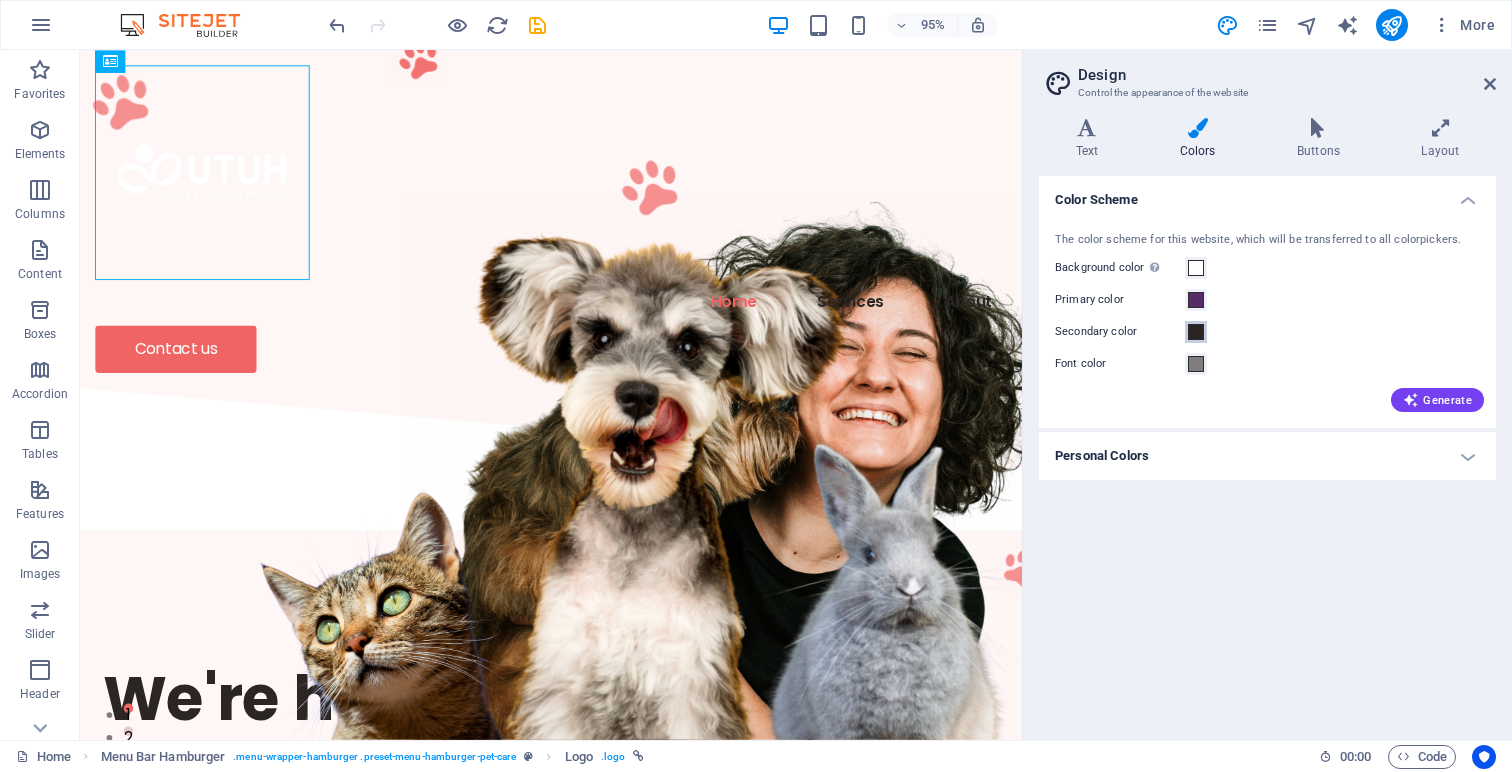 click at bounding box center [1196, 332] 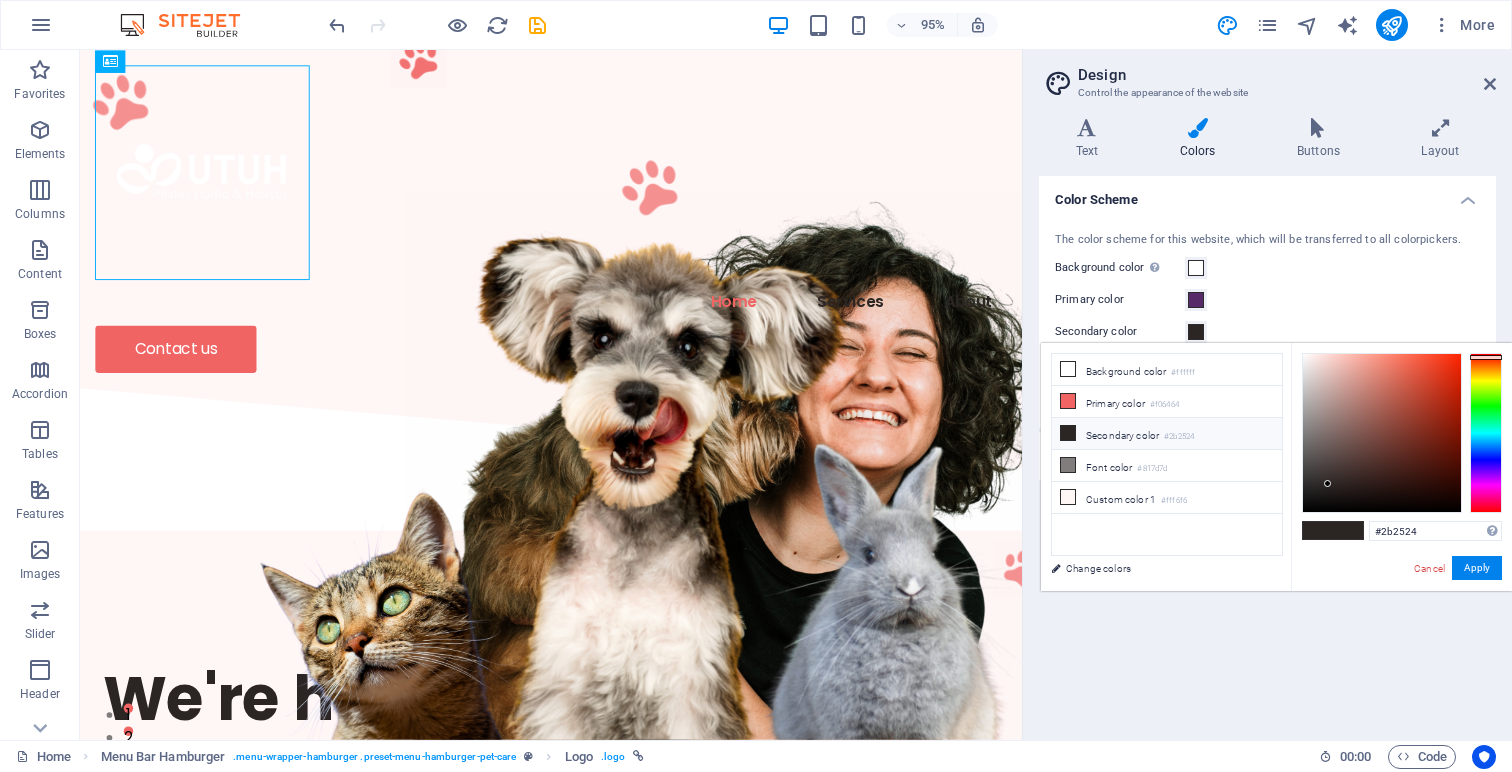 click on "Secondary color
#2b2524" at bounding box center (1167, 434) 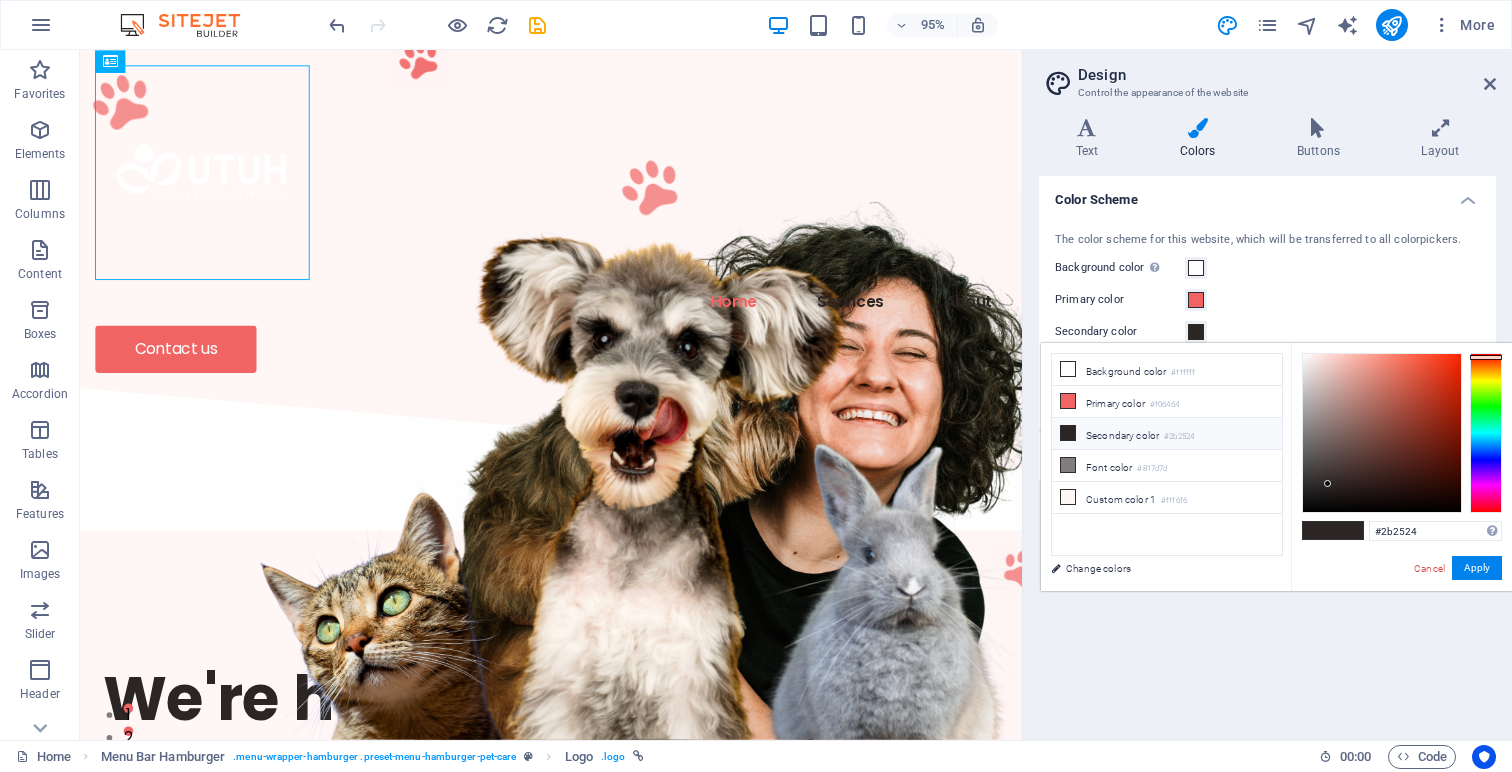 click at bounding box center (1068, 433) 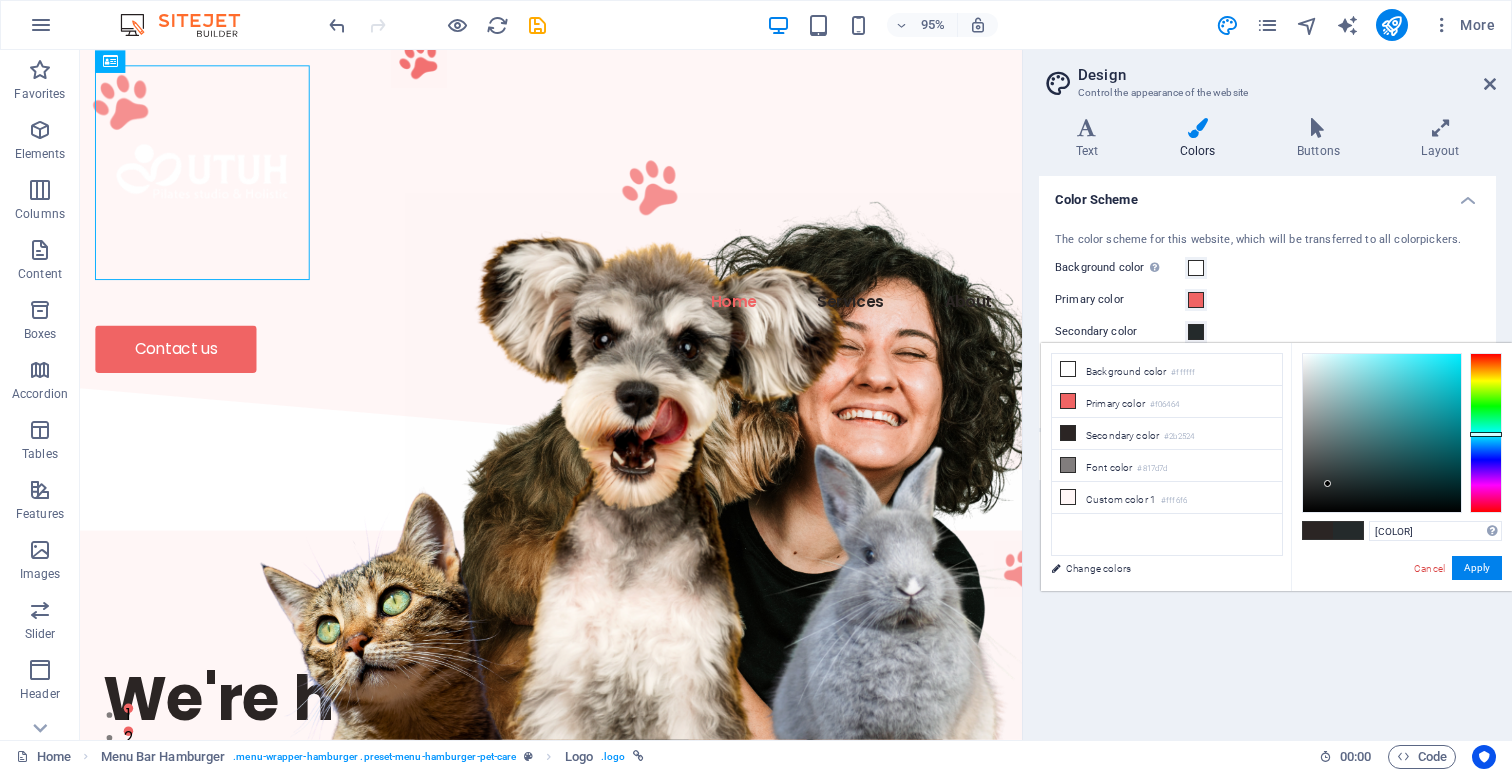 click at bounding box center (1486, 433) 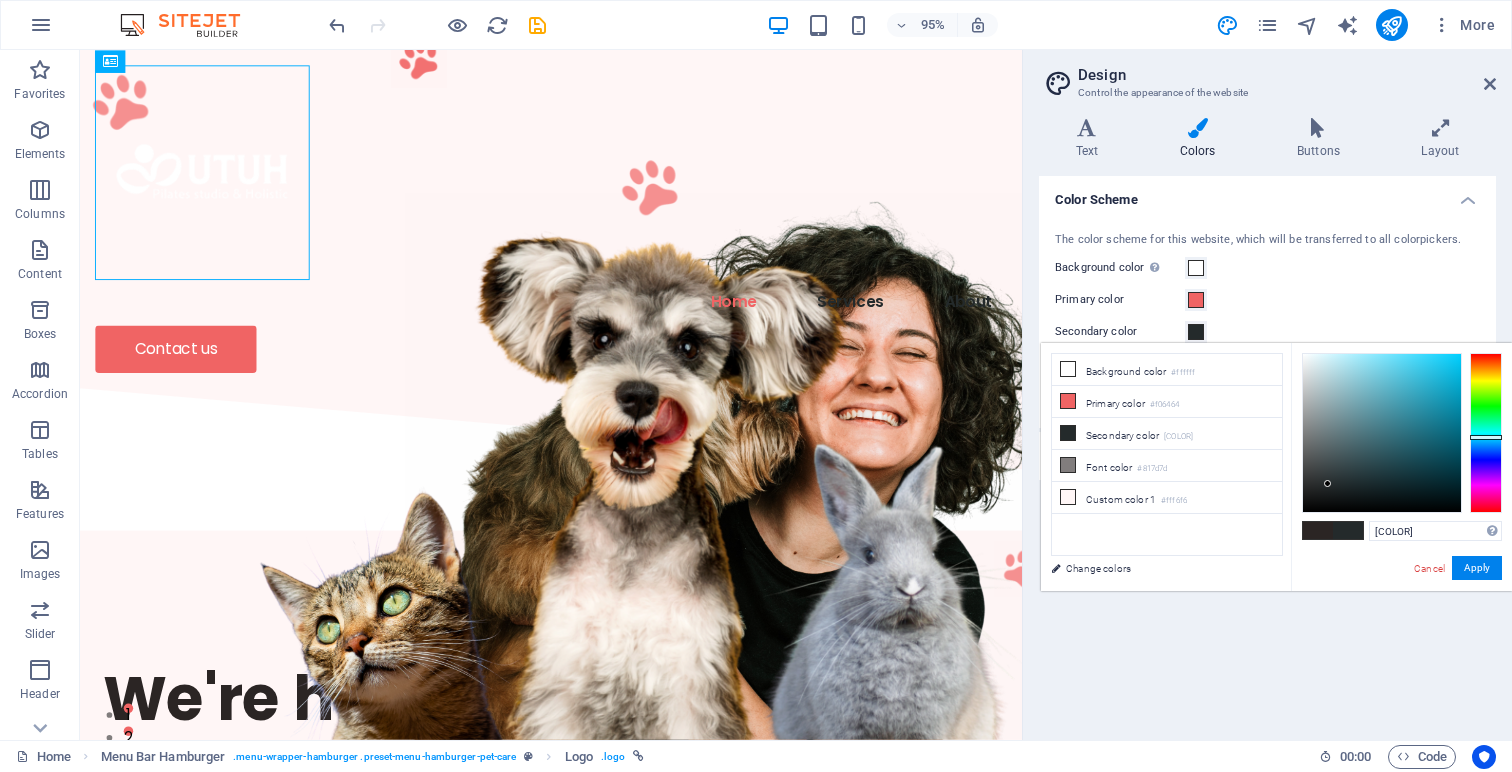 drag, startPoint x: 1488, startPoint y: 452, endPoint x: 1489, endPoint y: 437, distance: 15.033297 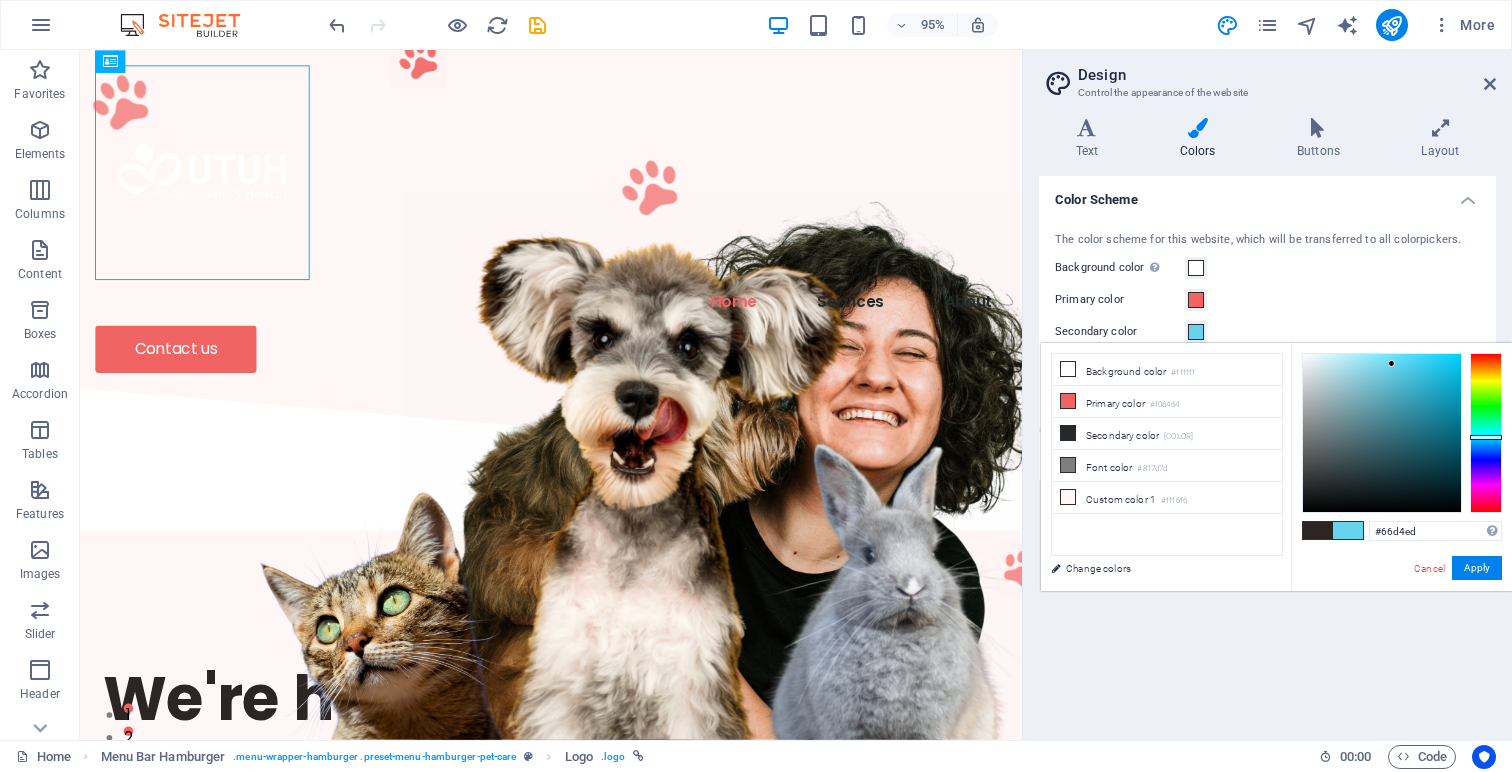 drag, startPoint x: 1390, startPoint y: 392, endPoint x: 1392, endPoint y: 364, distance: 28.071337 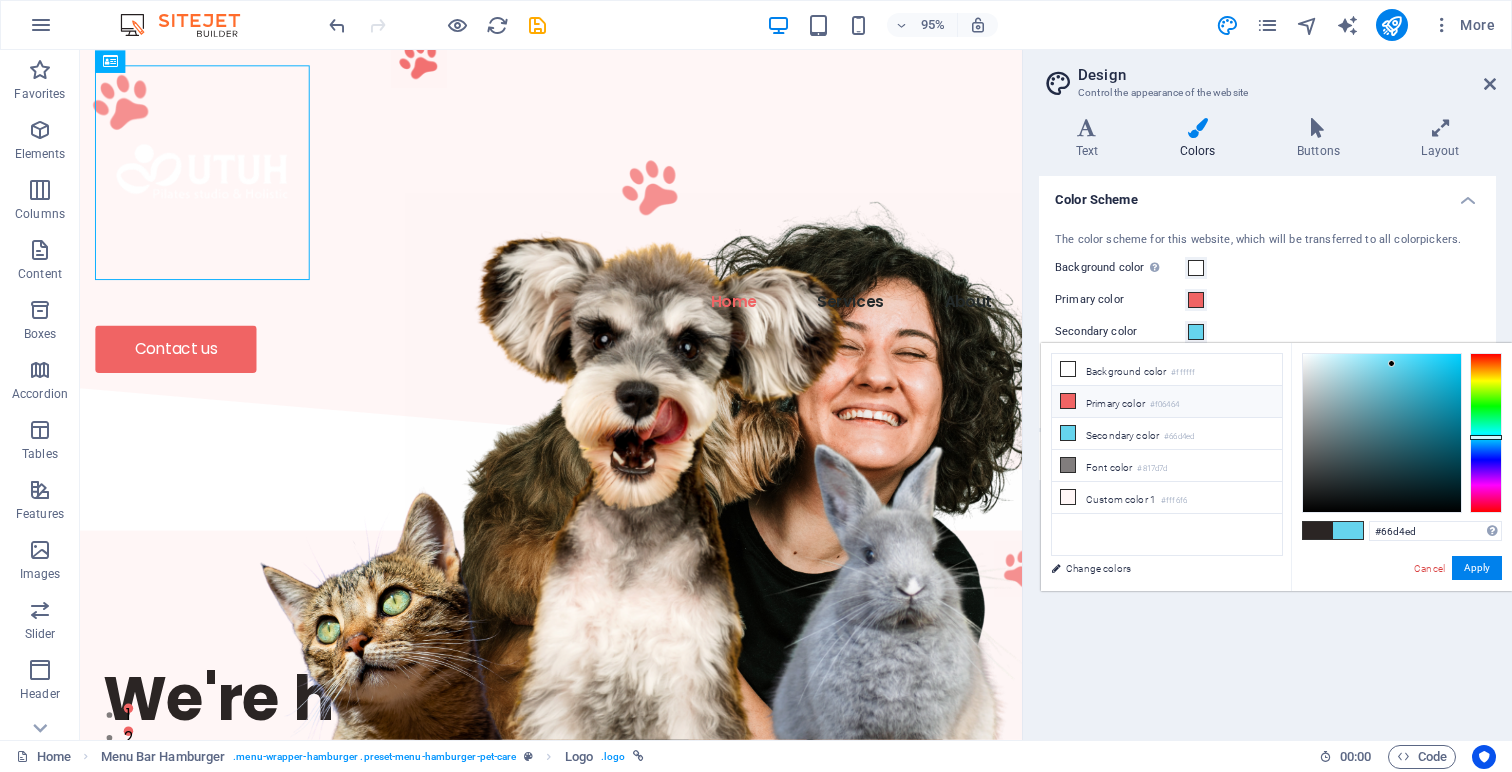 click on "Primary color
#f06464" at bounding box center [1167, 402] 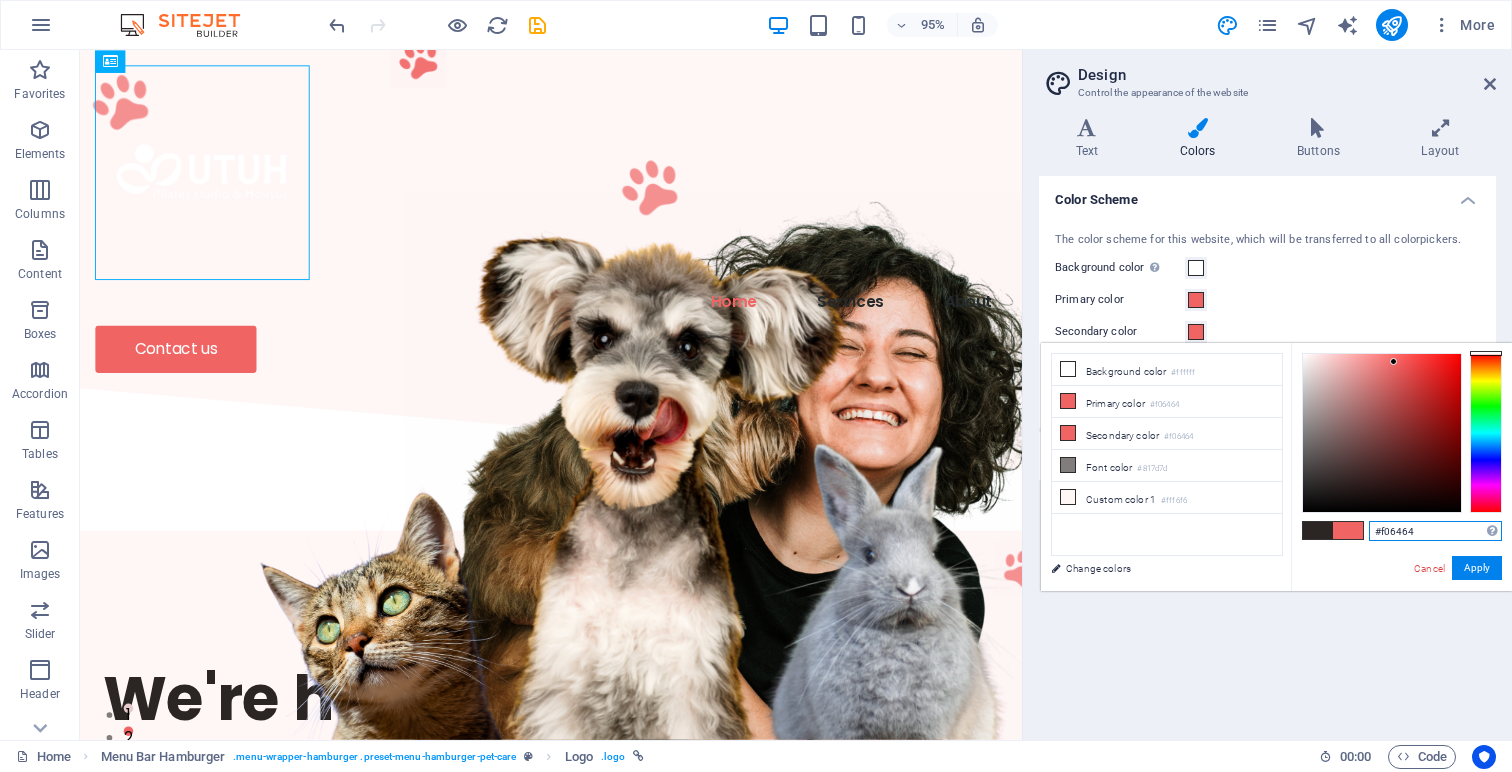 click on "#f06464" at bounding box center [1435, 531] 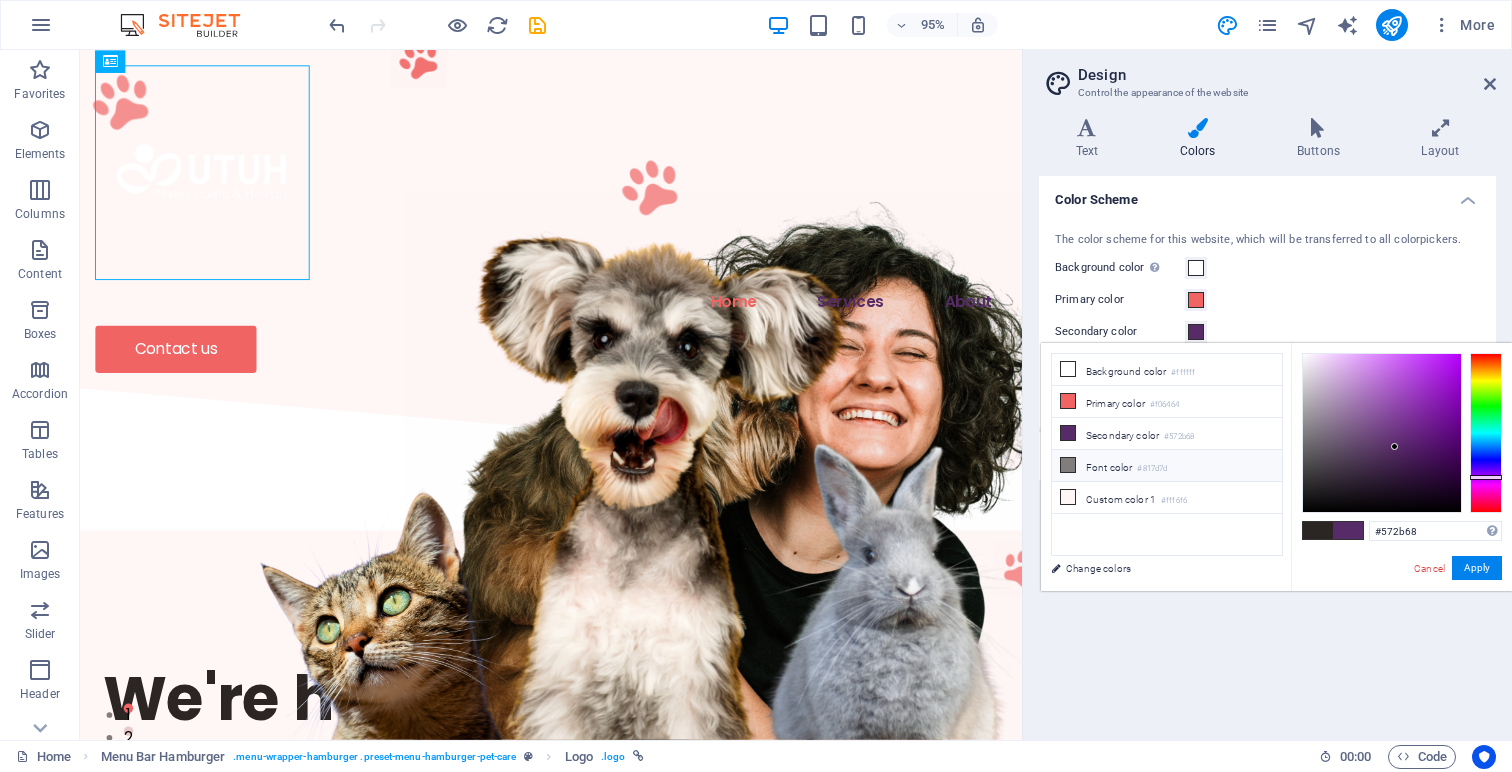 click on "Font color
#817d7d" at bounding box center (1167, 466) 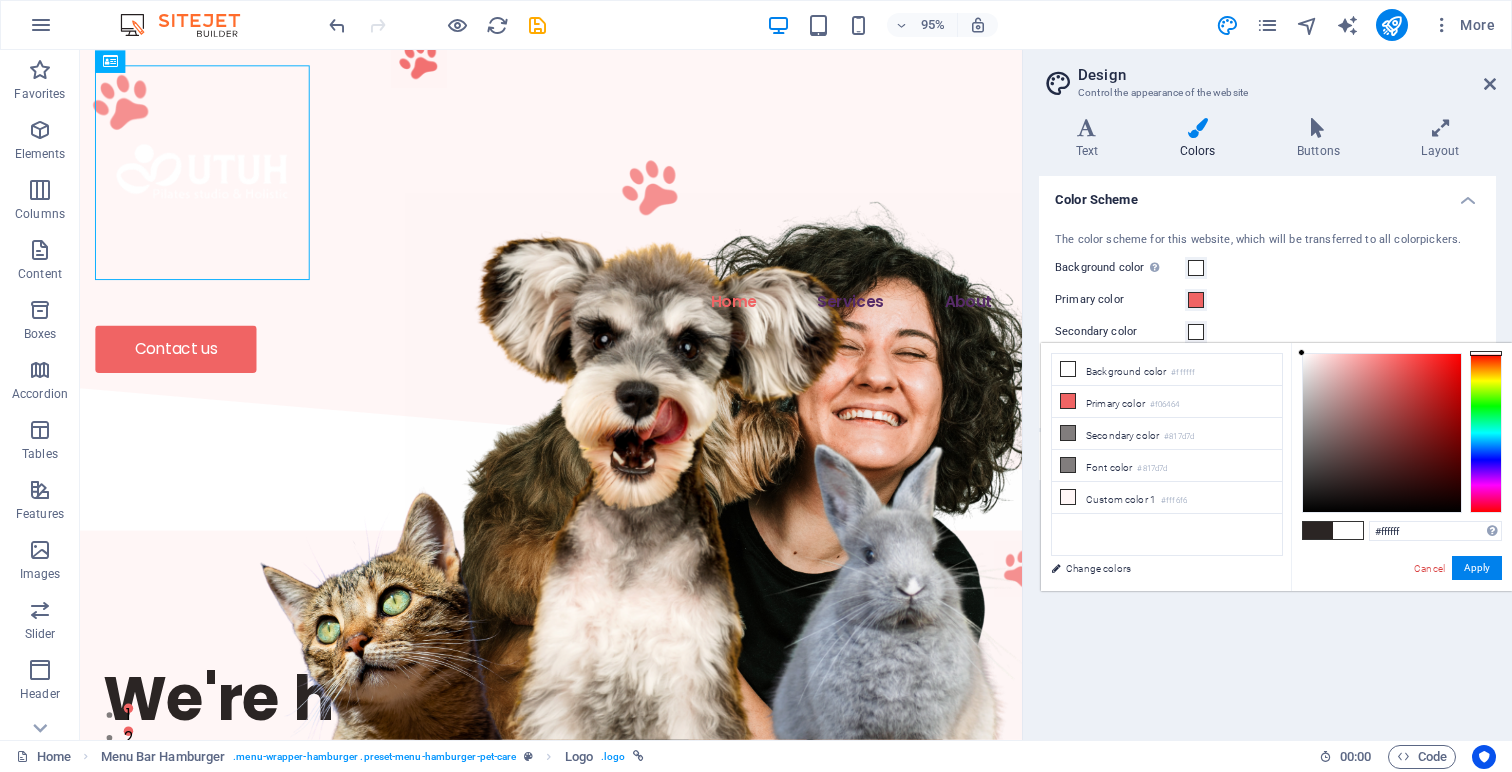 drag, startPoint x: 1324, startPoint y: 411, endPoint x: 1251, endPoint y: 316, distance: 119.80818 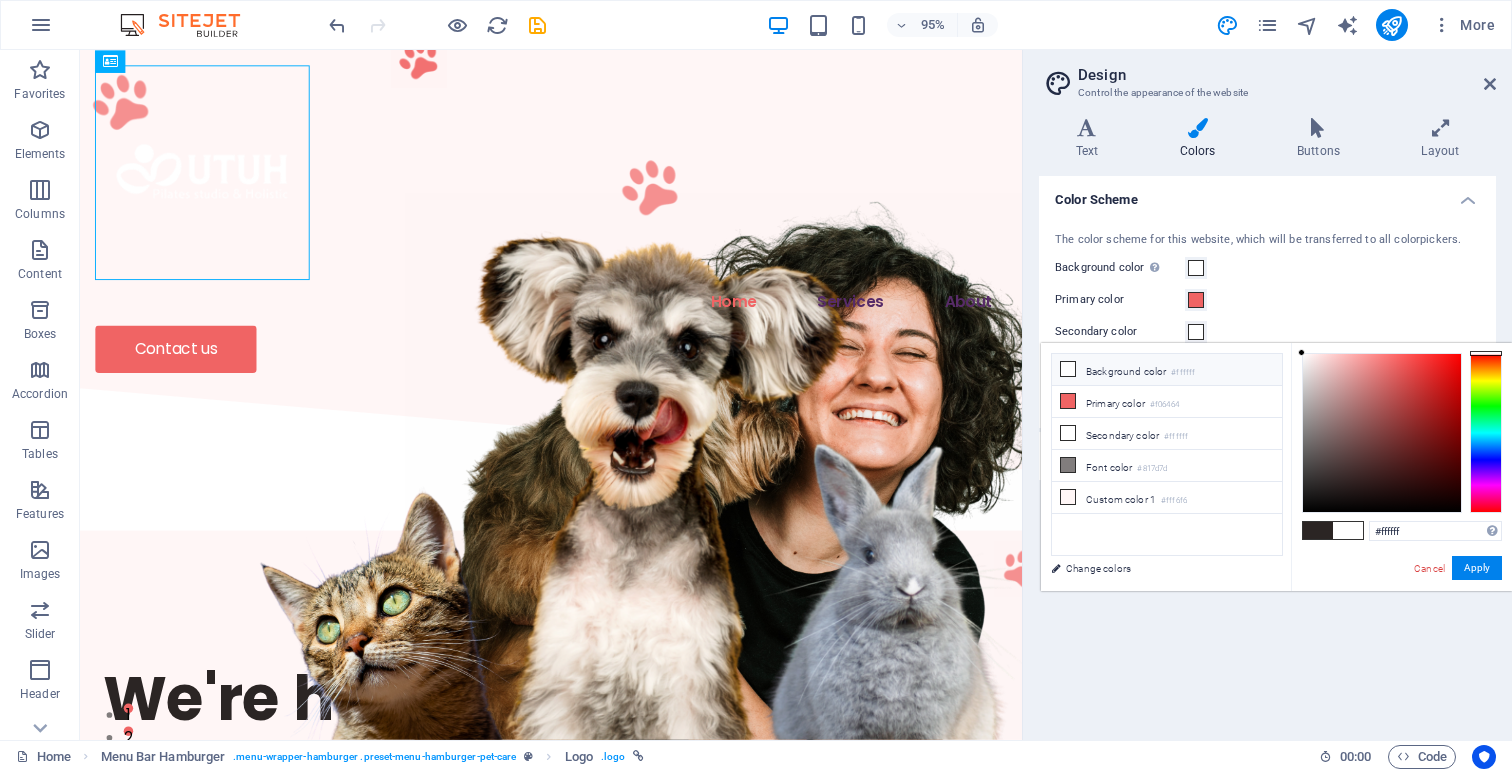 click on "Background color
#ffffff" at bounding box center (1167, 370) 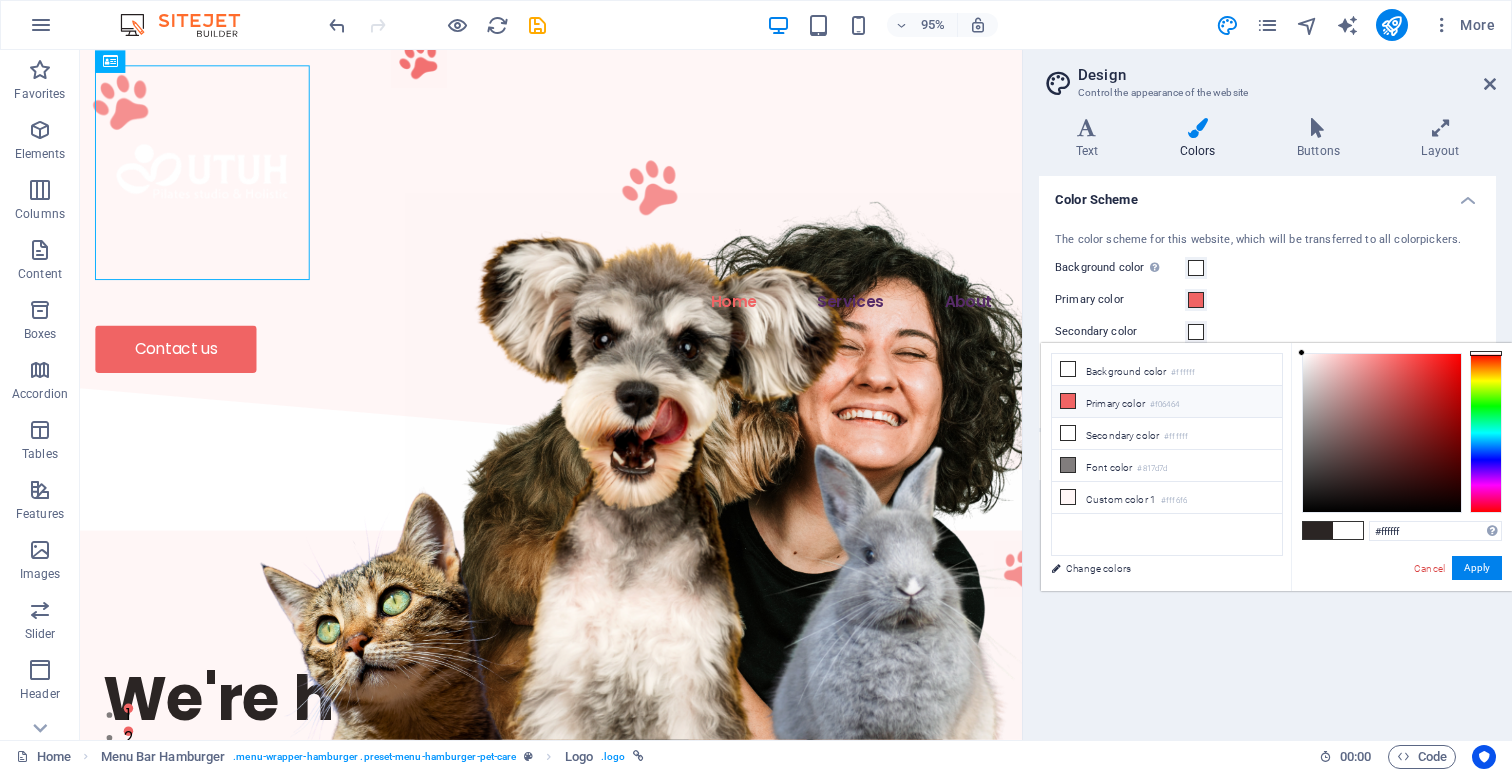 click on "Primary color
#f06464" at bounding box center (1167, 402) 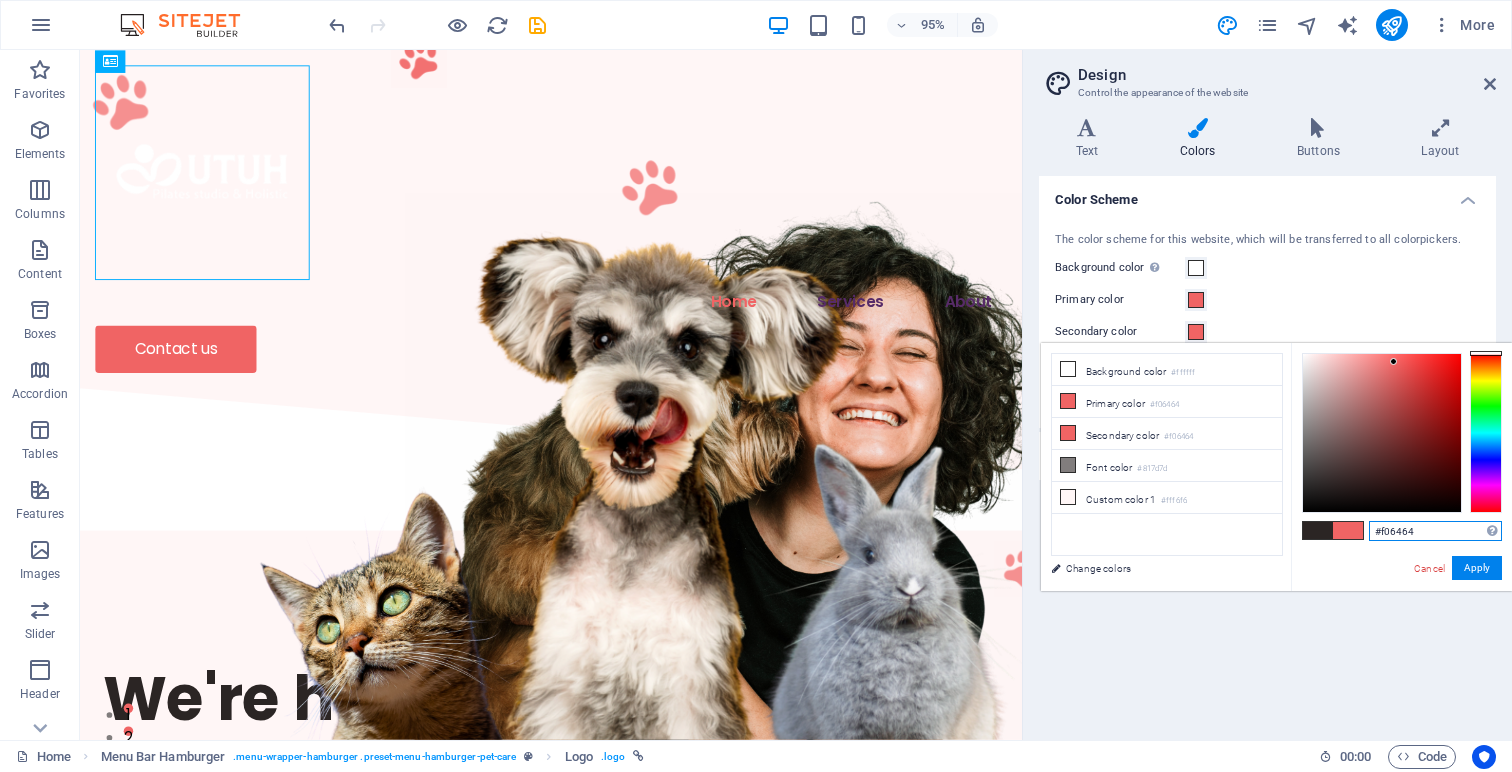 click on "#f06464" at bounding box center (1435, 531) 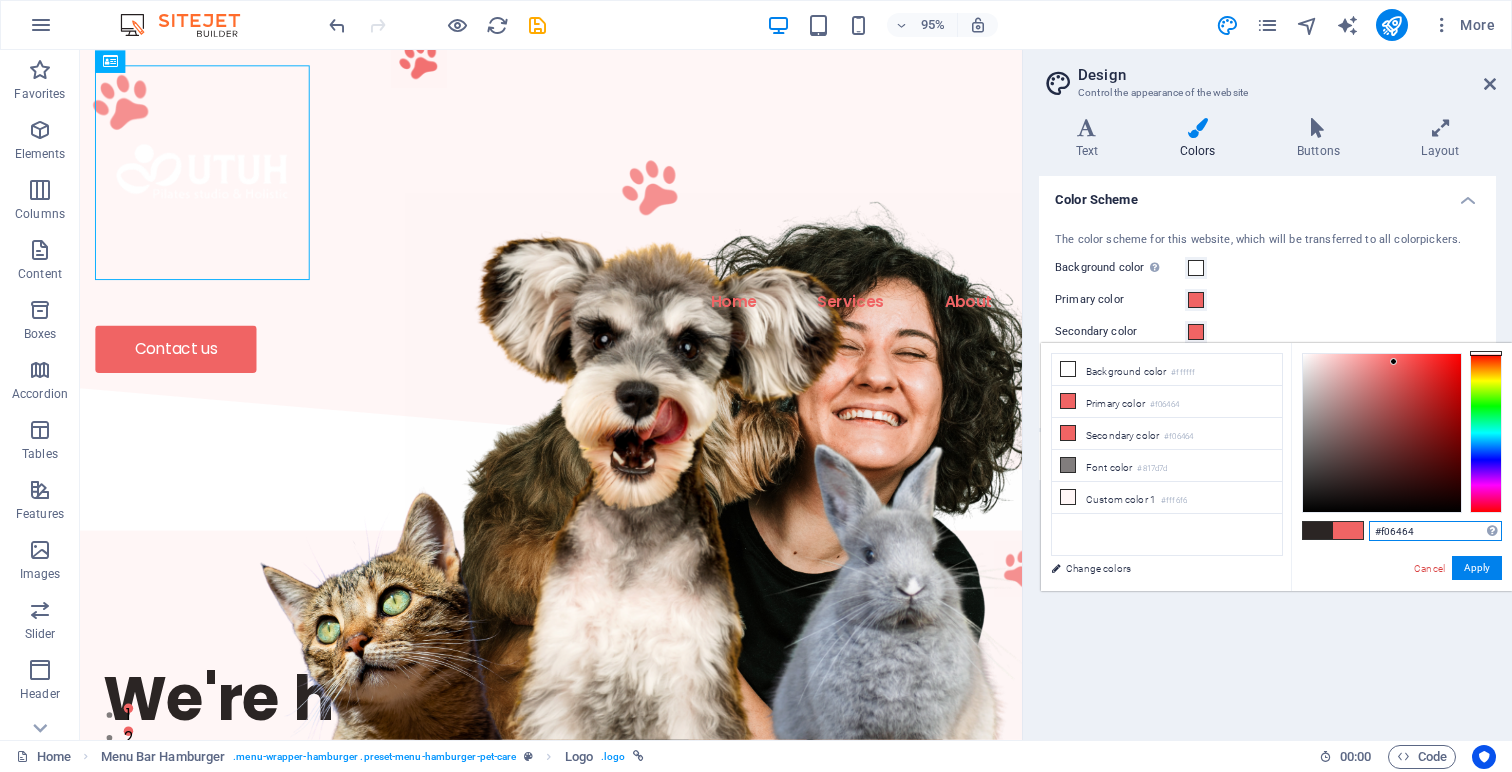 paste on "572b68" 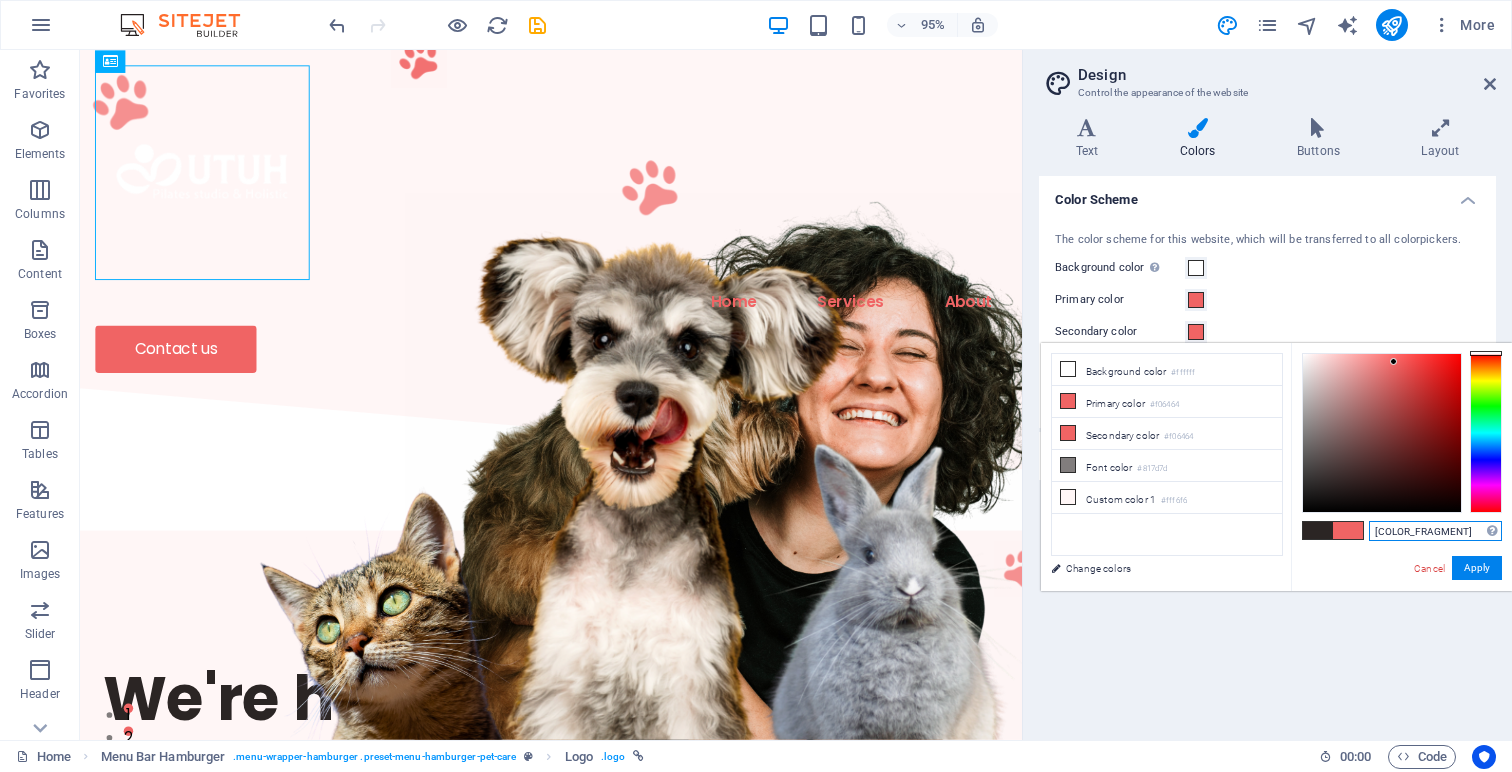 type on "#572b68" 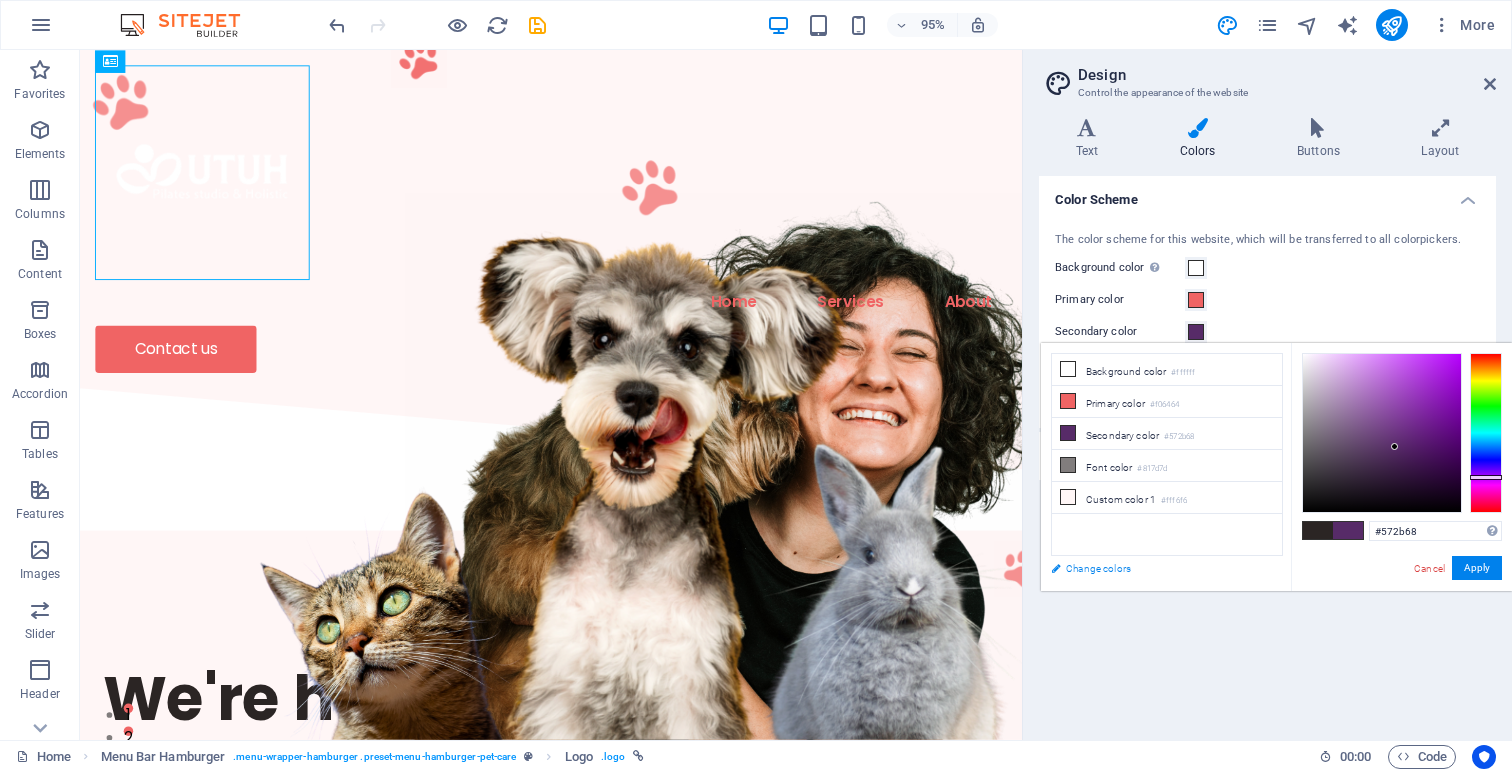 click on "Change colors" at bounding box center (1157, 568) 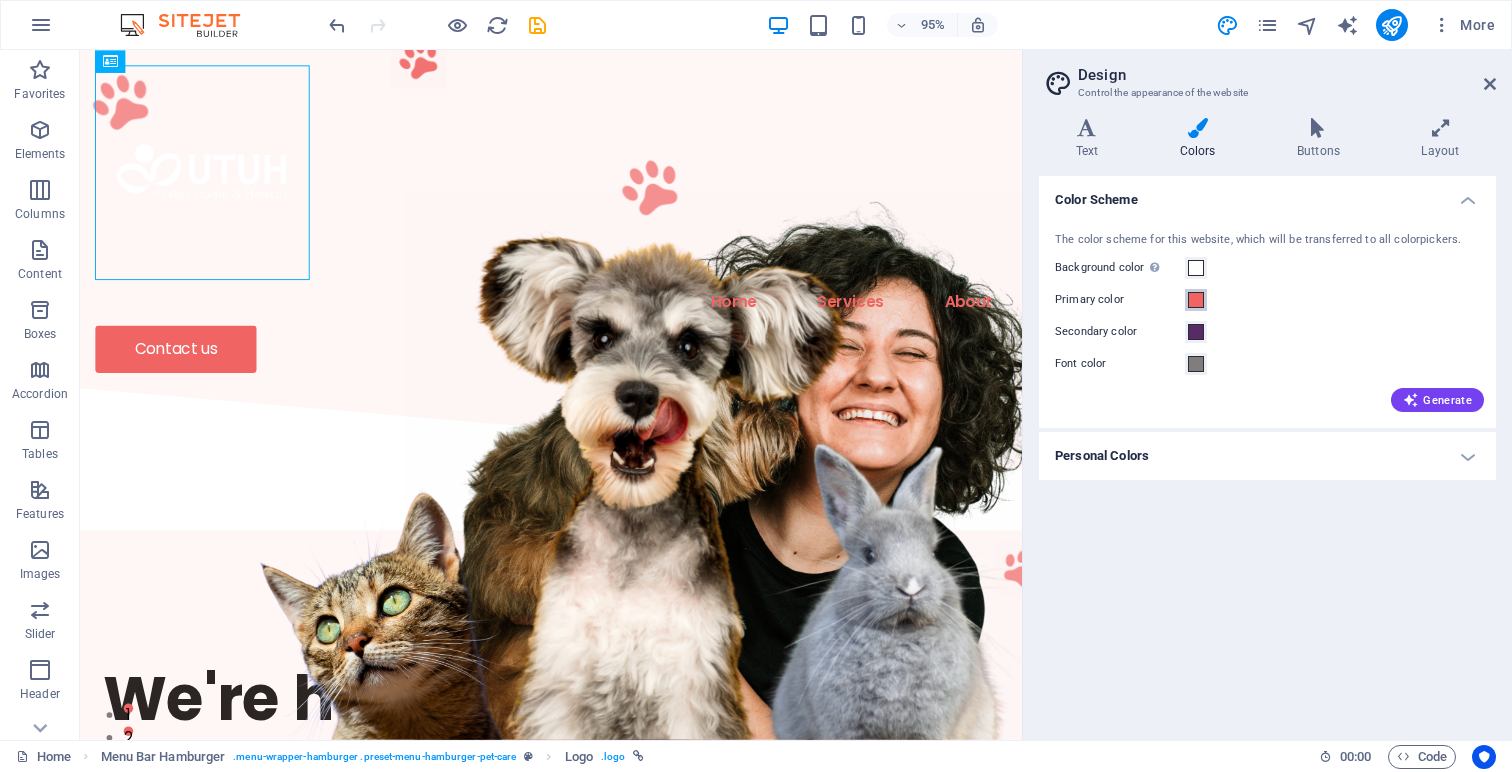 click at bounding box center [1196, 300] 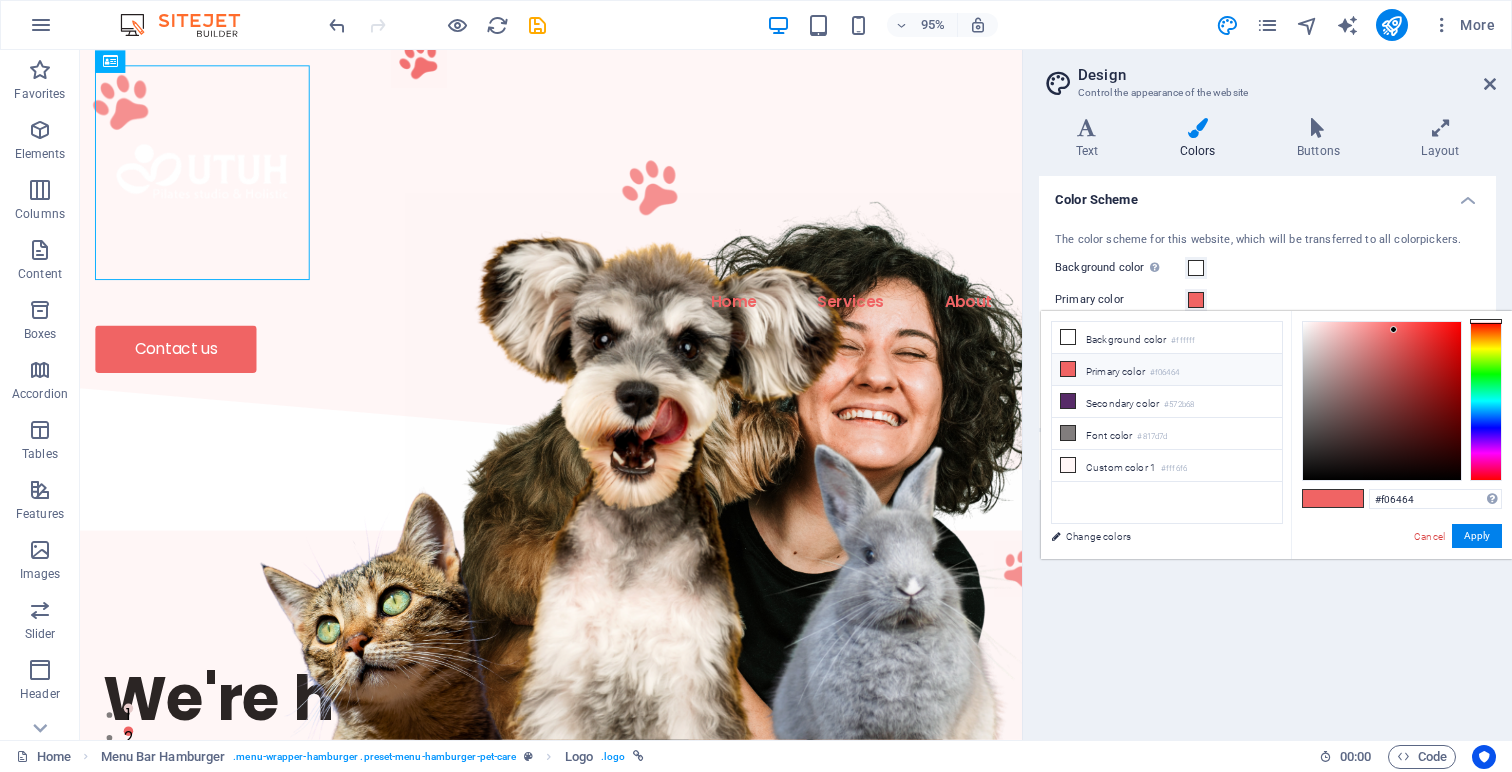 click on "Primary color
#f06464" at bounding box center [1167, 370] 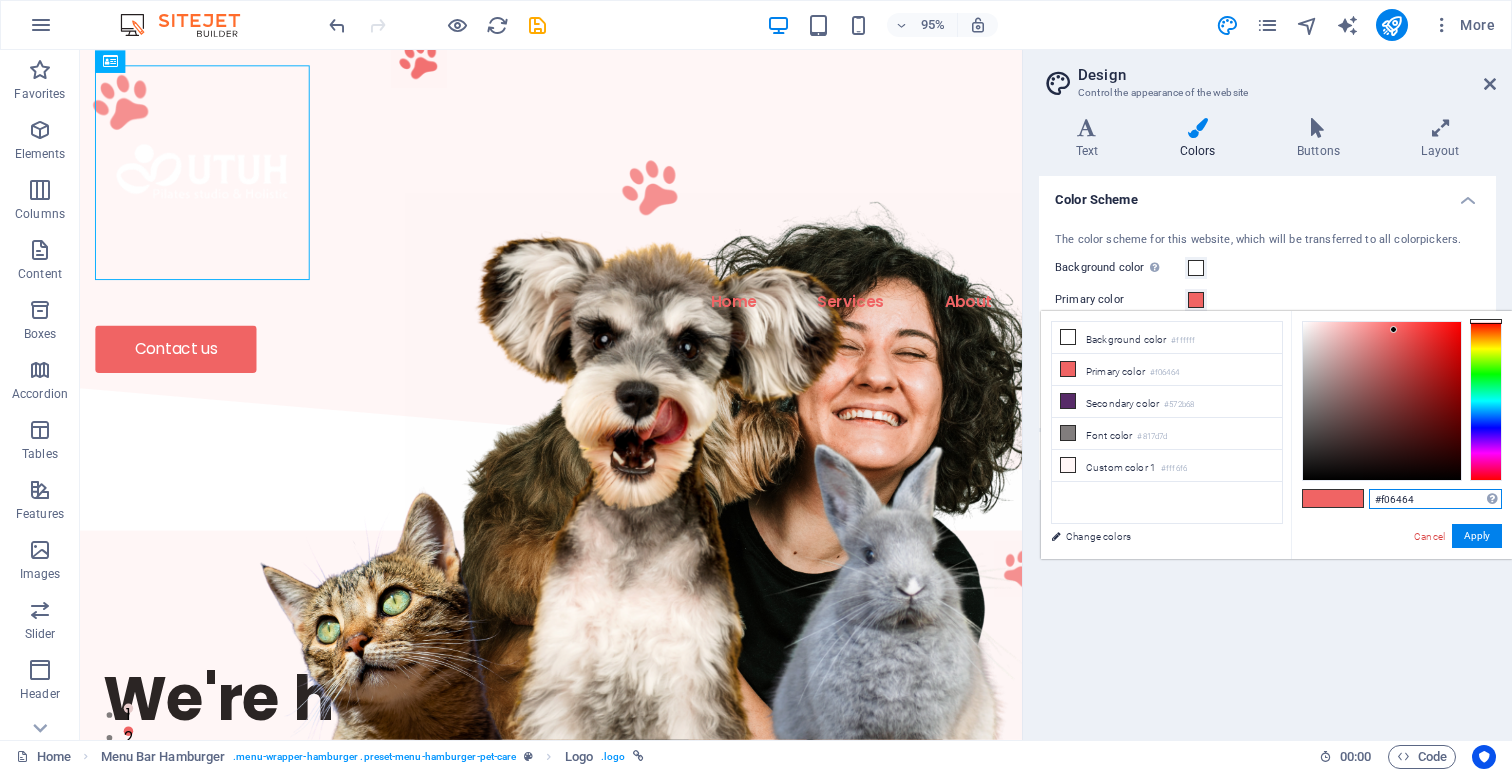 click on "#f06464" at bounding box center [1435, 499] 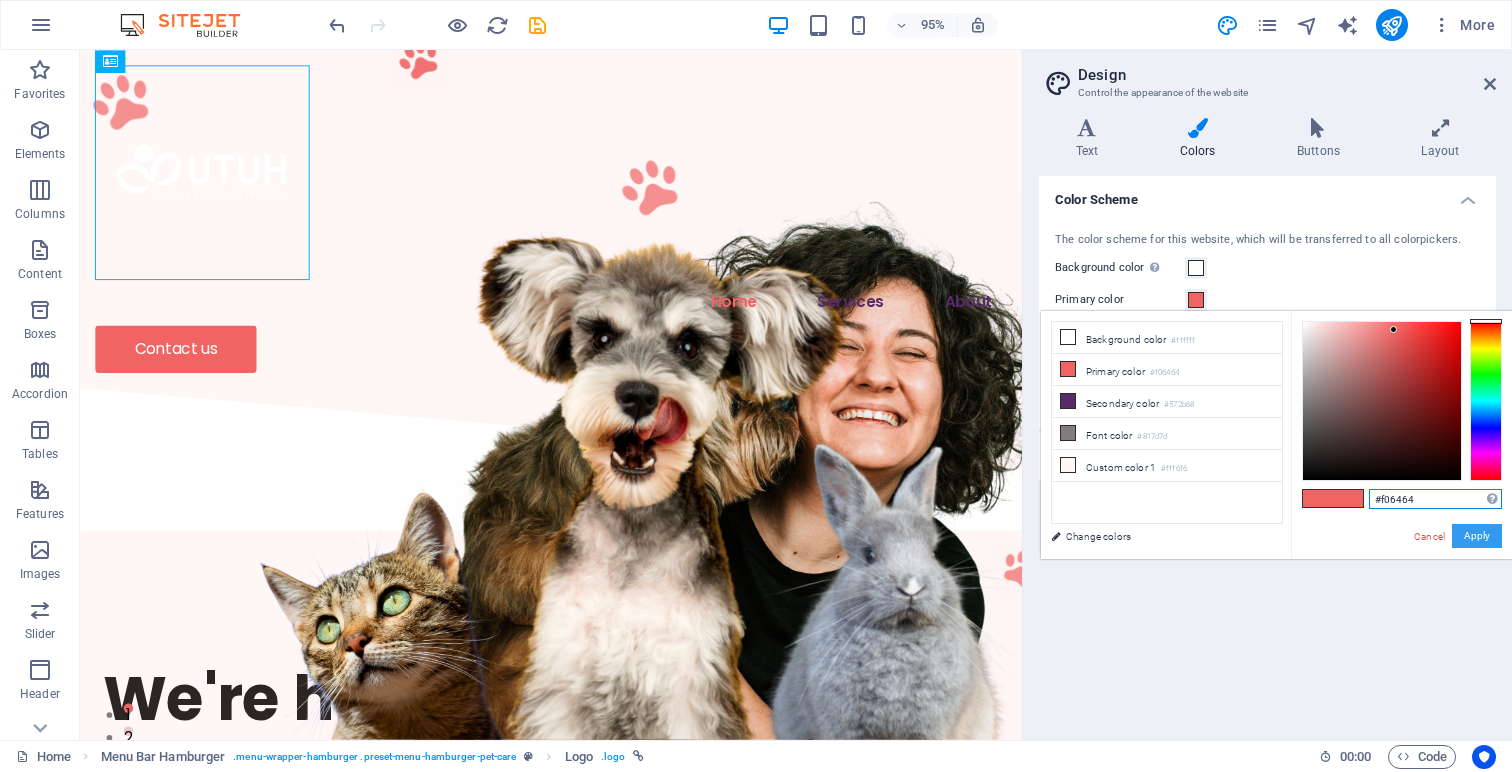 paste on "572b68" 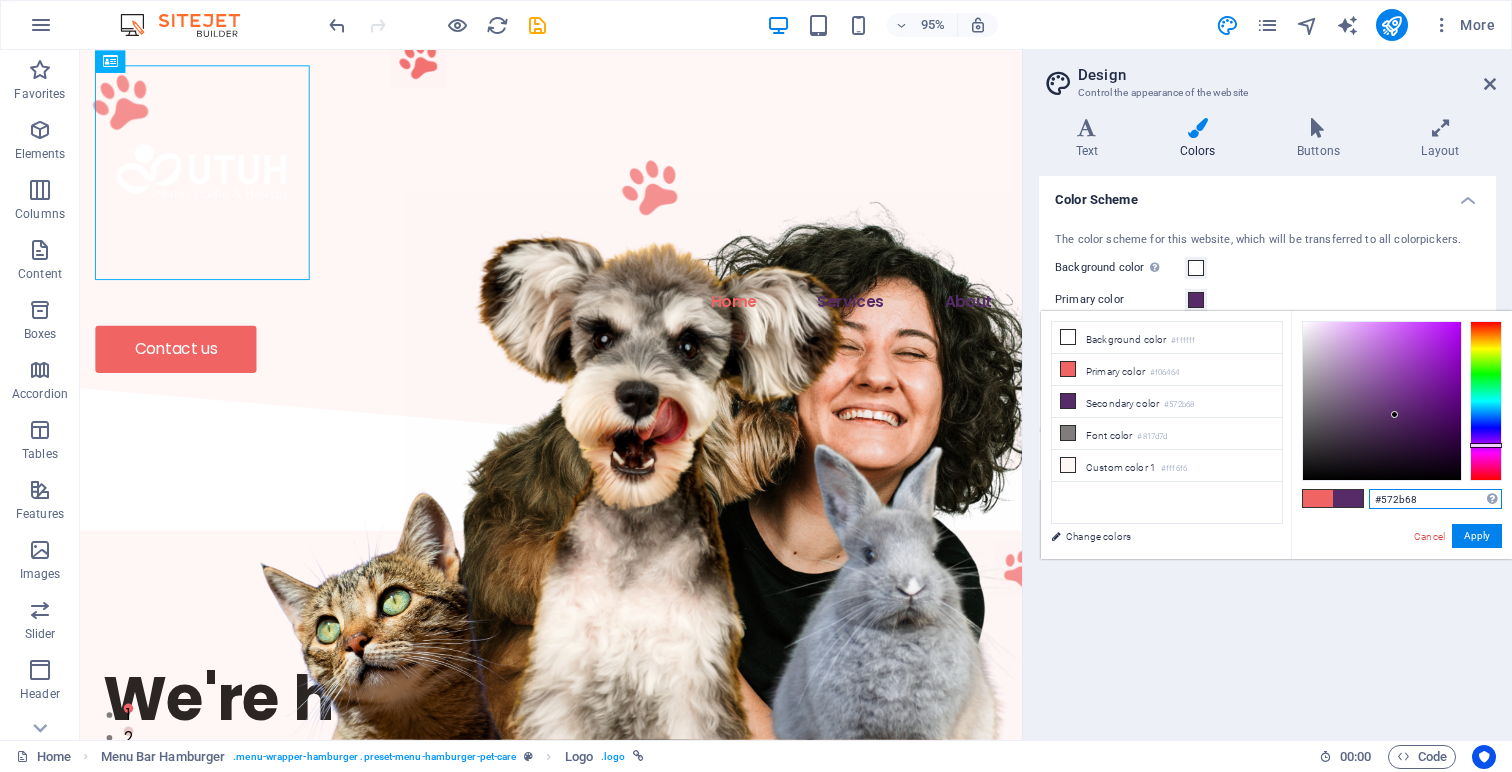 type on "#592d6b" 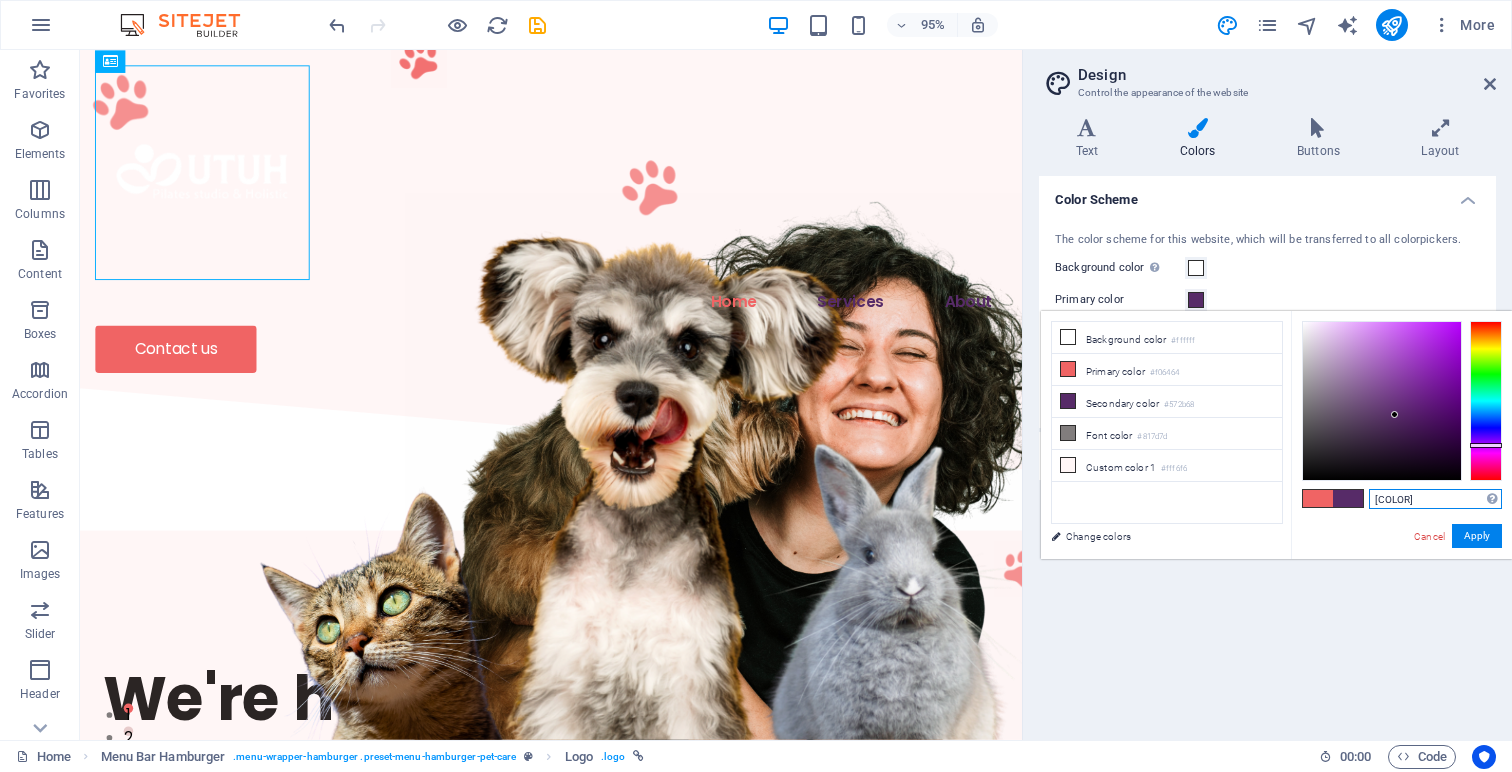 click at bounding box center [1394, 414] 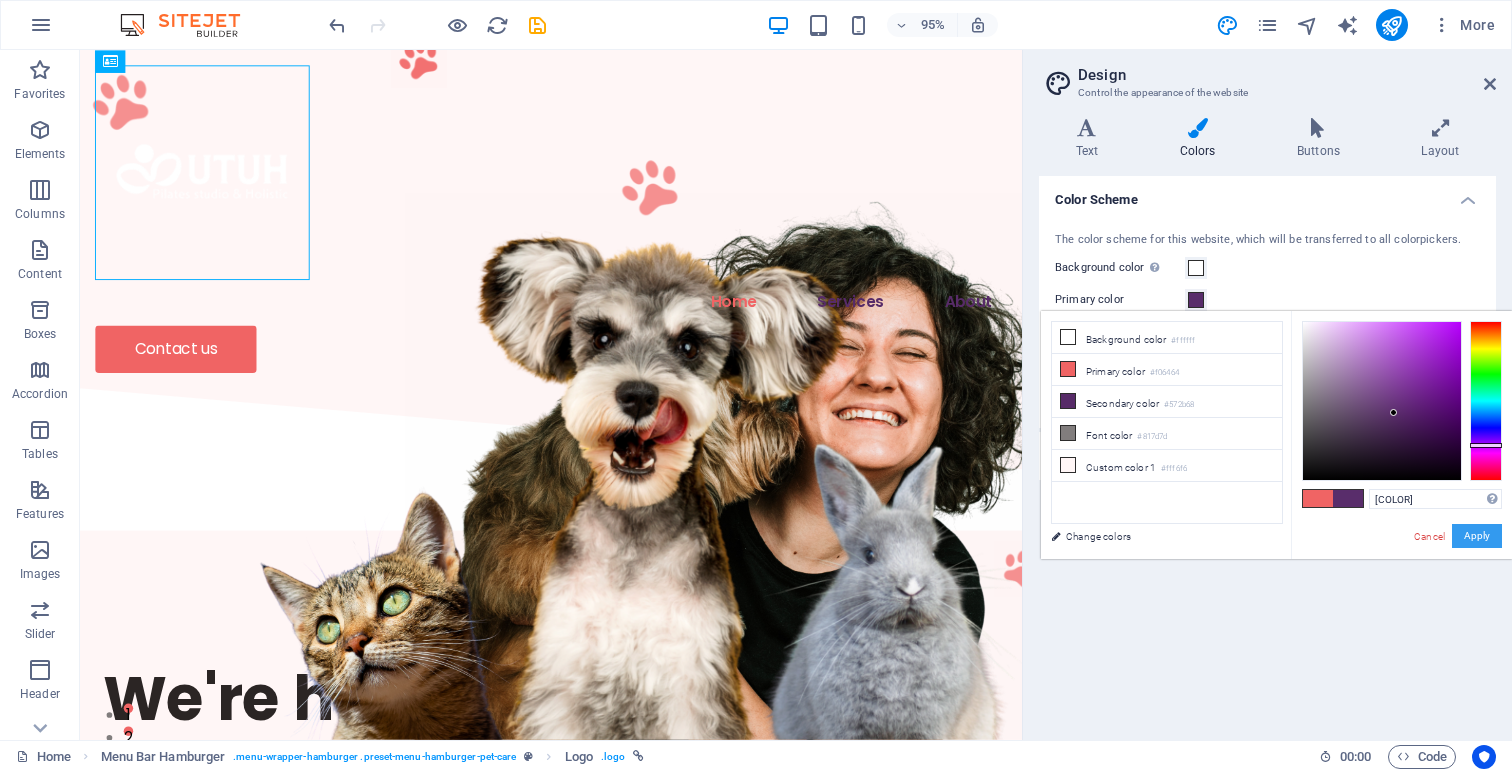 click on "Apply" at bounding box center (1477, 536) 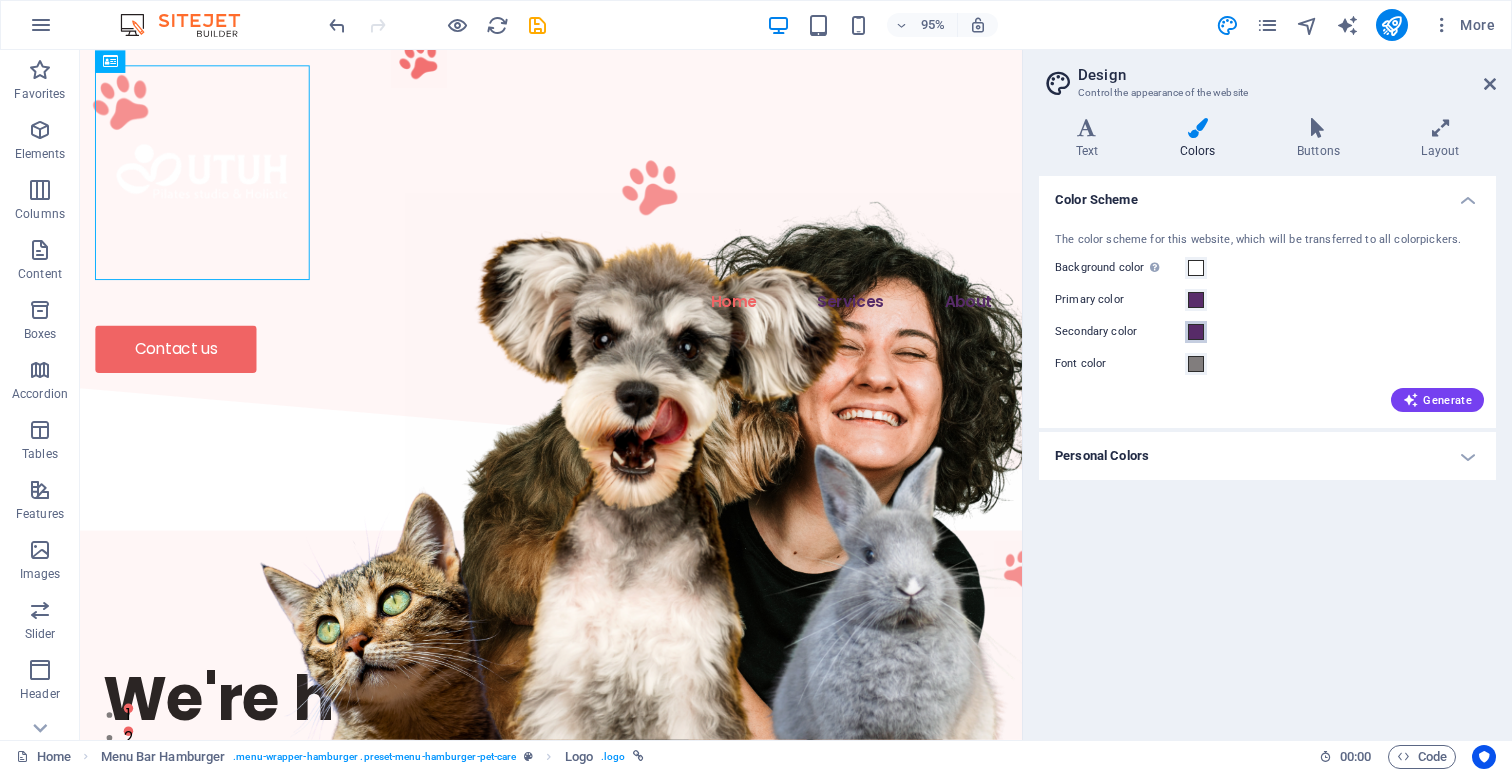 click on "Secondary color" at bounding box center [1196, 332] 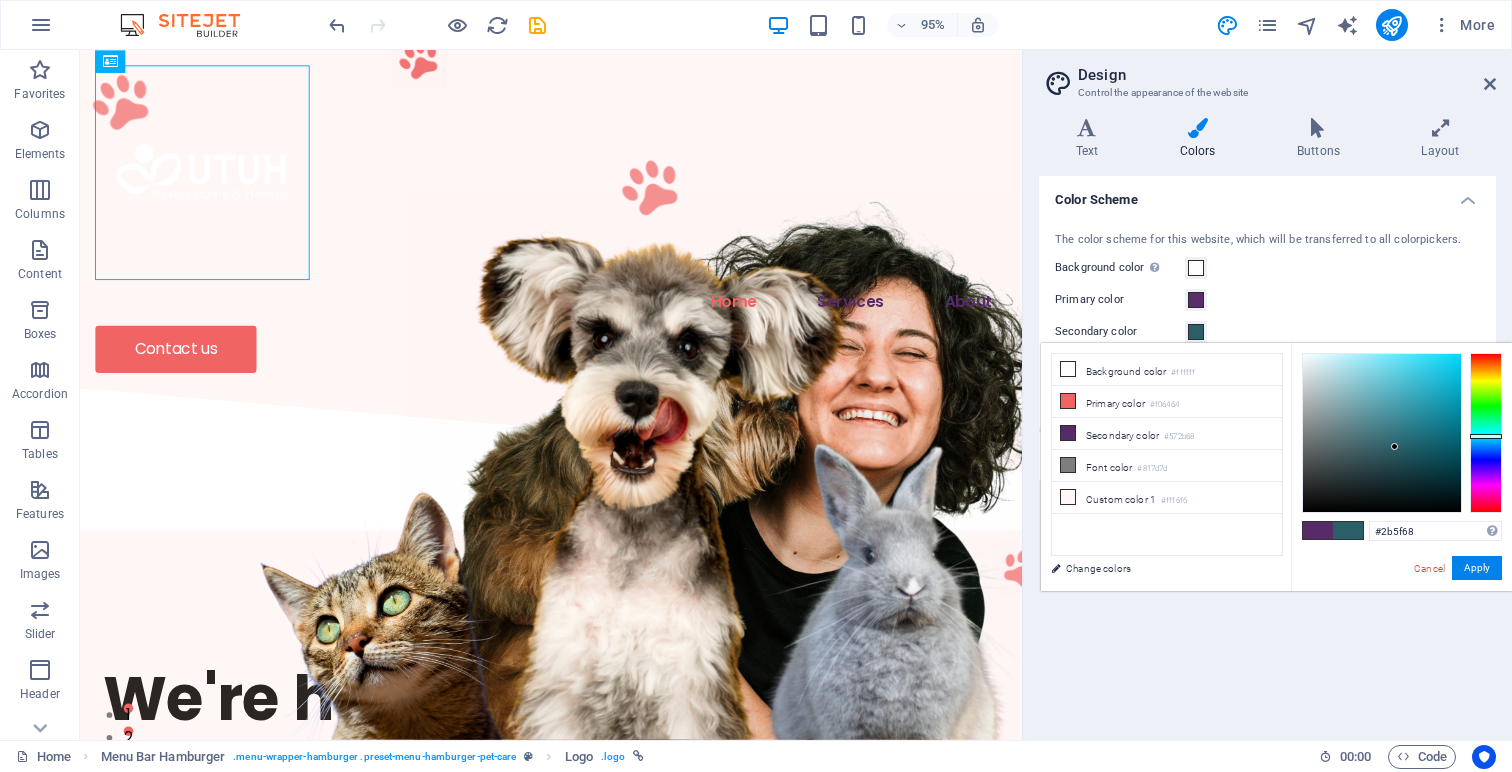 drag, startPoint x: 1488, startPoint y: 448, endPoint x: 1490, endPoint y: 436, distance: 12.165525 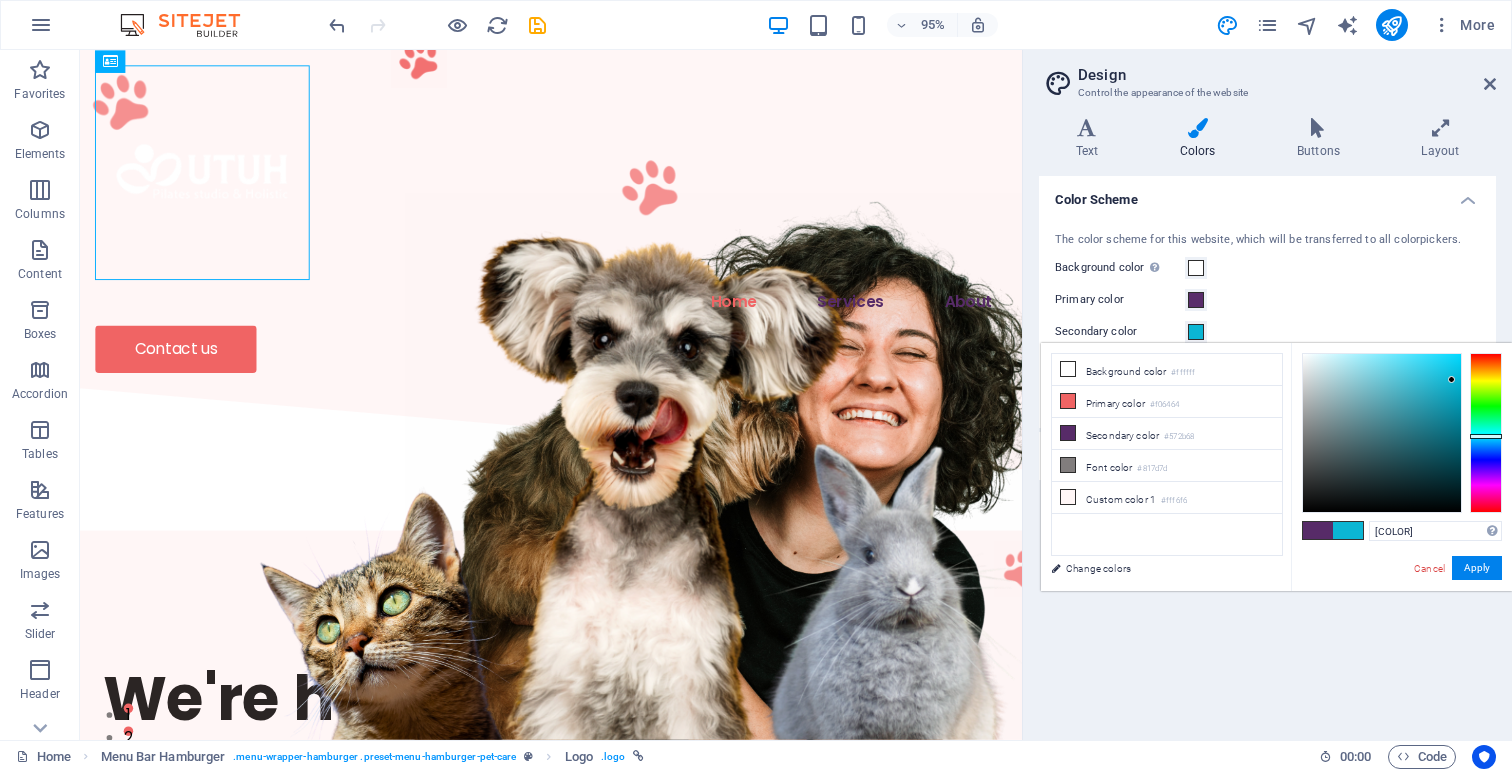 type on "#00d4f9" 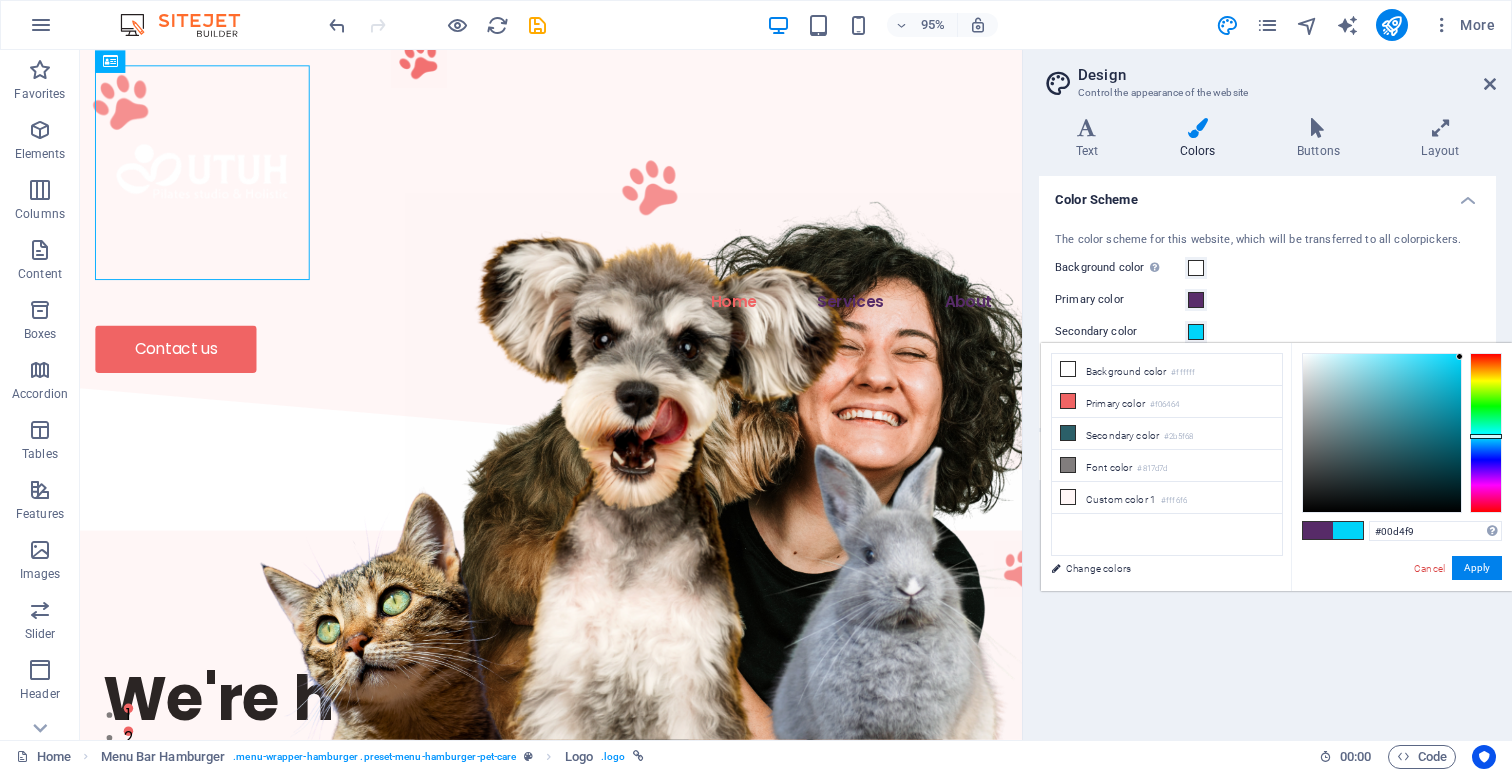 drag, startPoint x: 1452, startPoint y: 380, endPoint x: 1461, endPoint y: 357, distance: 24.698177 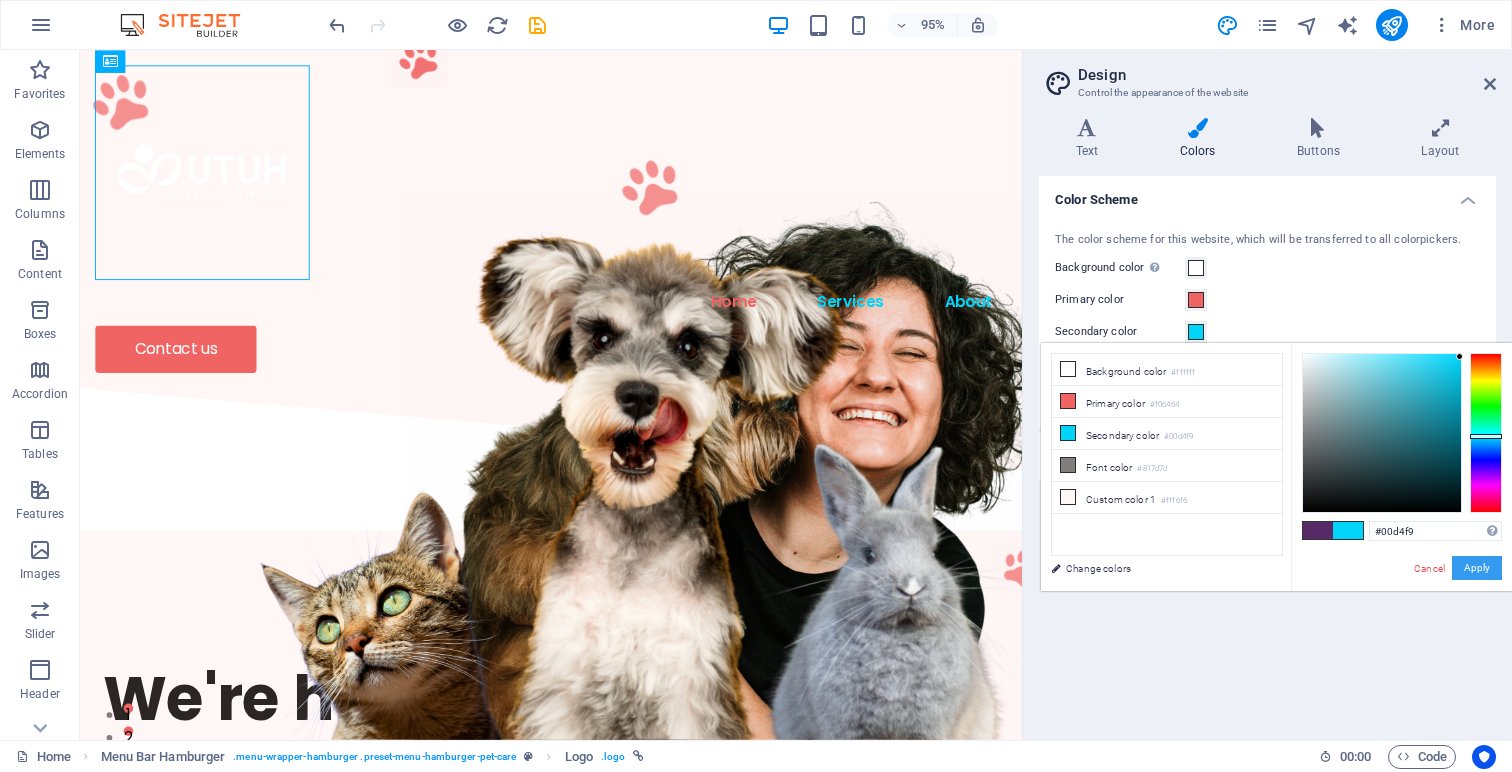 click on "Apply" at bounding box center (1477, 568) 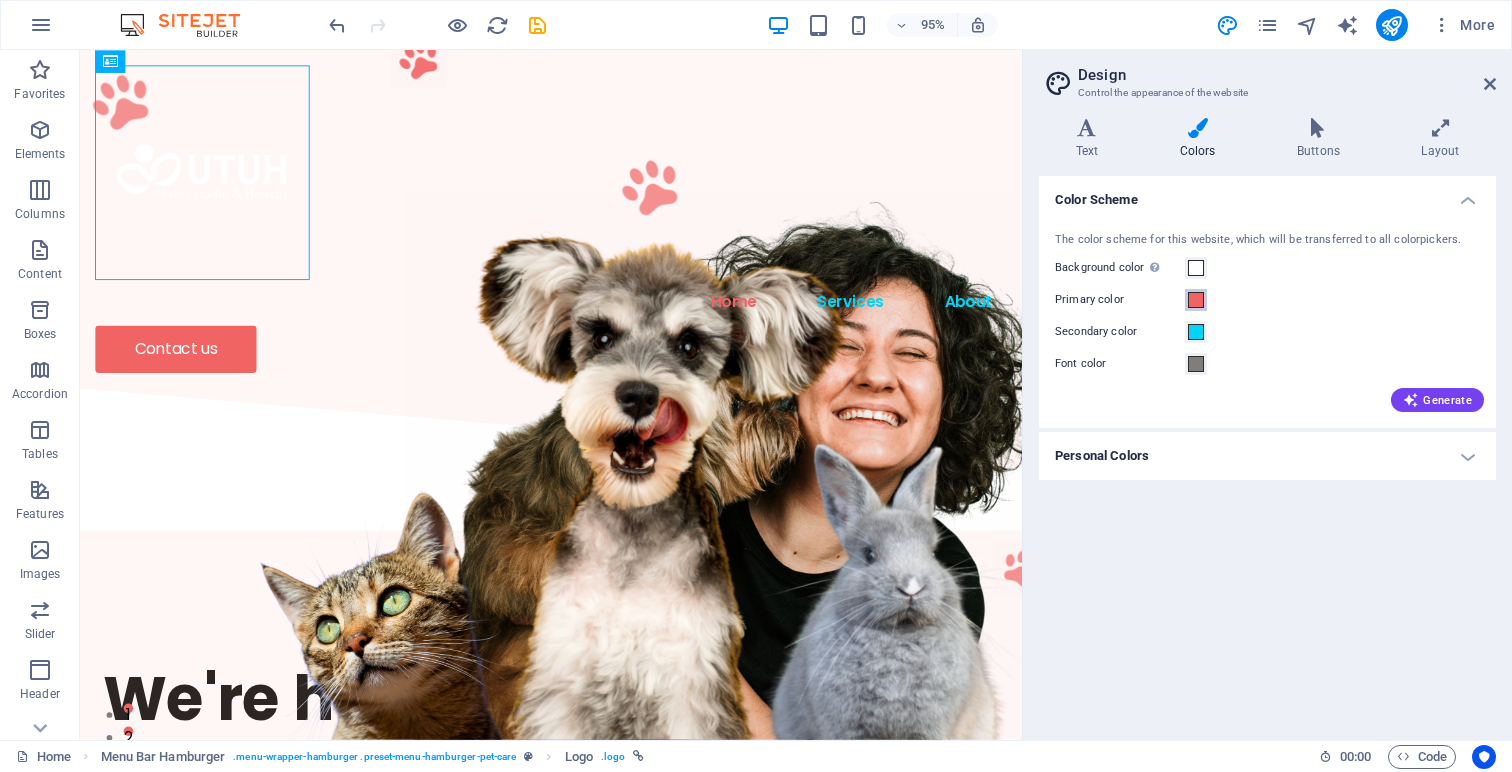 click at bounding box center [1196, 300] 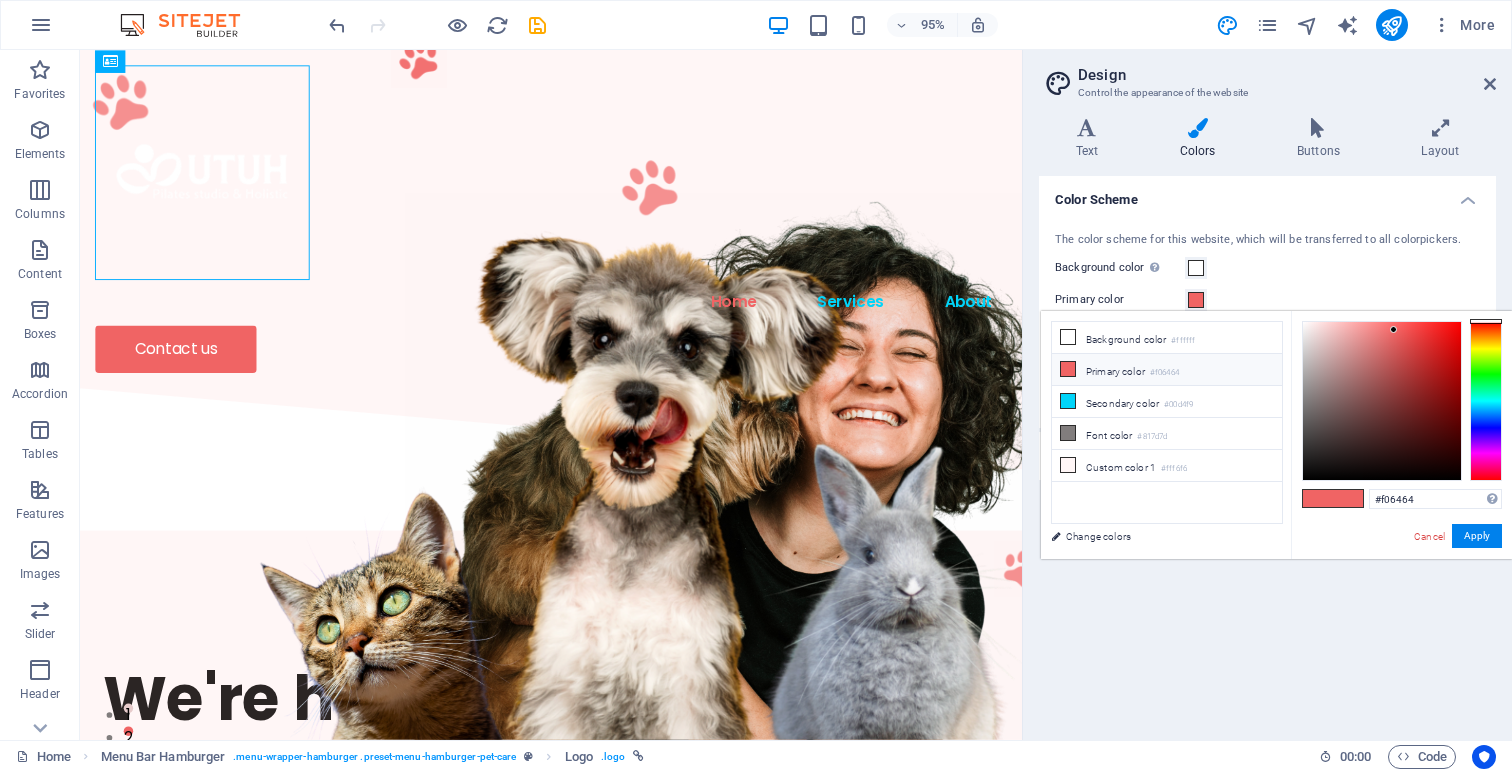 click on "Primary color
#f06464" at bounding box center [1167, 370] 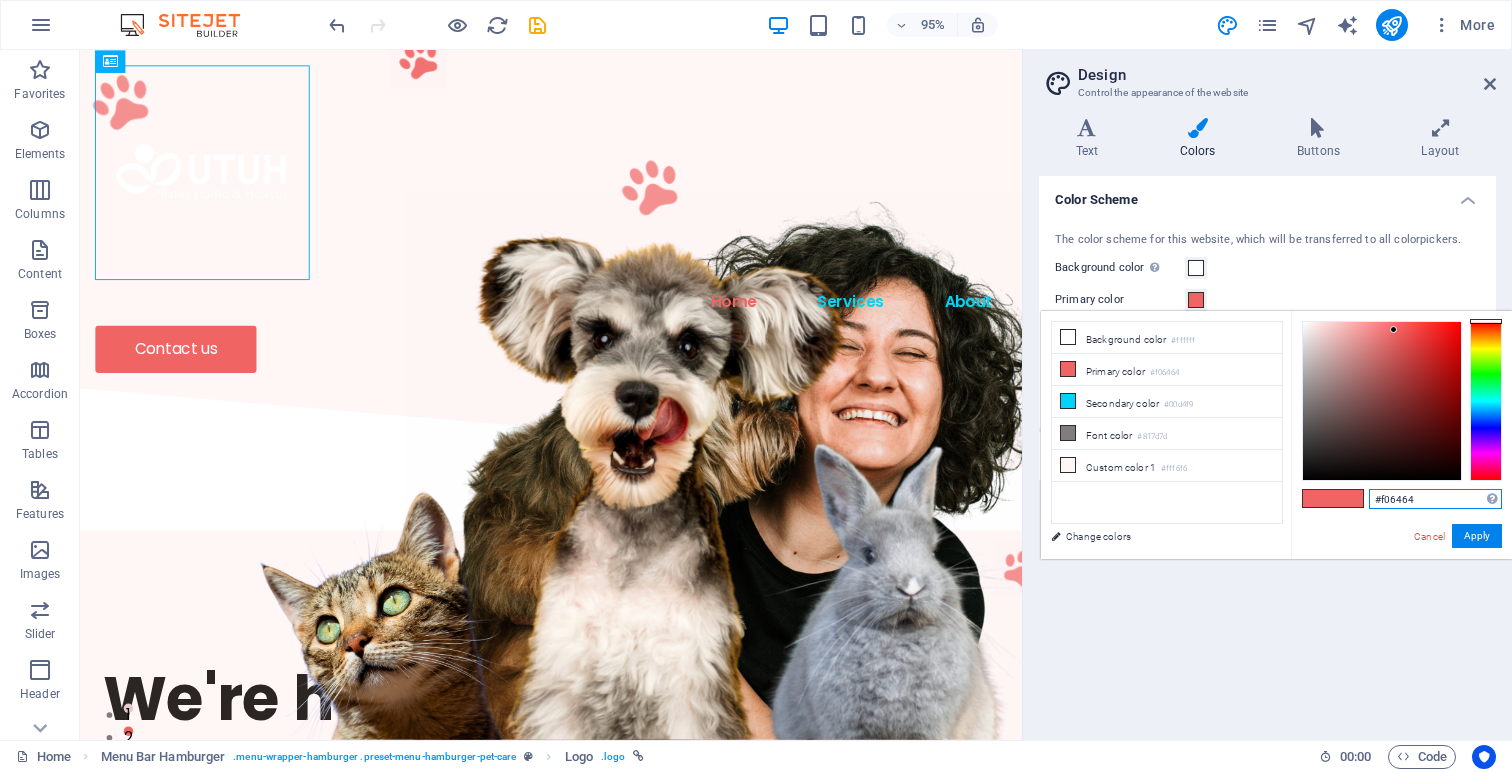 drag, startPoint x: 1425, startPoint y: 502, endPoint x: 1313, endPoint y: 506, distance: 112.0714 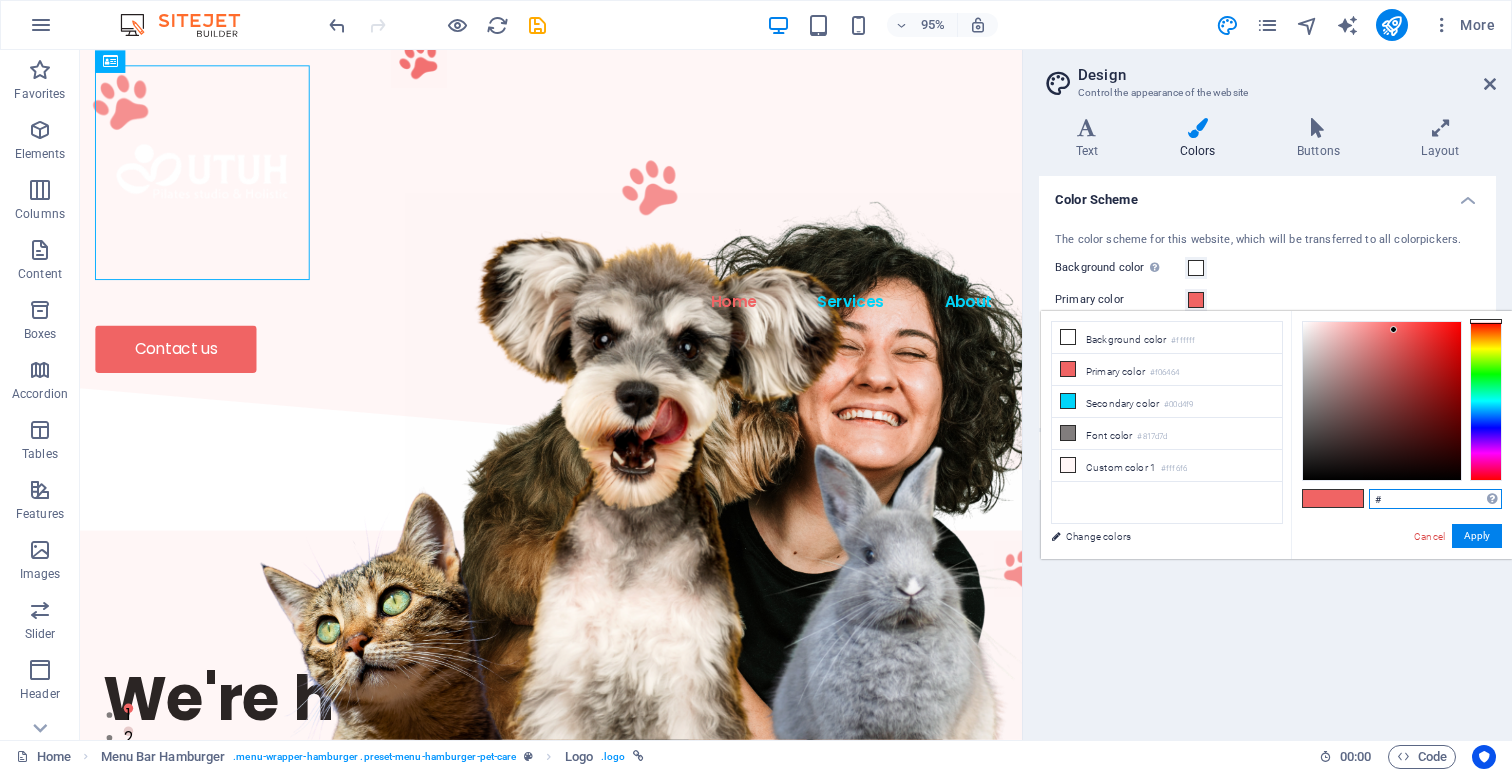 paste on "572b68" 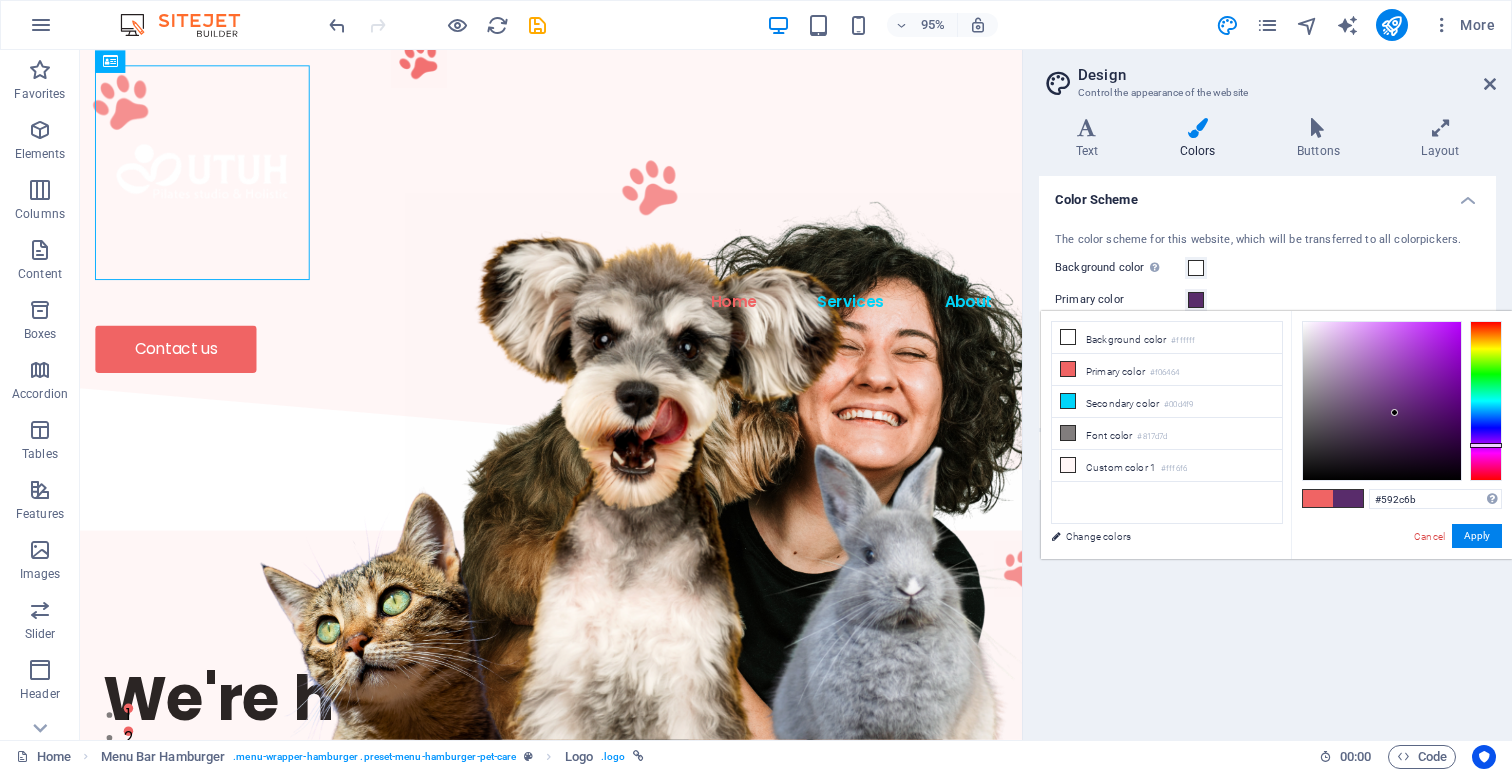 click at bounding box center [1394, 412] 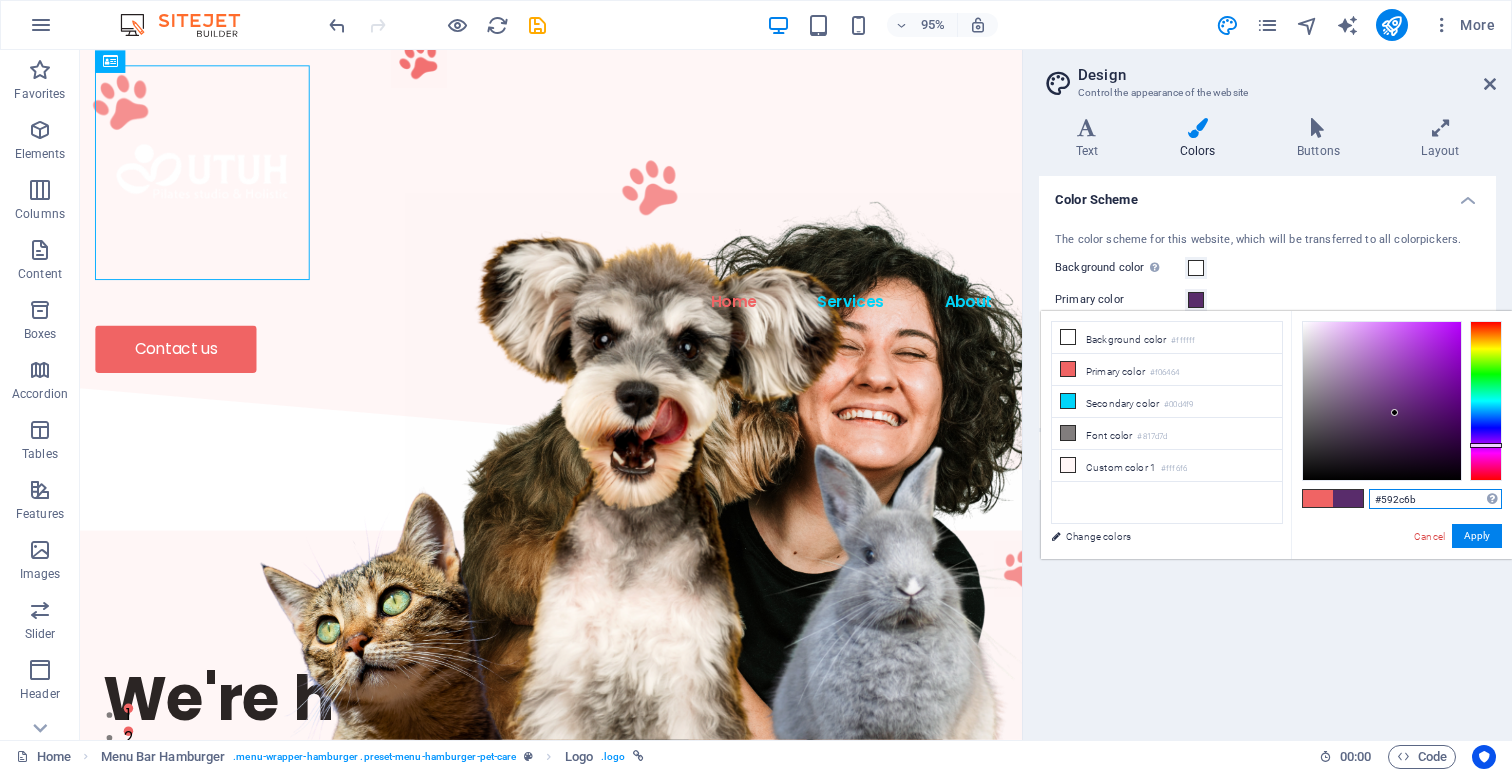 drag, startPoint x: 1427, startPoint y: 501, endPoint x: 1383, endPoint y: 498, distance: 44.102154 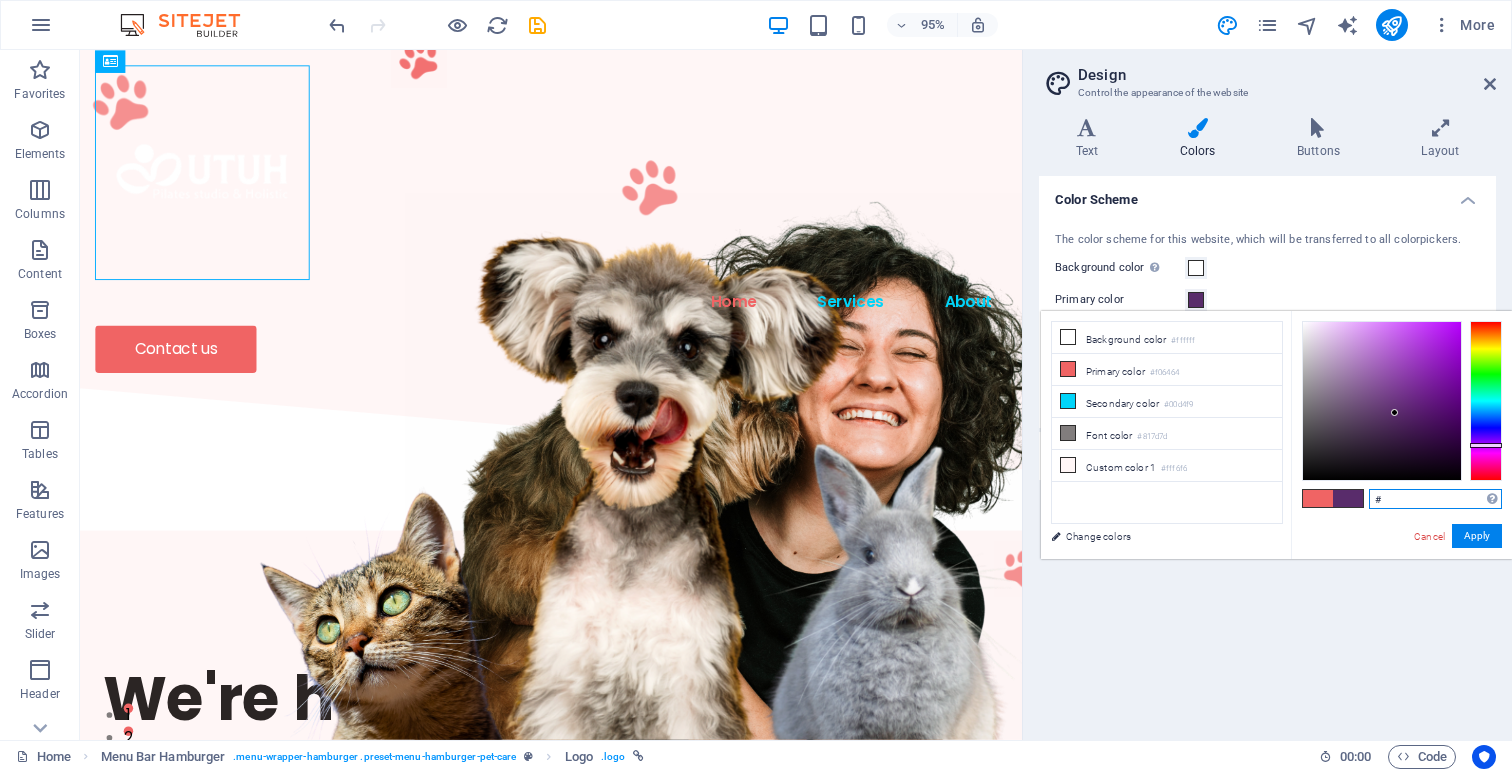 paste on "572b68" 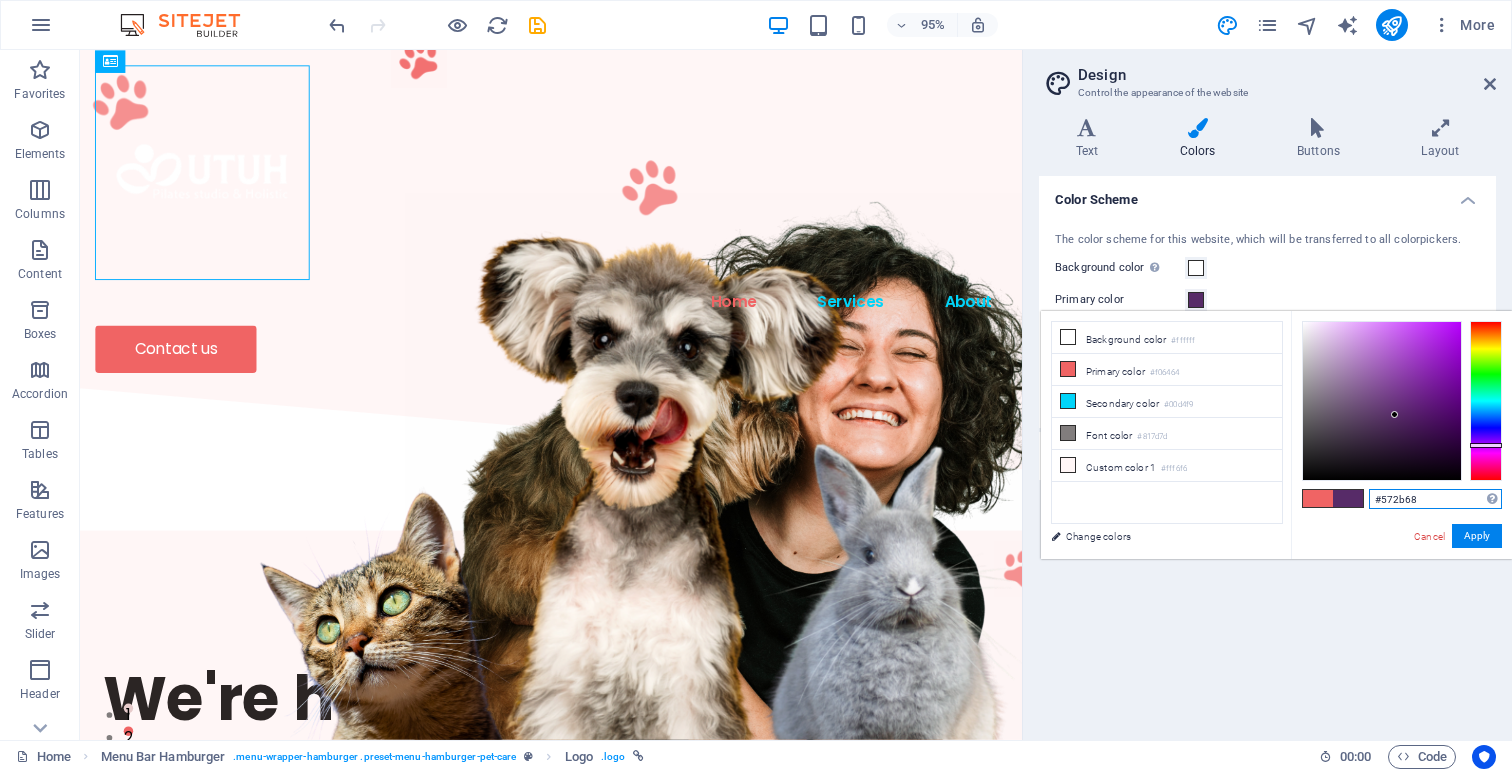 click at bounding box center [1394, 414] 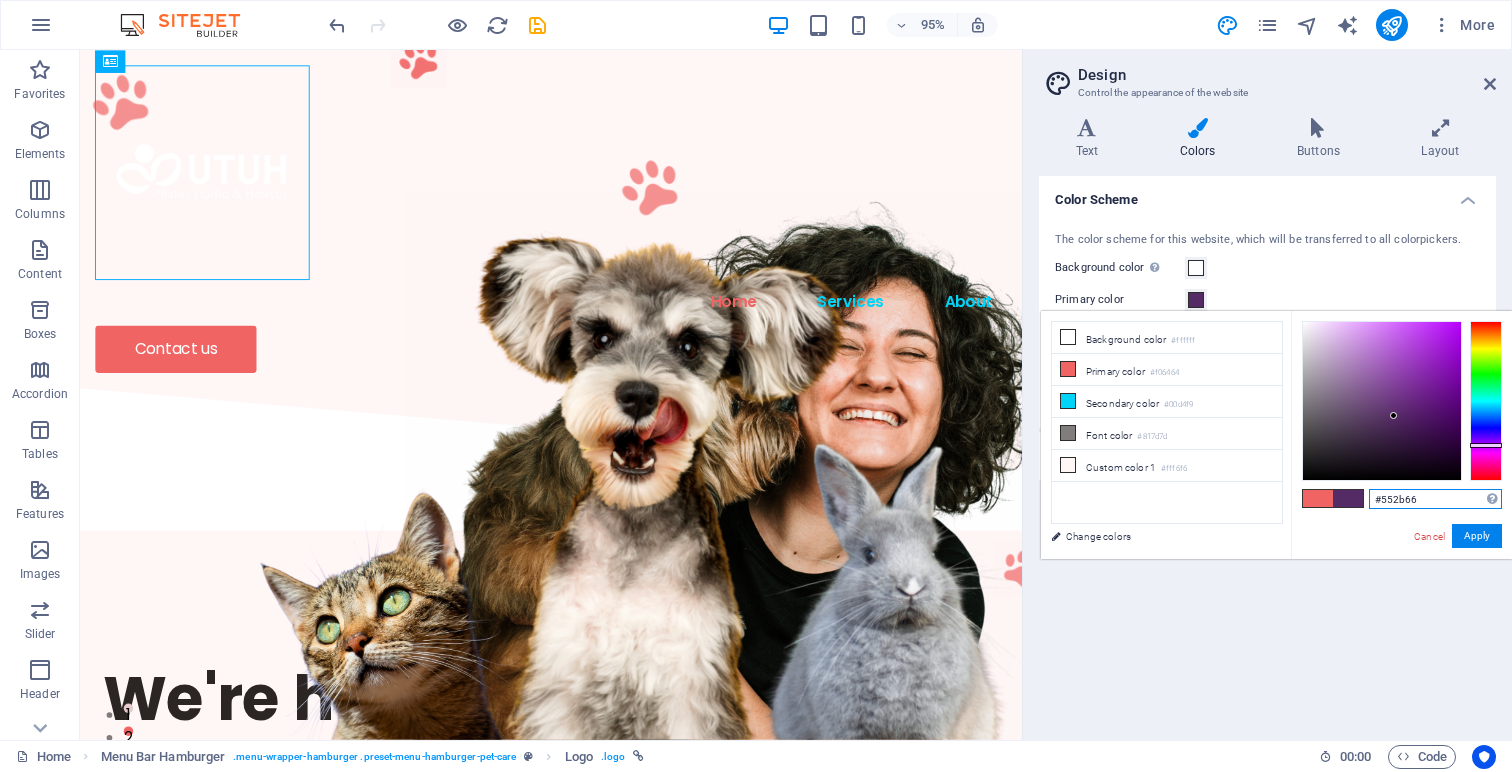 click at bounding box center [1393, 415] 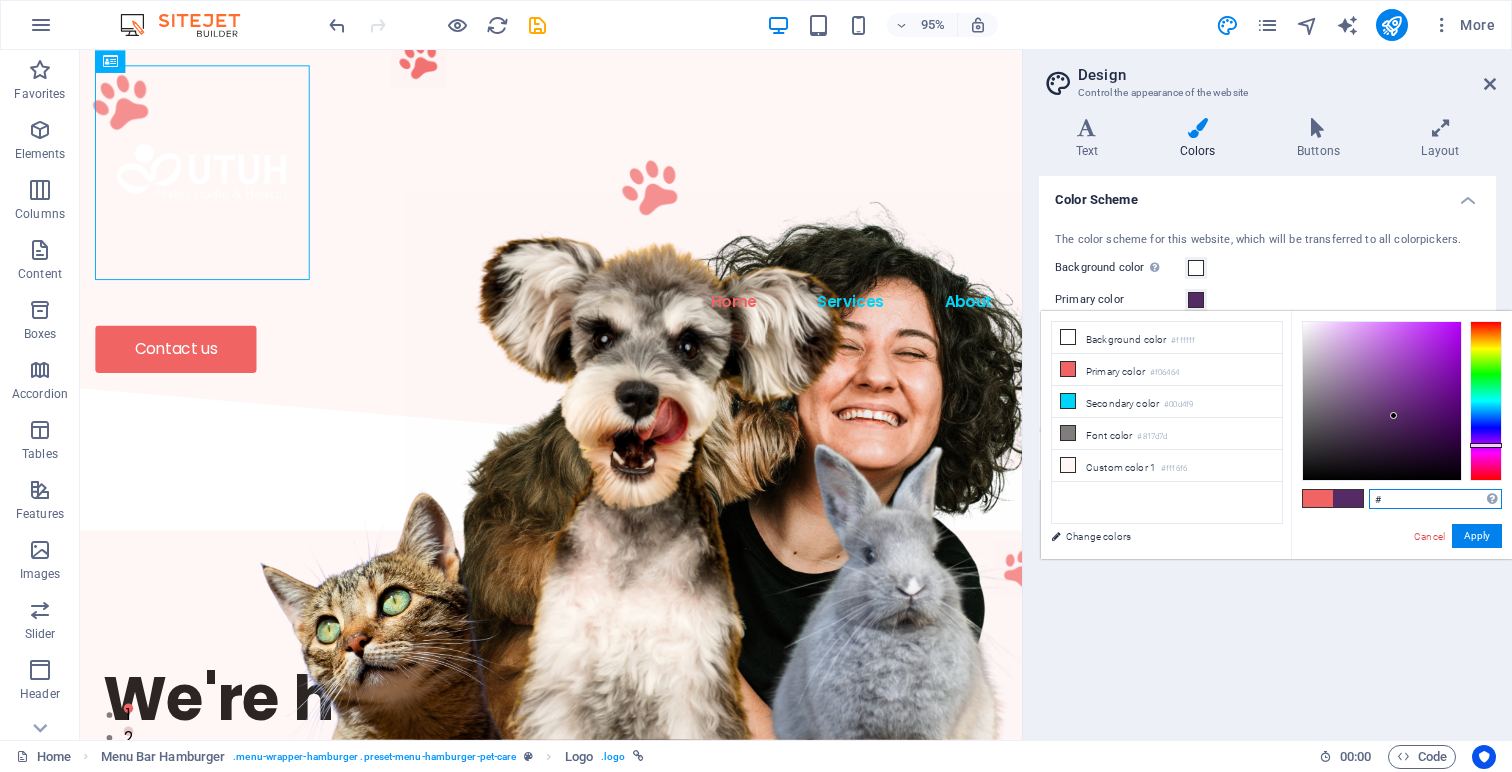 paste on "572b68" 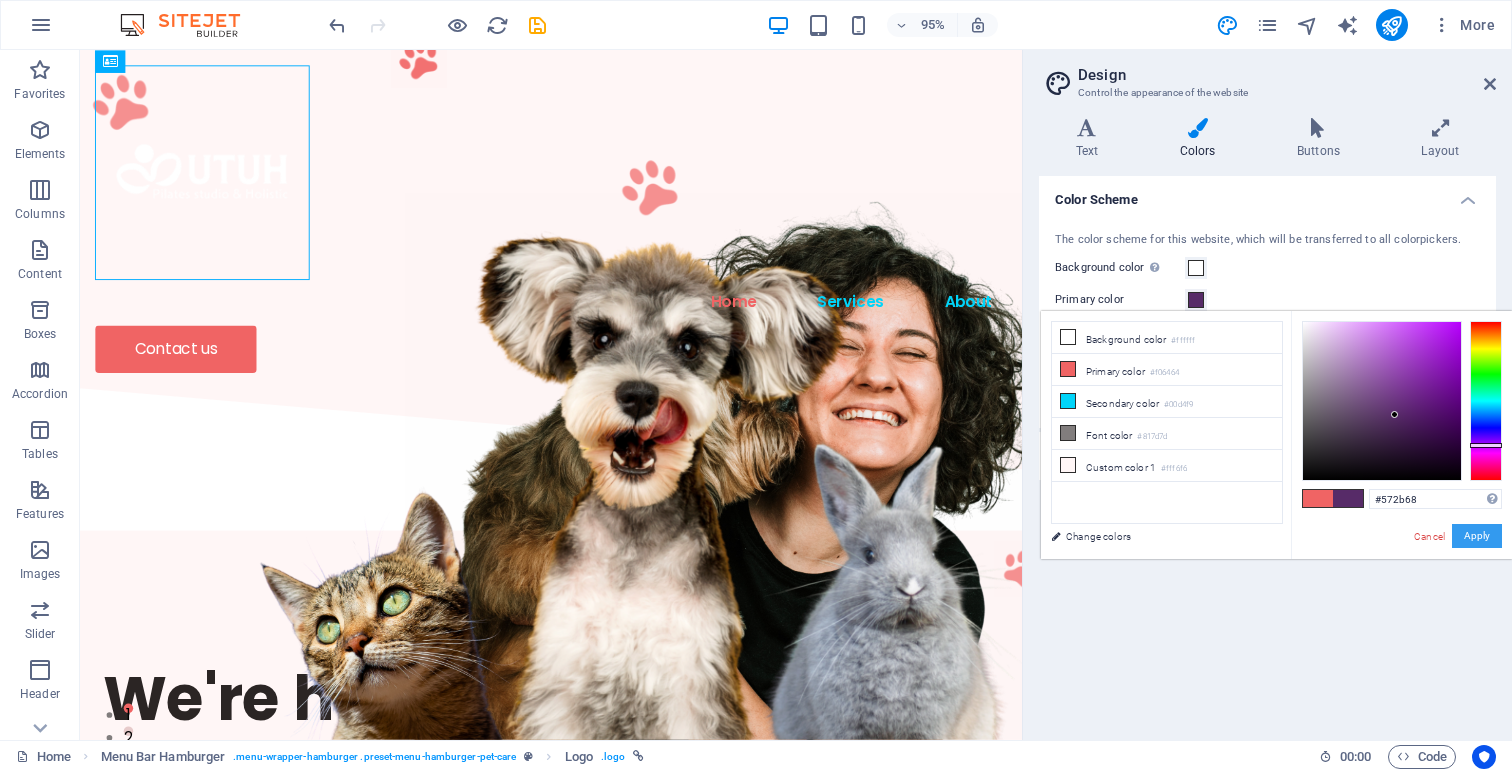 click on "Apply" at bounding box center (1477, 536) 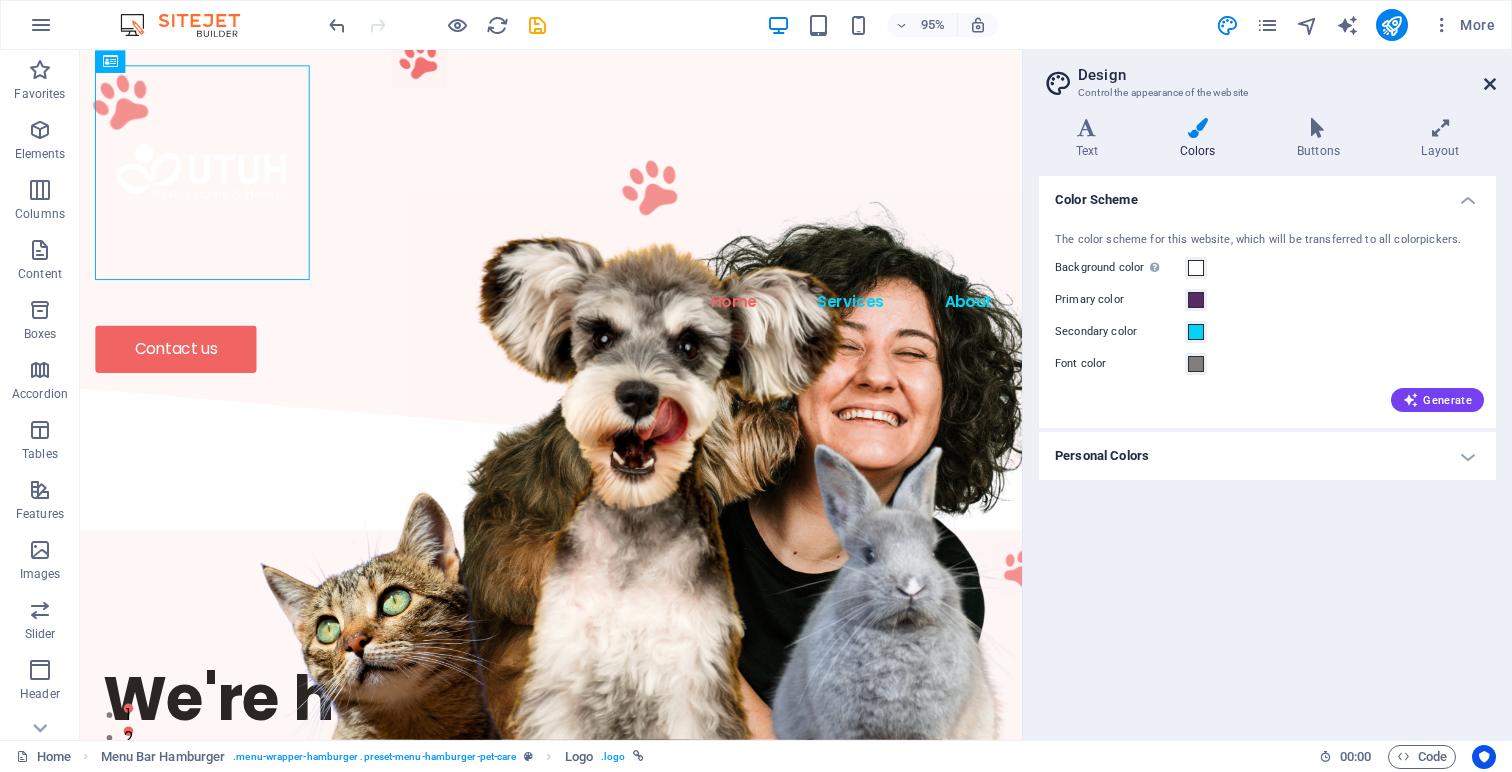 click at bounding box center [1490, 84] 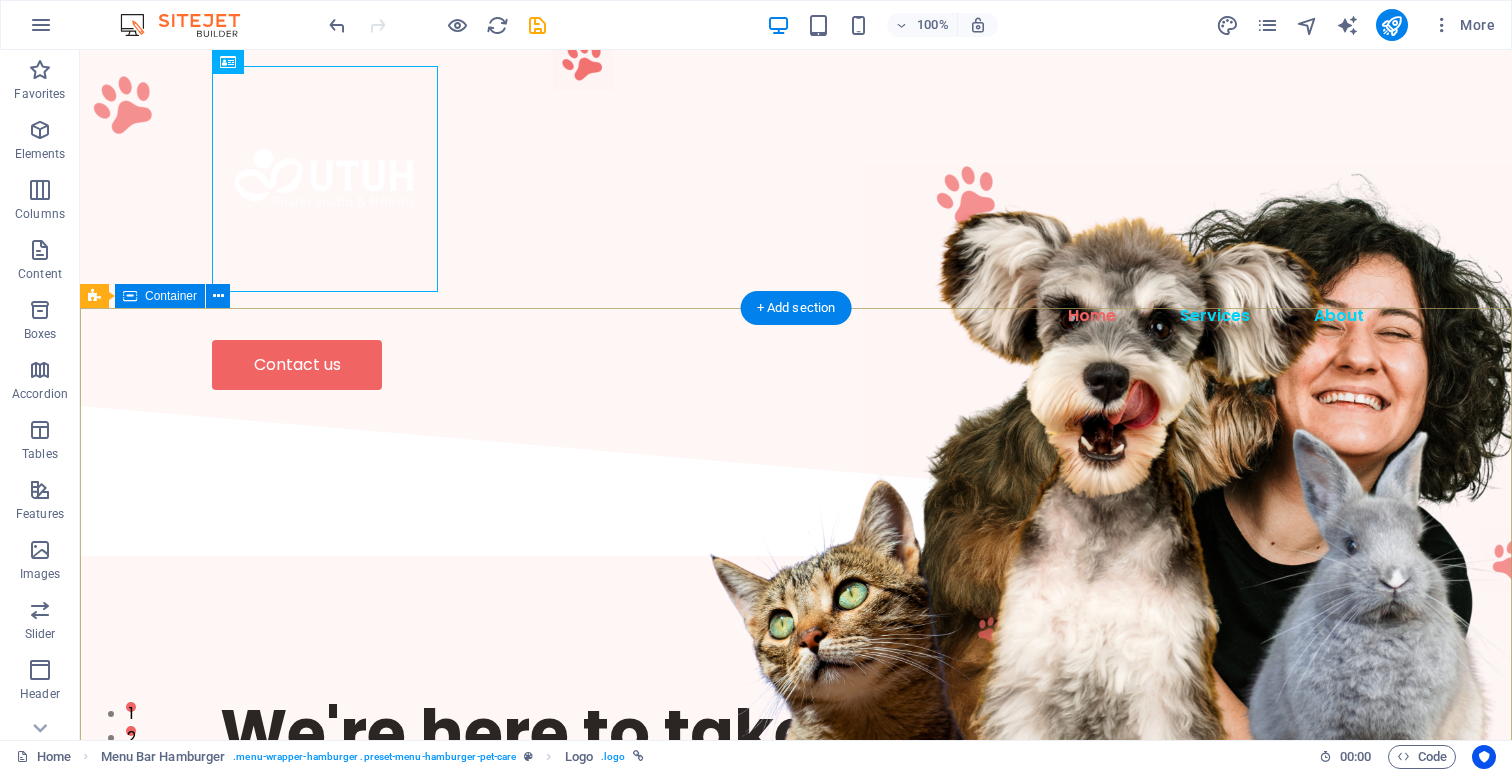 click on "We're here to take care of your pet. We know you love your pets. We love them too —and we're here to help you take care of them. Contact us" at bounding box center (796, 807) 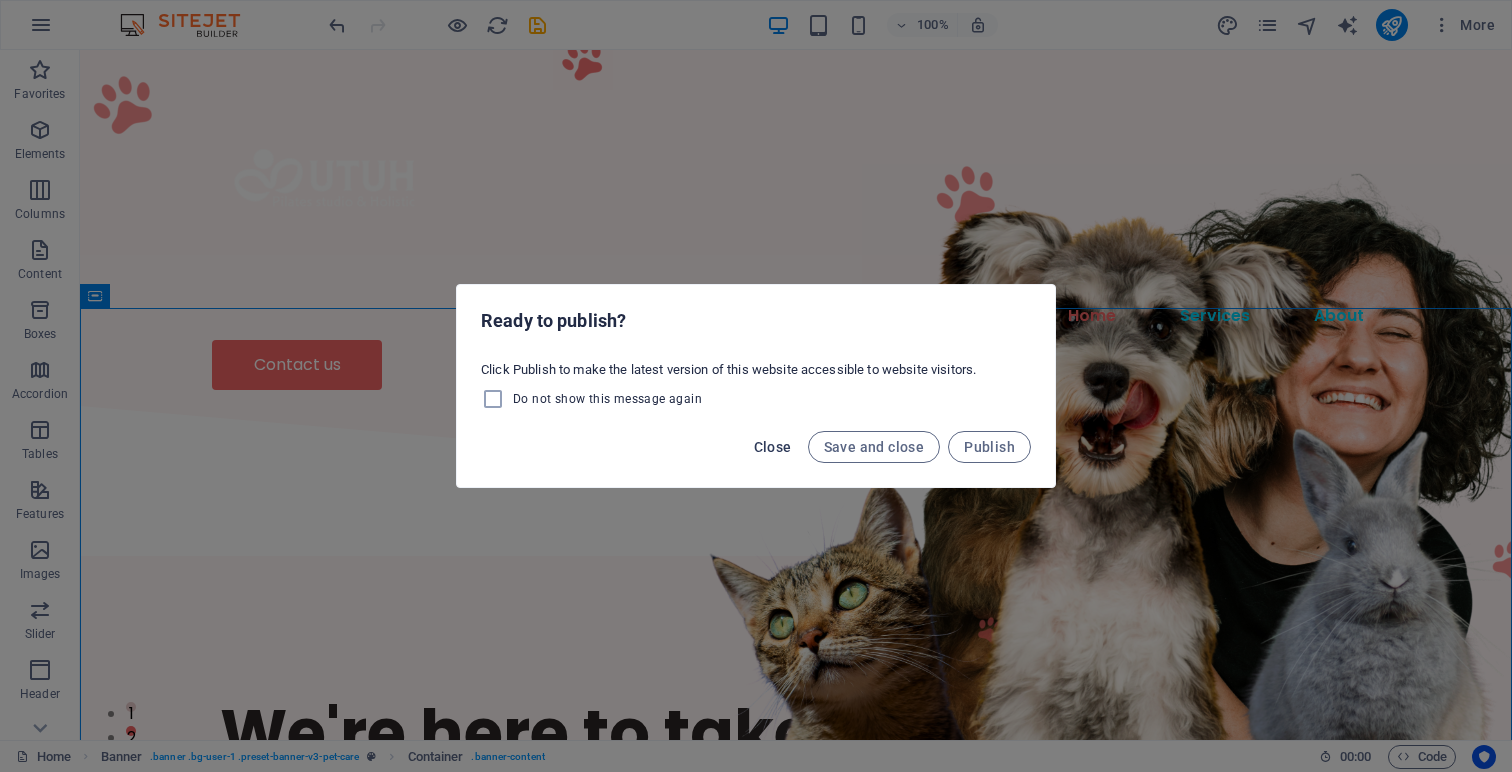 click on "Close" at bounding box center [773, 447] 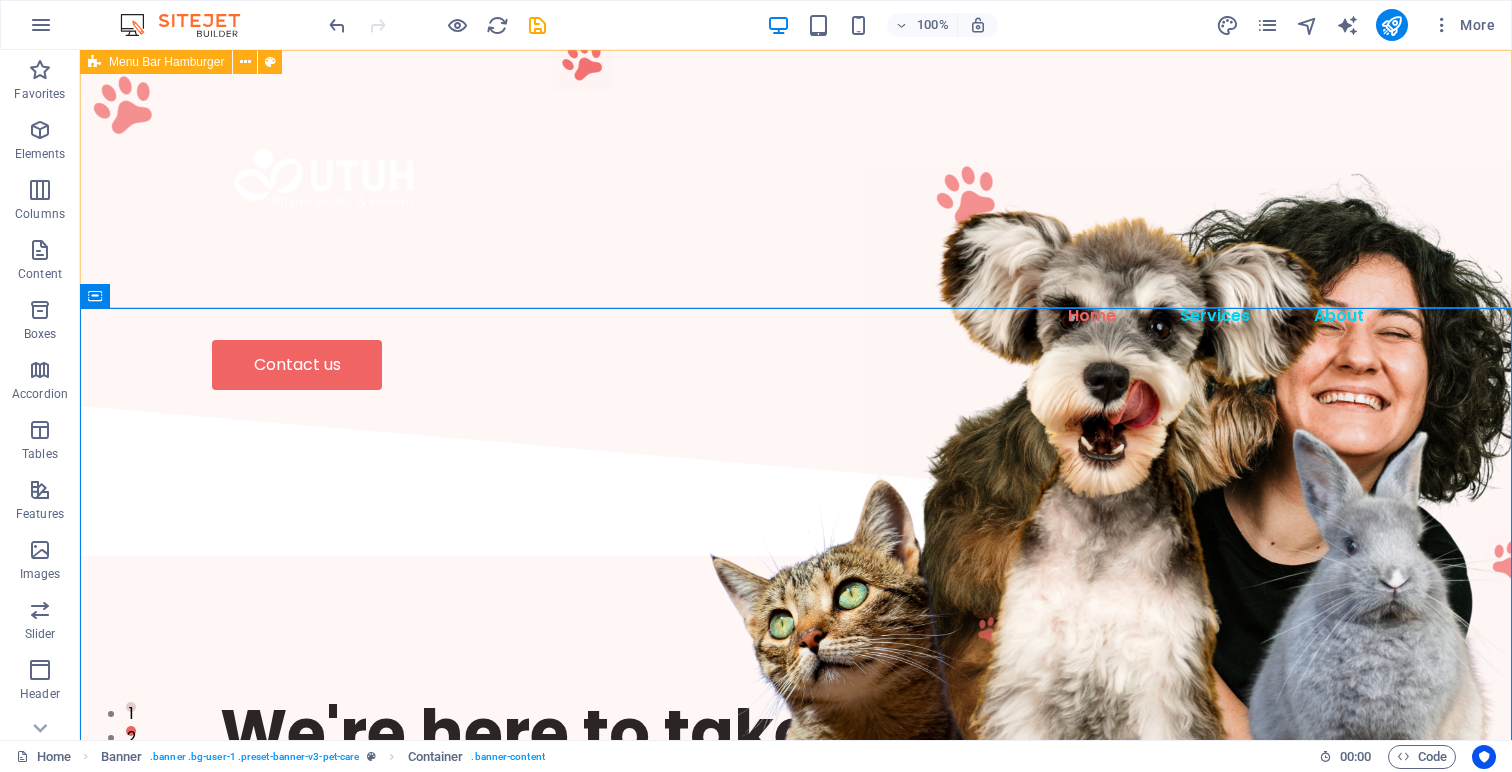 click on "Menu Bar Hamburger" at bounding box center [166, 62] 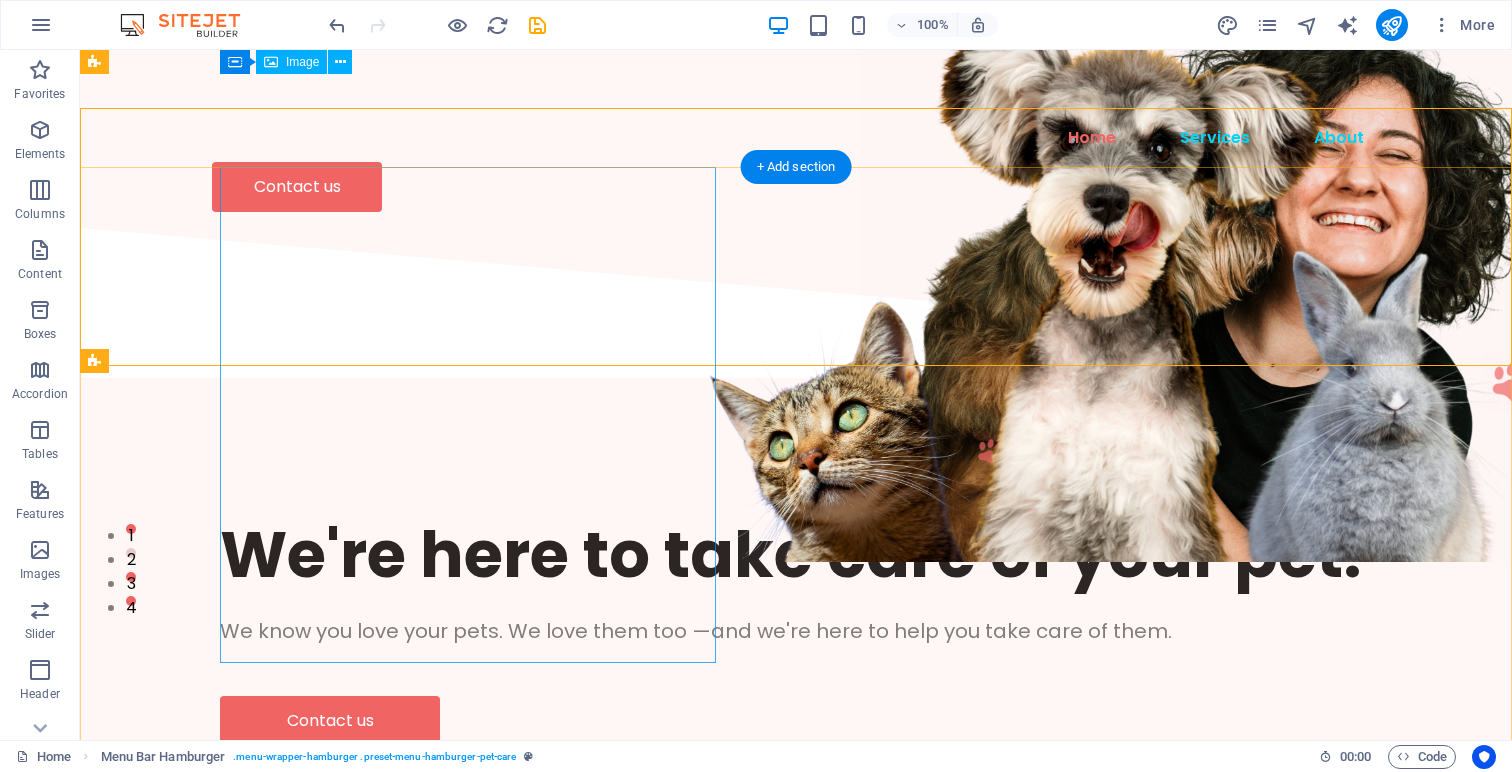 scroll, scrollTop: 0, scrollLeft: 0, axis: both 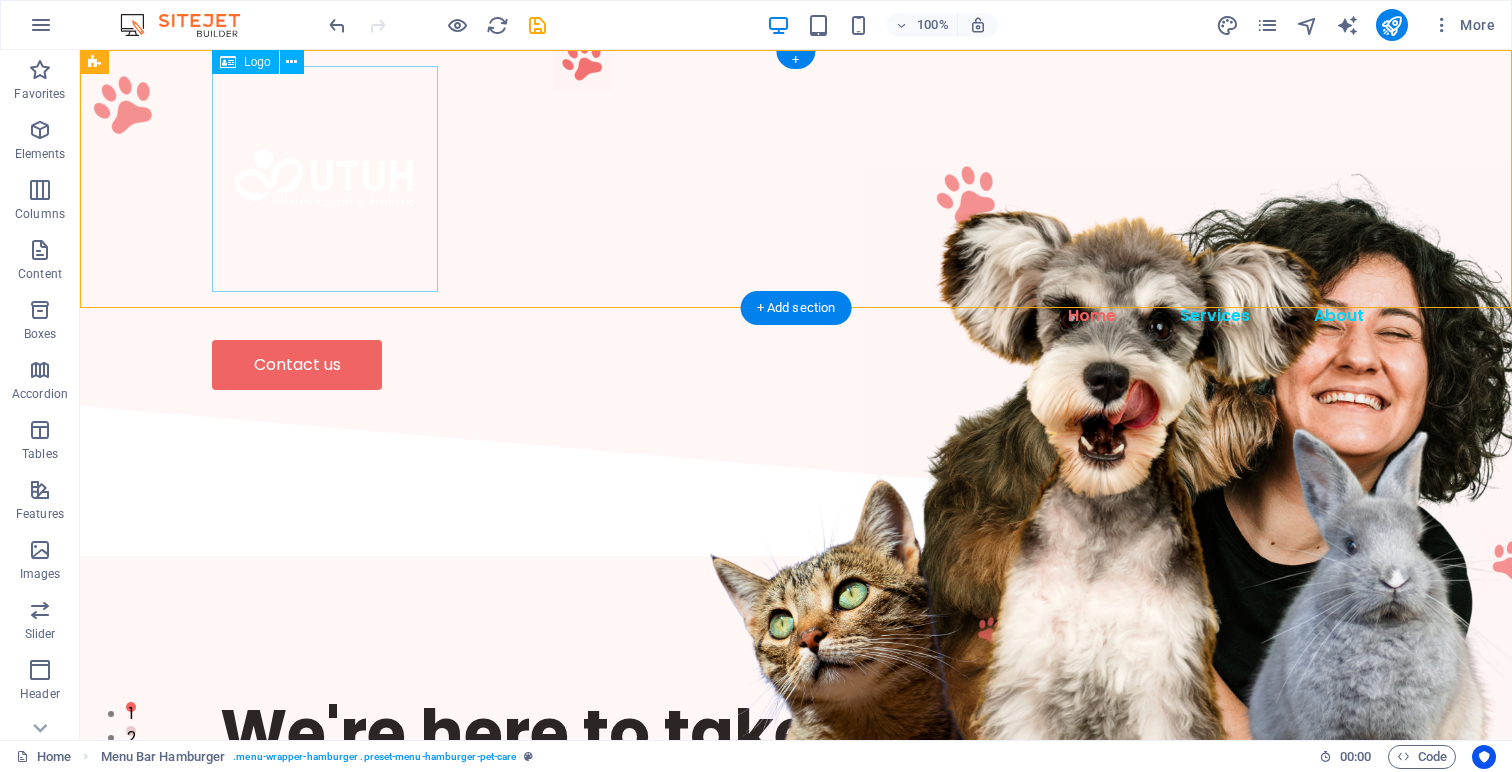 click at bounding box center (796, 179) 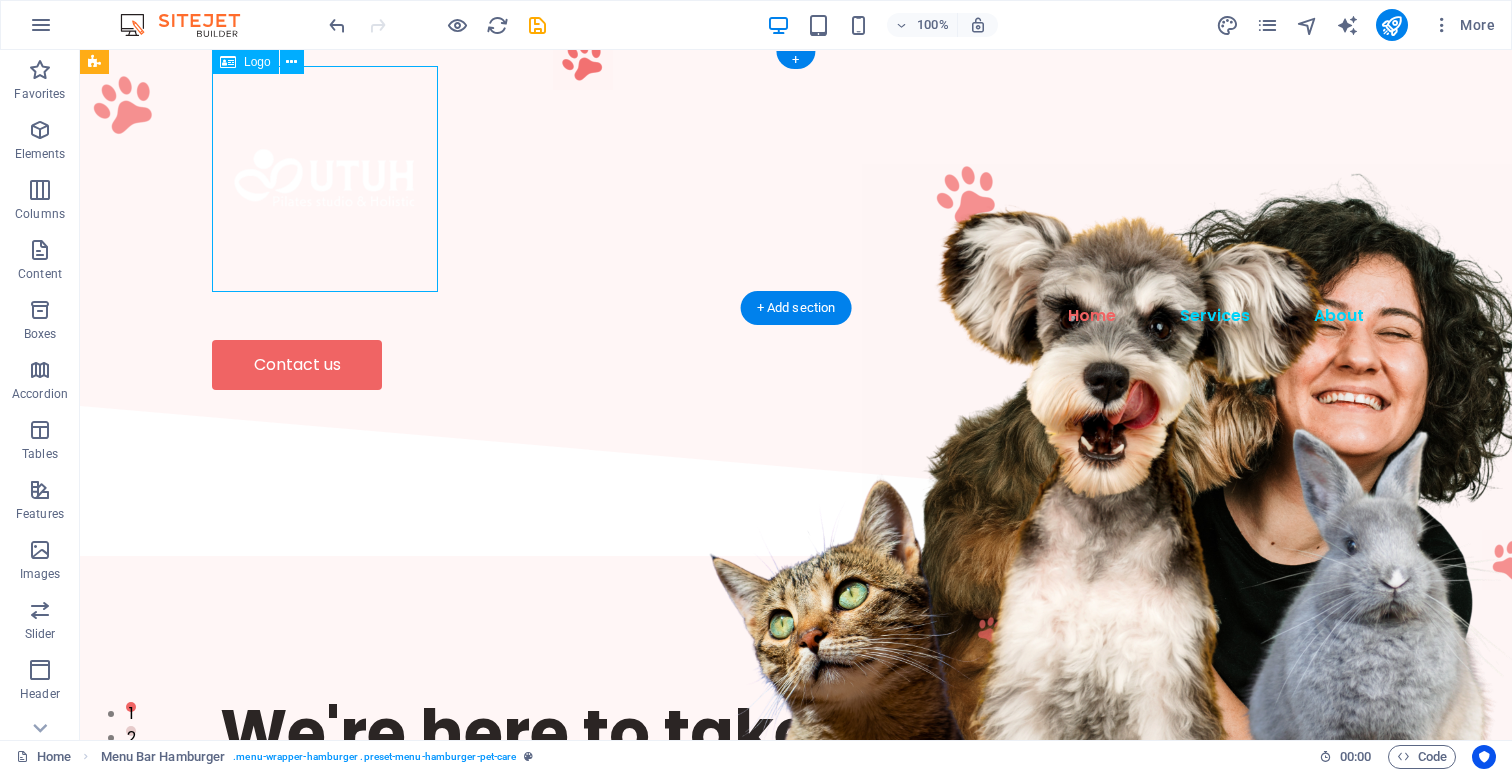 click at bounding box center [796, 179] 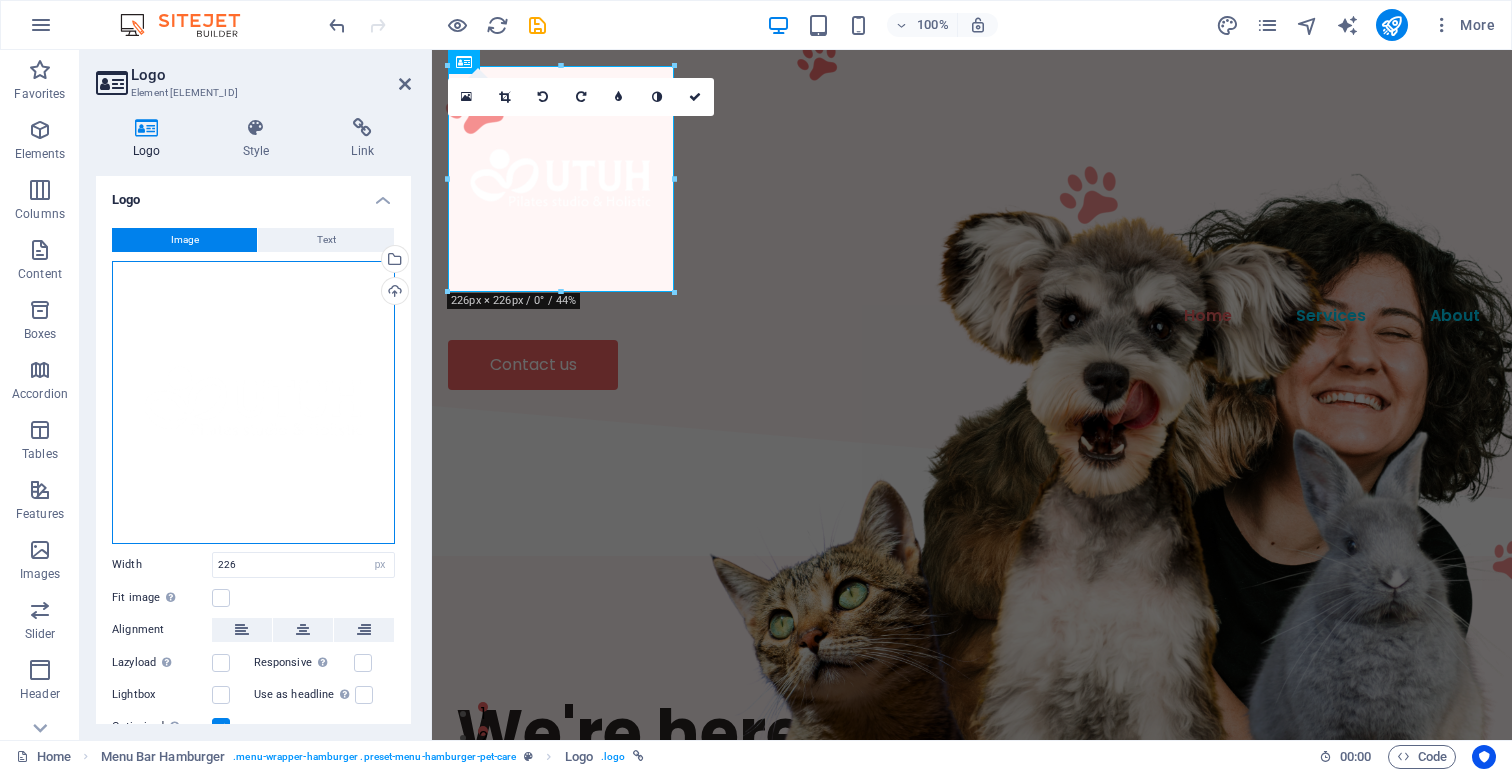 click on "Drag files here, click to choose files or select files from Files or our free stock photos & videos" at bounding box center (253, 402) 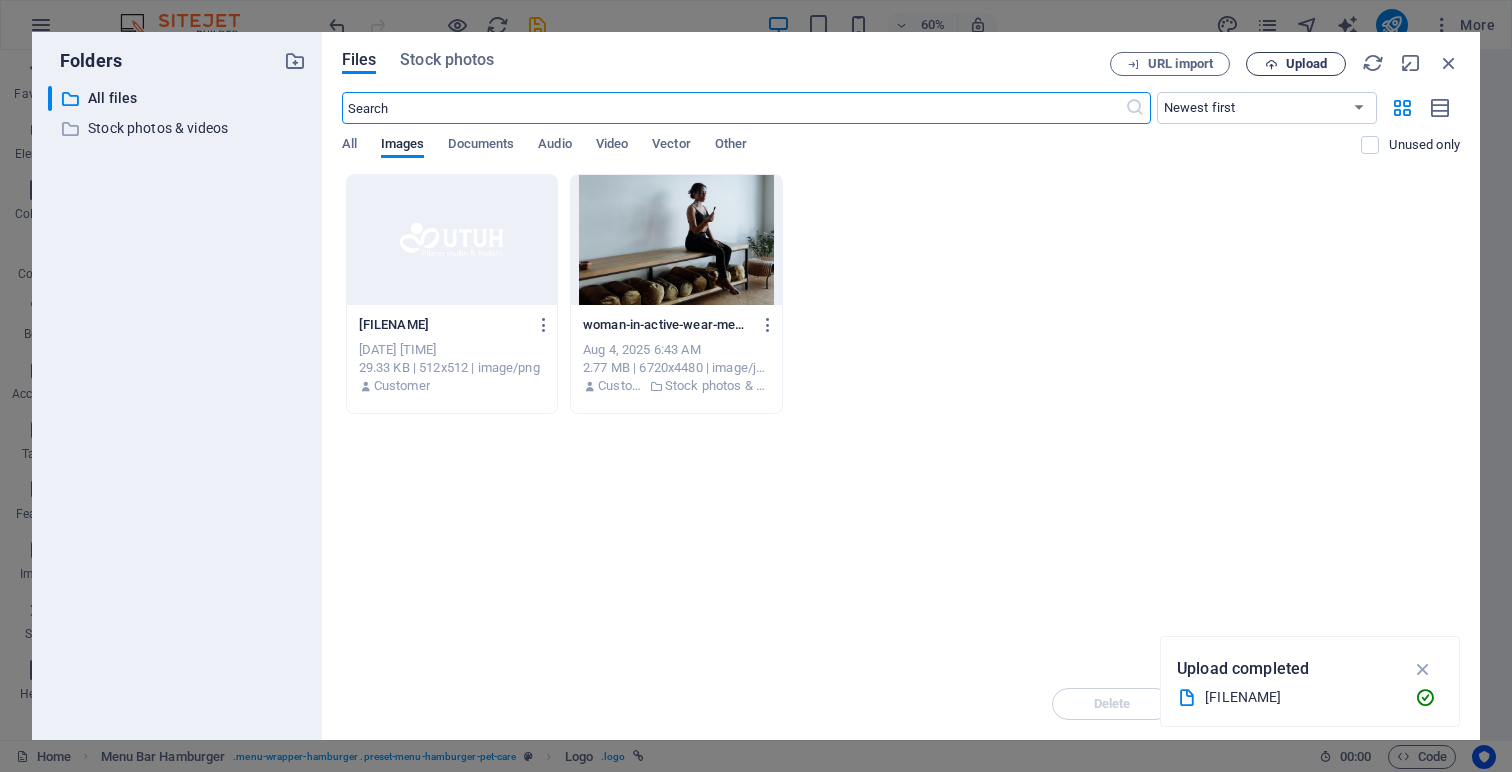 click on "Upload" at bounding box center [1306, 64] 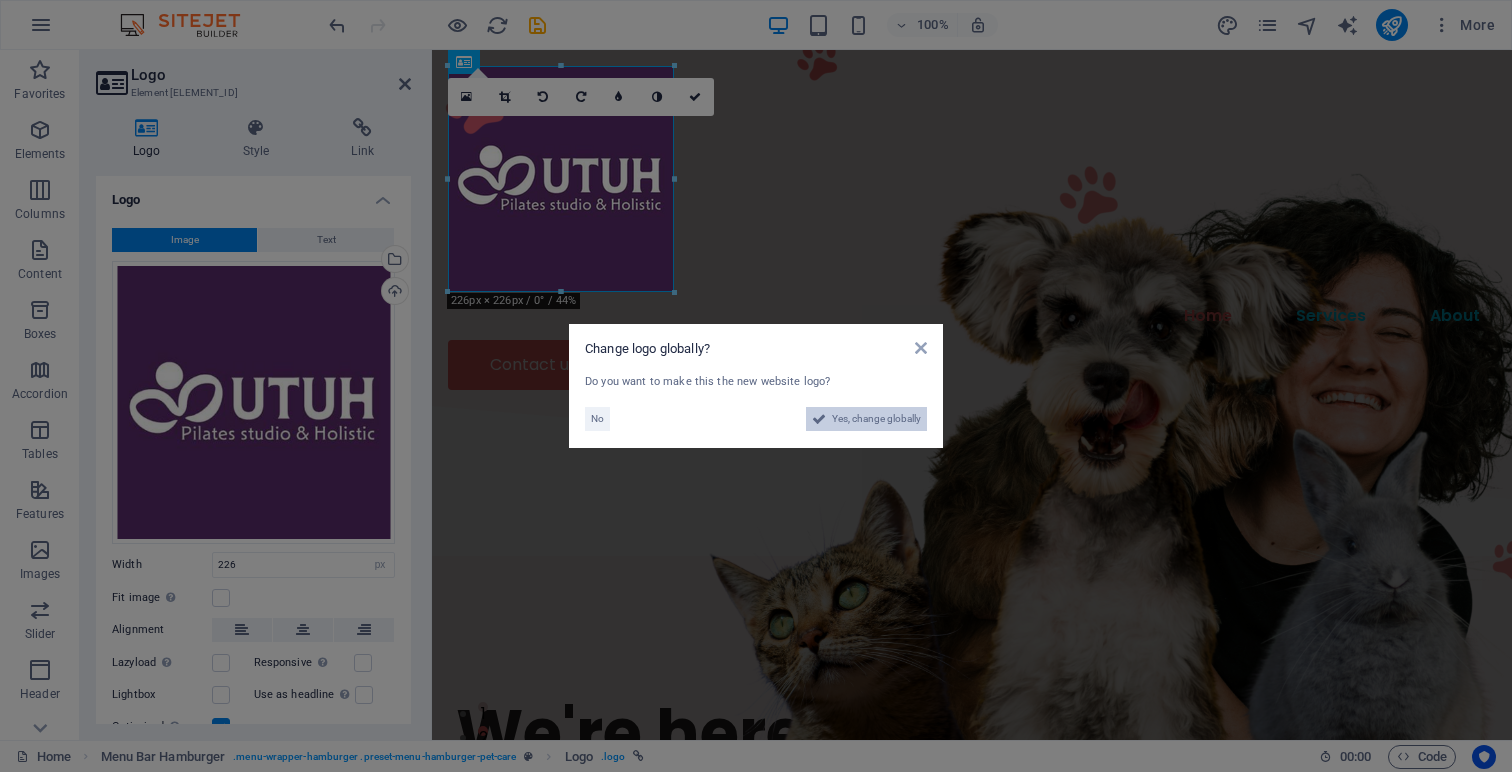 click on "Yes, change globally" at bounding box center [876, 419] 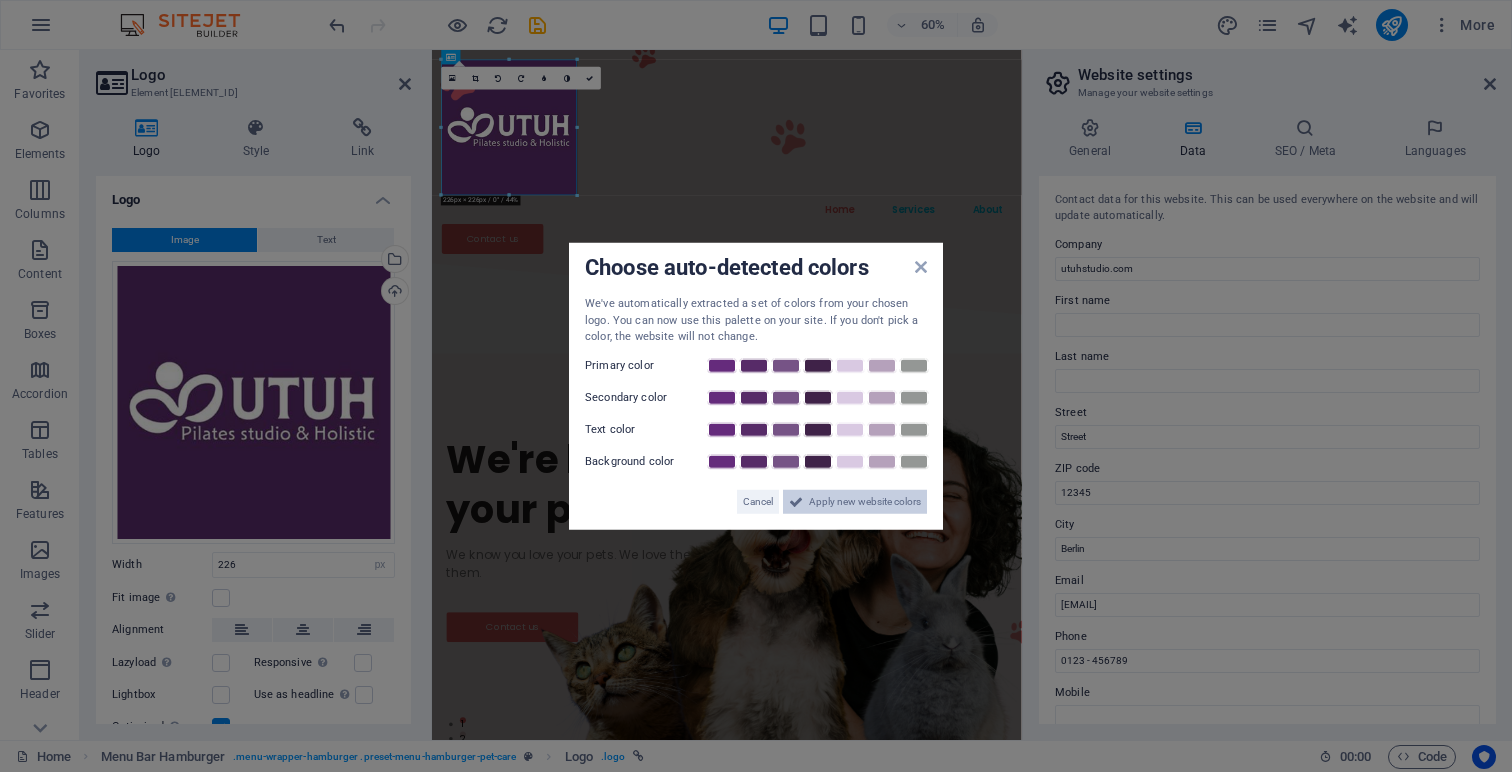 click on "Apply new website colors" at bounding box center (865, 501) 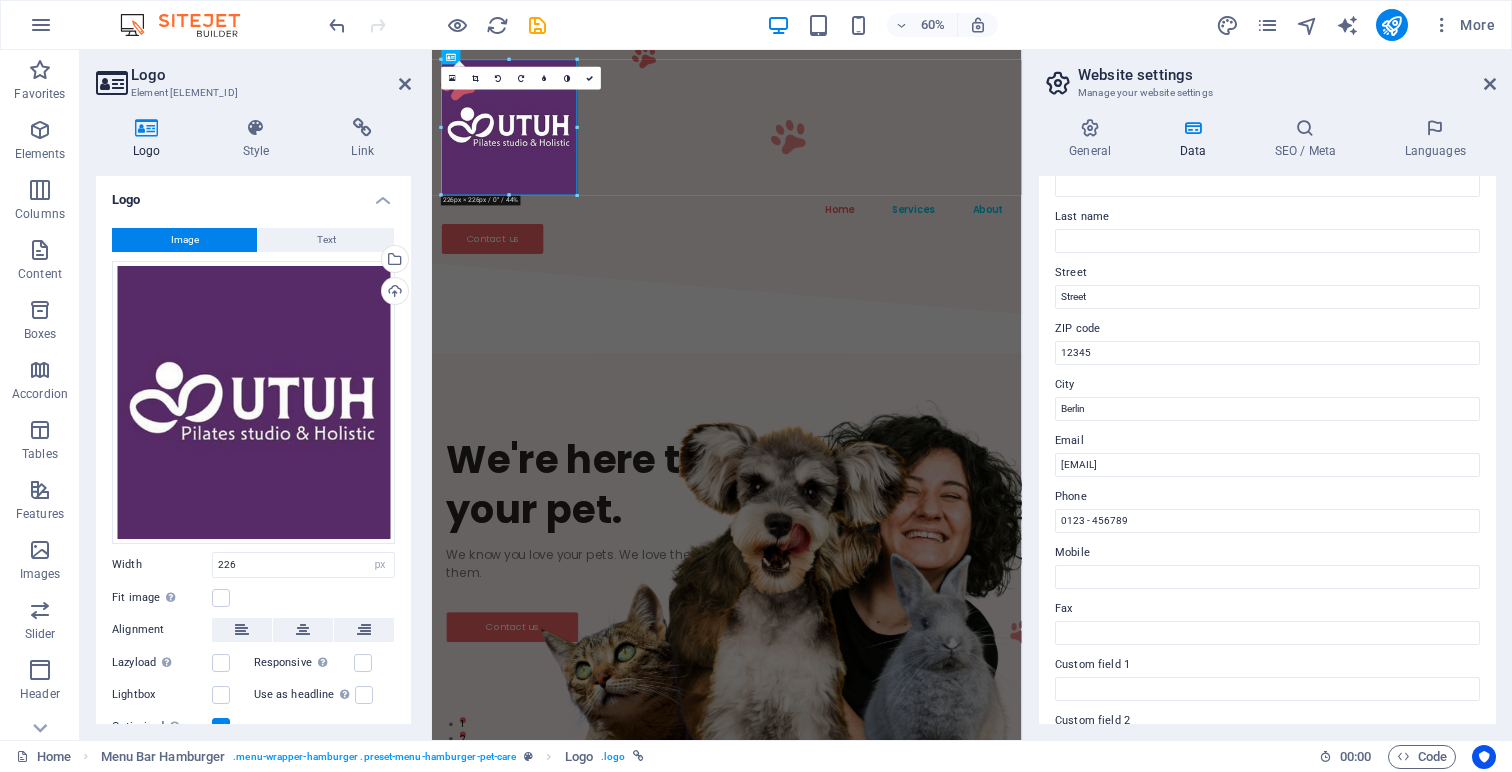 scroll, scrollTop: 0, scrollLeft: 0, axis: both 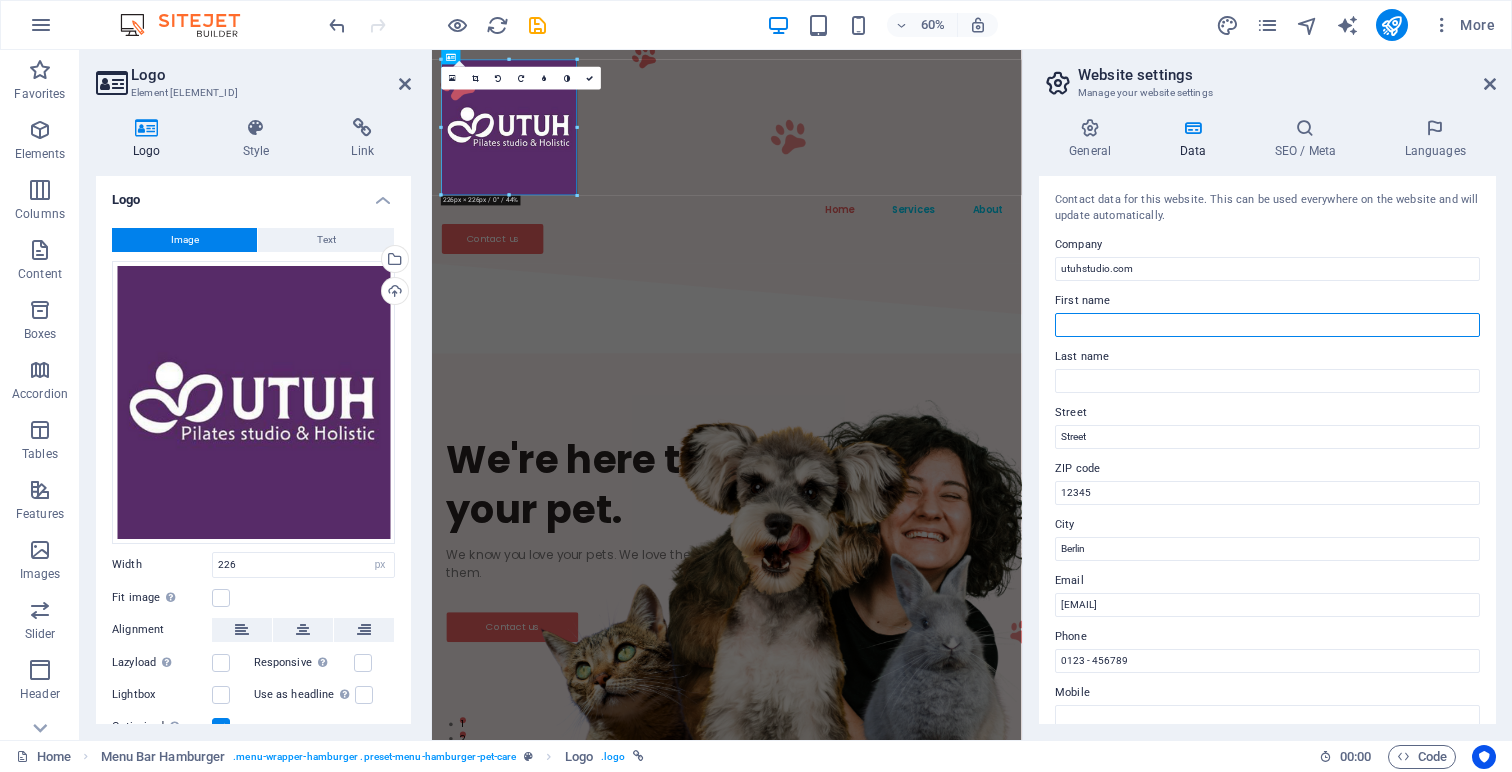 click on "First name" at bounding box center [1267, 325] 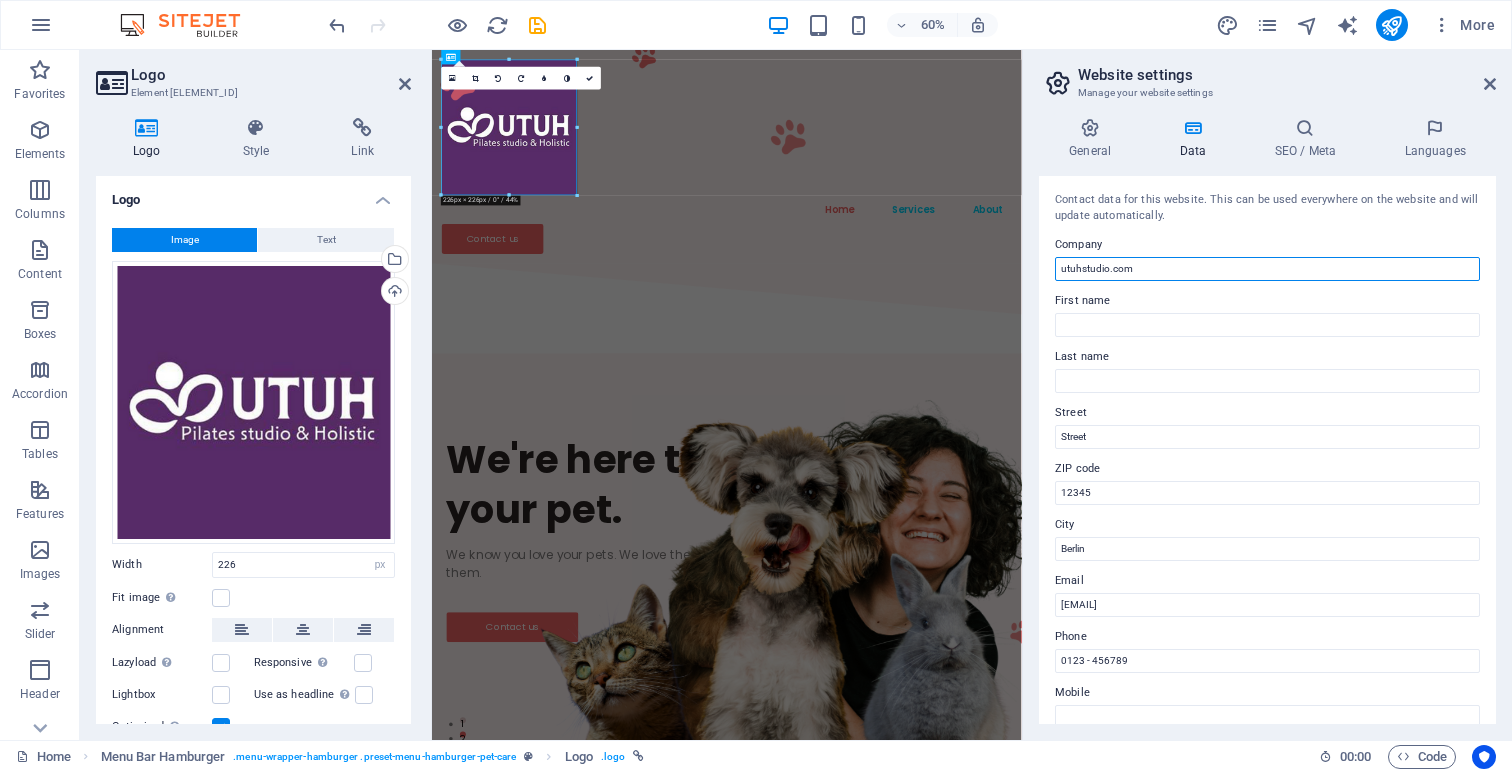 click on "utuhstudio.com" at bounding box center [1267, 269] 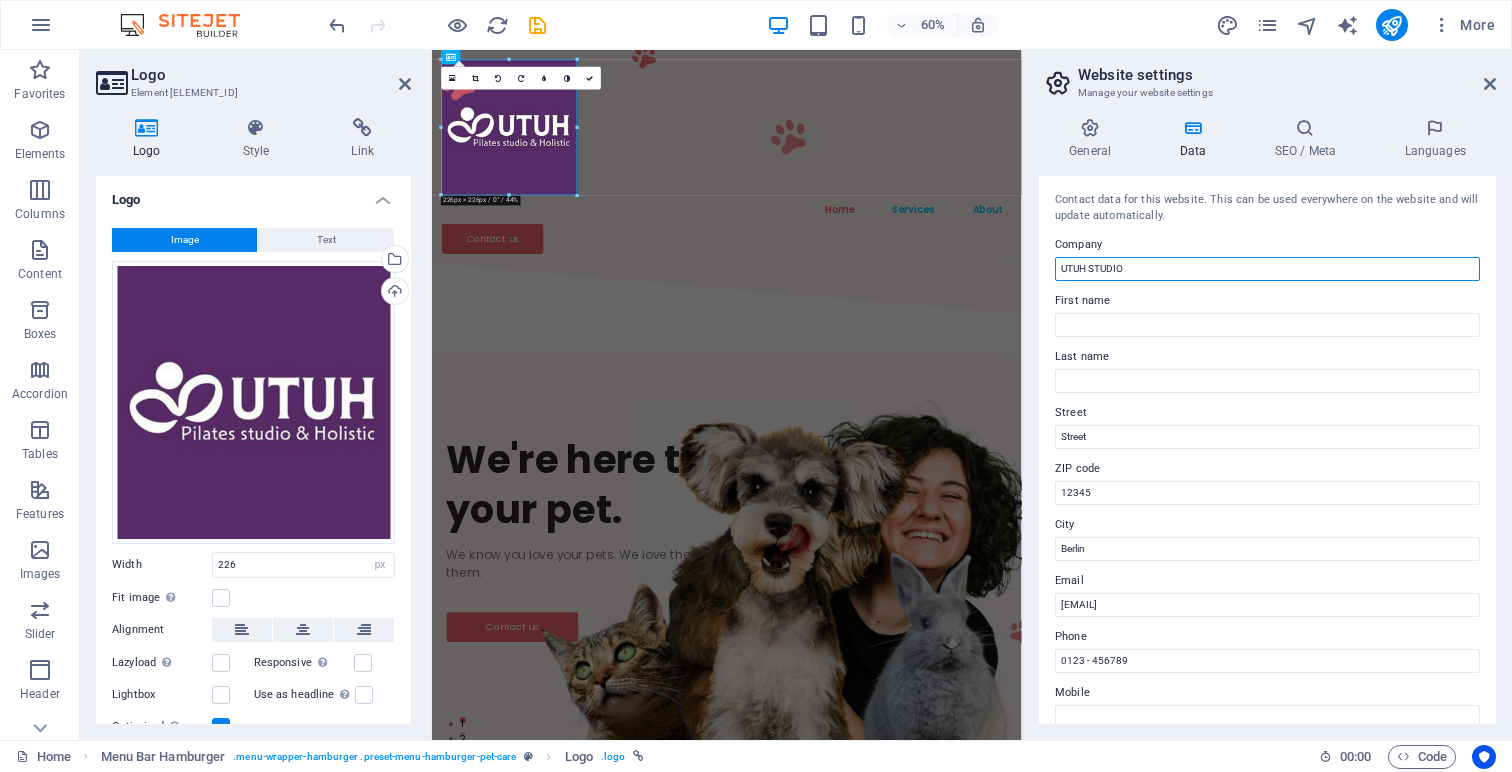 type on "UTUH STUDIO" 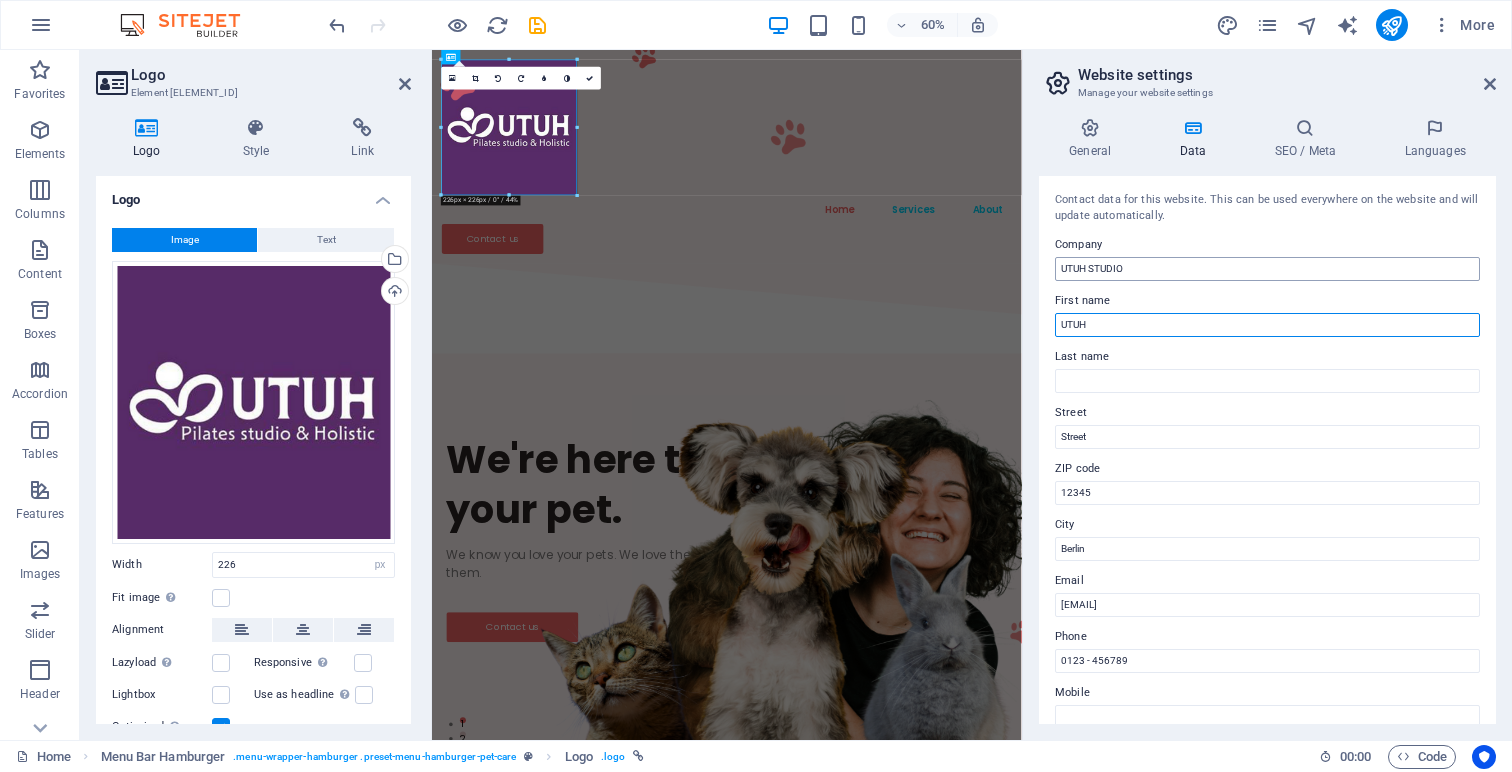 type on "UTUH" 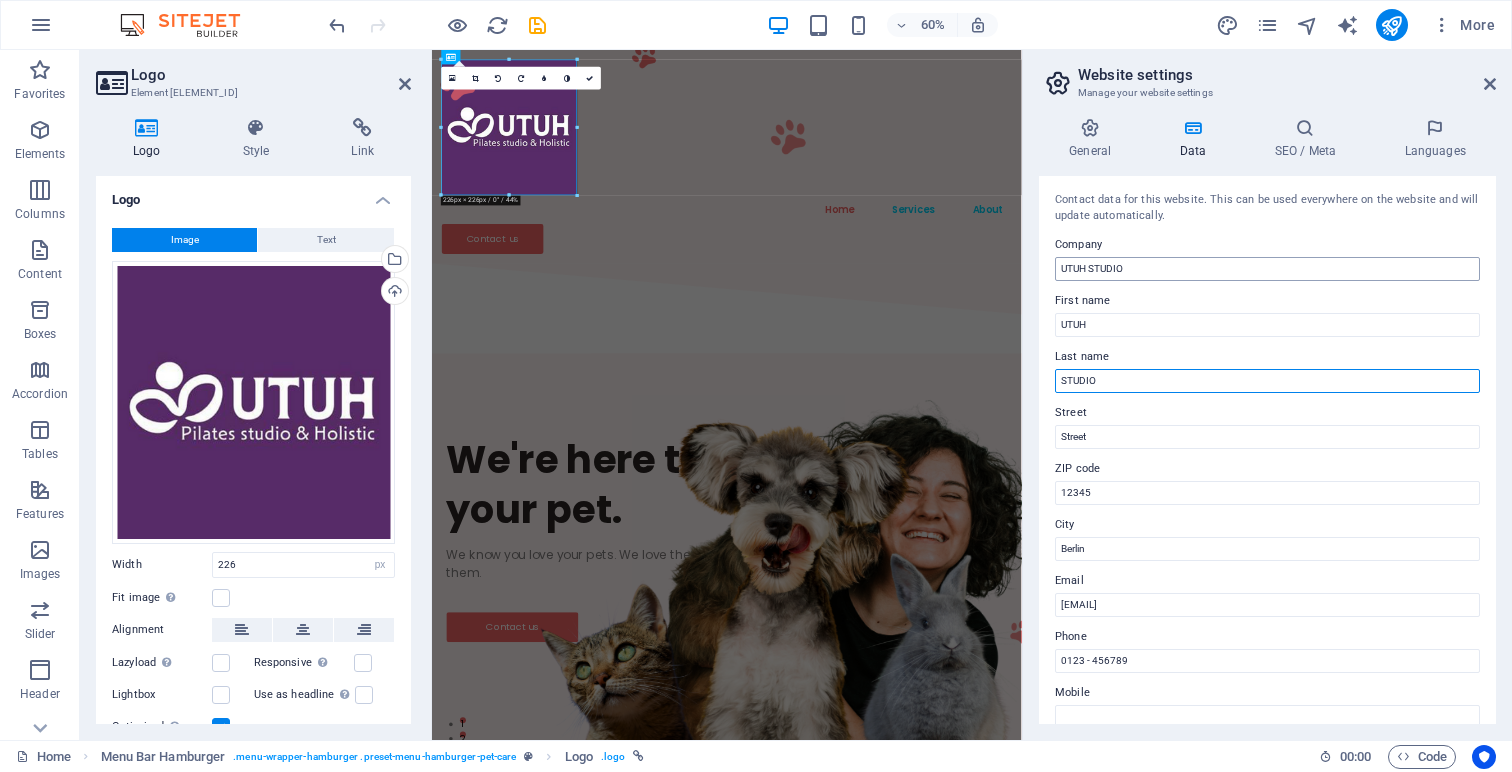 type on "STUDIO" 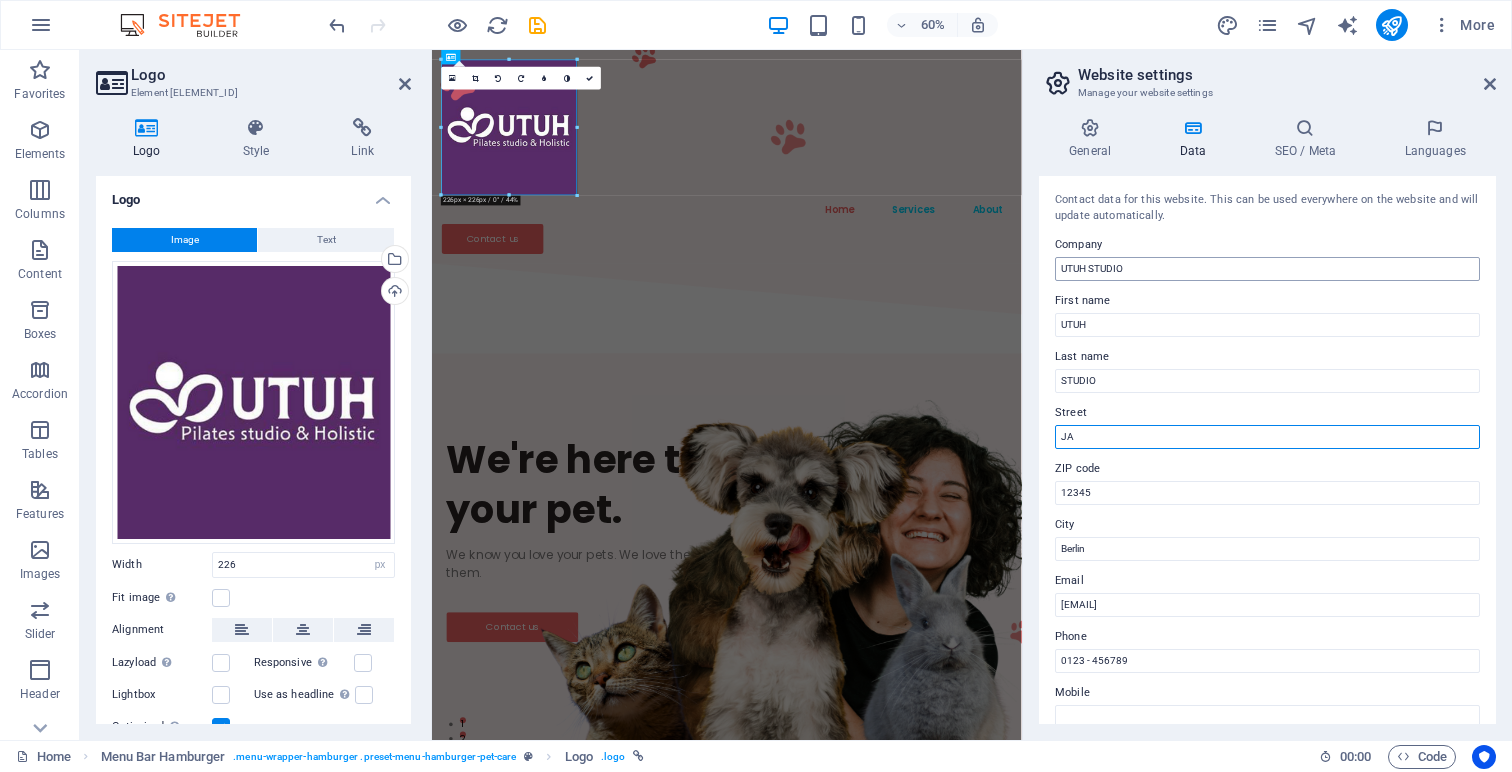 type on "JA" 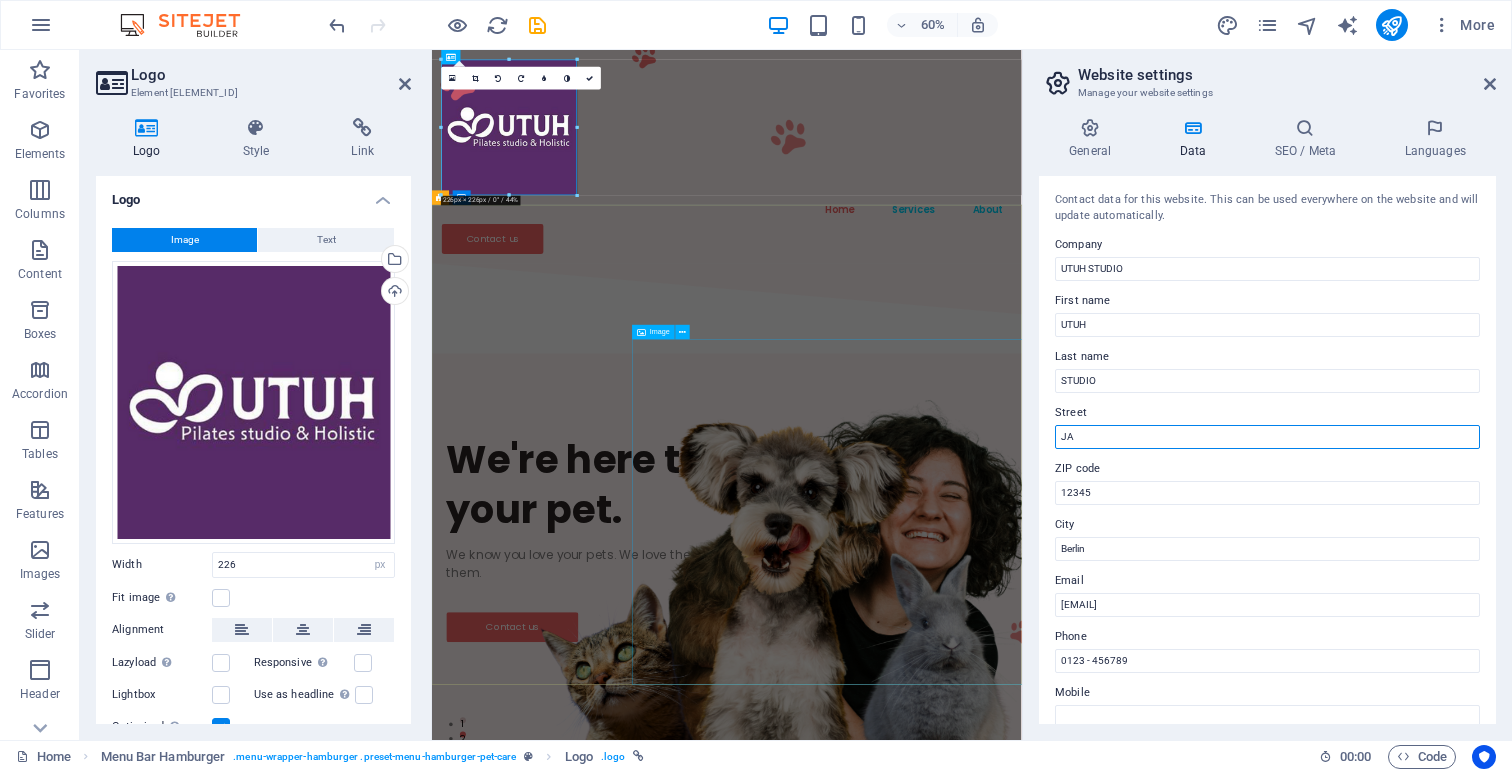 drag, startPoint x: 1566, startPoint y: 492, endPoint x: 1410, endPoint y: 706, distance: 264.82446 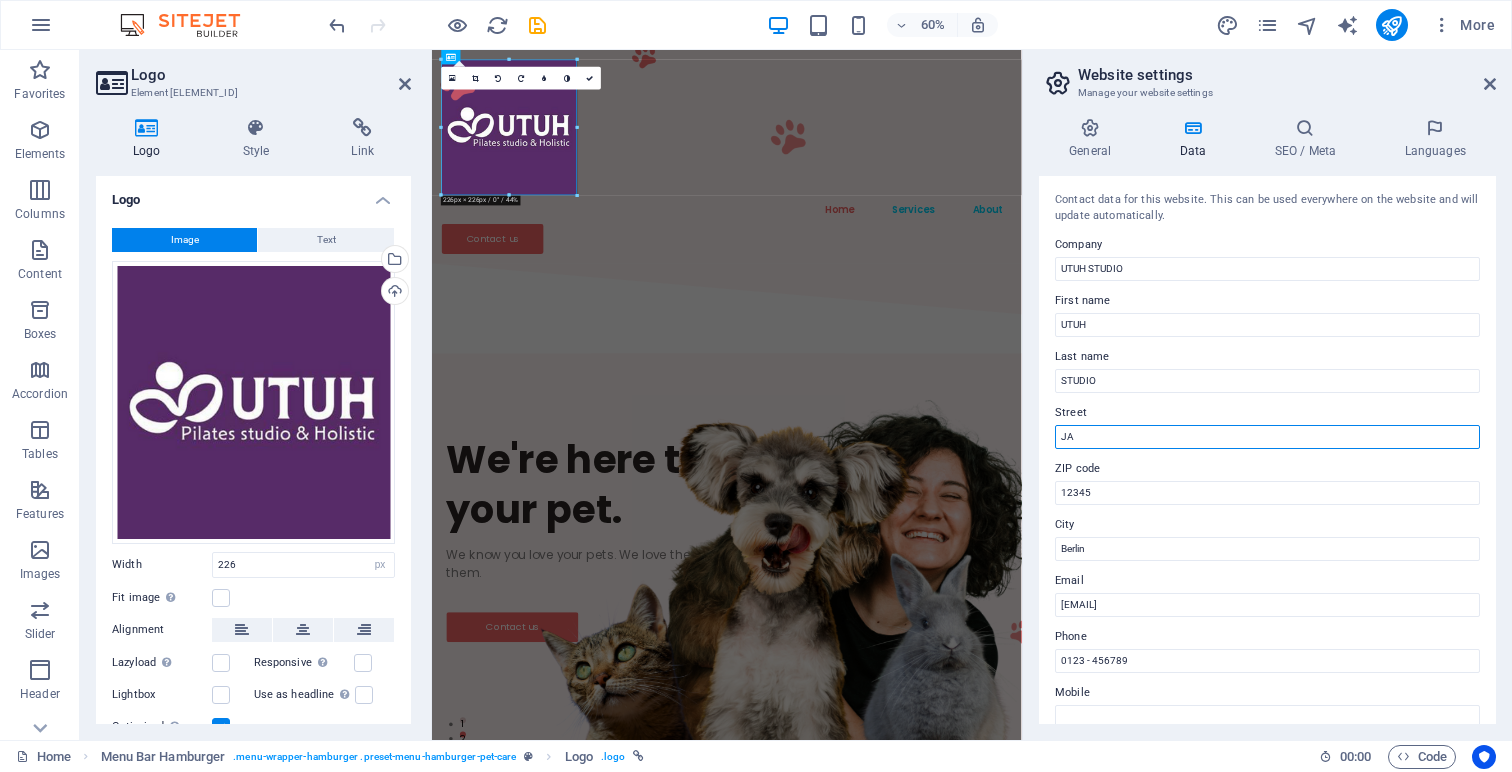 drag, startPoint x: 1085, startPoint y: 430, endPoint x: 1048, endPoint y: 432, distance: 37.054016 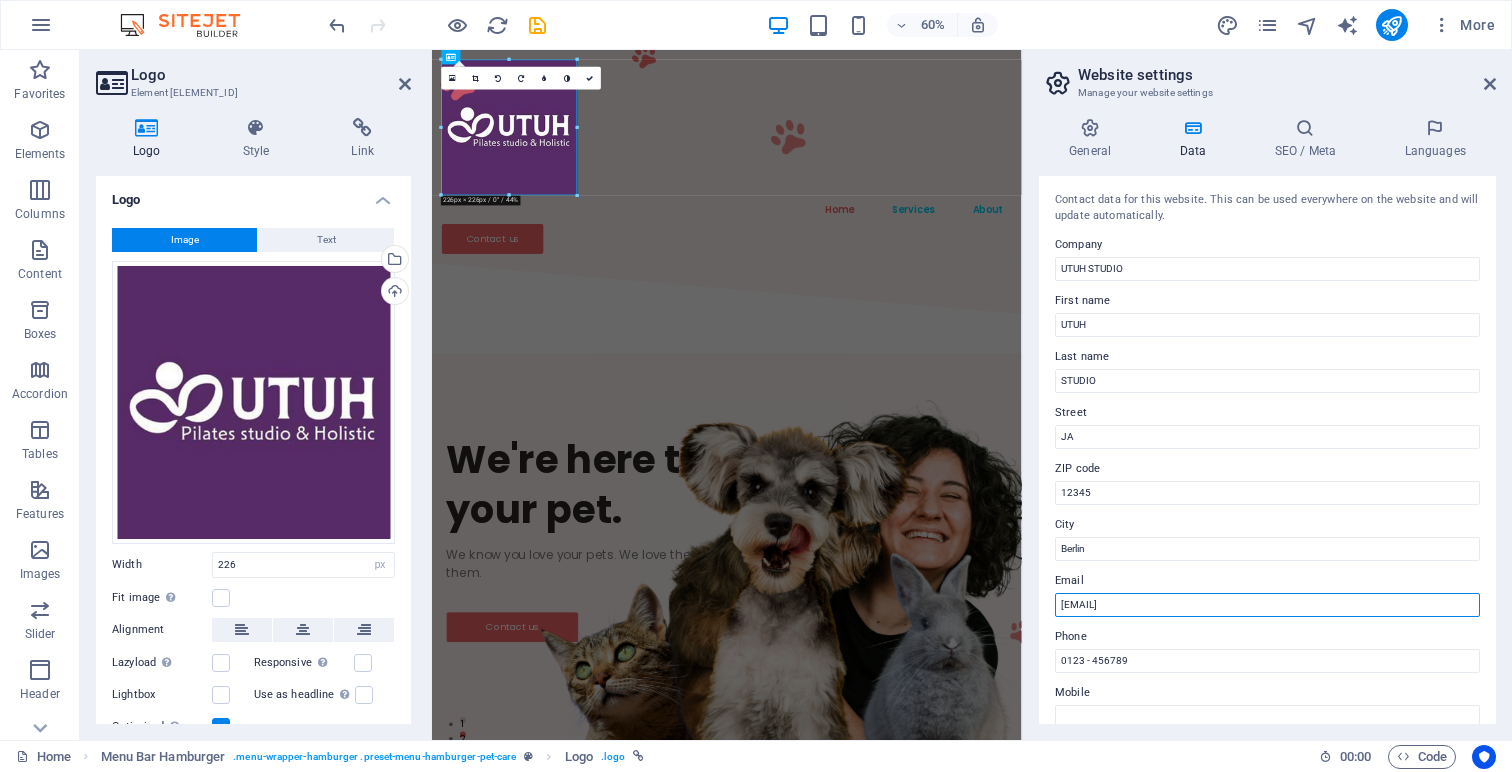 click on "0f6a902551308a412ba6a9ac1dd23b@cpanel.local" at bounding box center [1267, 605] 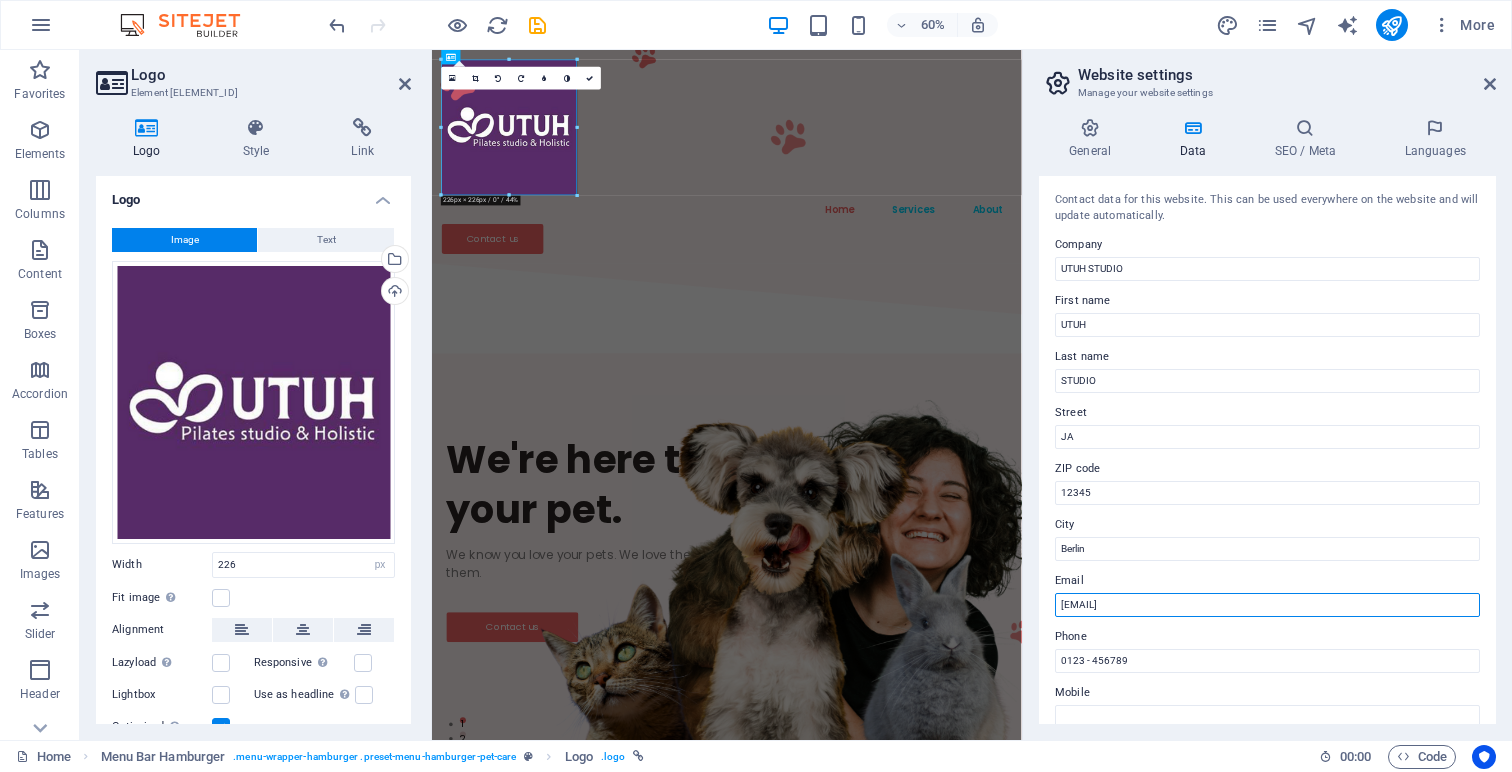 paste on "[EMAIL]" 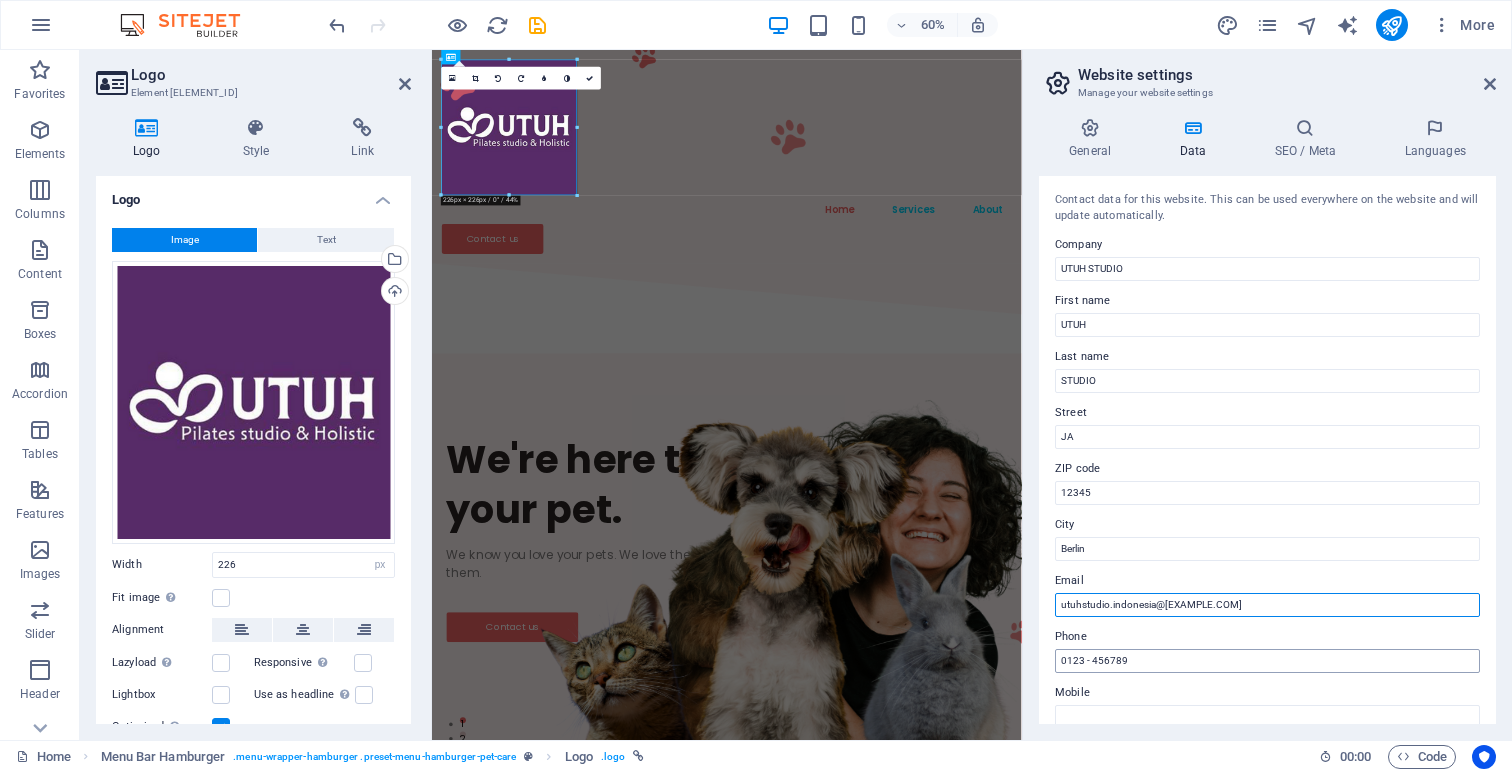 type on "[EMAIL]" 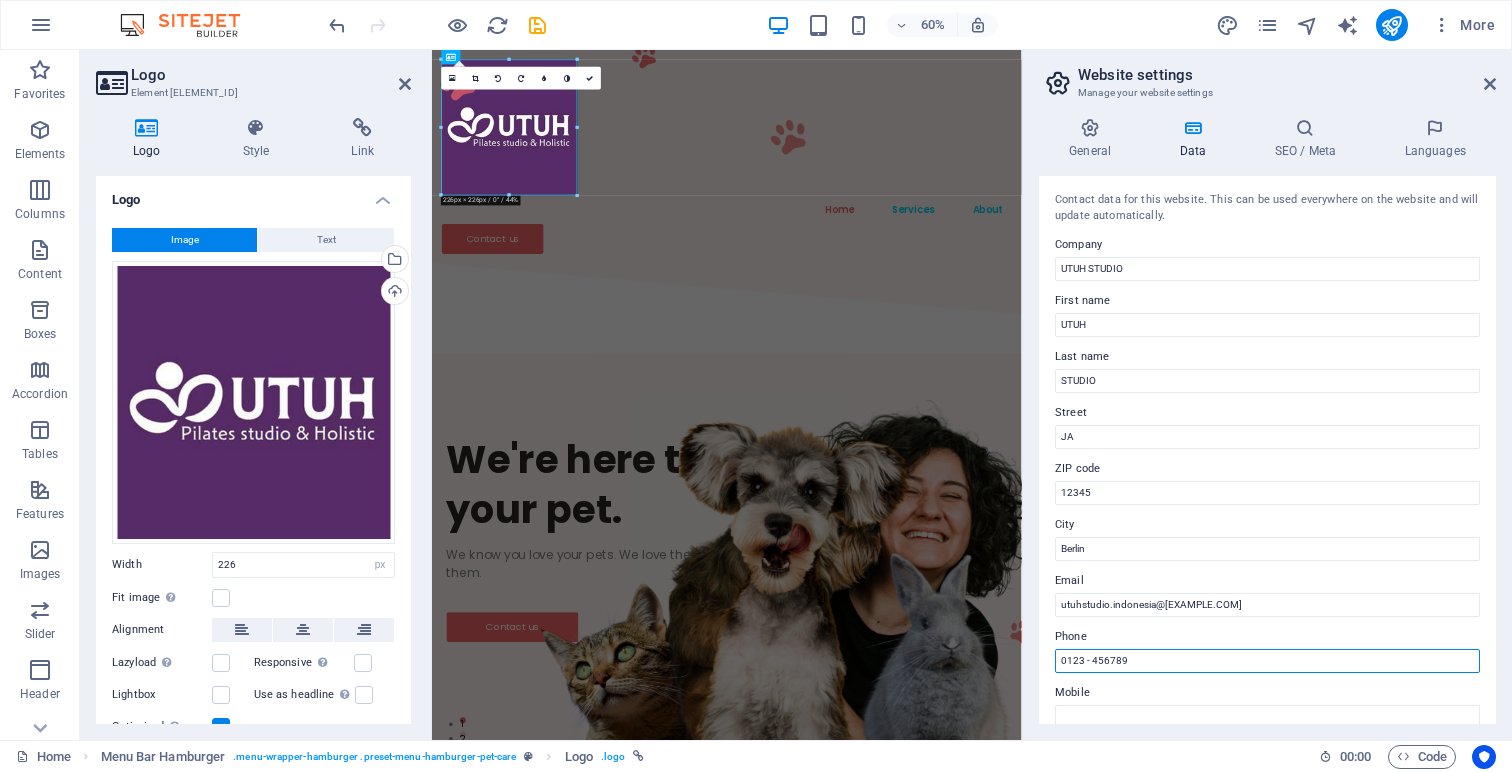 drag, startPoint x: 1132, startPoint y: 667, endPoint x: 1024, endPoint y: 662, distance: 108.11568 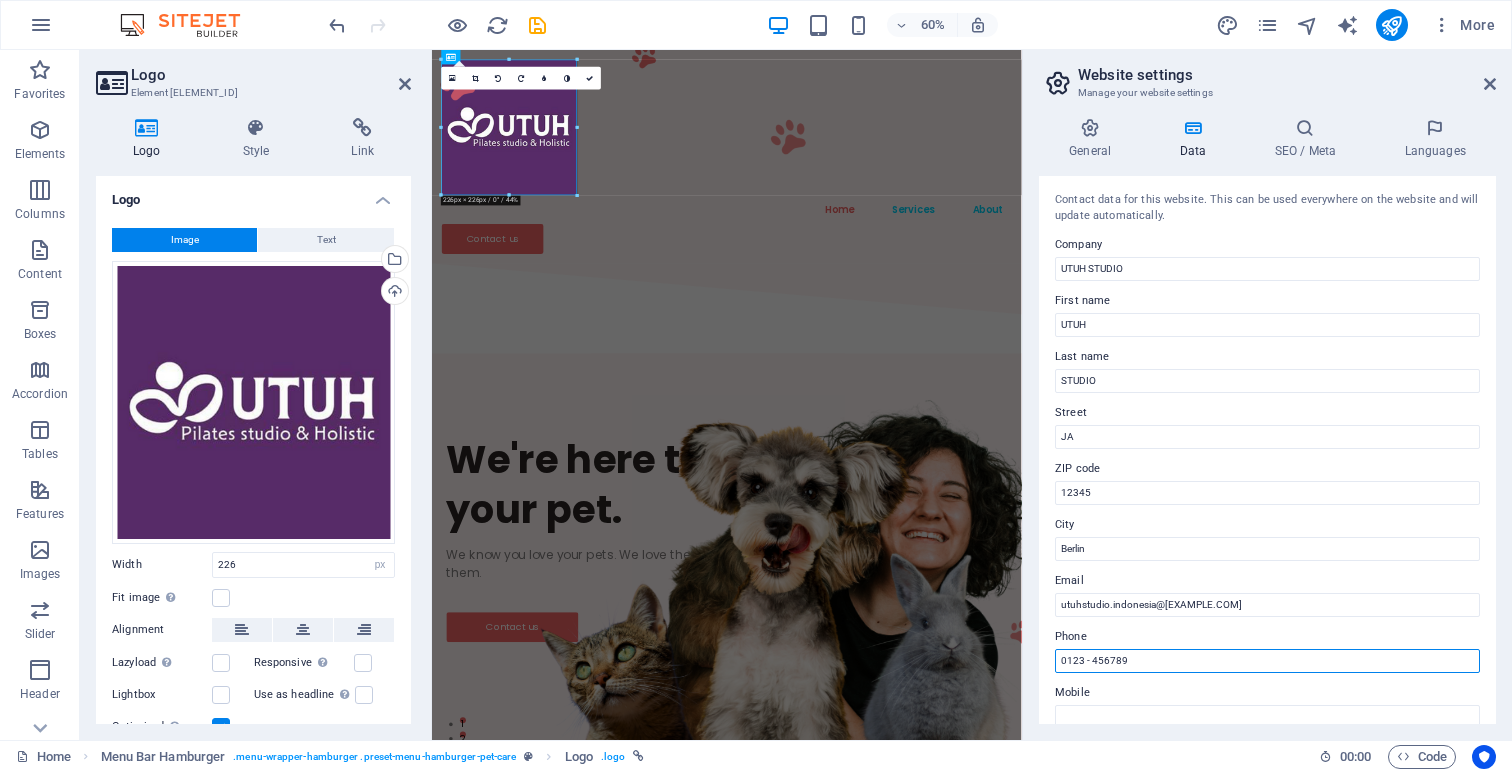 paste on "+62 877-2889-652" 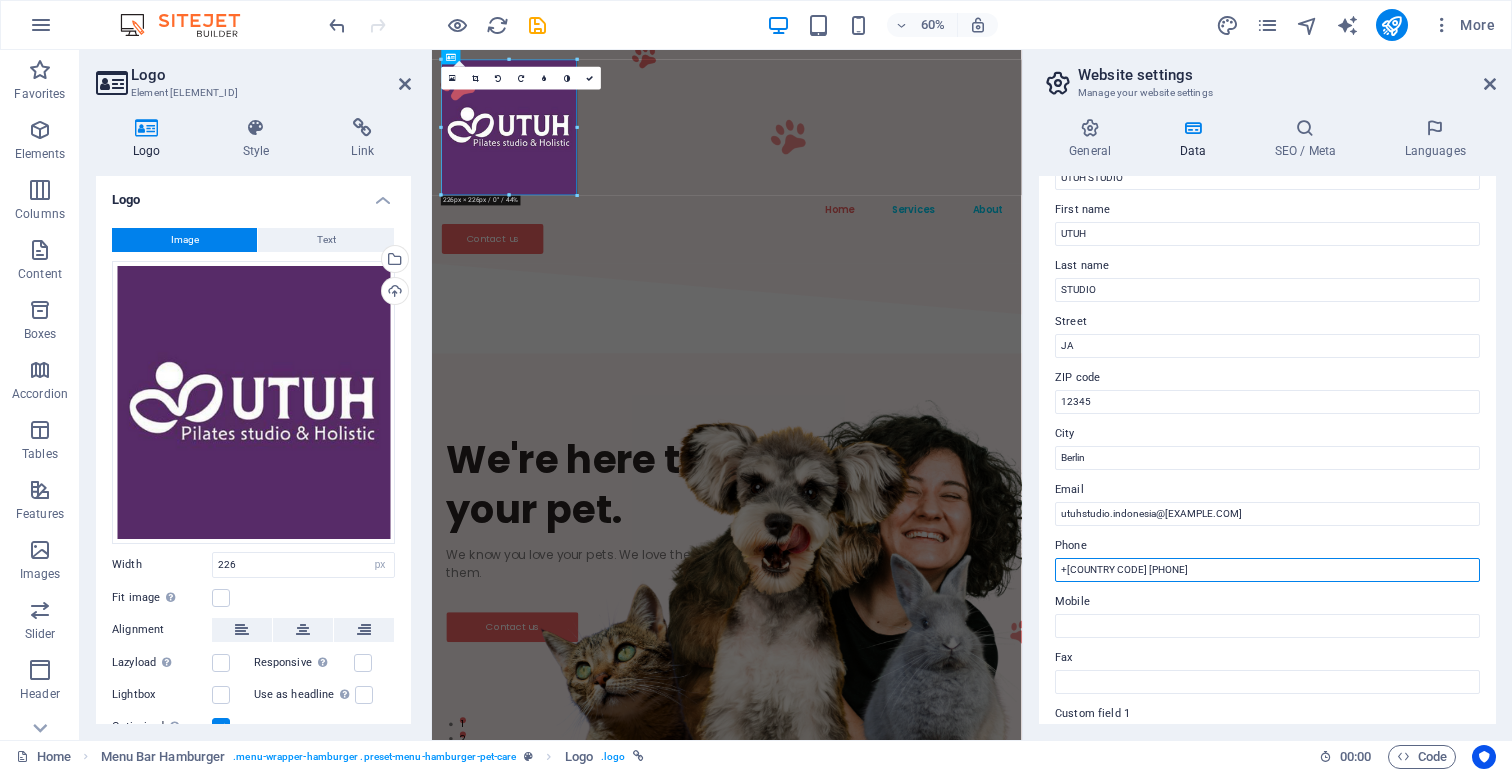 scroll, scrollTop: 100, scrollLeft: 0, axis: vertical 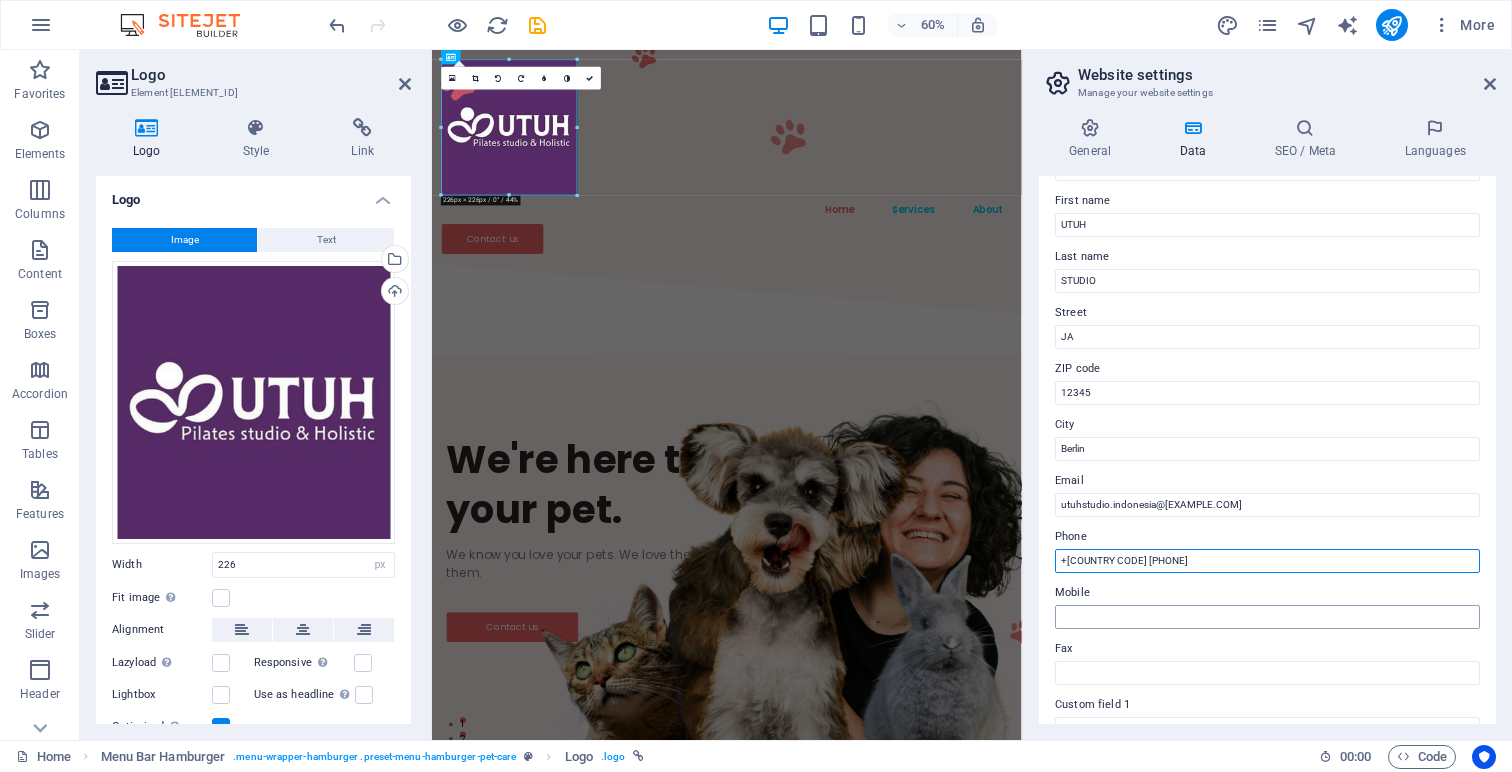 type on "+62 877-2889-6529" 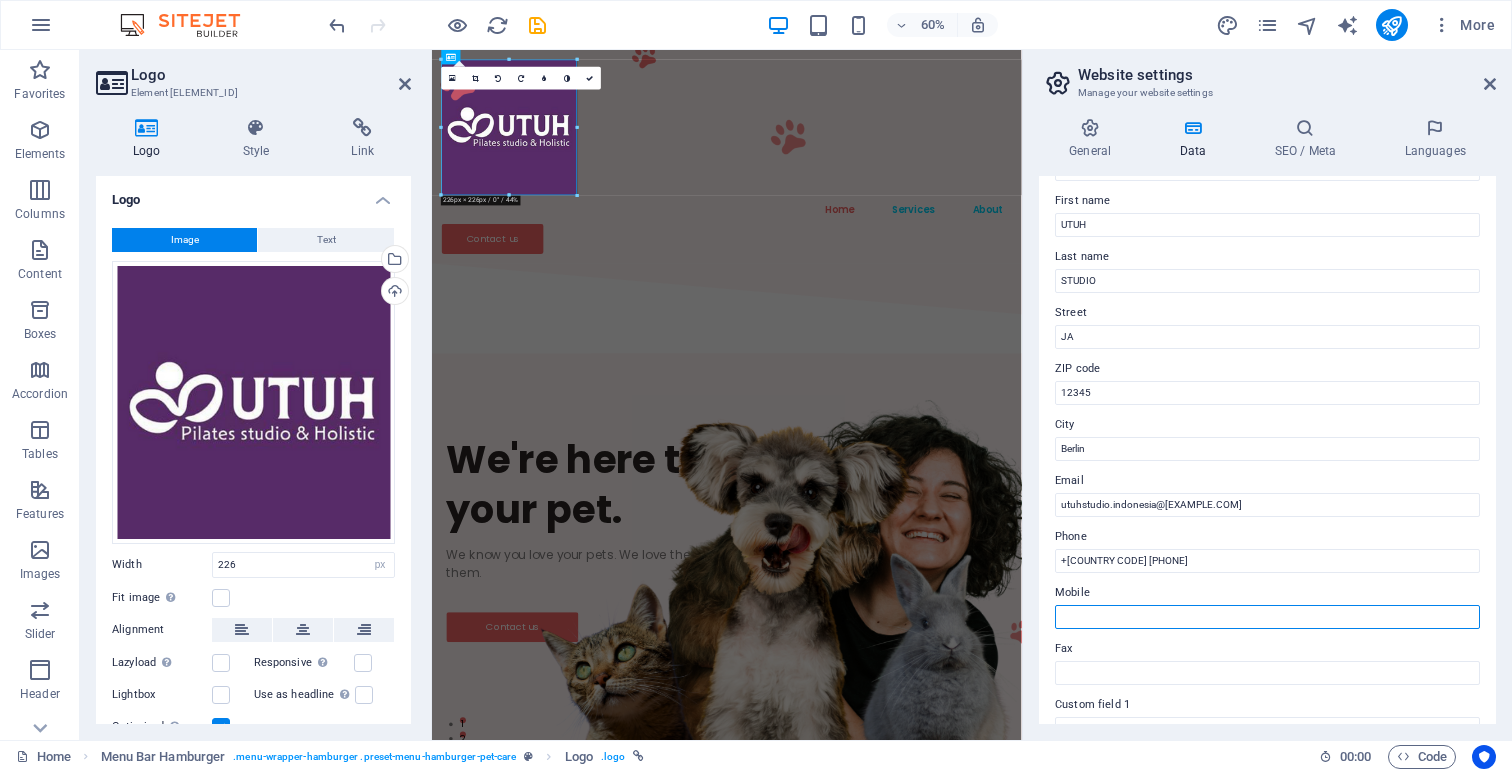 click on "Mobile" at bounding box center (1267, 617) 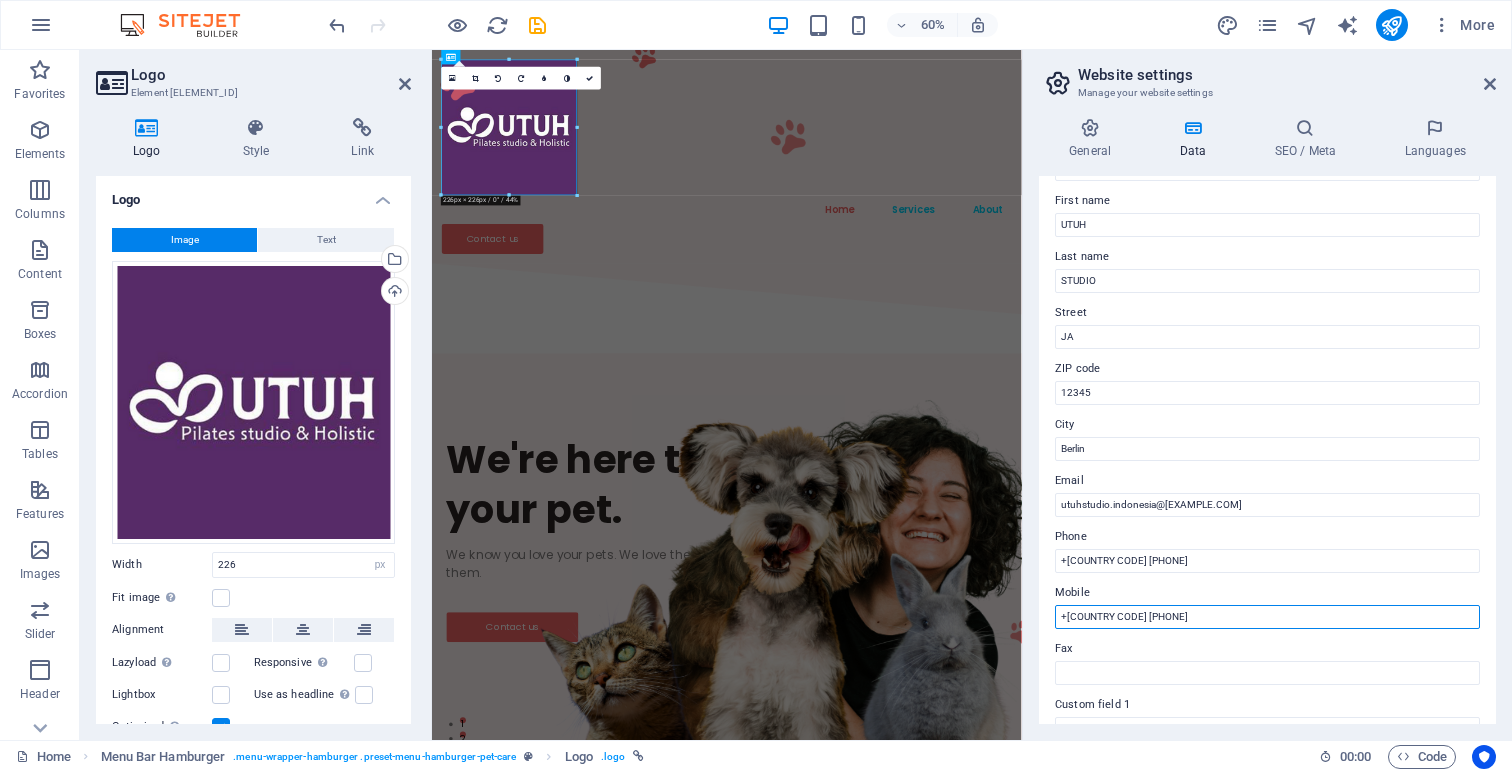 scroll, scrollTop: 157, scrollLeft: 0, axis: vertical 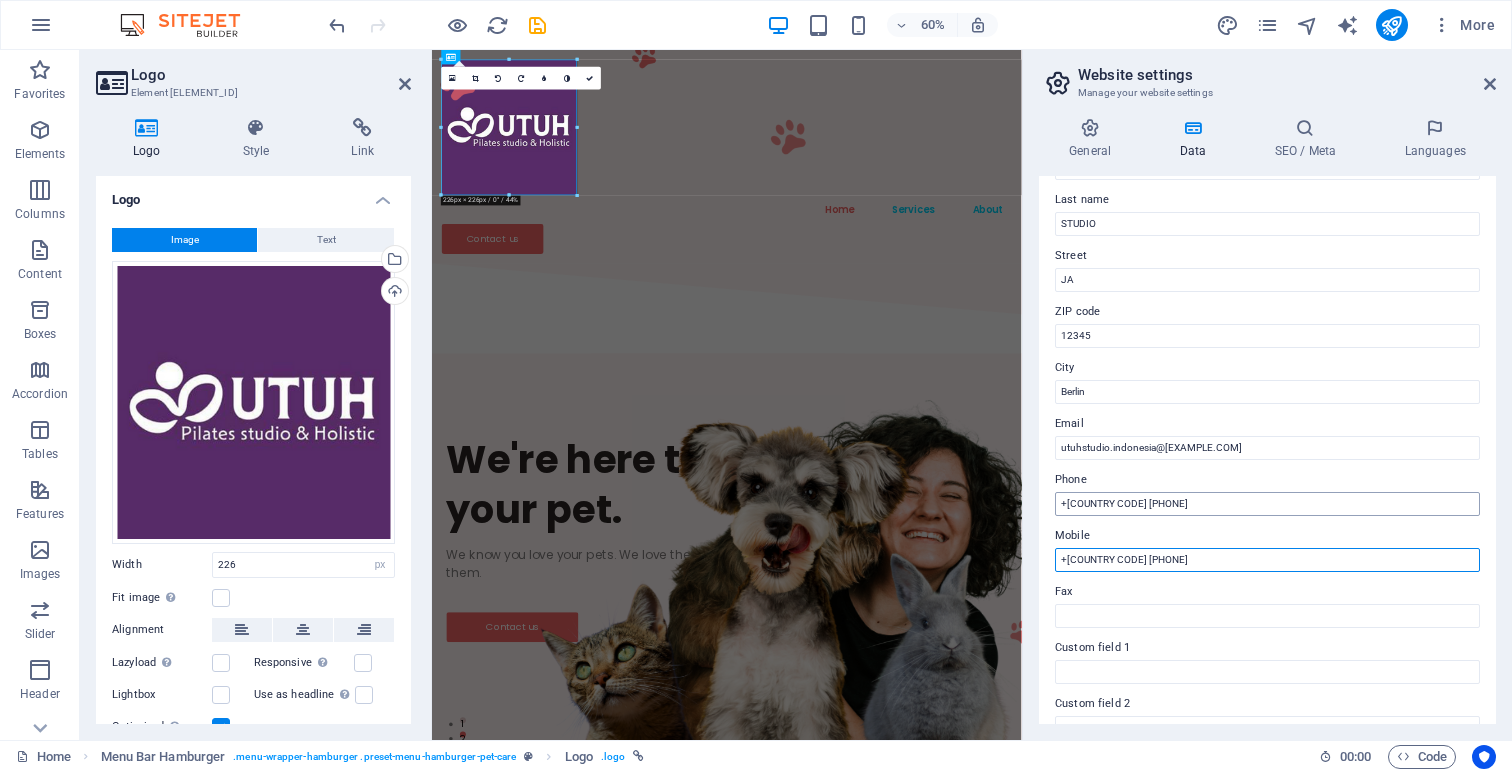 type on "+62 877-2889-6529" 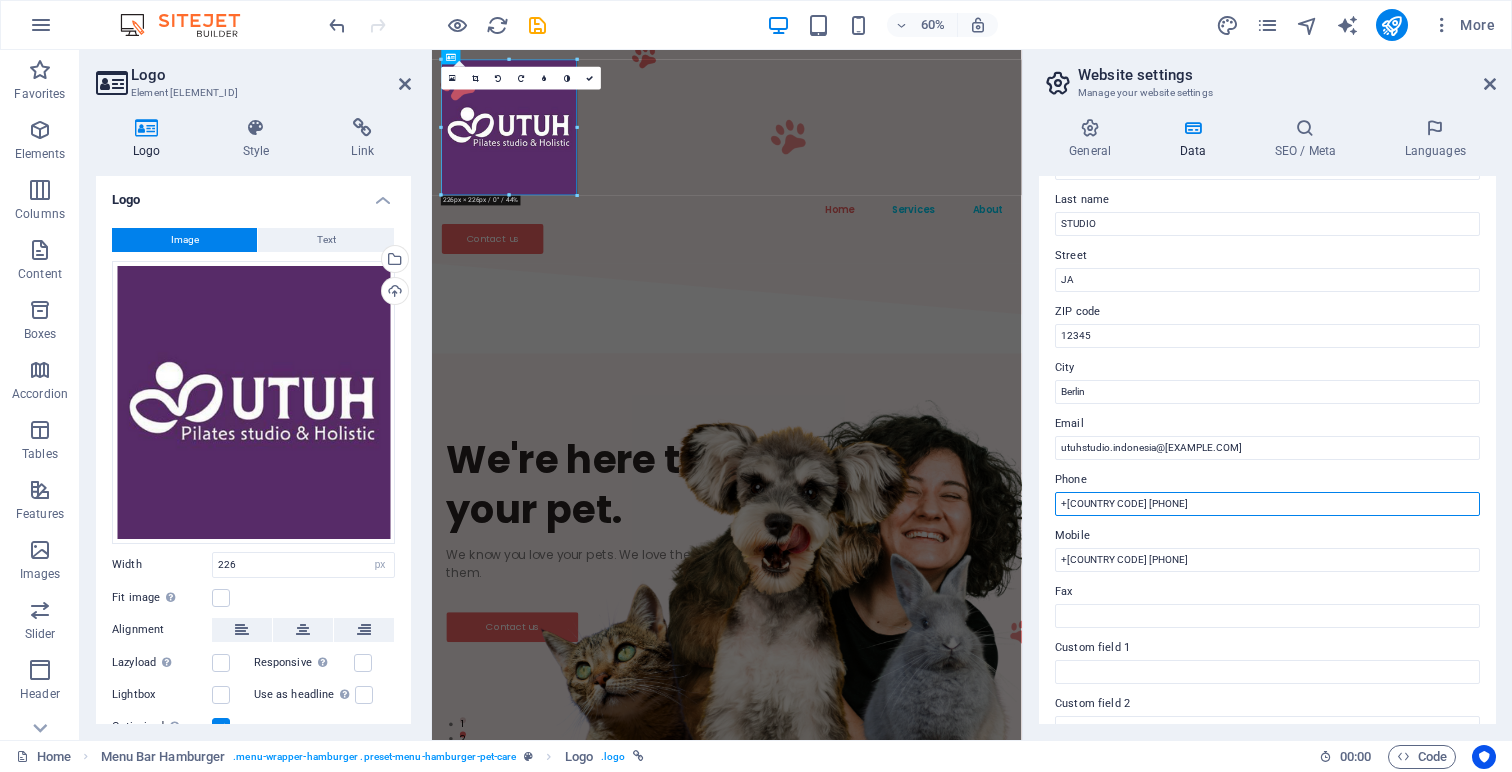 click on "+62 877-2889-6529" at bounding box center (1267, 504) 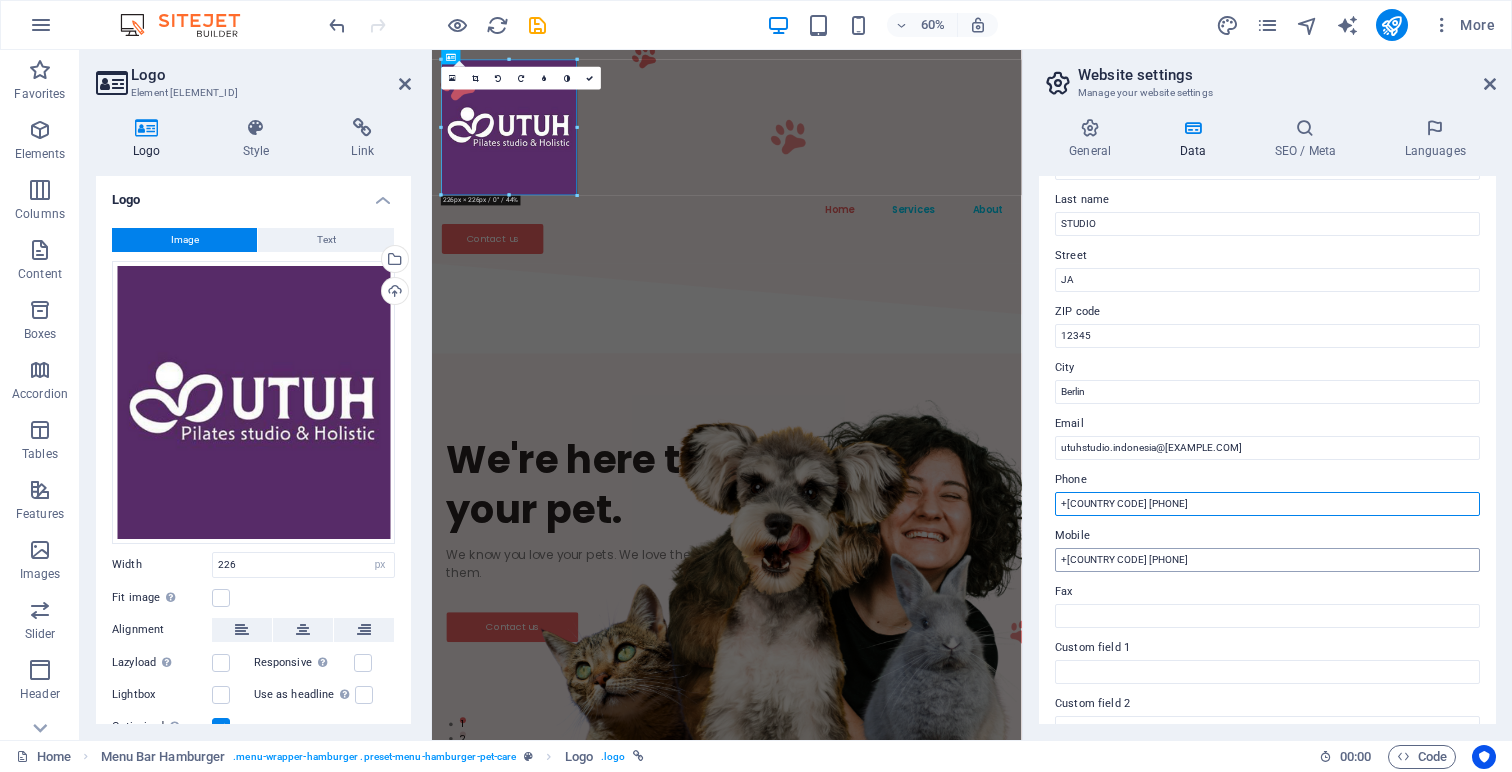 type on "[PHONE]" 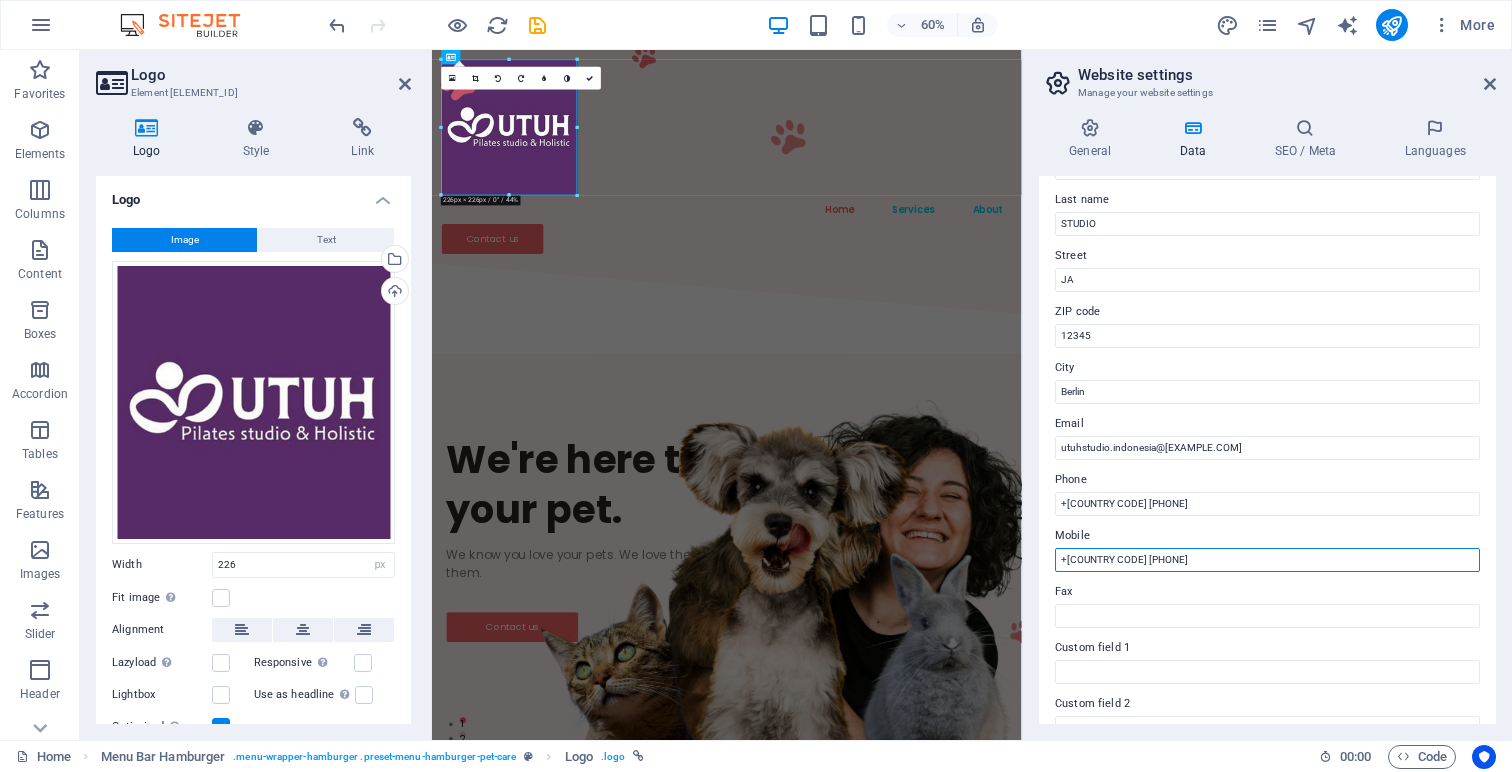 click on "+62 877-2889-6529" at bounding box center (1267, 560) 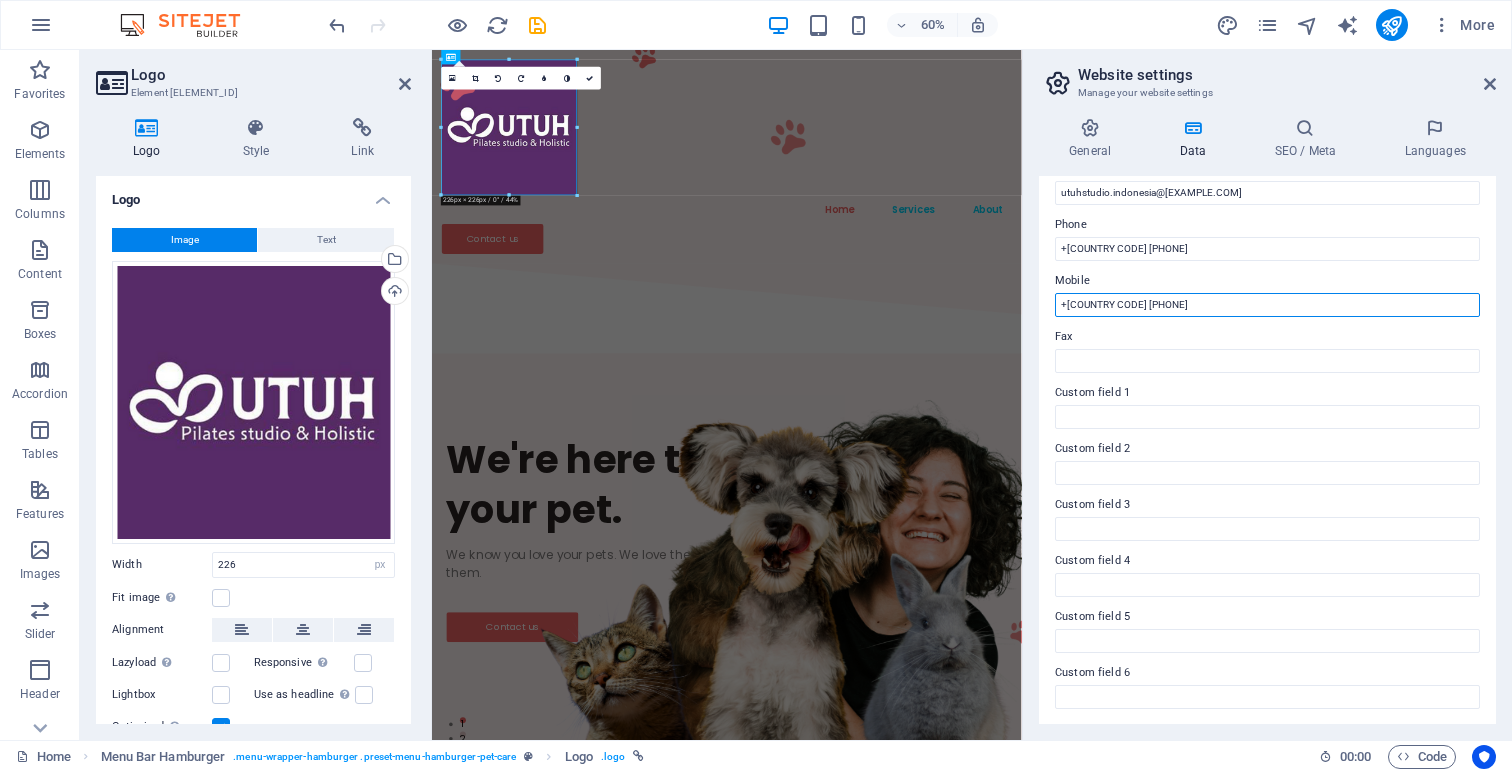 scroll, scrollTop: 0, scrollLeft: 0, axis: both 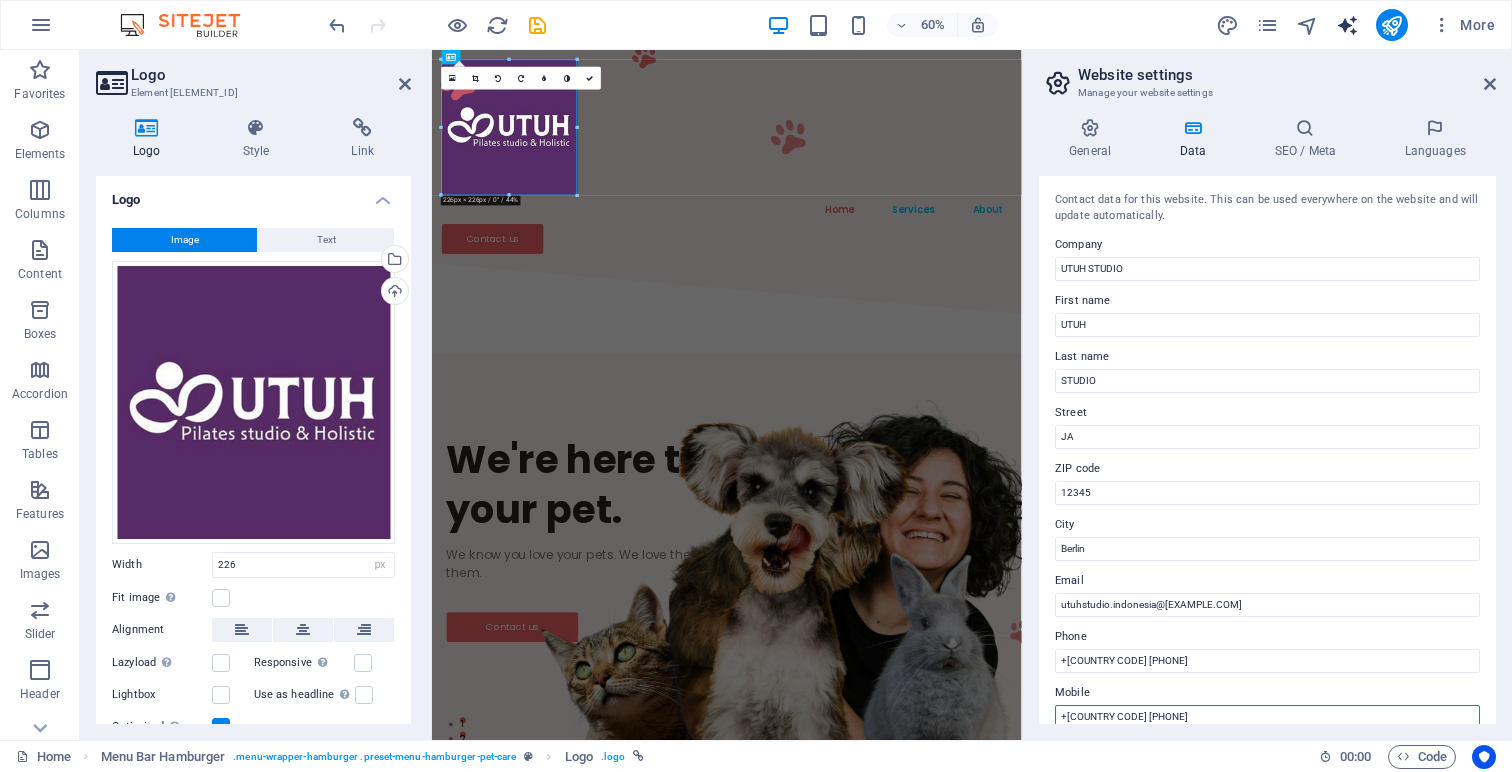 type on "[PHONE]" 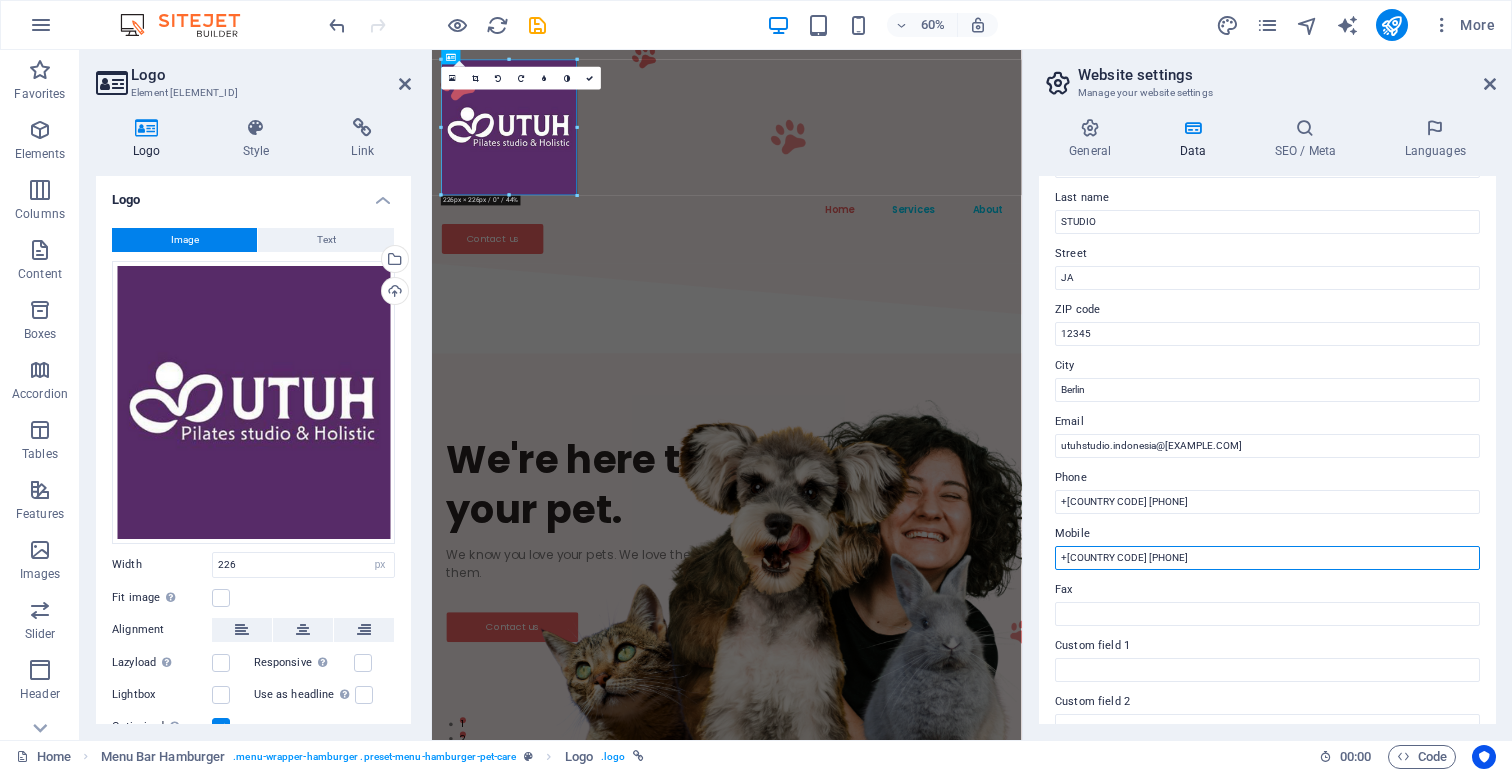 scroll, scrollTop: 177, scrollLeft: 0, axis: vertical 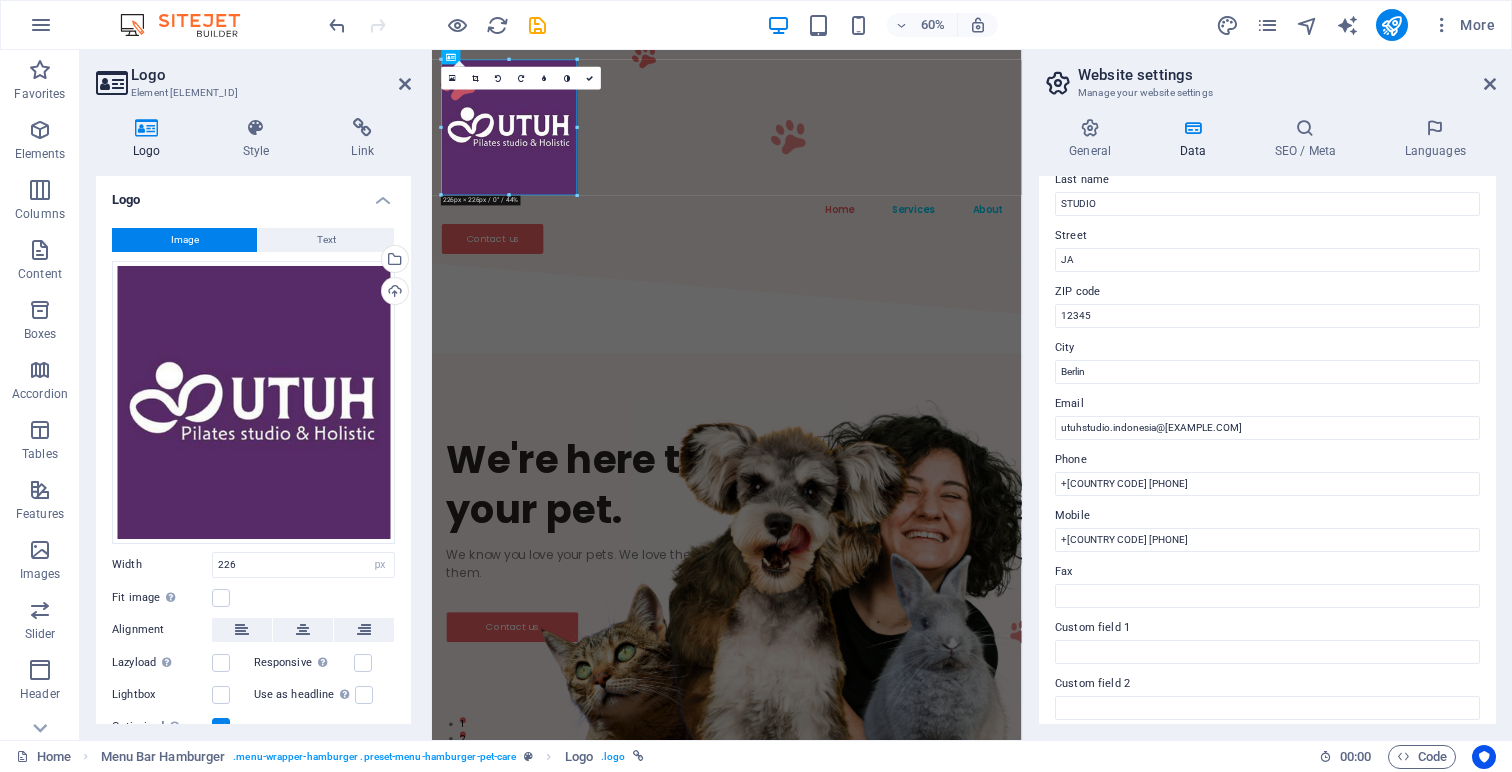 click on "Contact data for this website. This can be used everywhere on the website and will update automatically. Company UTUH STUDIO First name UTUH Last name STUDIO Street JA ZIP code 12345 City Berlin Email Utuhstudio.indonesia@gmail.com Phone +62 87728896529 Mobile +62 87728896529 Fax Custom field 1 Custom field 2 Custom field 3 Custom field 4 Custom field 5 Custom field 6" at bounding box center [1267, 450] 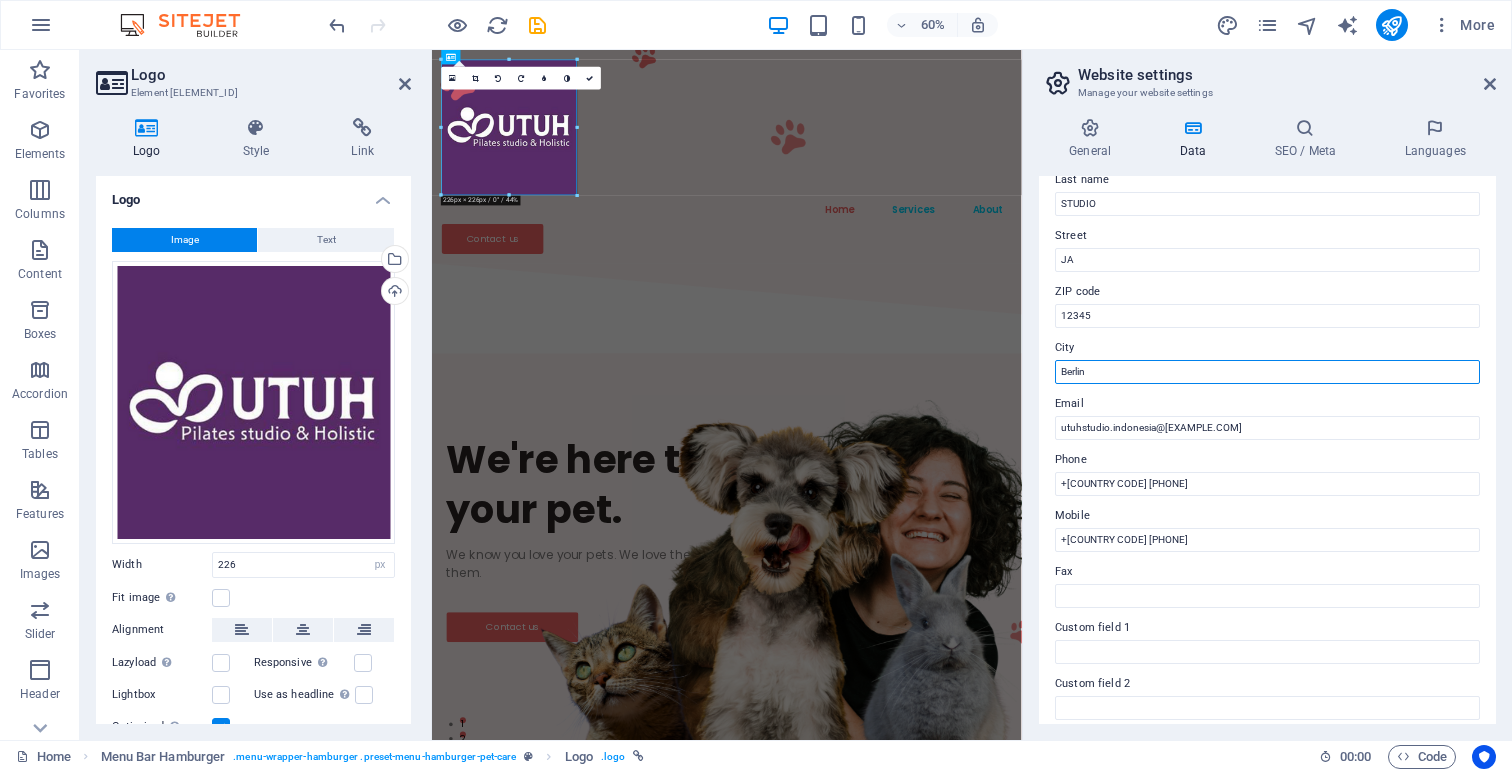 drag, startPoint x: 1229, startPoint y: 377, endPoint x: 1027, endPoint y: 383, distance: 202.0891 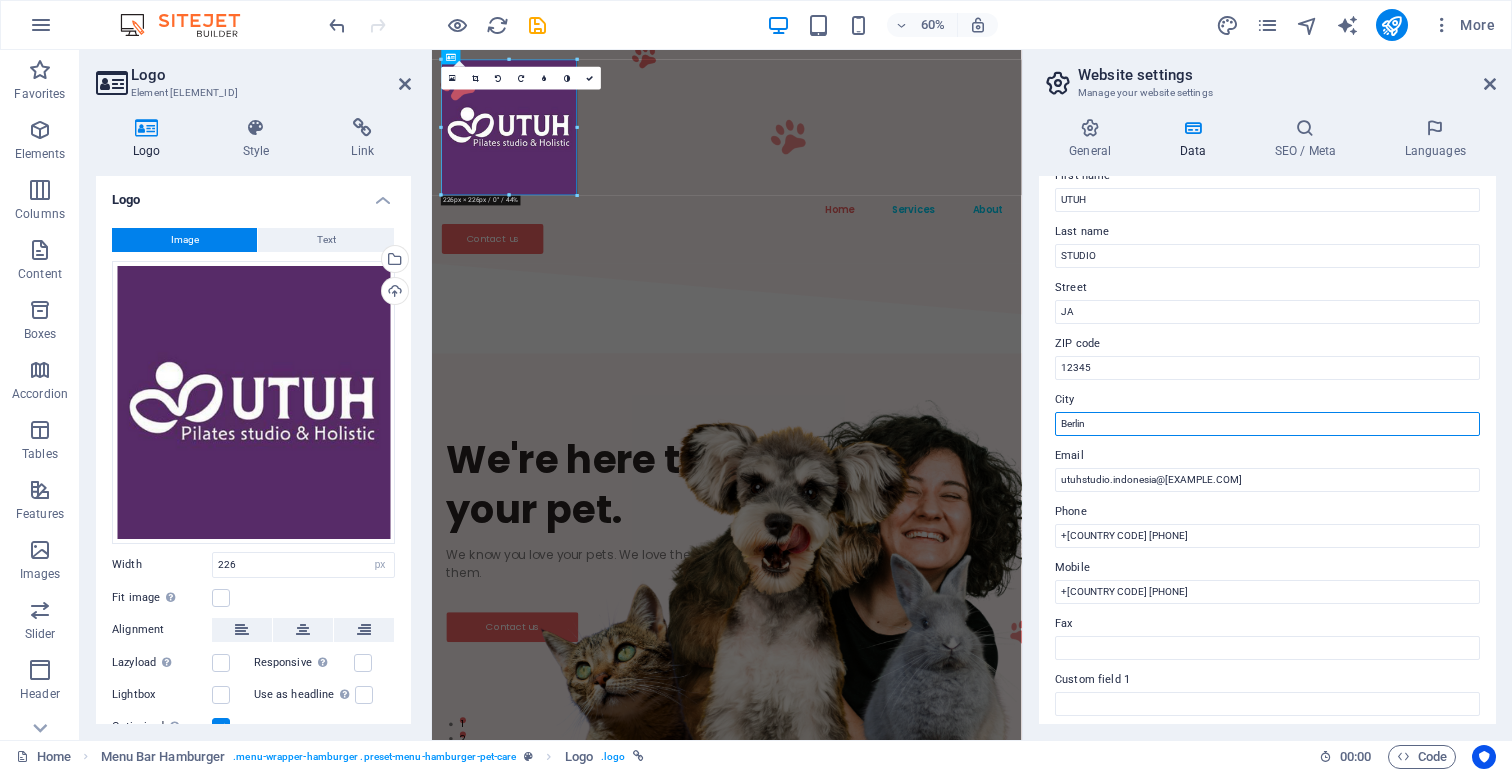 scroll, scrollTop: 110, scrollLeft: 0, axis: vertical 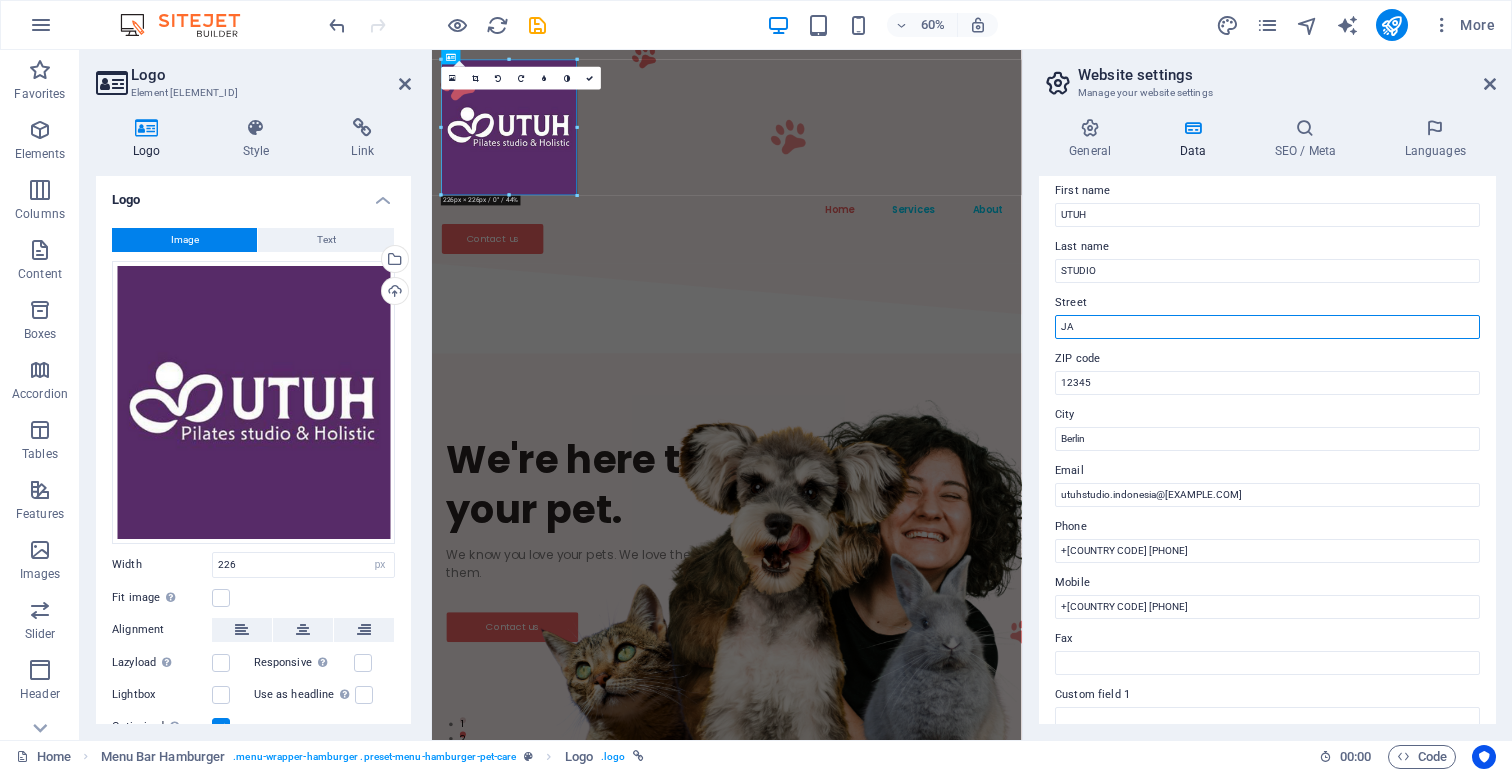 drag, startPoint x: 1092, startPoint y: 320, endPoint x: 1033, endPoint y: 322, distance: 59.03389 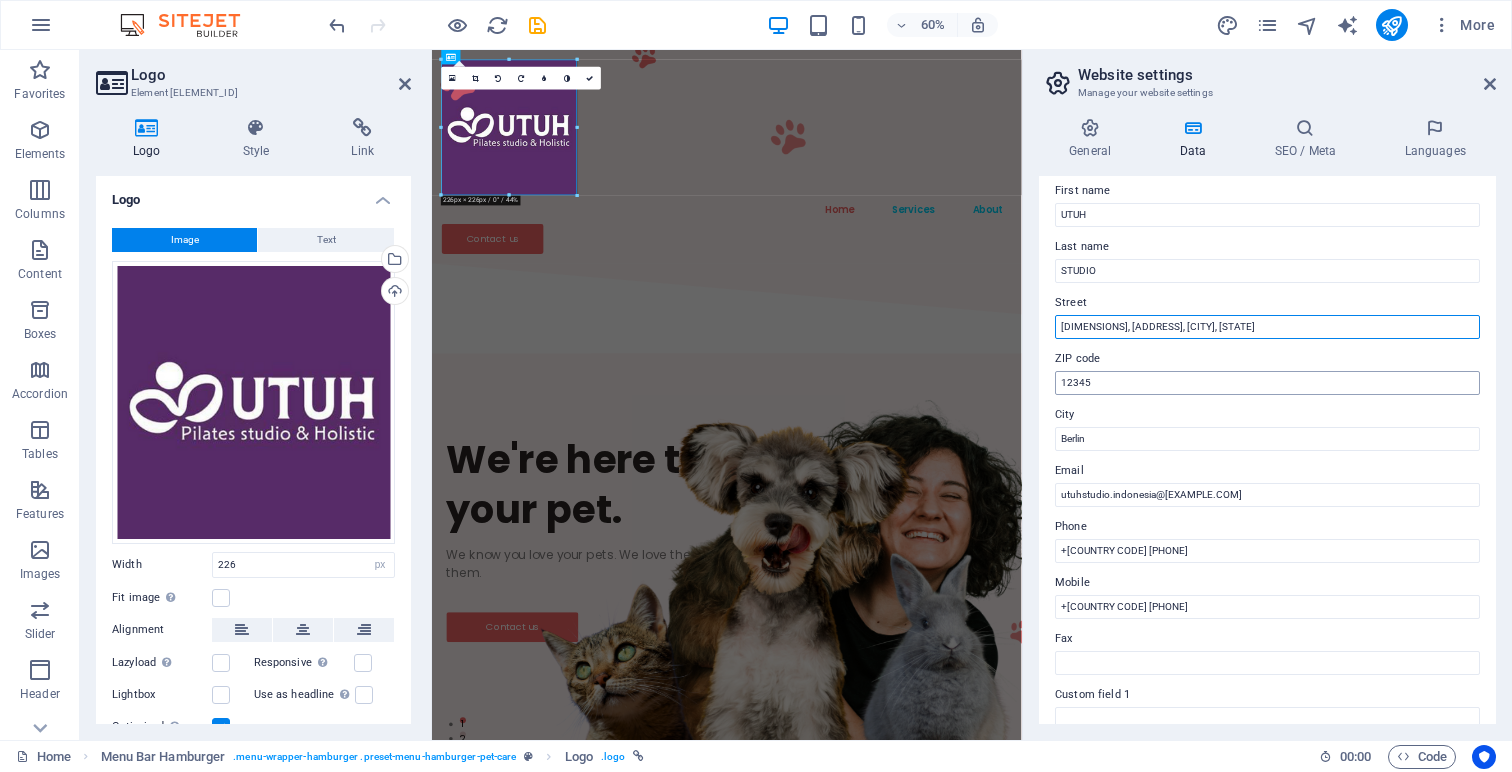 type on "94M8+5HJ, Jl. By Pass Tanah Lot, Beraban, Kec. Kediri, Kabupaten Tabanan, Bali" 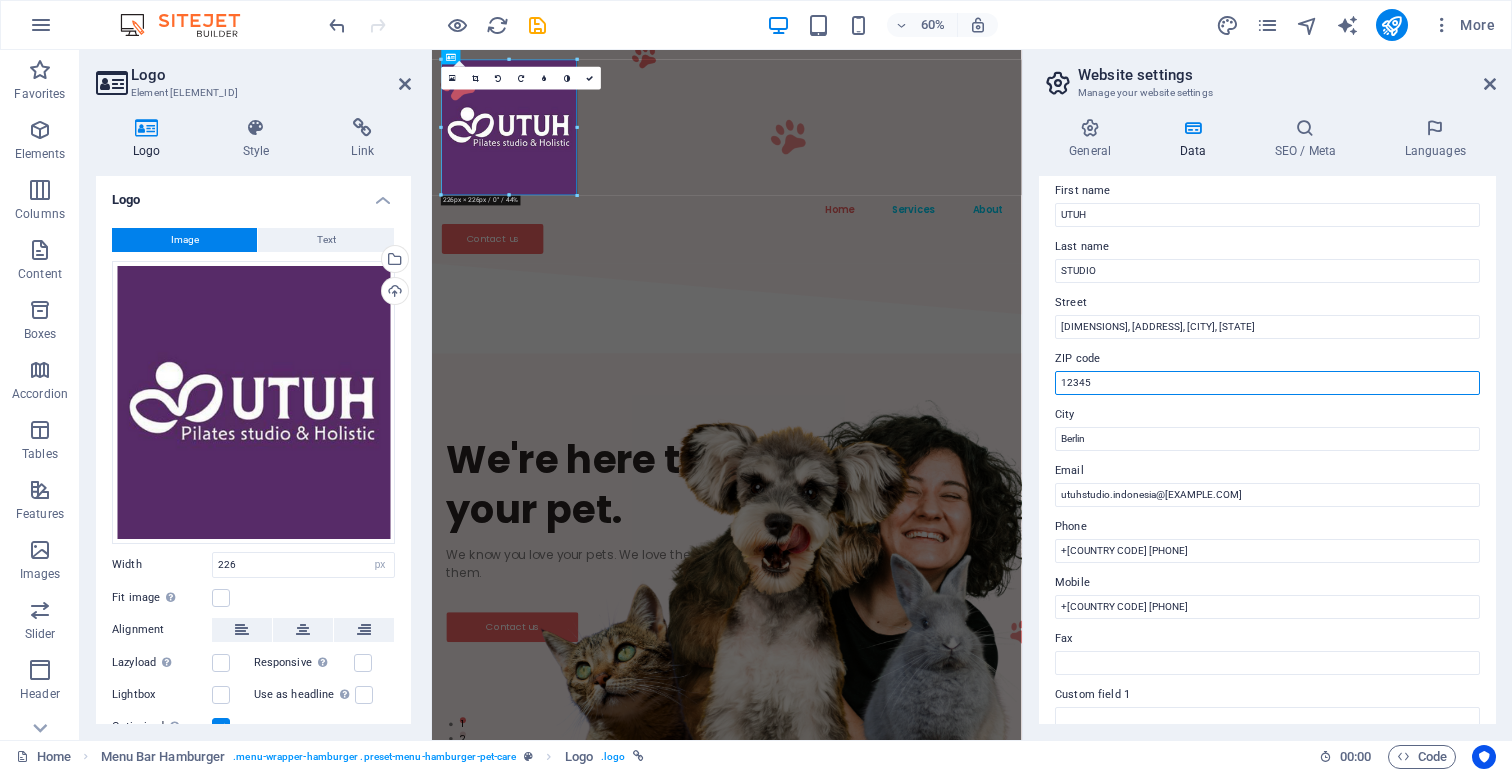 click on "12345" at bounding box center [1267, 383] 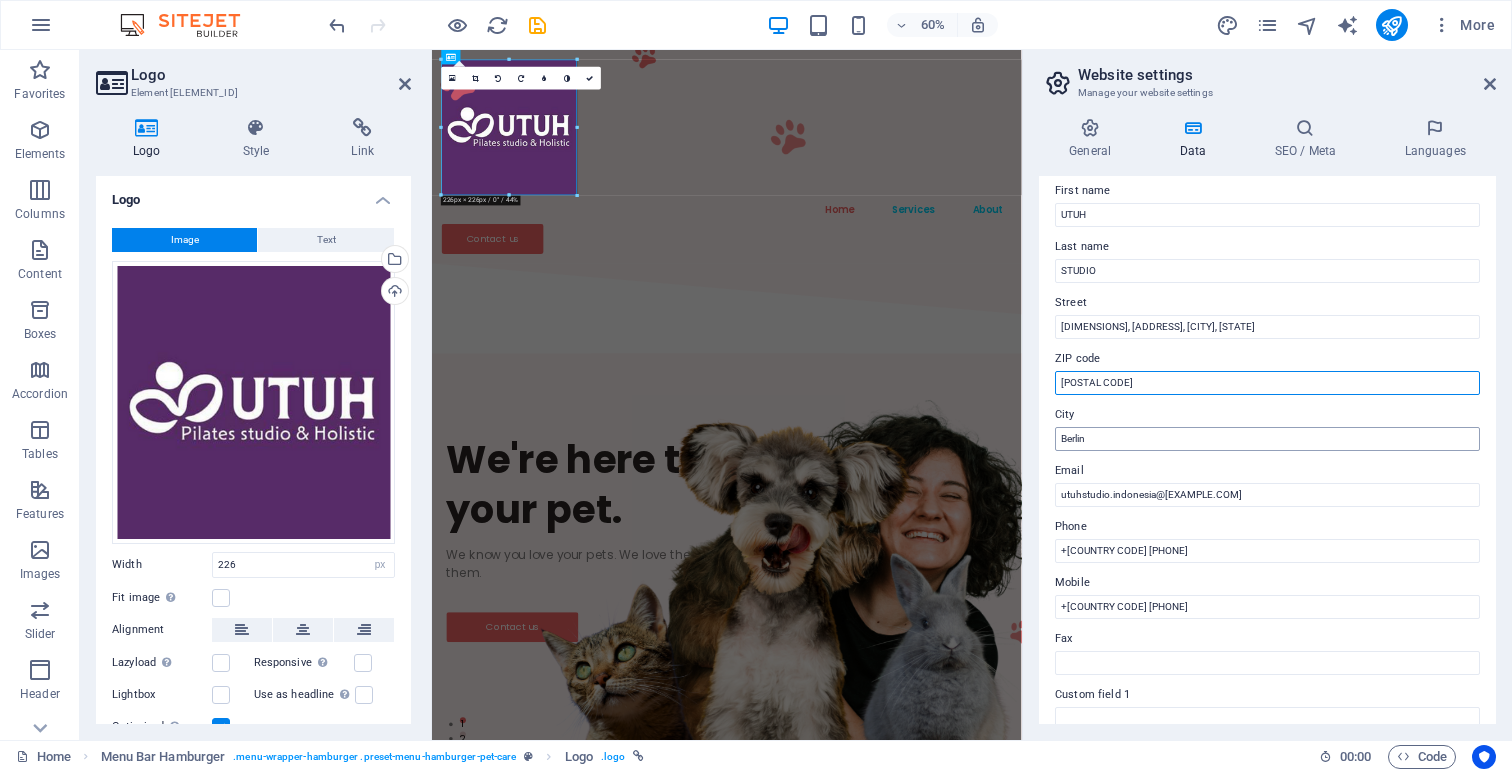 type on "82121" 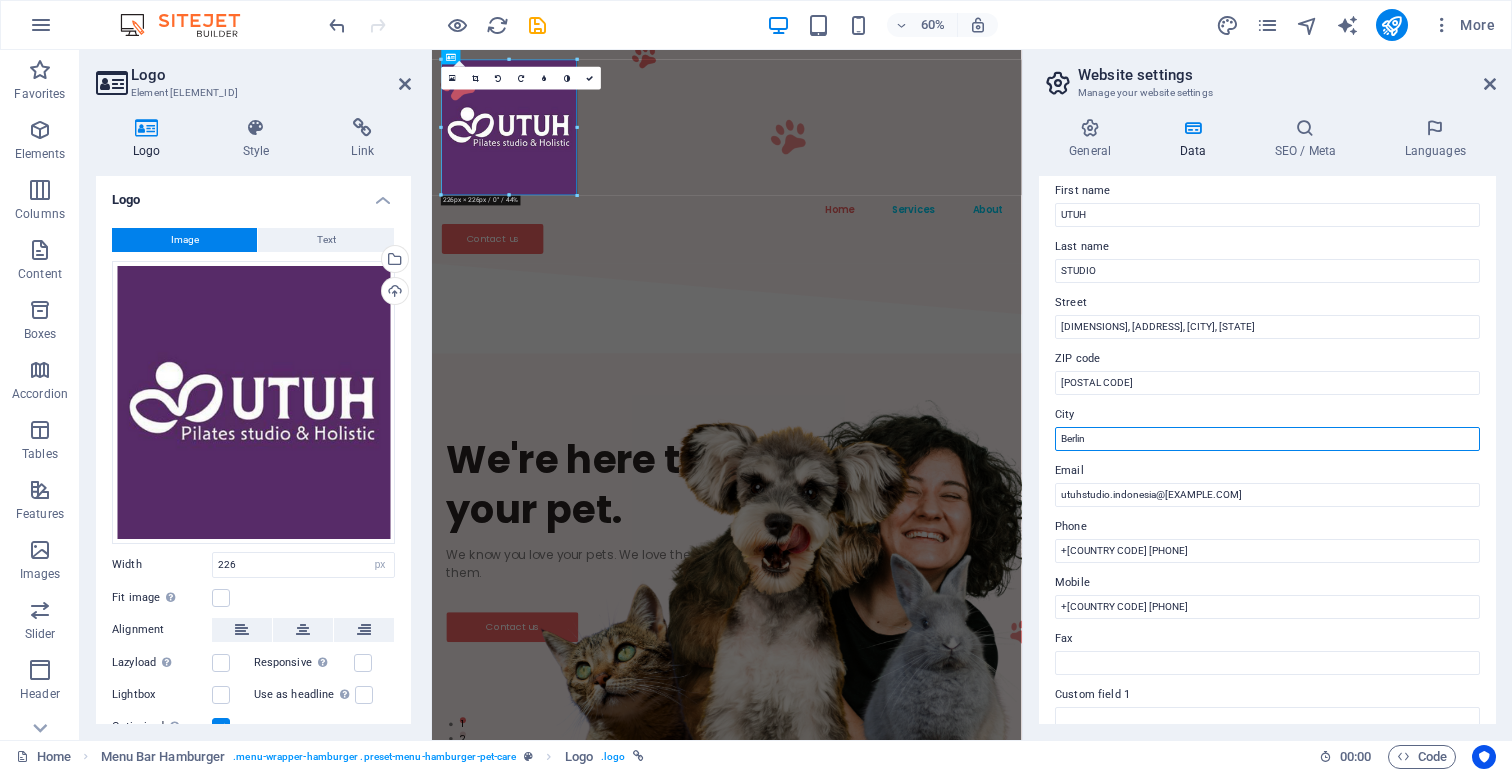 click on "Berlin" at bounding box center (1267, 439) 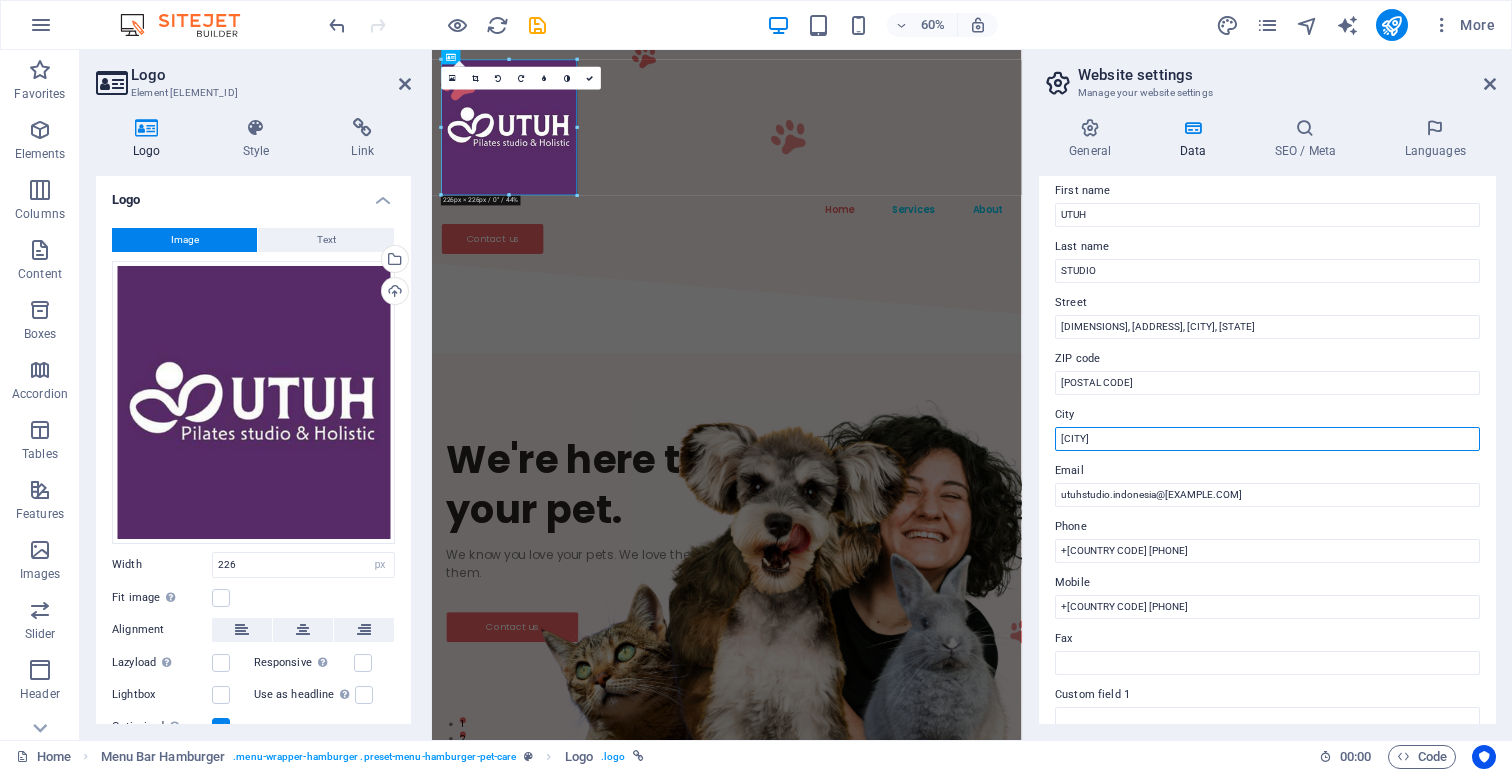 type on "Tabanan" 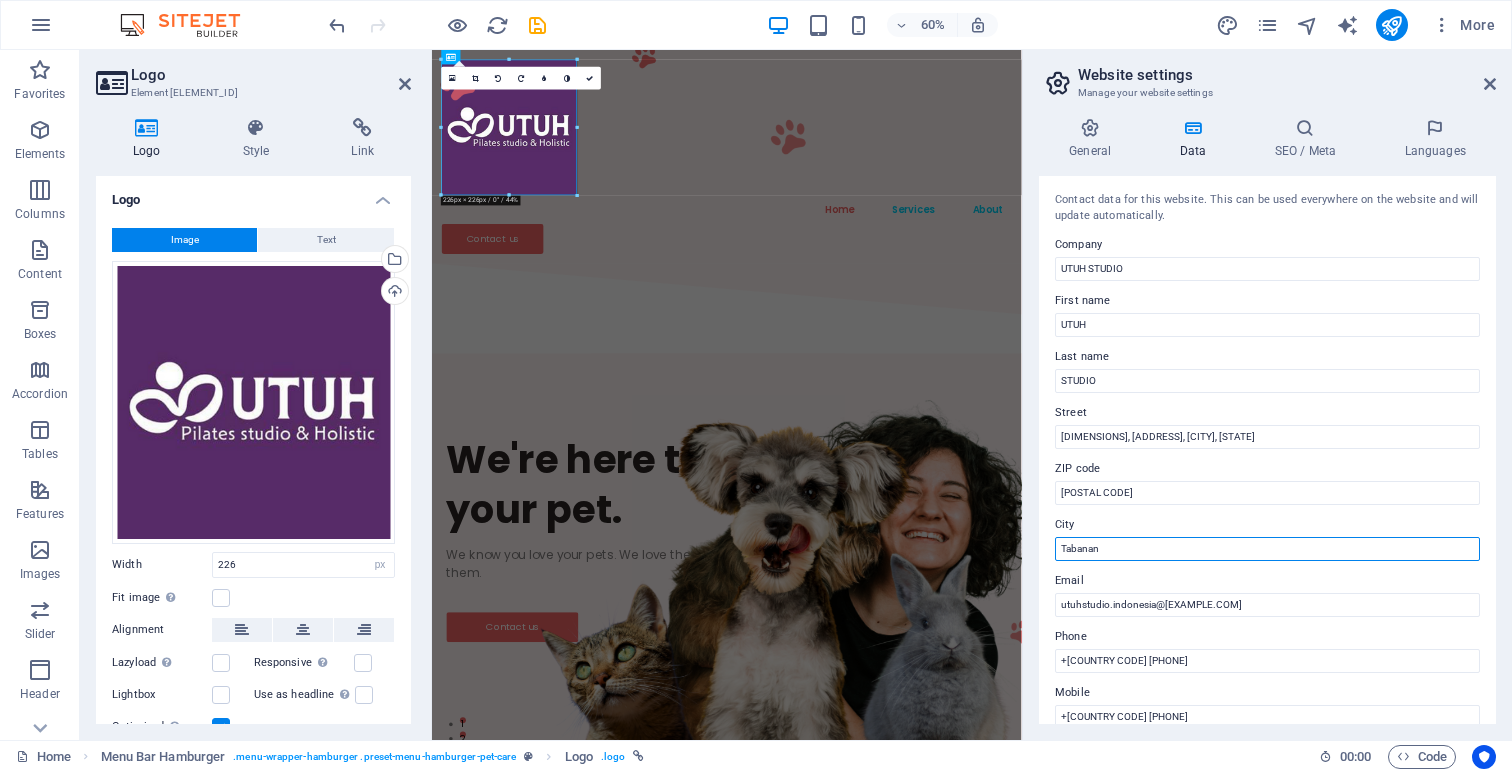 scroll, scrollTop: 412, scrollLeft: 0, axis: vertical 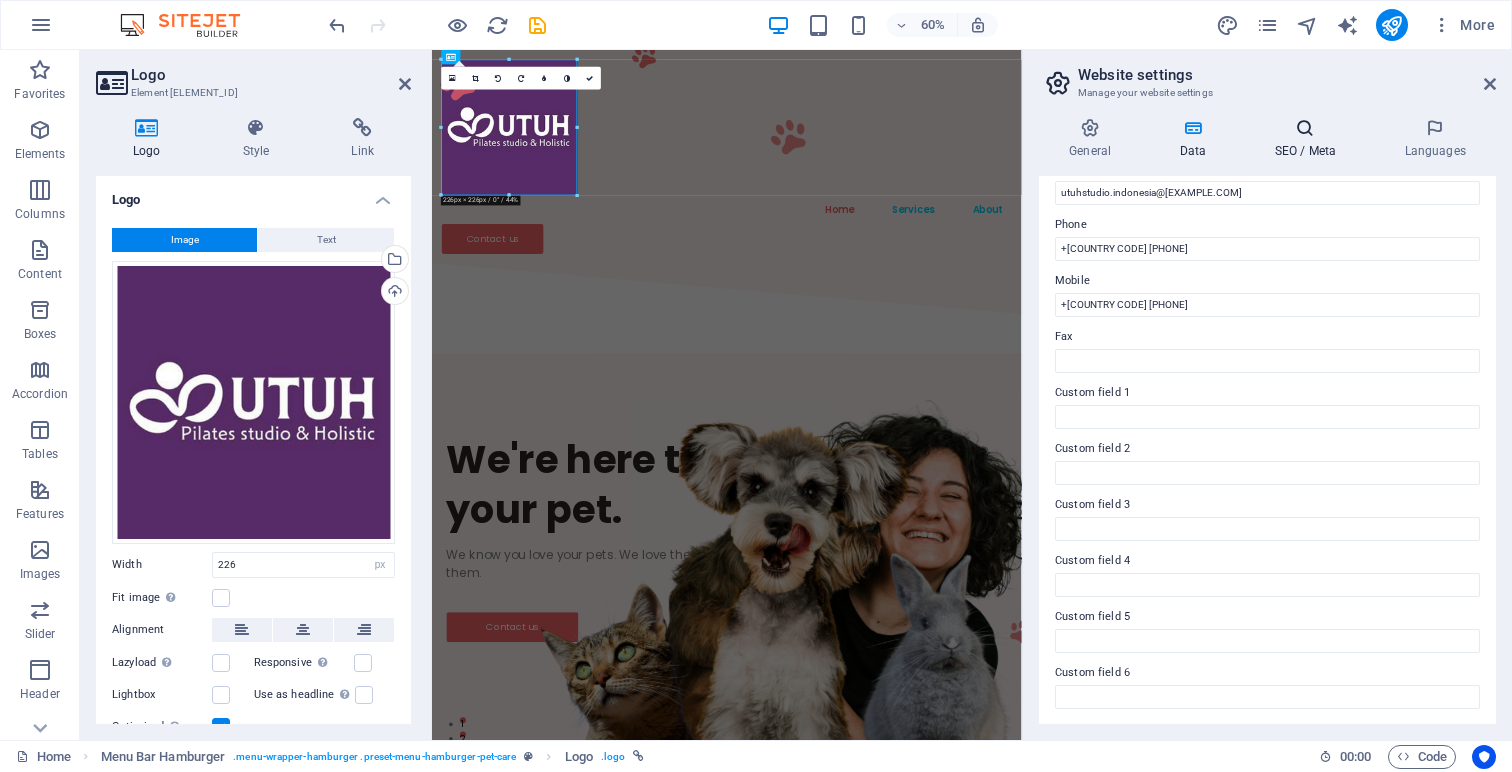 click at bounding box center (1305, 128) 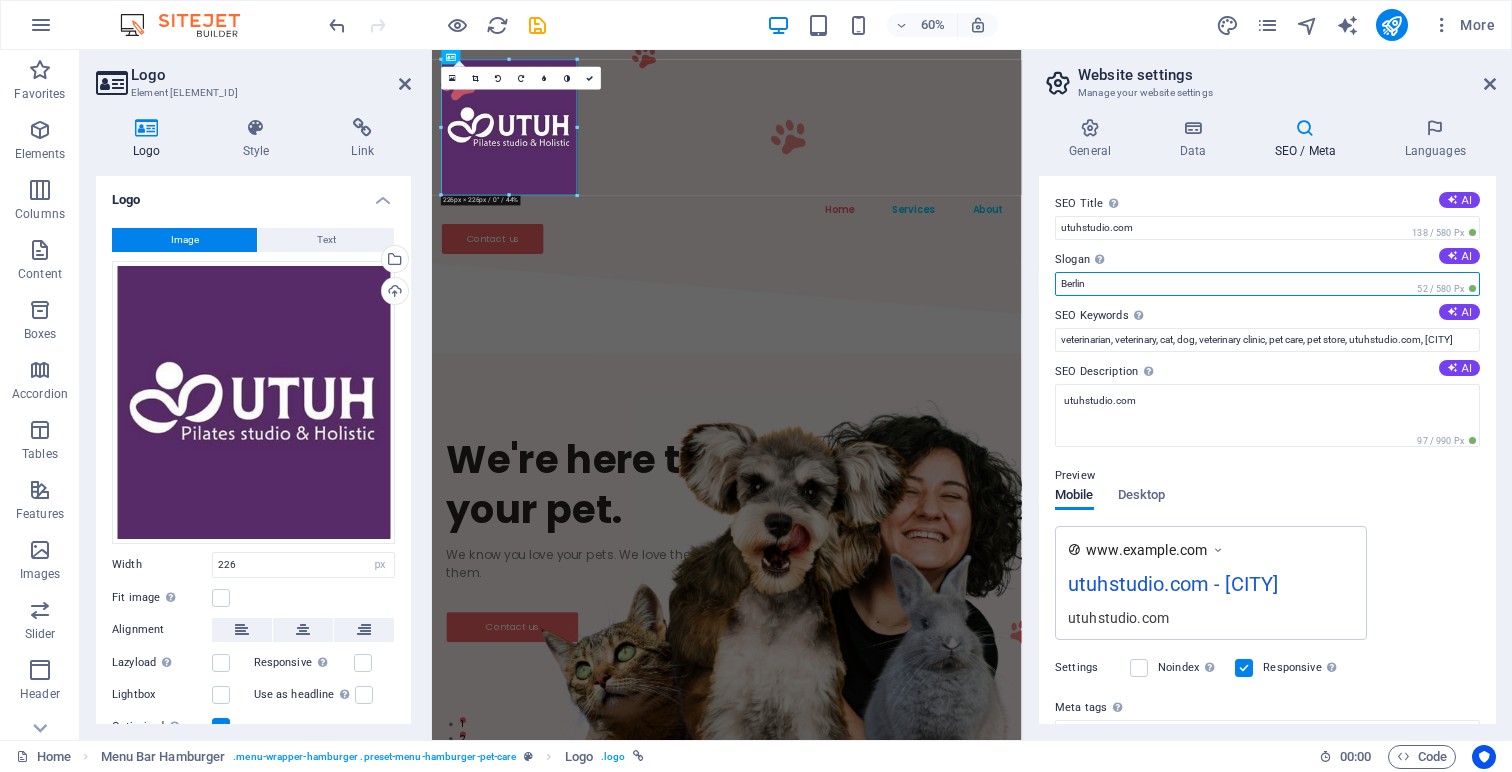 click on "Berlin" at bounding box center (1267, 284) 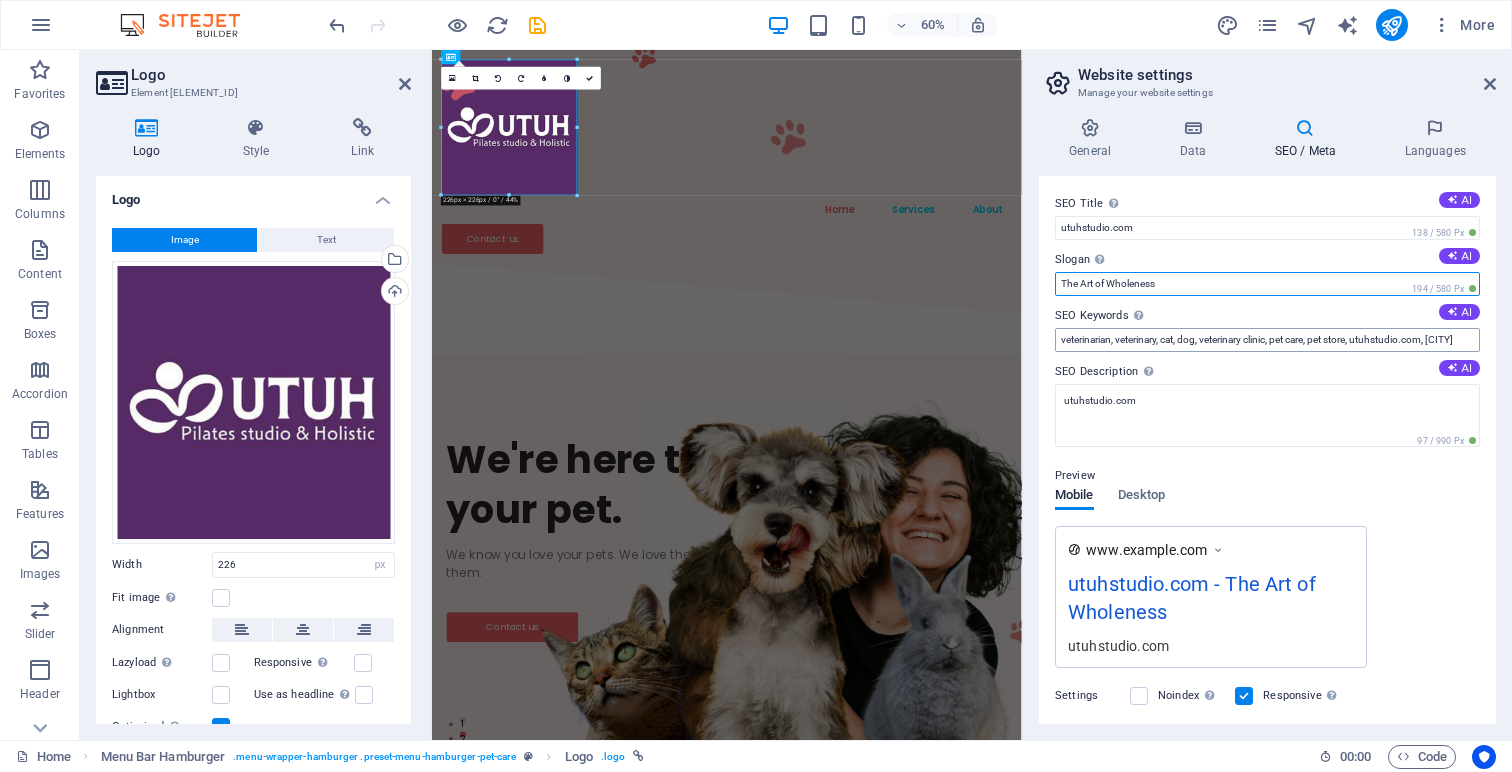 type on "The Art of Wholeness" 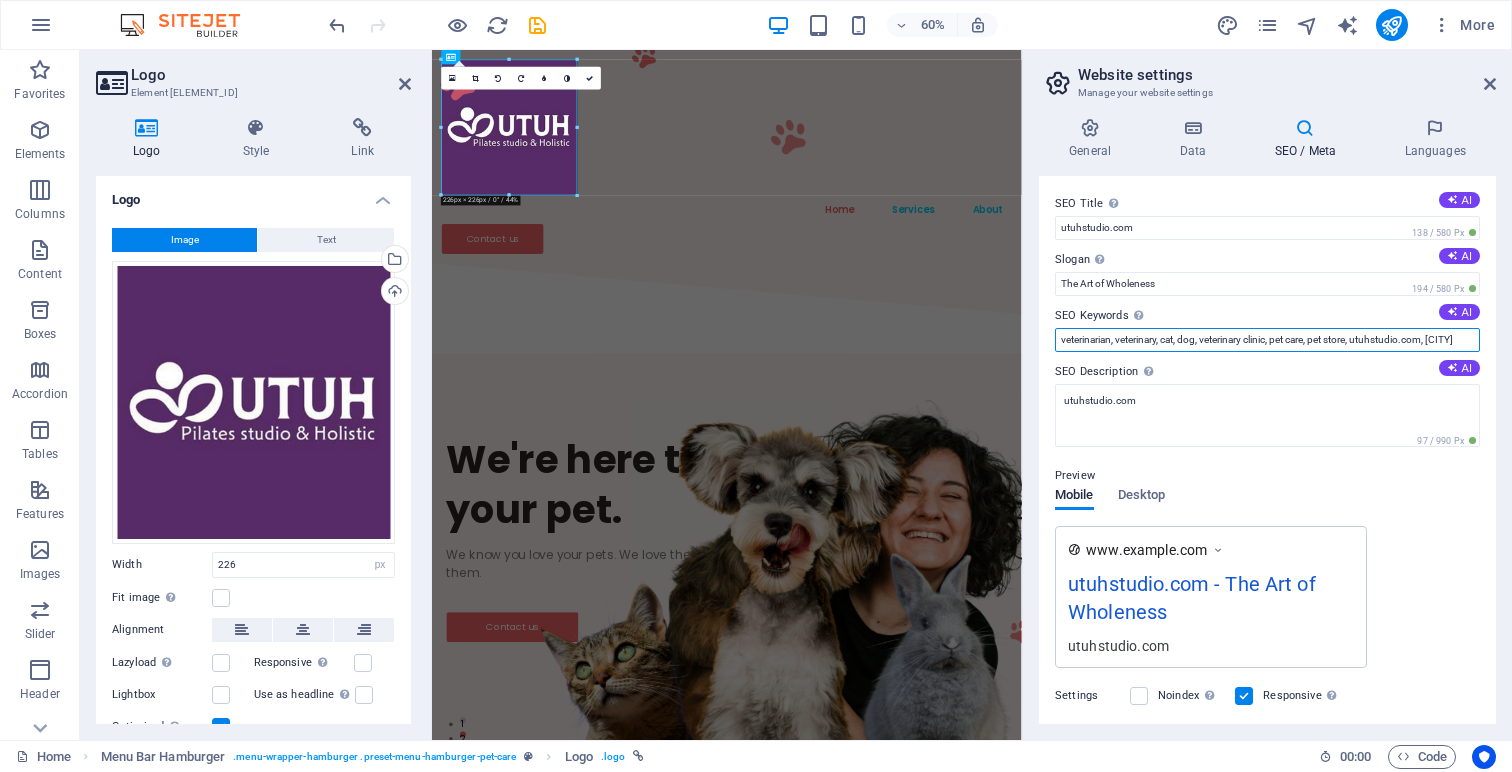 click on "veterinarian, veterinary, cat, dog, veterinary clinic, pet care, pet store, utuhstudio.com, Berlin" at bounding box center (1267, 340) 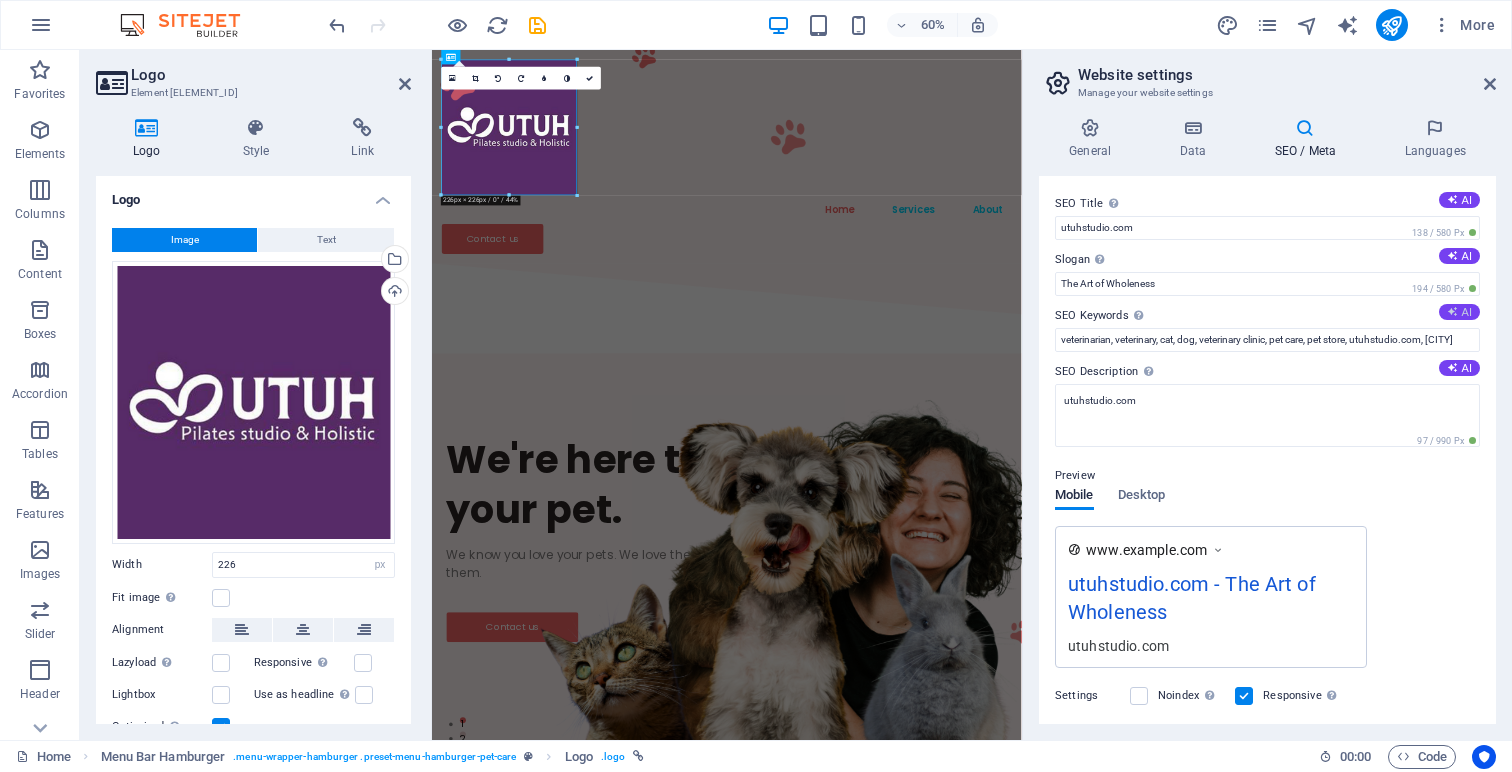 click on "AI" at bounding box center (1459, 312) 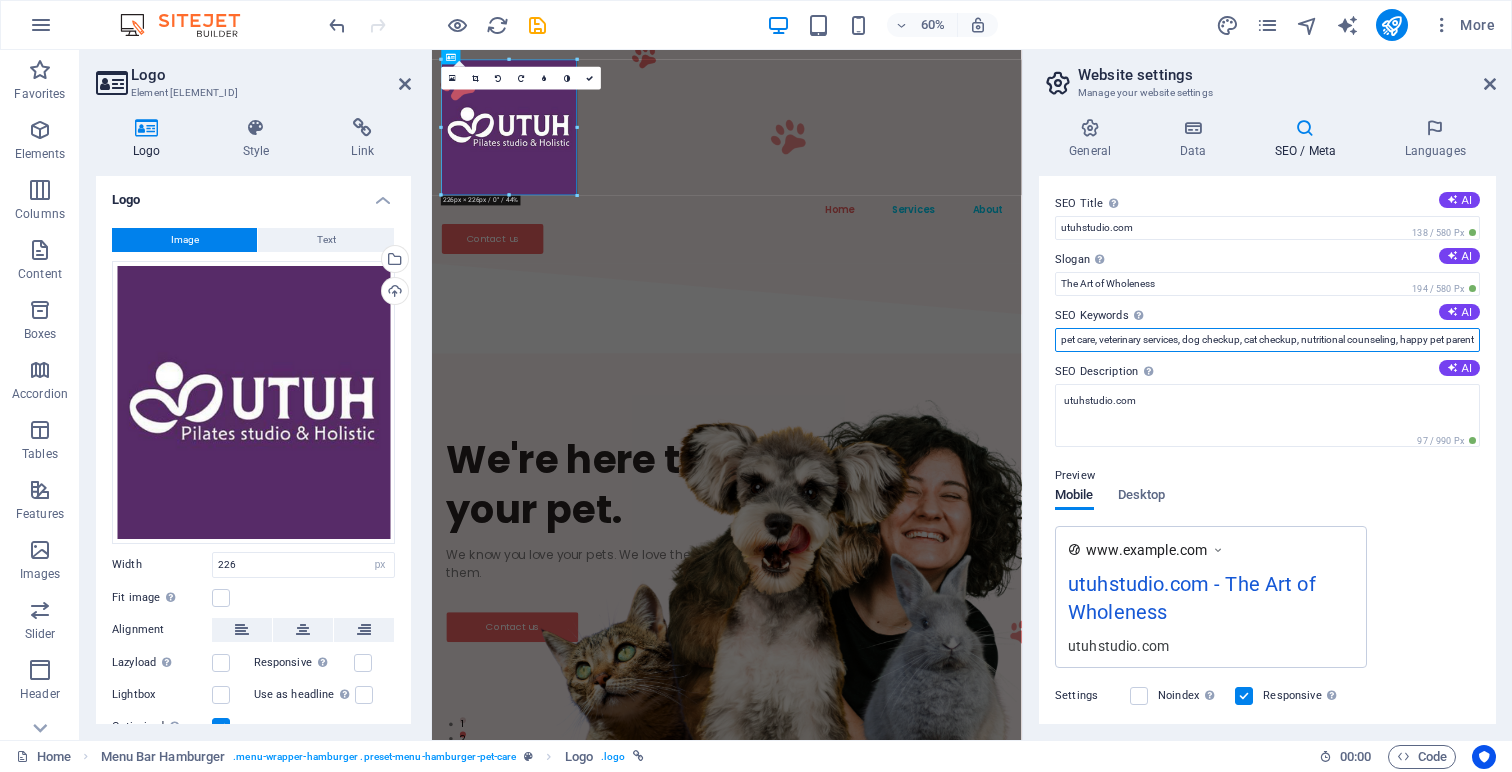 click on "pet care, veterinary services, dog checkup, cat checkup, nutritional counseling, happy pet parents" at bounding box center (1267, 340) 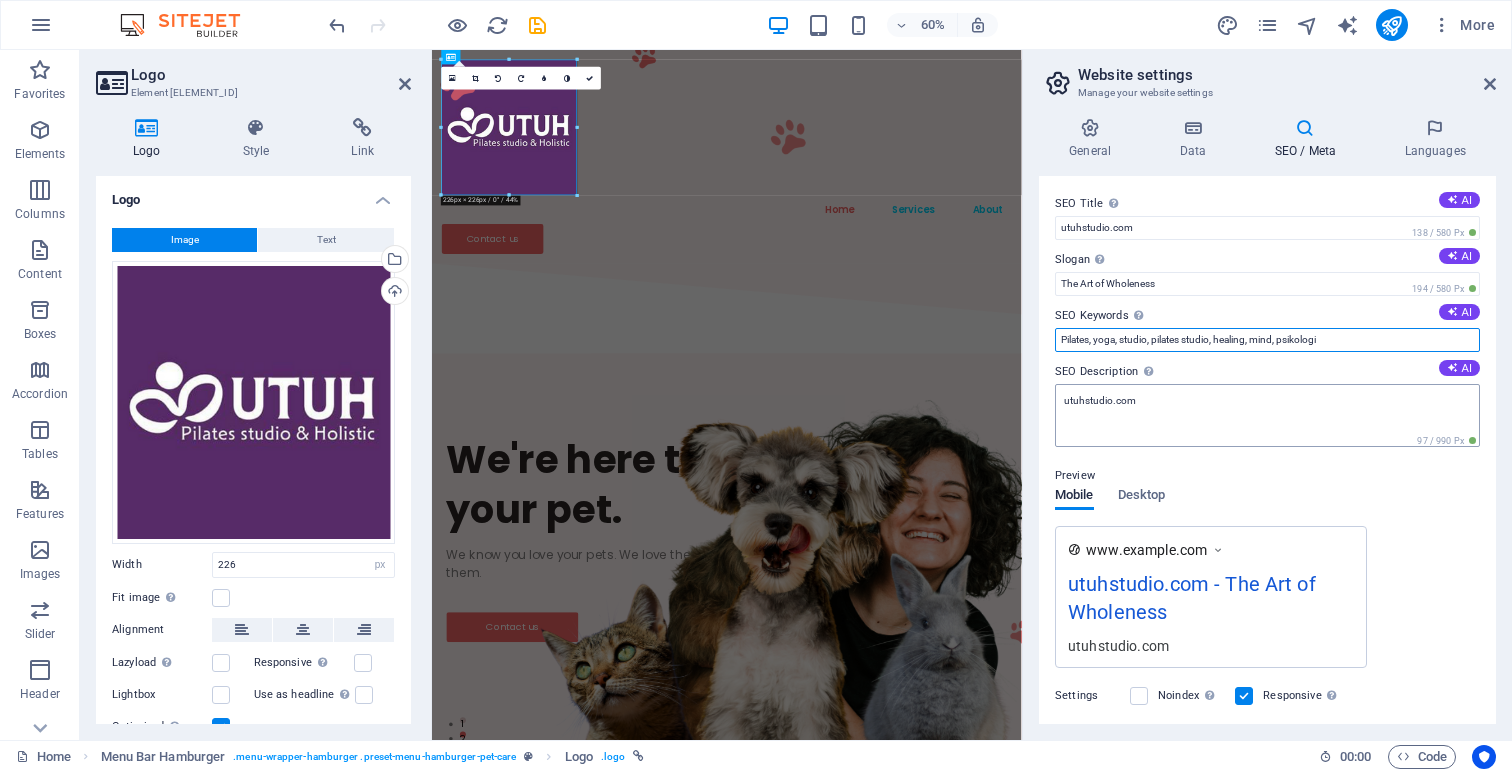 type on "Pilates, yoga, studio, pilates studio, healing, mind, psikologi" 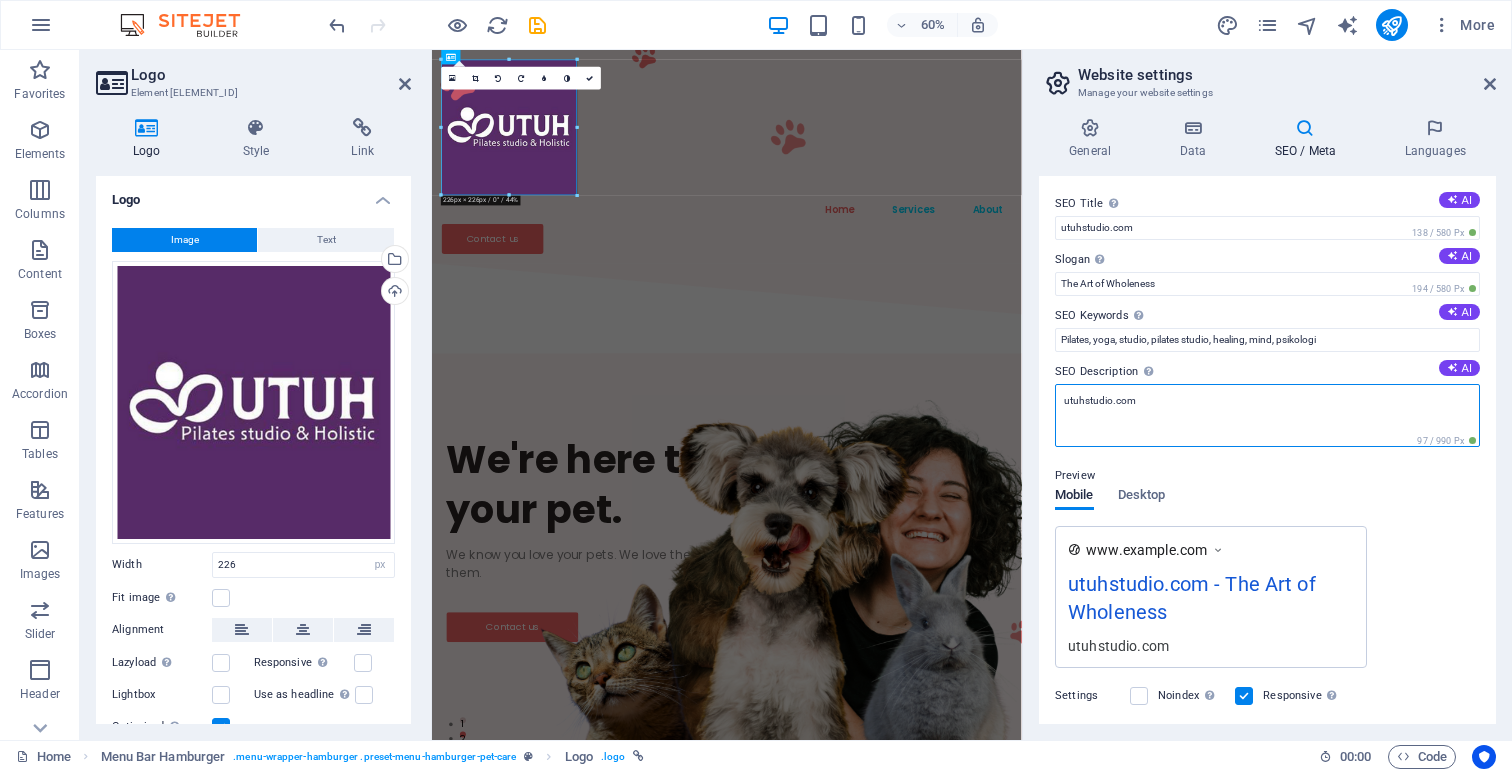 click on "utuhstudio.com" at bounding box center [1267, 415] 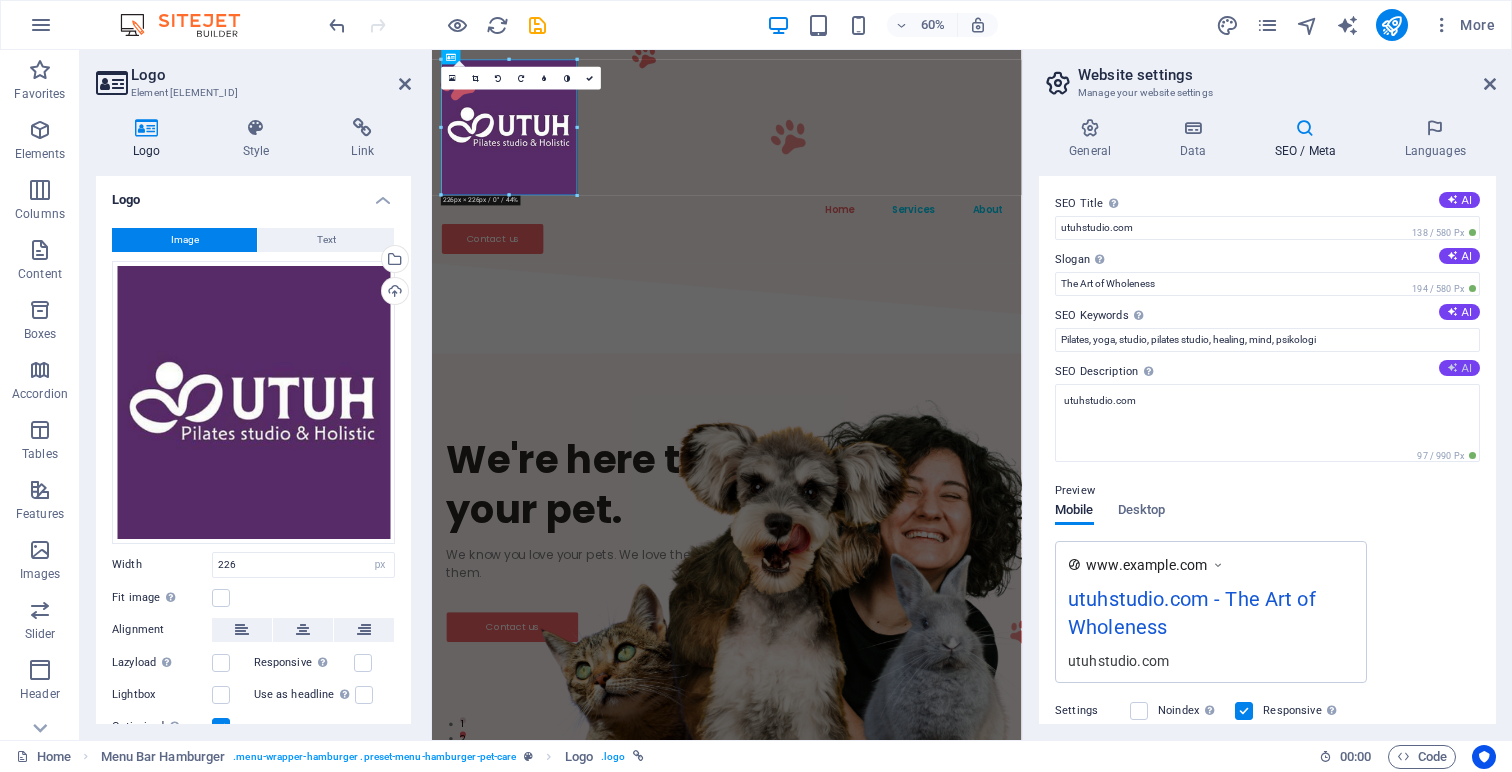 click at bounding box center [1452, 367] 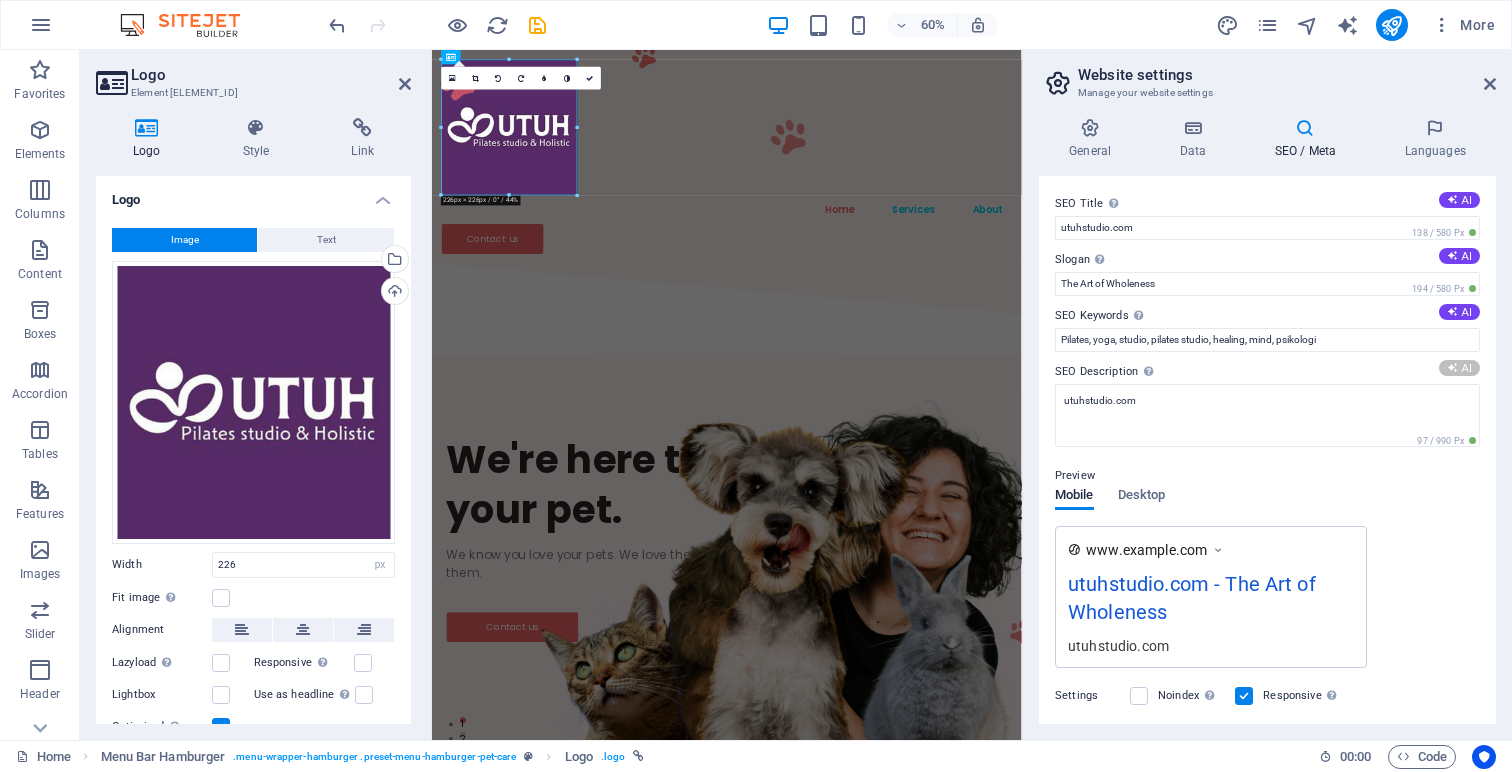 type on "Comprehensive pet care services ensuring happy, healthy pets. Schedule vaccinations, check-ups, and nutritional counseling today!" 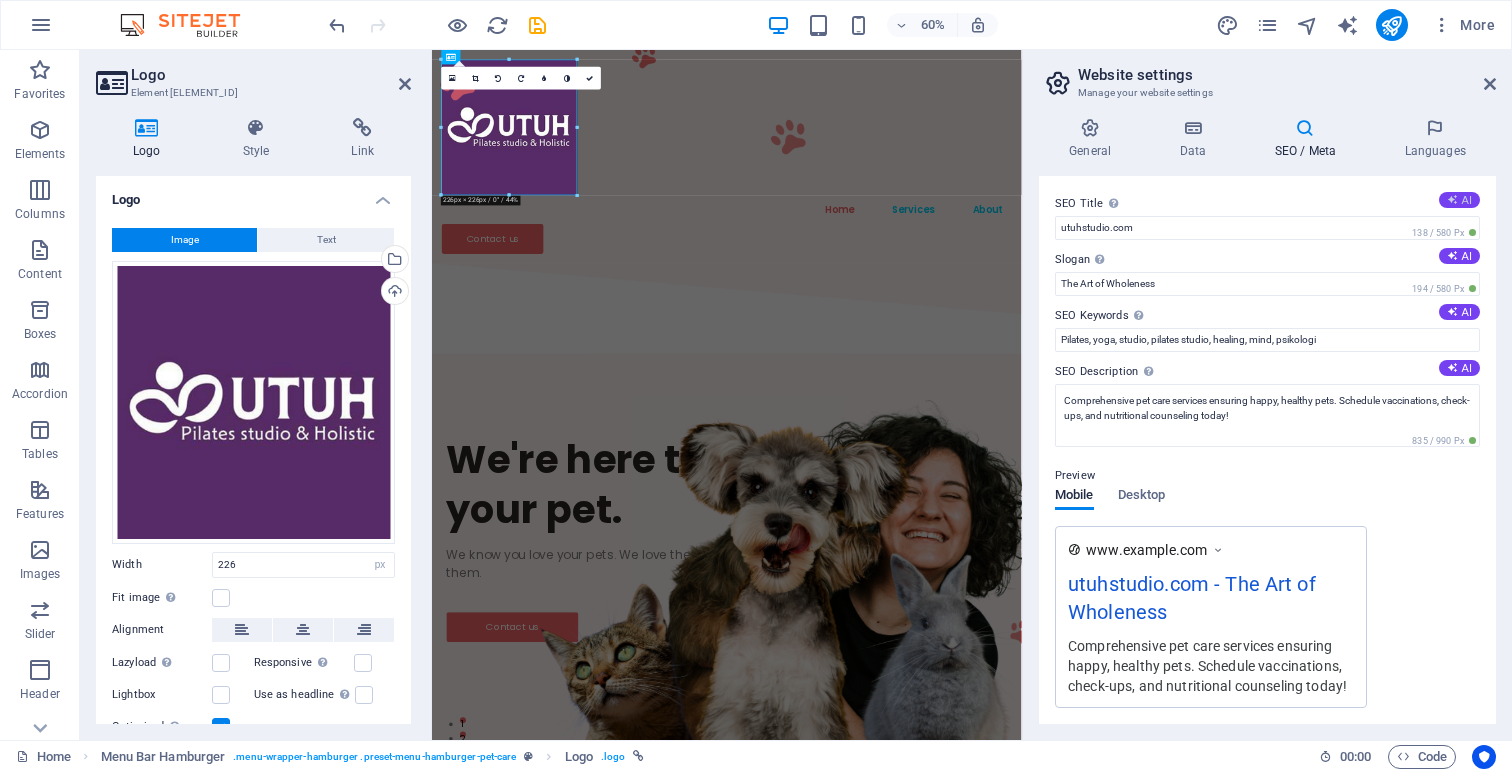 click on "AI" at bounding box center (1459, 200) 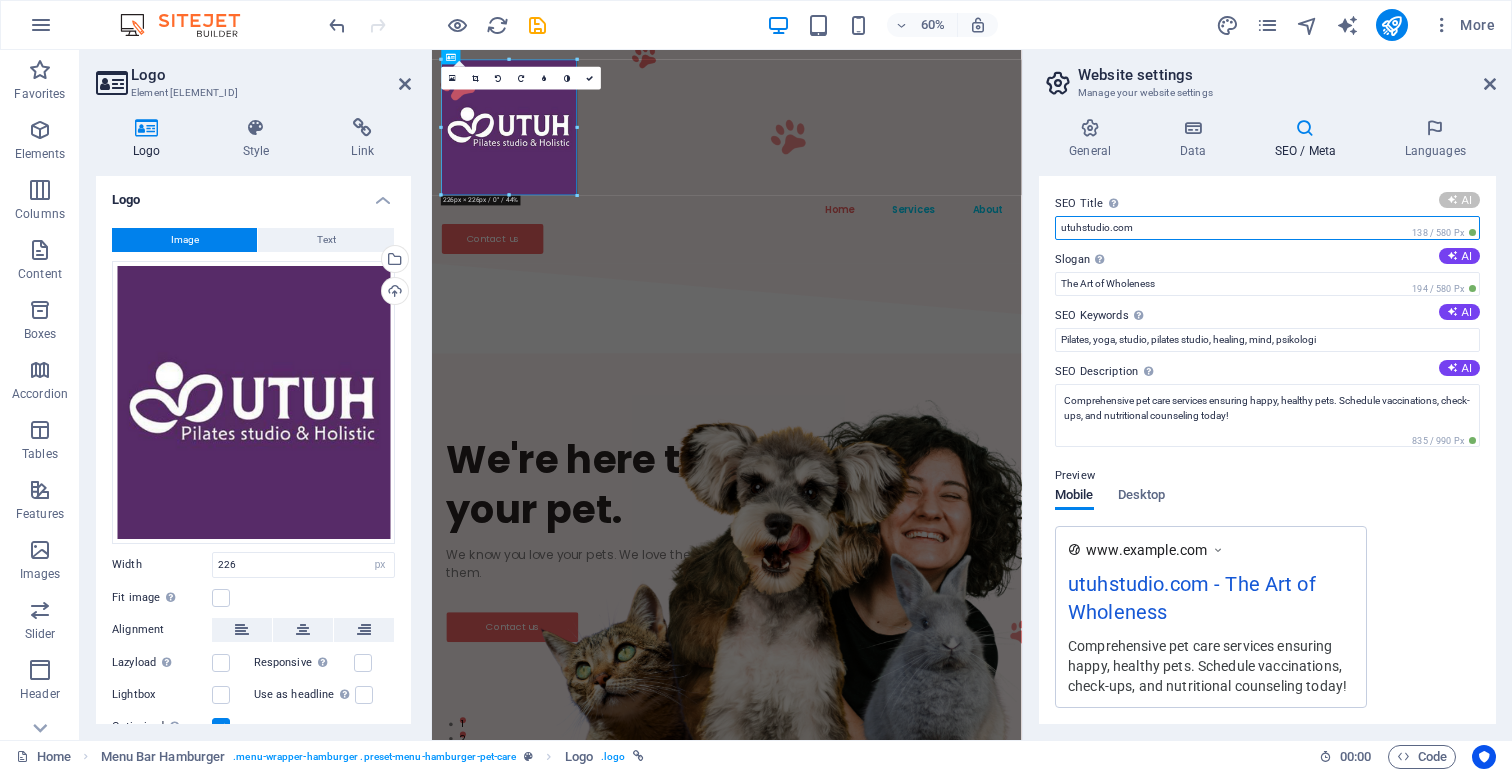 click on "utuhstudio.com" at bounding box center [1267, 228] 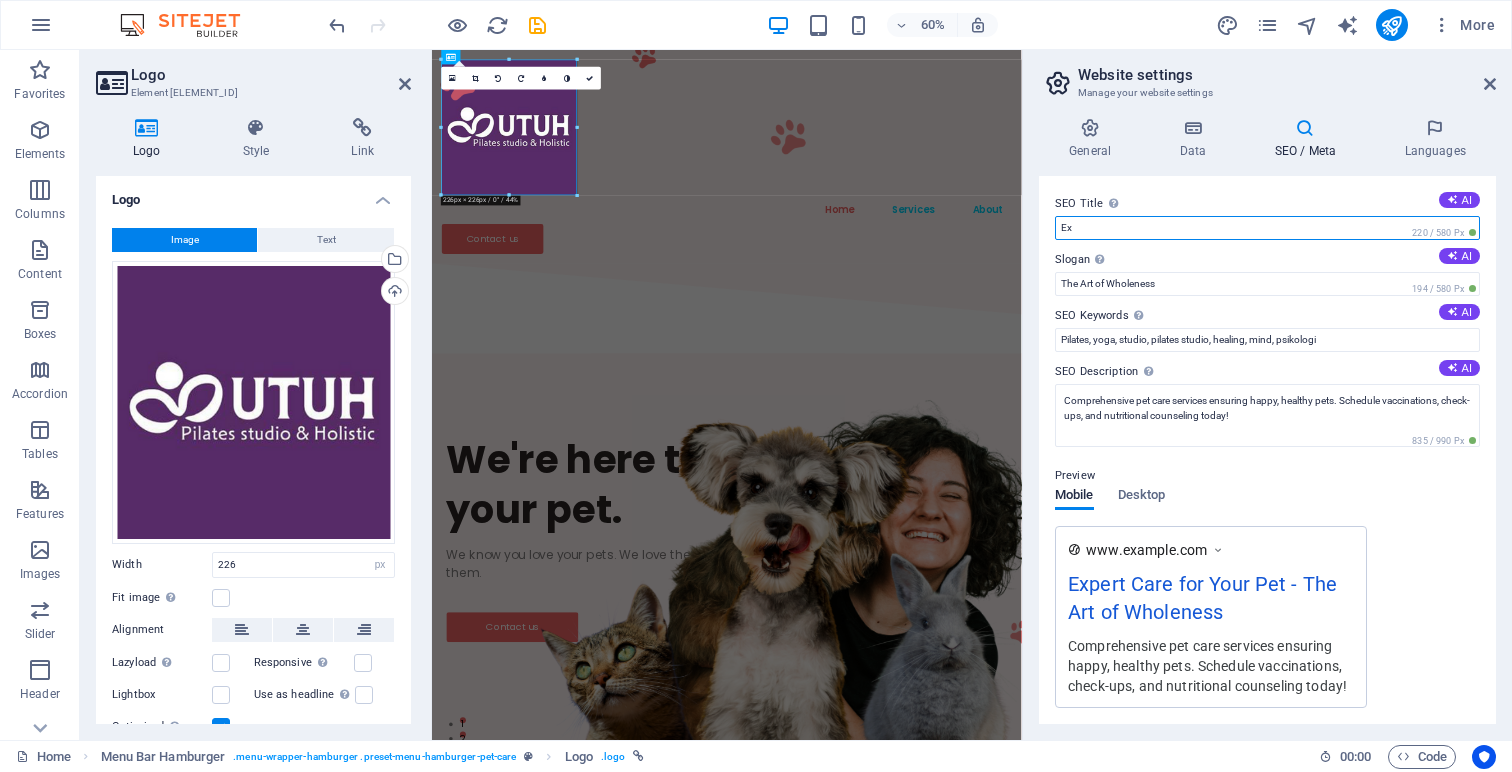 type on "E" 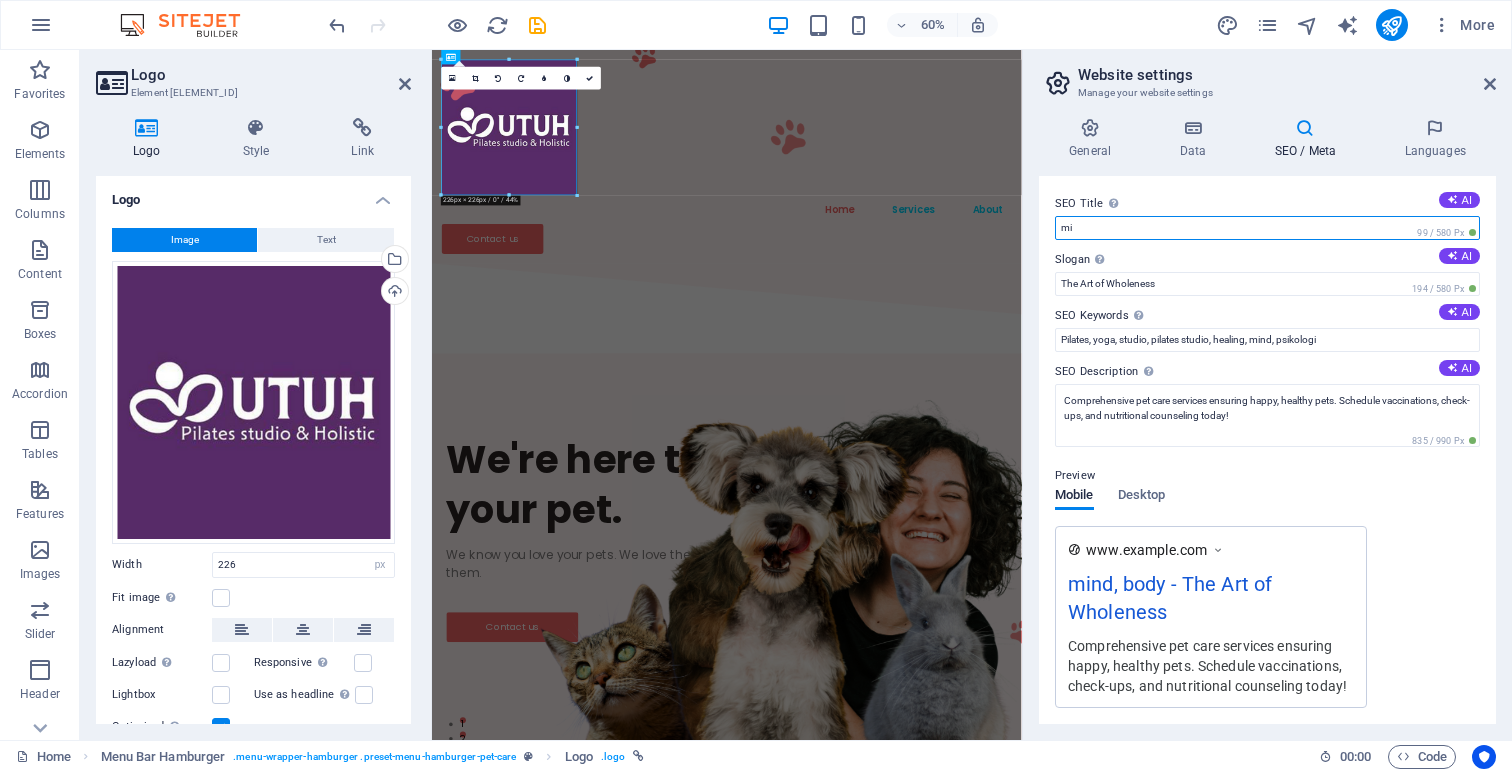 type on "m" 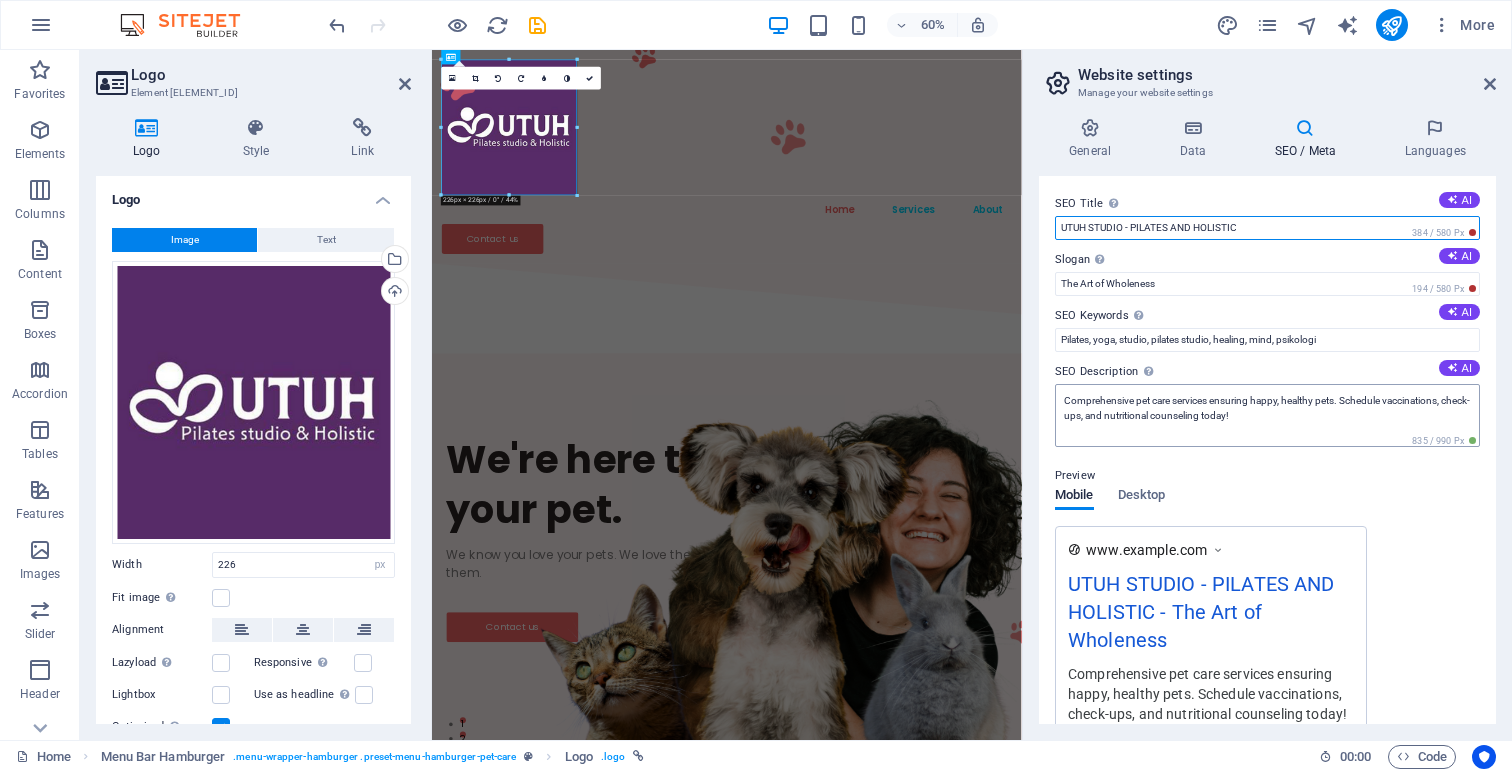 type on "UTUH STUDIO - PILATES AND HOLISTIC" 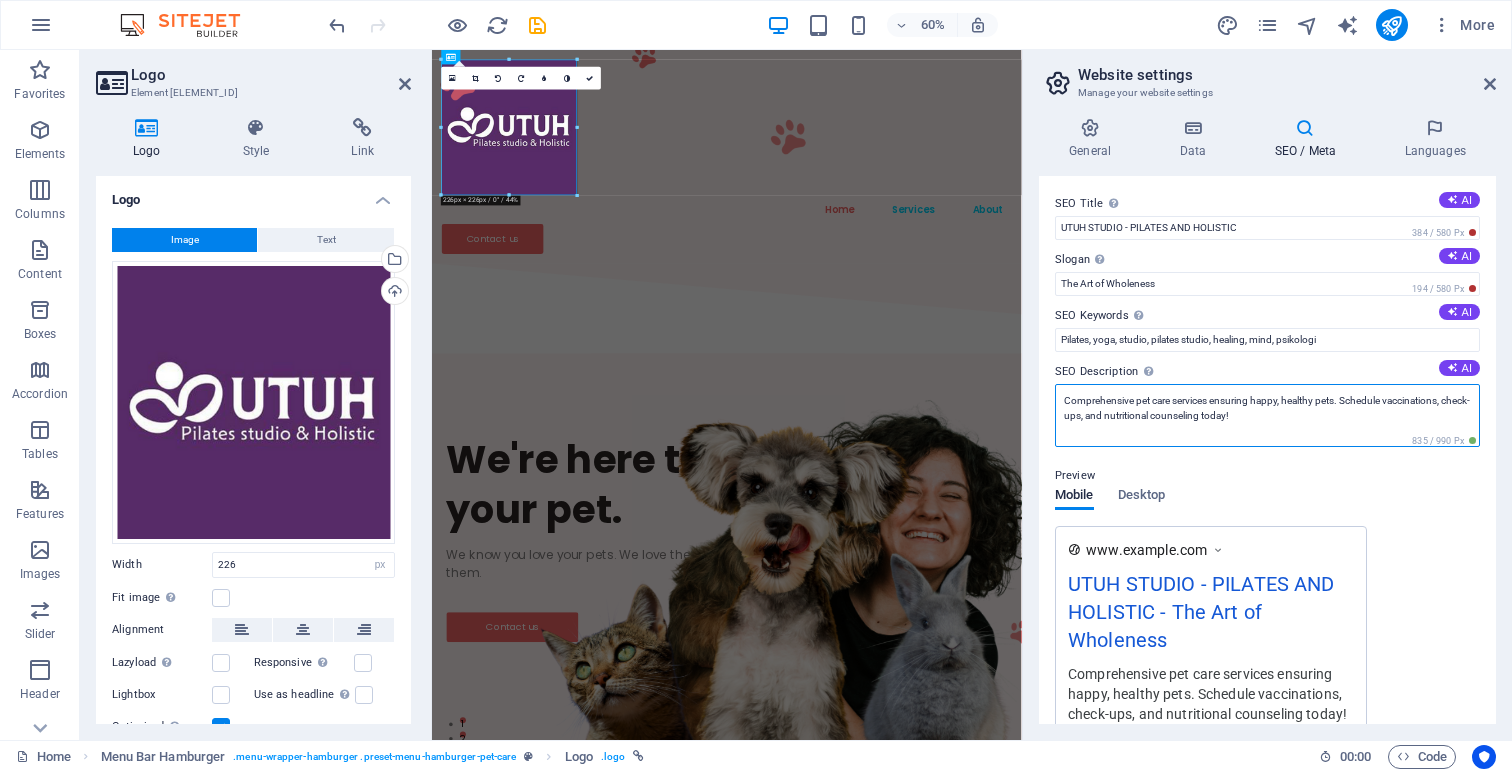 click on "Comprehensive pet care services ensuring happy, healthy pets. Schedule vaccinations, check-ups, and nutritional counseling today!" at bounding box center (1267, 415) 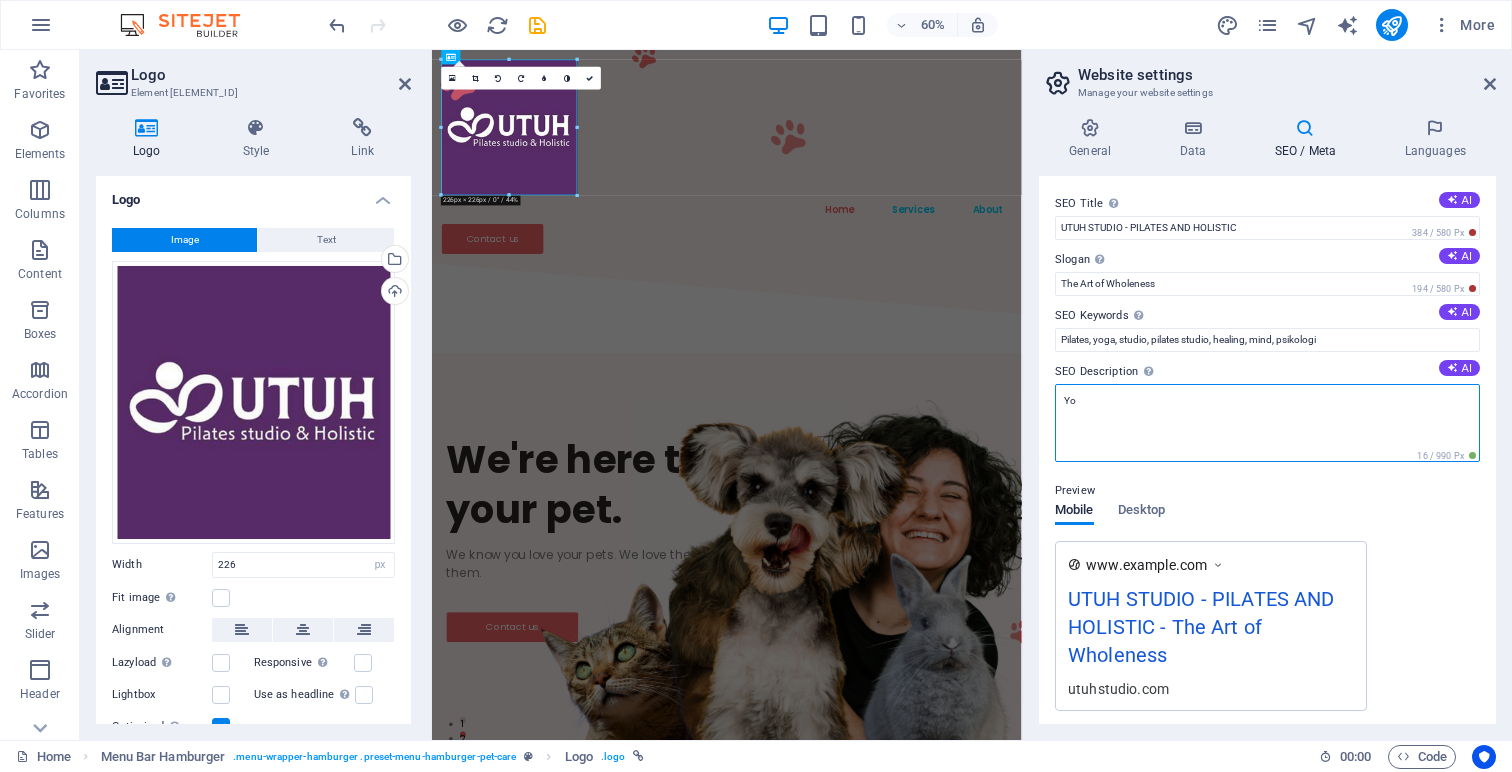 type on "Y" 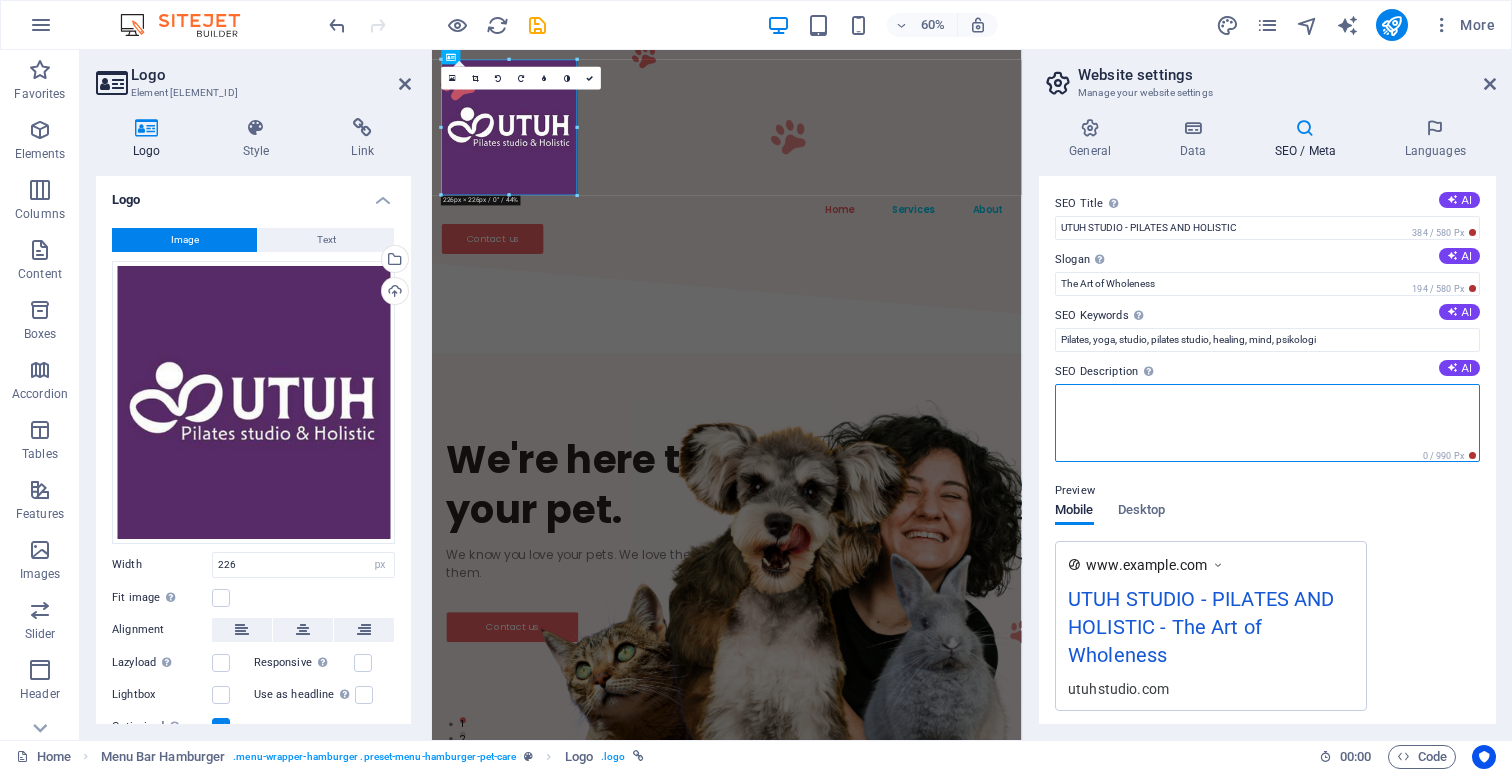 paste on "Temukan keseimbangan tubuh, pikiran, dan jiwa di UTUH Studio. Kami menggabungkan Pilates, teknik pernapasan, dan pendekatan psikologi holistik untuk membantu Anda pulih, melepaskan trauma, dan kembali ke pusat diri Anda. Setiap gerakan adalah doa, setiap napas adalah terapi." 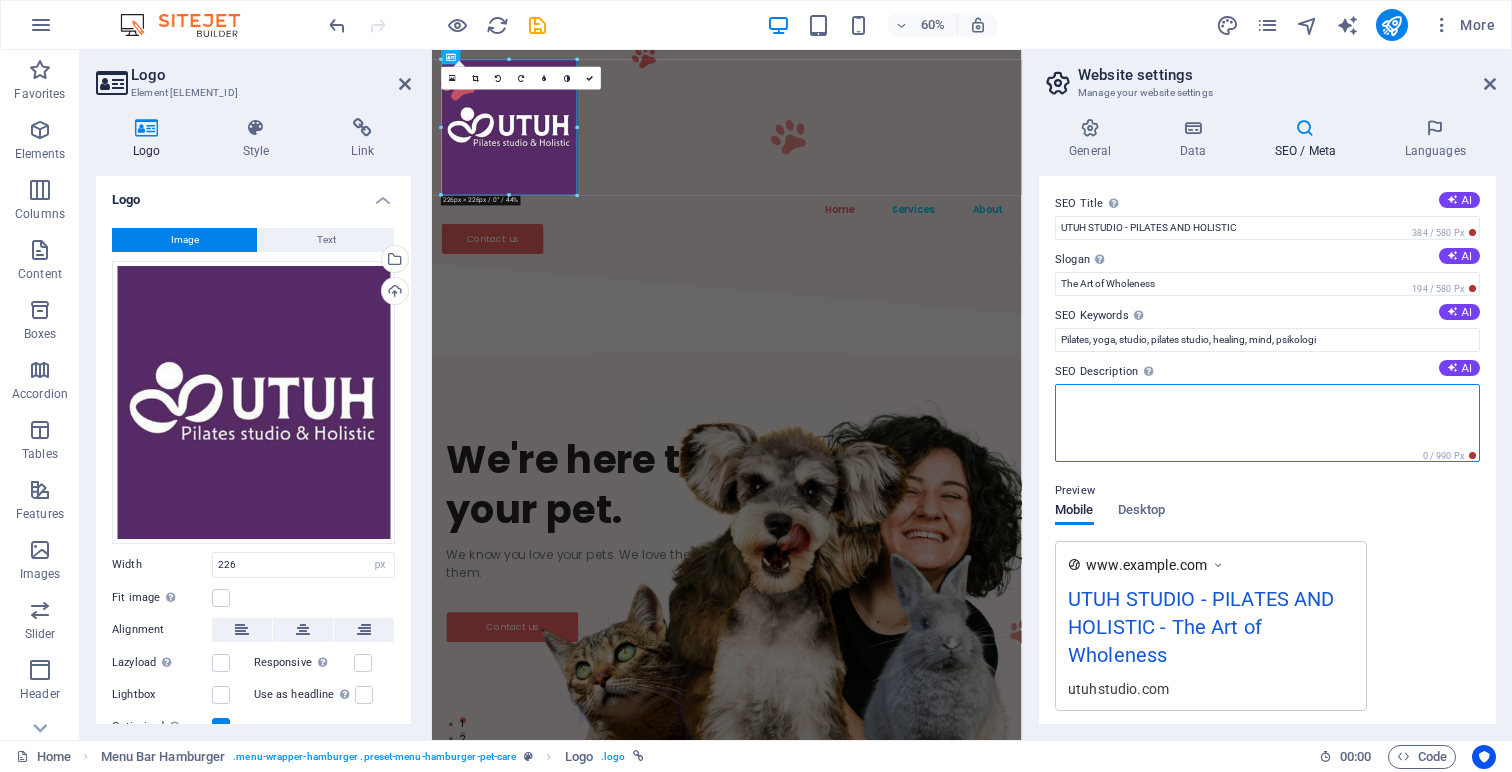 type on "Temukan keseimbangan tubuh, pikiran, dan jiwa di UTUH Studio. Kami menggabungkan Pilates, teknik pernapasan, dan pendekatan psikologi holistik untuk membantu Anda pulih, melepaskan trauma, dan kembali ke pusat diri Anda. Setiap gerakan adalah doa, setiap napas adalah terapi." 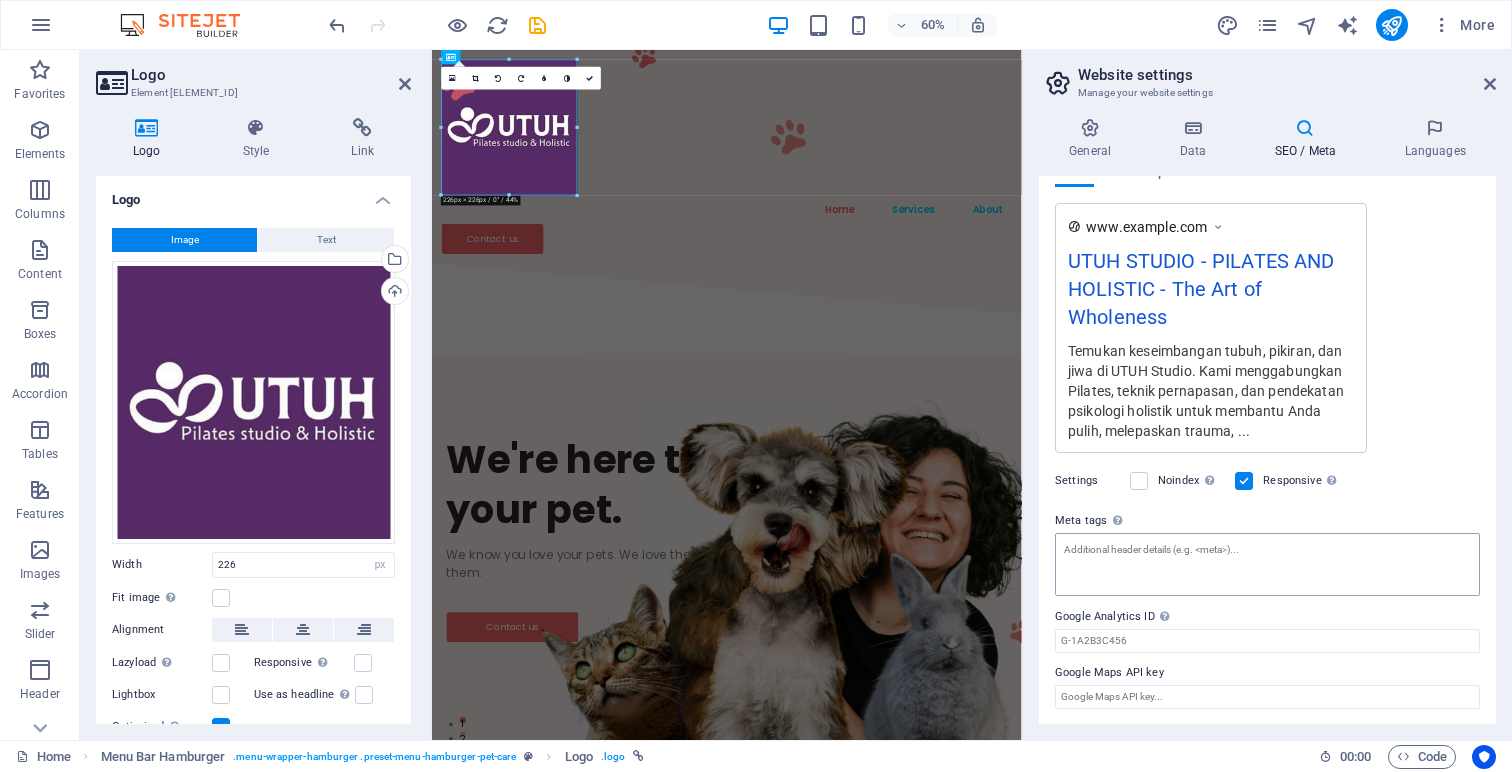 scroll, scrollTop: 0, scrollLeft: 0, axis: both 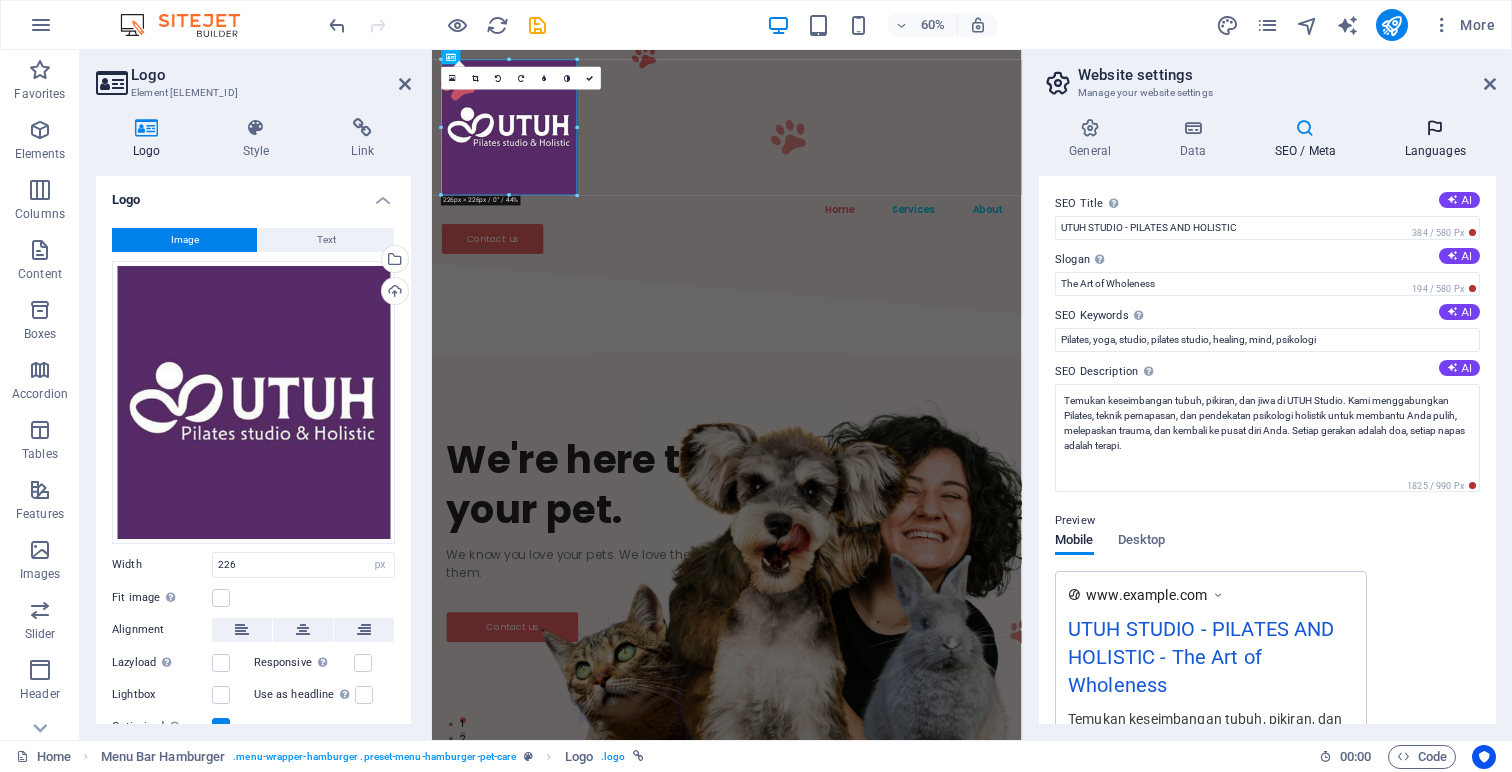 click at bounding box center [1435, 128] 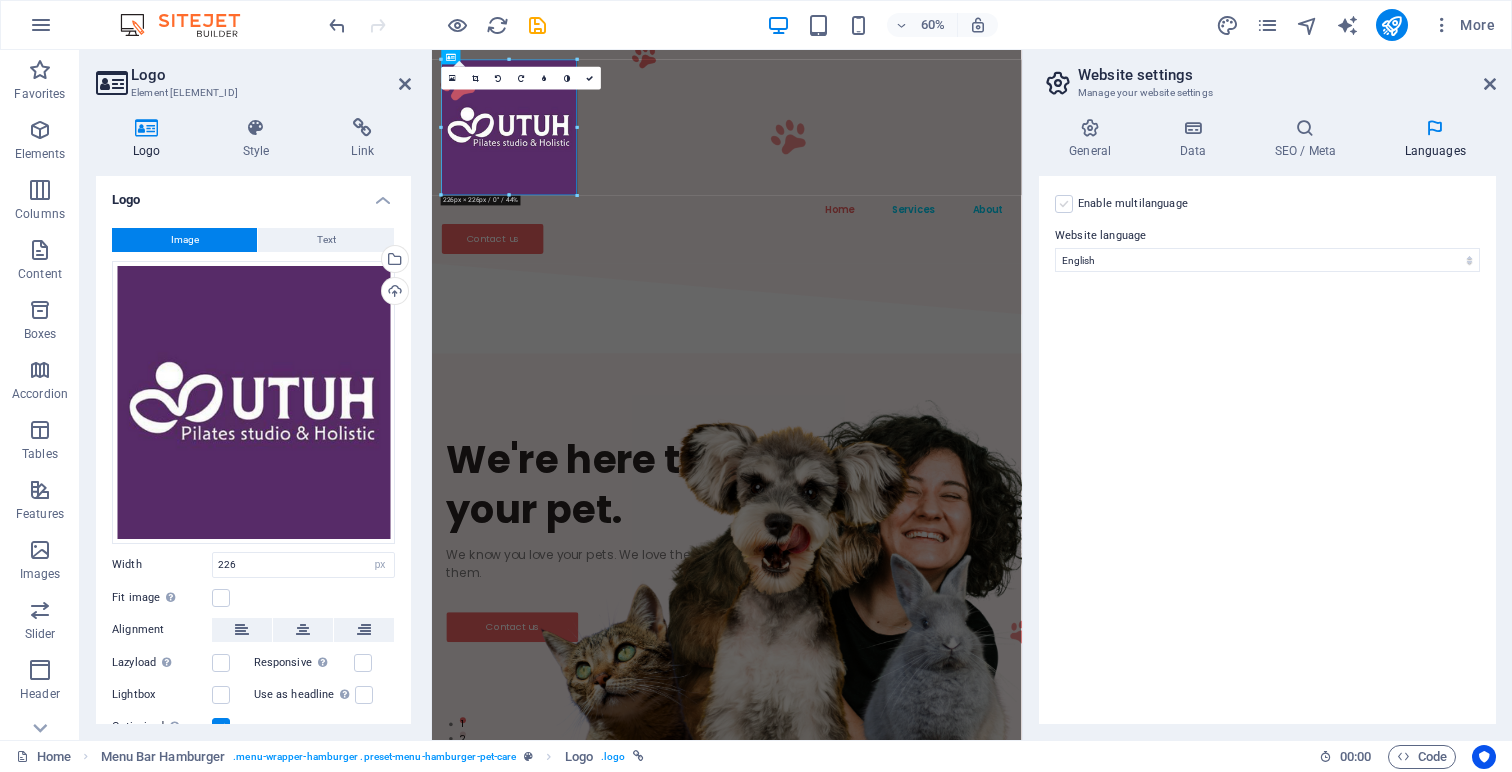 click at bounding box center (1064, 204) 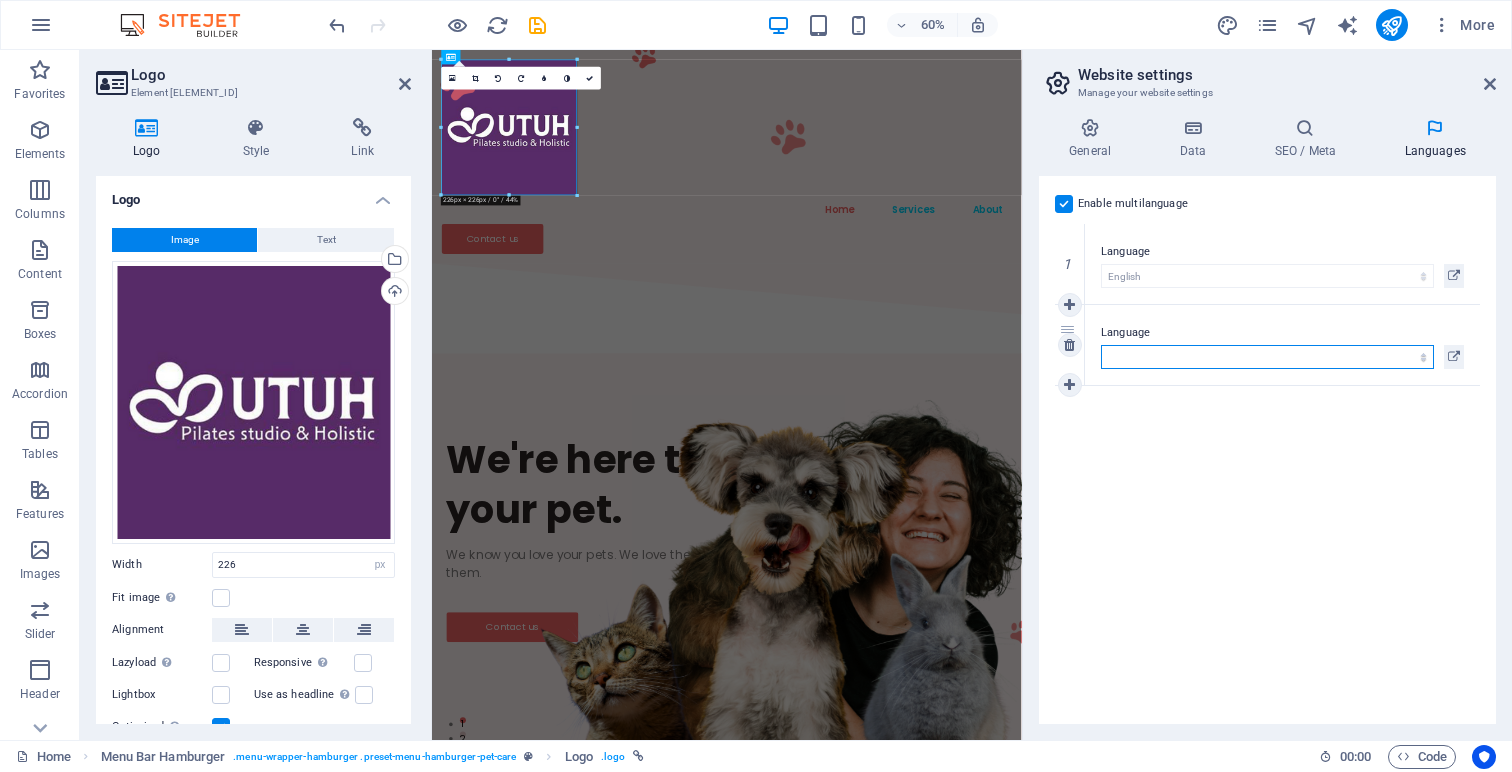 click on "Abkhazian Afar Afrikaans Akan Albanian Amharic Arabic Aragonese Armenian Assamese Avaric Avestan Aymara Azerbaijani Bambara Bashkir Basque Belarusian Bengali Bihari languages Bislama Bokmål Bosnian Breton Bulgarian Burmese Catalan Central Khmer Chamorro Chechen Chinese Church Slavic Chuvash Cornish Corsican Cree Croatian Czech Danish Dutch Dzongkha English Esperanto Estonian Ewe Faroese Farsi (Persian) Fijian Finnish French Fulah Gaelic Galician Ganda Georgian German Greek Greenlandic Guaraní Gujarati Haitian Creole Hausa Hebrew Herero Hindi Hiri Motu Hungarian Icelandic Ido Igbo Indonesian Interlingua Interlingue Inuktitut Inupiaq Irish Italian Japanese Javanese Kannada Kanuri Kashmiri Kazakh Kikuyu Kinyarwanda Komi Kongo Korean Kurdish Kwanyama Kyrgyz Lao Latin Latvian Limburgish Lingala Lithuanian Luba-Katanga Luxembourgish Macedonian Malagasy Malay Malayalam Maldivian Maltese Manx Maori Marathi Marshallese Mongolian Nauru Navajo Ndonga Nepali North Ndebele Northern Sami Norwegian Norwegian Nynorsk Nuosu" at bounding box center [1267, 357] 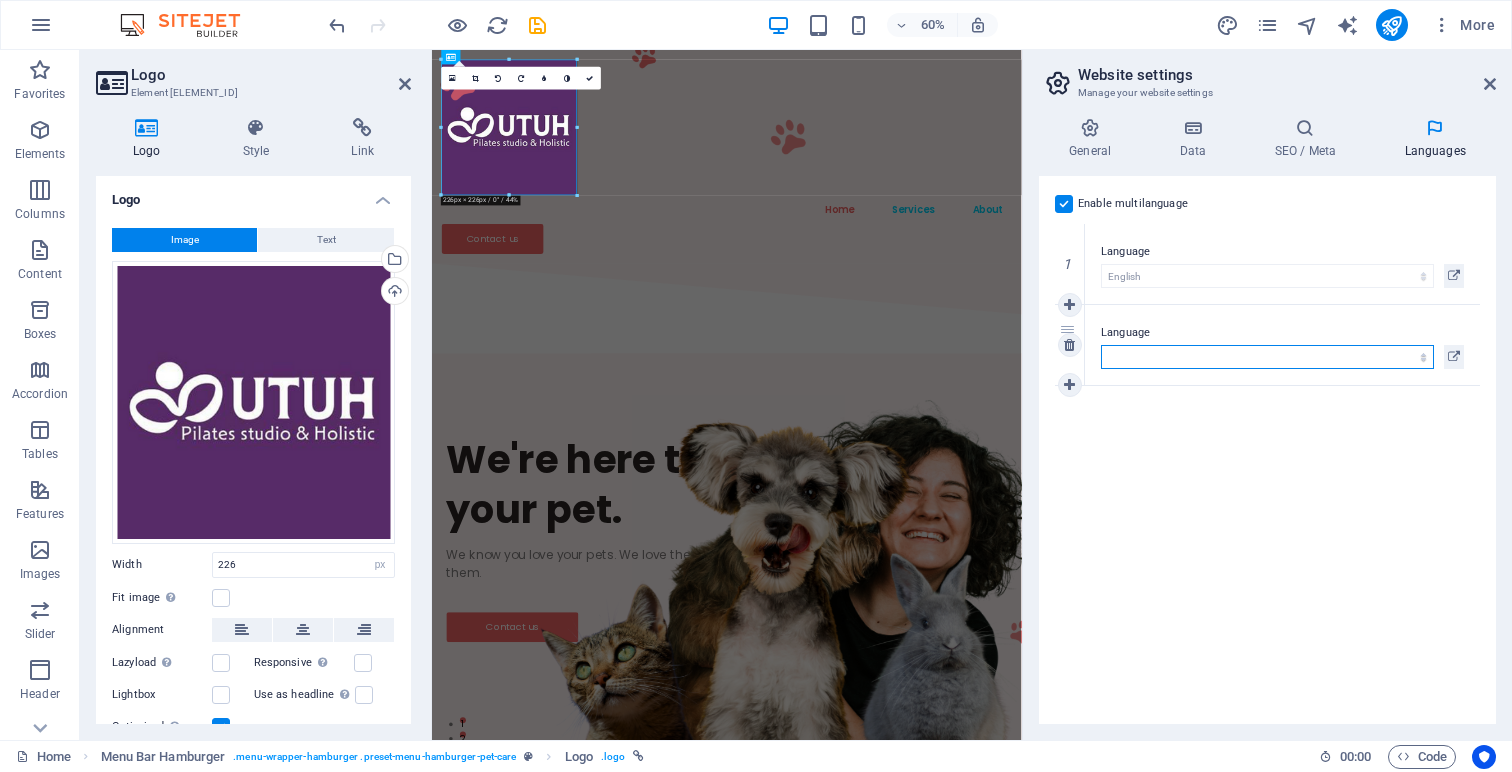 select on "70" 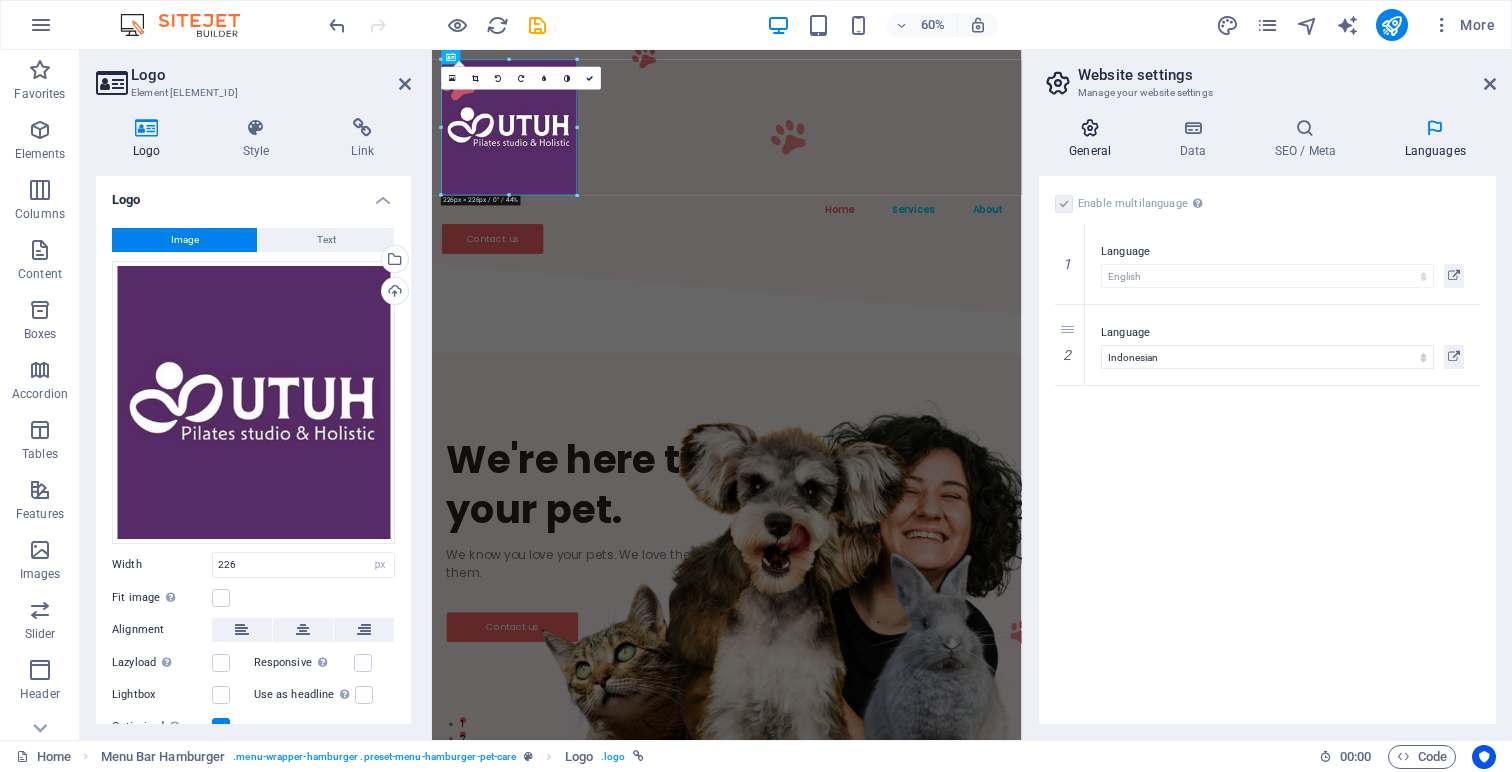 click at bounding box center (1090, 128) 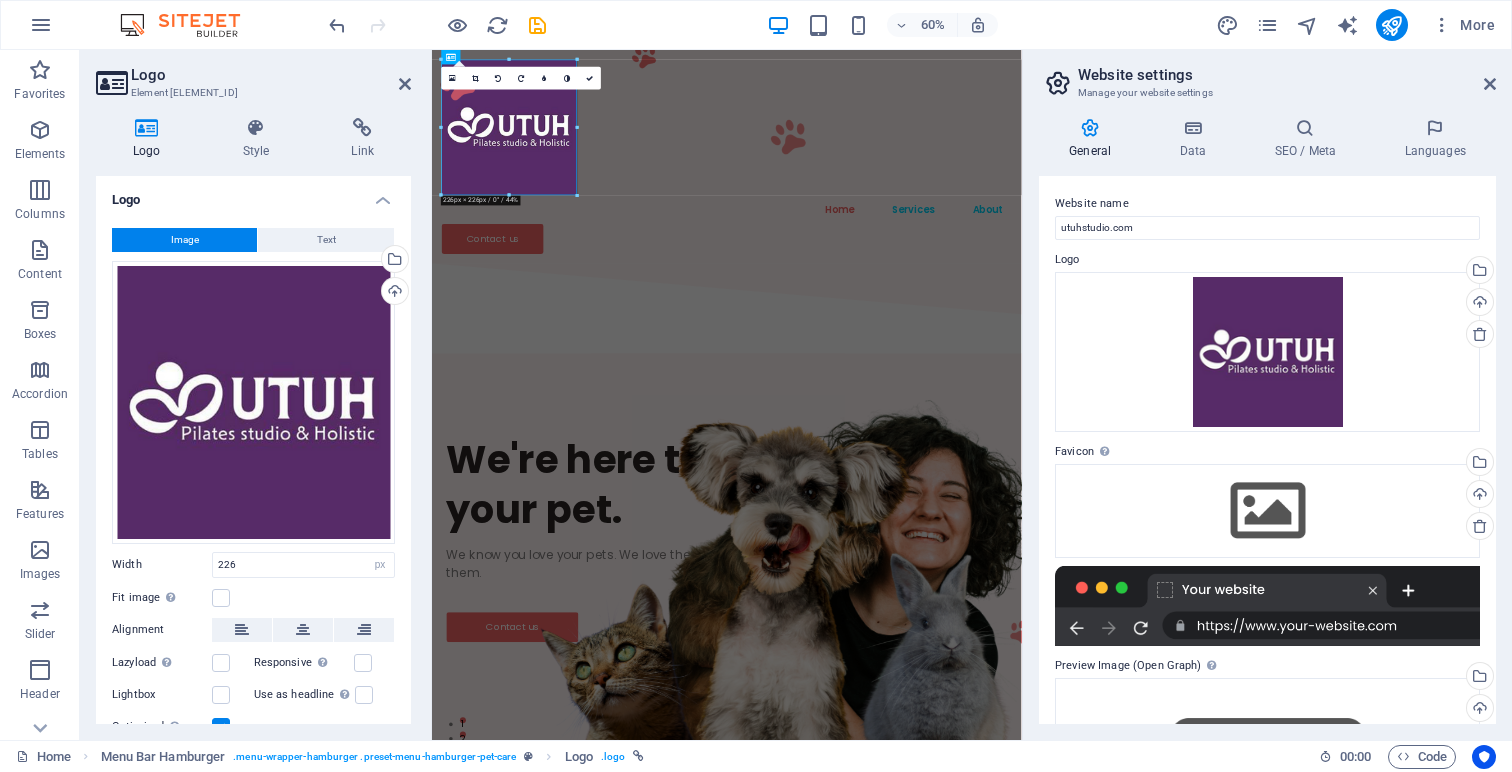 scroll, scrollTop: 24, scrollLeft: 0, axis: vertical 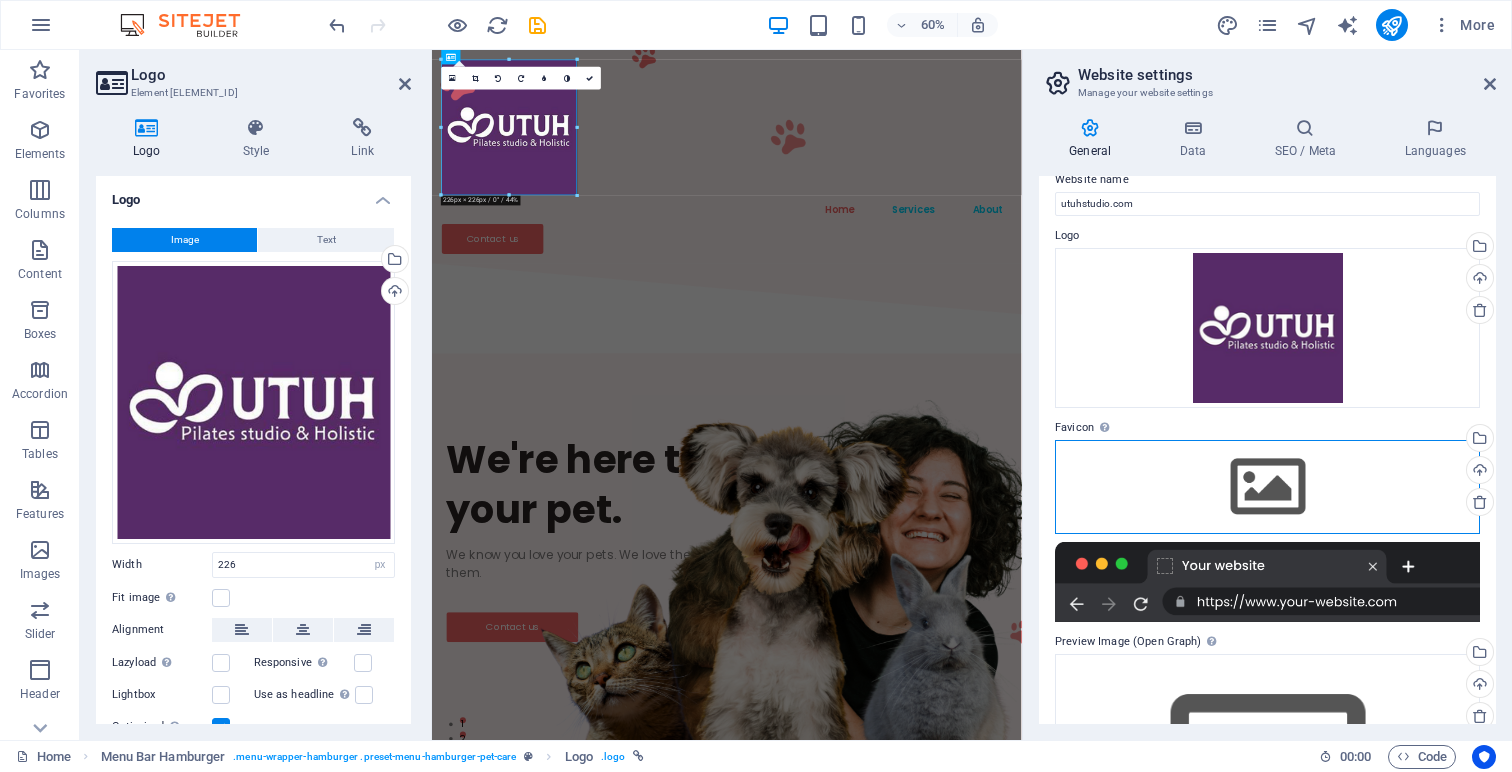 click on "Drag files here, click to choose files or select files from Files or our free stock photos & videos" at bounding box center [1267, 487] 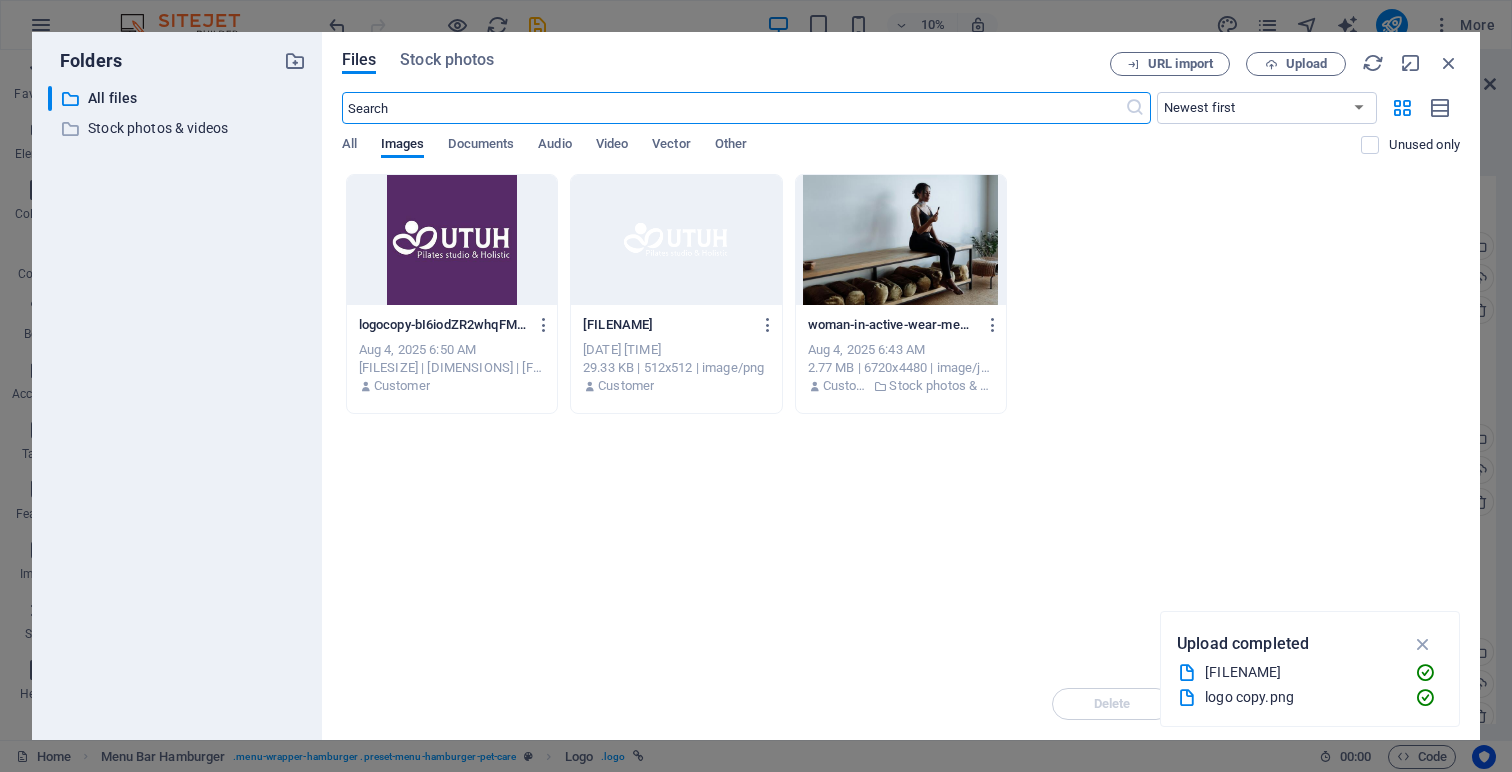 click at bounding box center [452, 240] 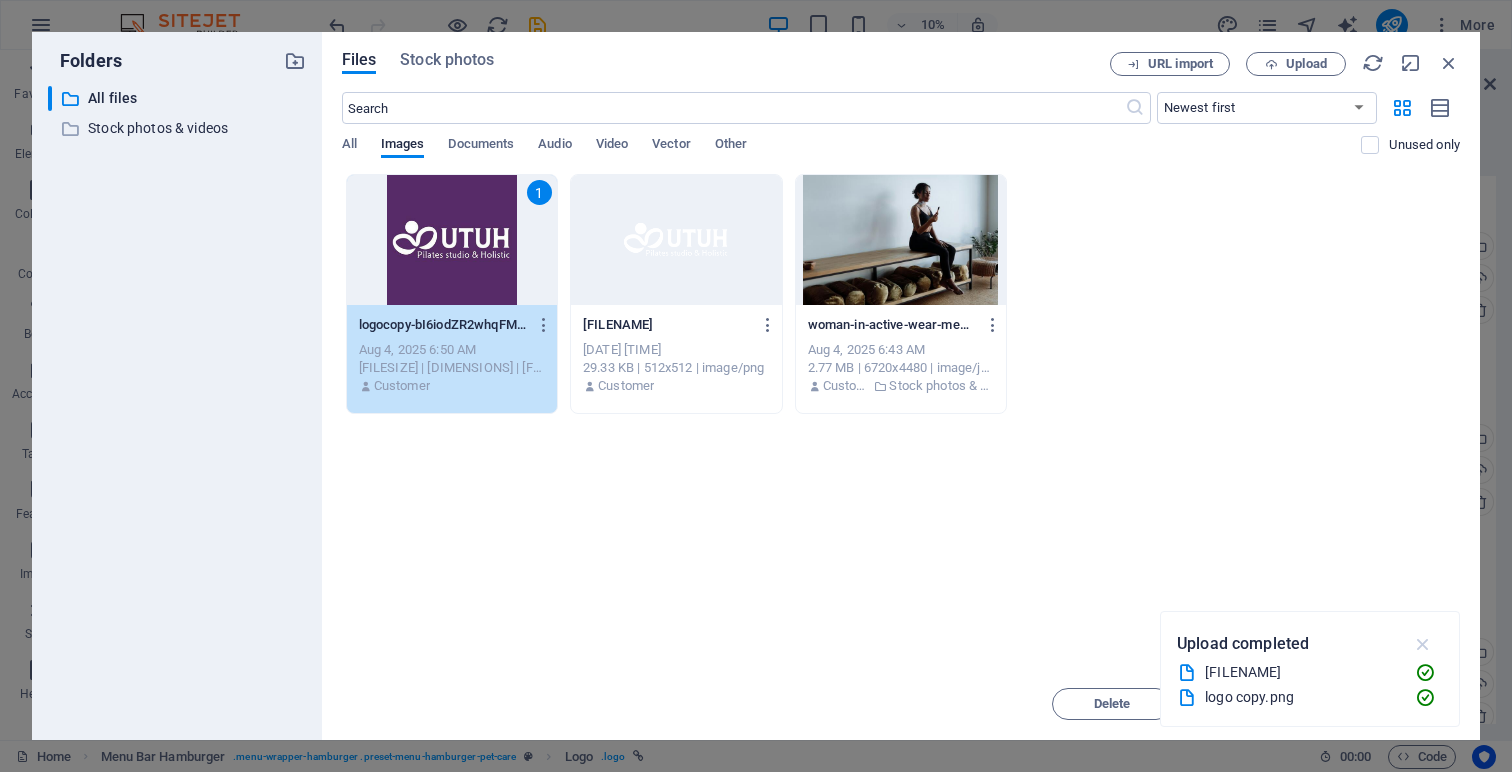 click at bounding box center [1423, 644] 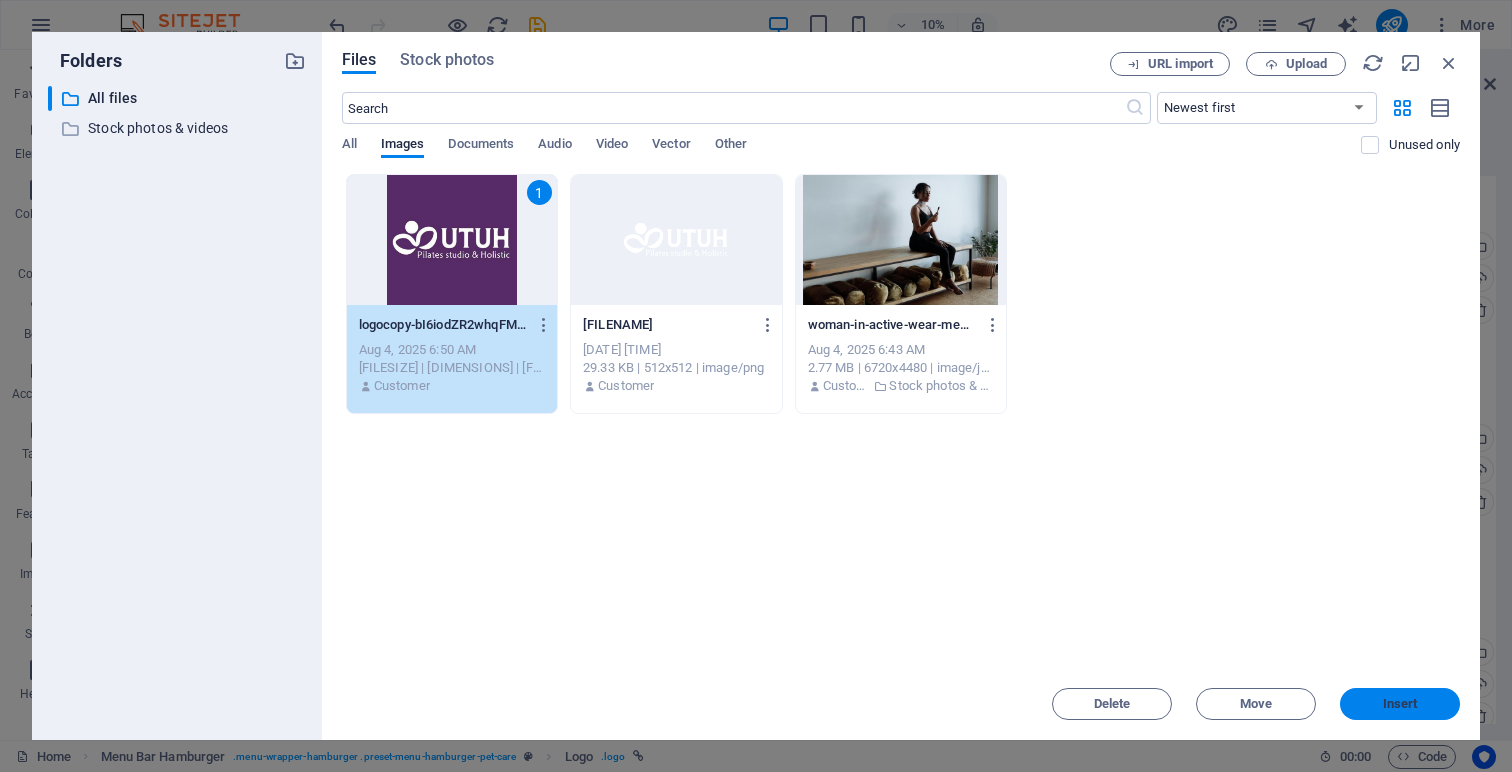 click on "Insert" at bounding box center (1400, 704) 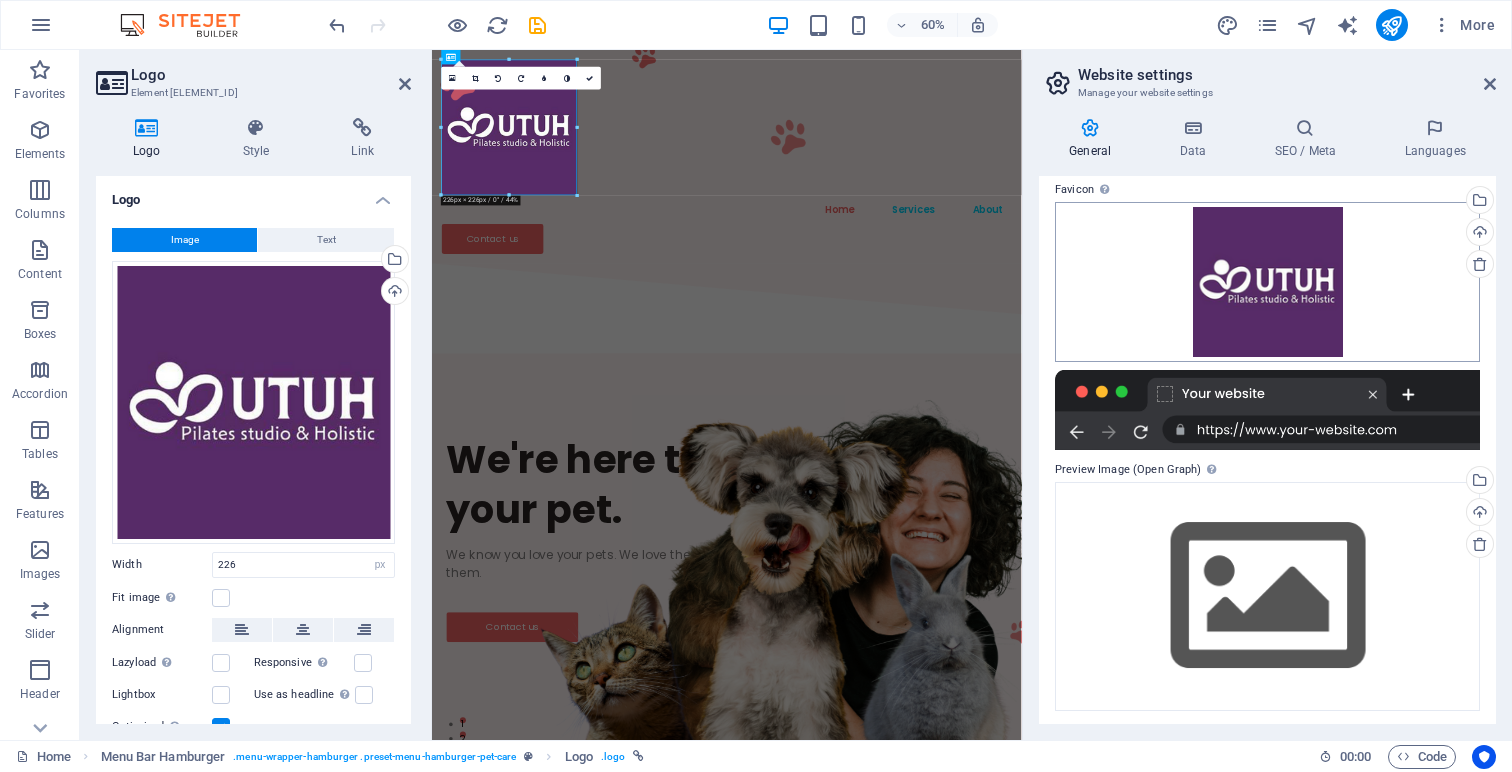 scroll, scrollTop: 265, scrollLeft: 0, axis: vertical 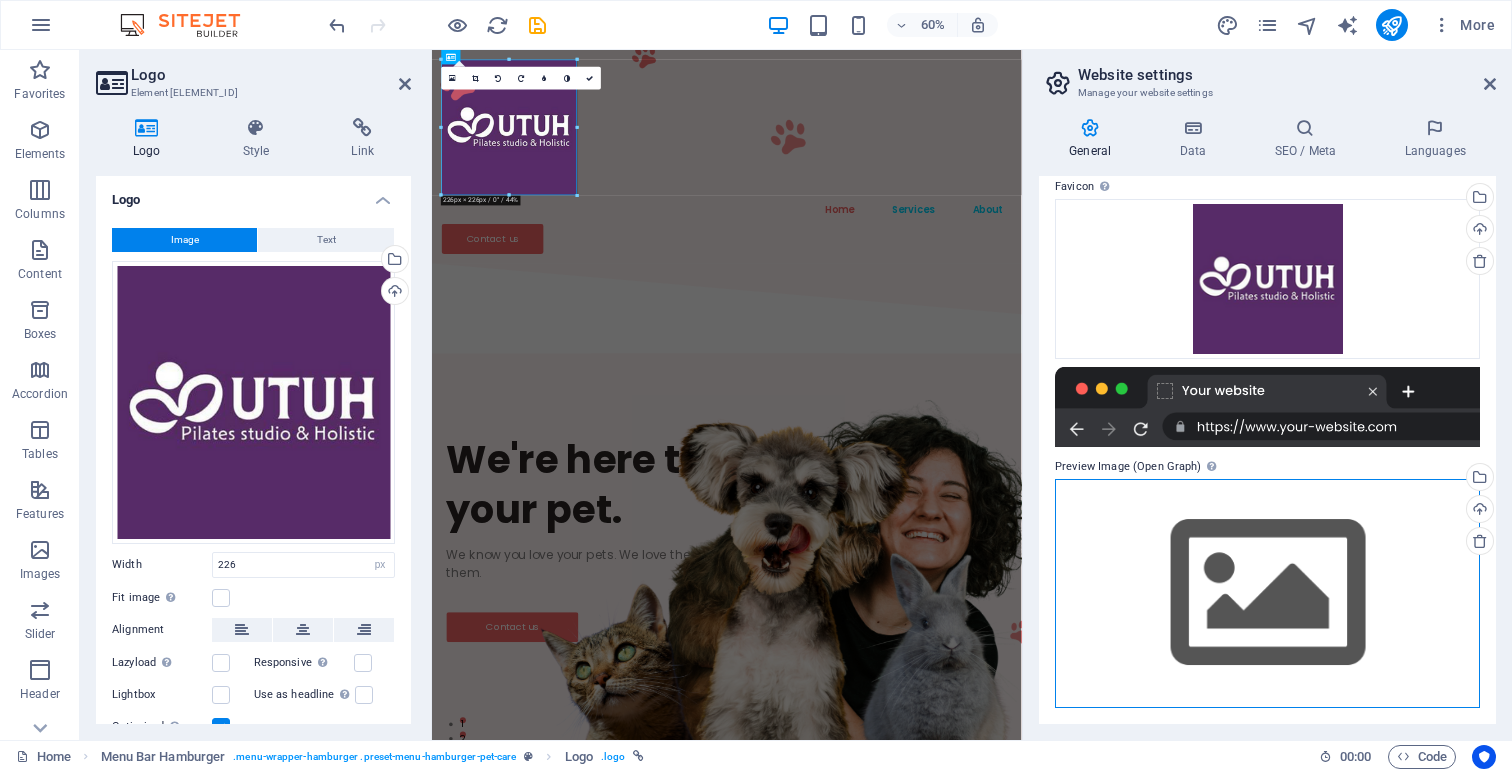 click on "Drag files here, click to choose files or select files from Files or our free stock photos & videos" at bounding box center (1267, 593) 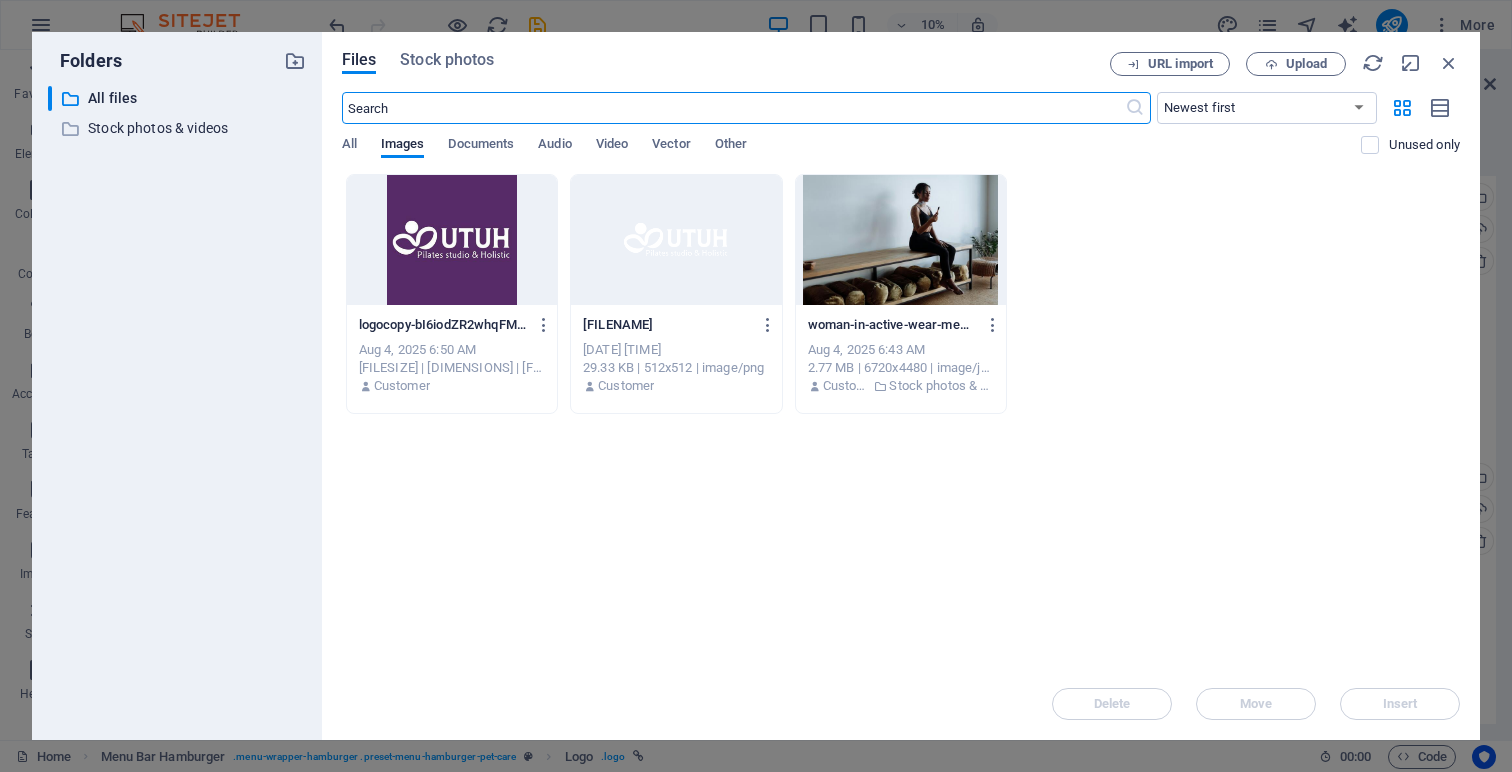 click at bounding box center [452, 240] 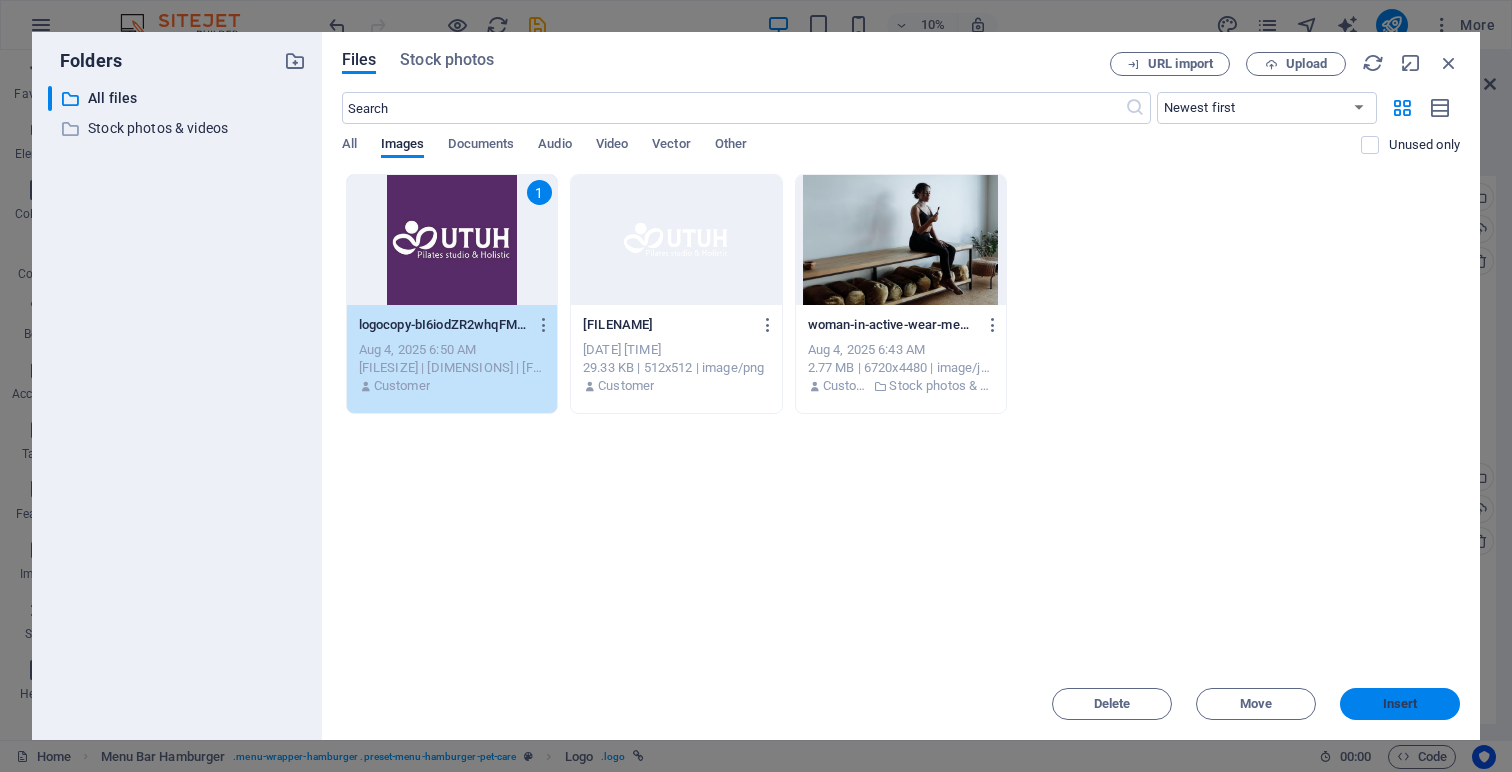 click on "Insert" at bounding box center (1400, 704) 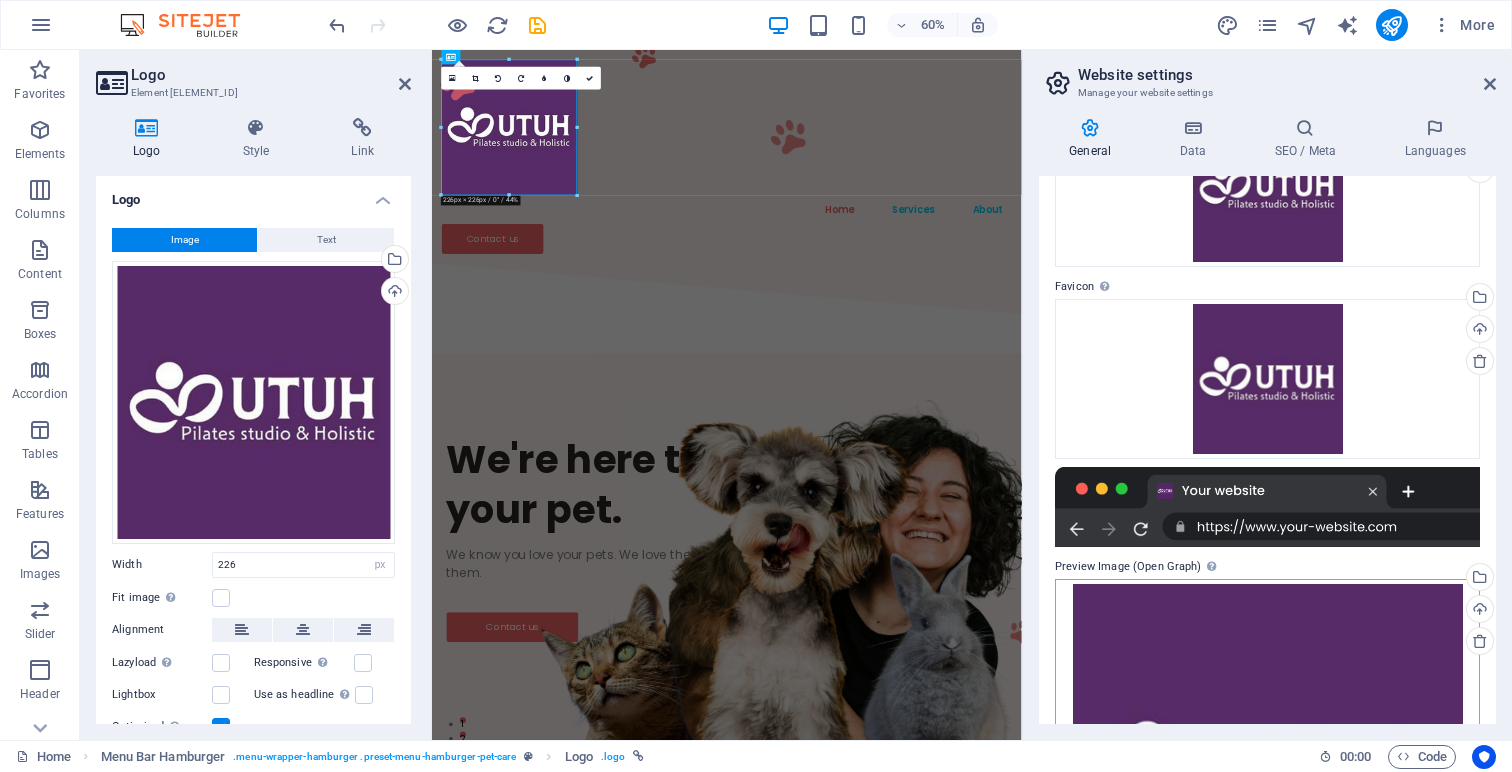 scroll, scrollTop: 0, scrollLeft: 0, axis: both 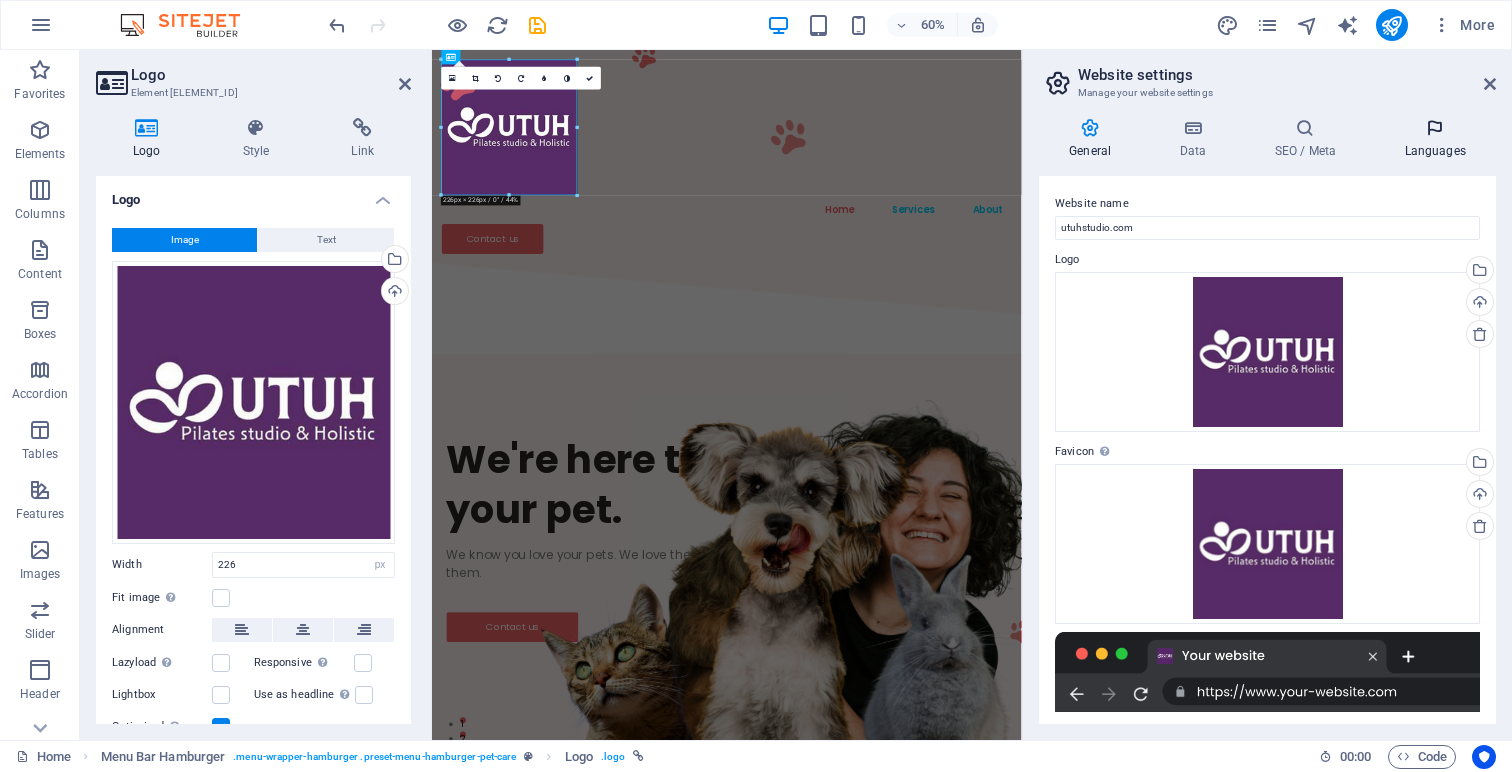 click at bounding box center (1435, 128) 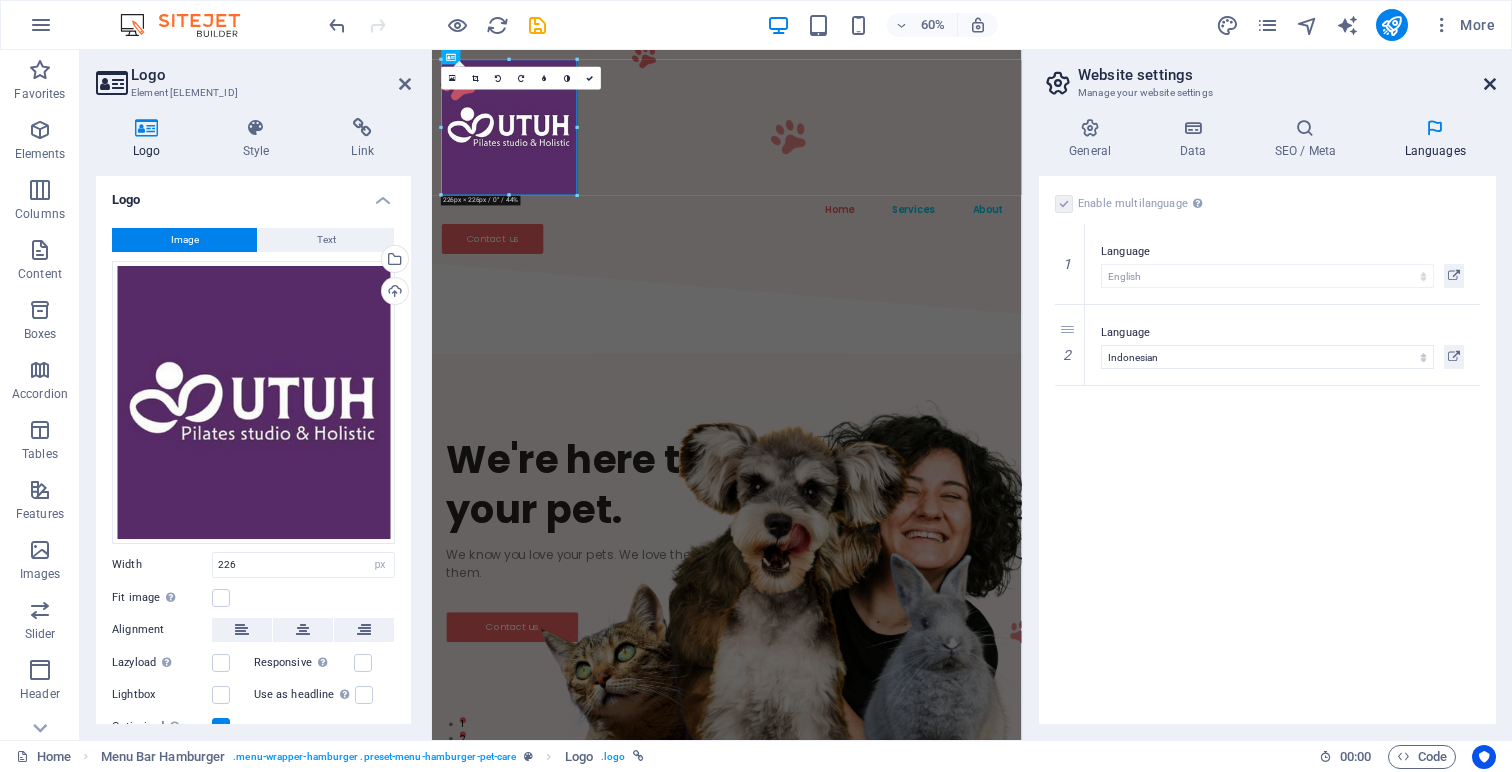 click at bounding box center (1490, 84) 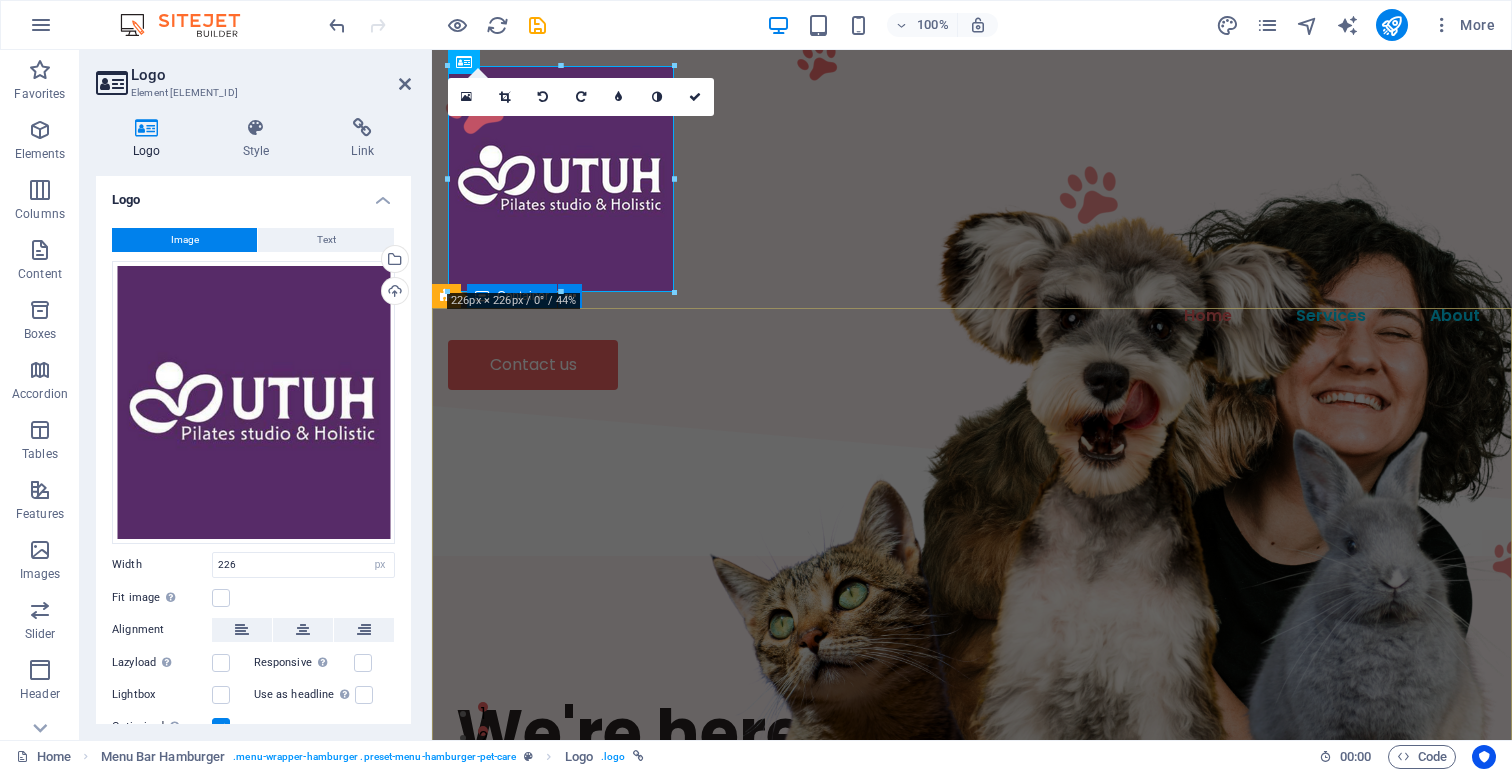 click on "We're here to take care of your pet. We know you love your pets. We love them too —and we're here to help you take care of them. Contact us" at bounding box center (972, 849) 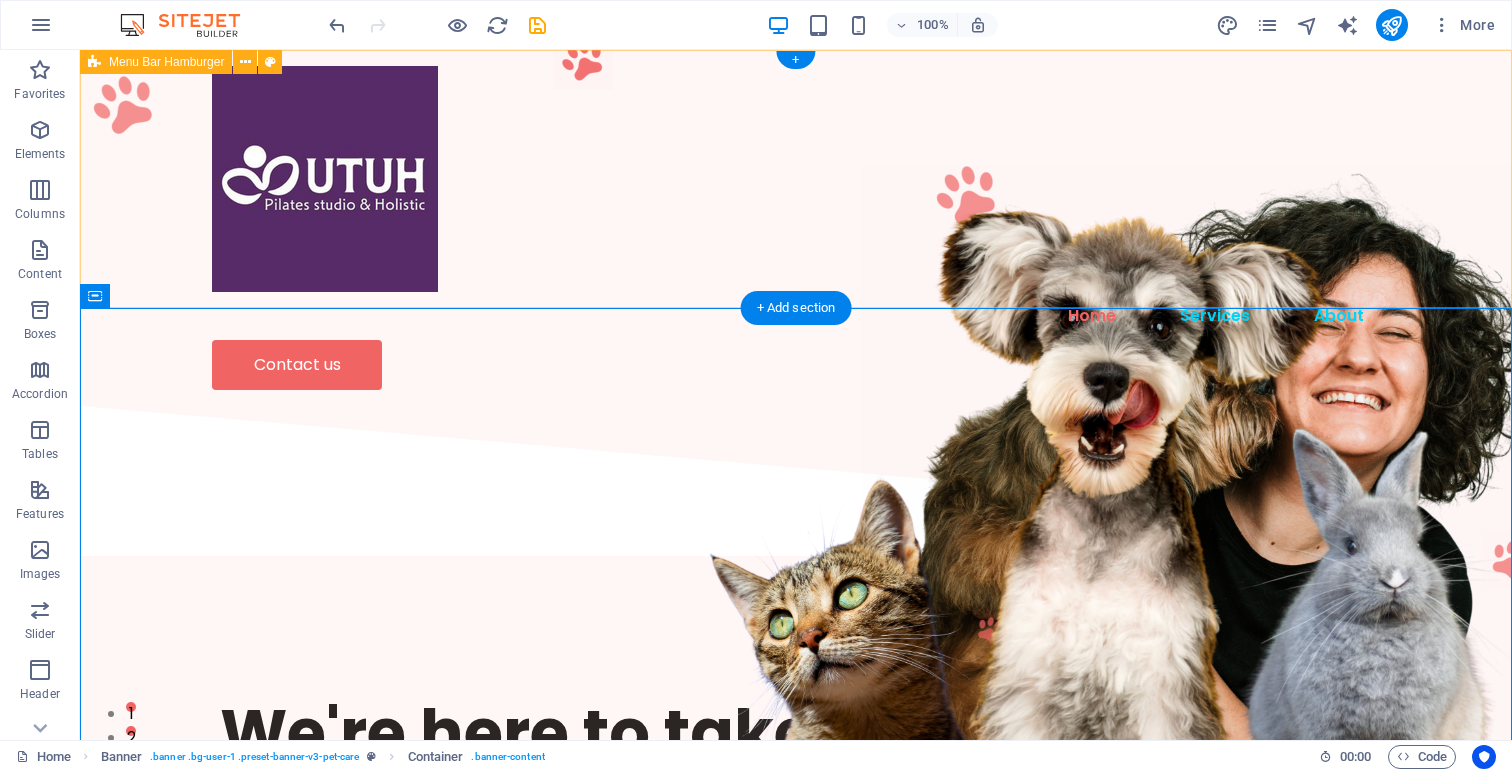 click on "Home Services About Contact us" at bounding box center [796, 228] 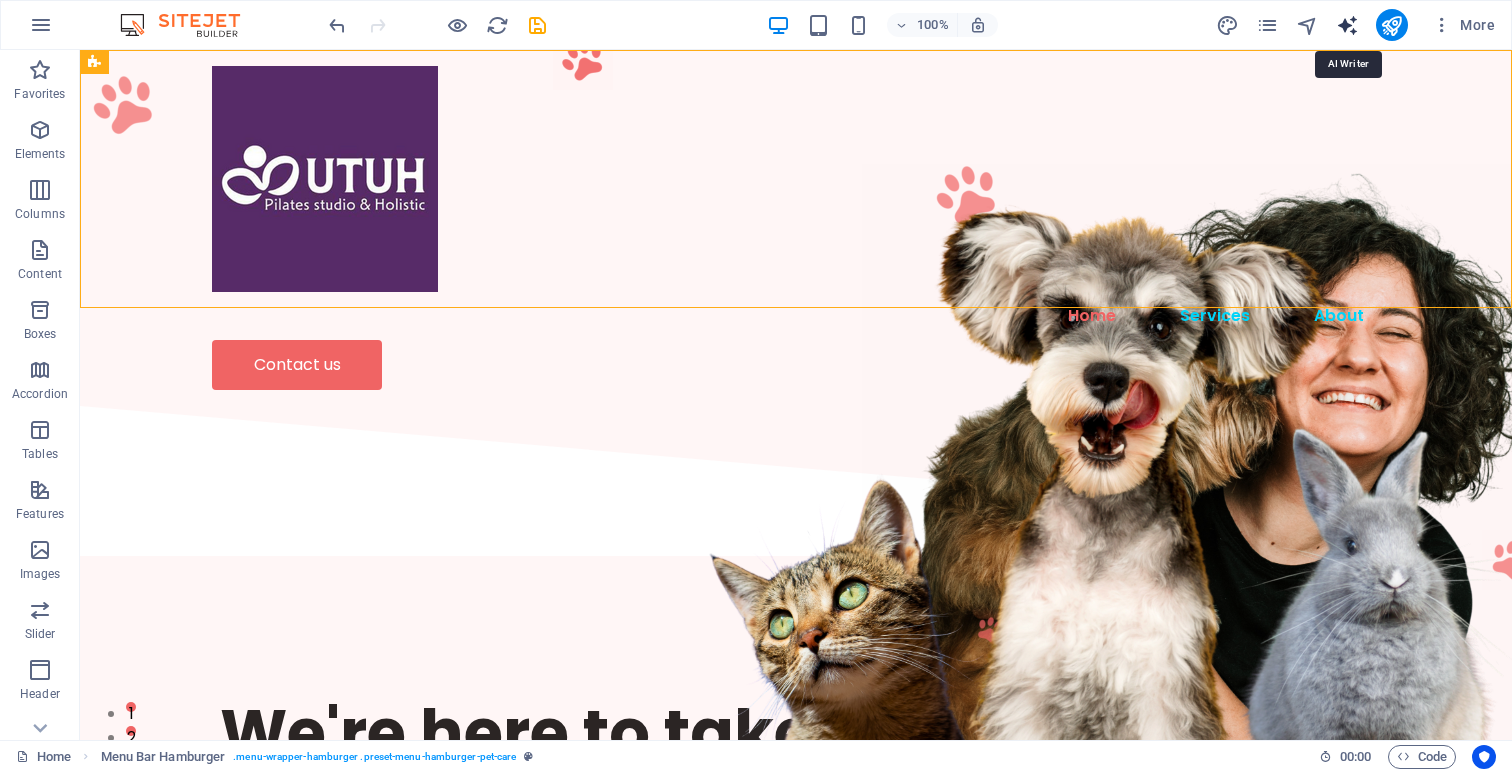 click at bounding box center [1347, 25] 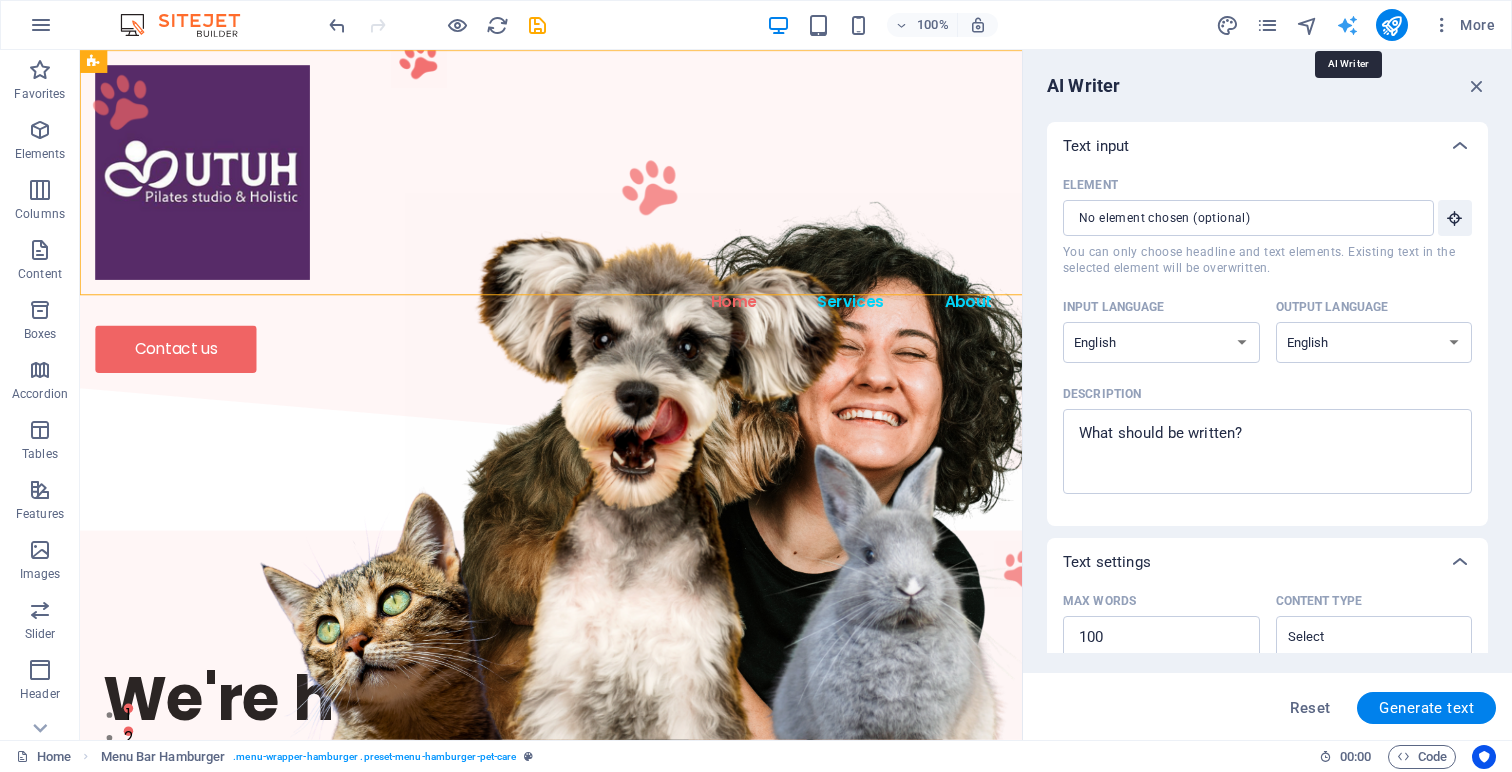 scroll, scrollTop: 0, scrollLeft: 0, axis: both 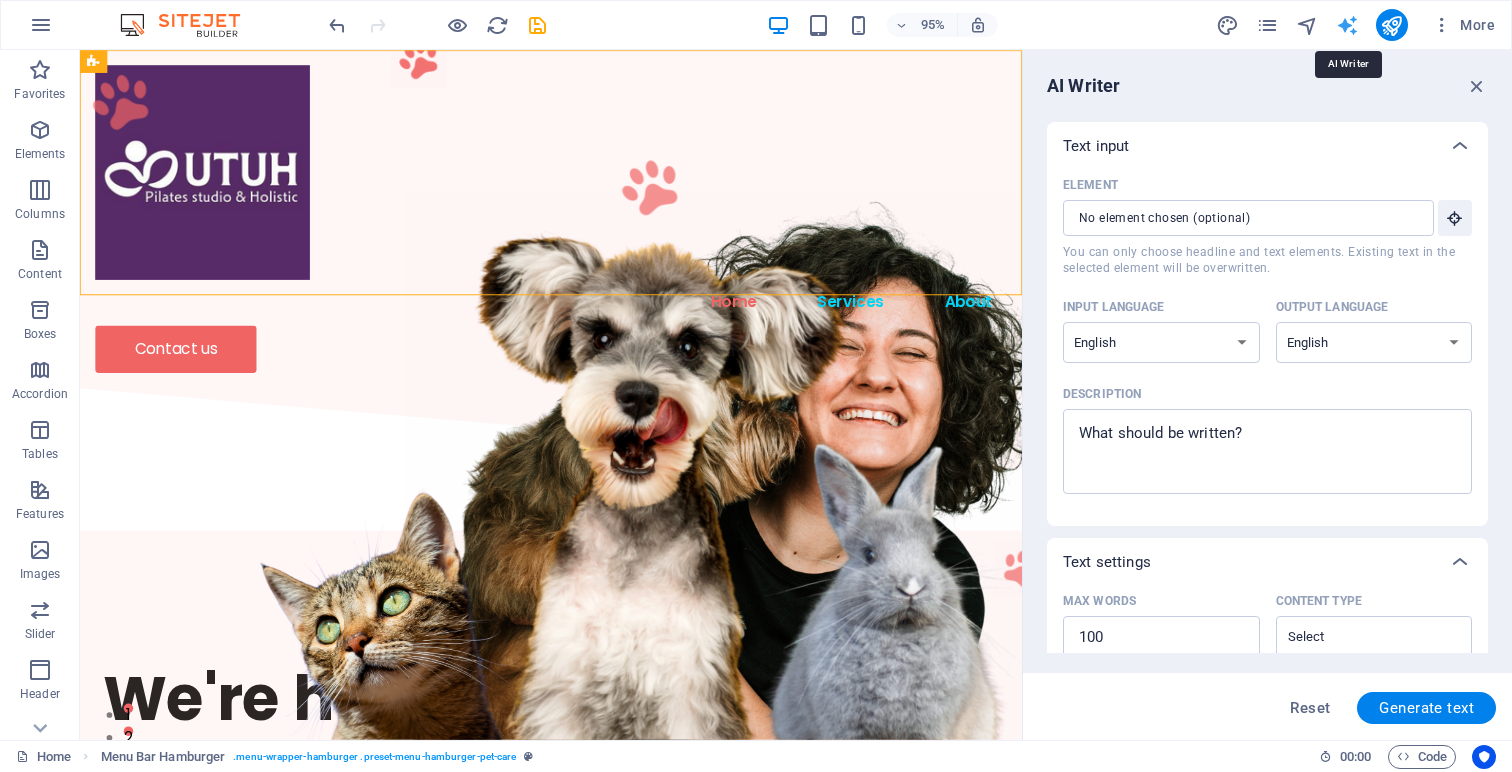 click at bounding box center [1347, 25] 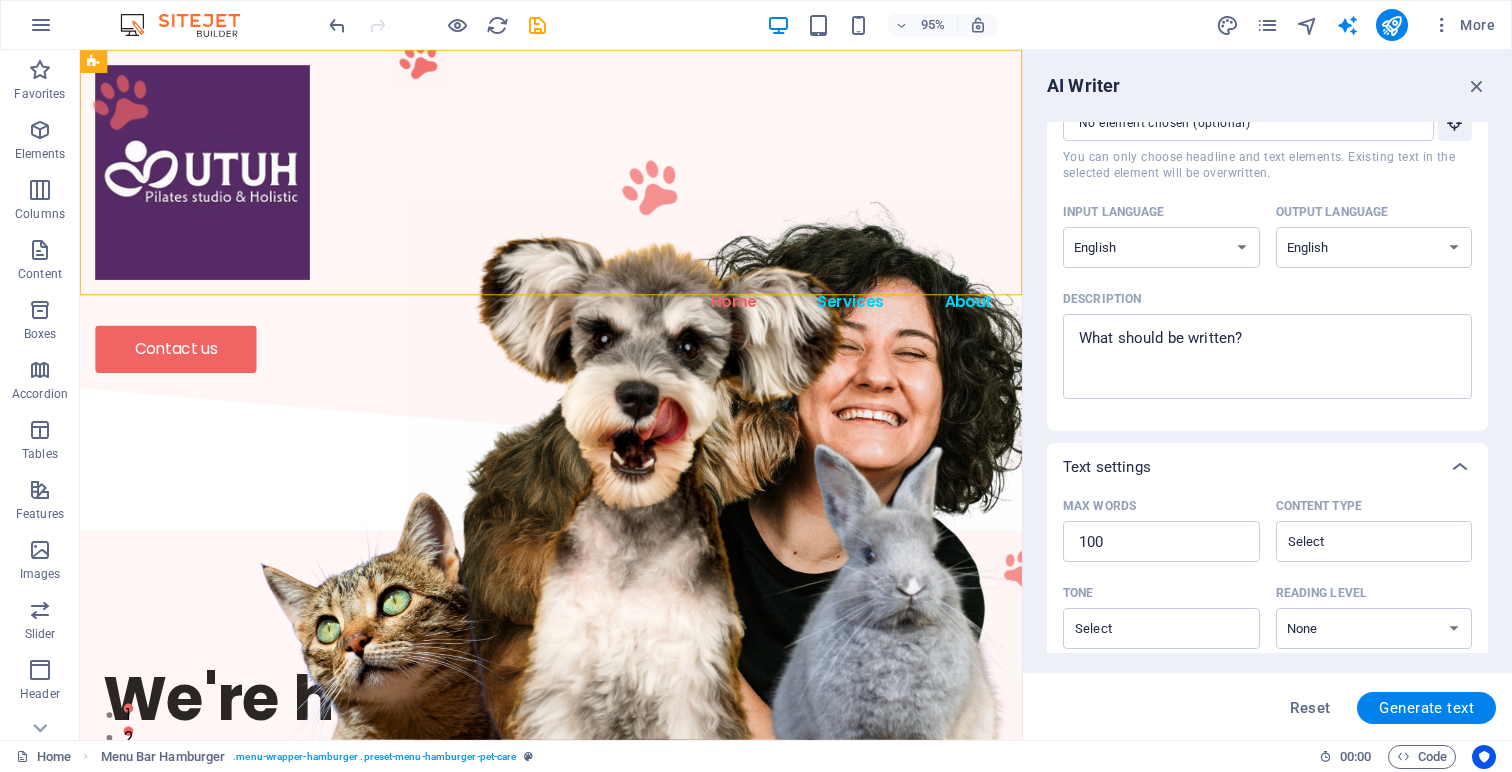 scroll, scrollTop: 0, scrollLeft: 0, axis: both 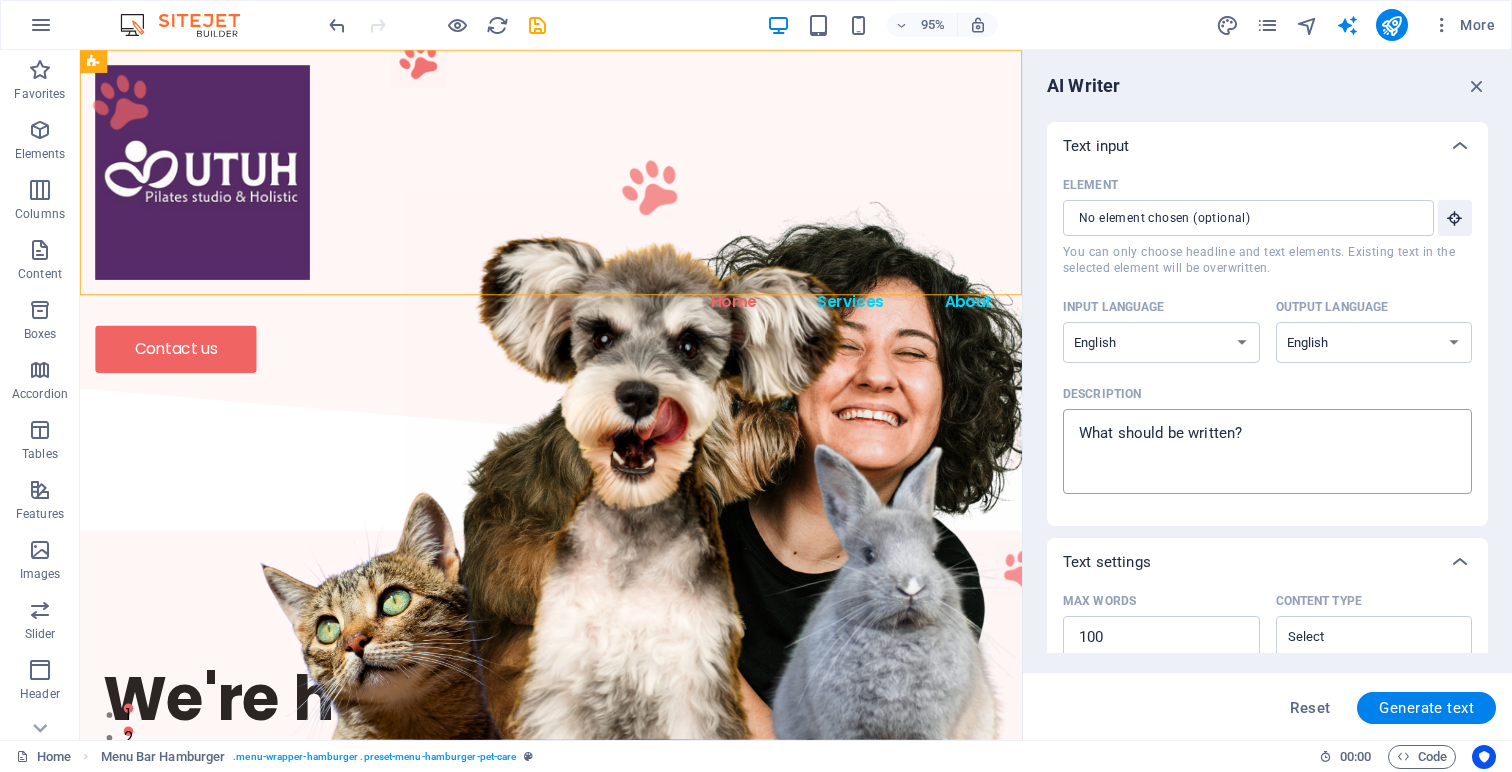 click on "Description x ​" at bounding box center [1267, 451] 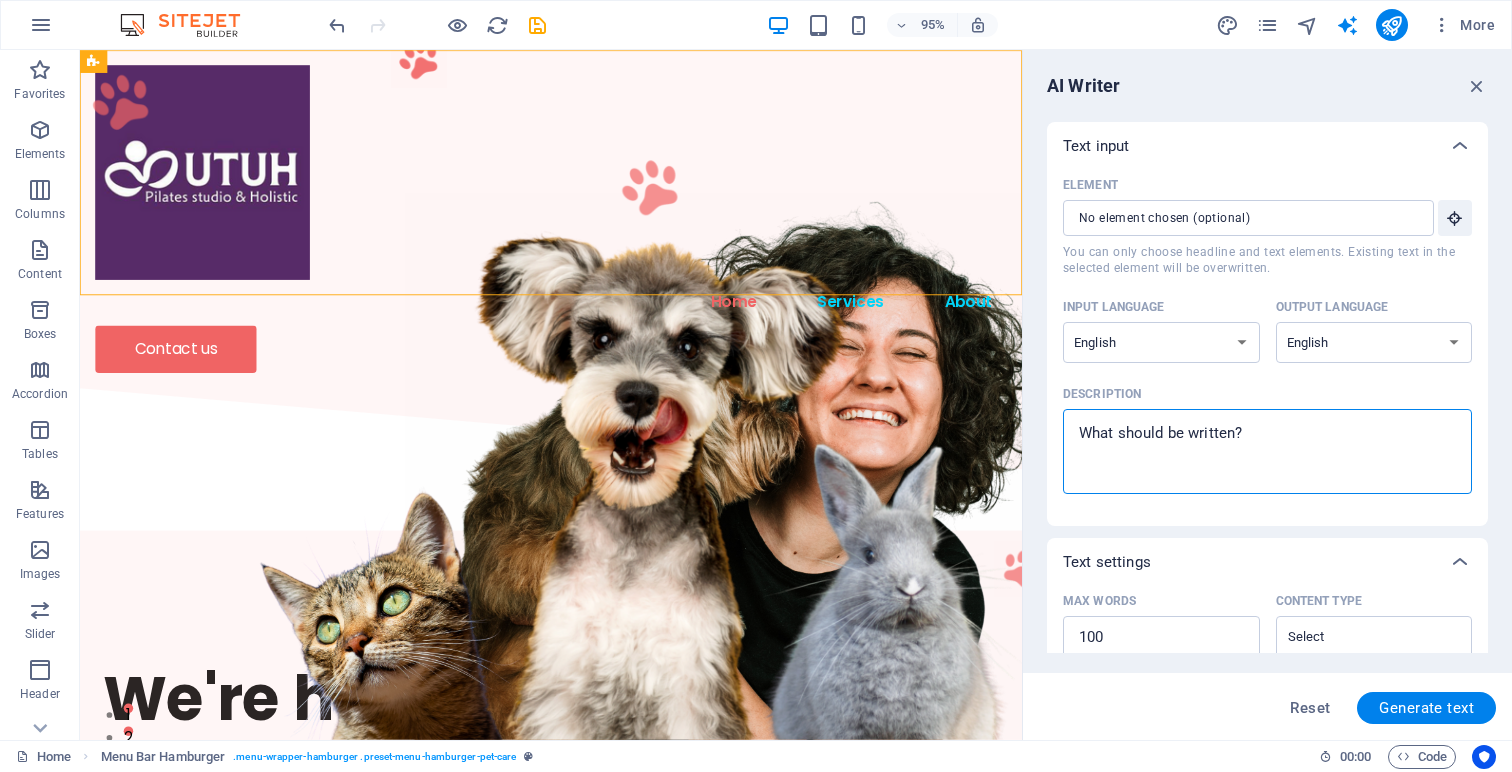 type on "a" 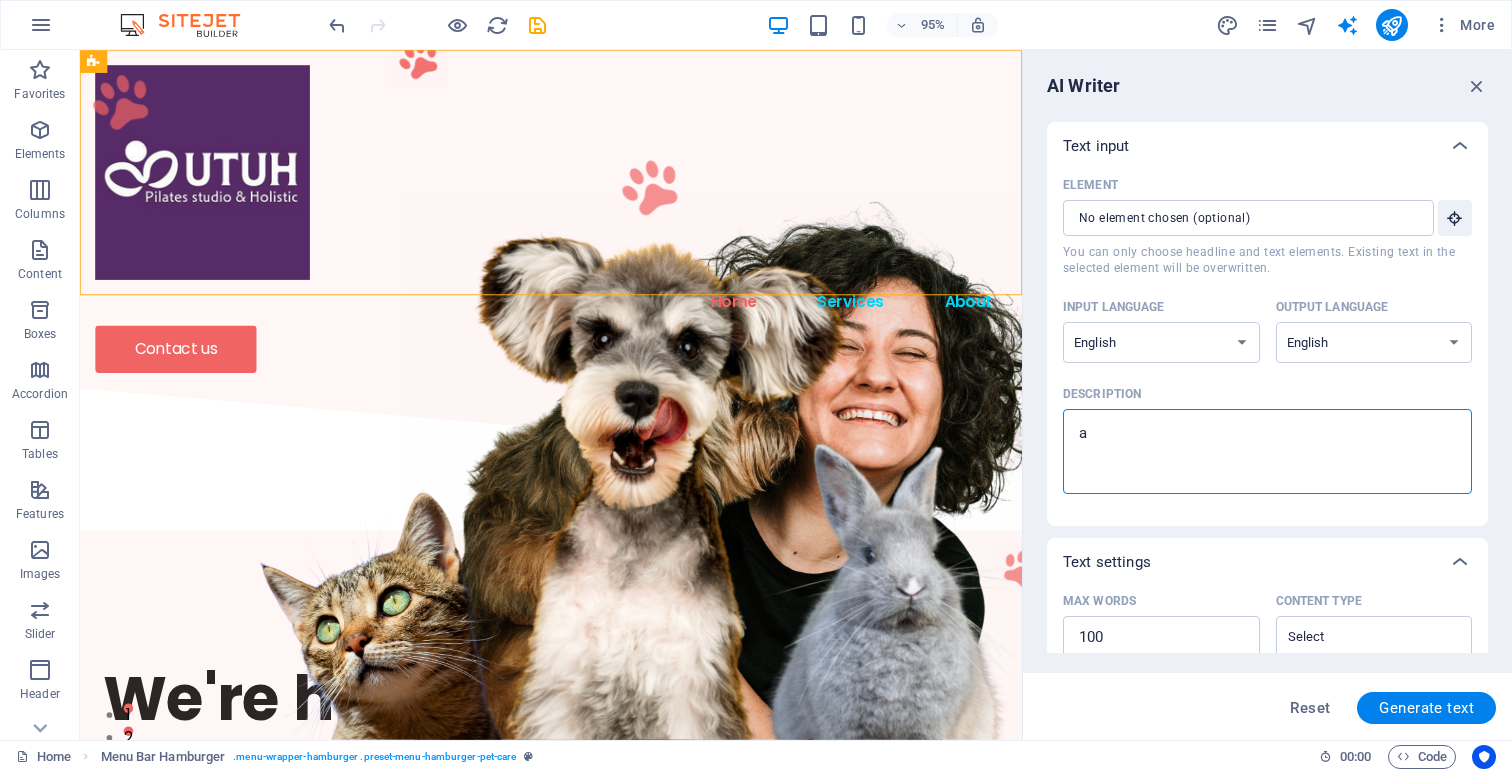 type on "ab" 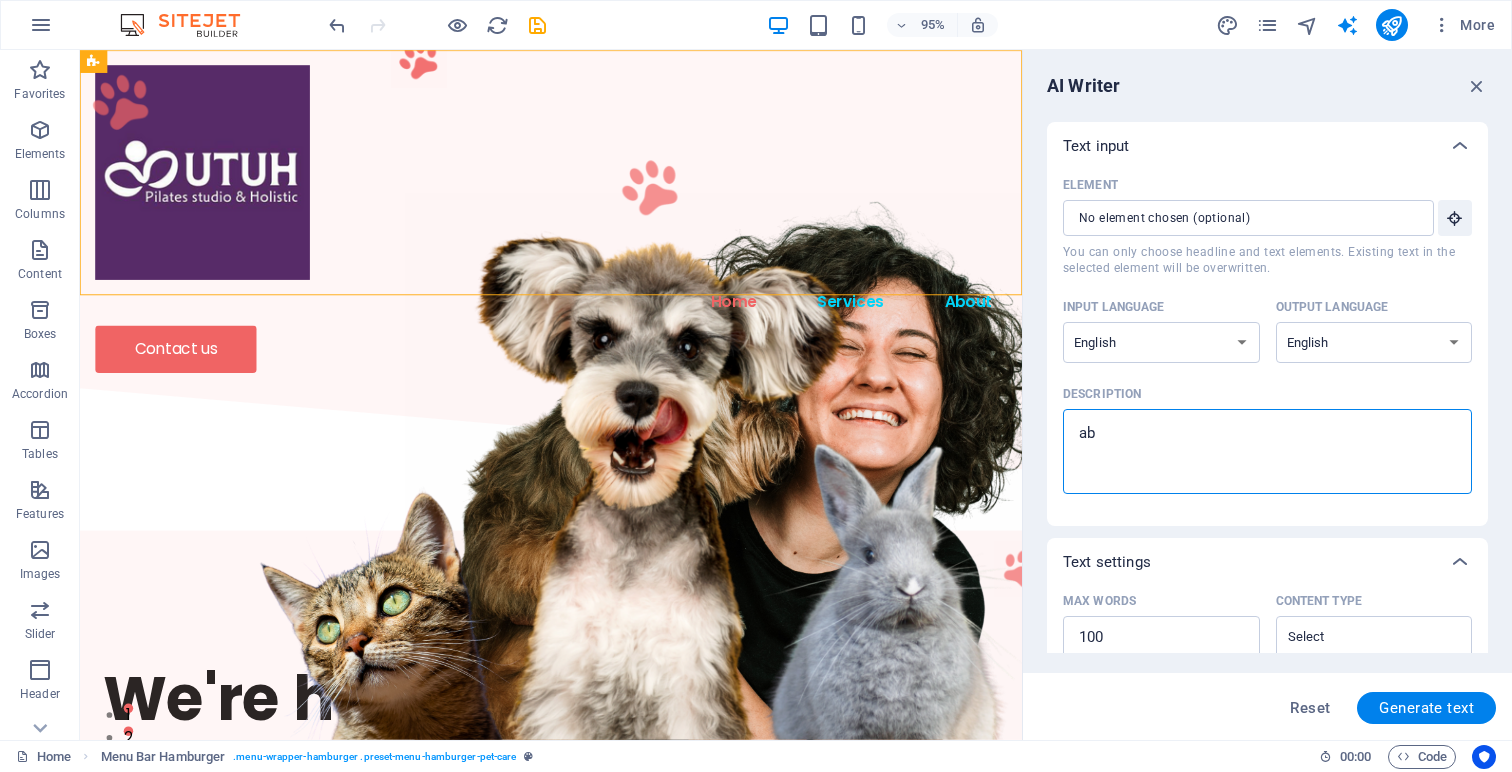 type on "abo" 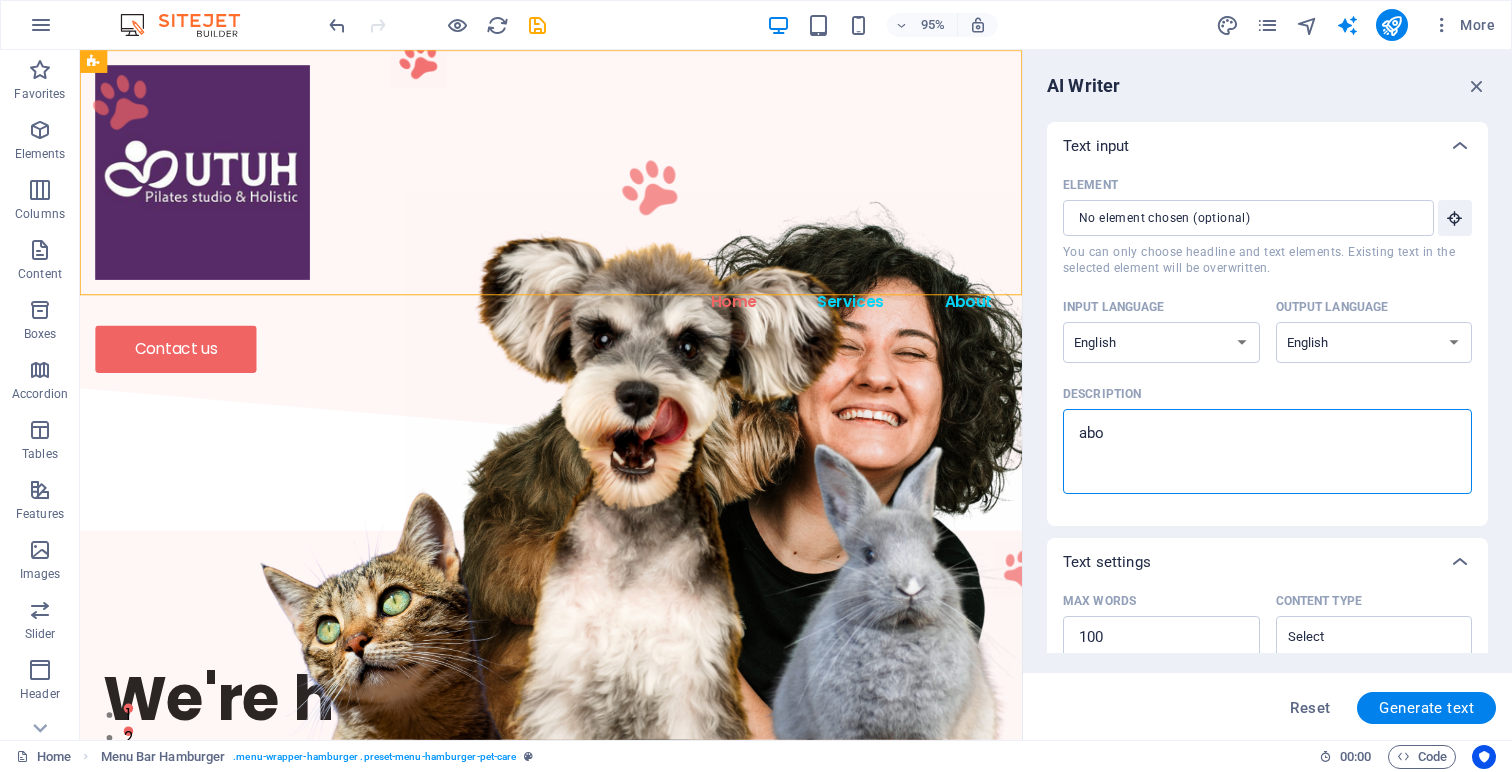 type on "abou" 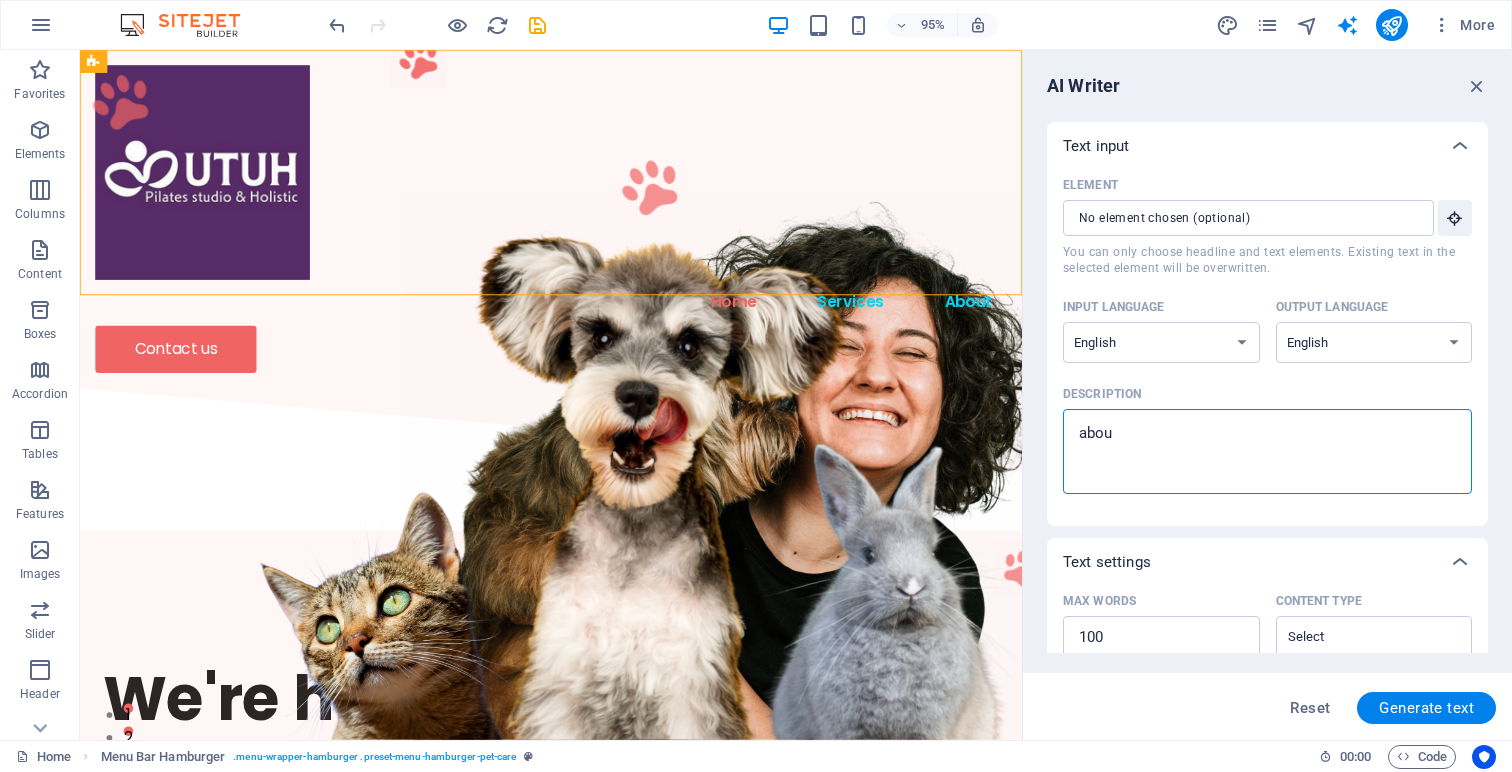 type on "about" 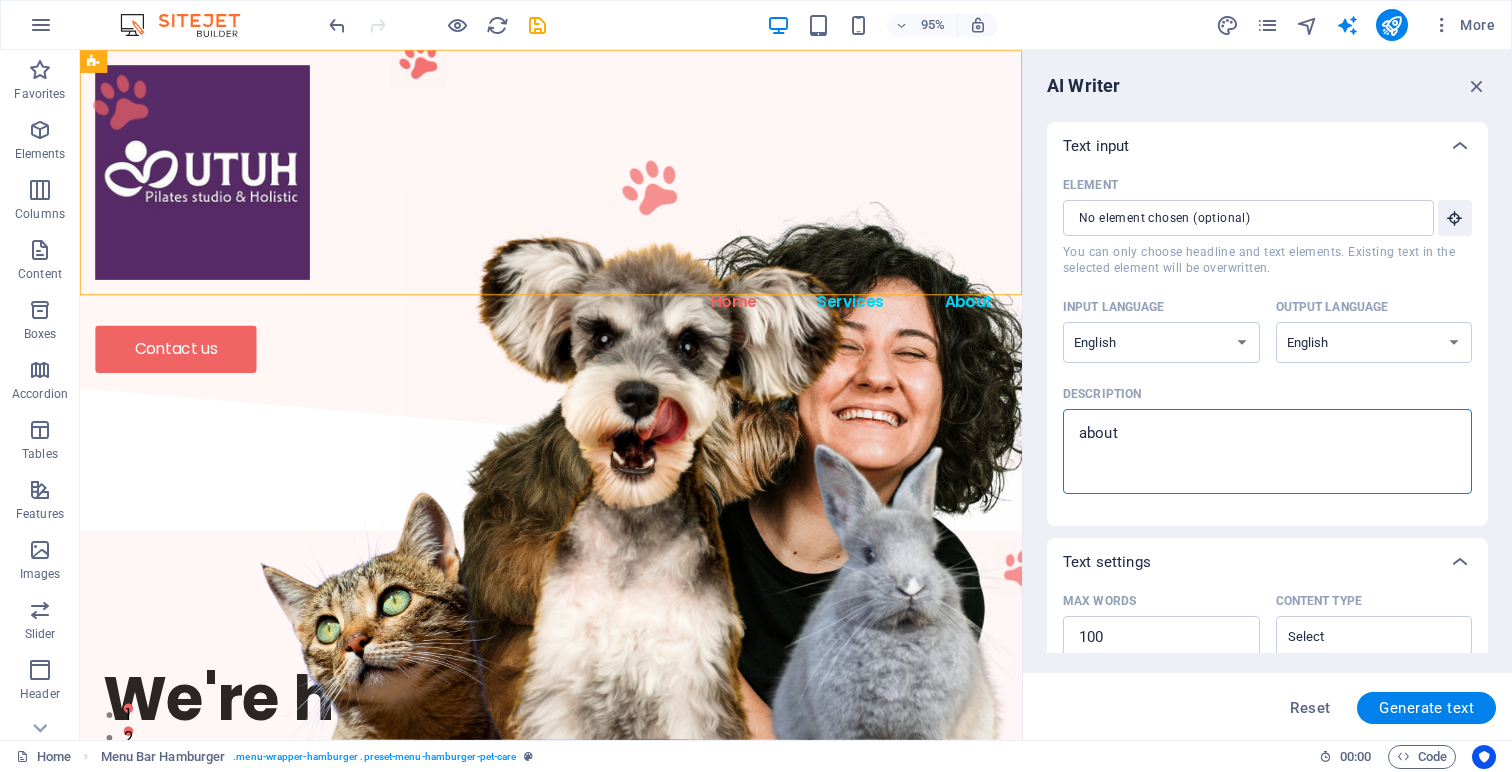 type on "about" 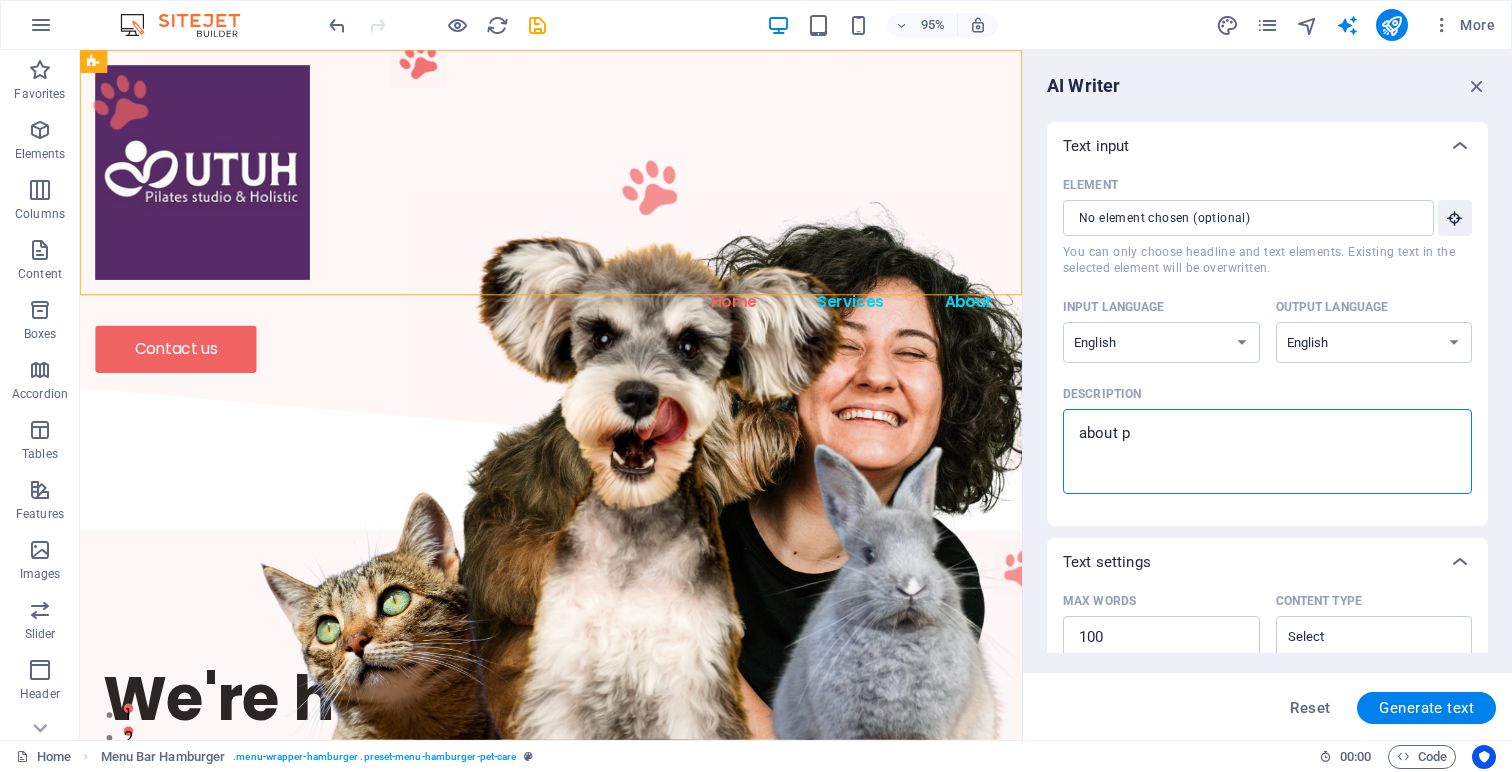 type on "about pi" 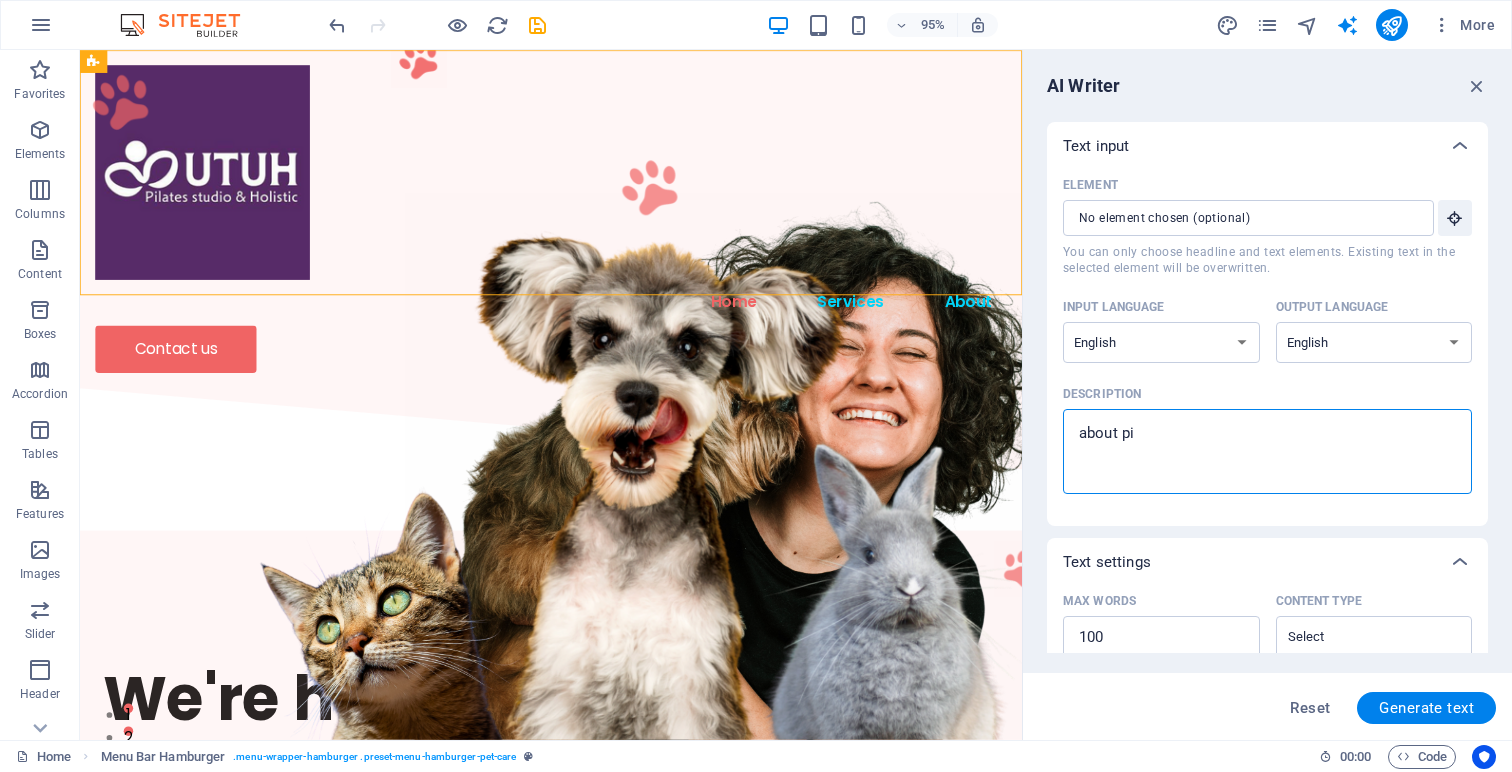 type on "x" 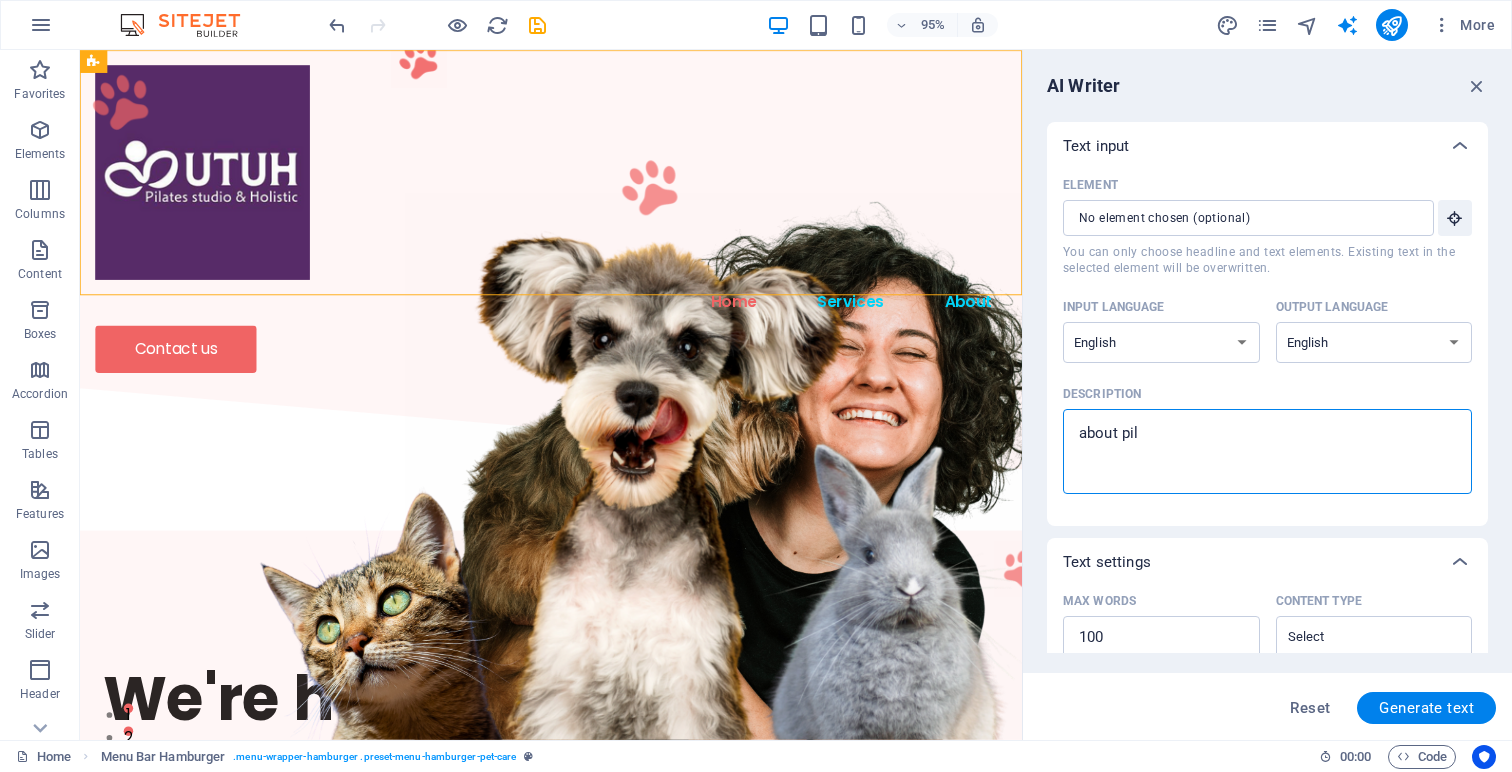 type on "about pila" 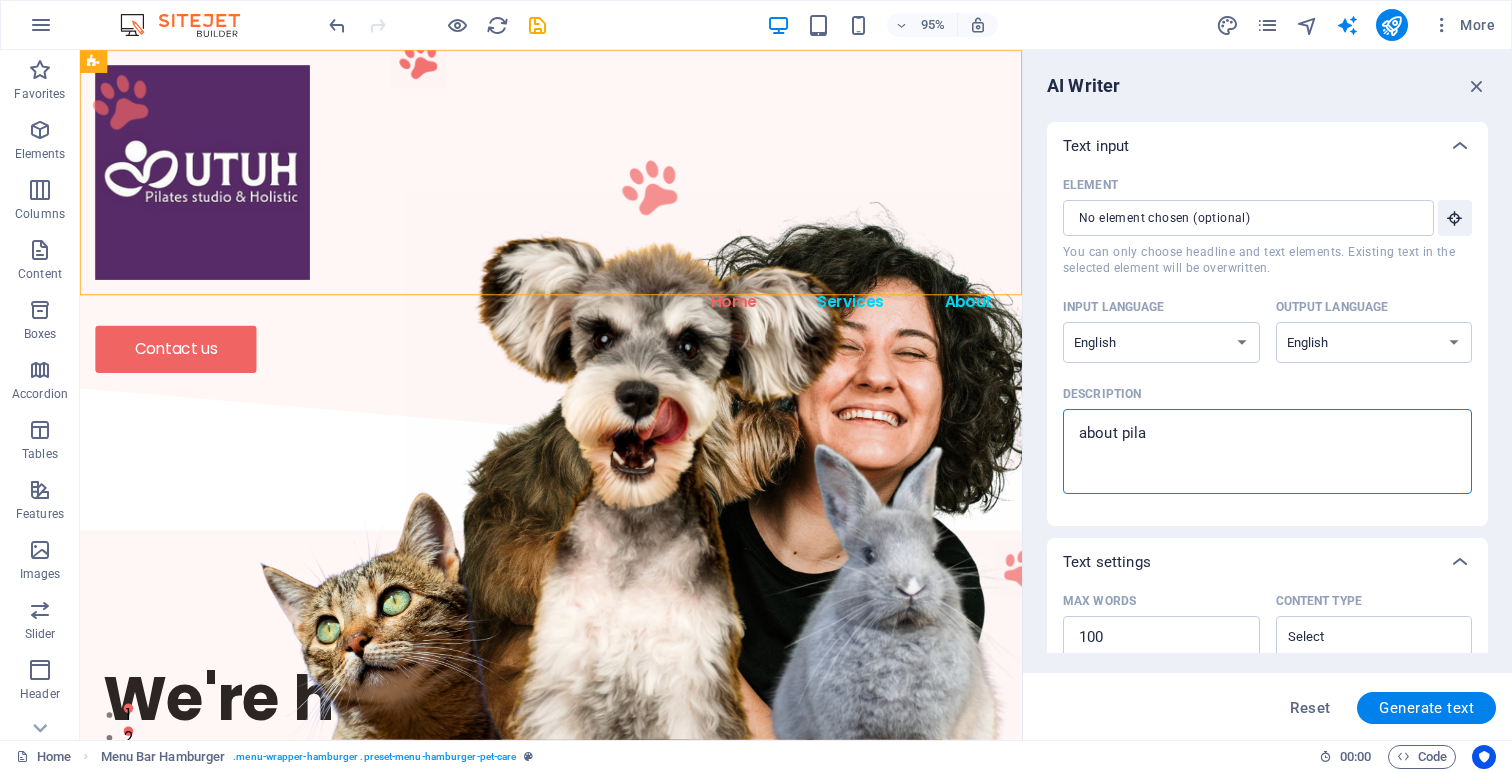 type on "about pilay" 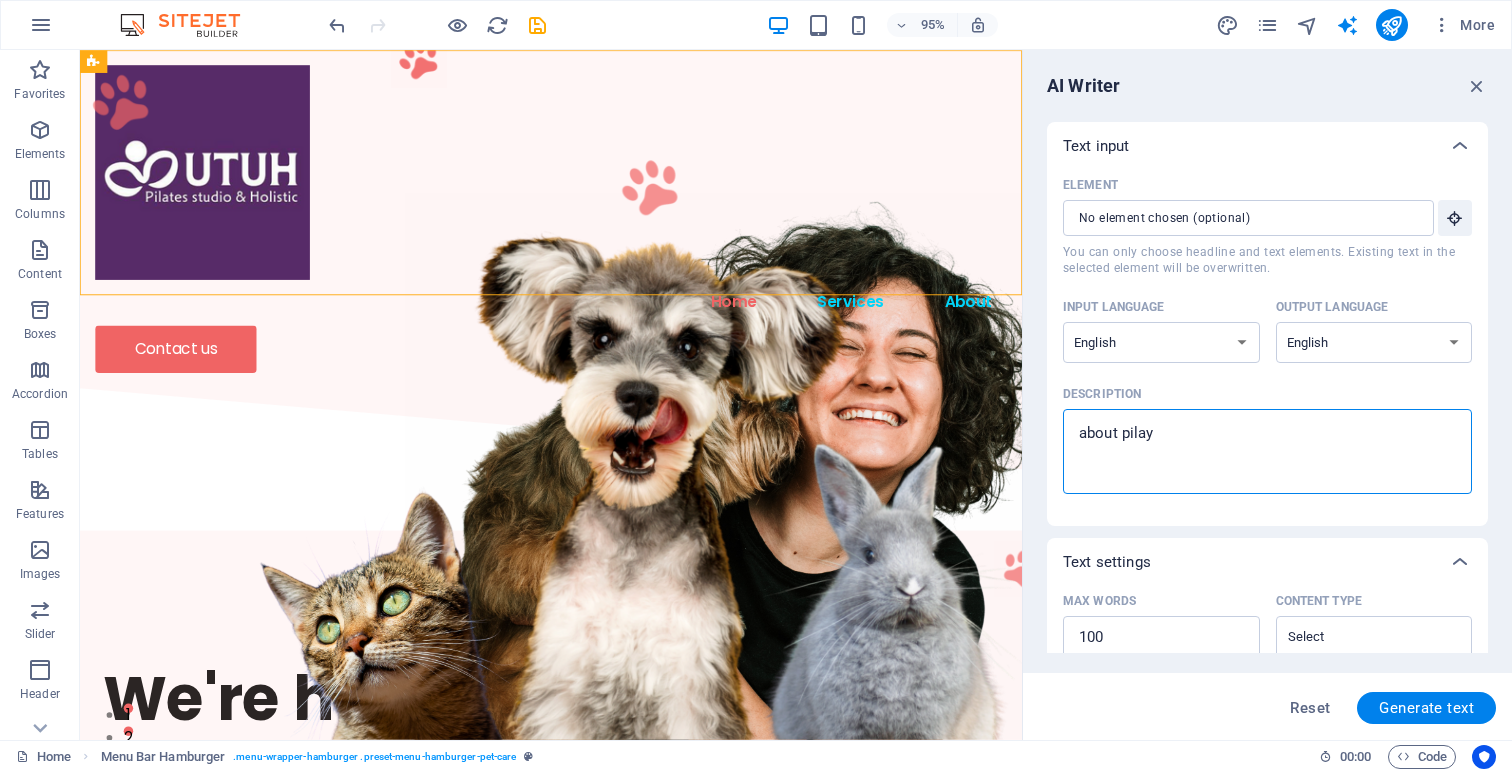 type on "about pilayt" 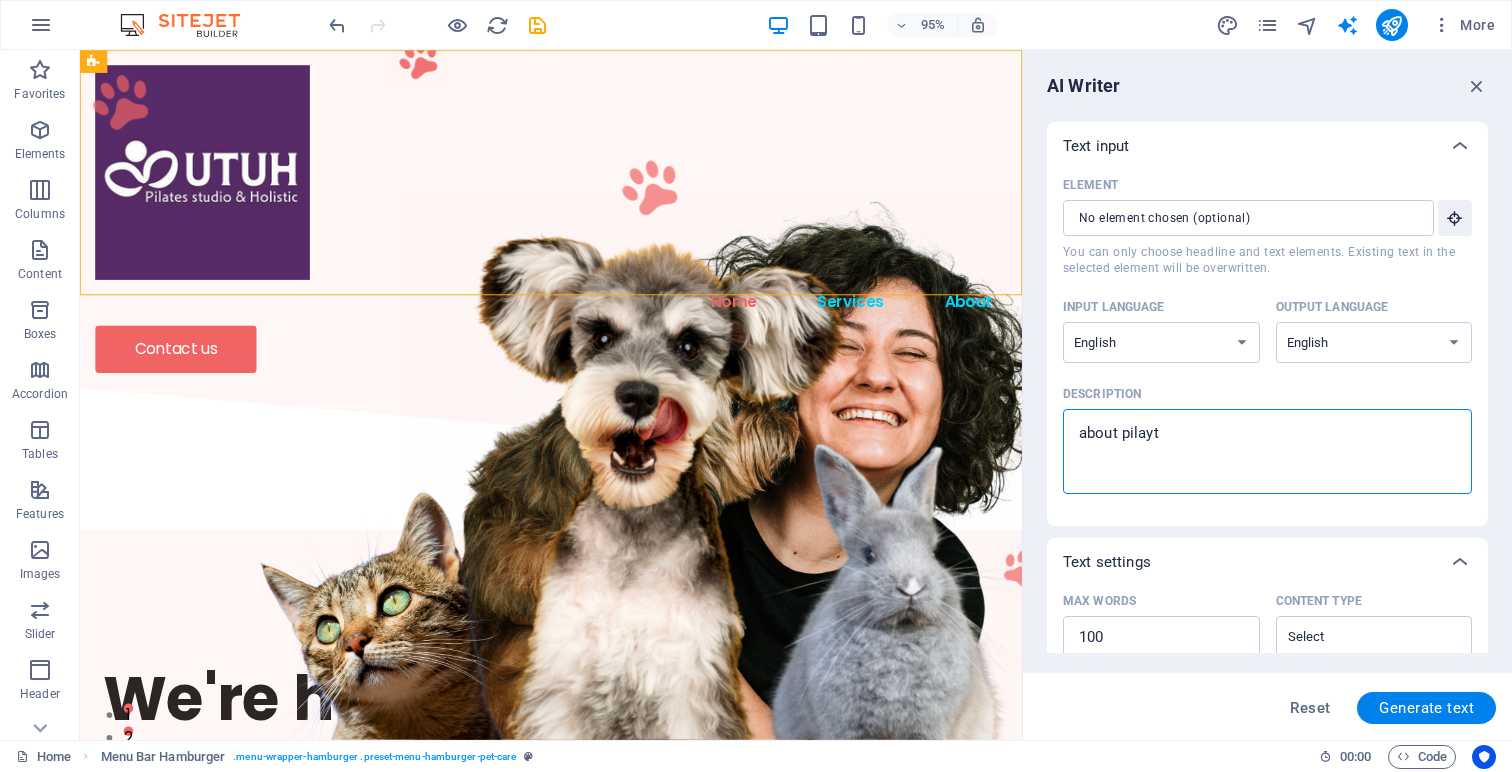 type on "about pilayte" 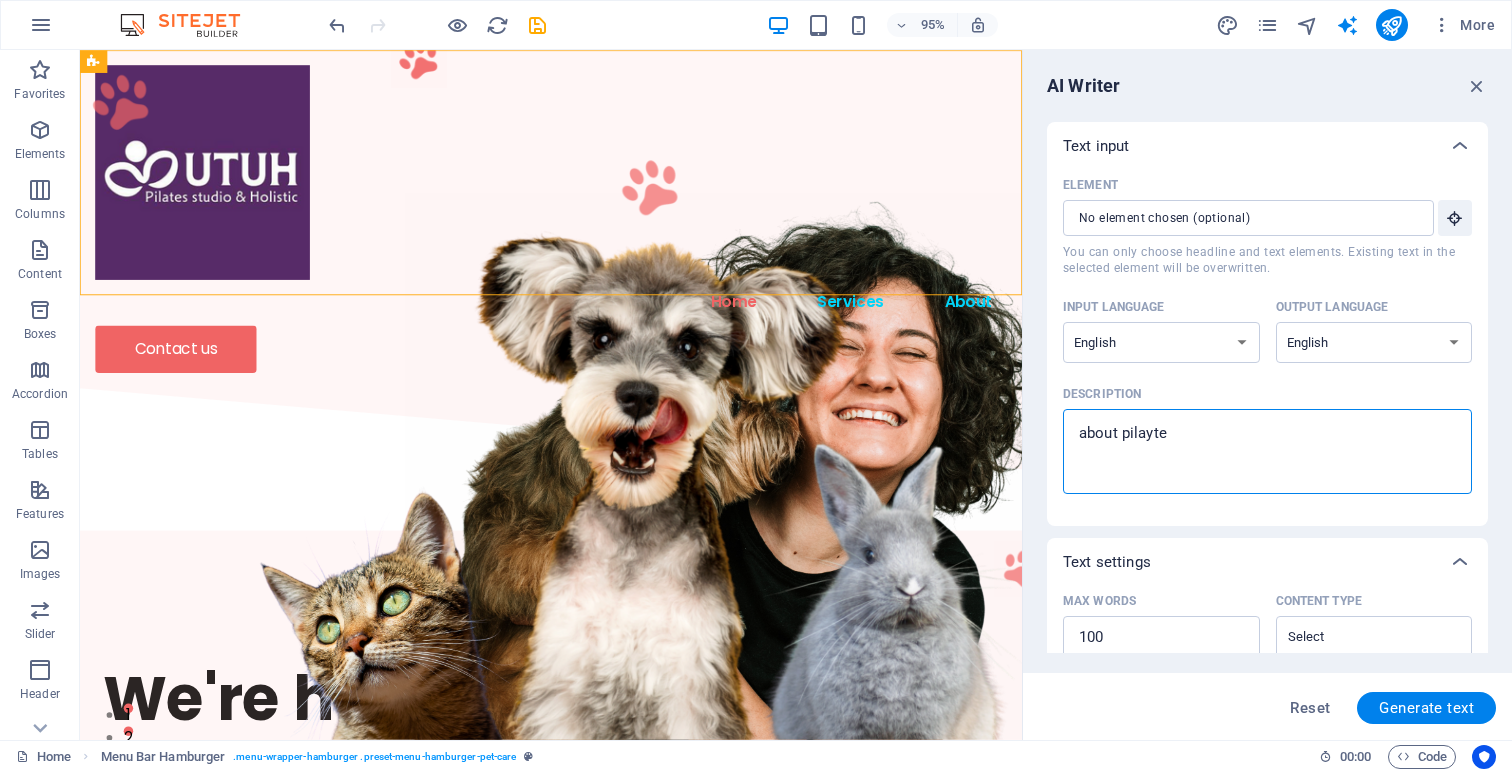 type on "about pilayt" 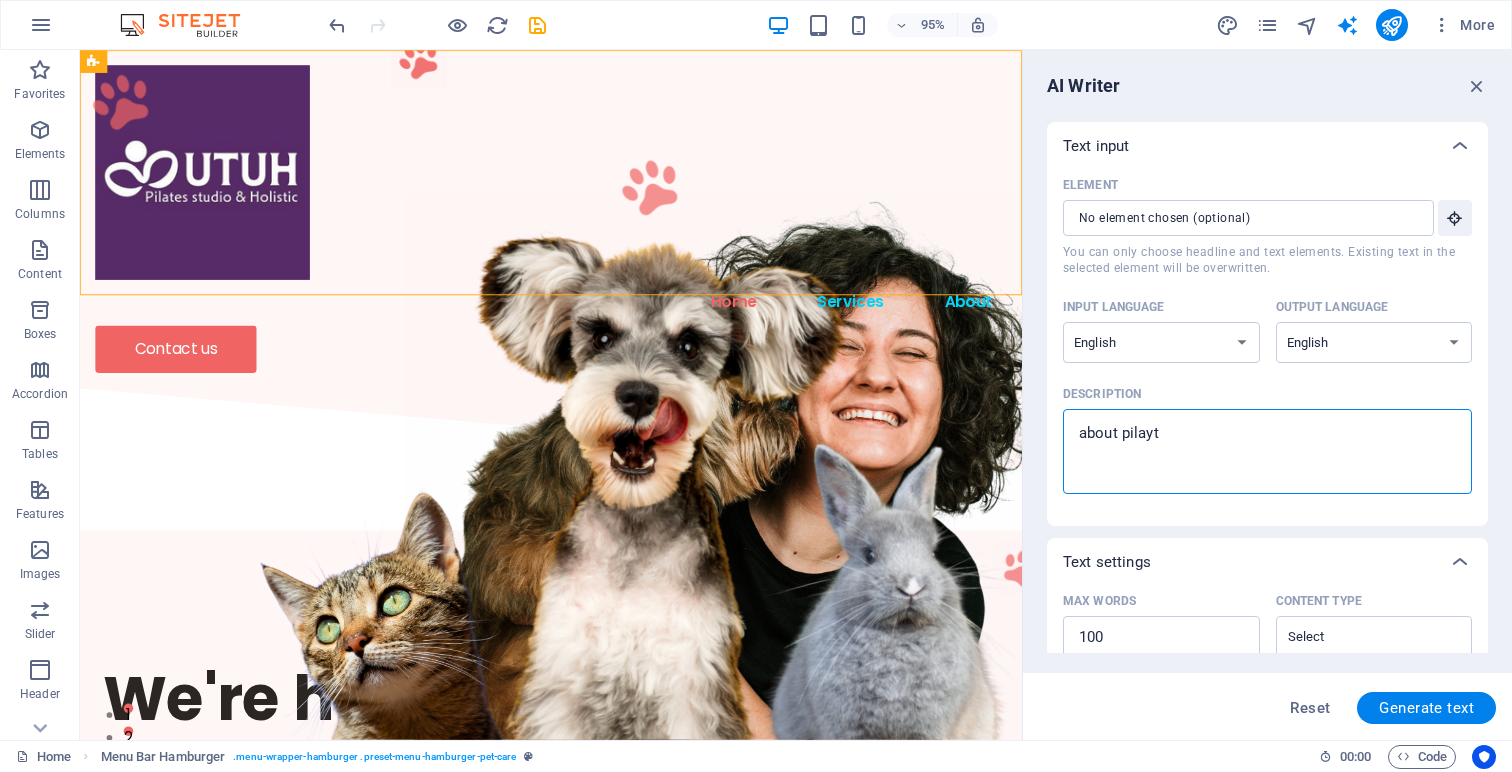 type on "about pilay" 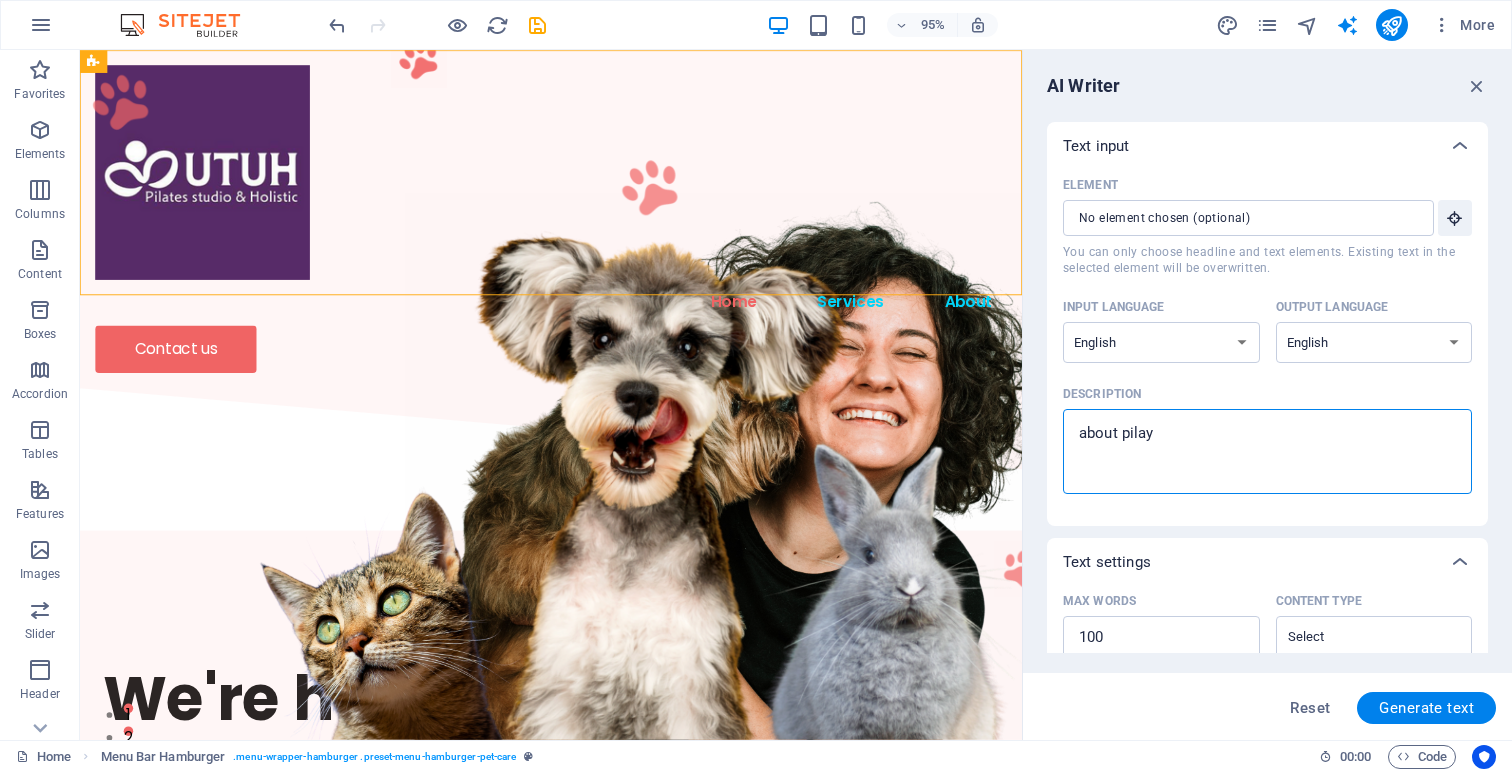 type on "about pila" 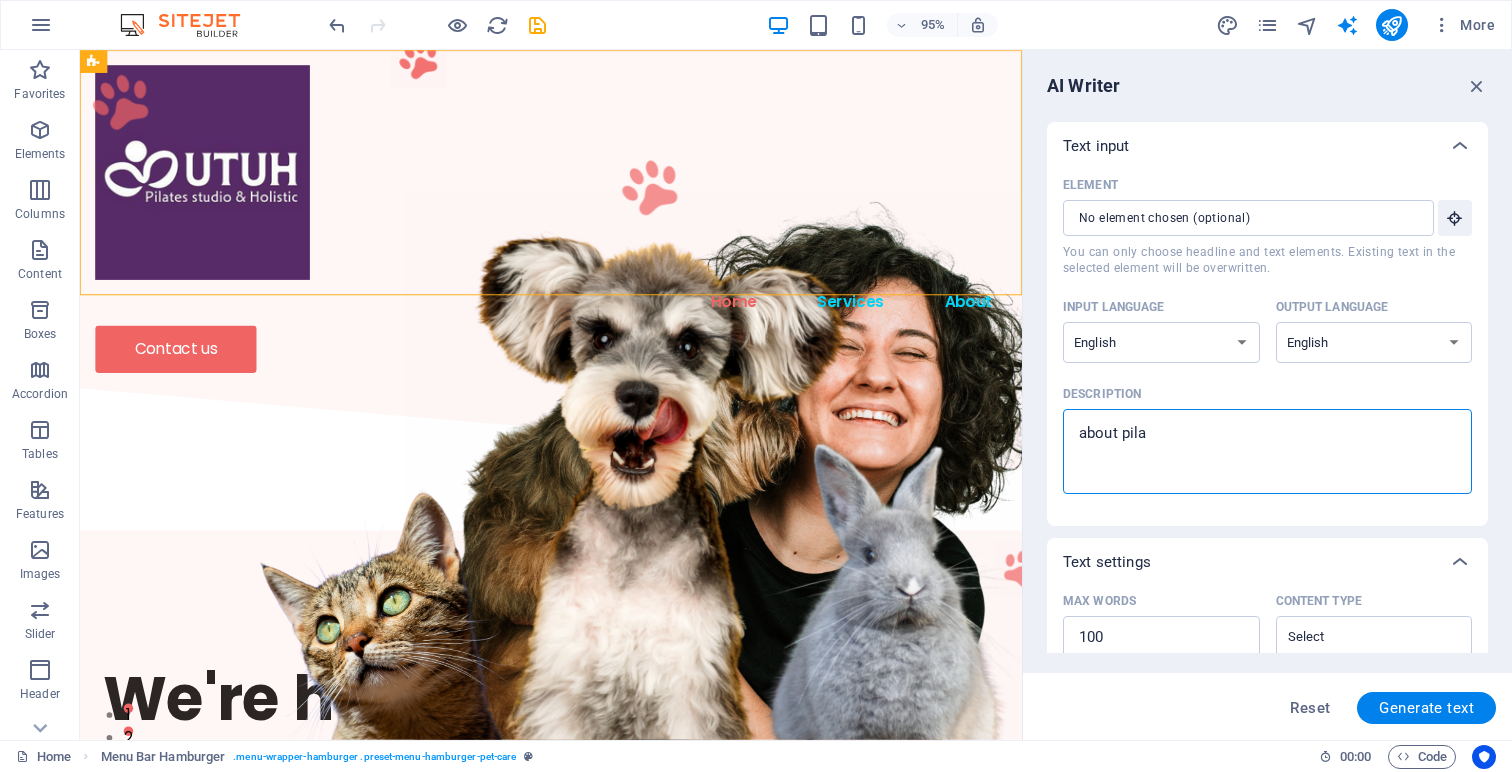 type on "about pilay" 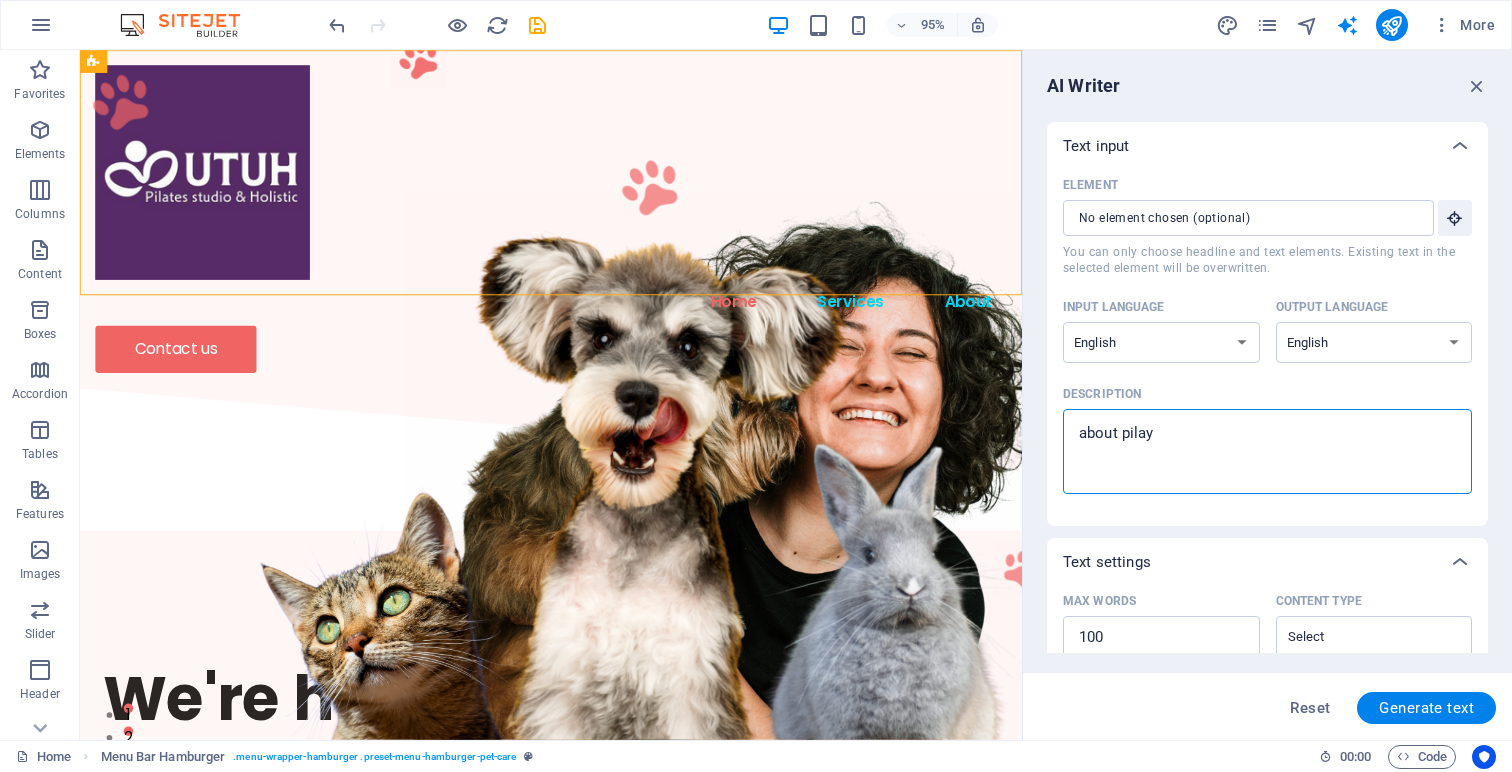 type on "about pilaye" 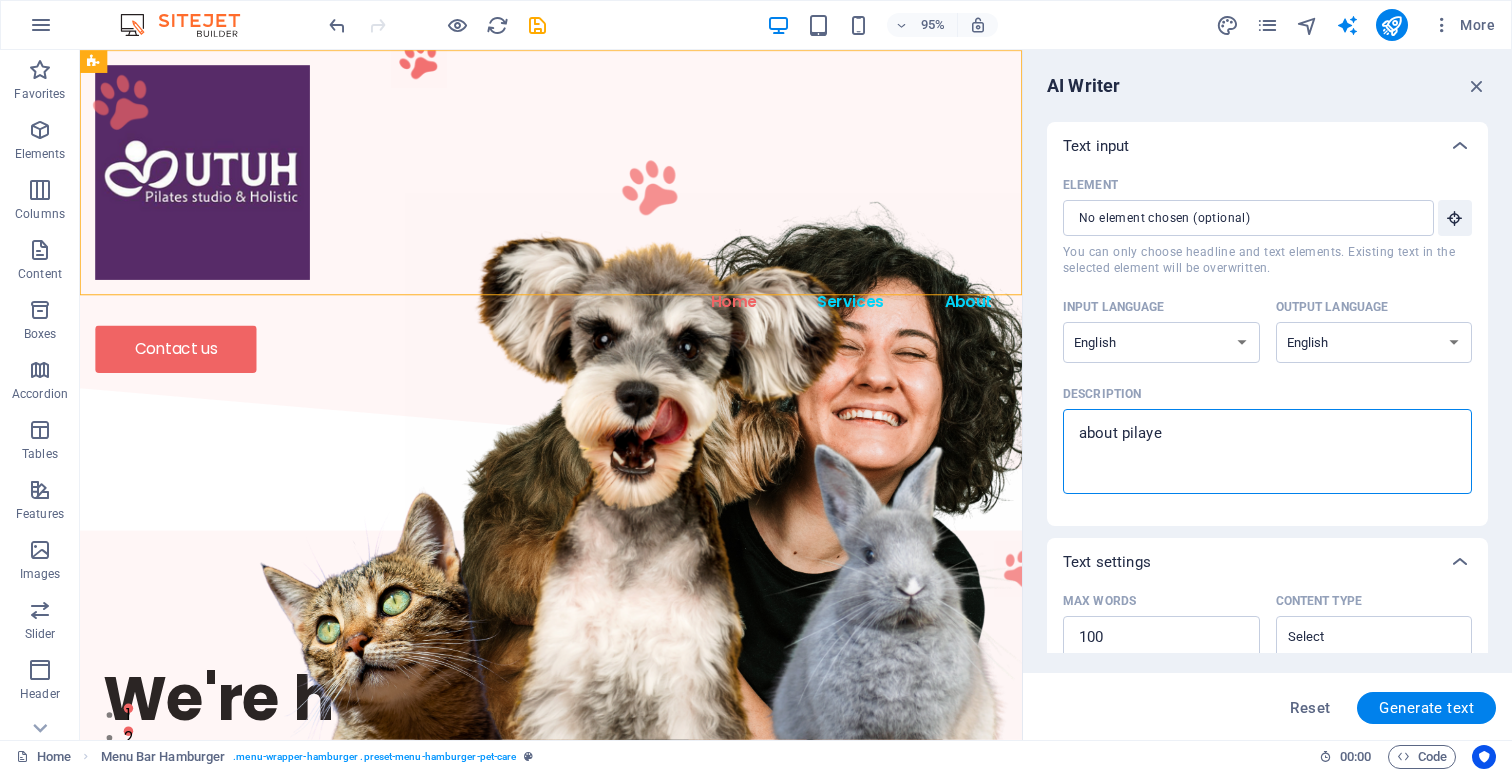 type on "about pilay" 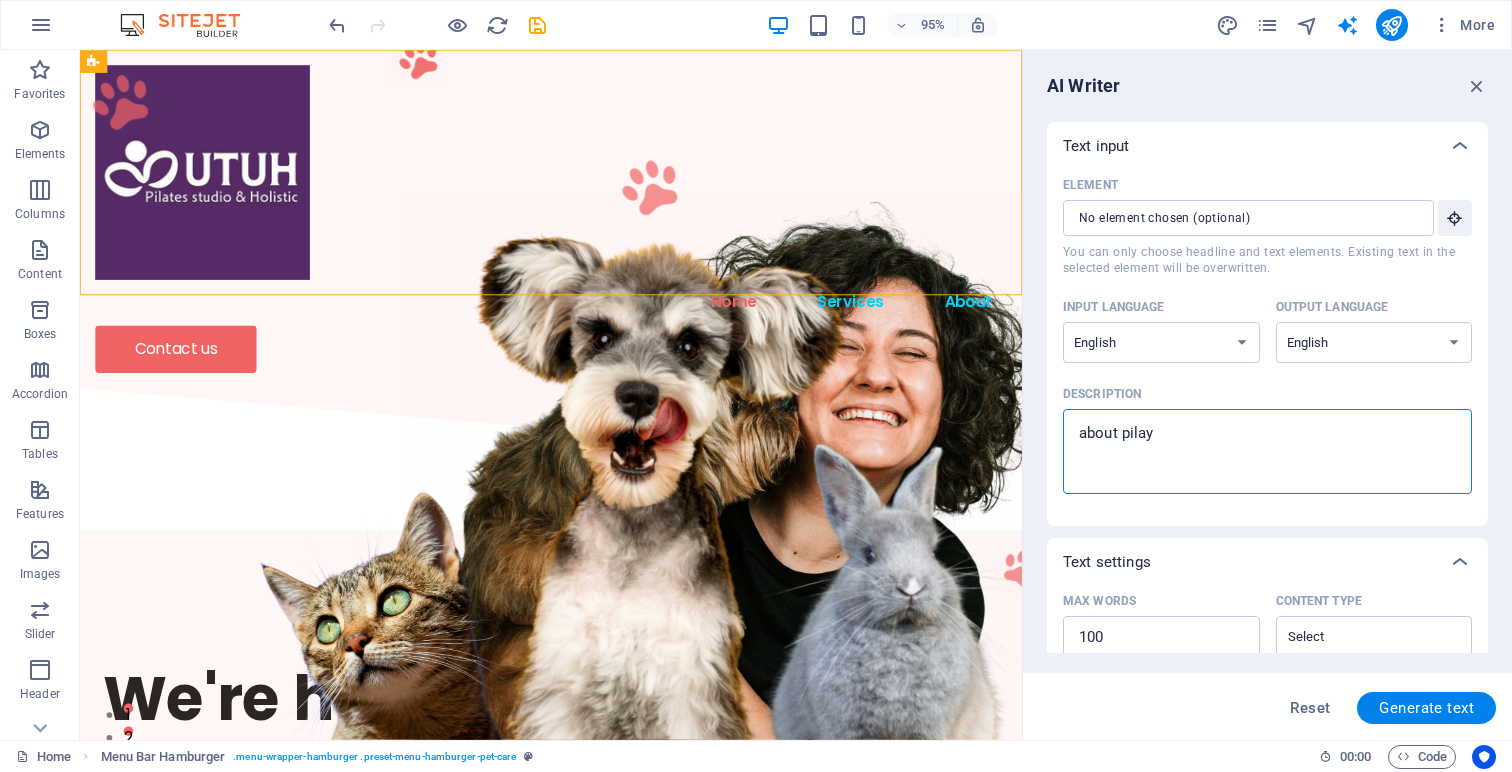 type on "P" 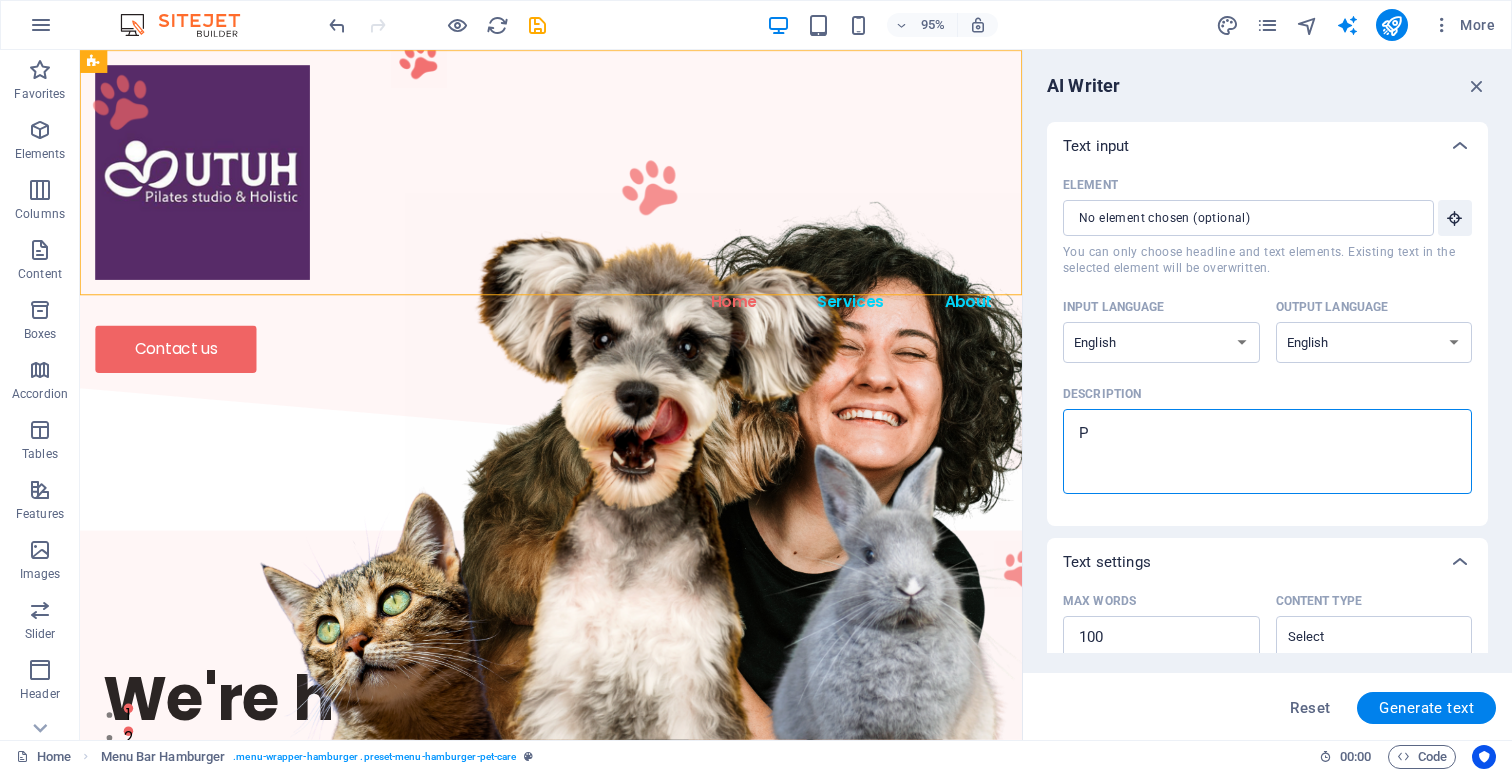 type on "Pi" 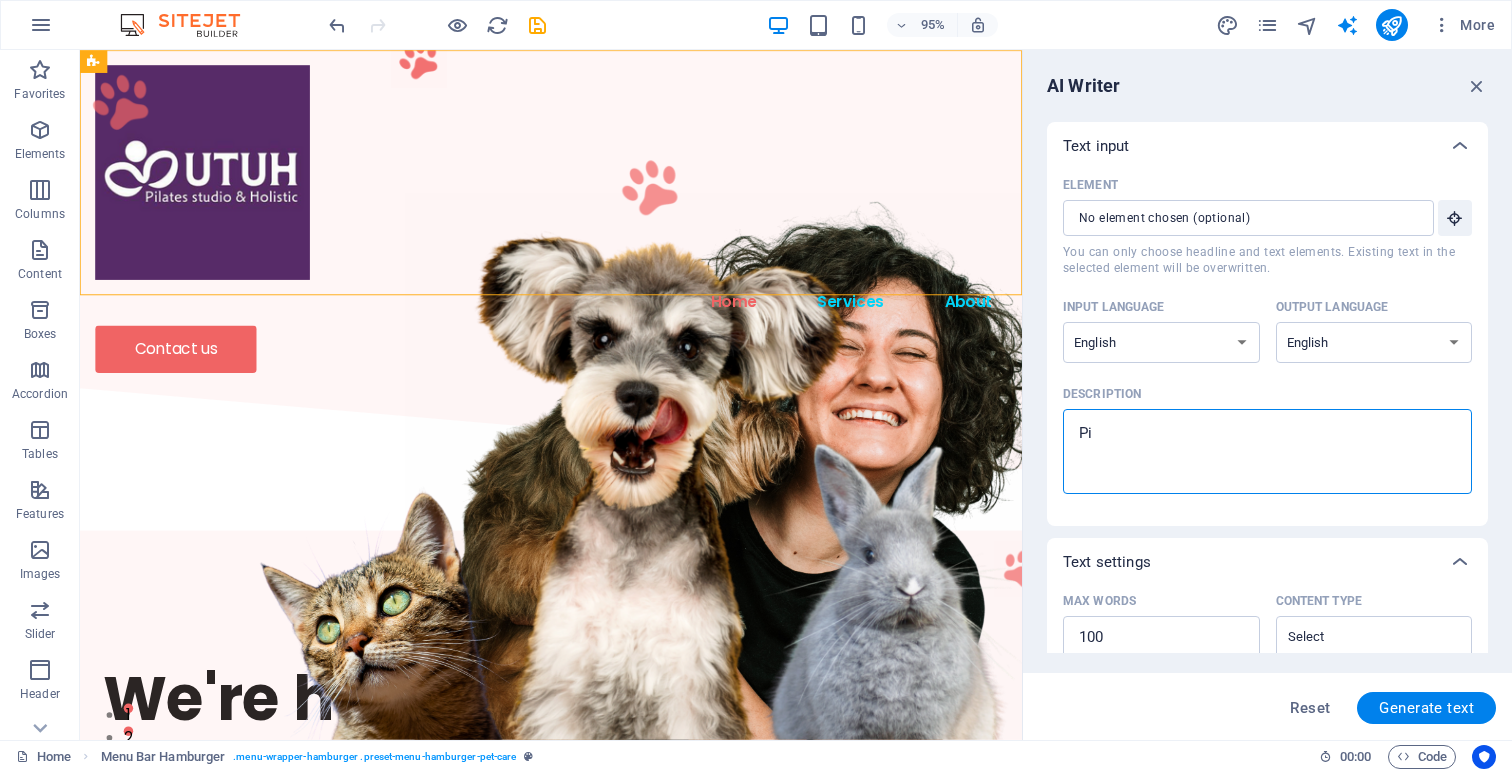 type on "Pil" 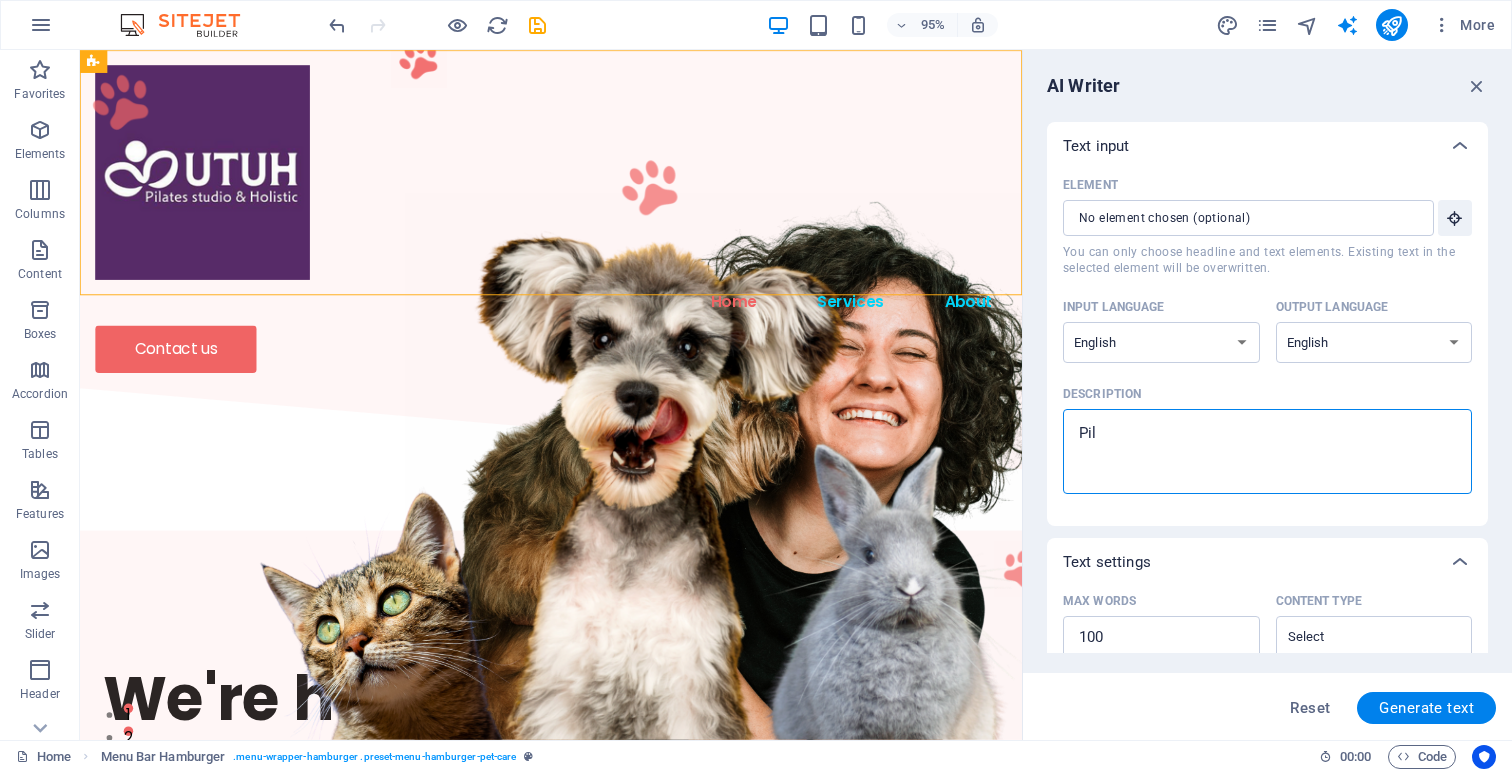 type on "Pila" 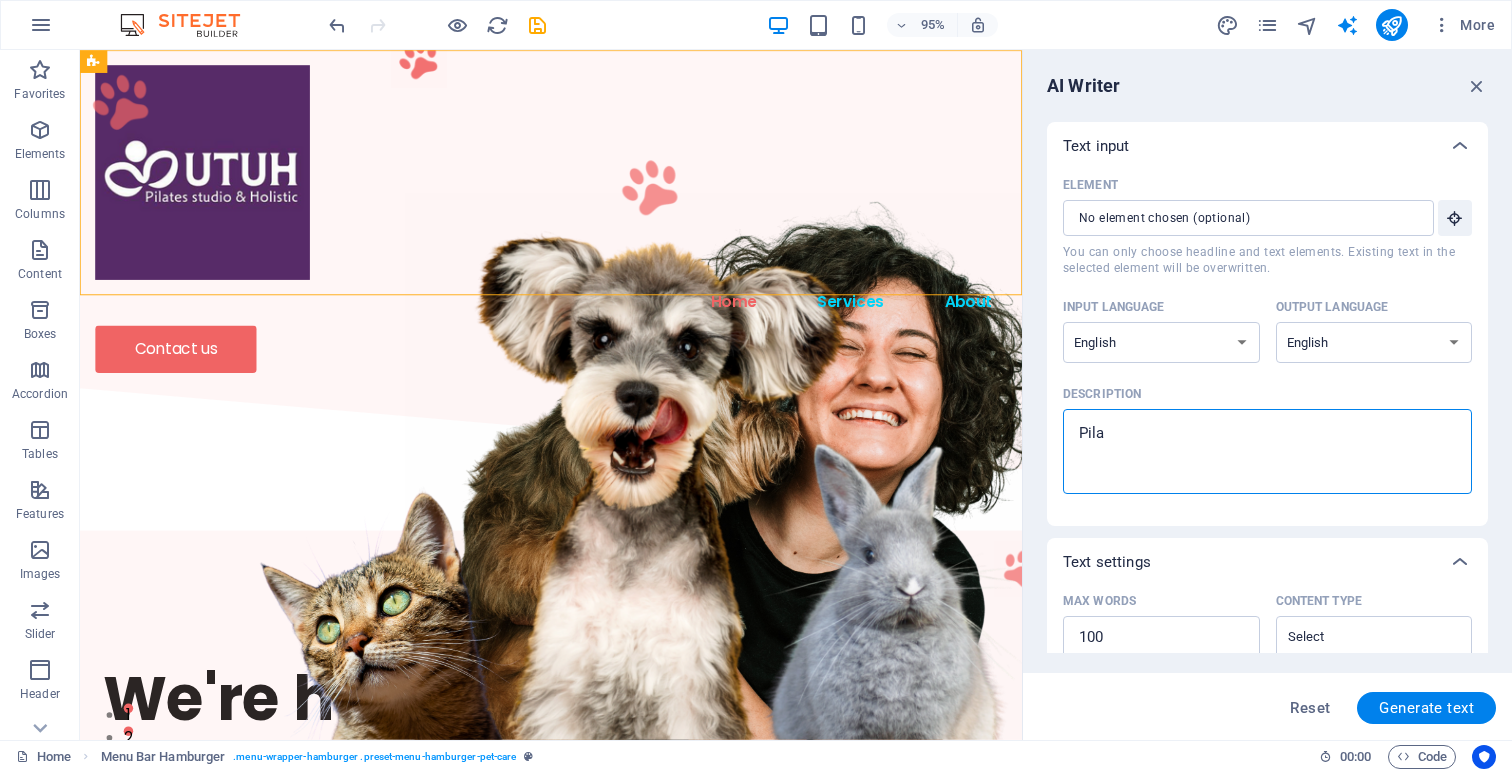 type on "Pilat" 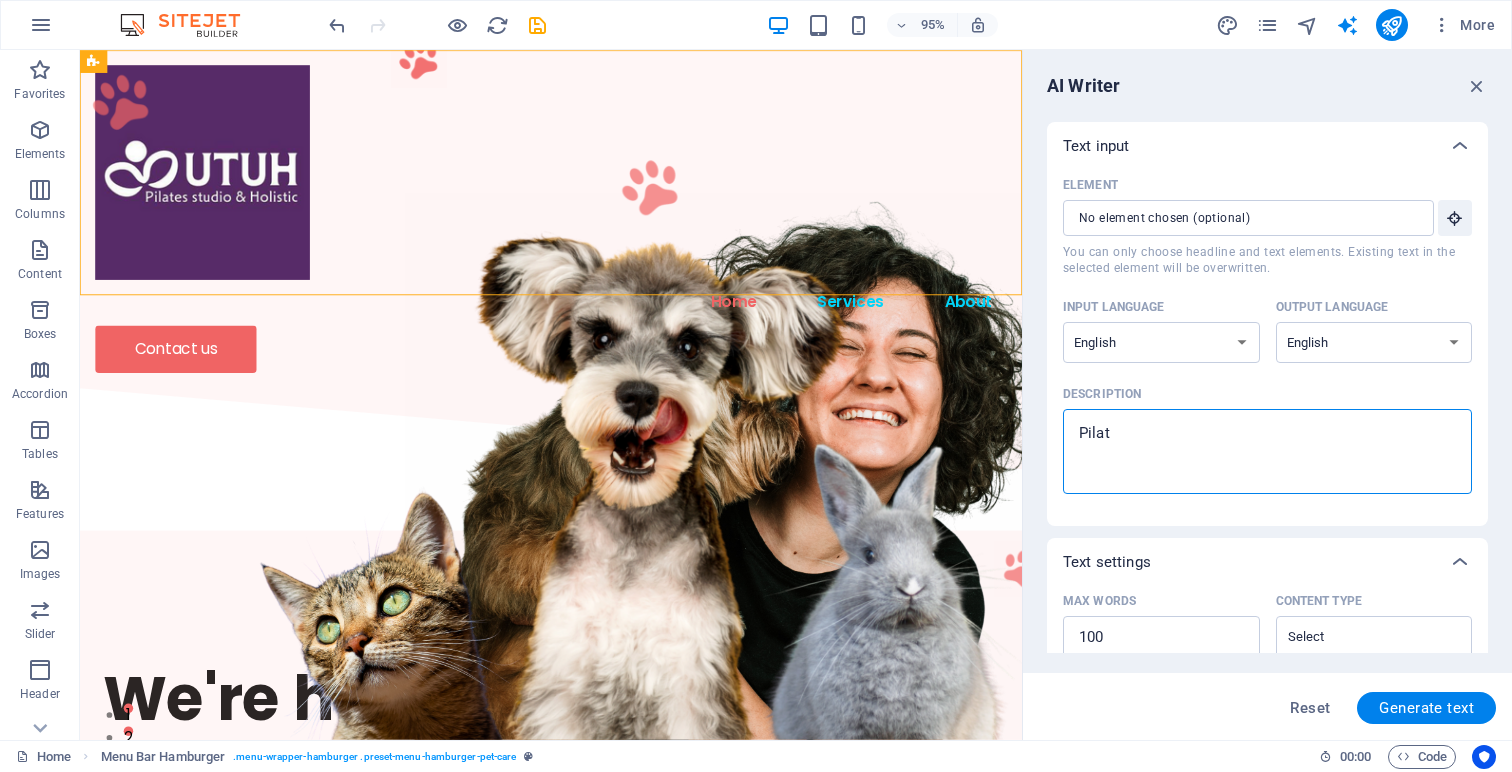 type on "Pilate" 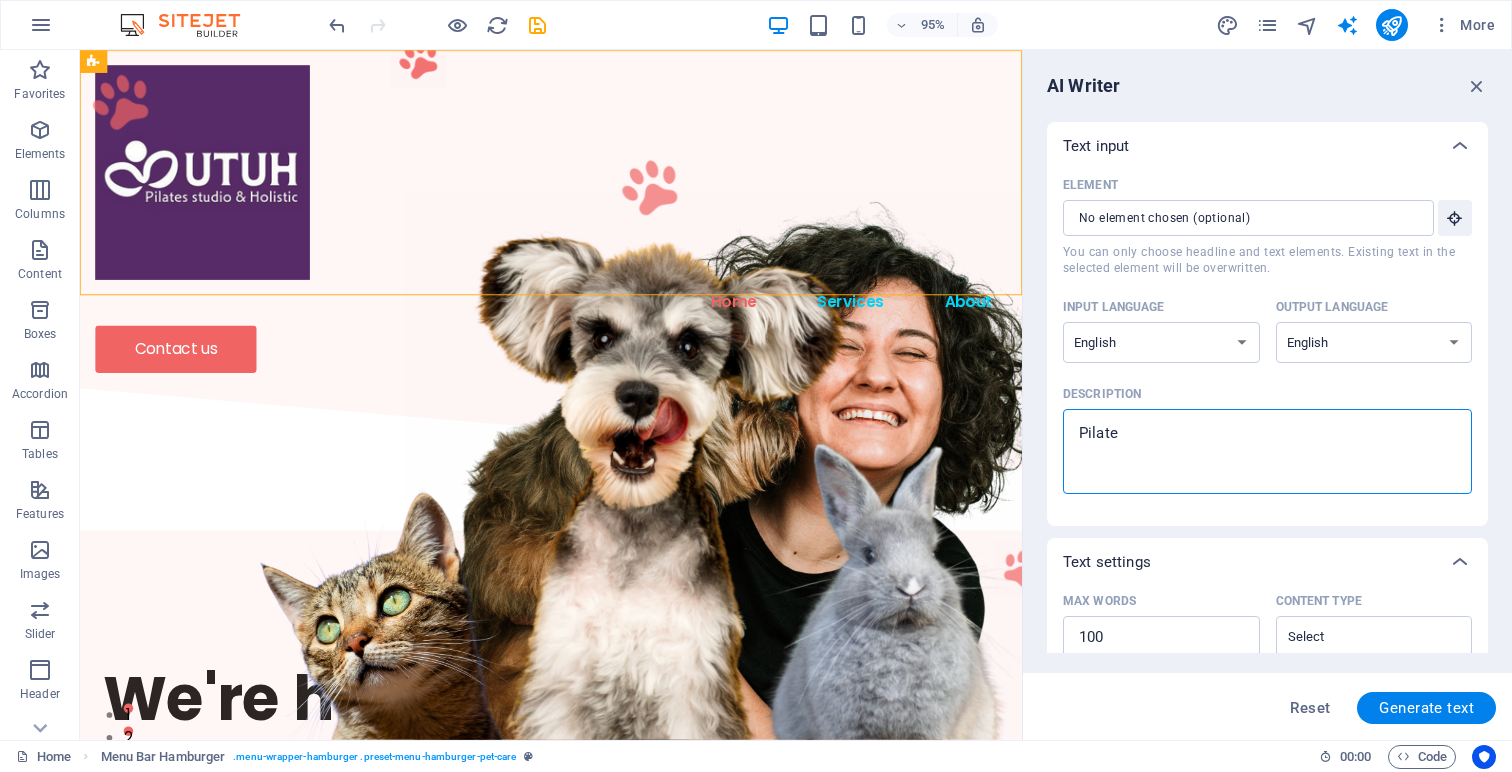 type on "Pilates" 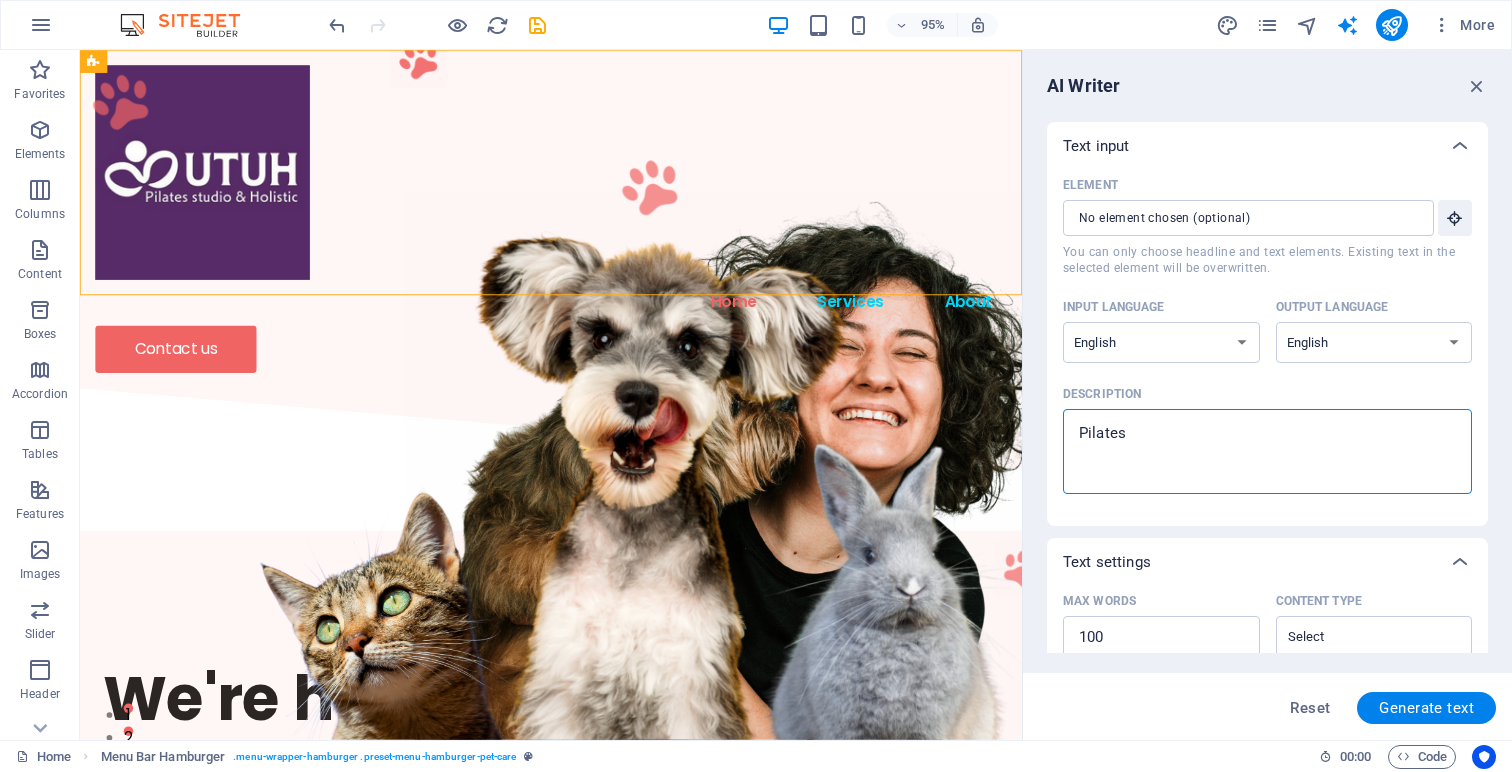type on "Pilates," 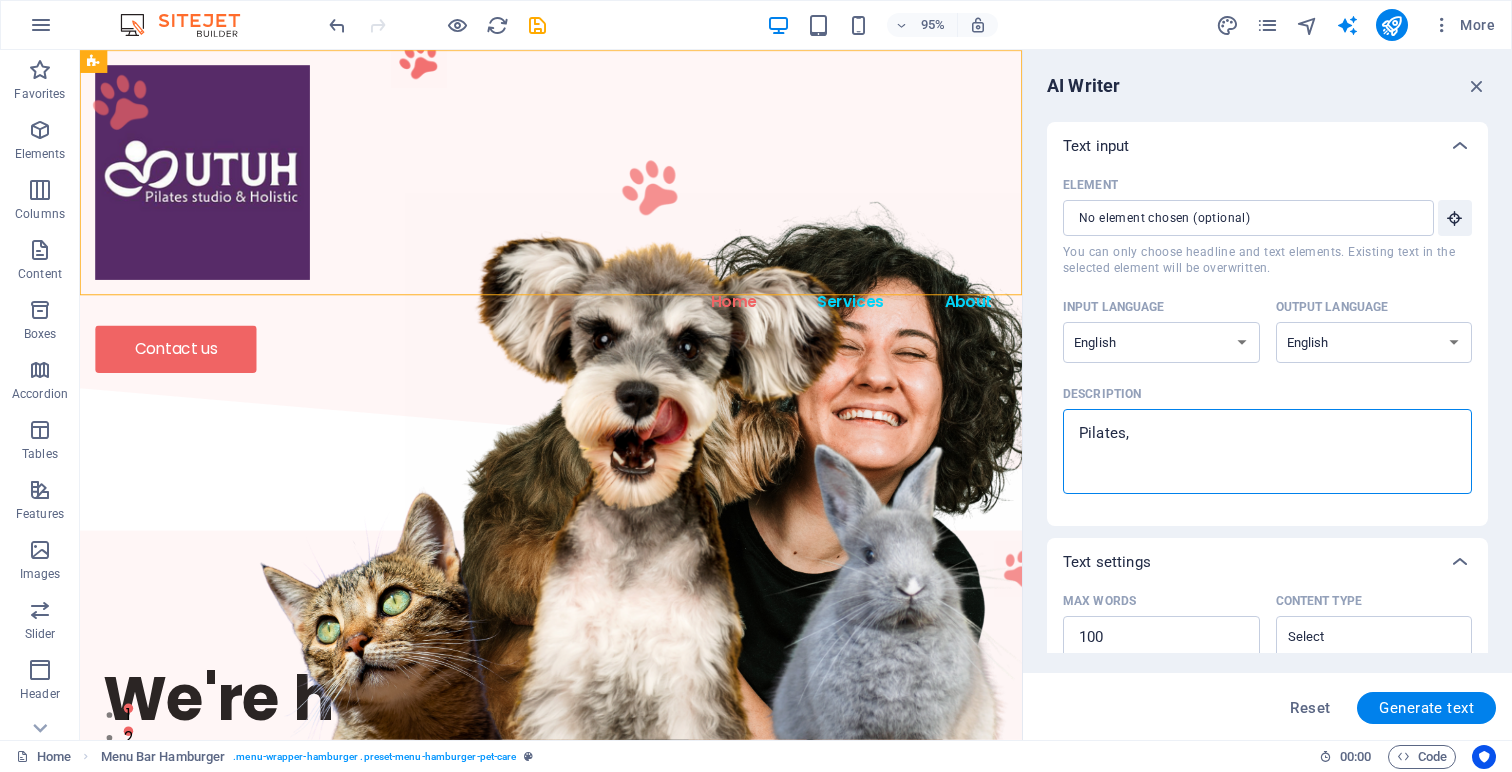 type on "Pilates," 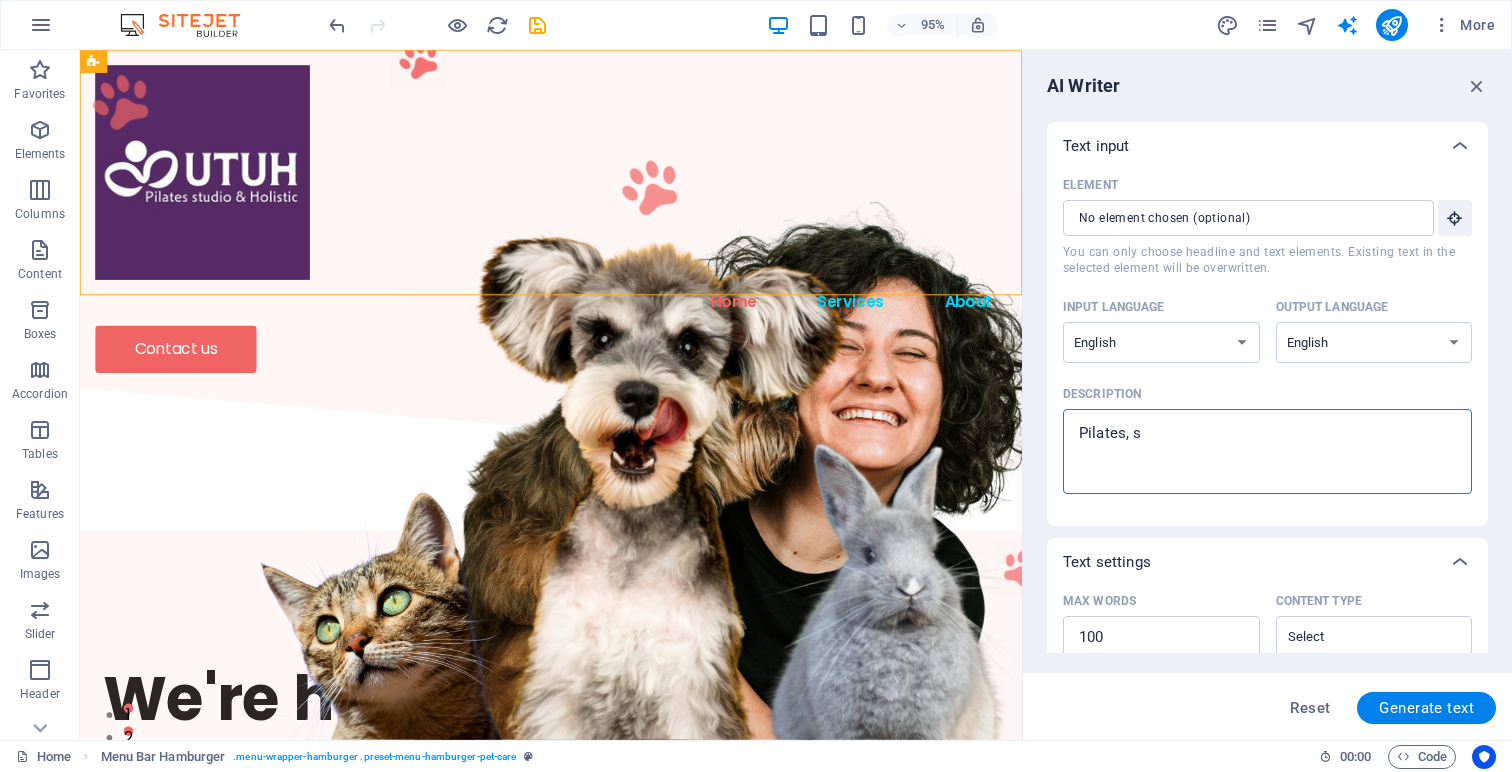 type on "Pilates, st" 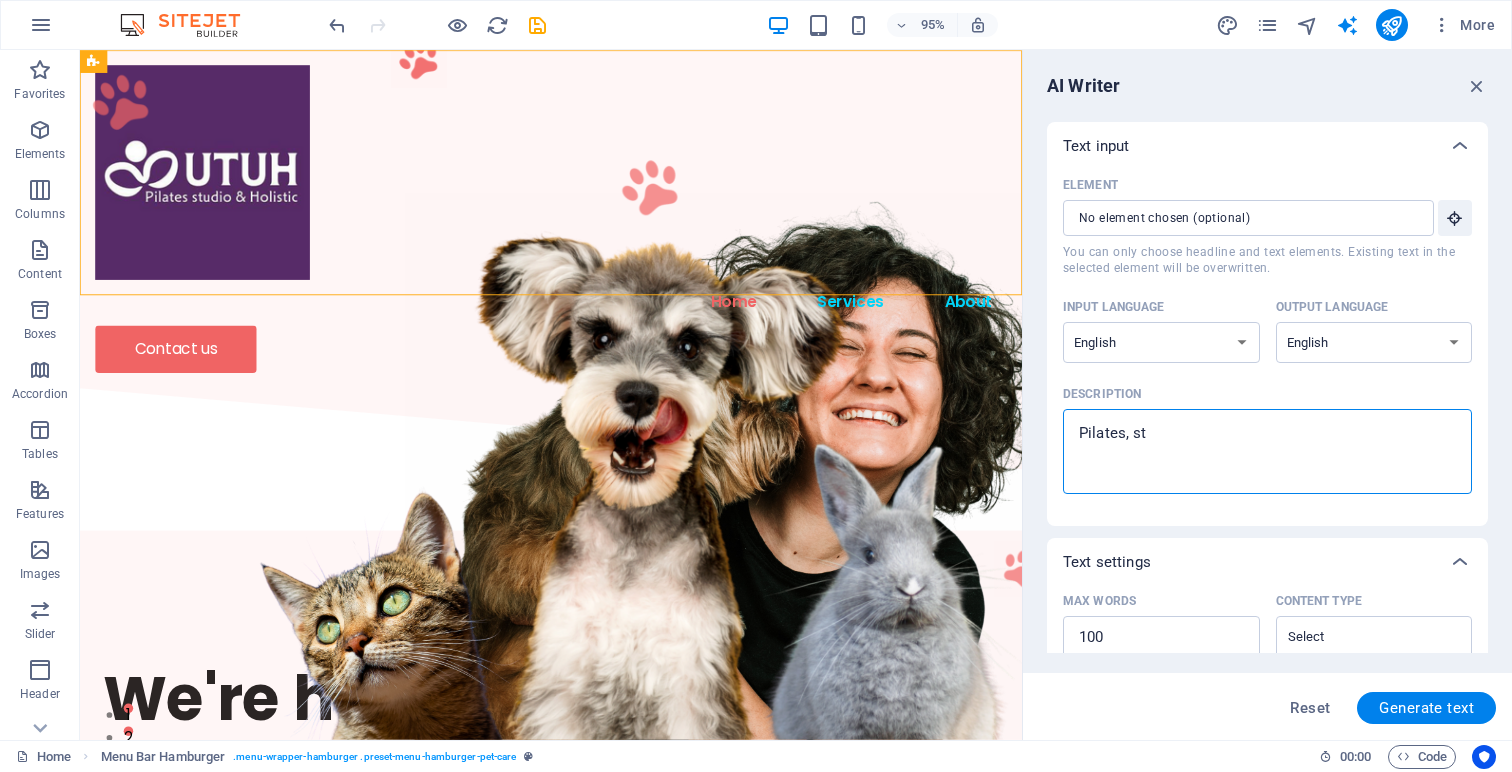 type on "Pilates, stu" 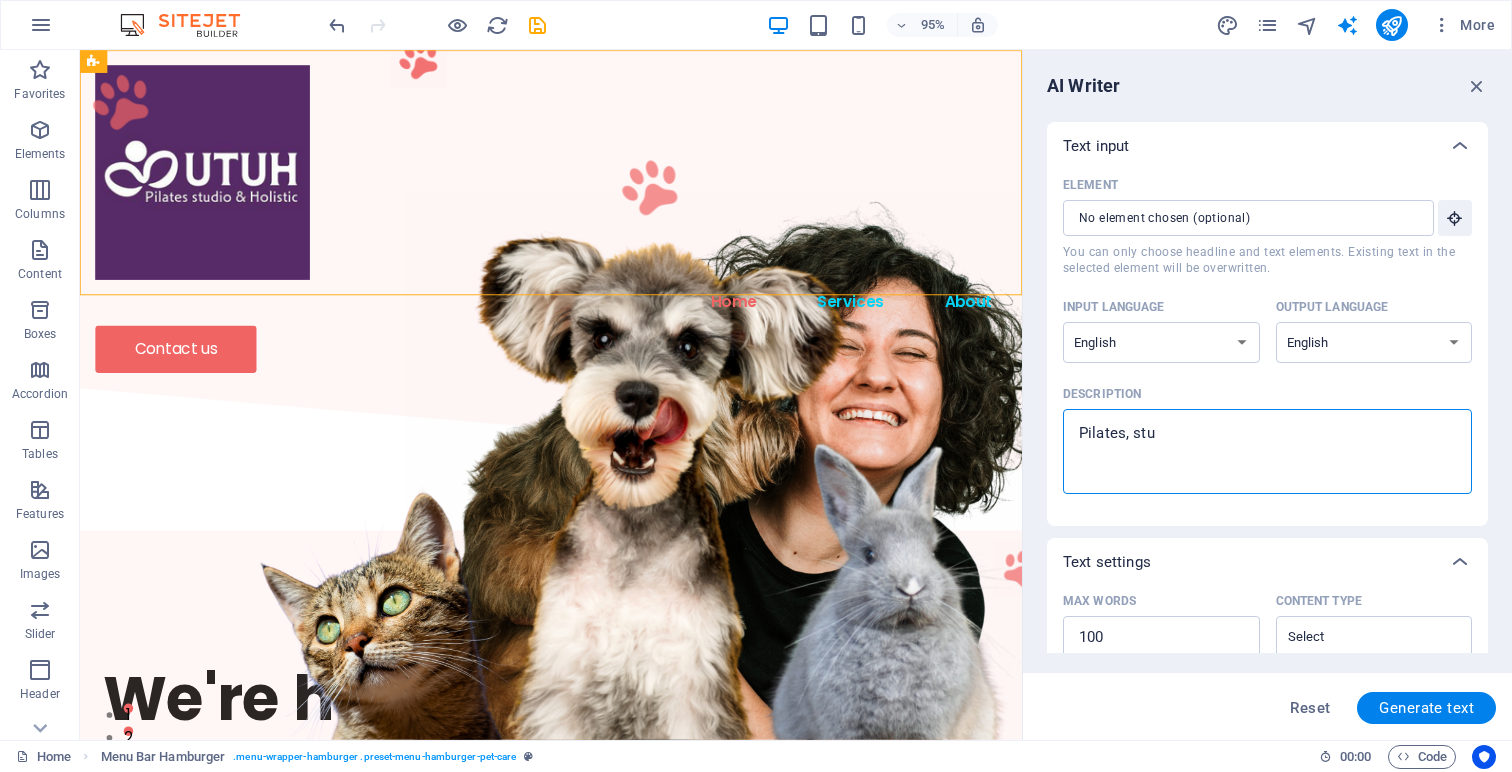 type on "Pilates, stud" 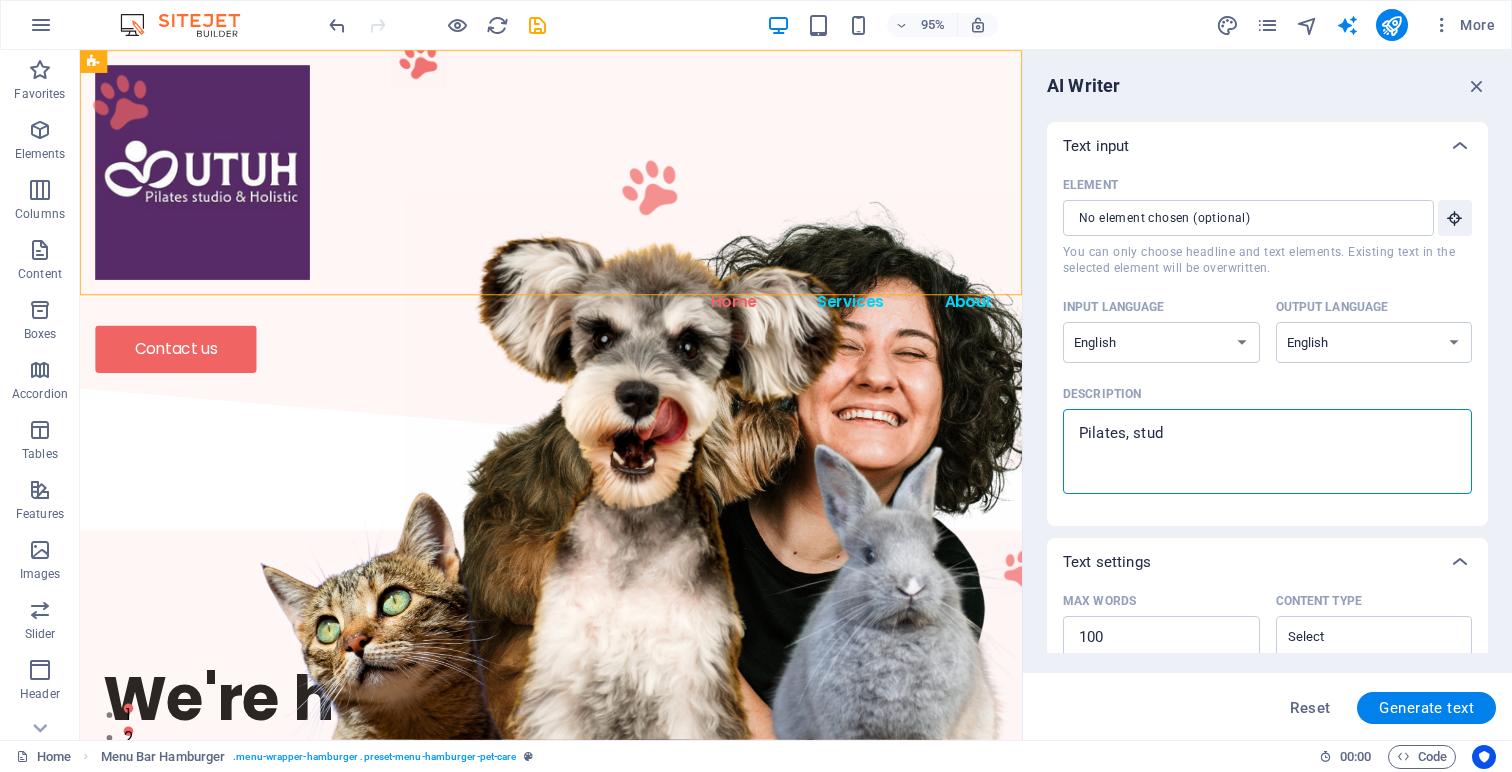 type on "Pilates, studi" 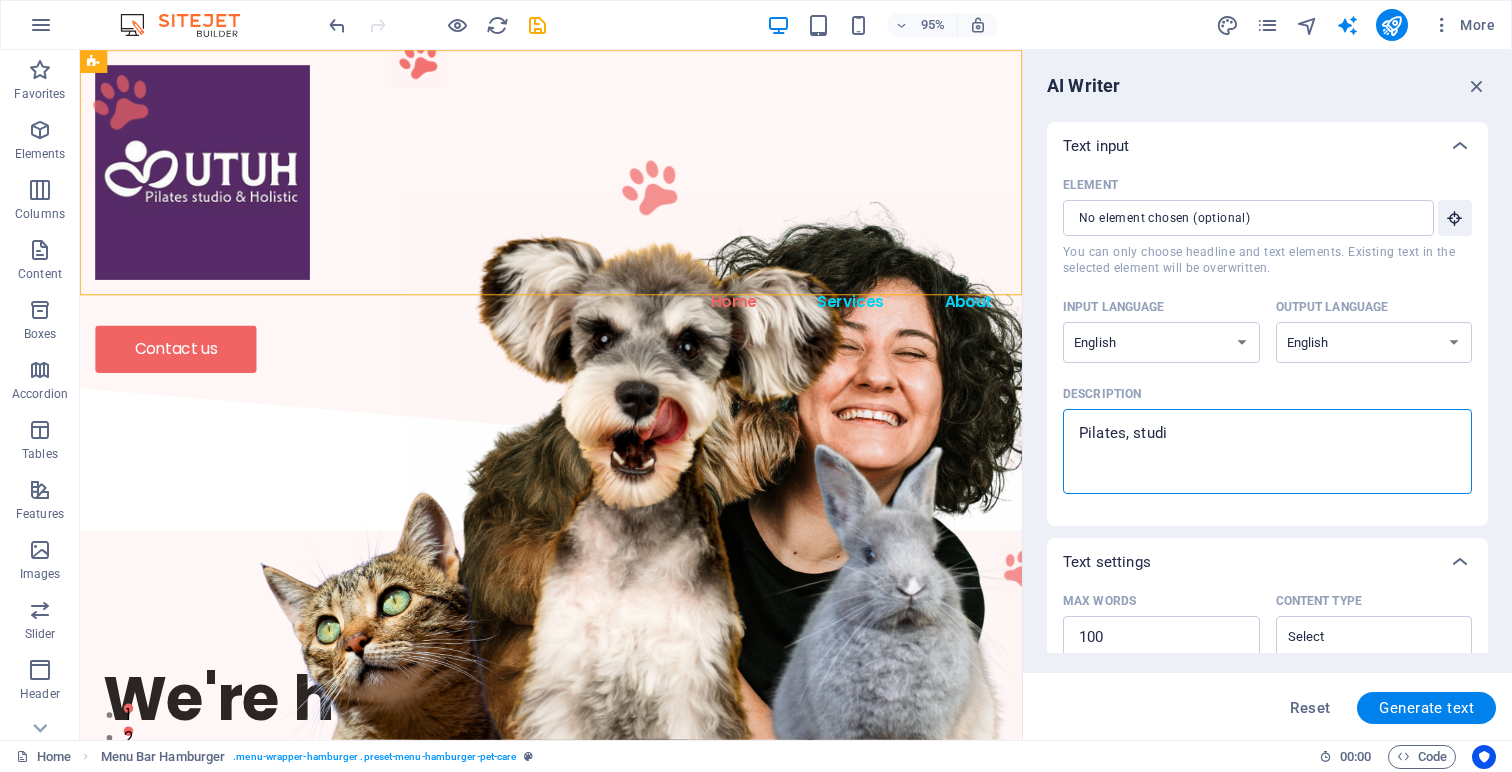 type on "Pilates, studio" 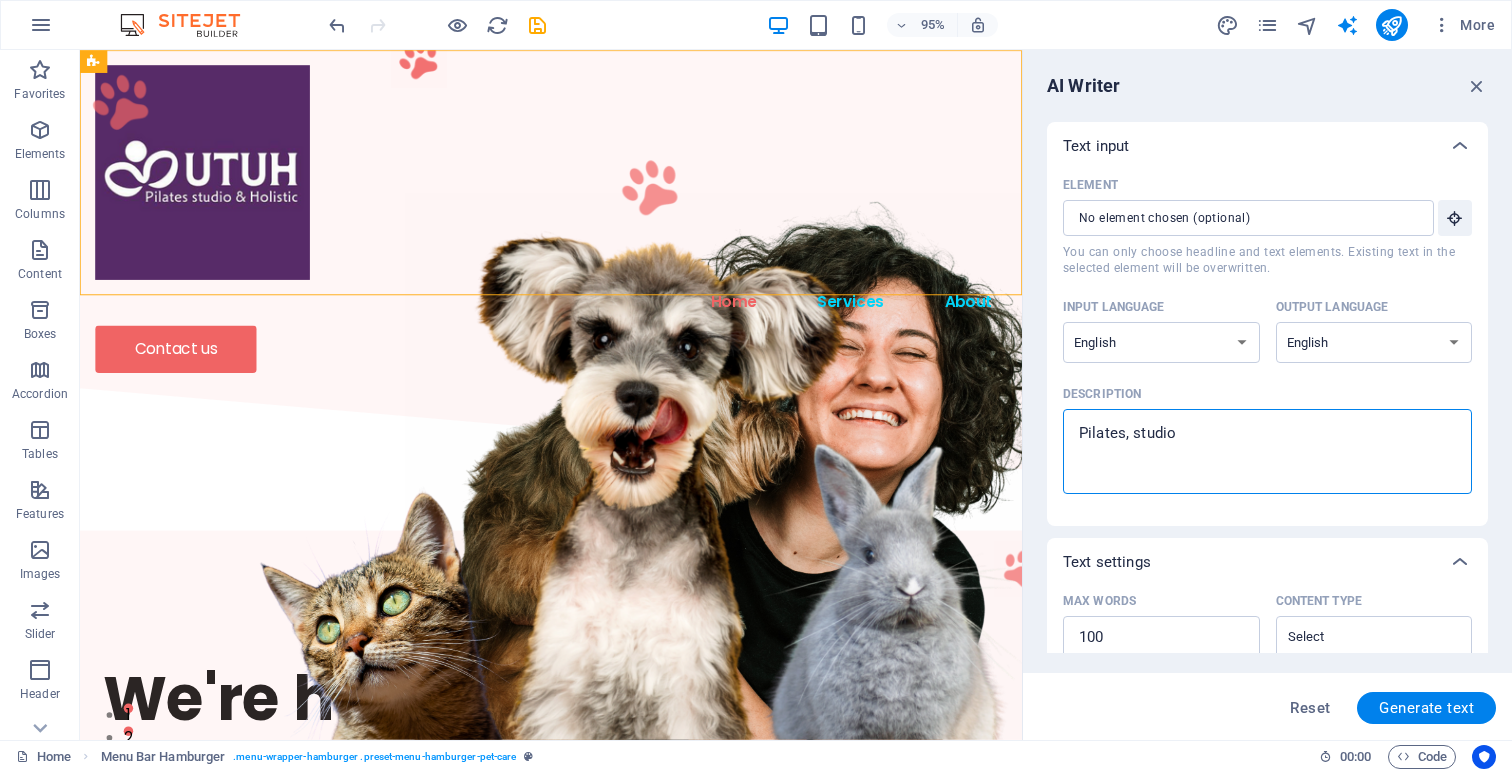 type on "Pilates, studio" 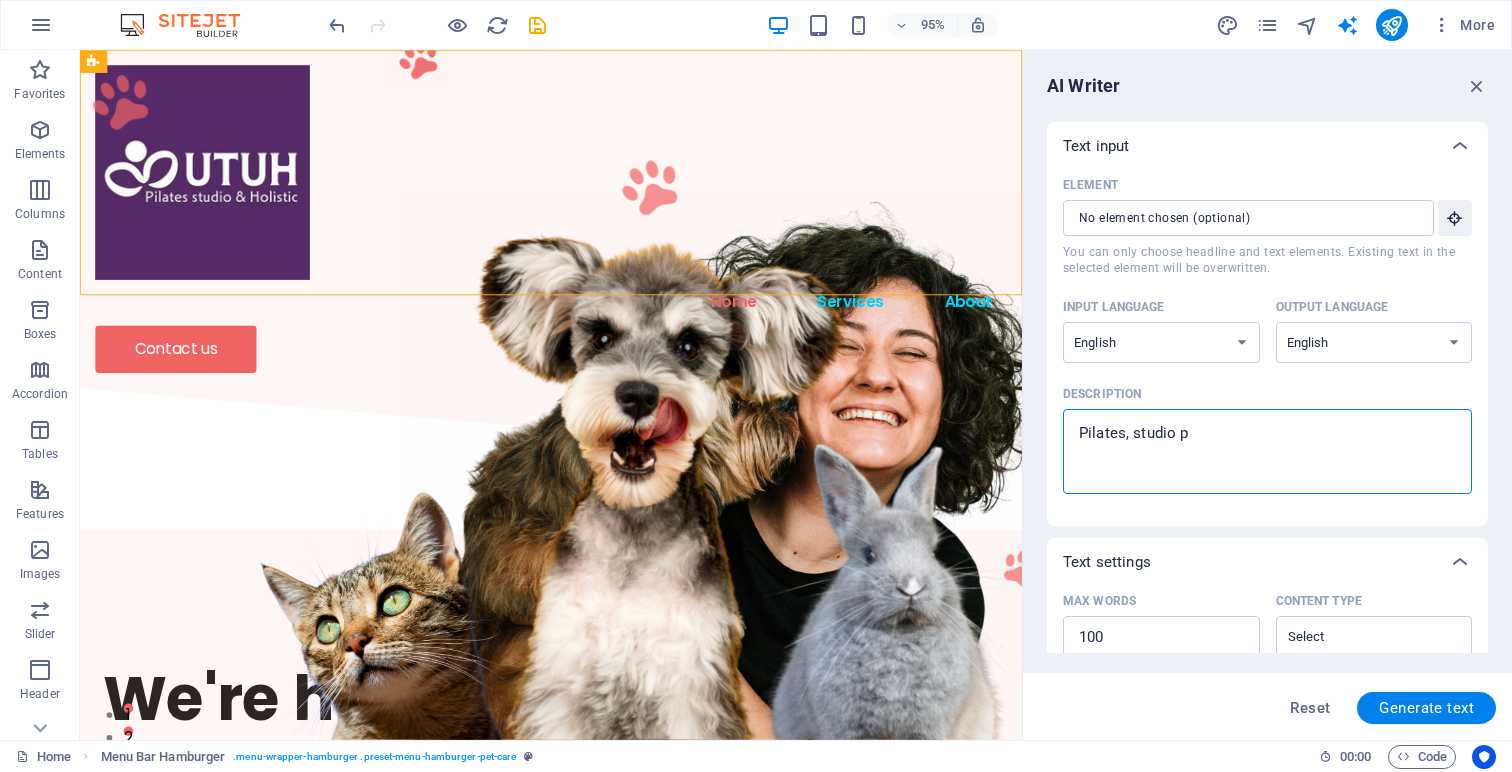type on "Pilates, studio pi" 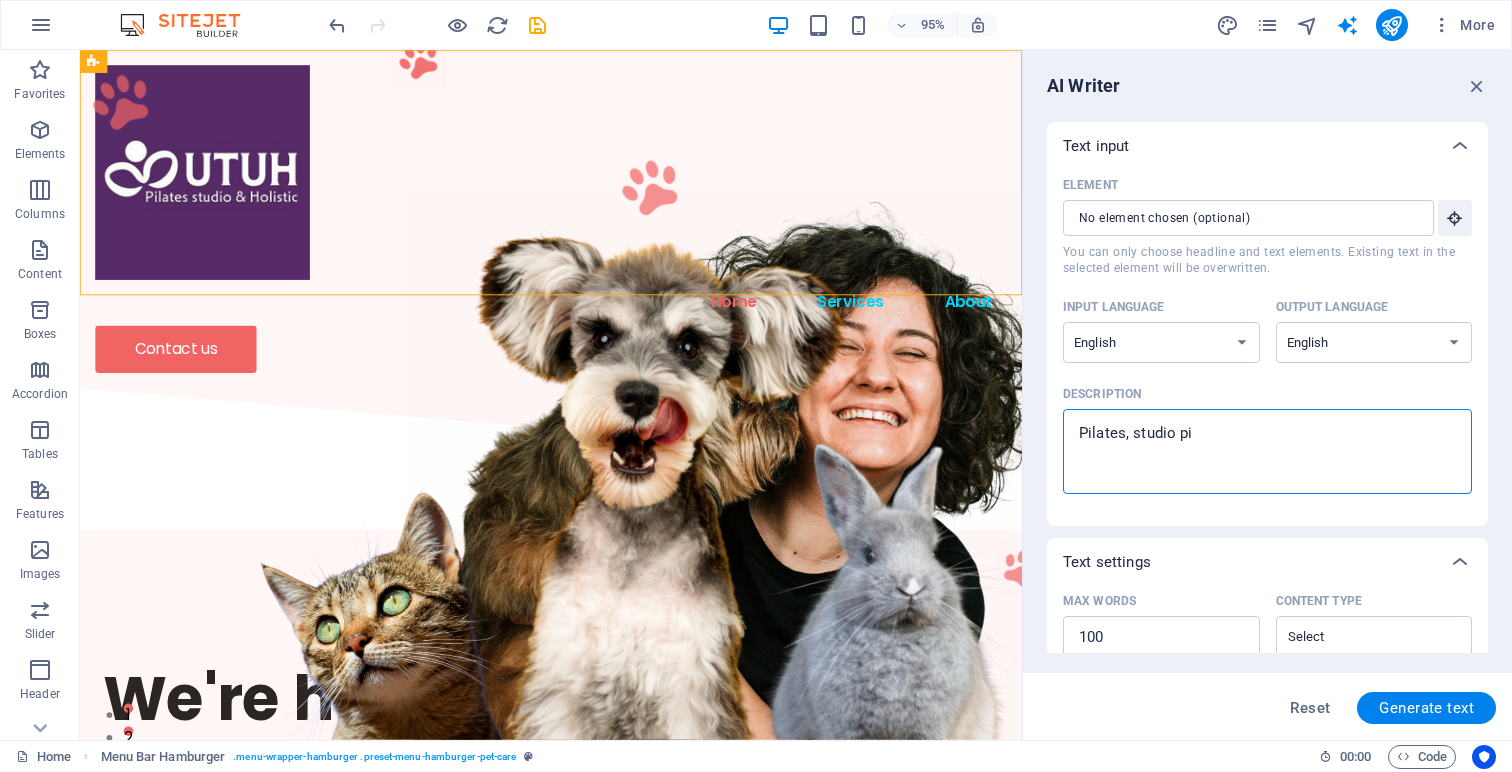 type on "Pilates, studio pil" 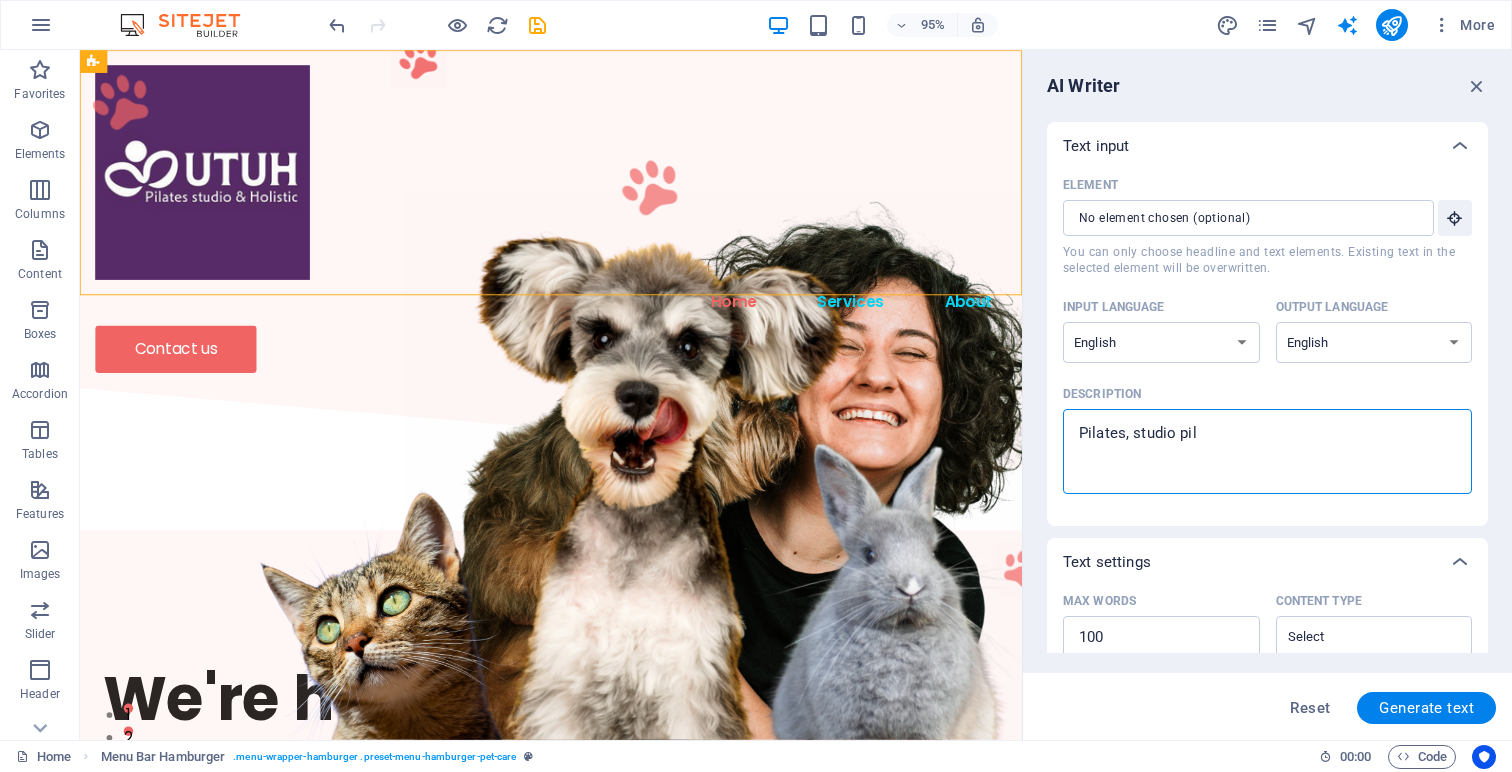 type on "Pilates, studio pila" 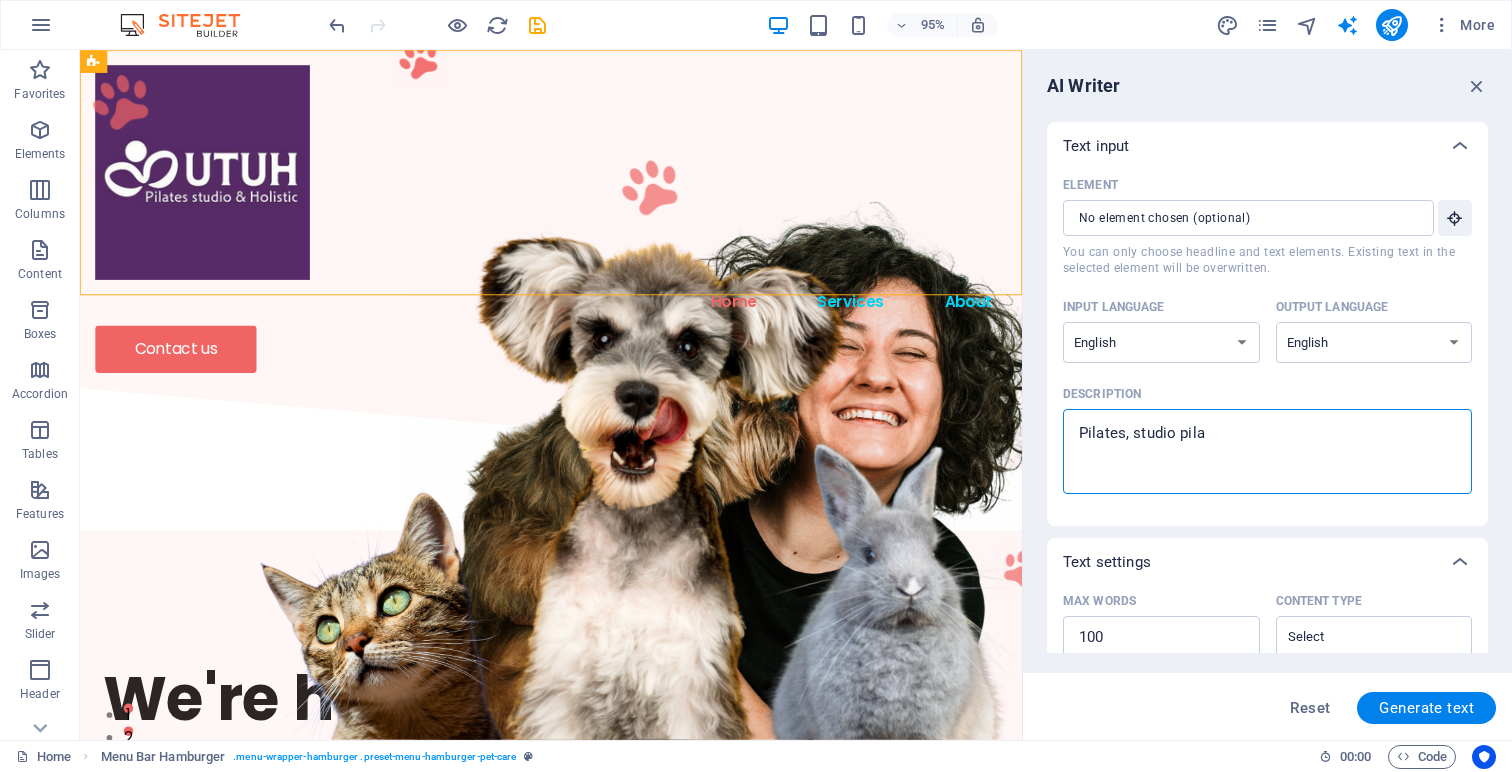 type on "Pilates, studio pilat" 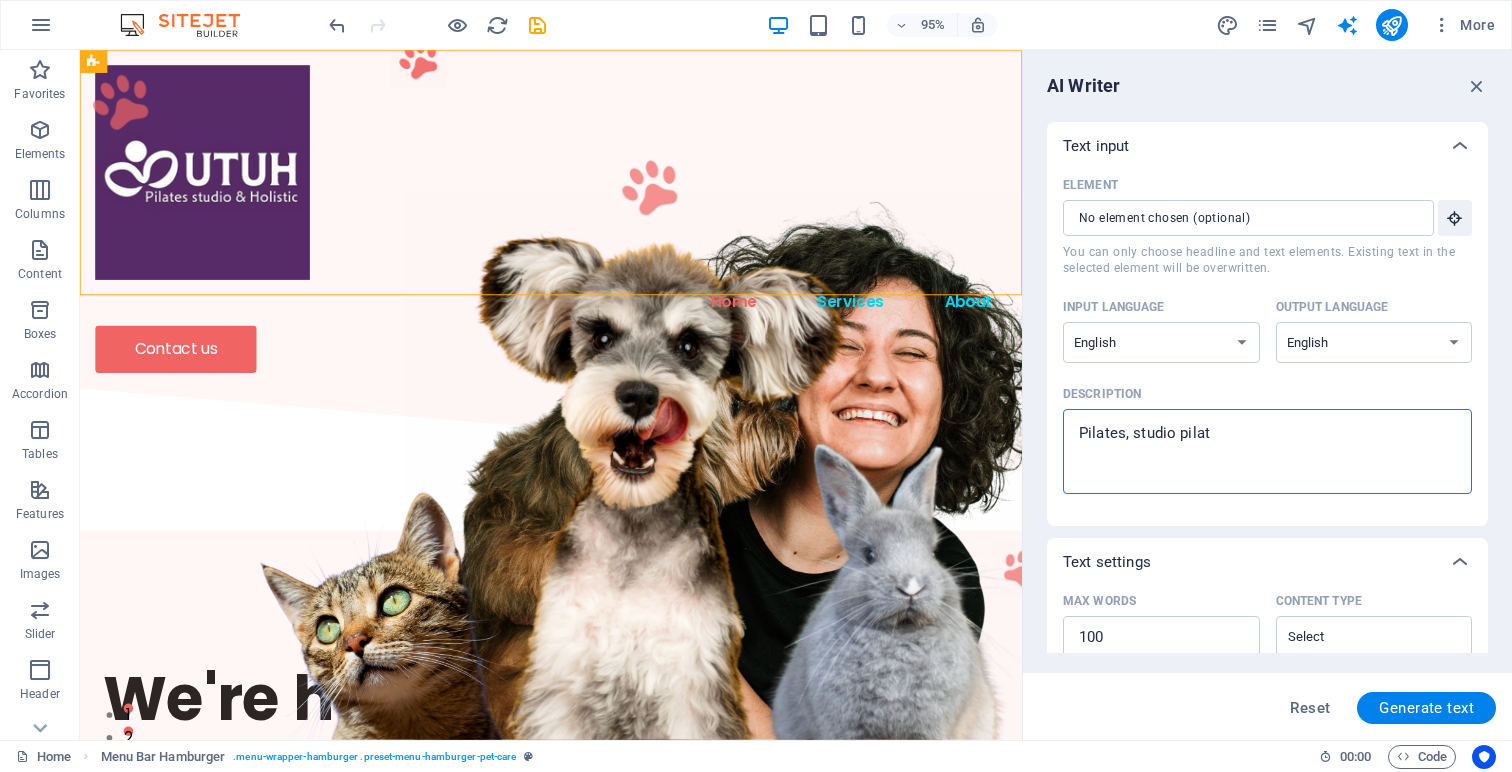type on "Pilates, studio pilate" 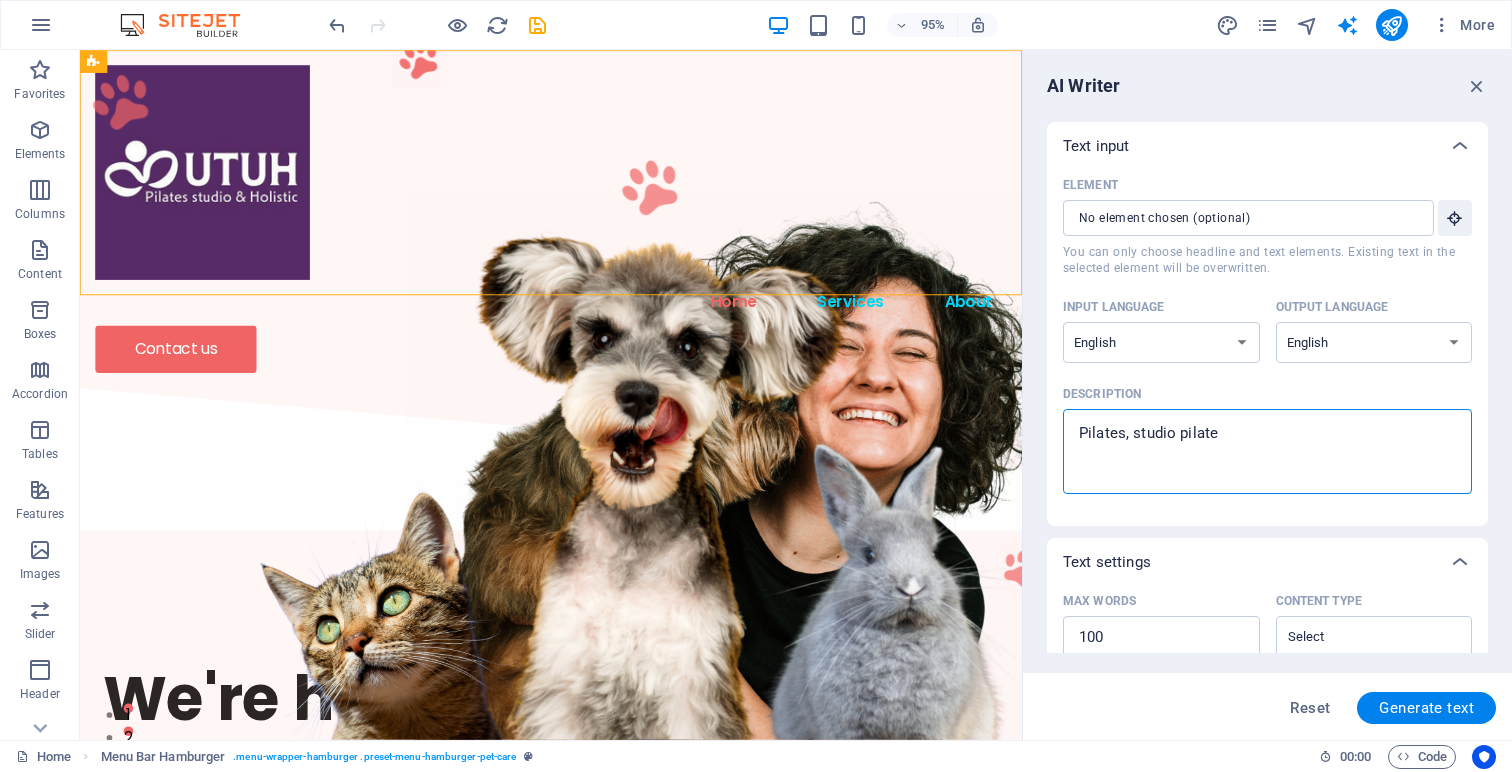 type on "Pilates, studio pilates" 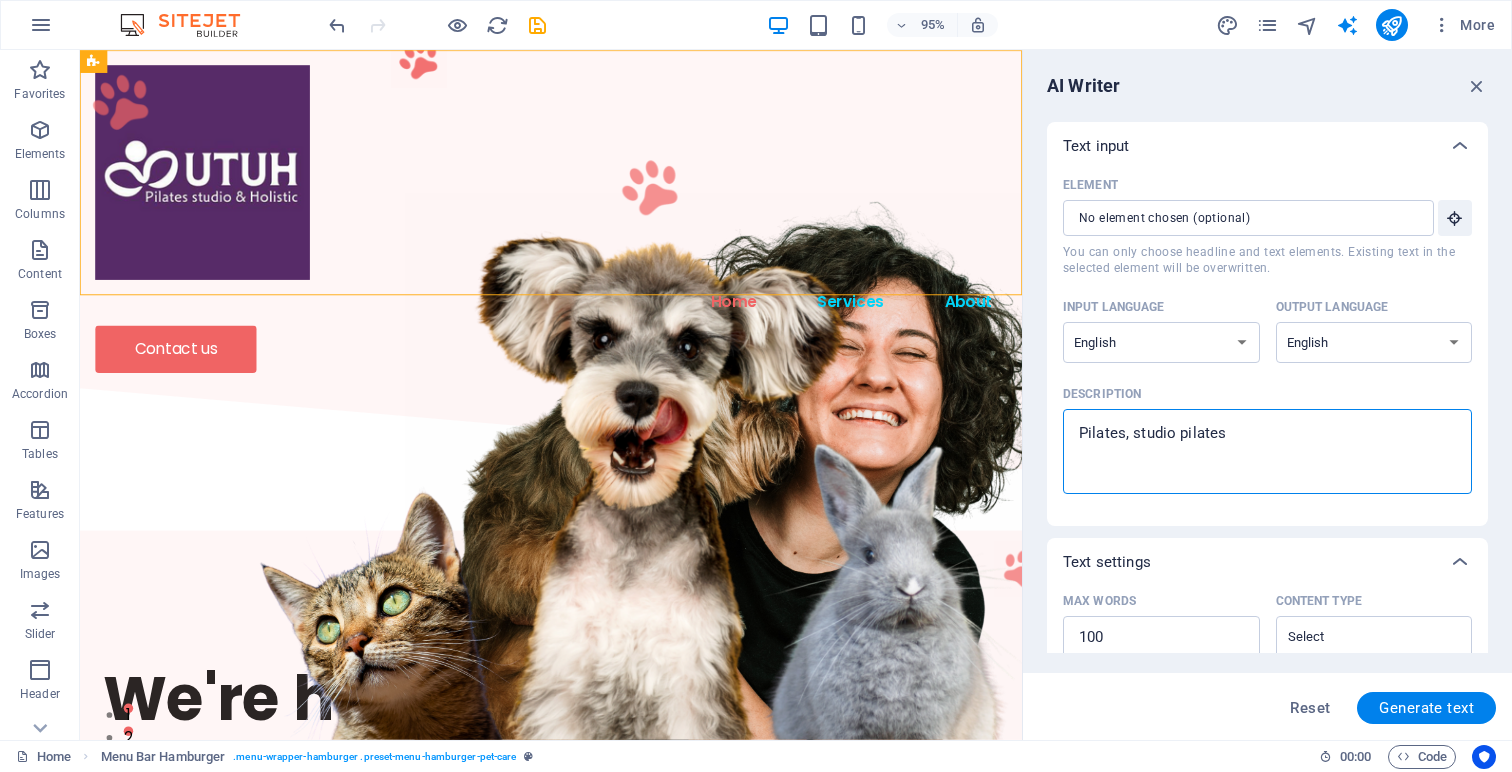 type on "Pilates, studio pilates," 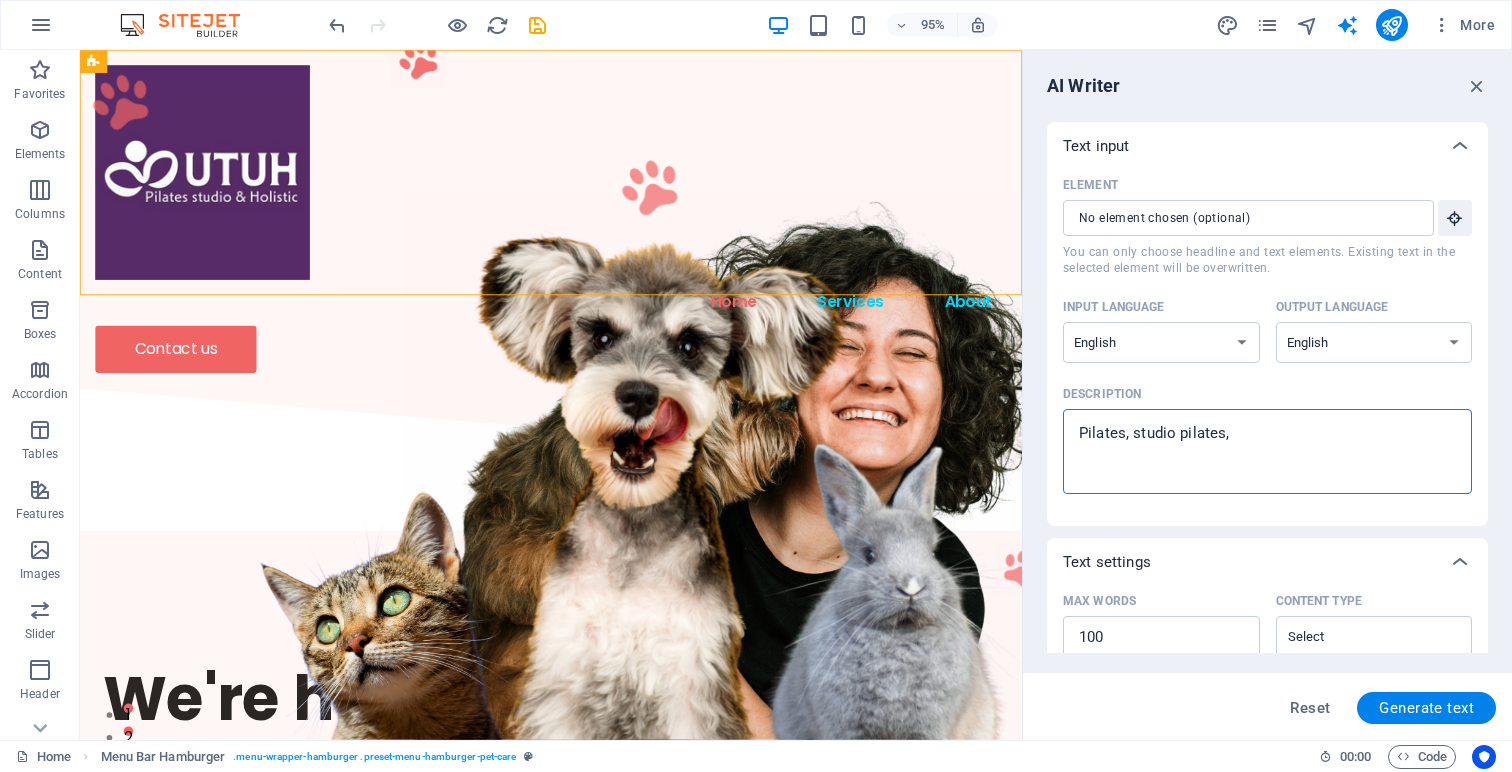 type on "Pilates, studio pilates," 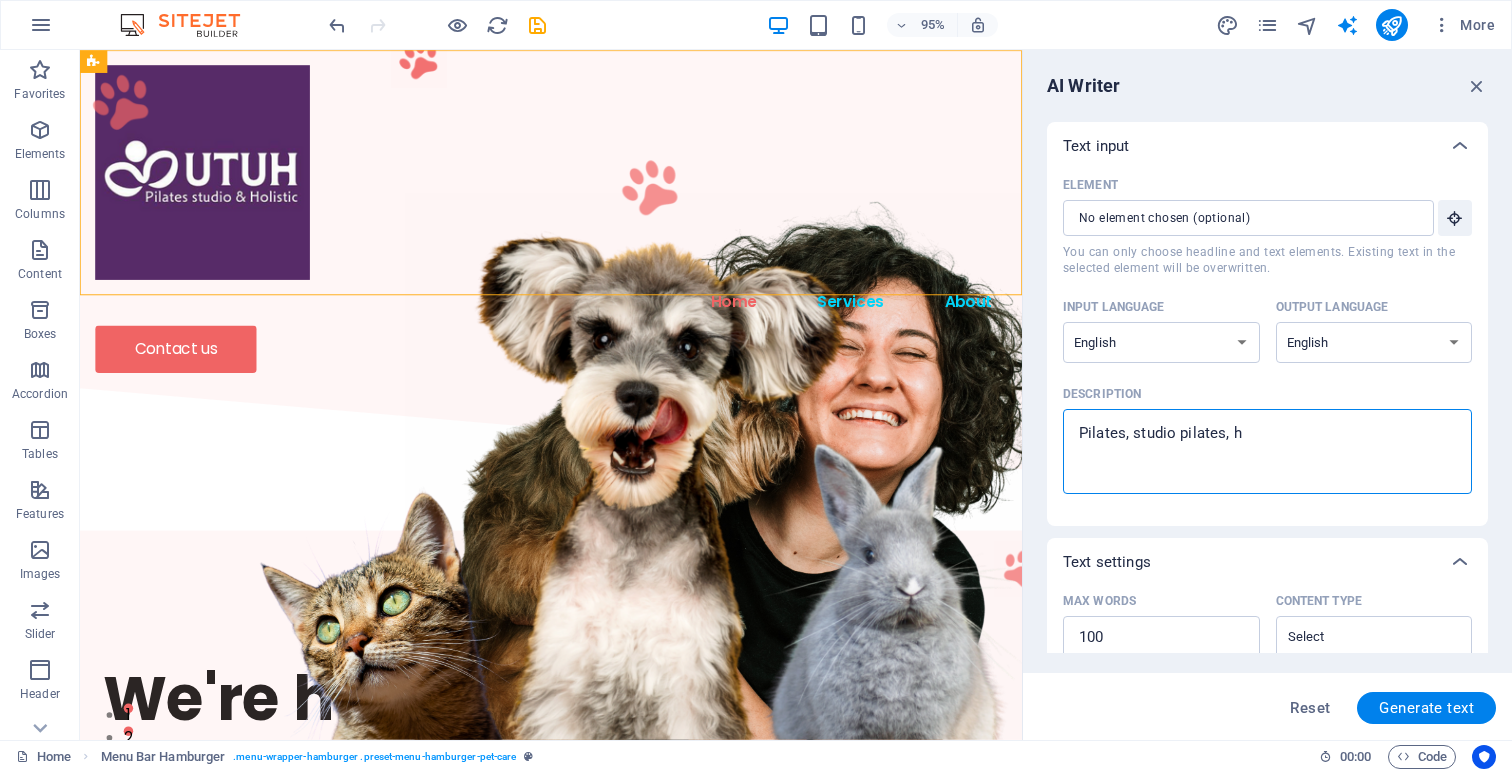 type on "Pilates, studio pilates, ho" 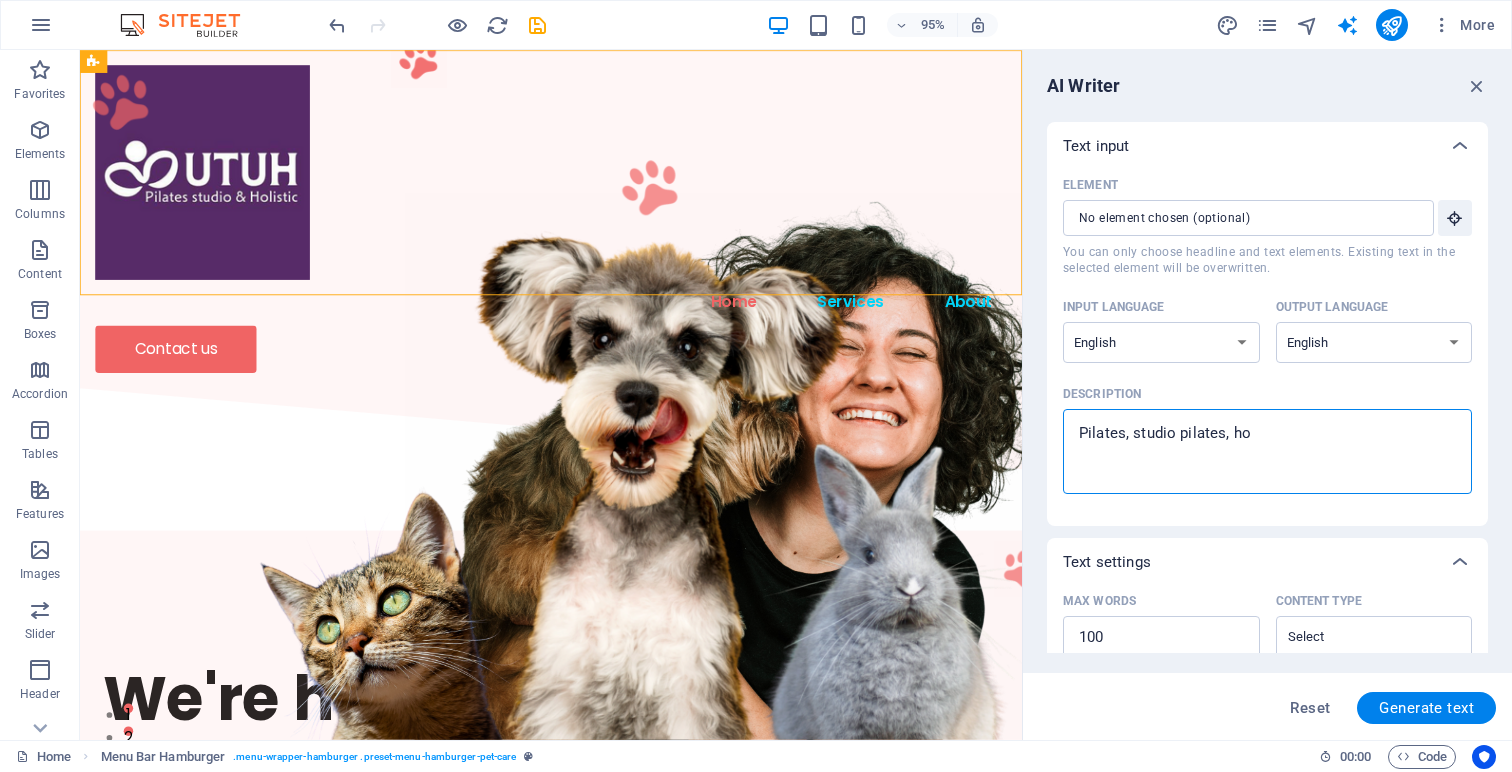 type on "Pilates, studio pilates, hol" 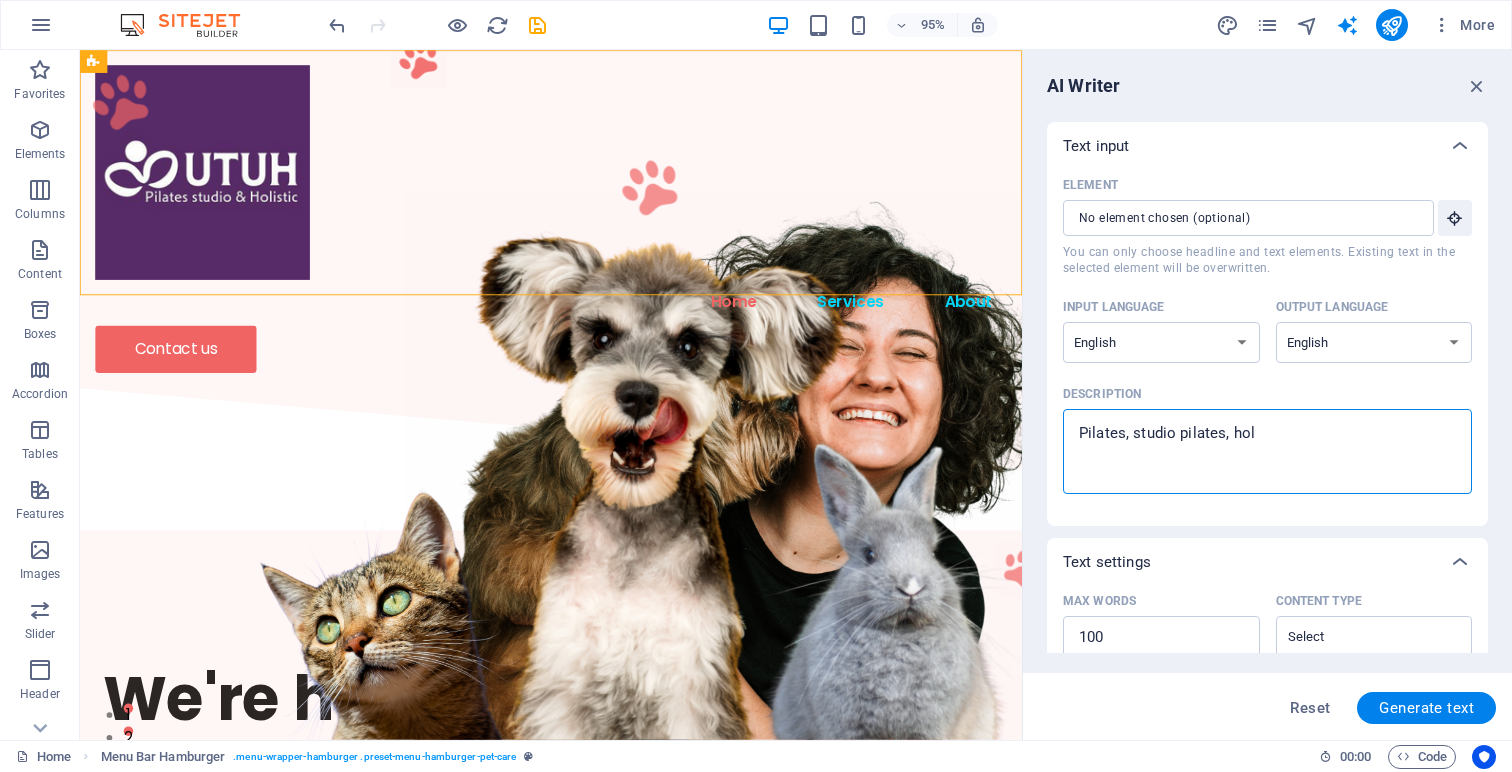 type on "Pilates, studio pilates, holi" 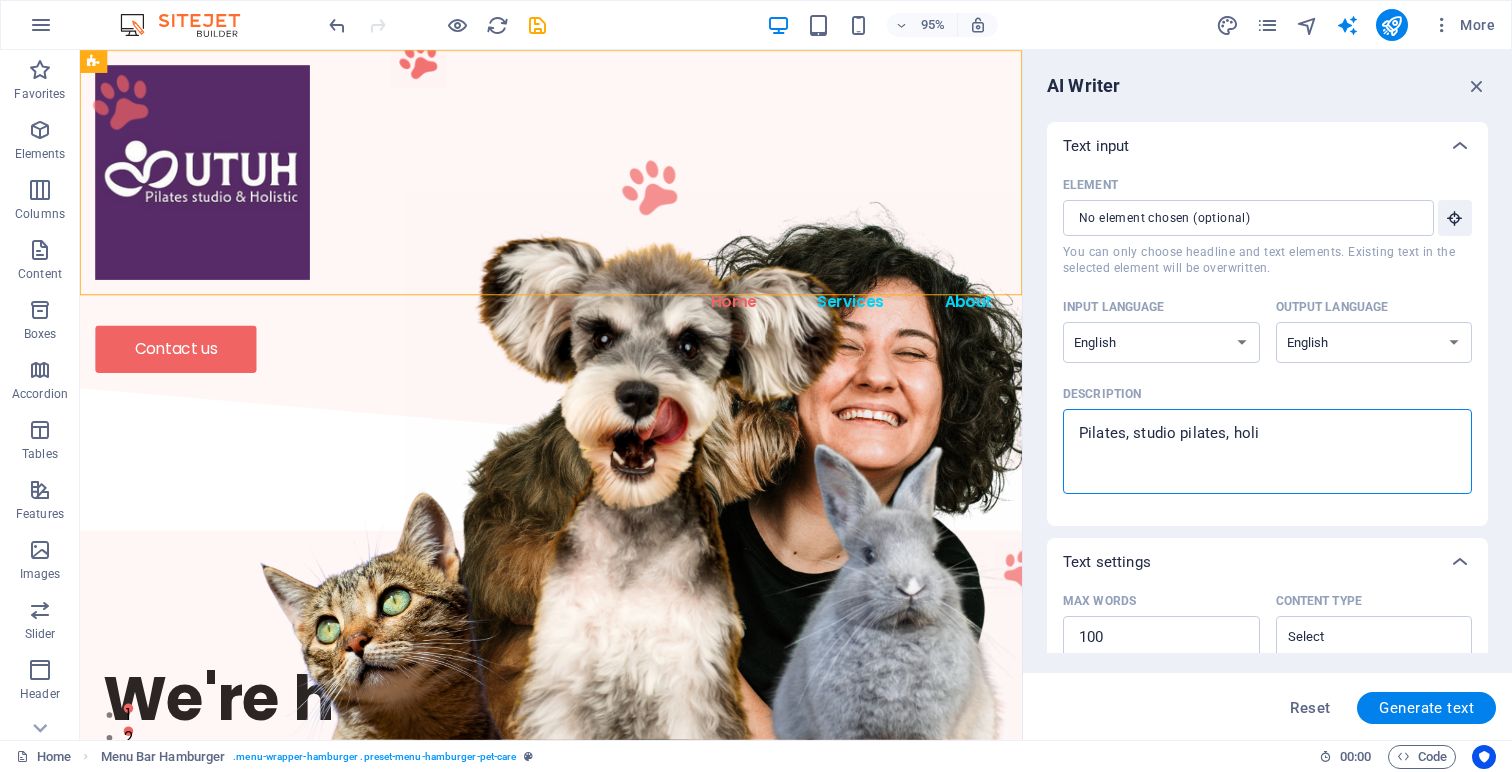 type on "Pilates, studio pilates, holis" 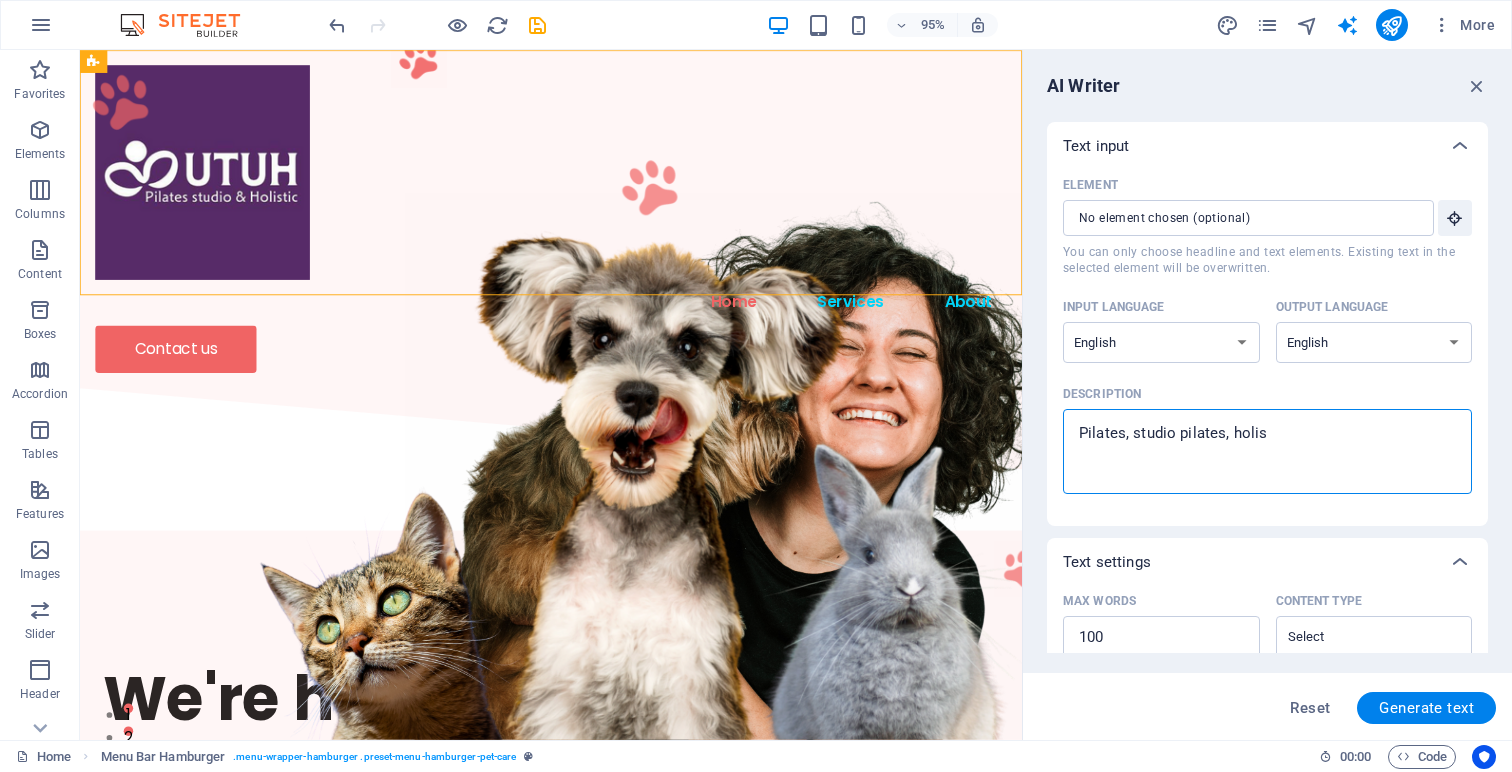 type on "Pilates, studio pilates, holisc" 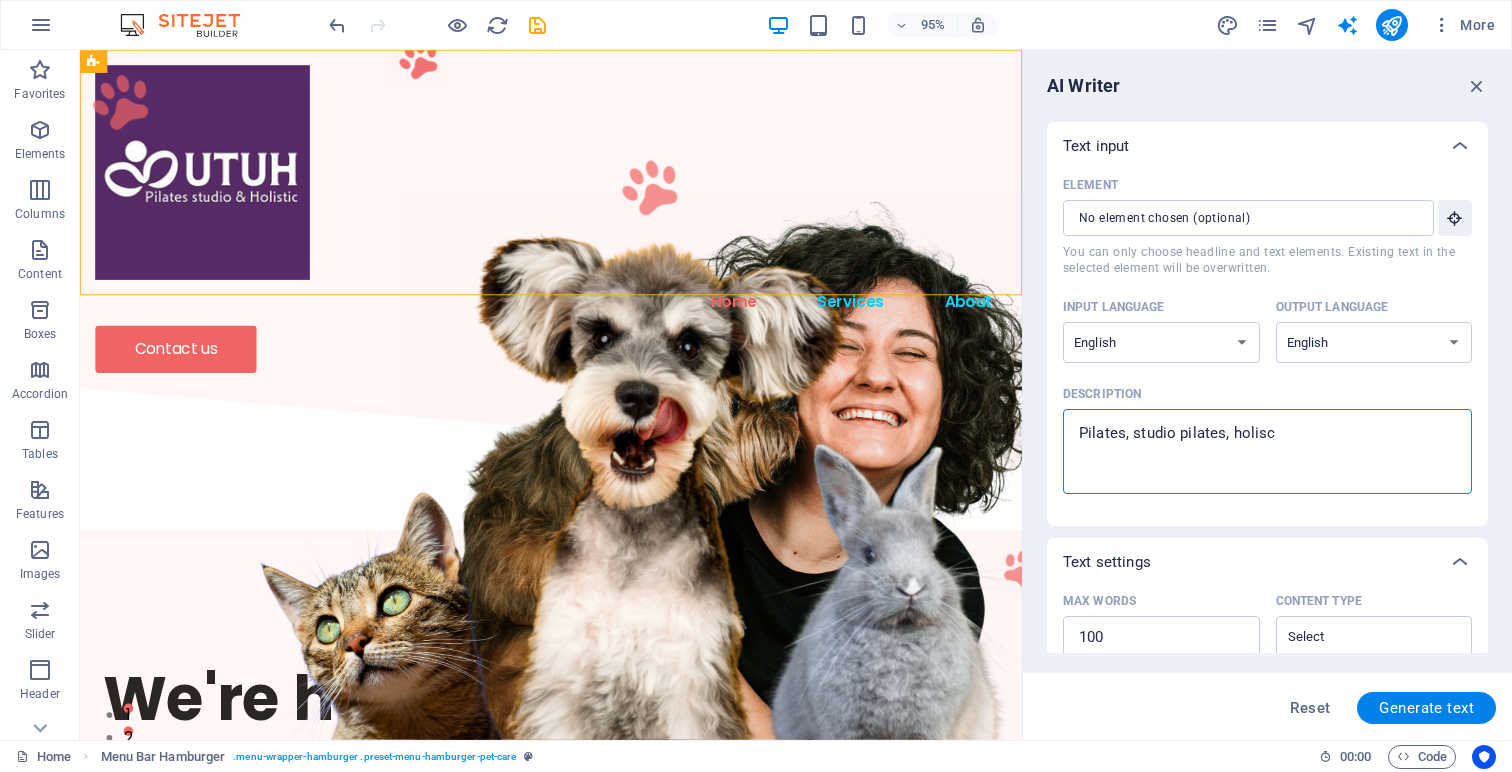 type on "Pilates, studio pilates, holis" 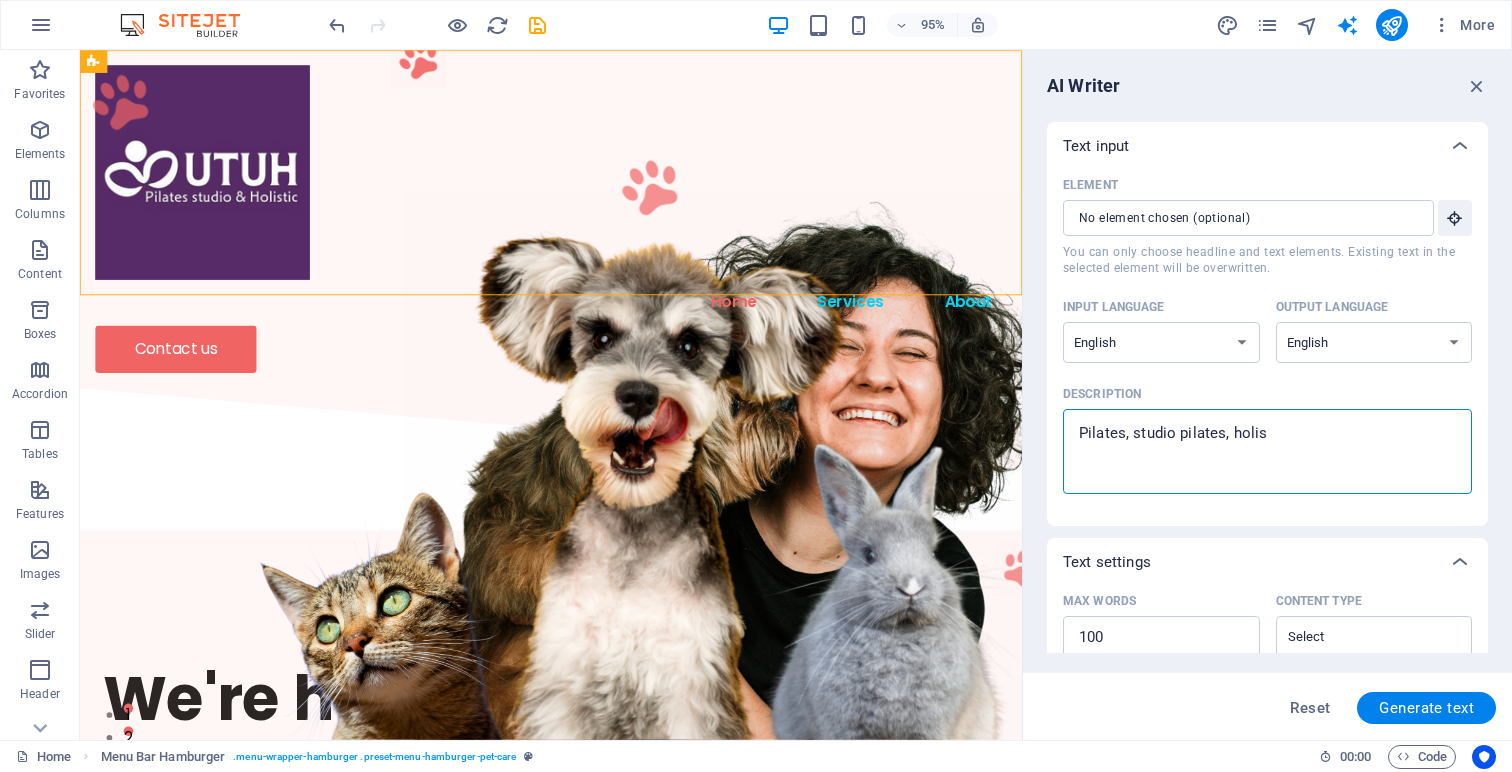 type on "Pilates, studio pilates, holist" 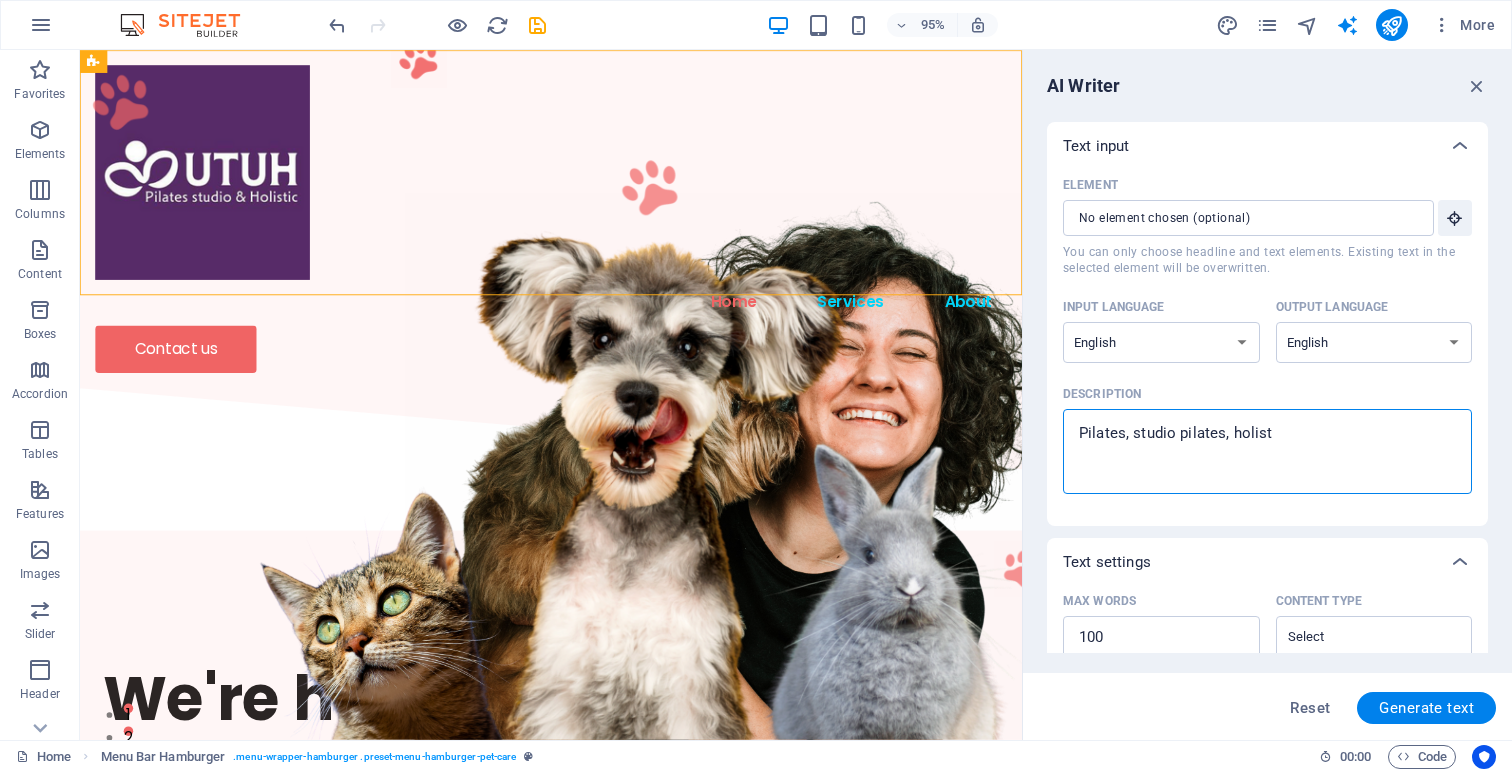 type on "Pilates, studio pilates, holisti" 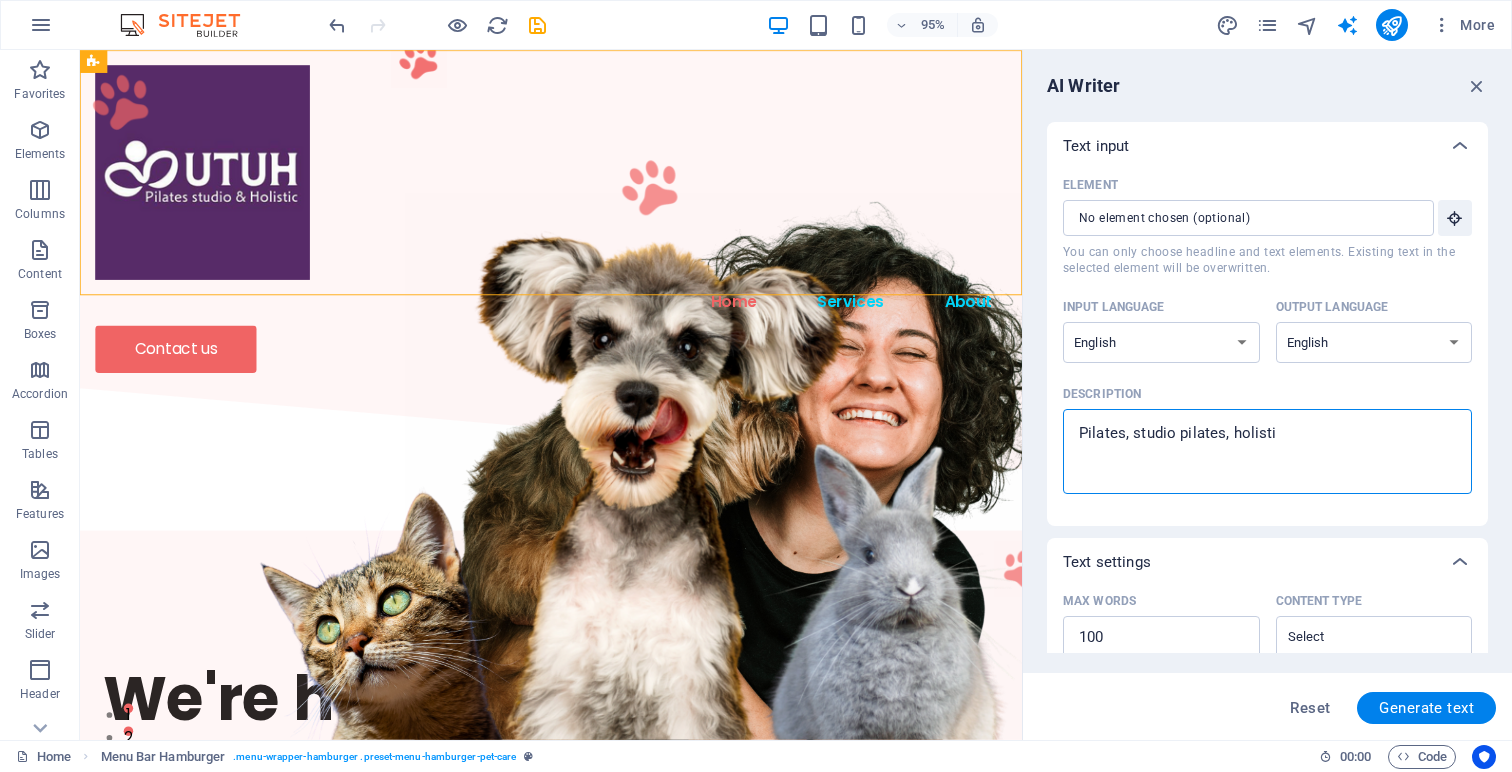 type on "Pilates, studio pilates, holistic" 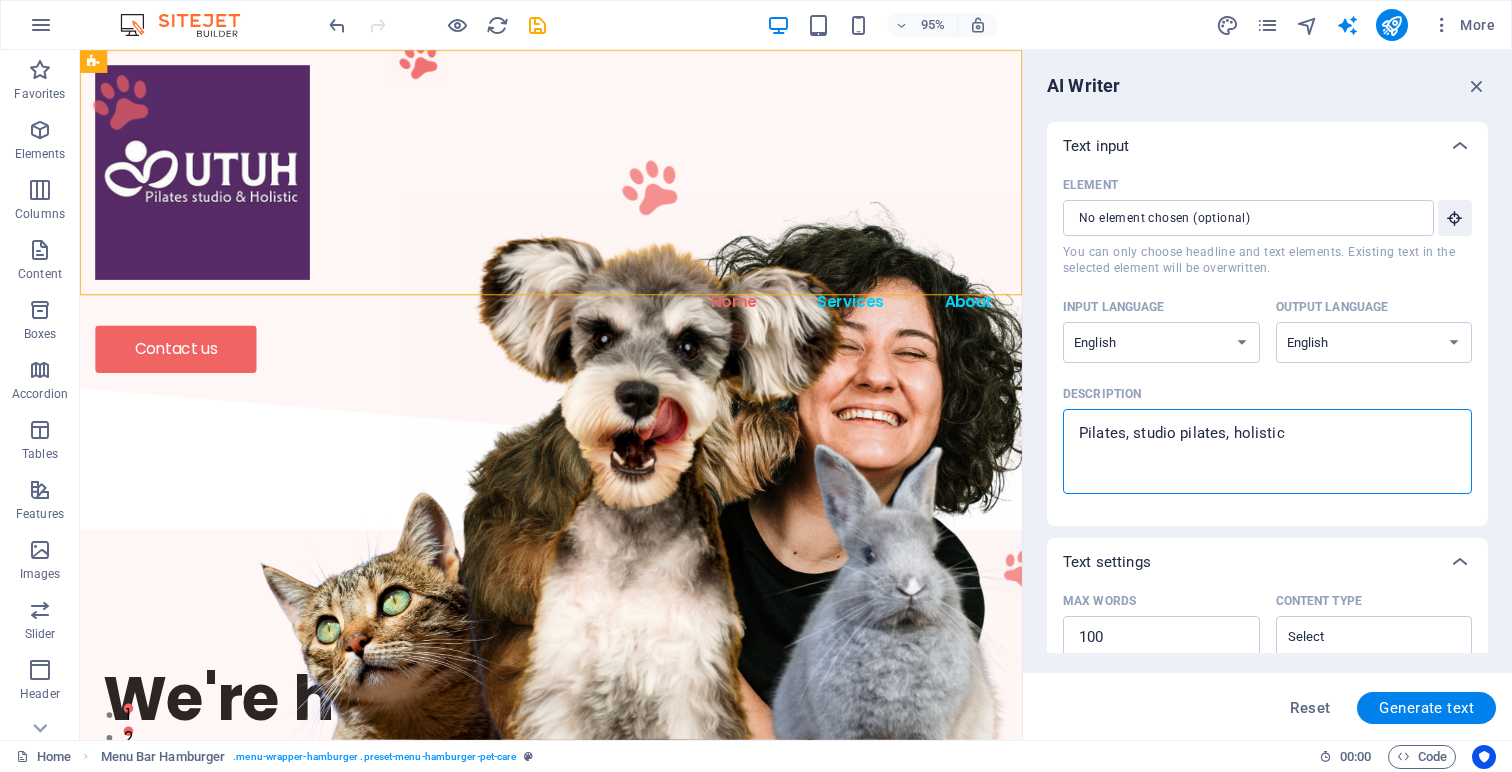 type on "Pilates, studio pilates, holistic" 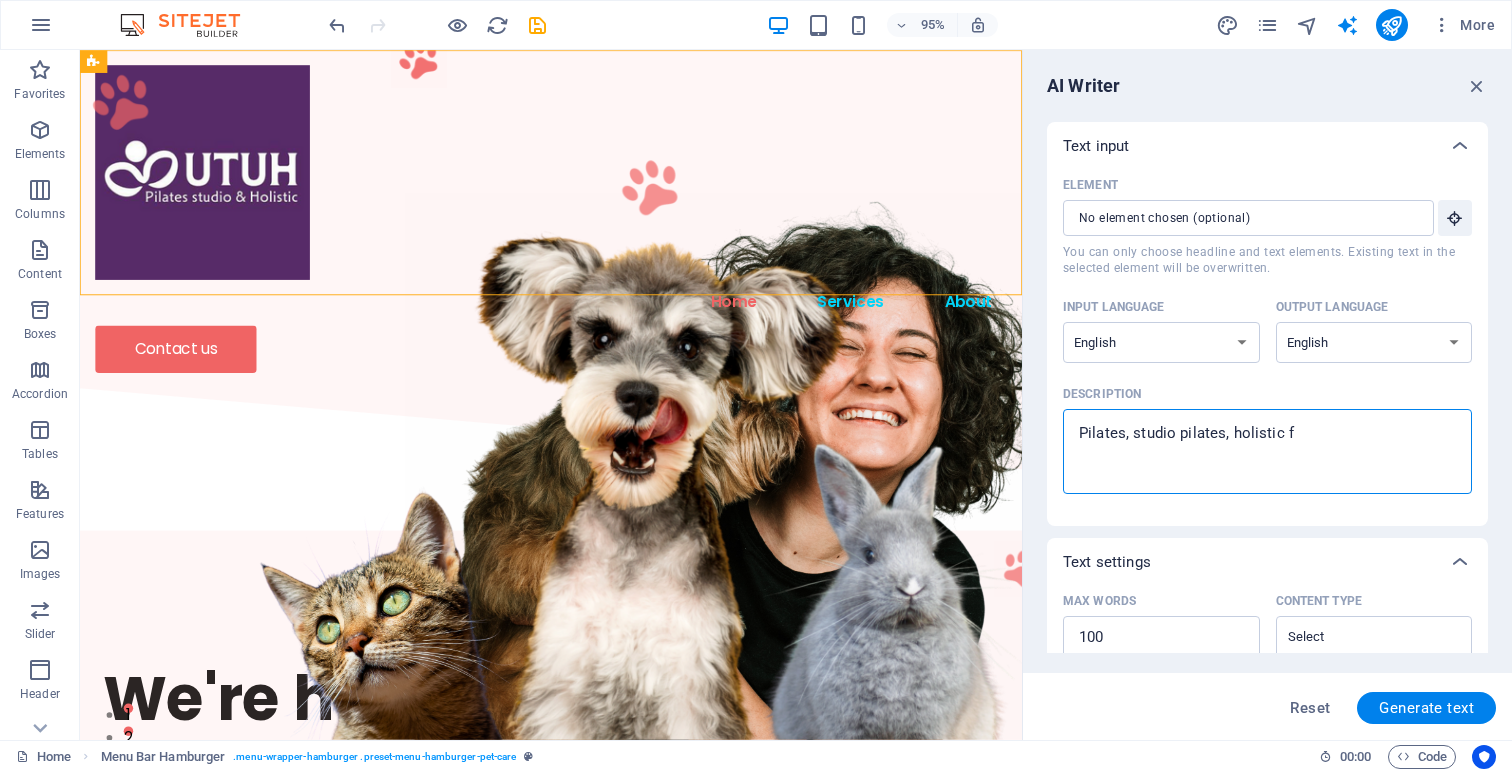 type on "Pilates, studio pilates, holistic fi" 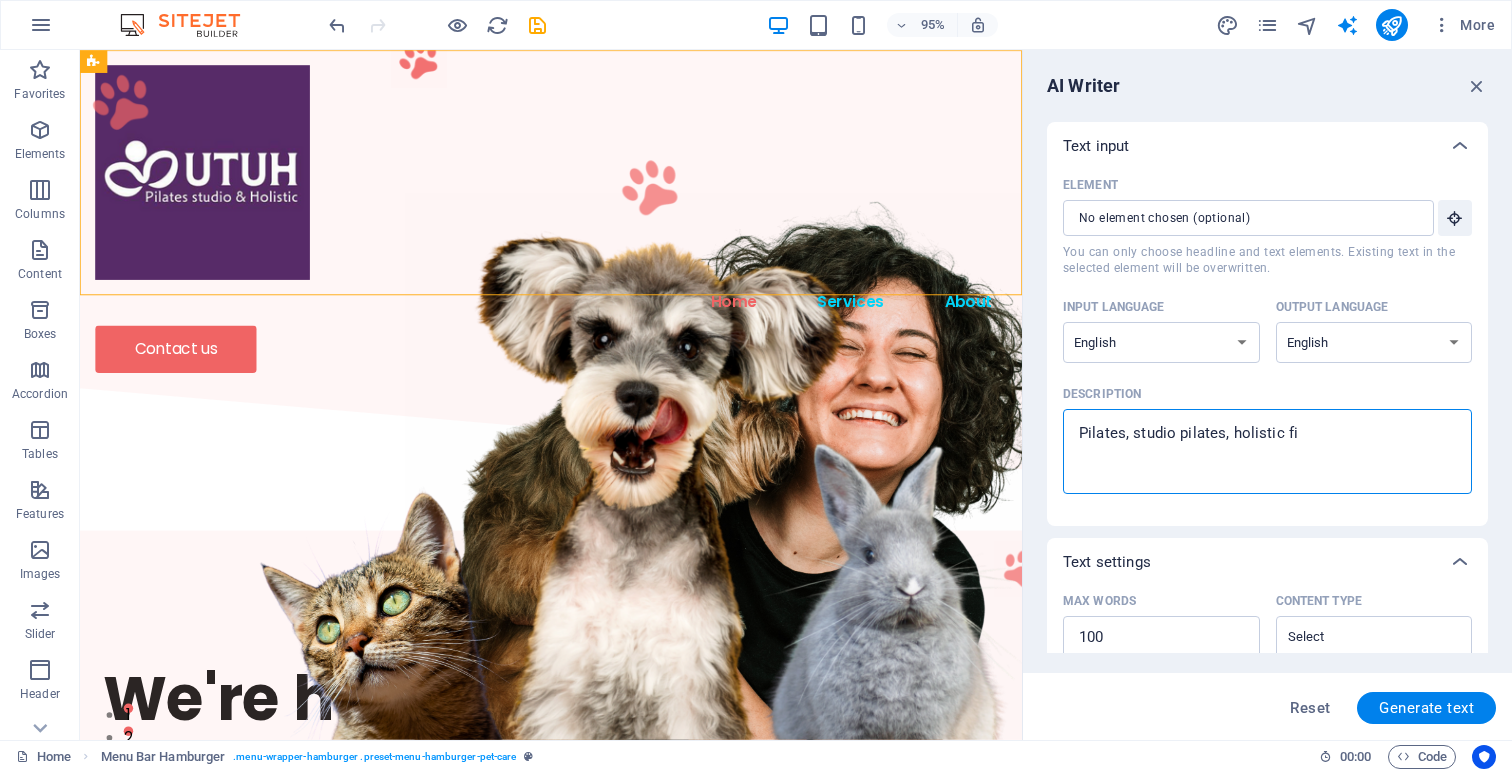 type on "Pilates, studio pilates, holistic fis" 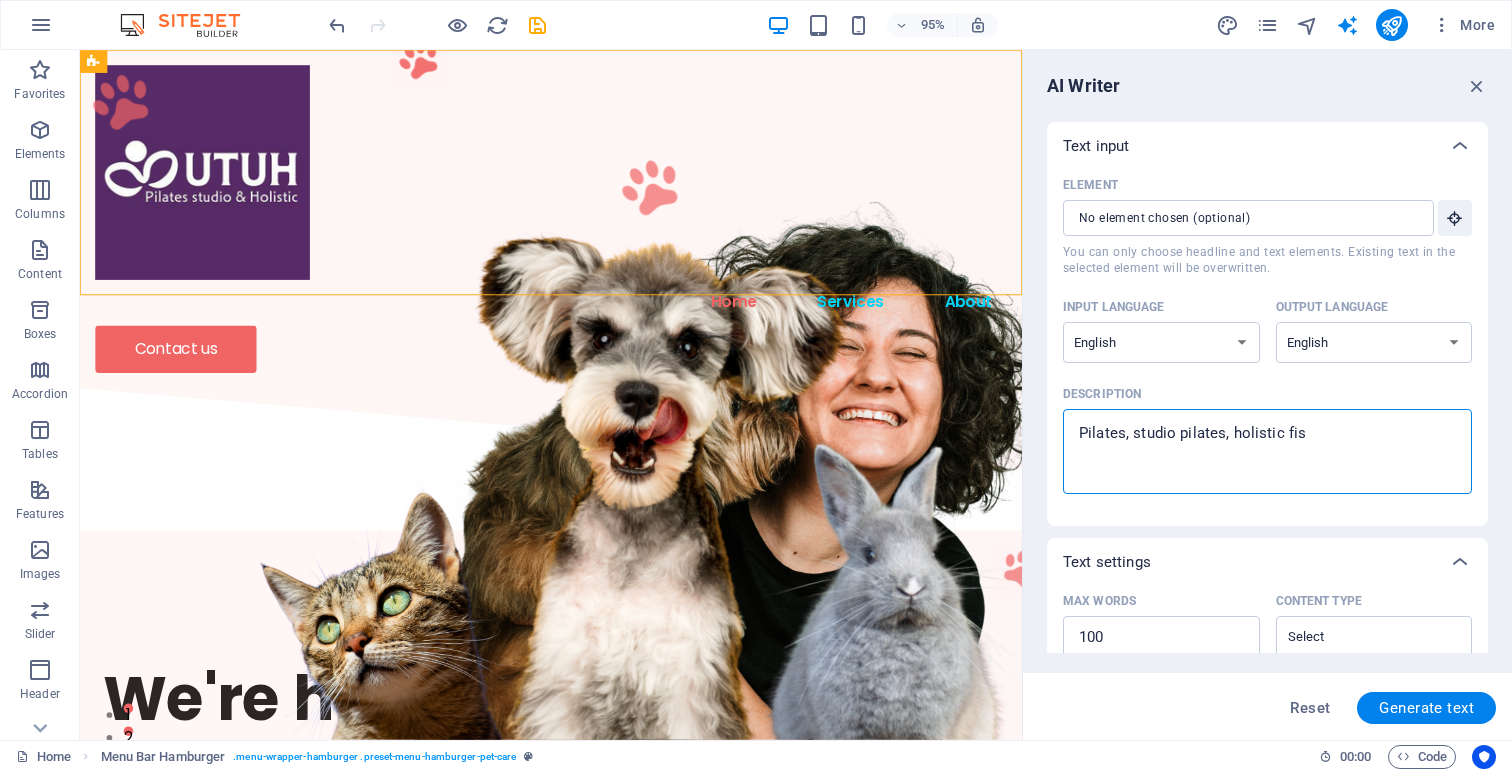 type on "Pilates, studio pilates, holistic fisi" 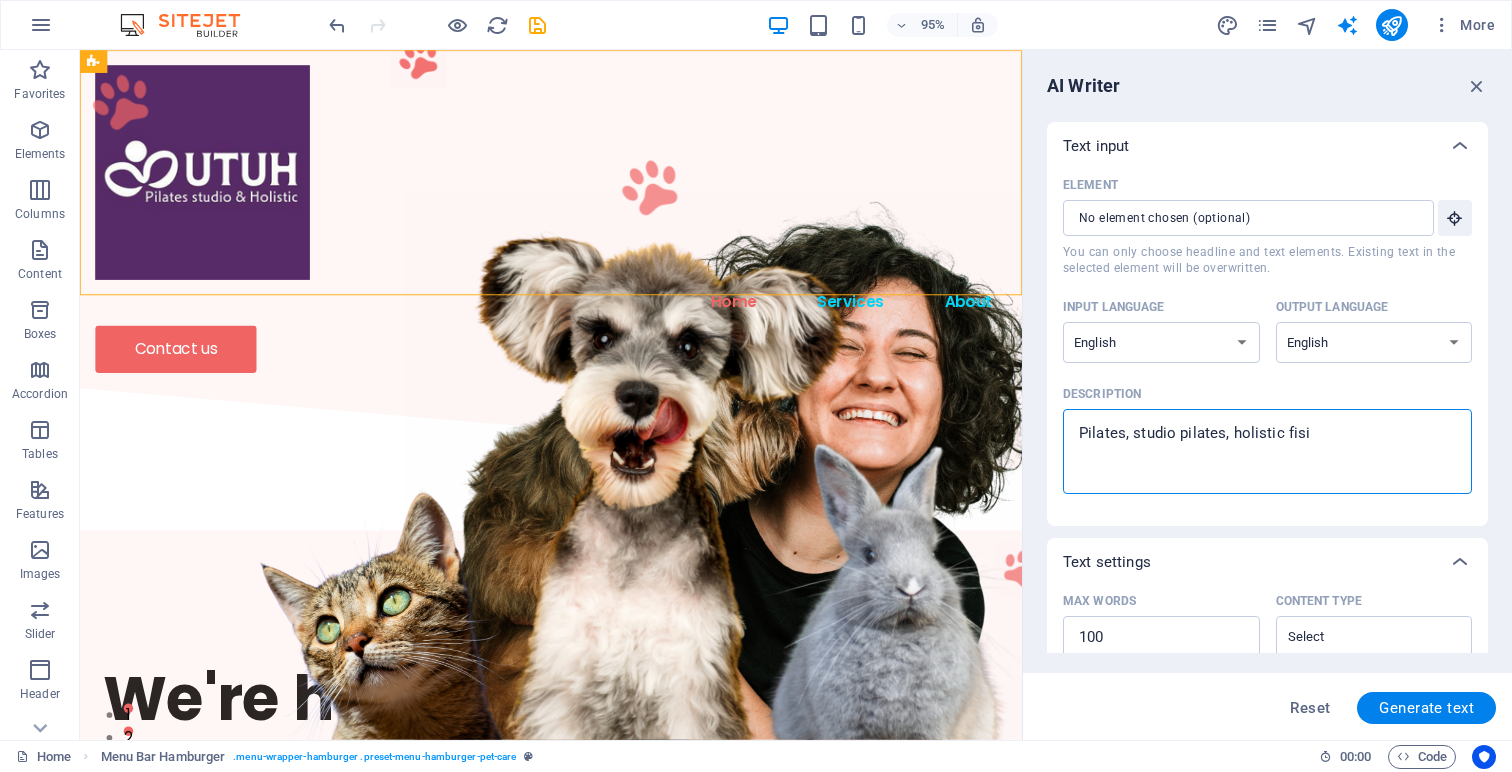 type on "Pilates, studio pilates, holistic fisio" 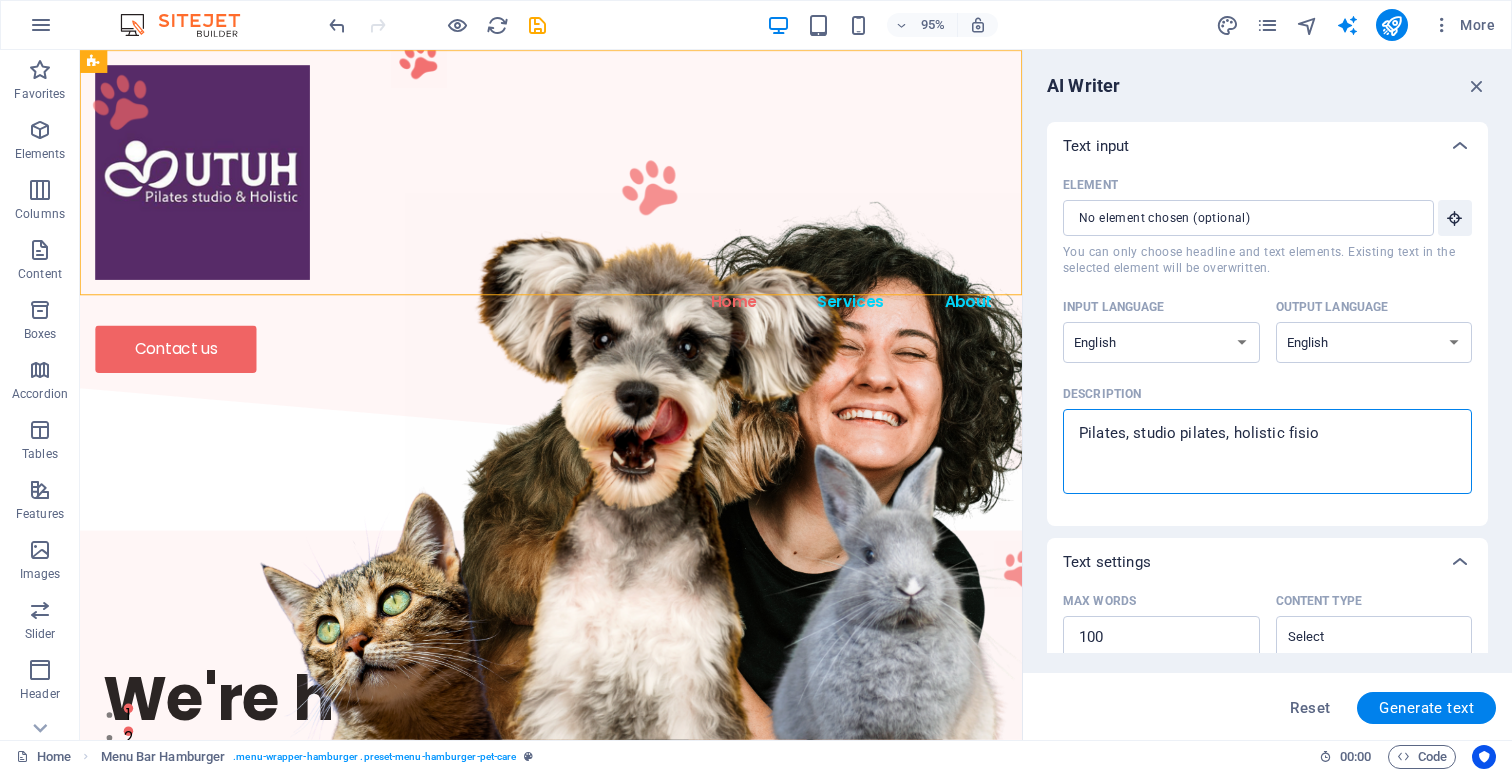 type on "Pilates, studio pilates, holistic fisio" 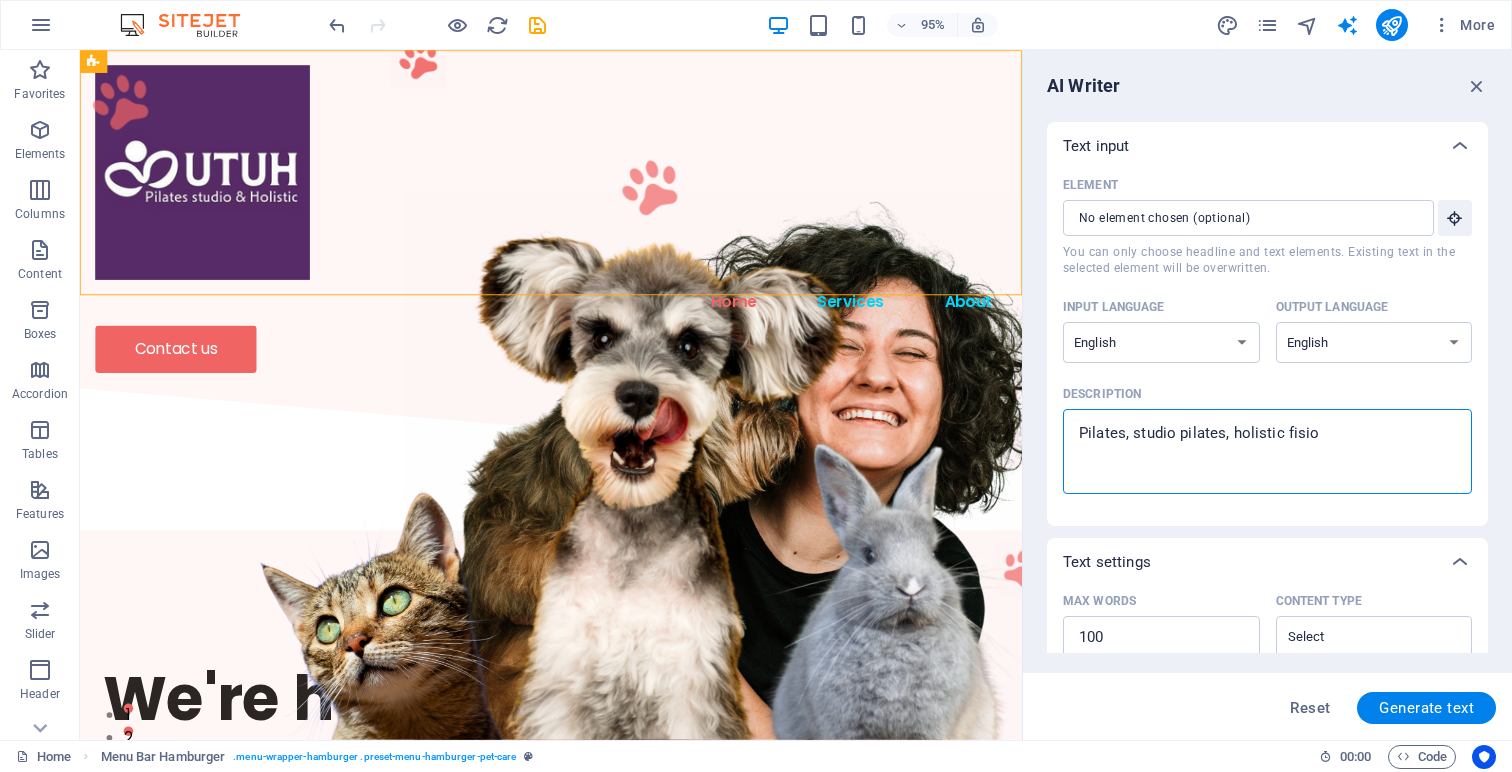 type on "Pilates, studio pilates, holistic fisio p" 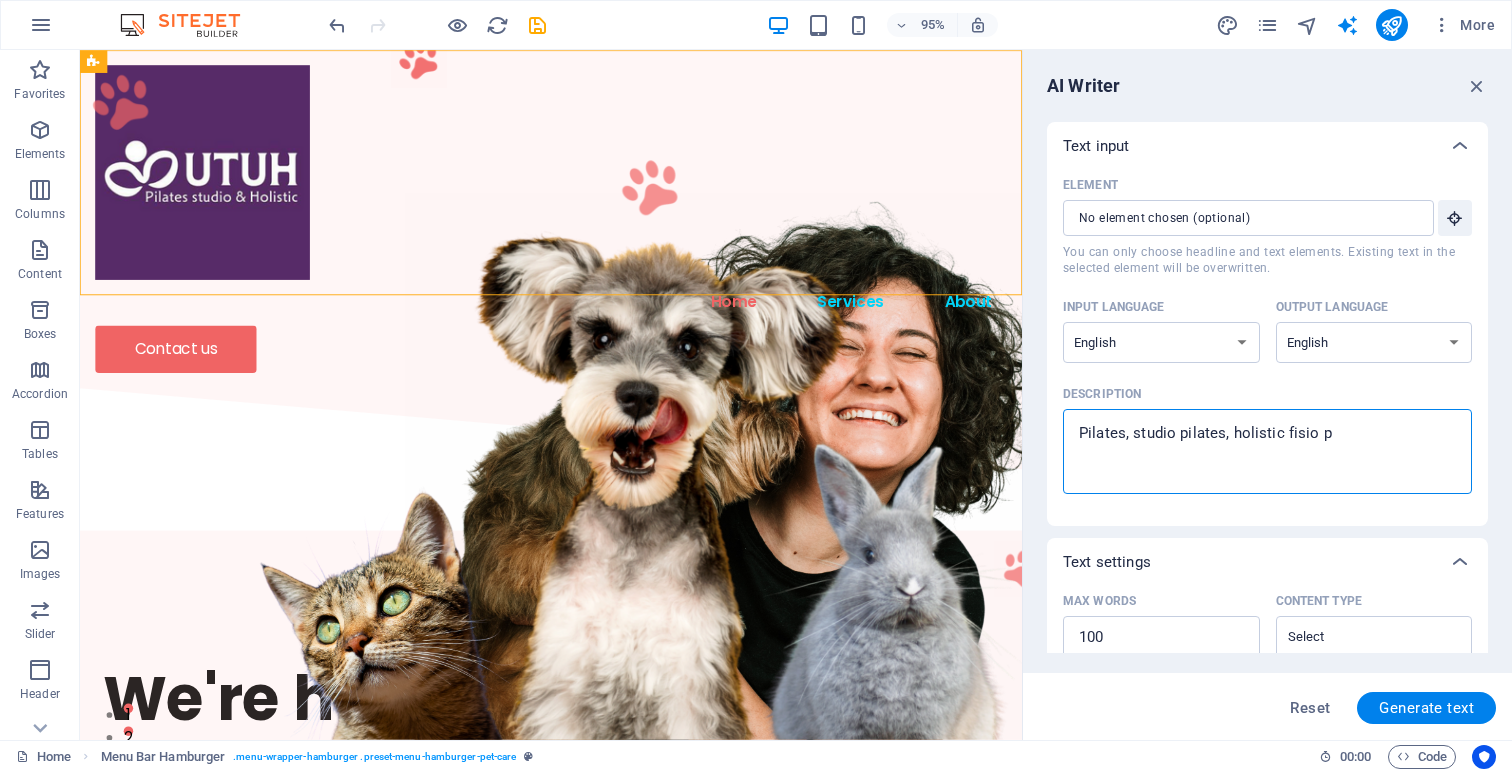 type on "Pilates, studio pilates, holistic fisio ps" 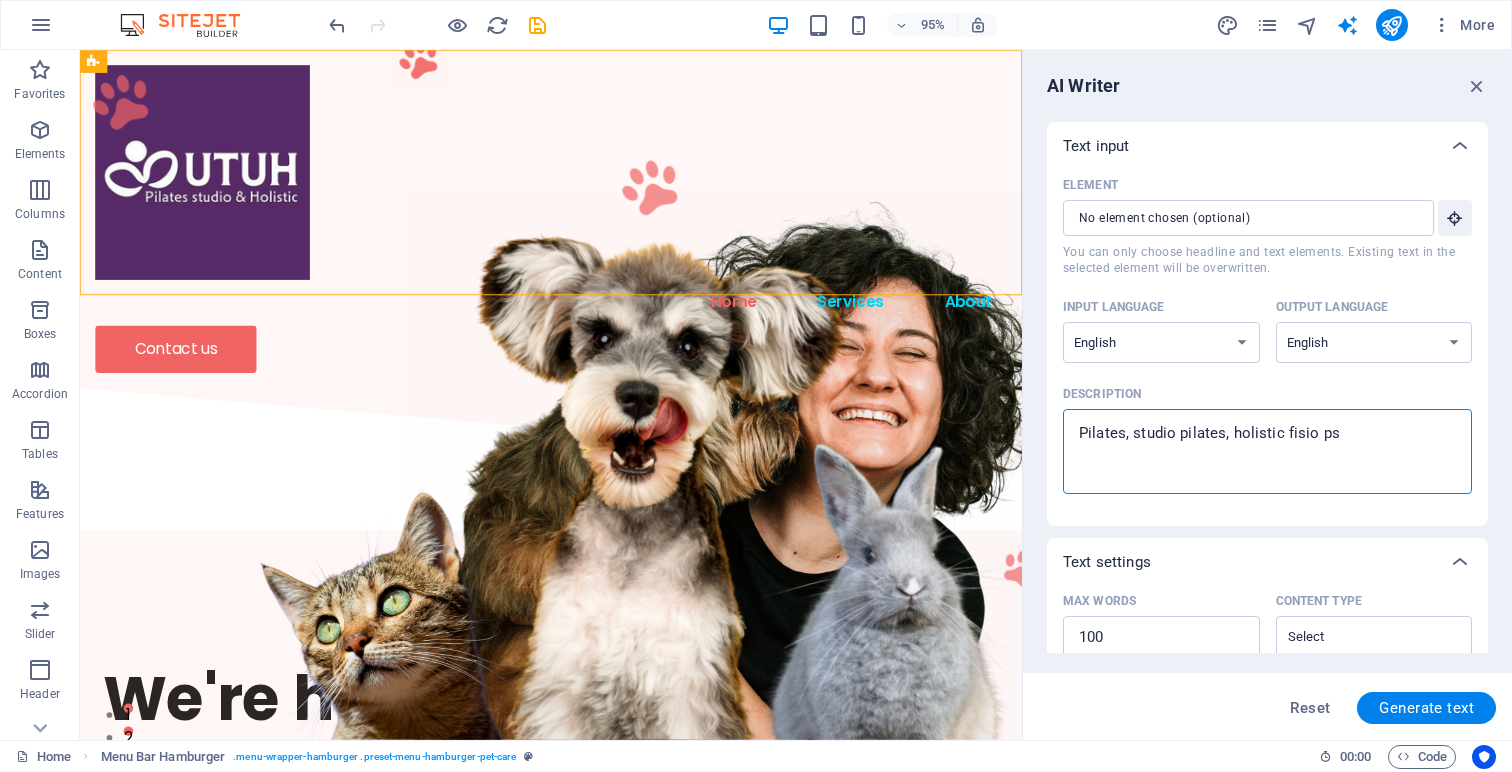type on "Pilates, studio pilates, holistic fisio psi" 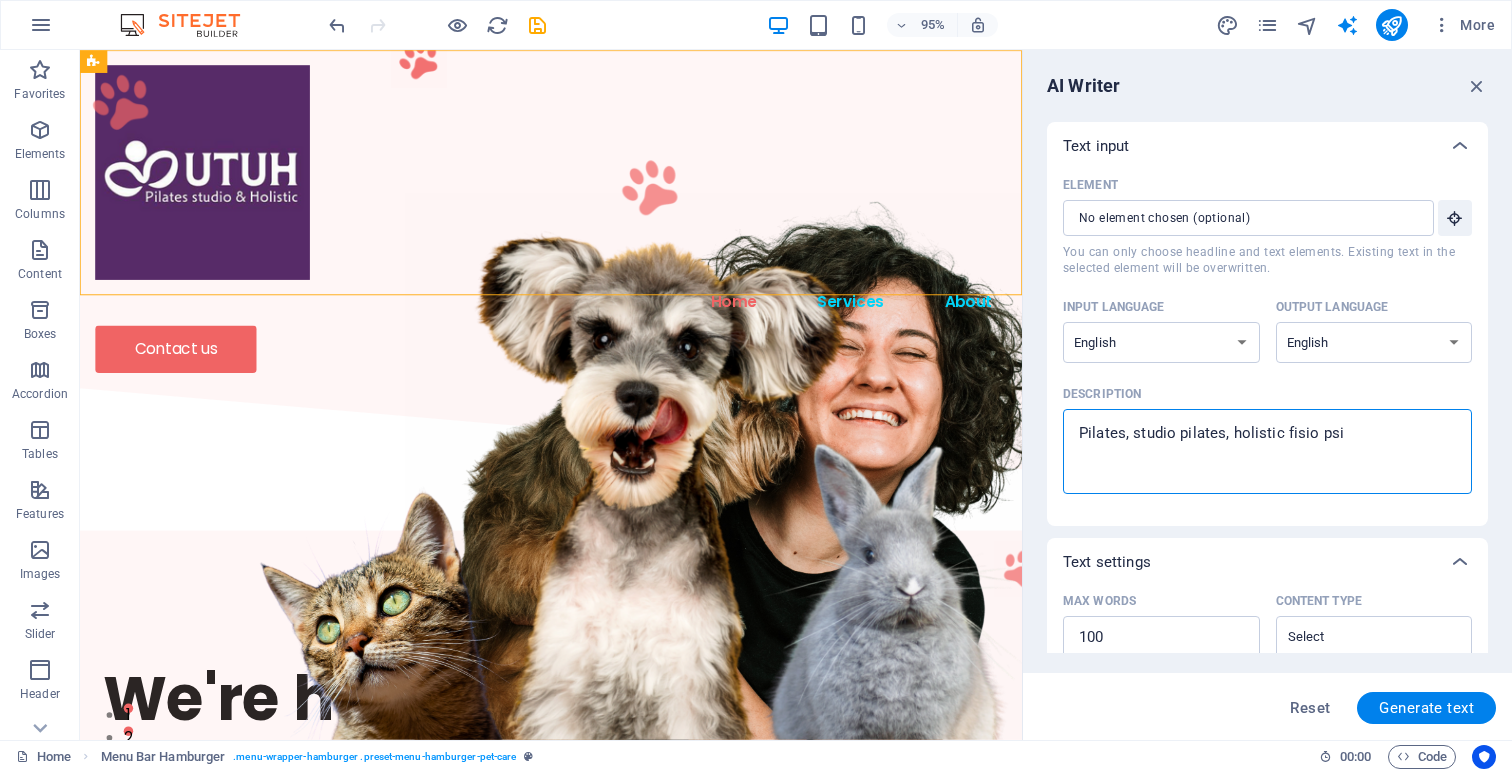 type on "x" 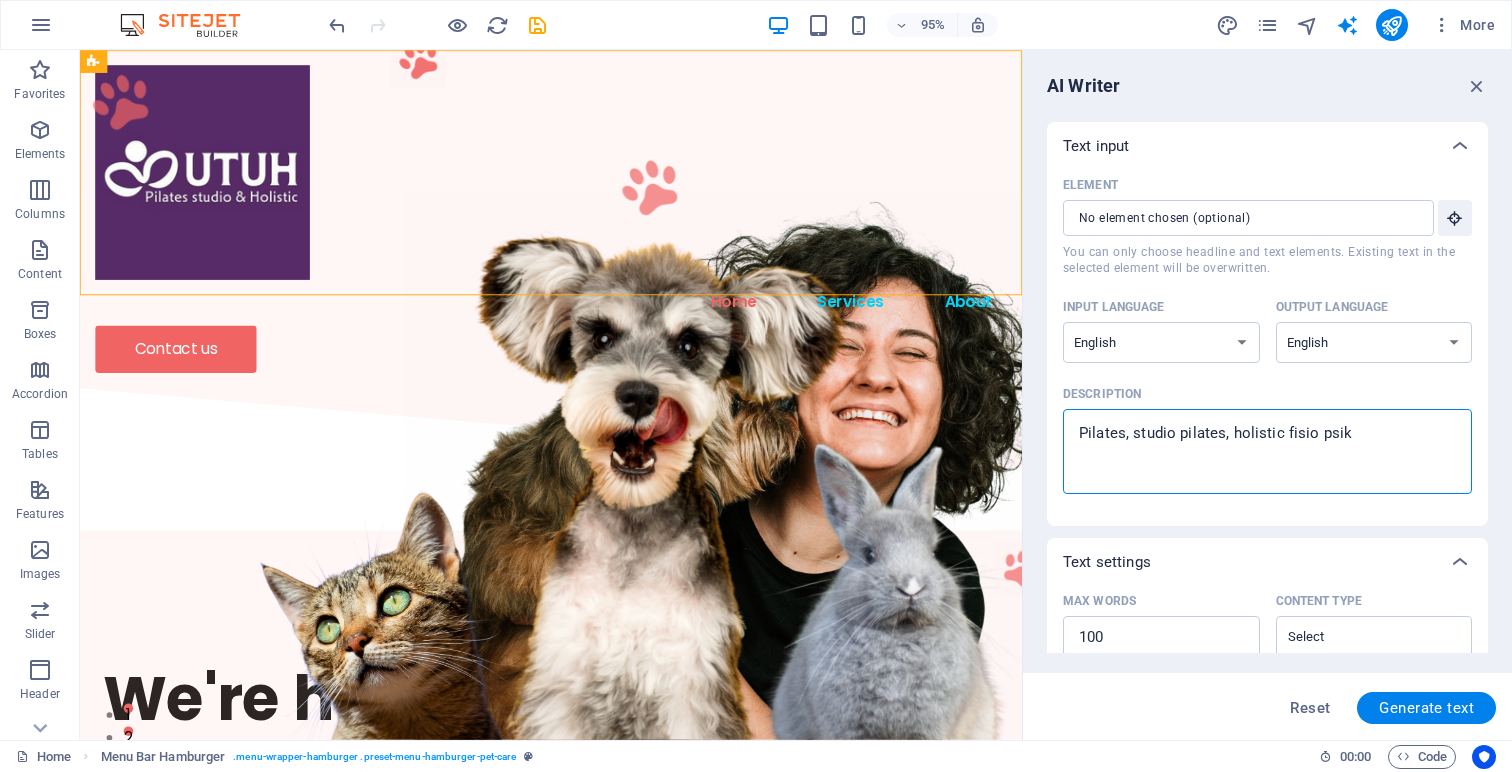 type on "Pilates, studio pilates, holistic fisio psiko" 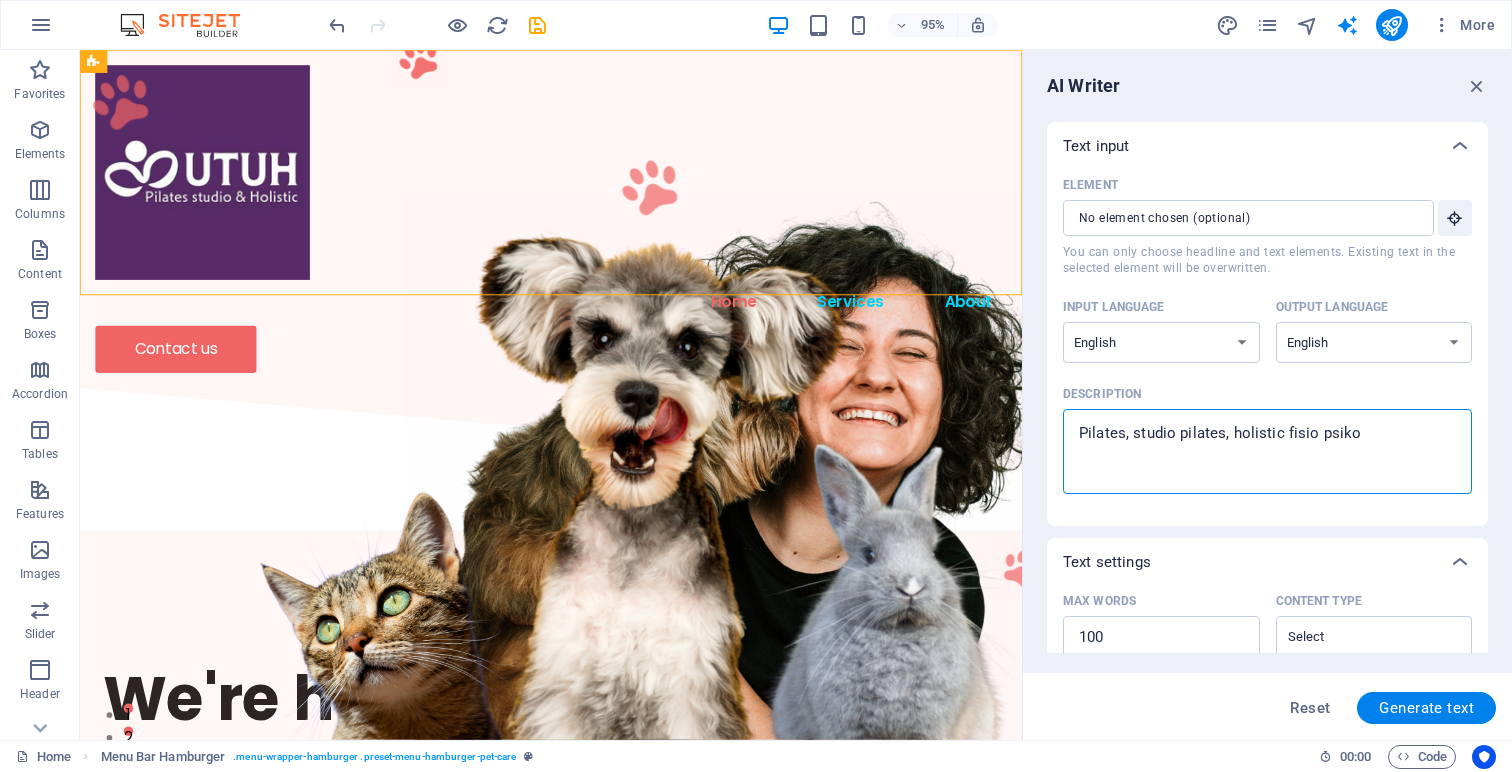 type on "Pilates, studio pilates, holistic fisio psikol" 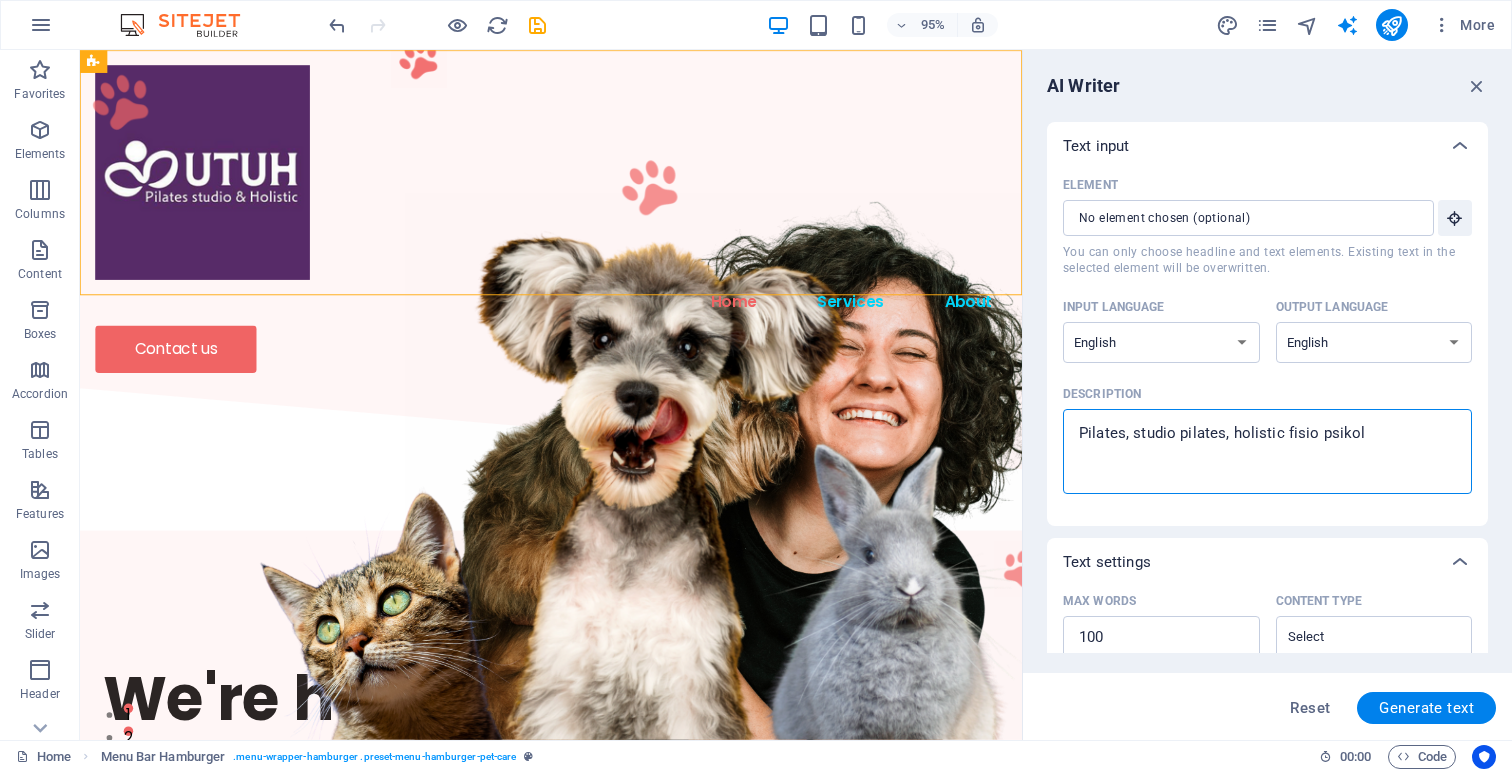type on "Pilates, studio pilates, holistic fisio psikolo" 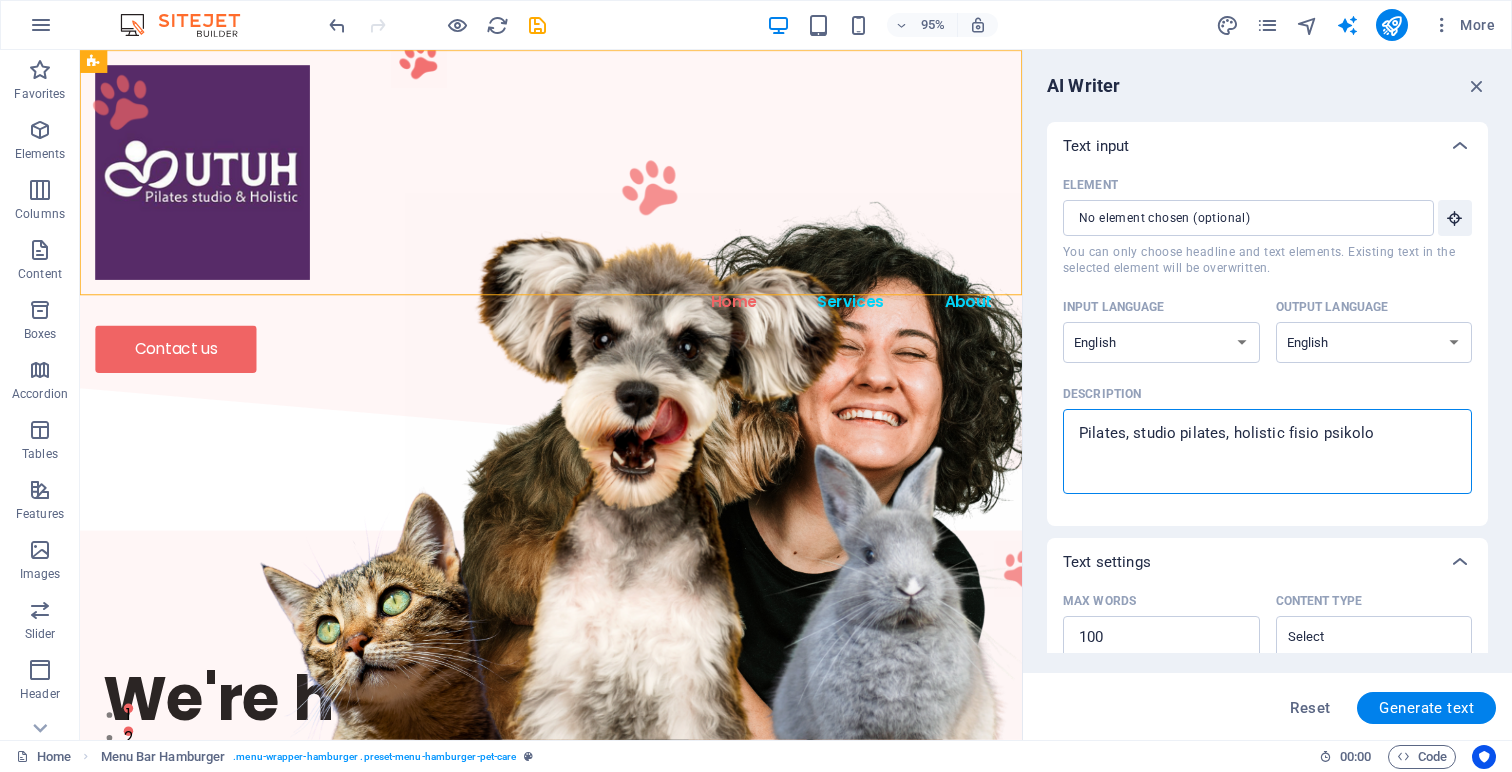 type on "Pilates, studio pilates, holistic fisio psikolog" 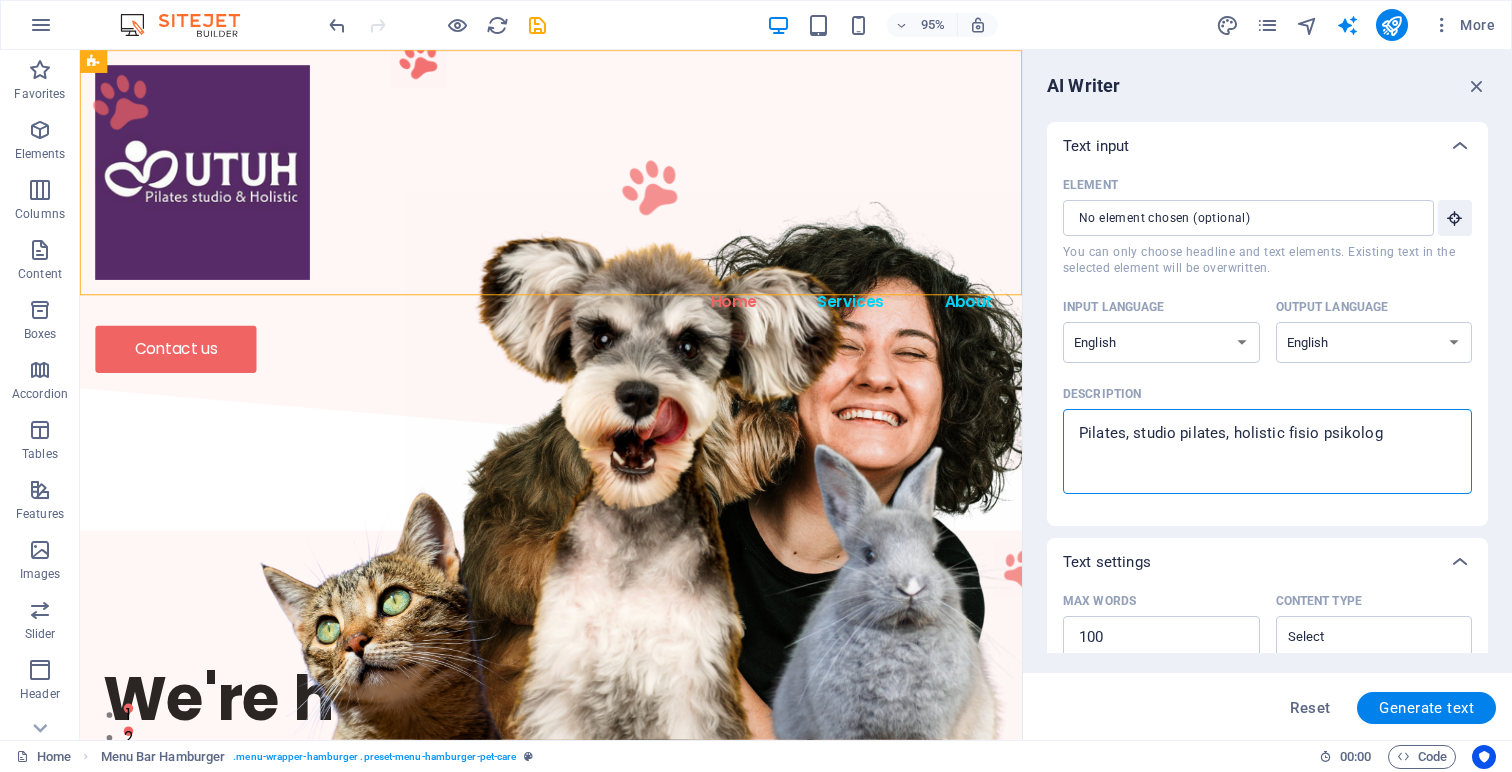 type on "Pilates, studio pilates, holistic fisio psikologi" 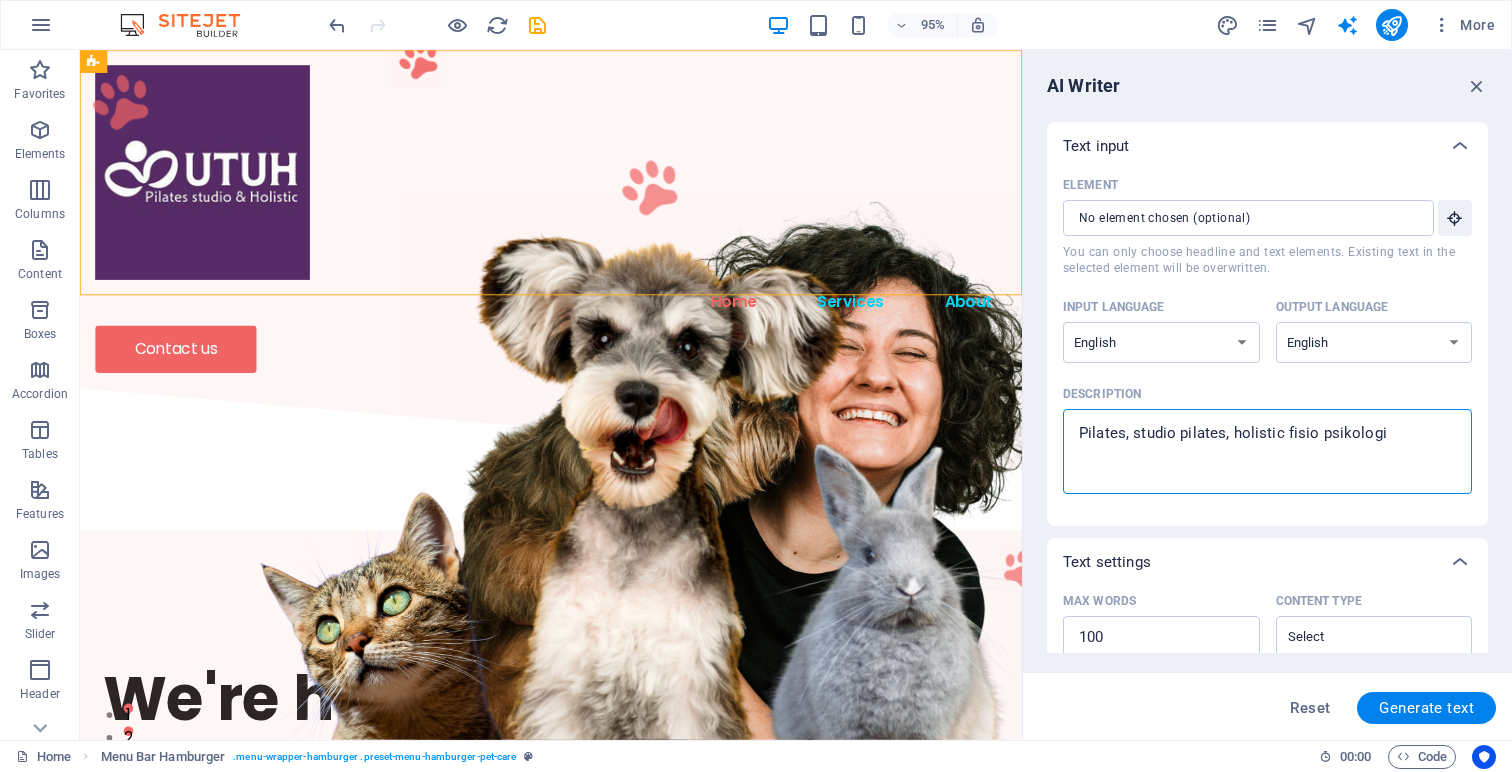 type on "x" 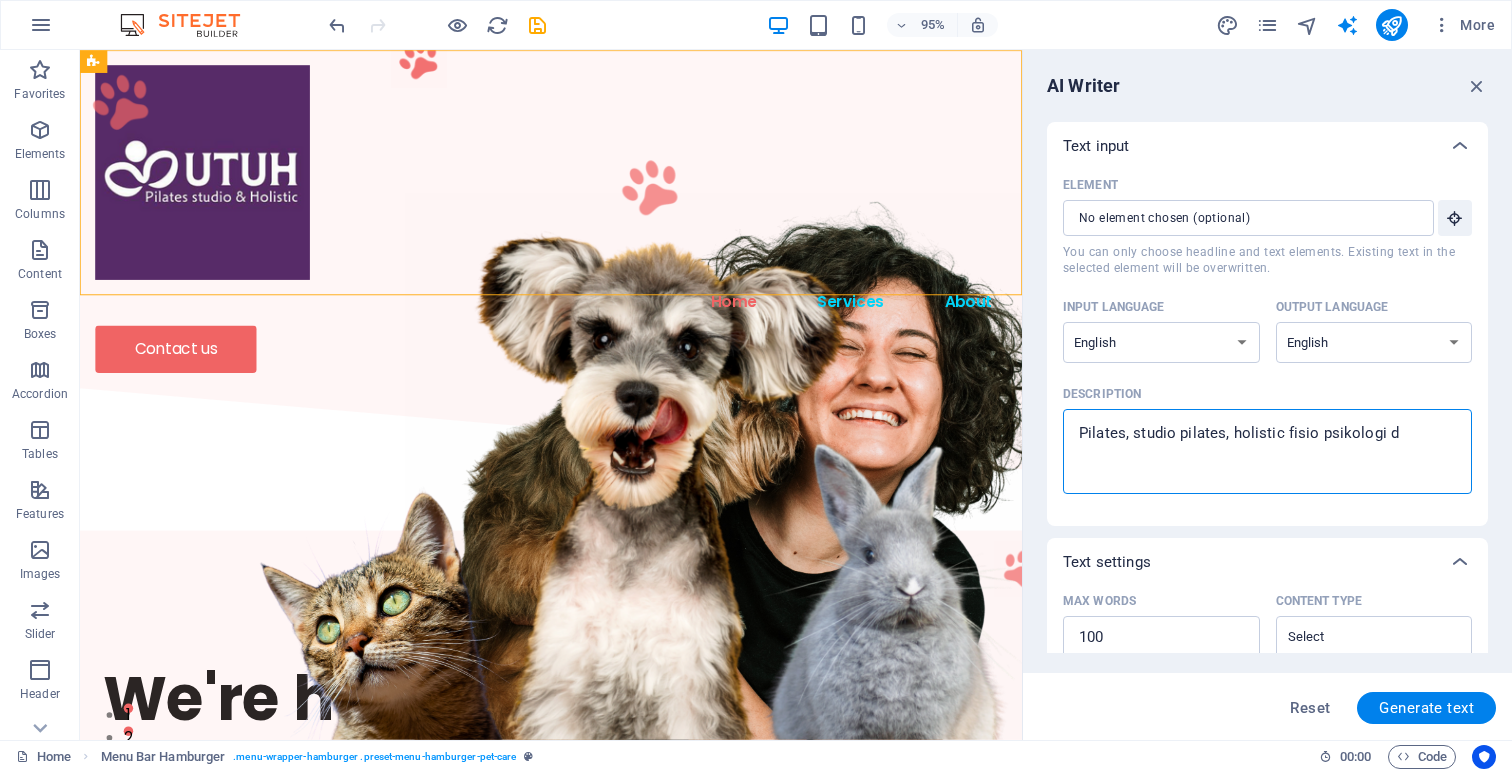 type on "x" 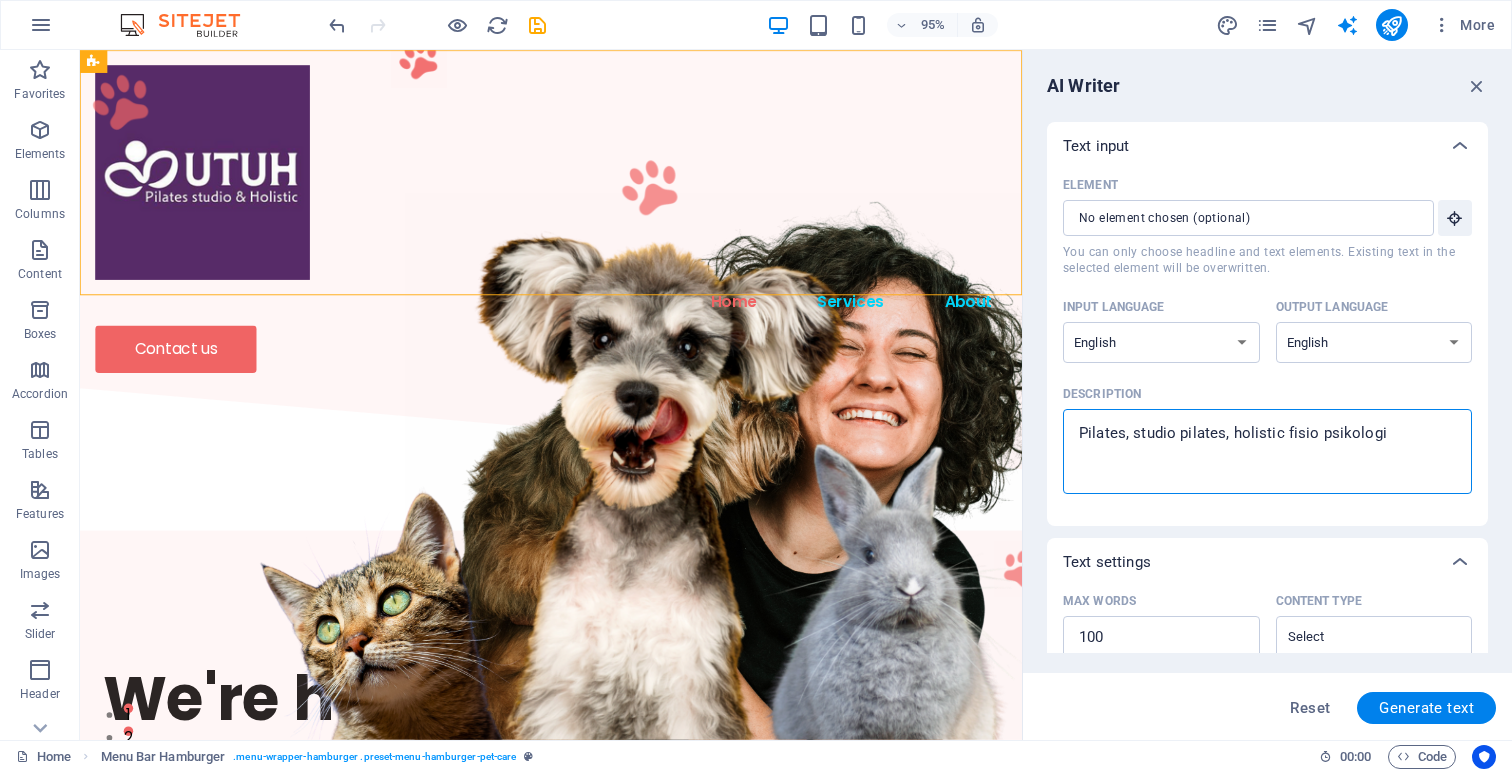 type on "Pilates, studio pilates, holistic fisio psikologi a" 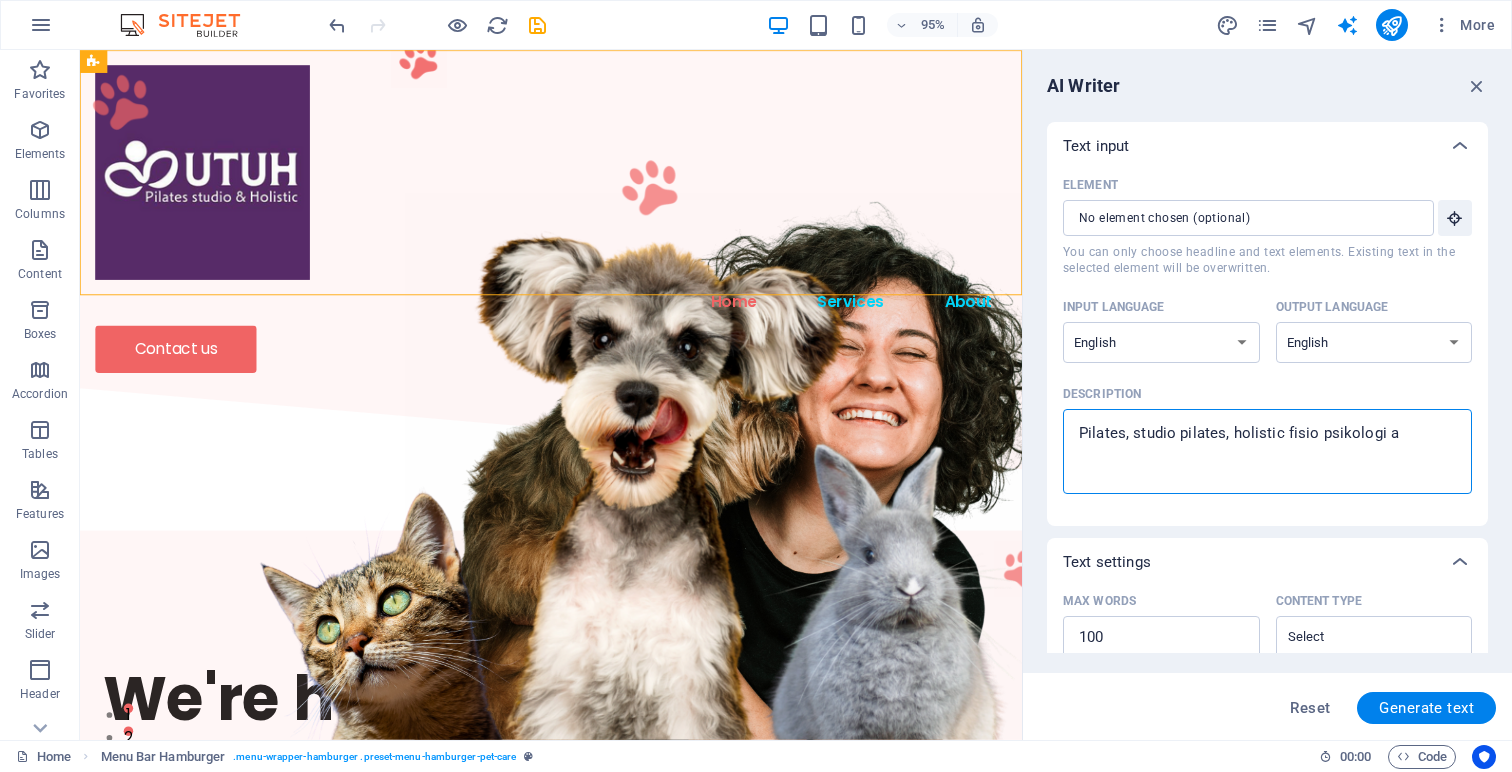 type on "Pilates, studio pilates, holistic fisio psikologi an" 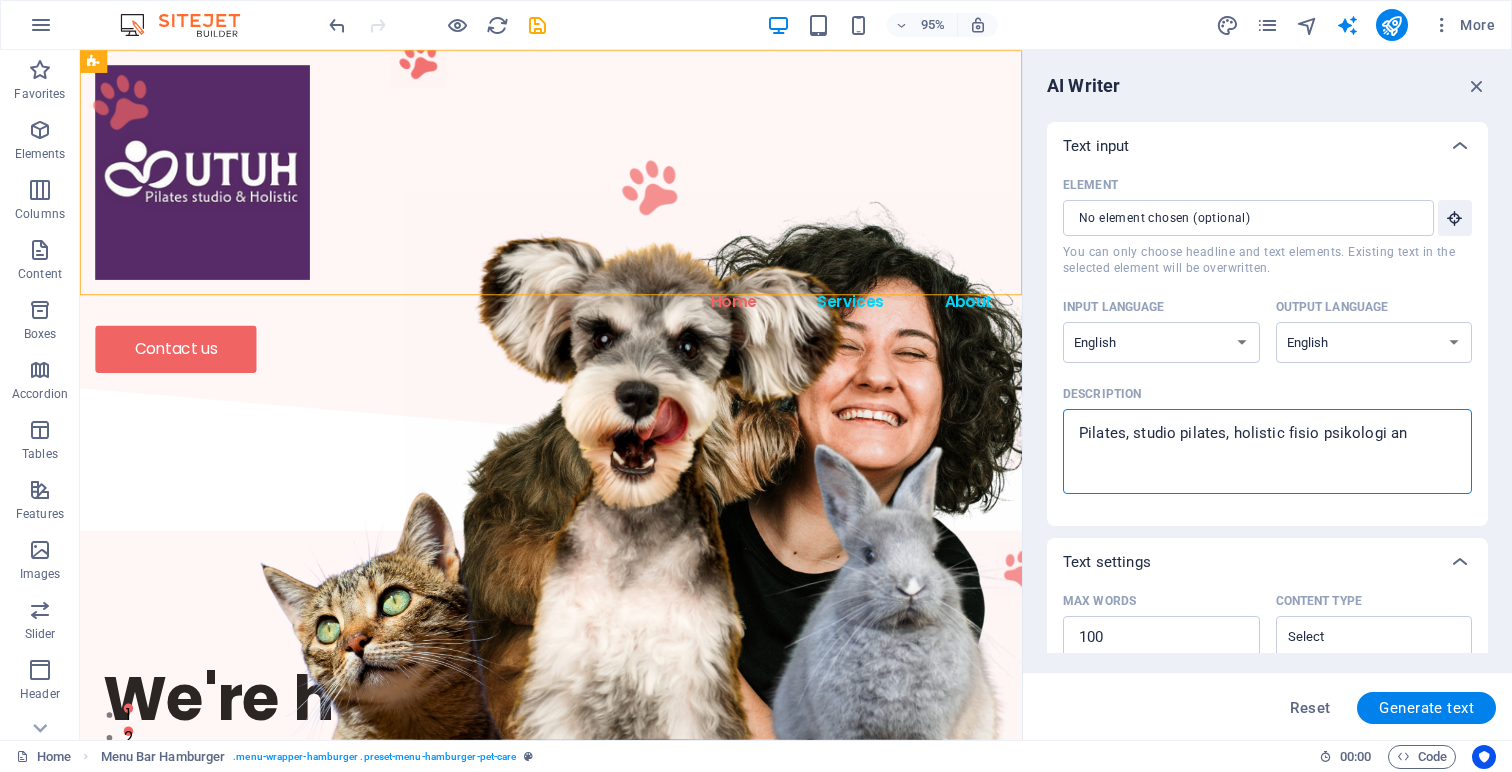 type on "x" 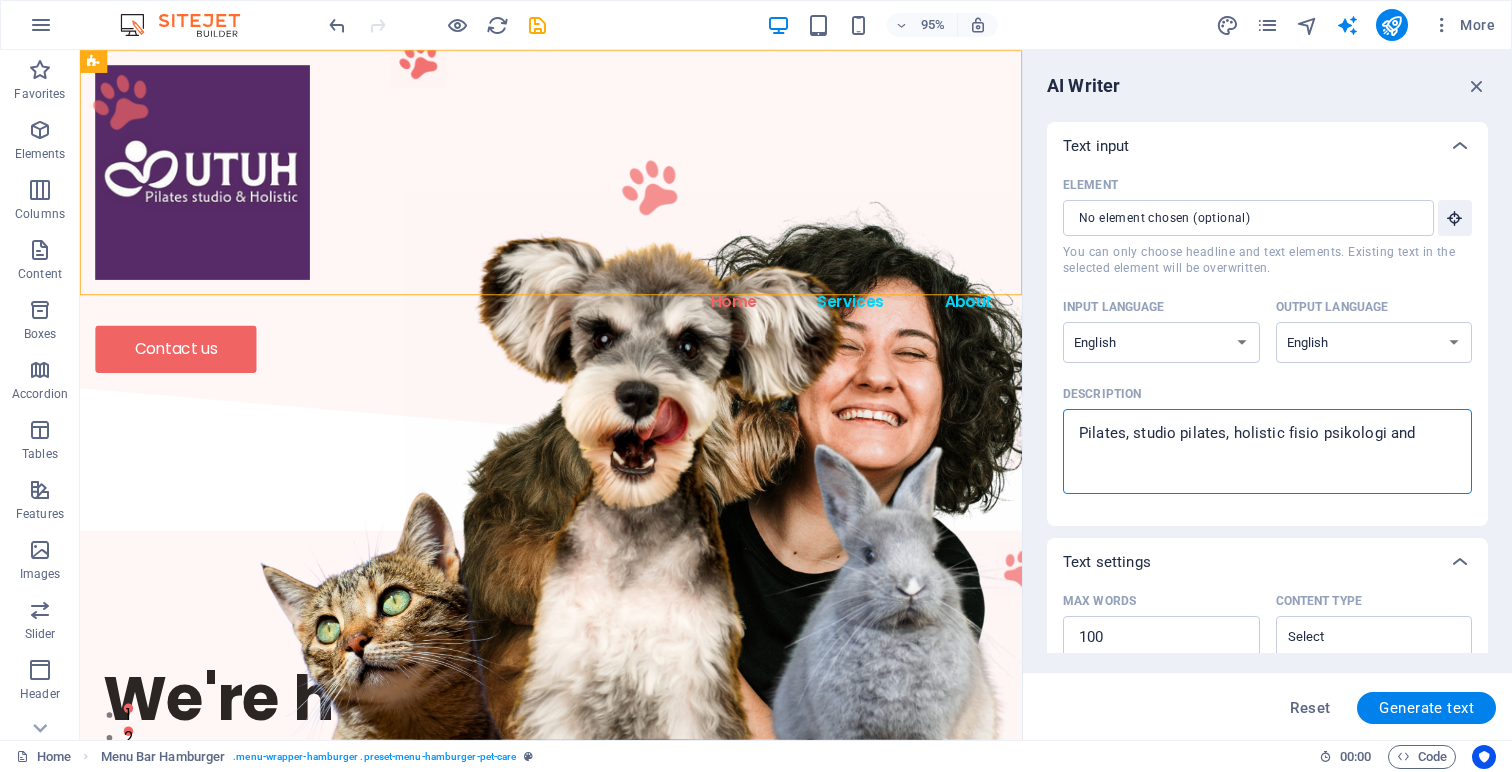 type on "Pilates, studio pilates, holistic fisio psikologi and" 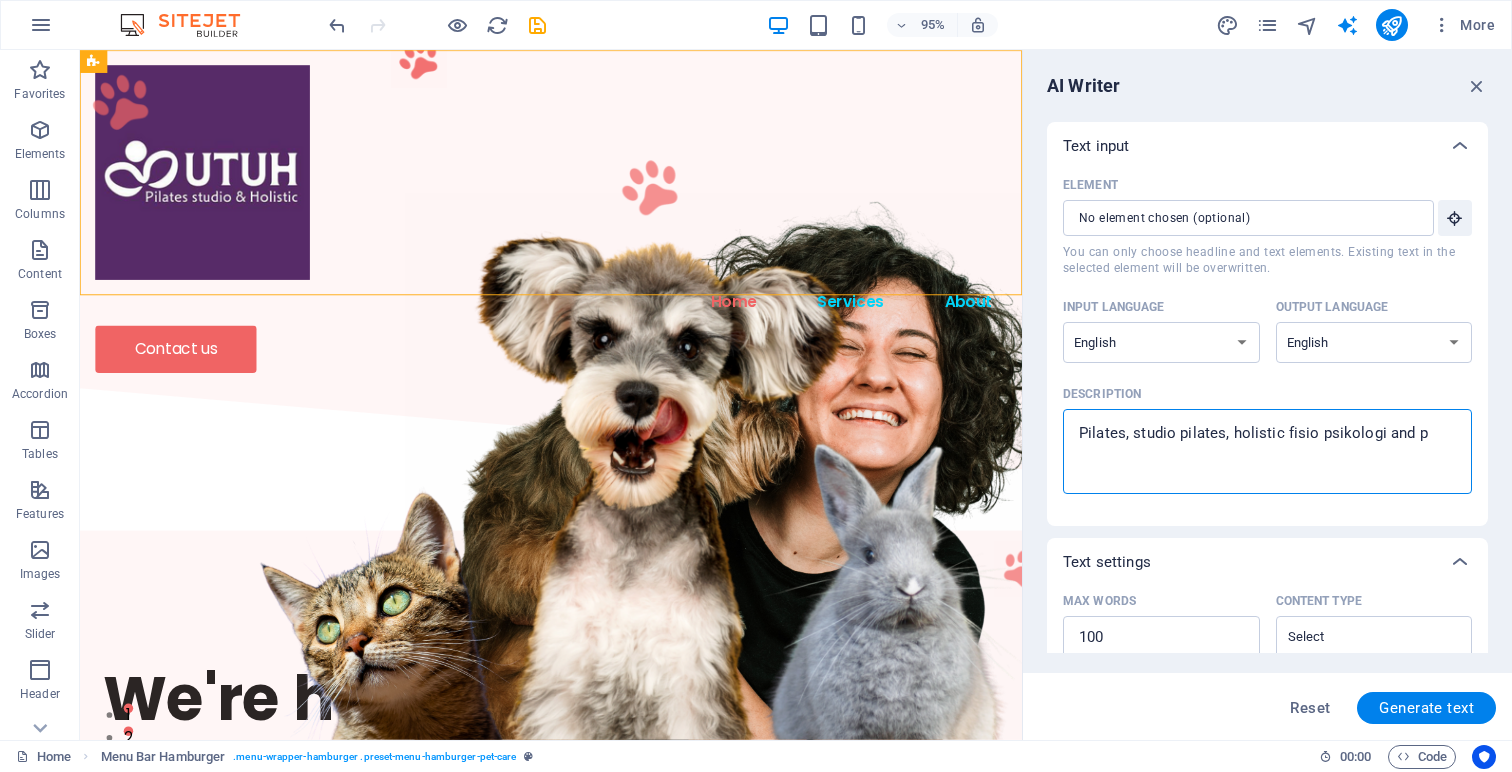 type on "Pilates, studio pilates, holistic fisio psikologi and pi" 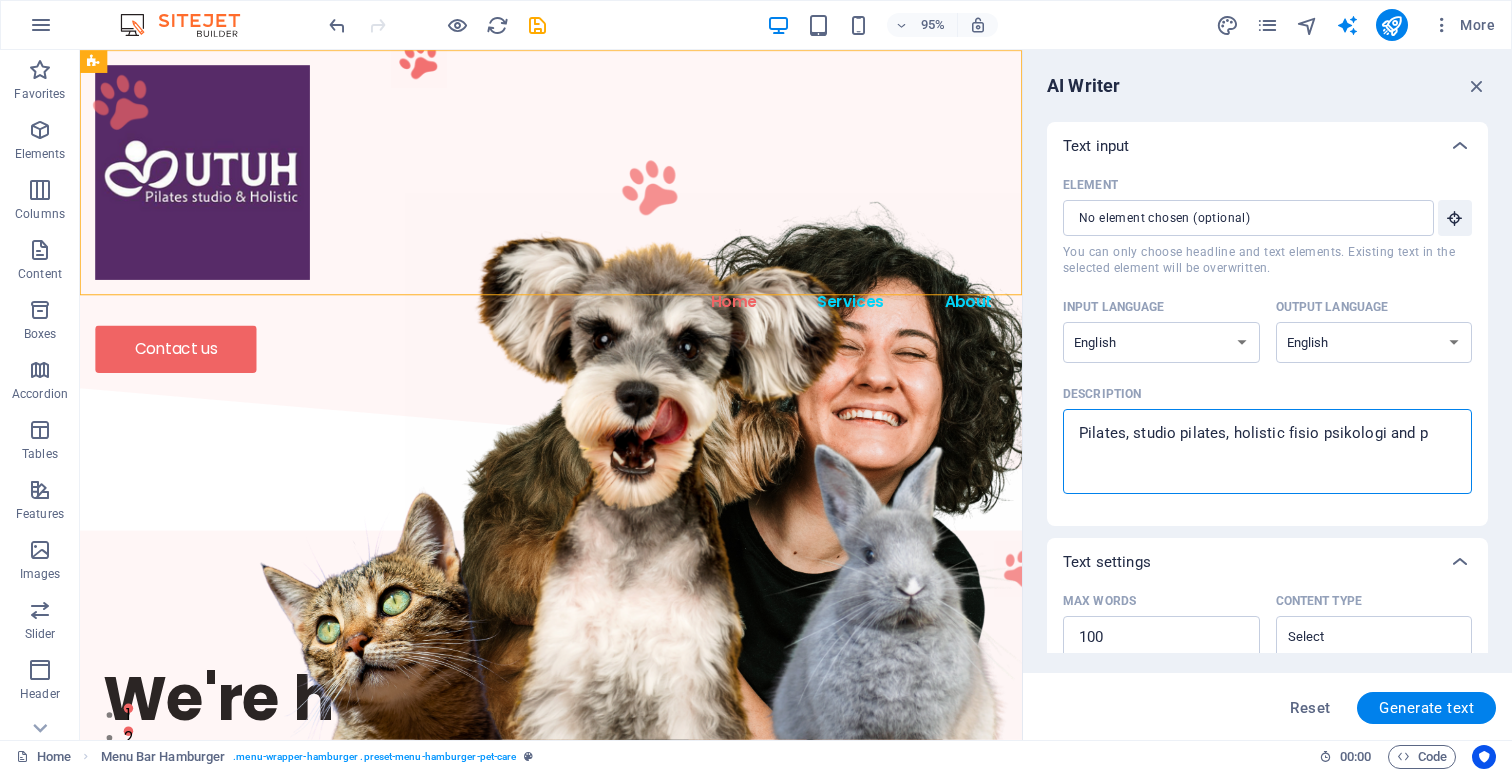 type on "x" 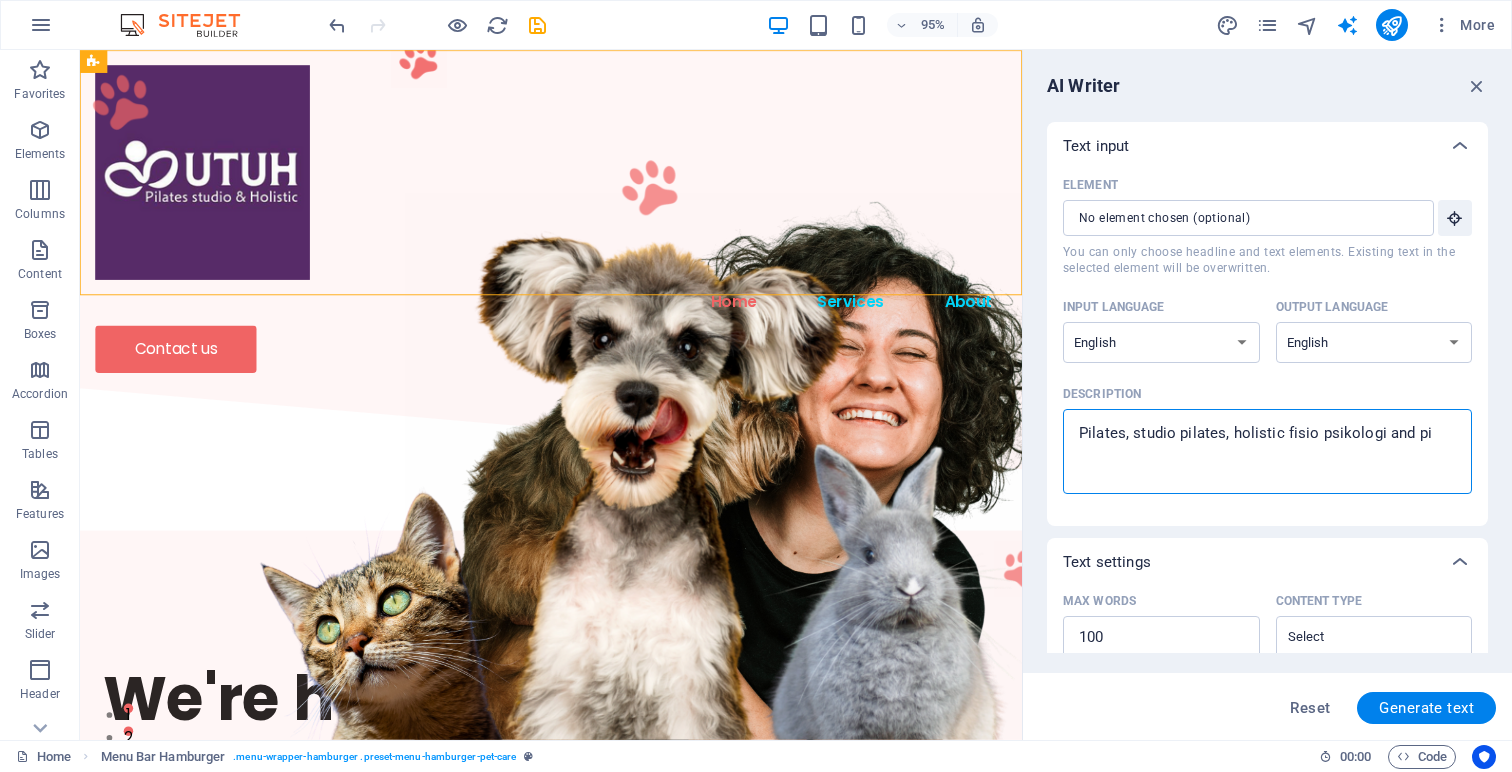 type on "Pilates, studio pilates, holistic fisio psikologi and pil" 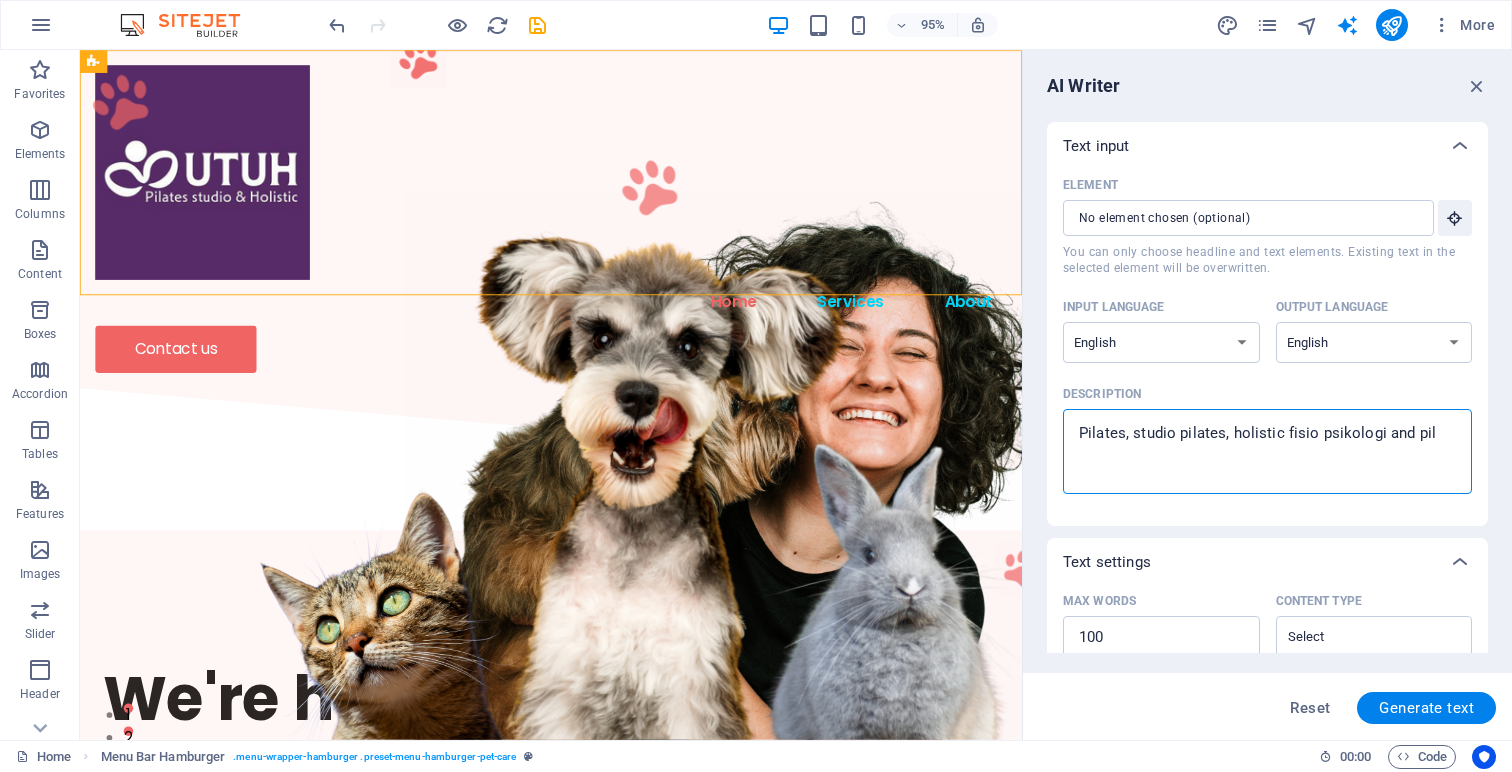 type on "Pilates, studio pilates, holistic fisio psikologi and pila" 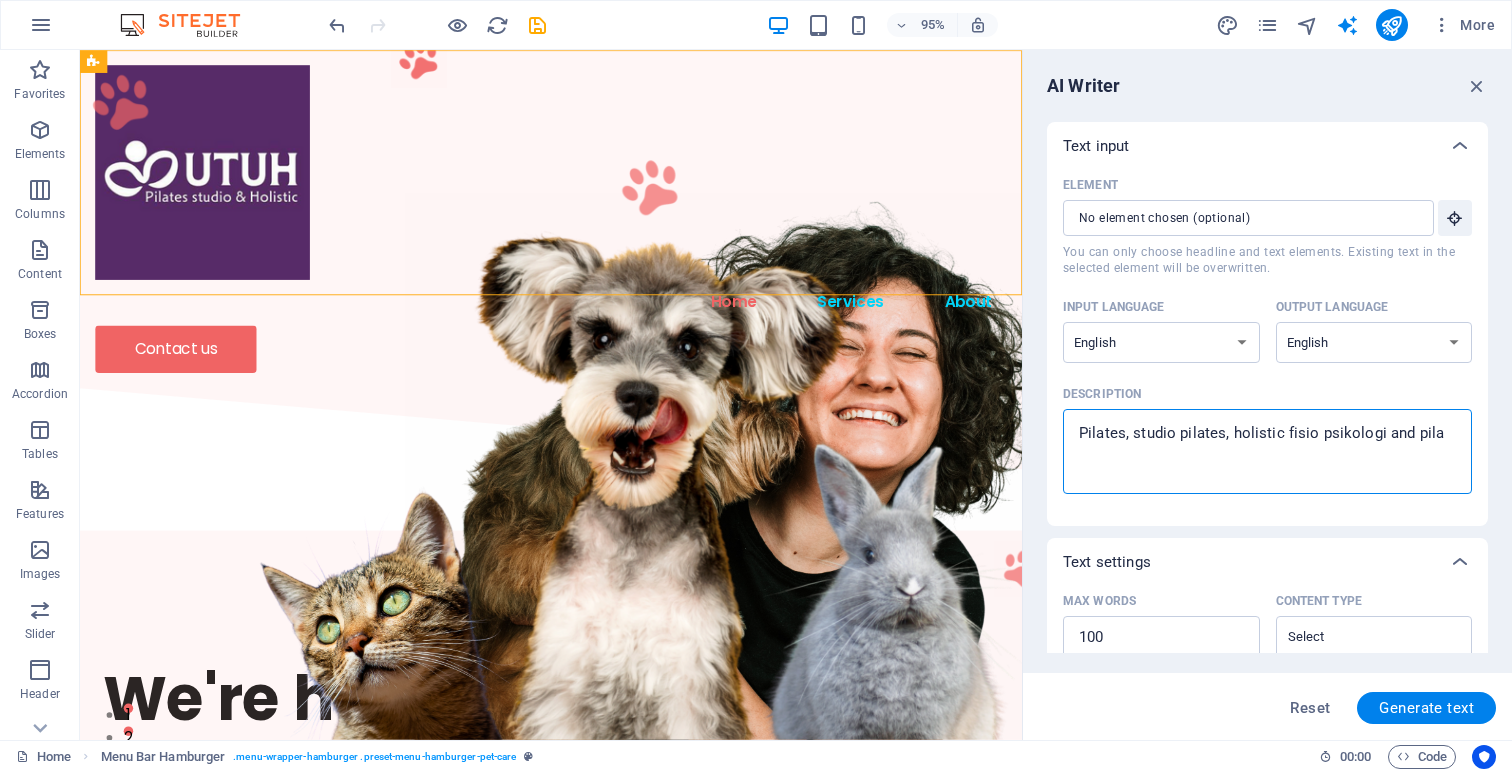 type on "Pilates, studio pilates, holistic fisio psikologi and pilay" 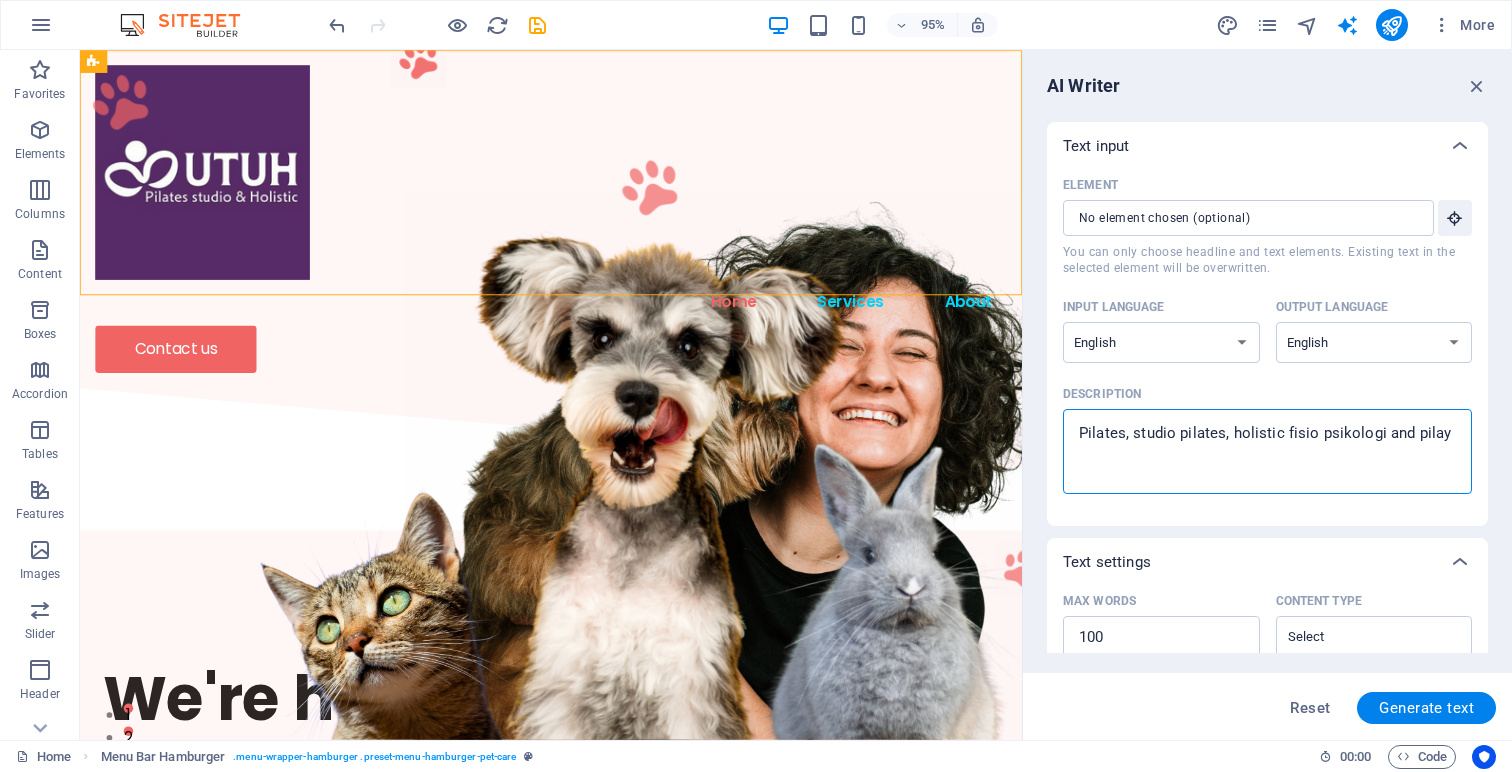 type 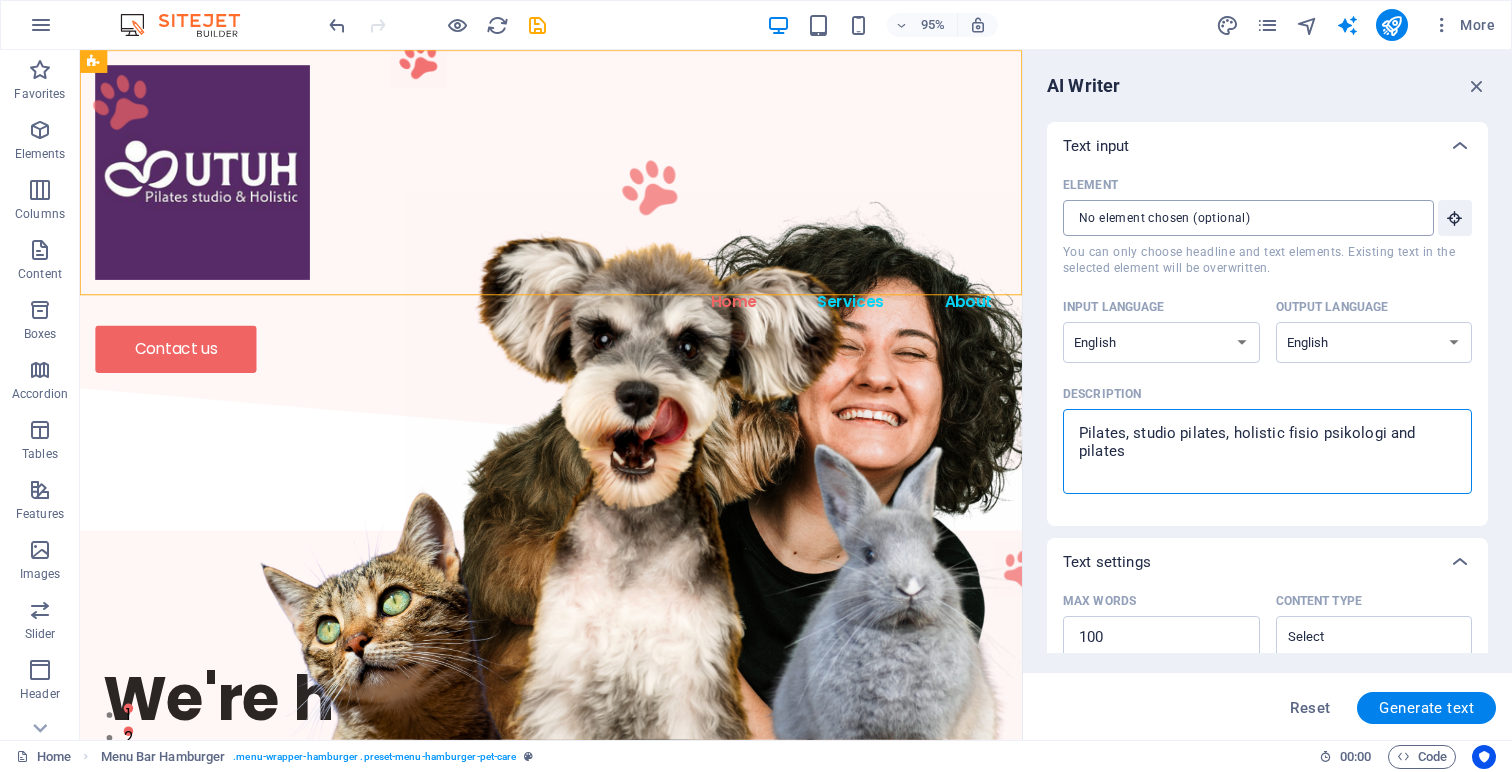 click on "Element ​ You can only choose headline and text elements. Existing text in the selected element will be overwritten." at bounding box center [1241, 218] 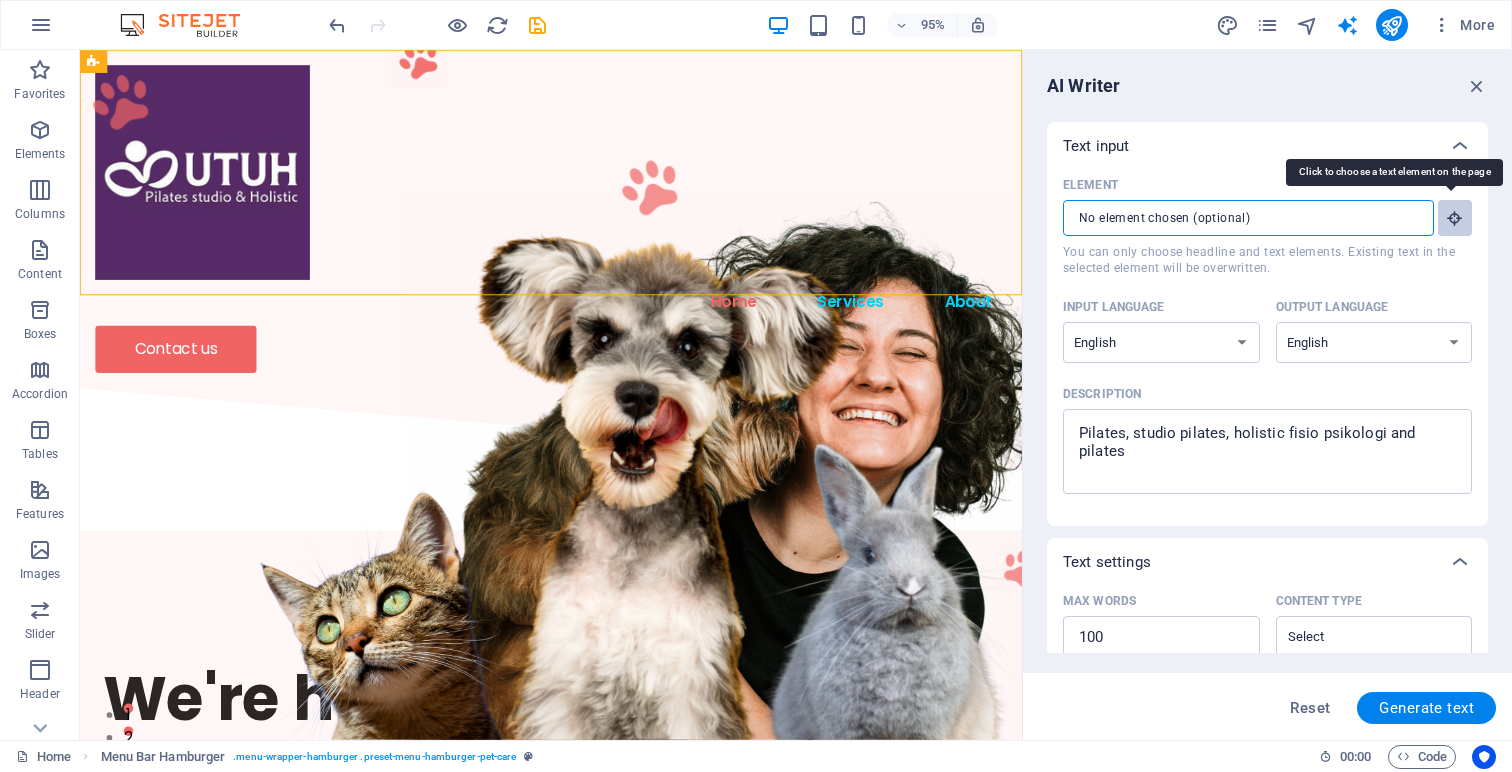click at bounding box center (1455, 218) 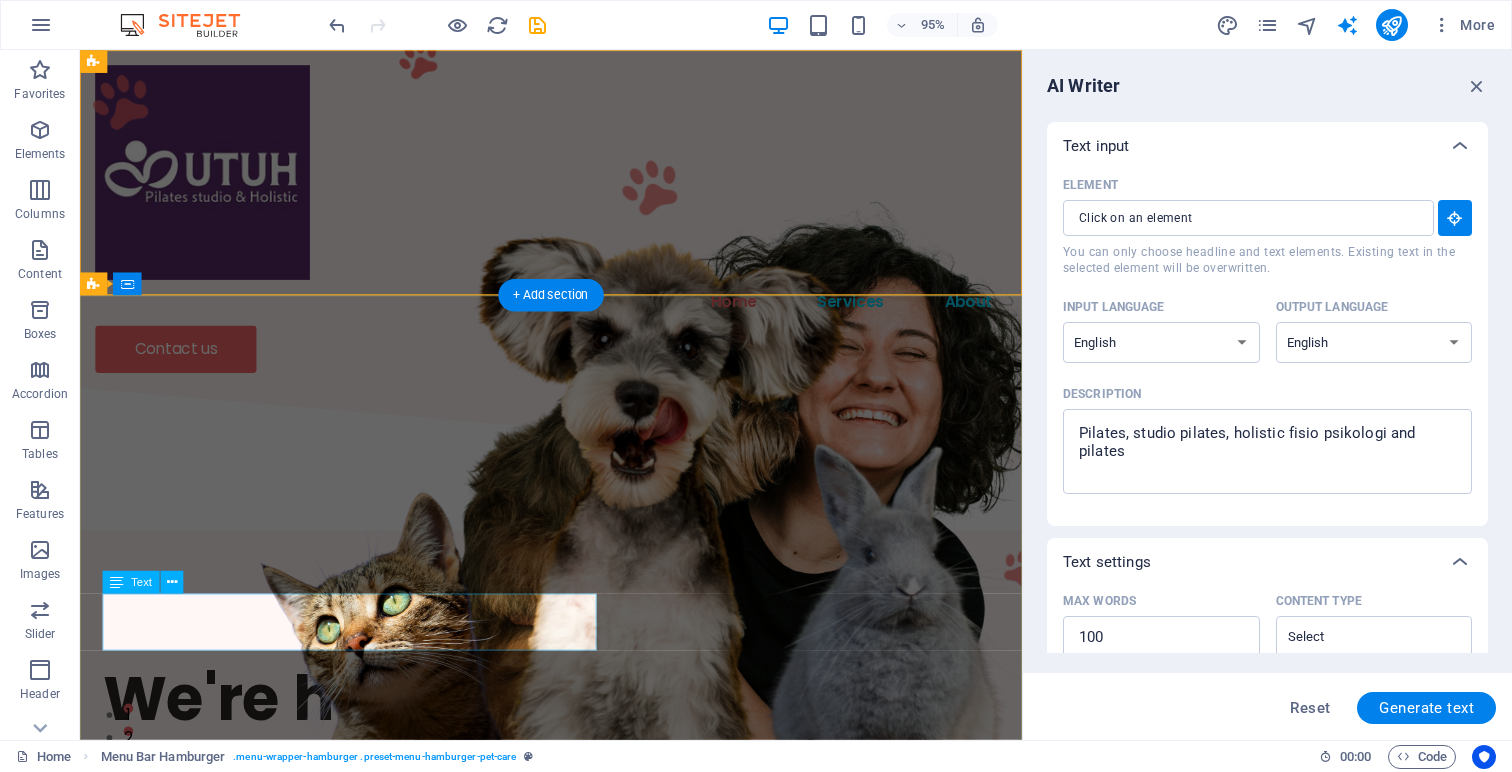 click on "We know you love your pets. We love them too —and we're here to help you take care of them." at bounding box center (576, 907) 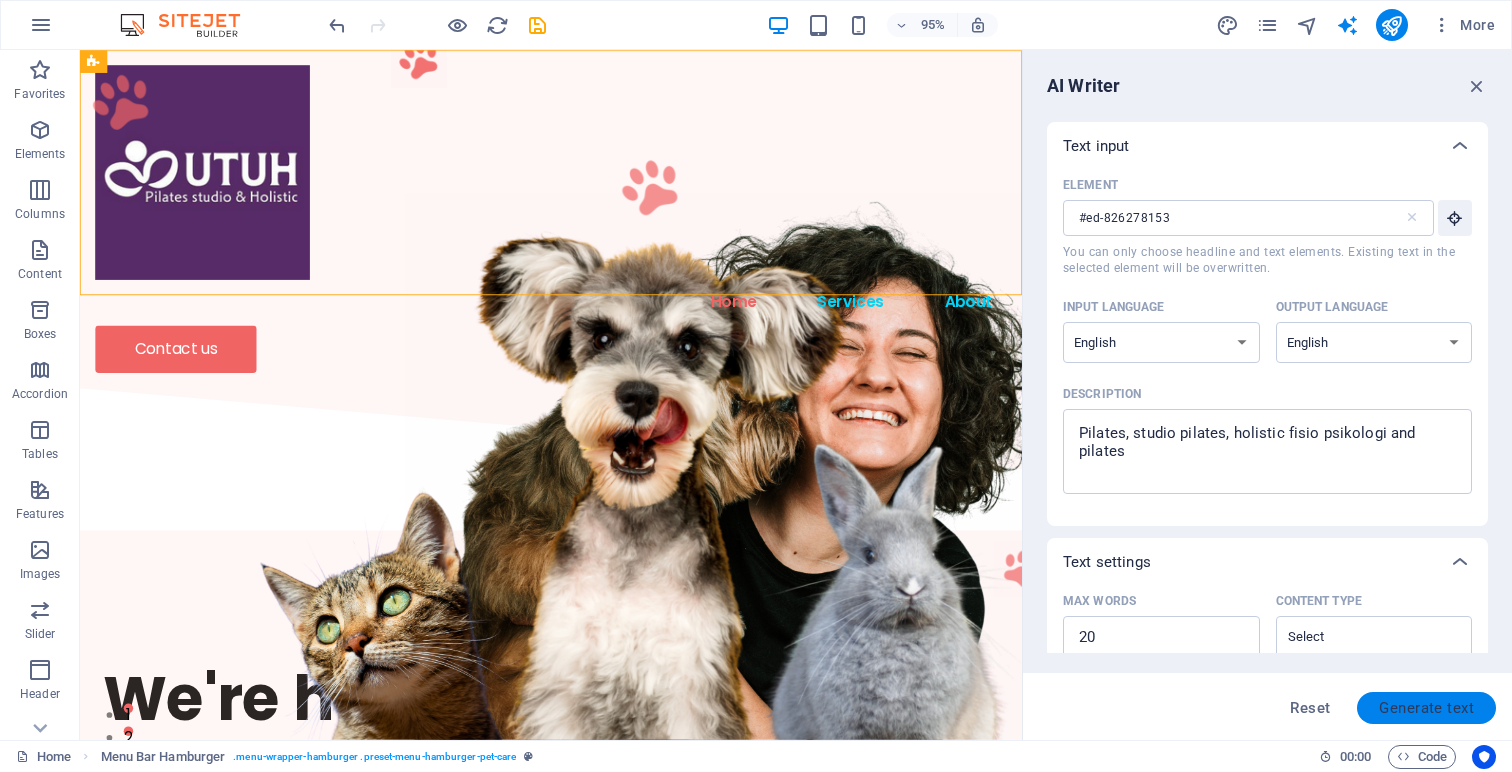 click on "Generate text" at bounding box center (1426, 708) 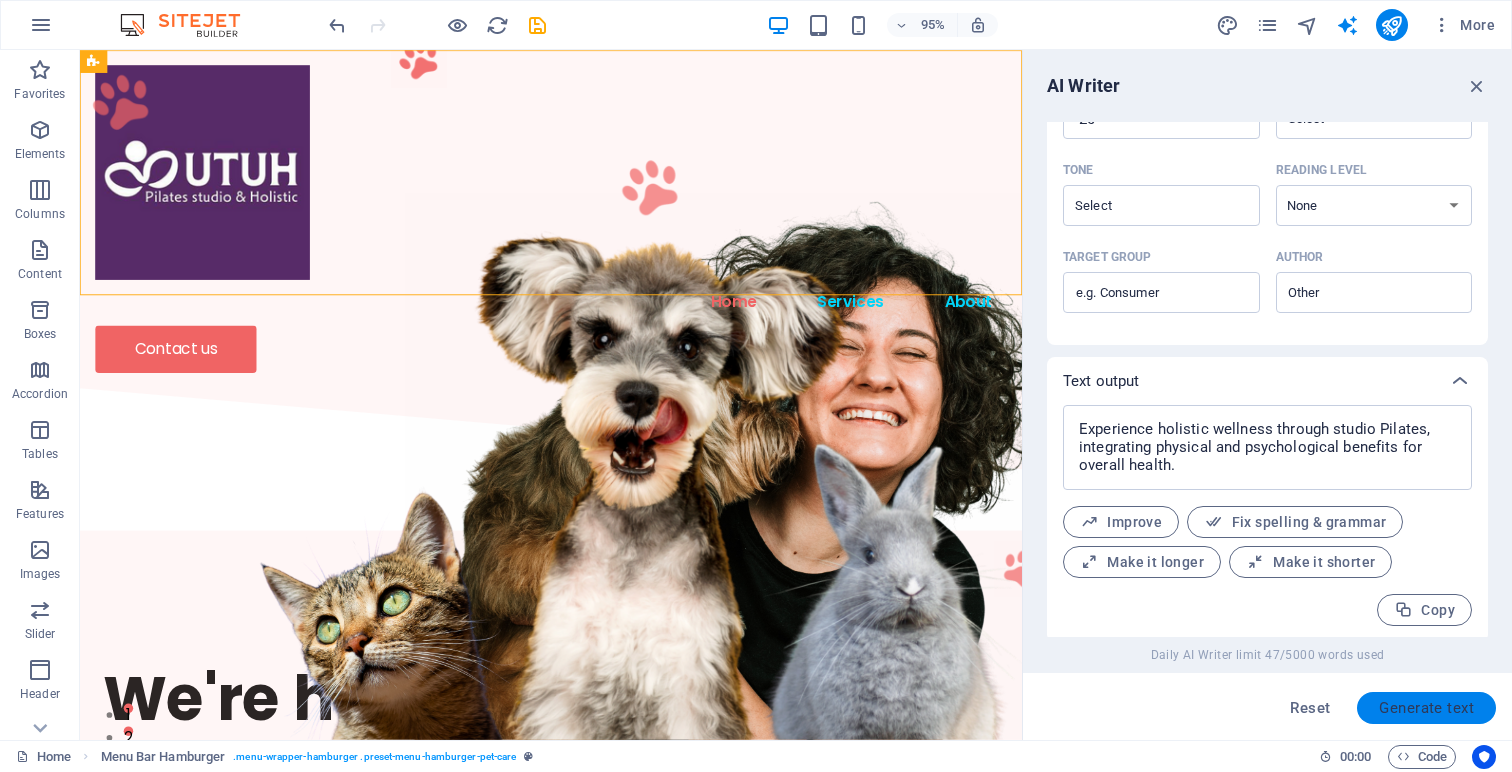 scroll, scrollTop: 523, scrollLeft: 0, axis: vertical 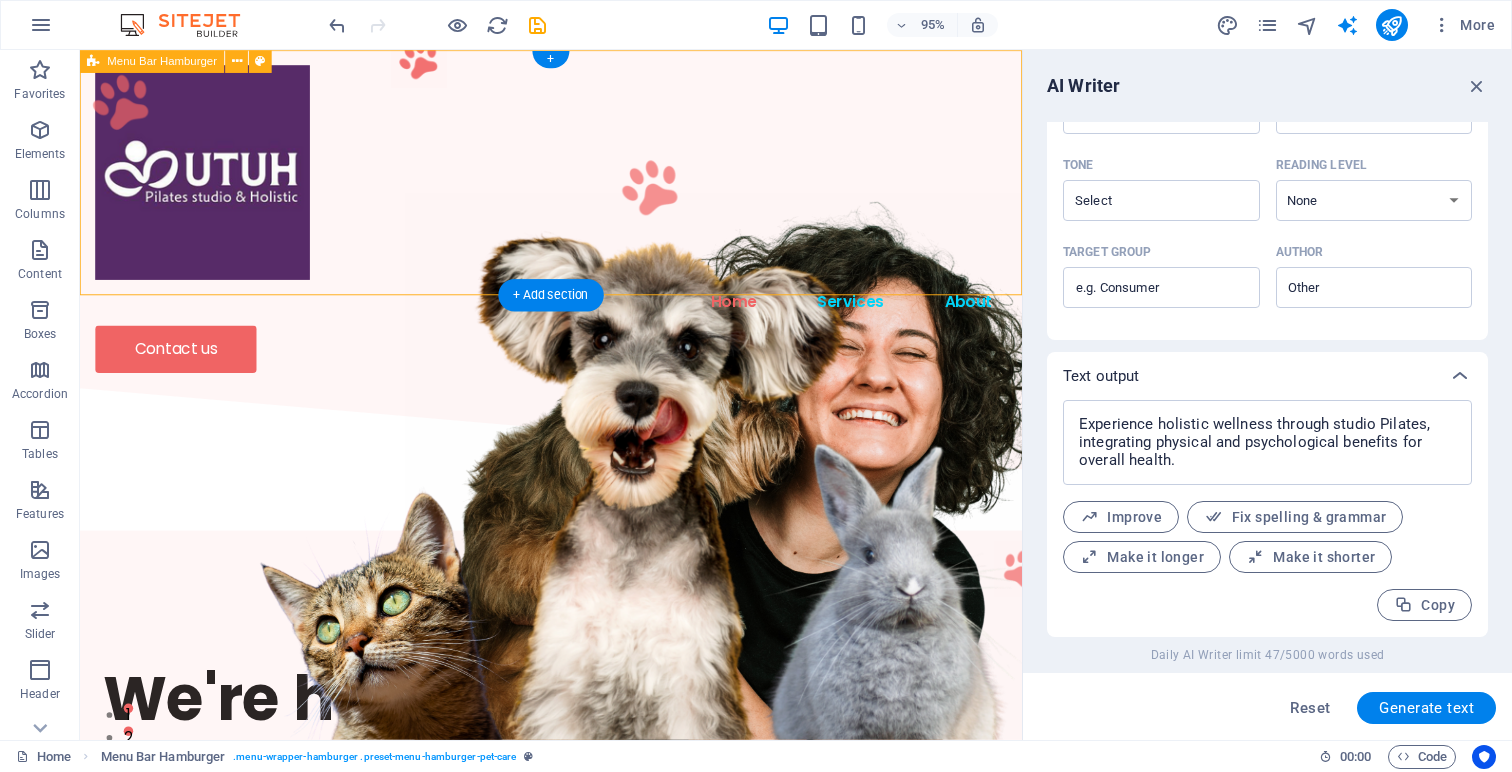 click on "Home Services About Contact us" at bounding box center (576, 228) 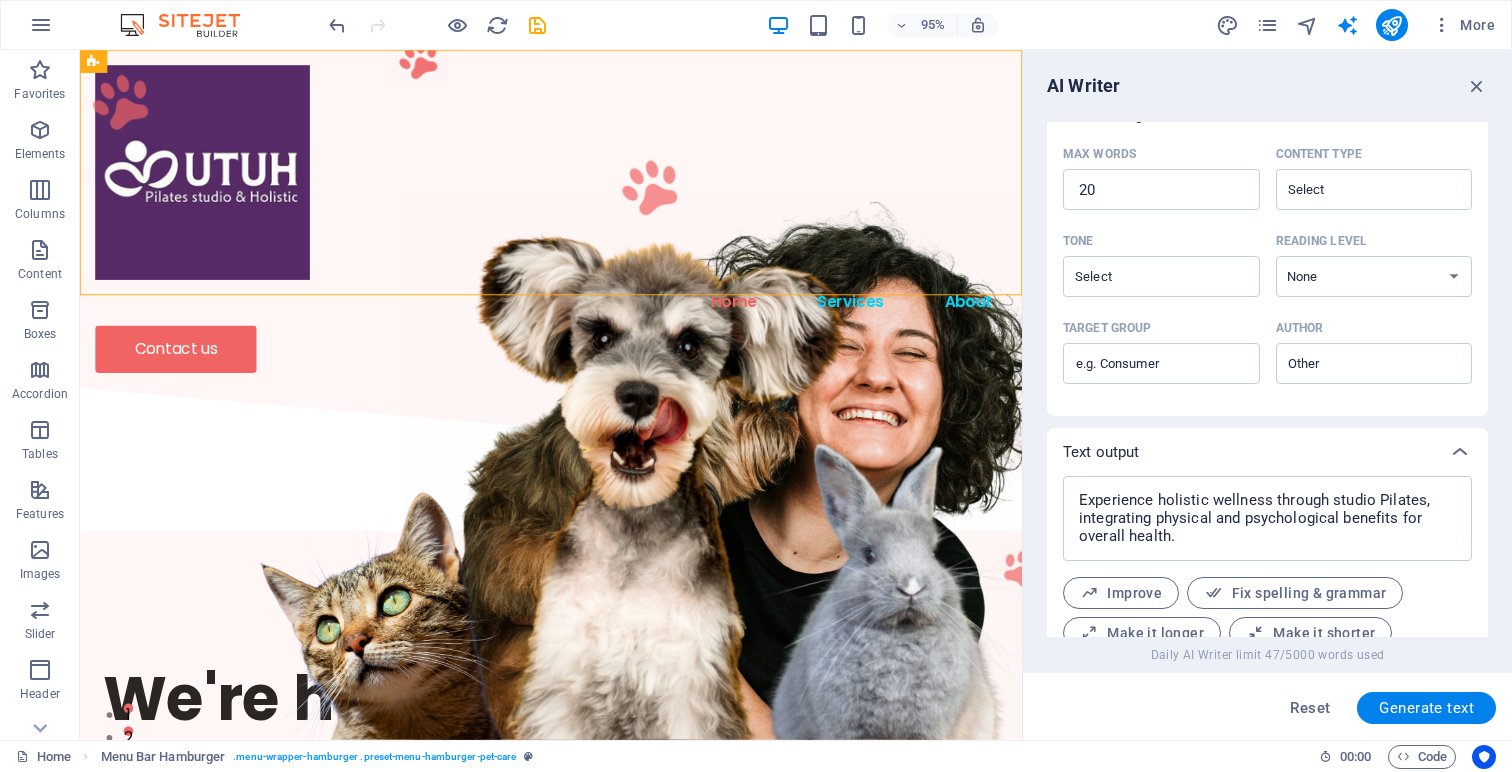 scroll, scrollTop: 523, scrollLeft: 0, axis: vertical 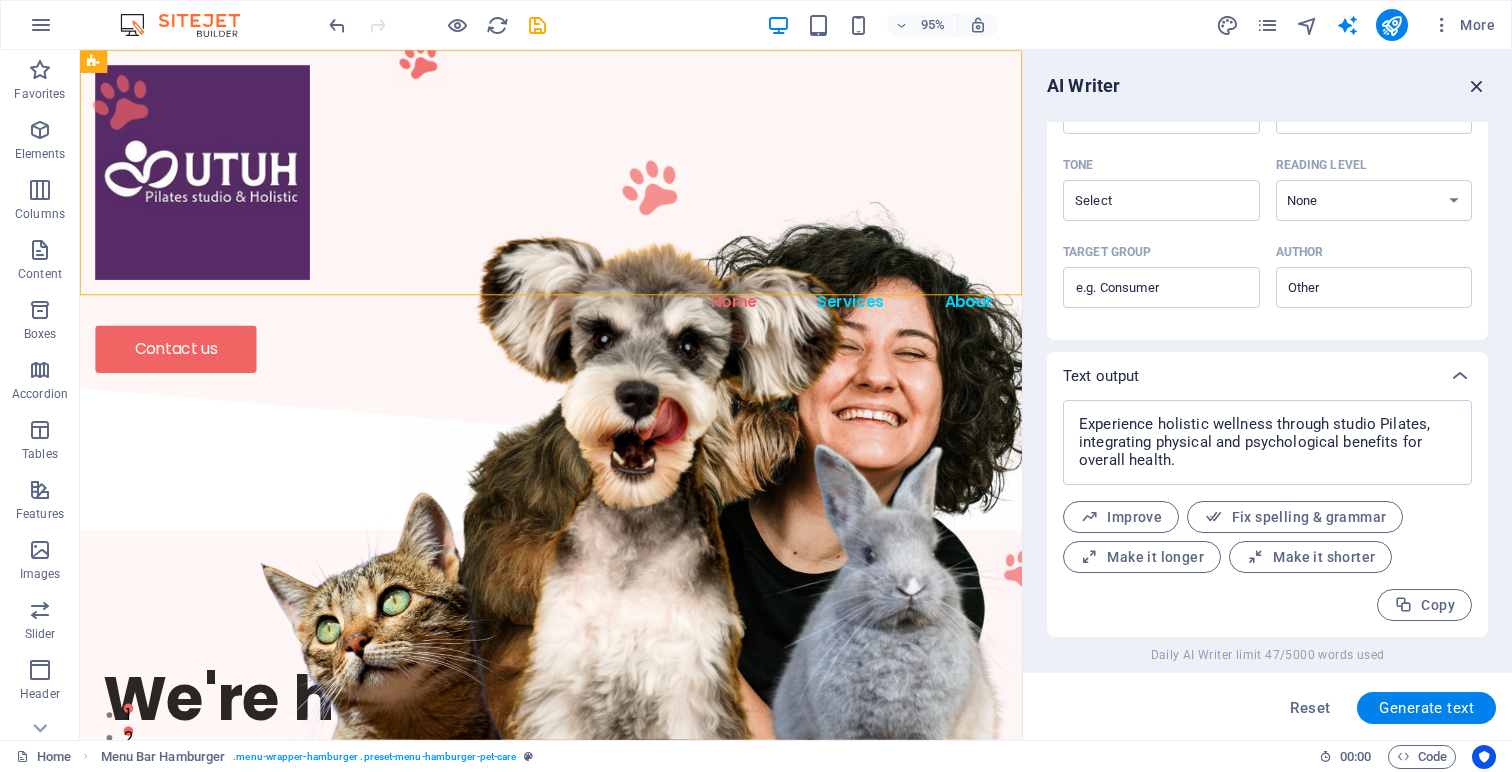 click at bounding box center [1477, 86] 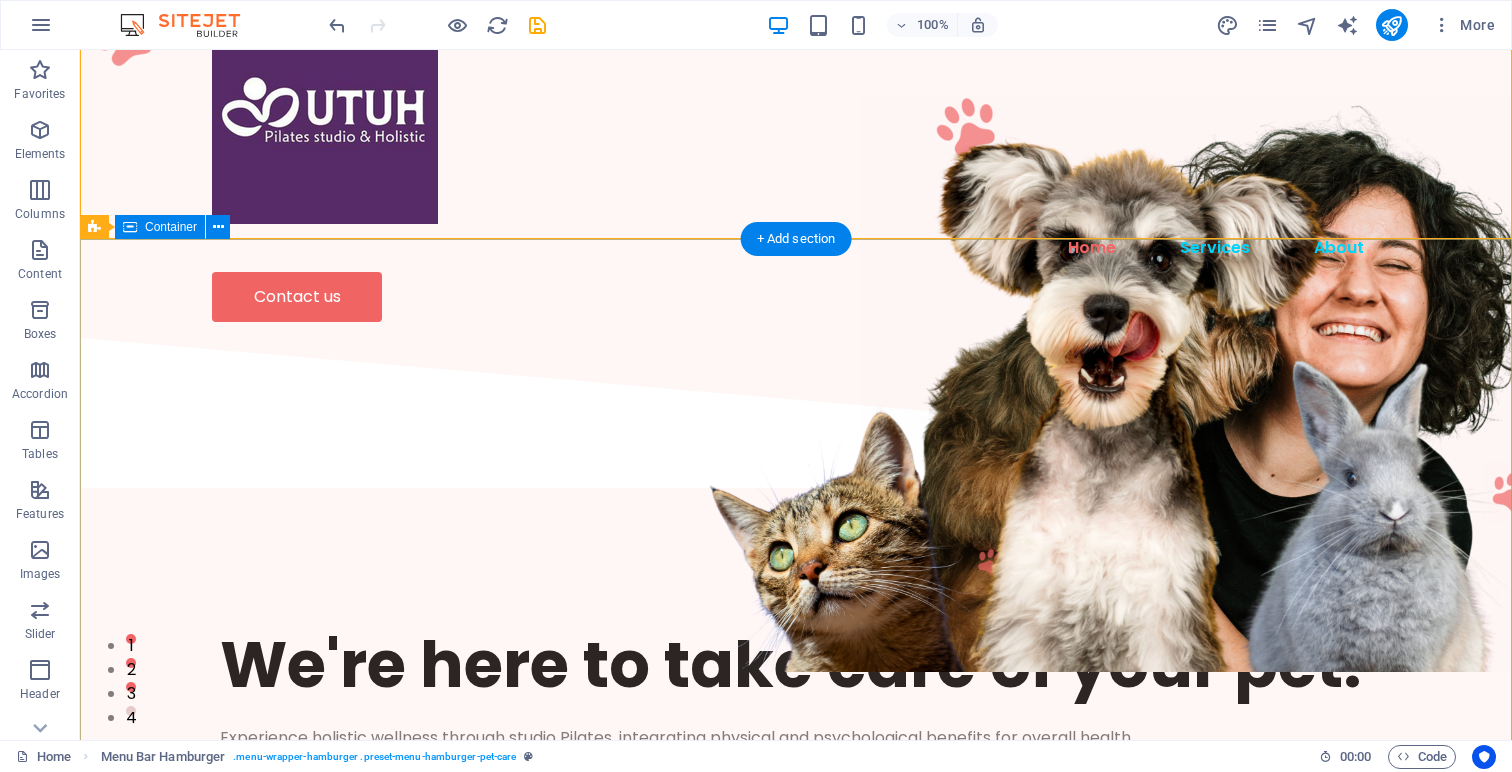 scroll, scrollTop: 69, scrollLeft: 0, axis: vertical 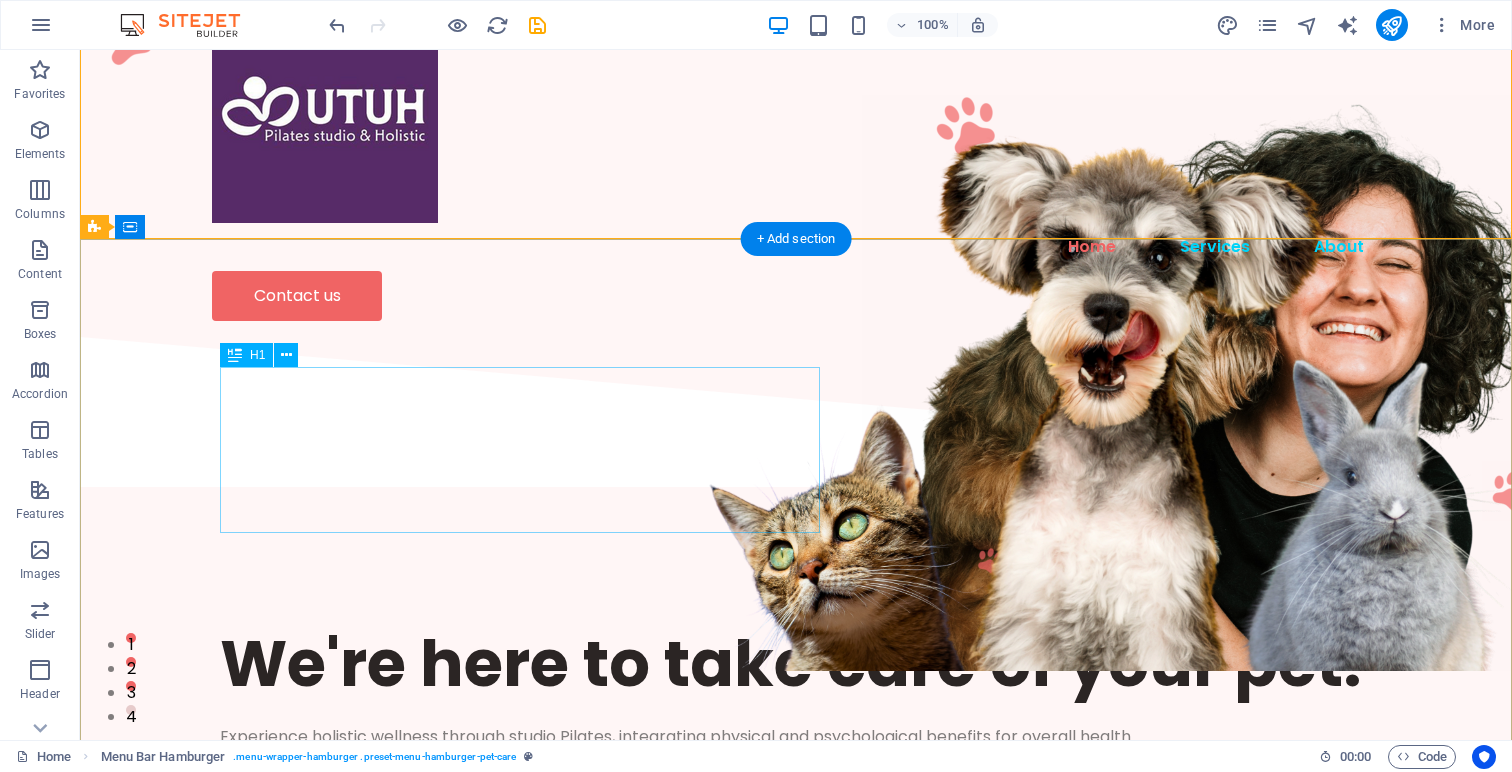 click on "We're here to take care of your pet." at bounding box center [796, 663] 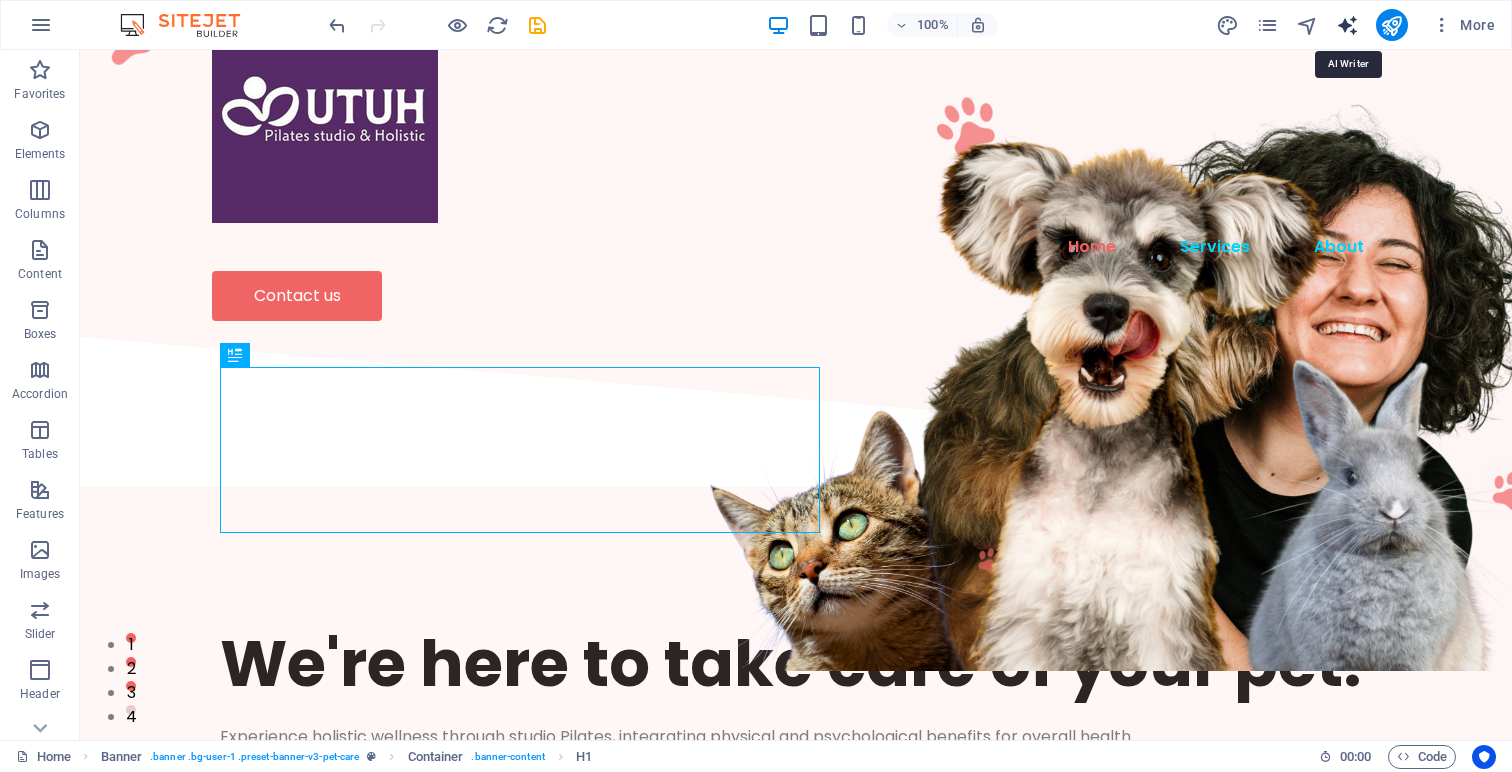 click at bounding box center (1347, 25) 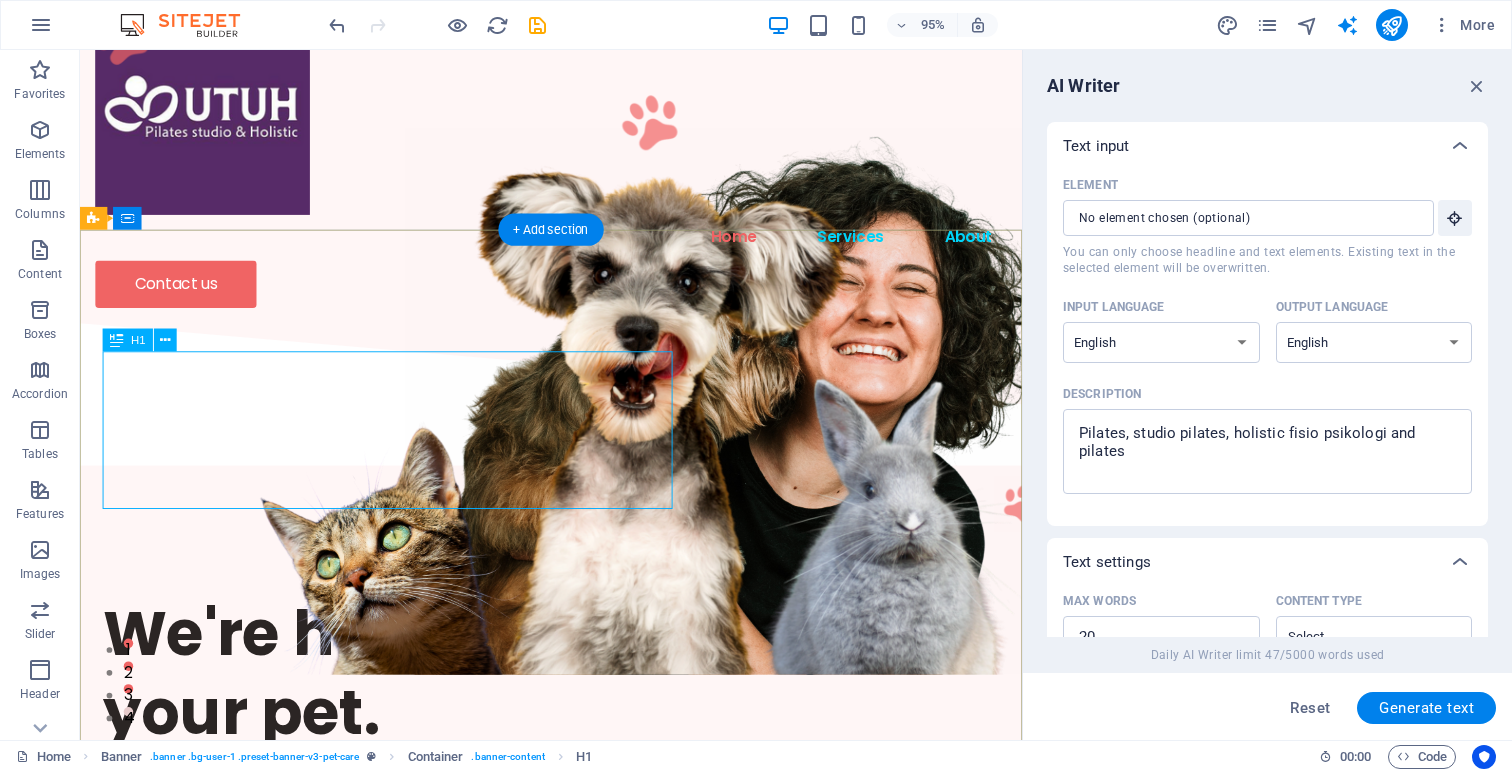 click on "We're here to take care of your pet." at bounding box center (576, 705) 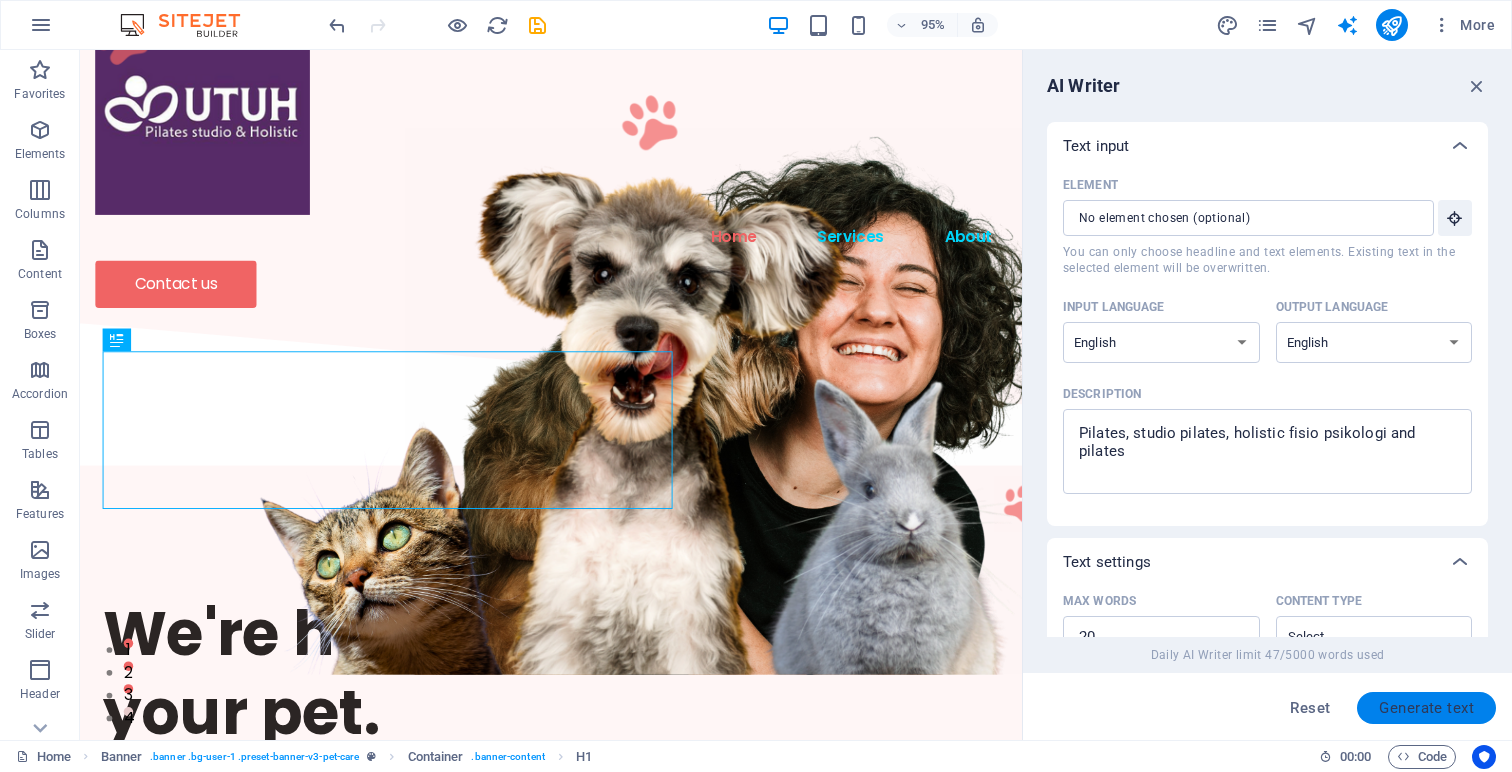 click on "Generate text" at bounding box center [1426, 708] 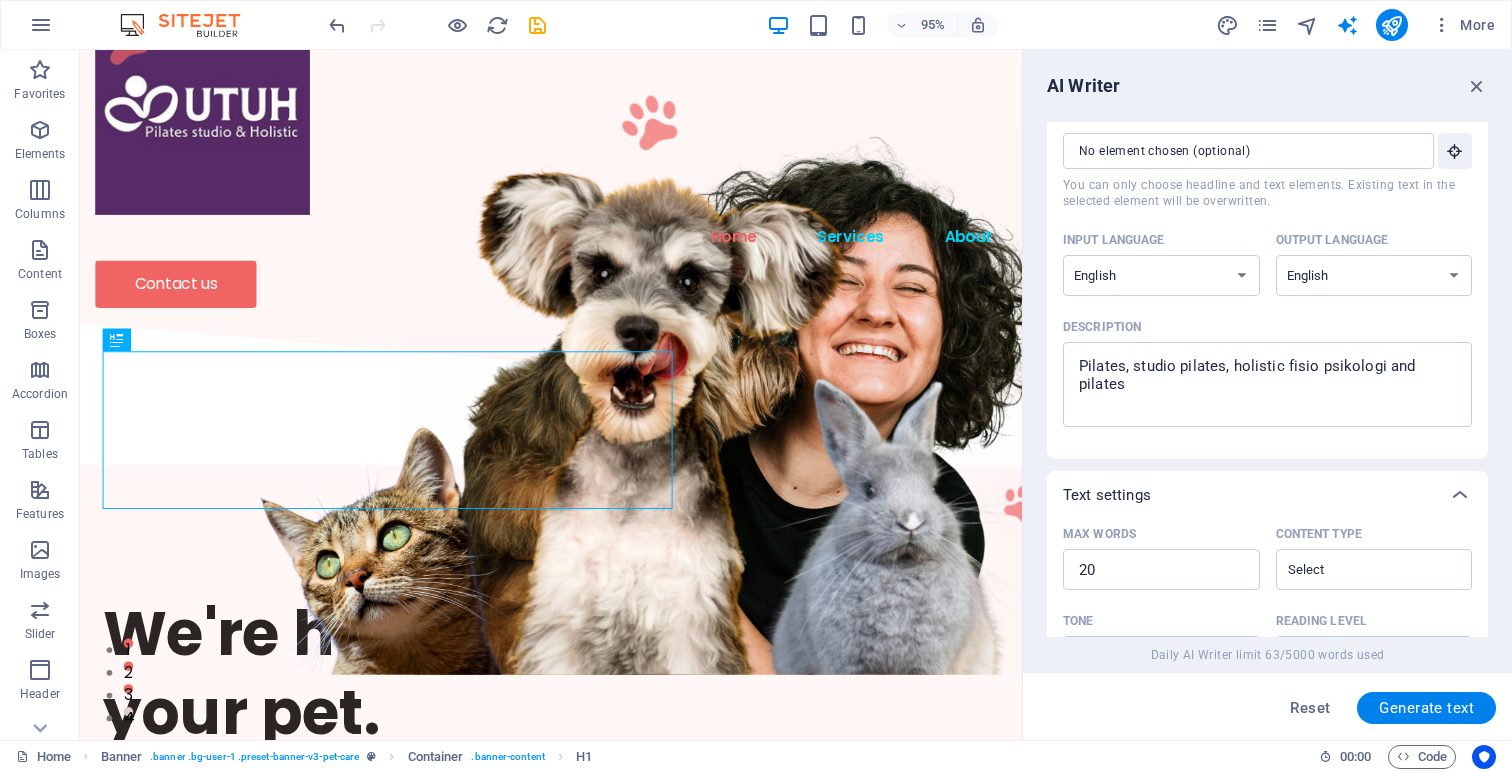 scroll, scrollTop: 0, scrollLeft: 0, axis: both 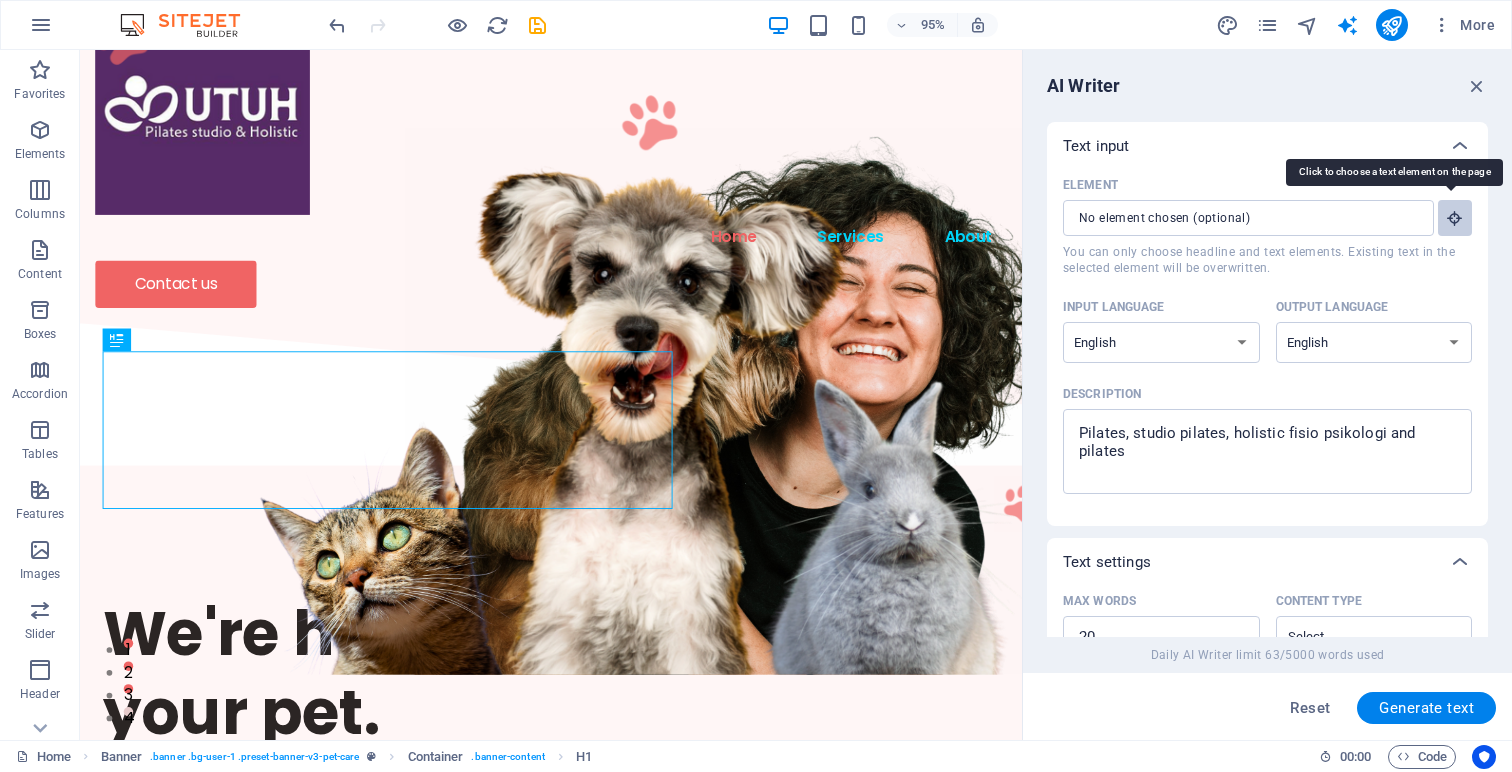 click at bounding box center [1455, 218] 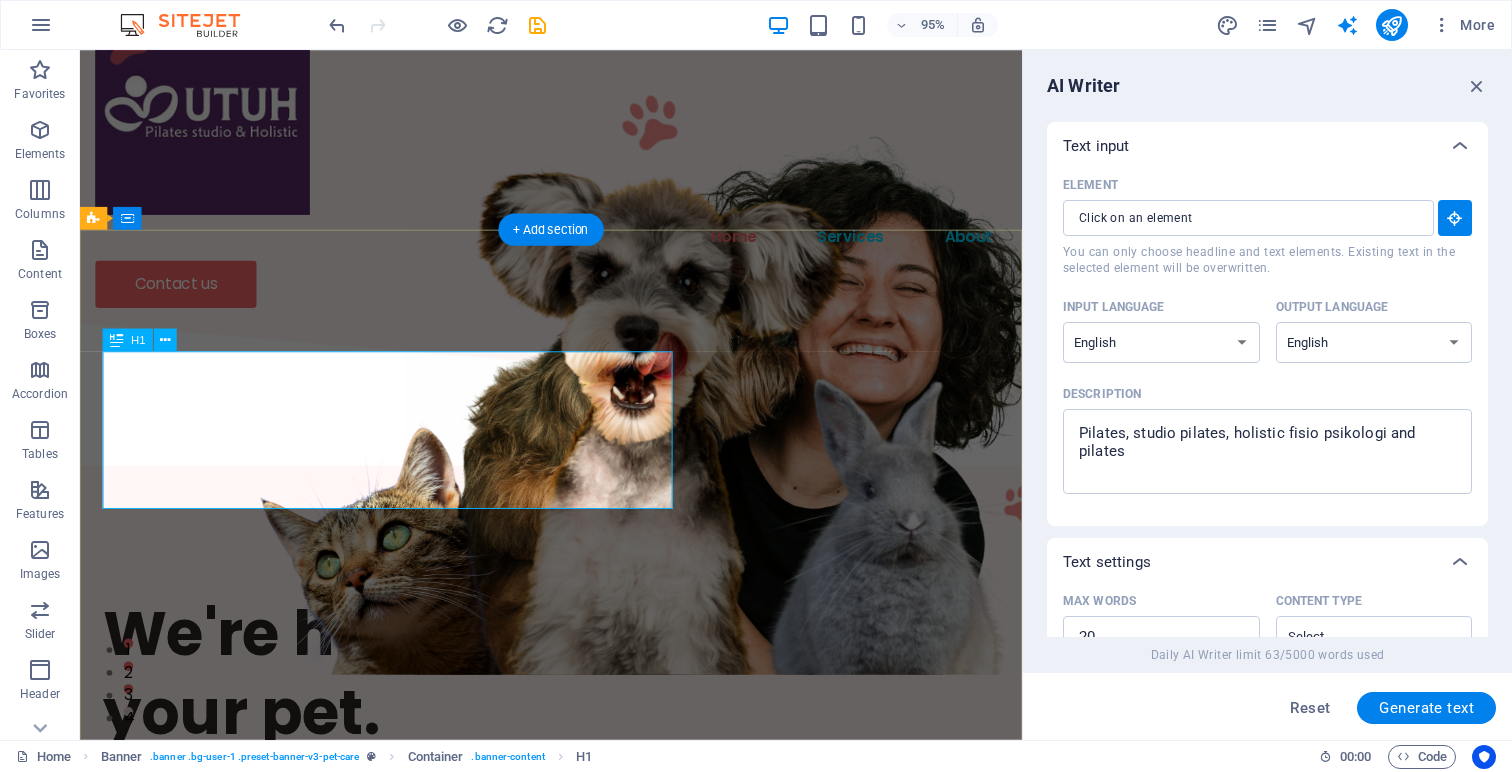click on "We're here to take care of your pet." at bounding box center (576, 705) 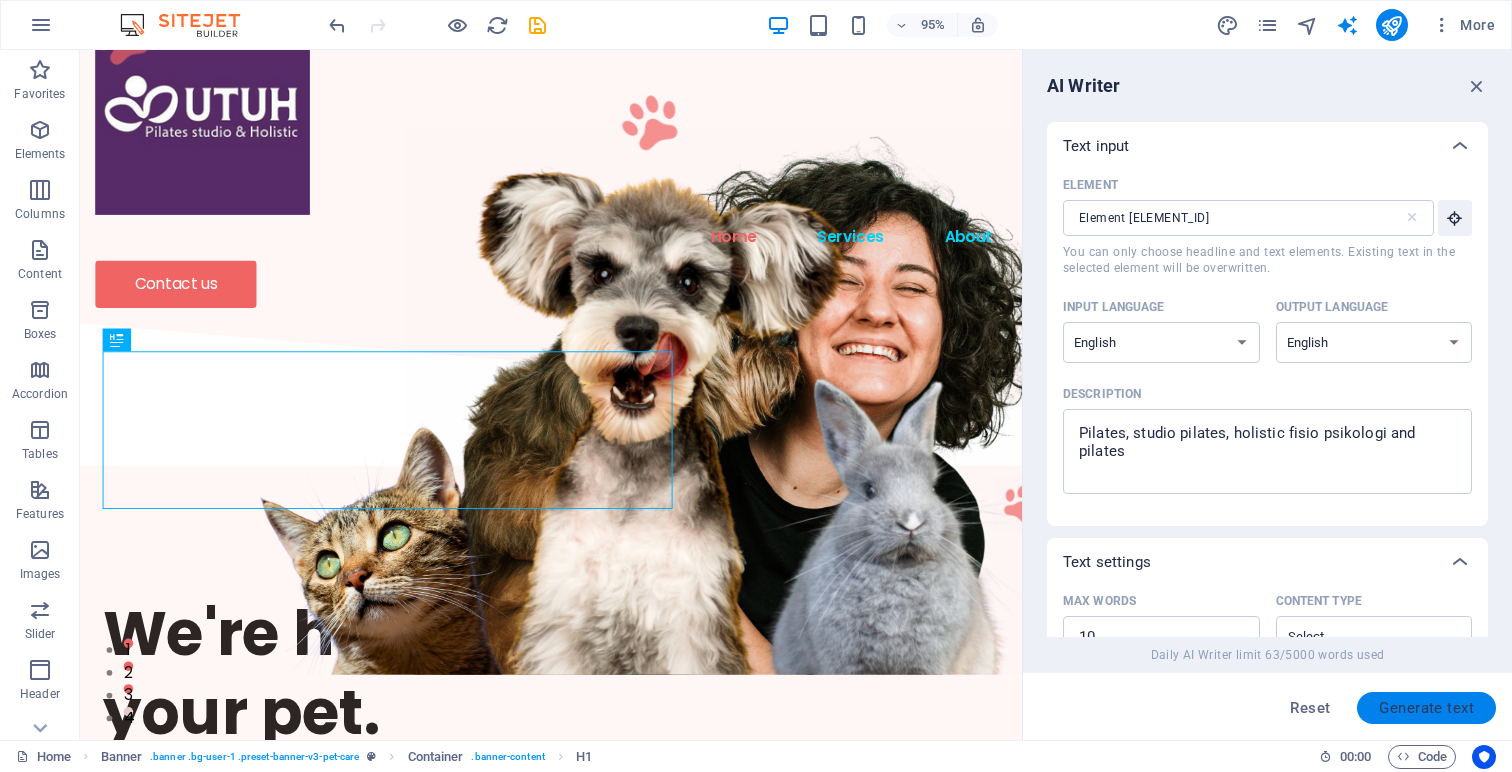 click on "Generate text" at bounding box center (1426, 708) 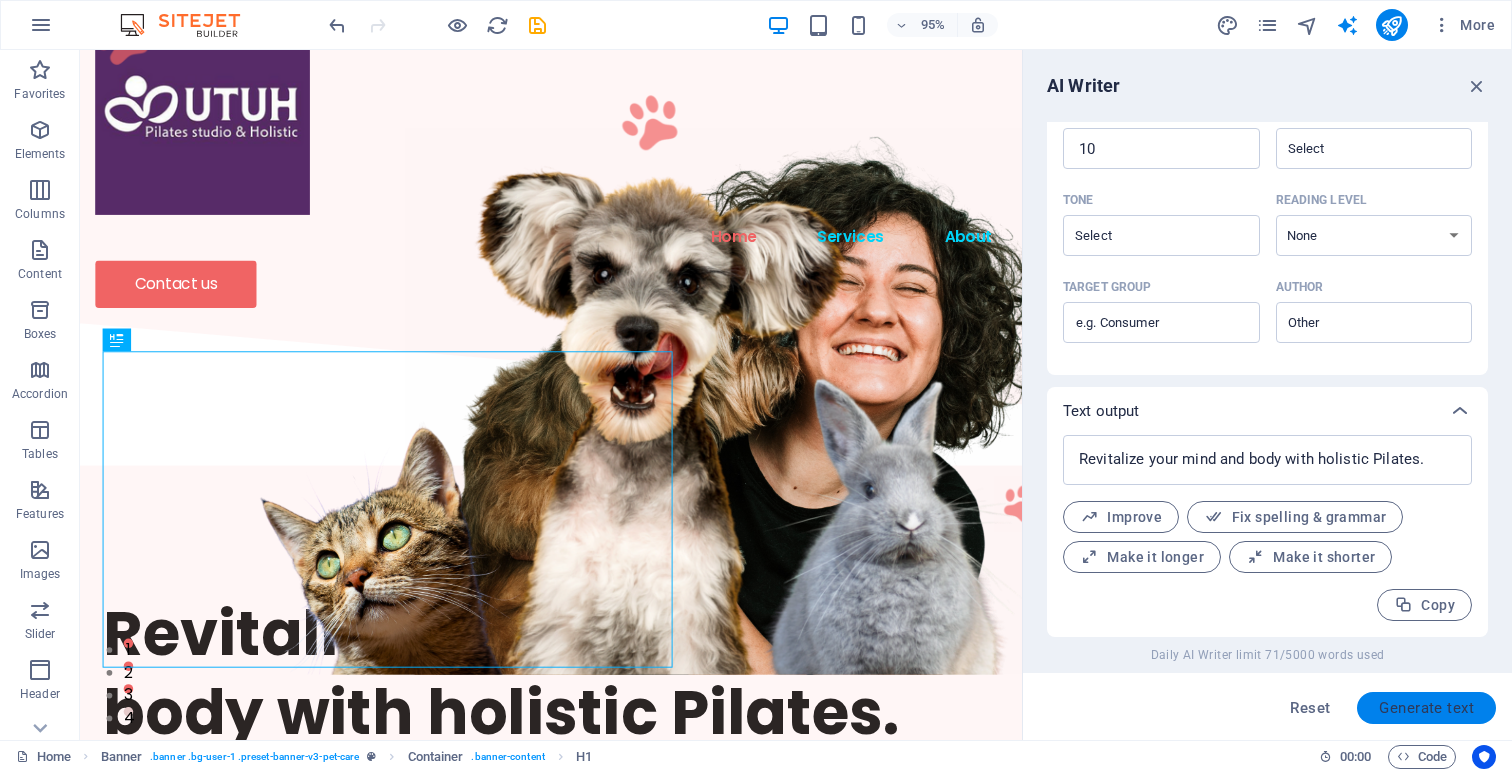 scroll, scrollTop: 488, scrollLeft: 0, axis: vertical 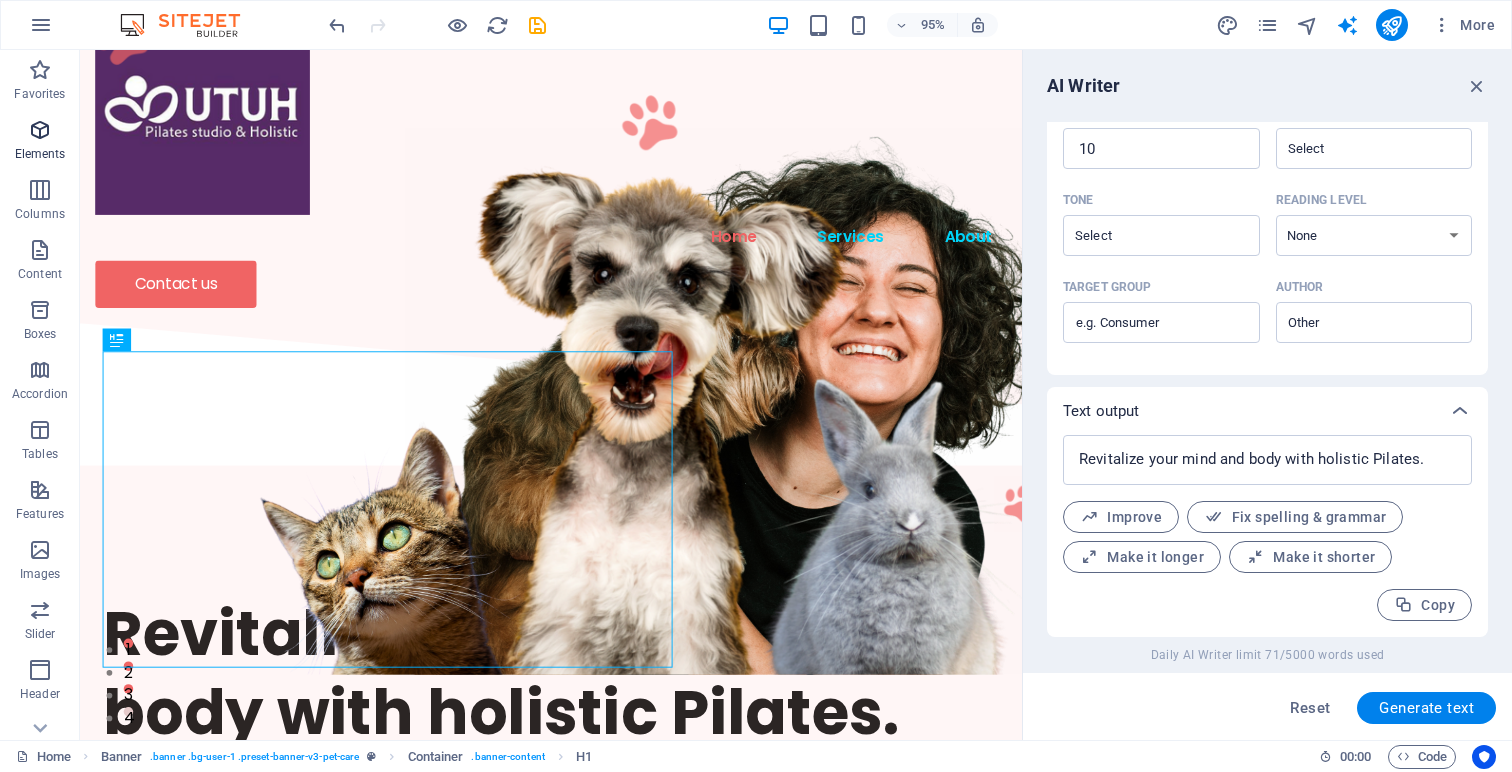 click on "Elements" at bounding box center [40, 142] 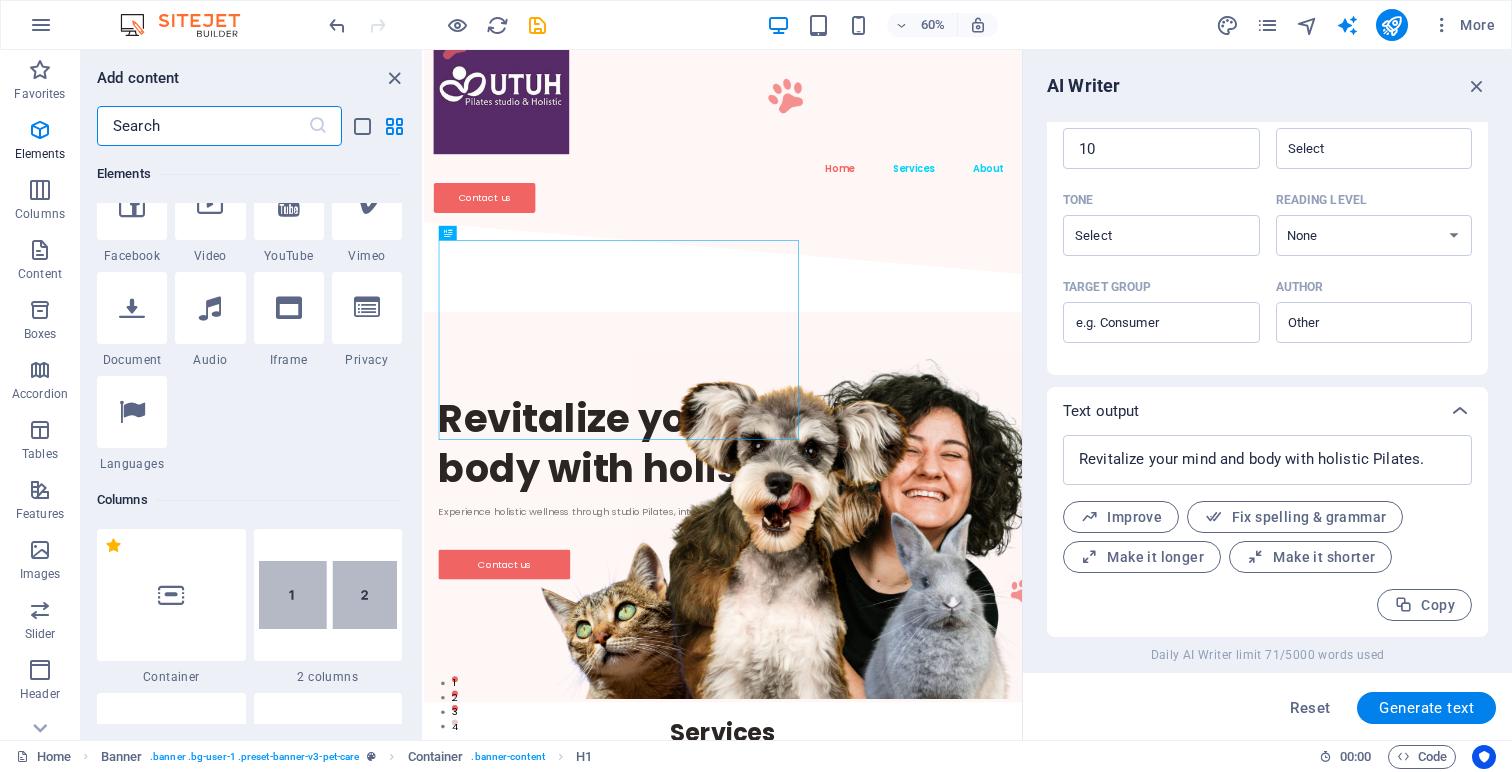 scroll, scrollTop: 0, scrollLeft: 0, axis: both 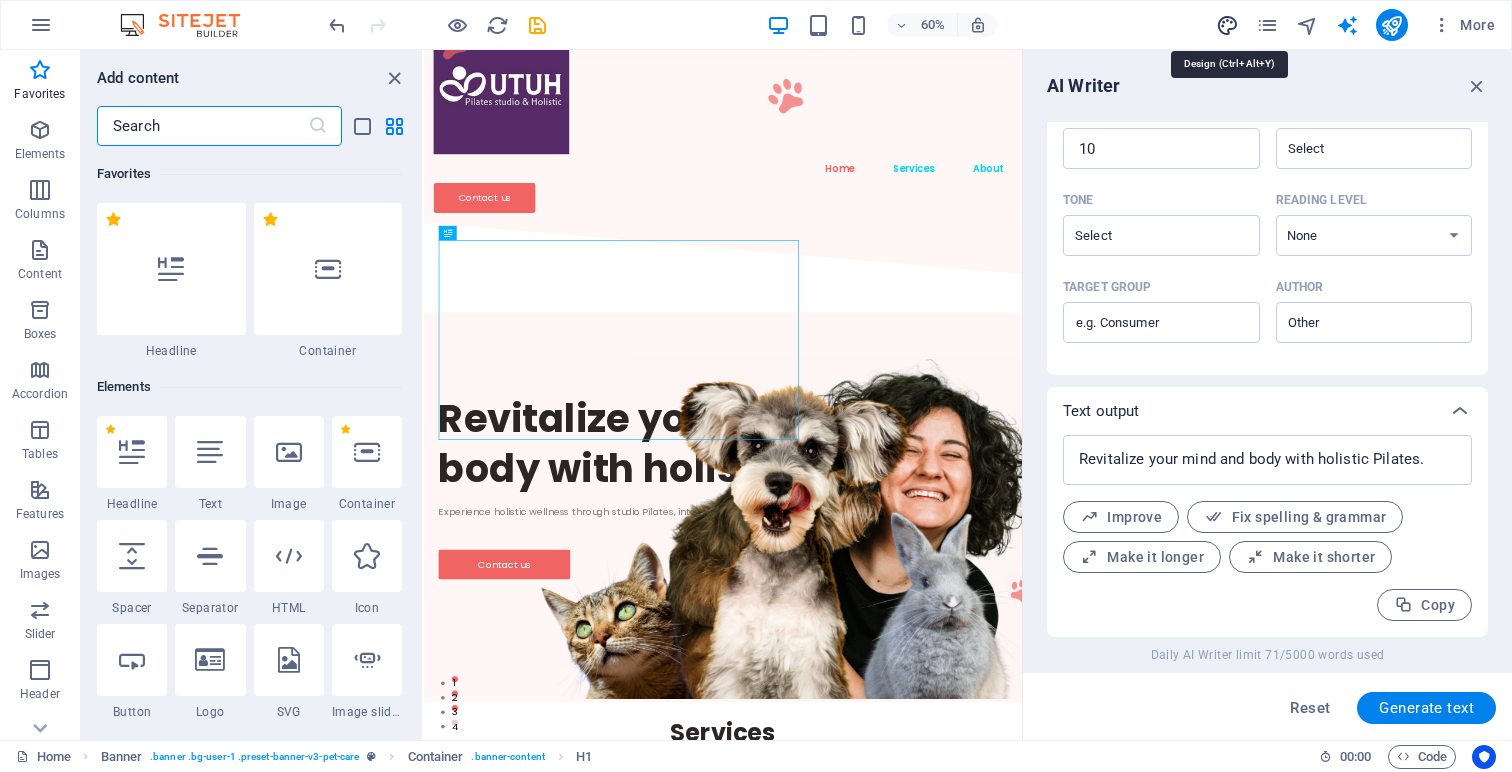 click at bounding box center (1227, 25) 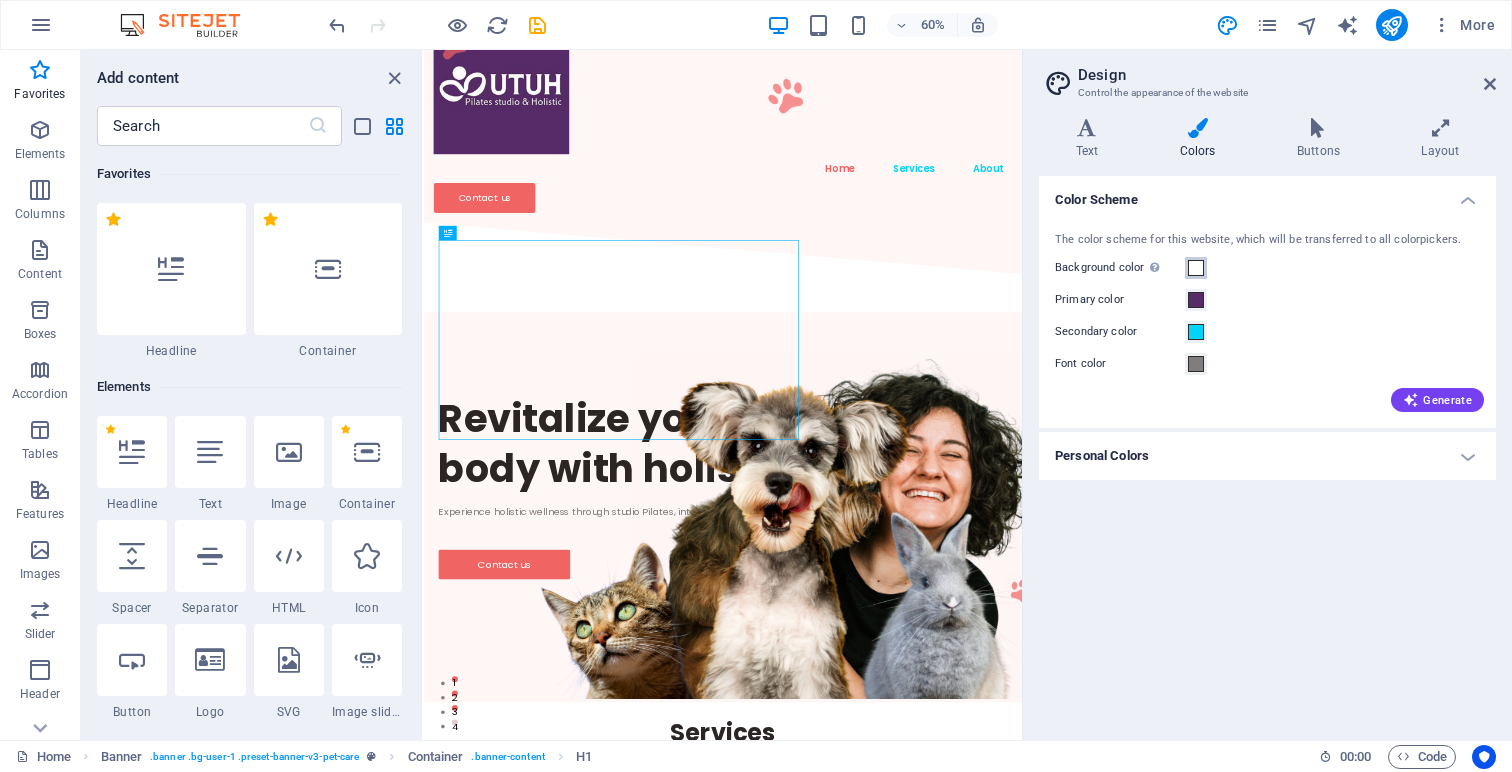 click at bounding box center (1196, 268) 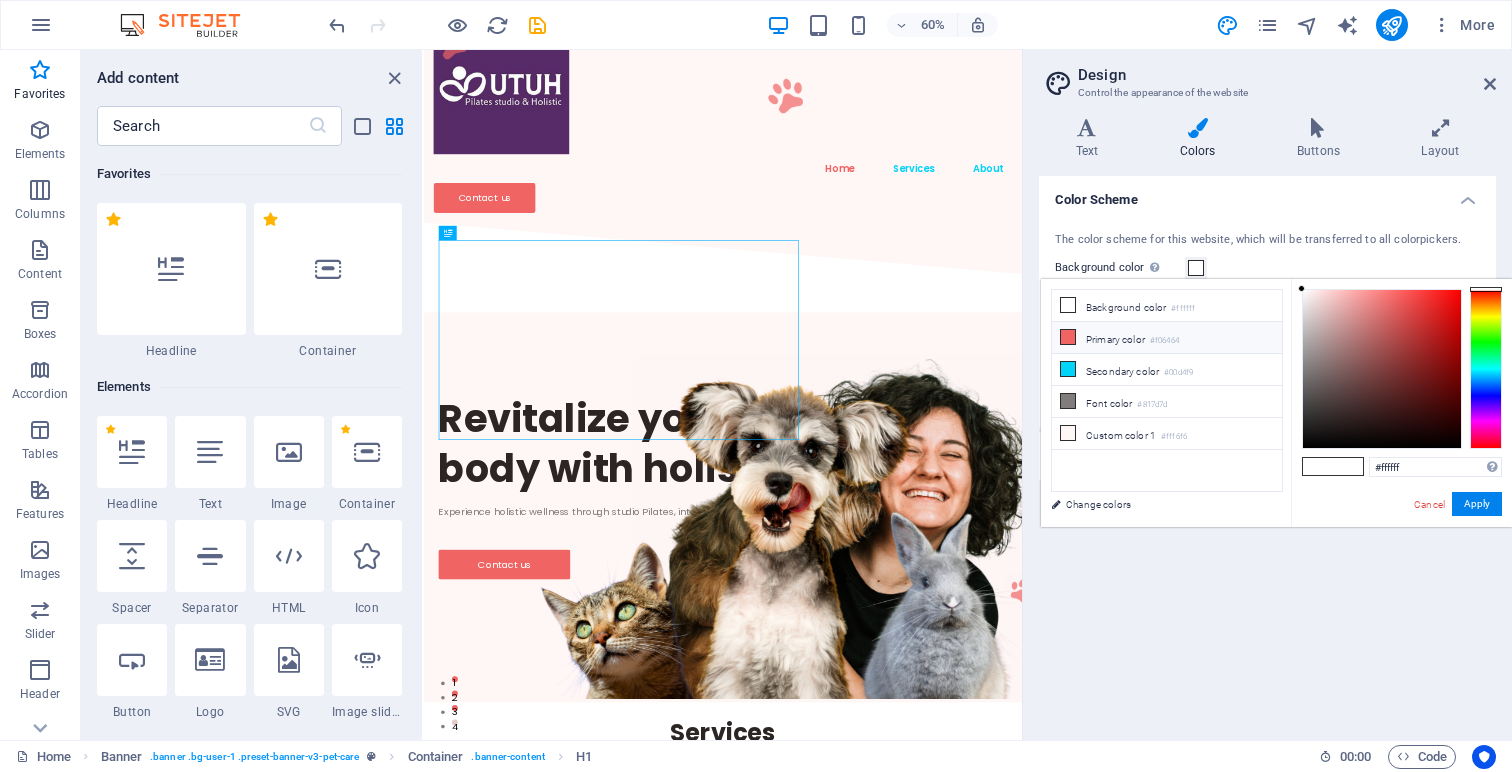click on "Primary color
#f06464" at bounding box center (1167, 338) 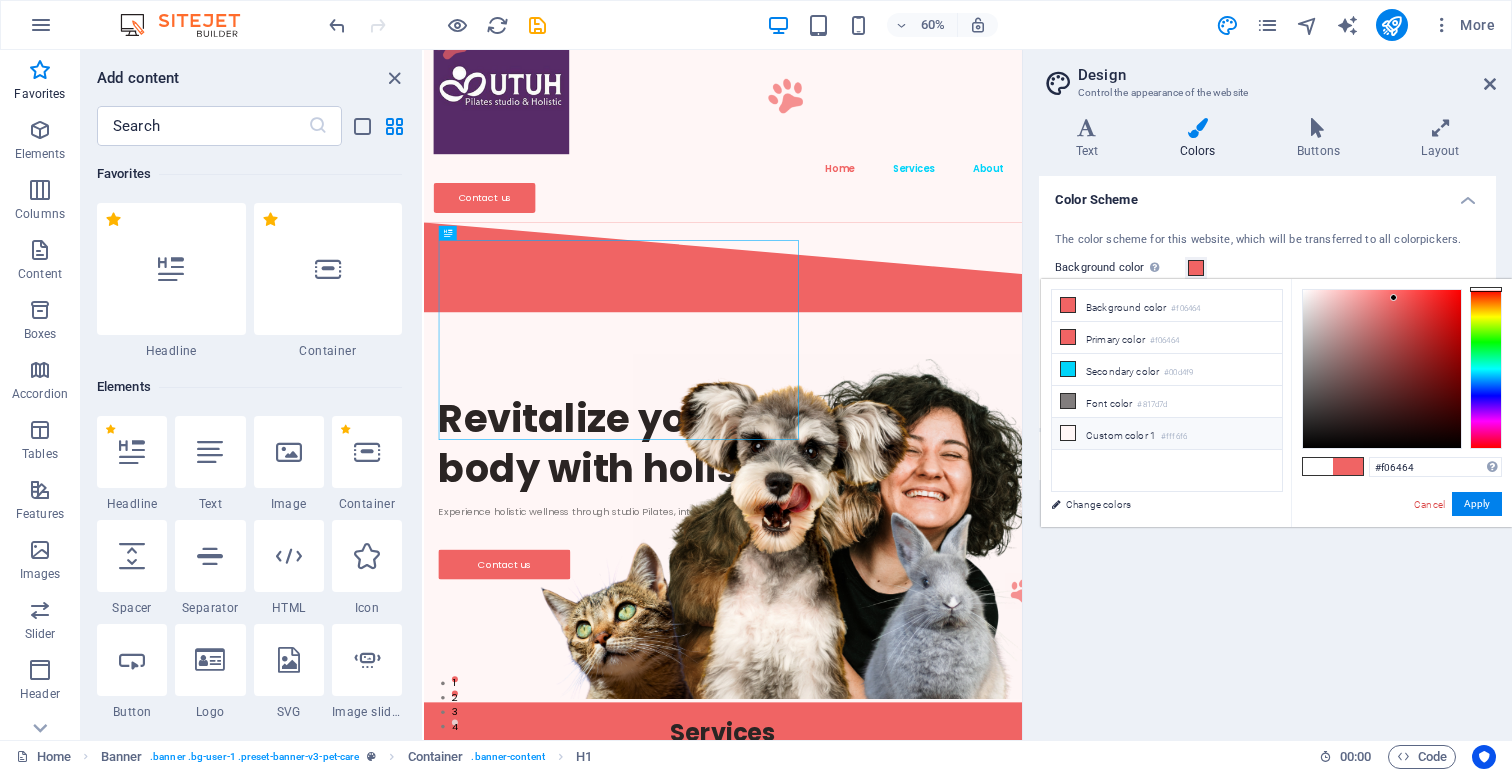 click at bounding box center (1068, 433) 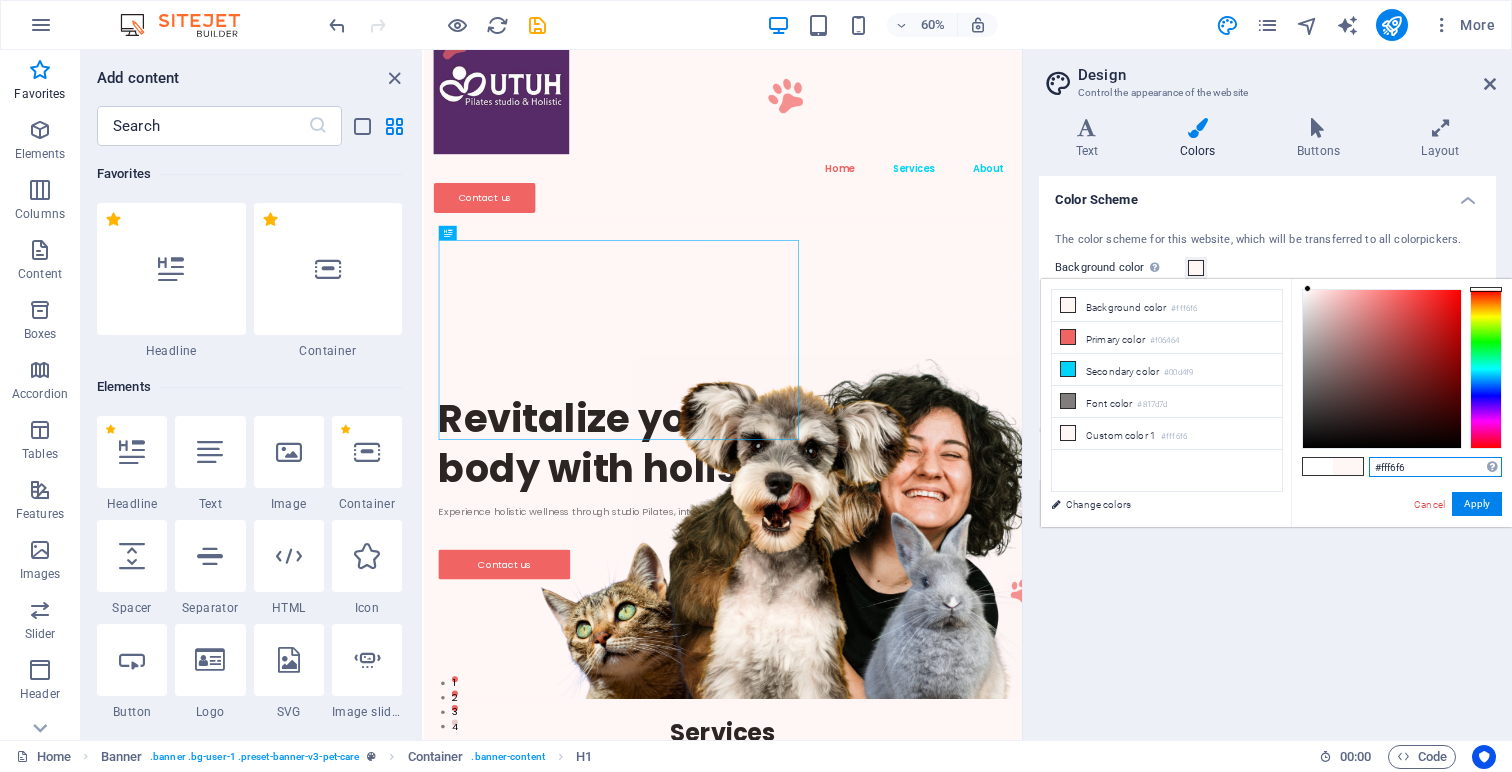 click on "#fff6f6" at bounding box center [1435, 467] 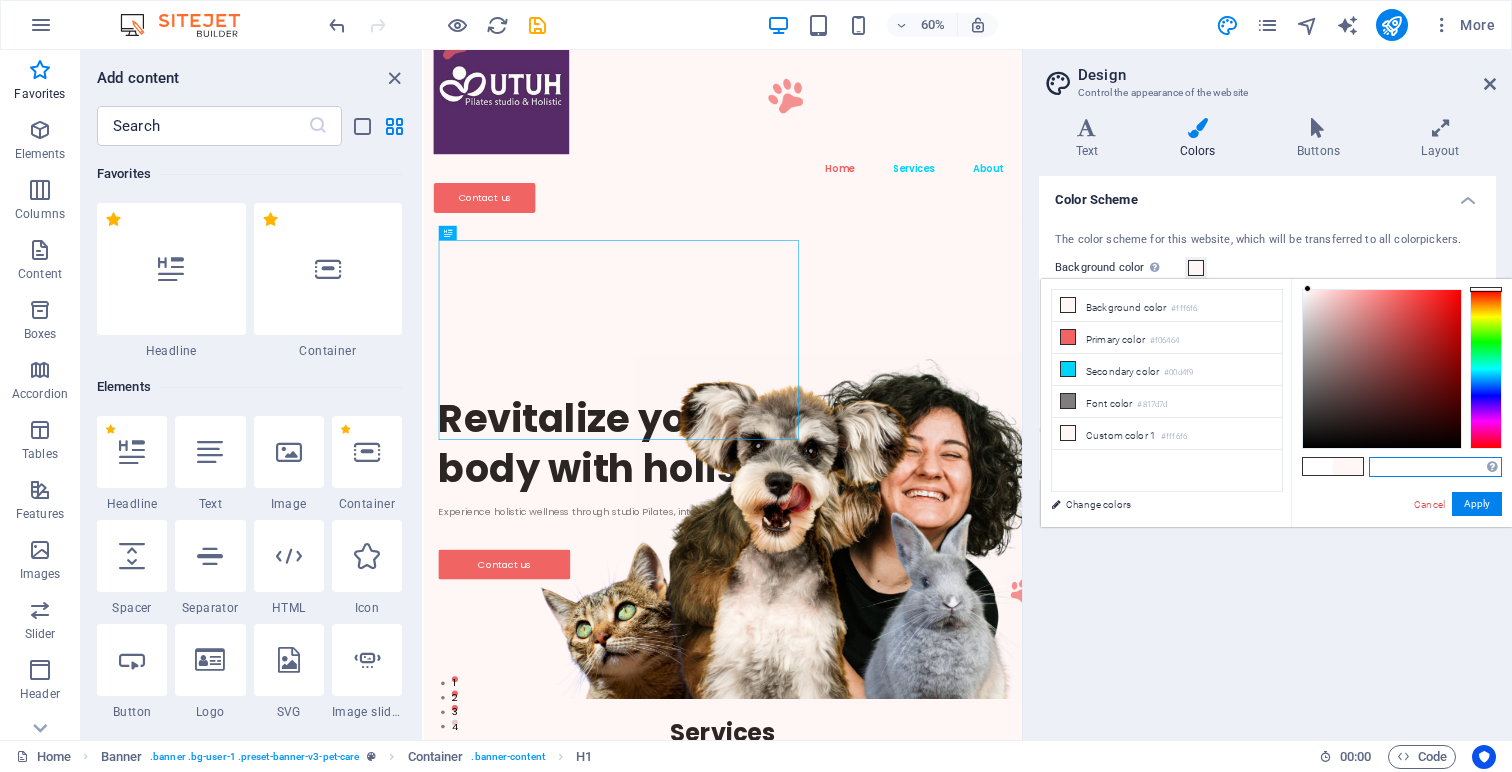 scroll, scrollTop: 0, scrollLeft: 0, axis: both 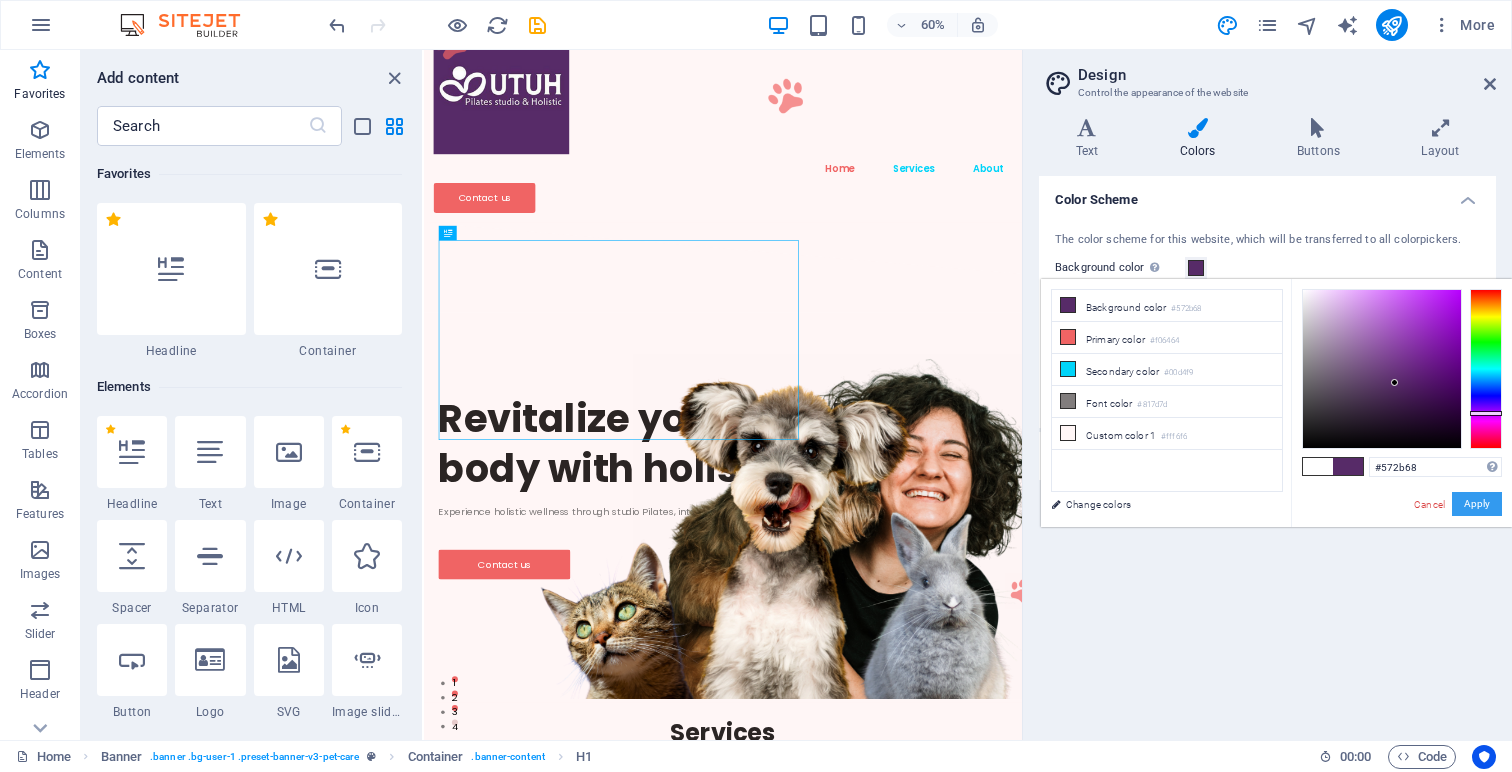 click on "Apply" at bounding box center (1477, 504) 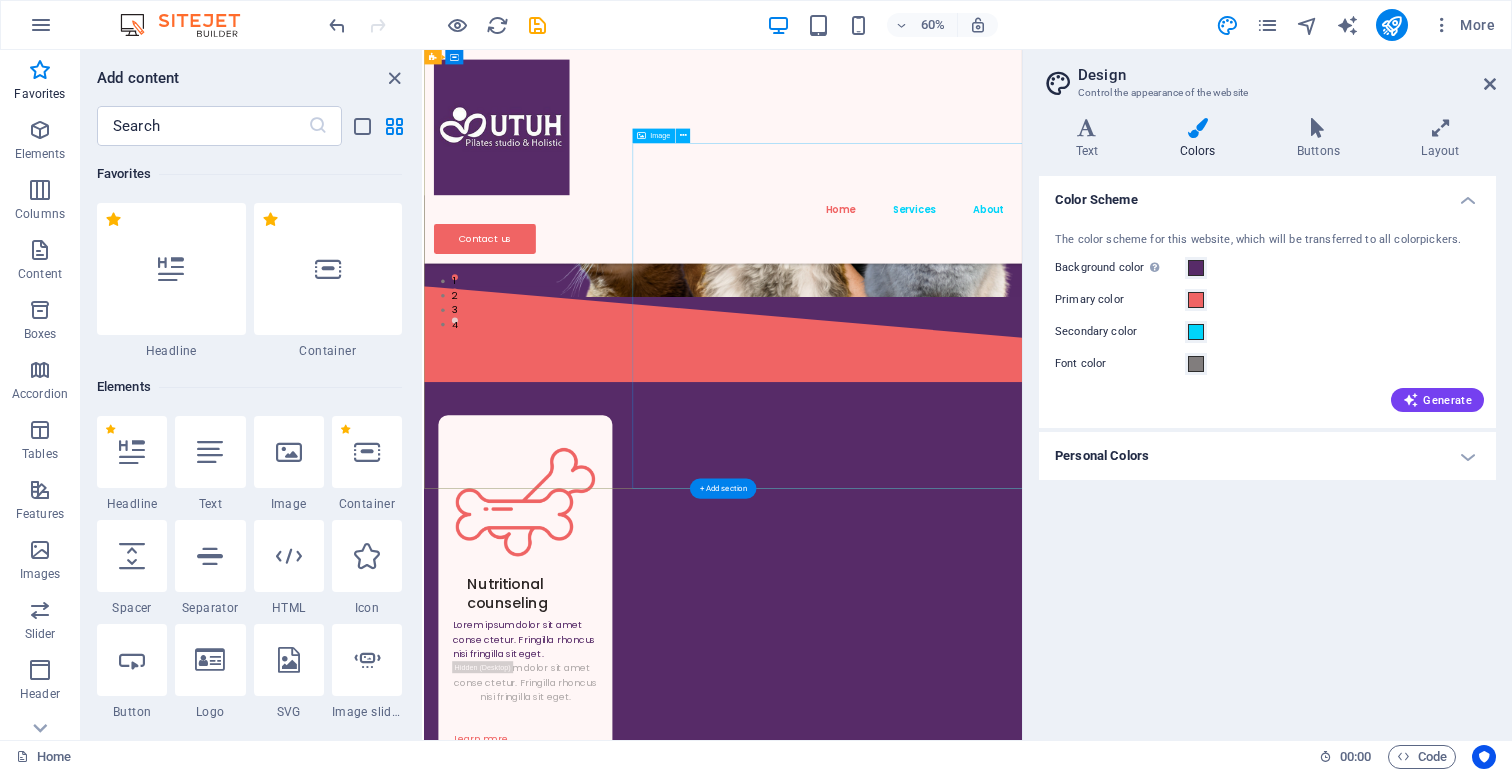 scroll, scrollTop: 0, scrollLeft: 0, axis: both 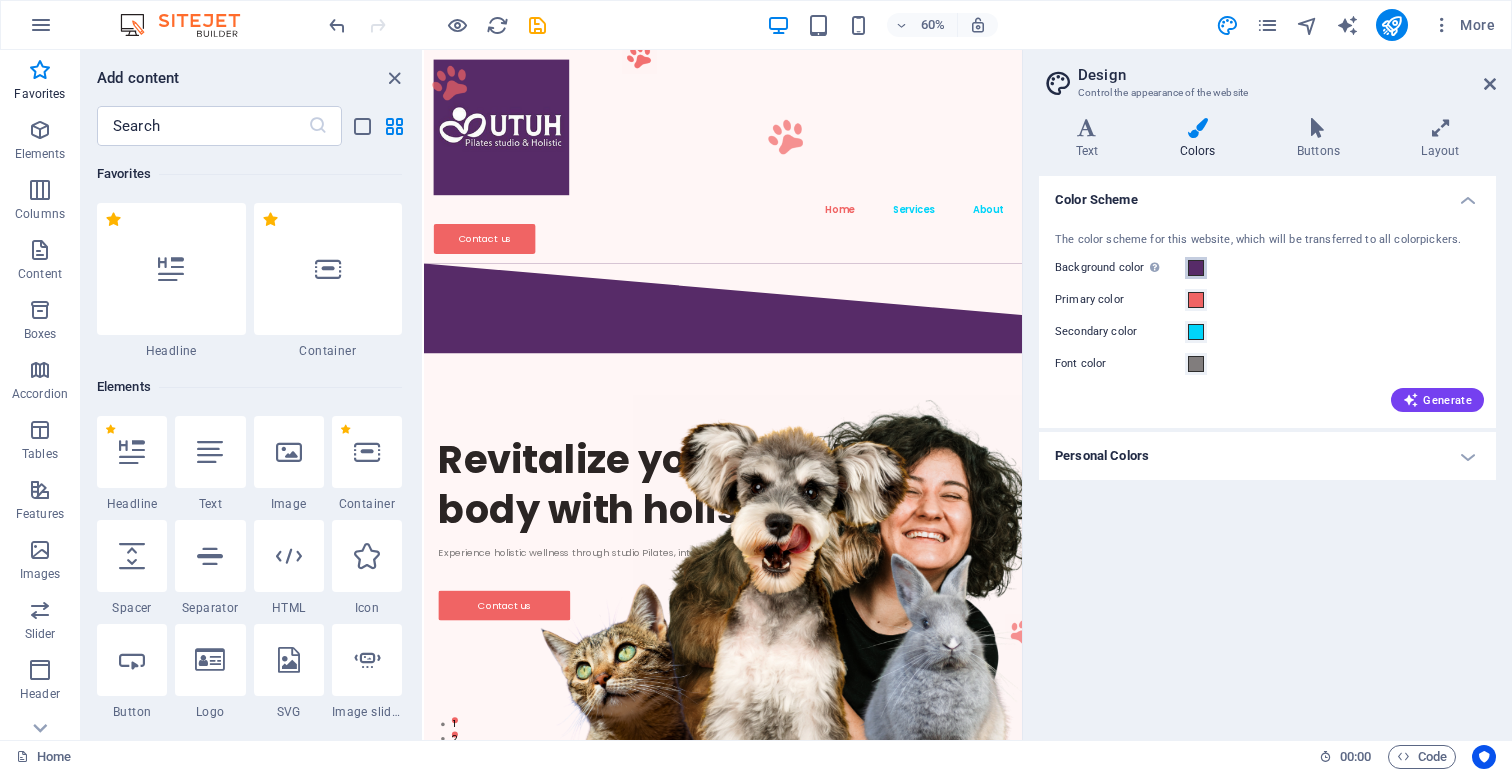 click at bounding box center (1196, 268) 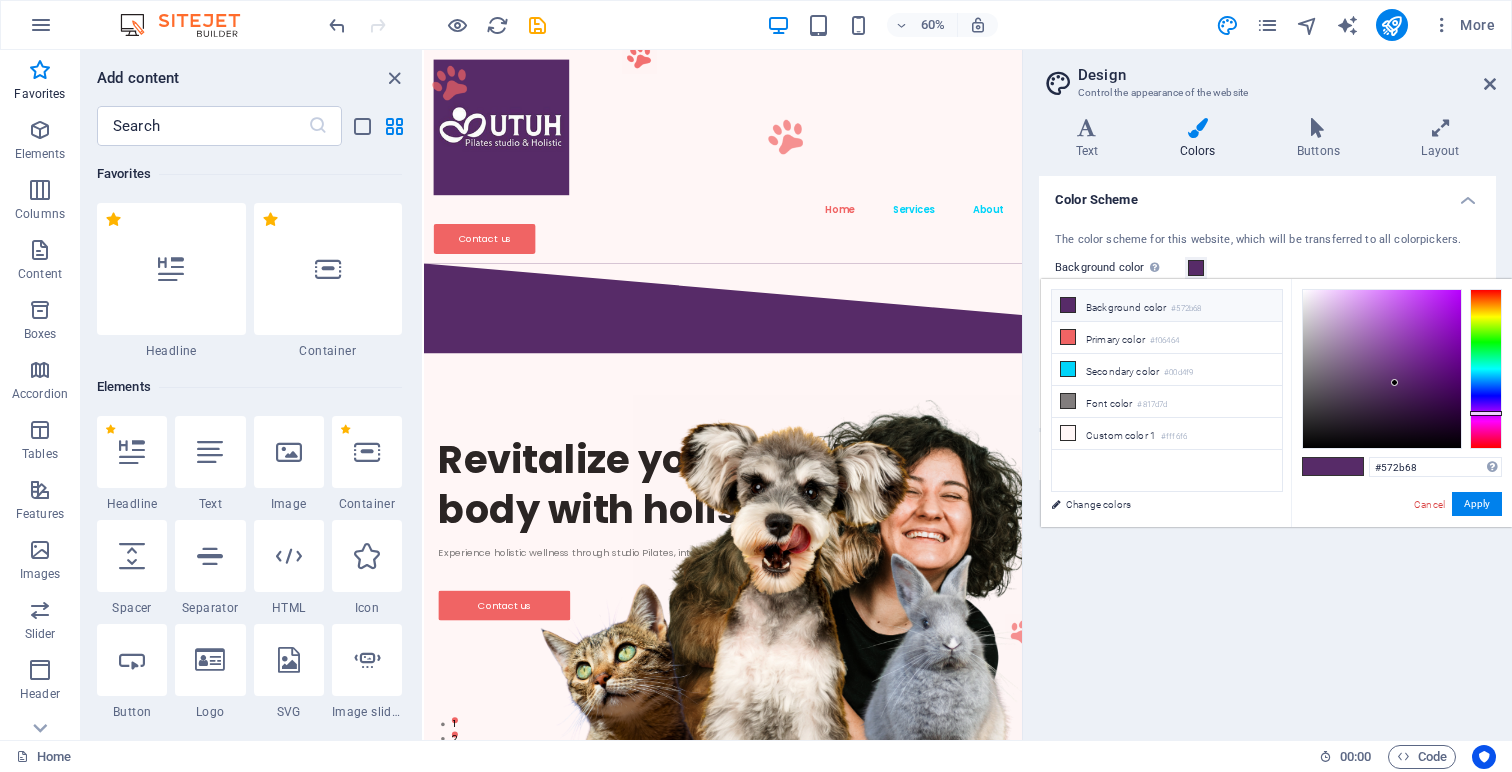 click on "Background color
#572b68" at bounding box center (1167, 306) 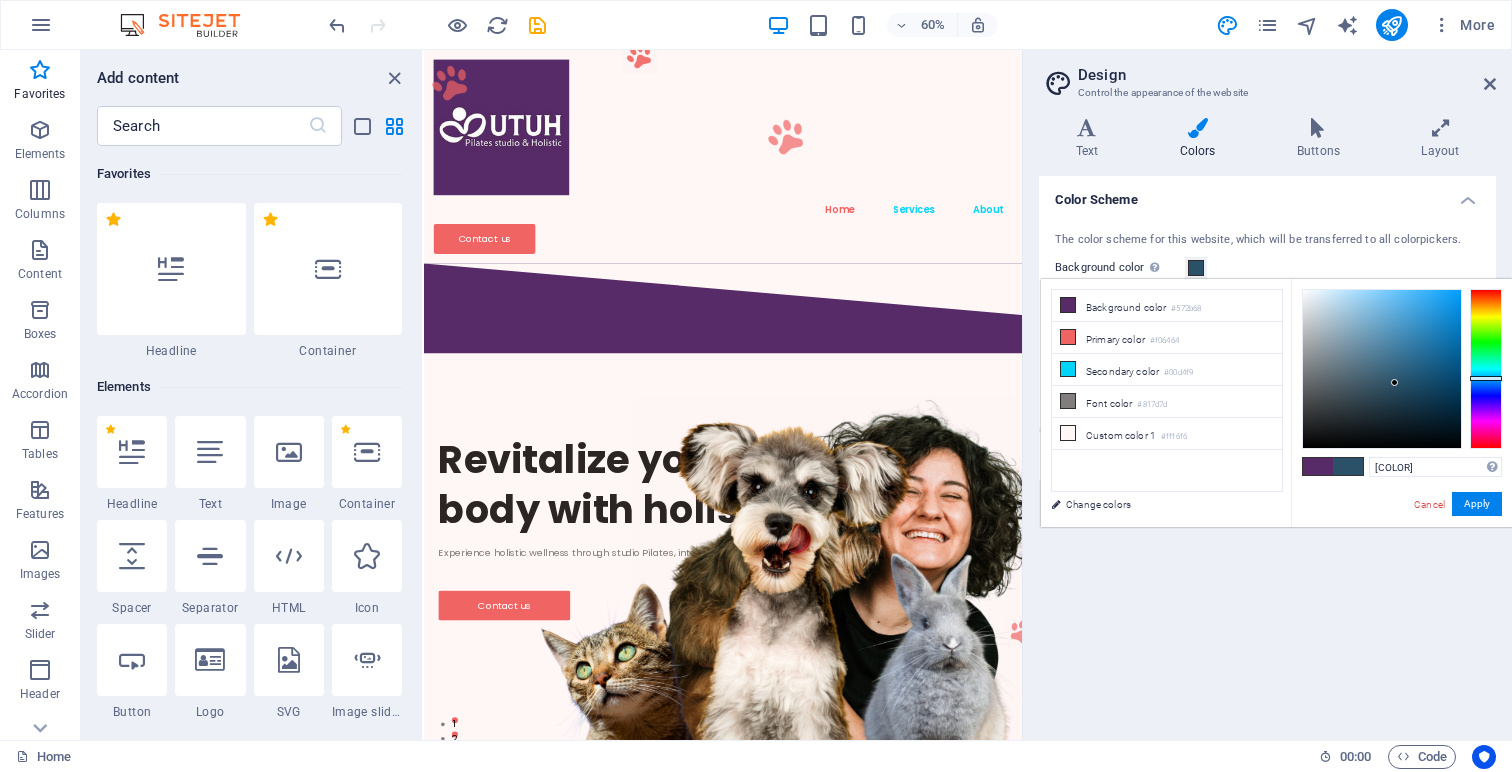 click at bounding box center [1486, 369] 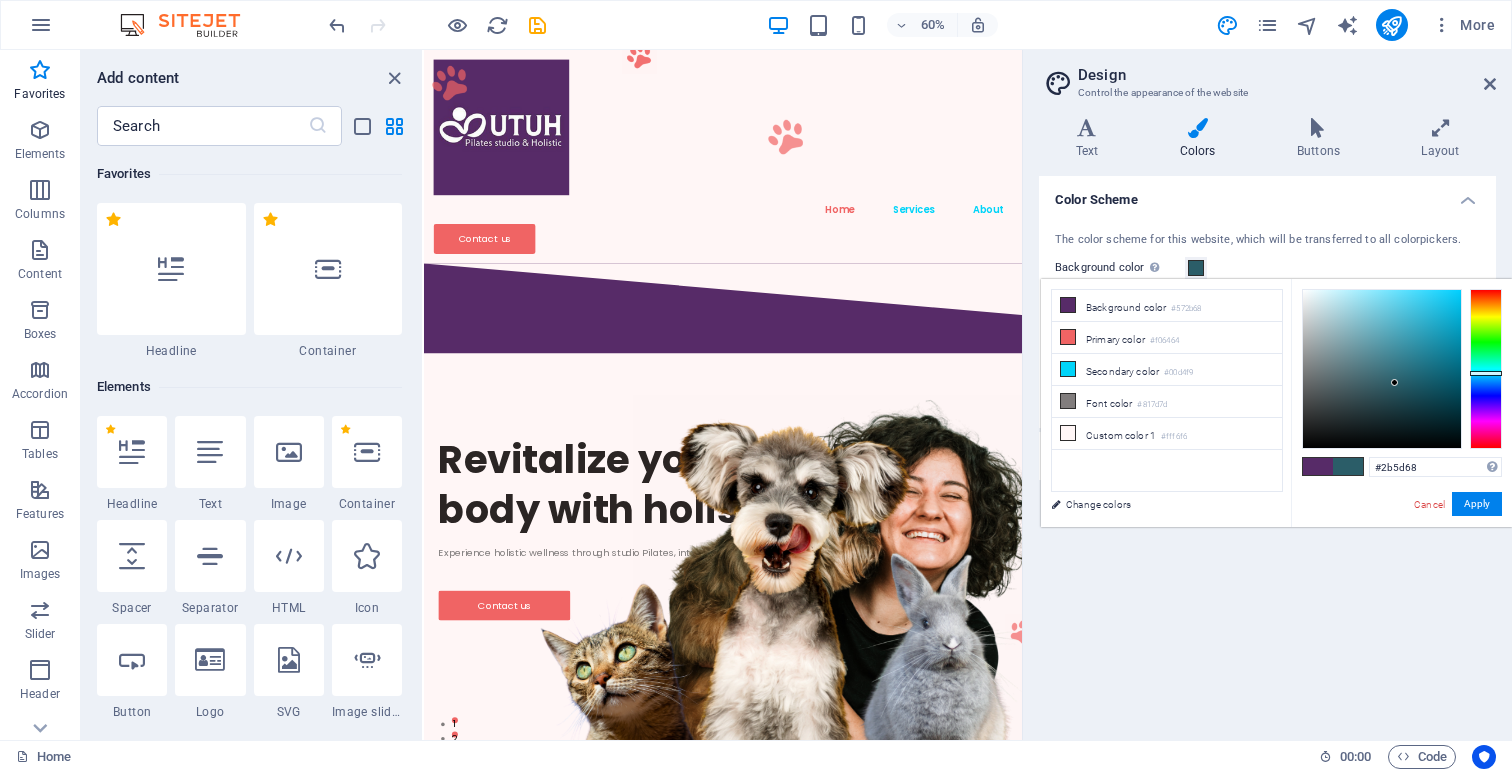 click at bounding box center (1486, 373) 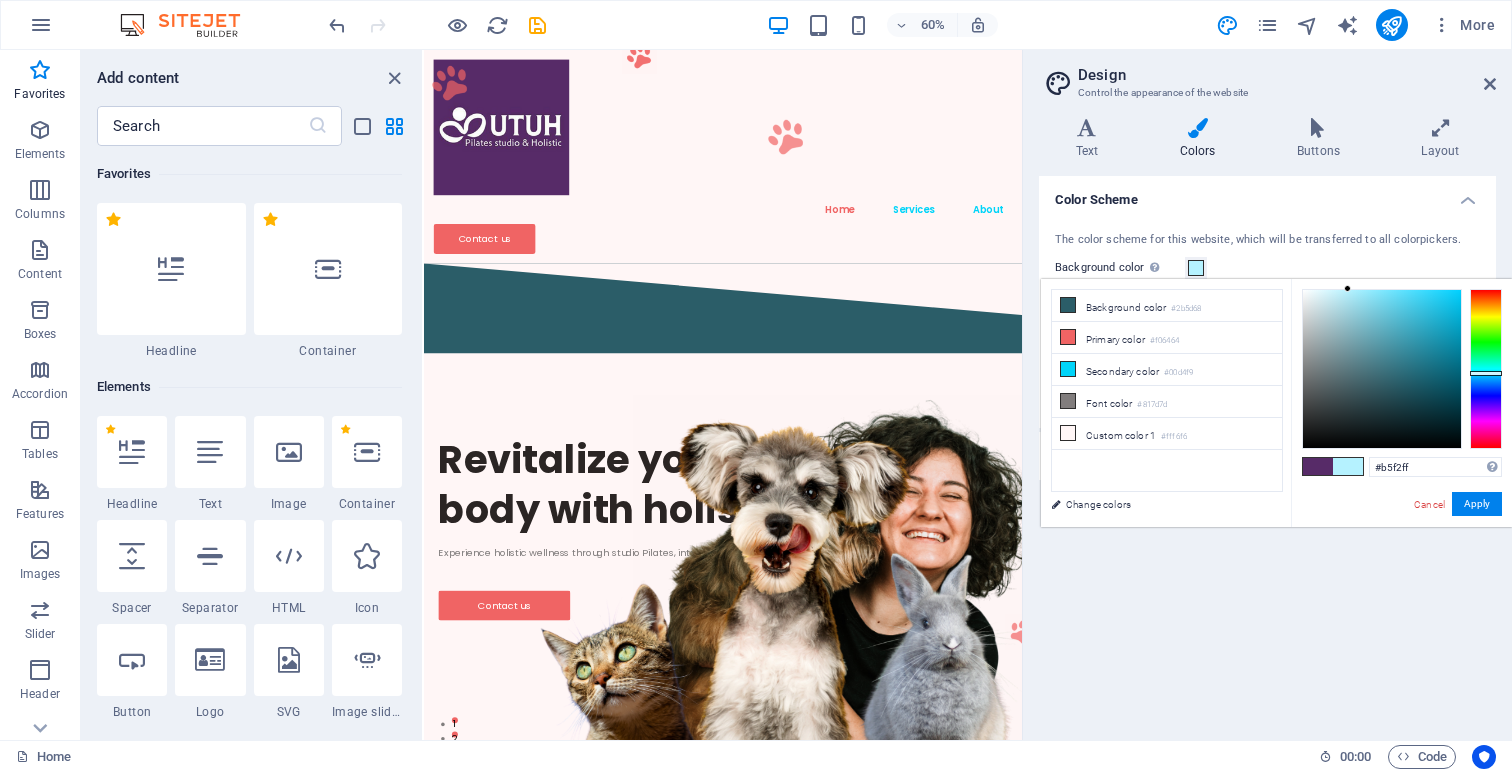 drag, startPoint x: 1400, startPoint y: 302, endPoint x: 1348, endPoint y: 234, distance: 85.60374 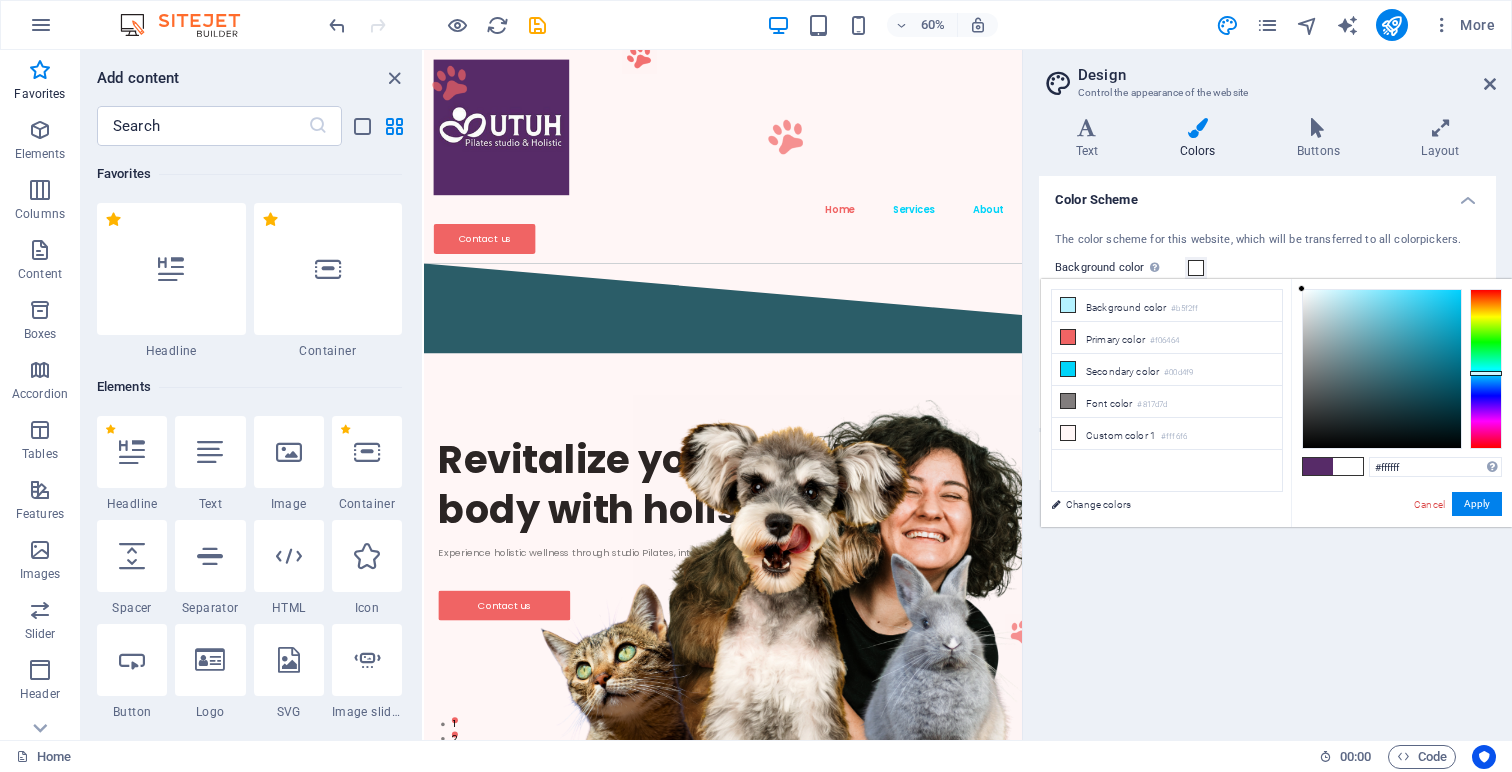 drag, startPoint x: 1326, startPoint y: 289, endPoint x: 1290, endPoint y: 286, distance: 36.124783 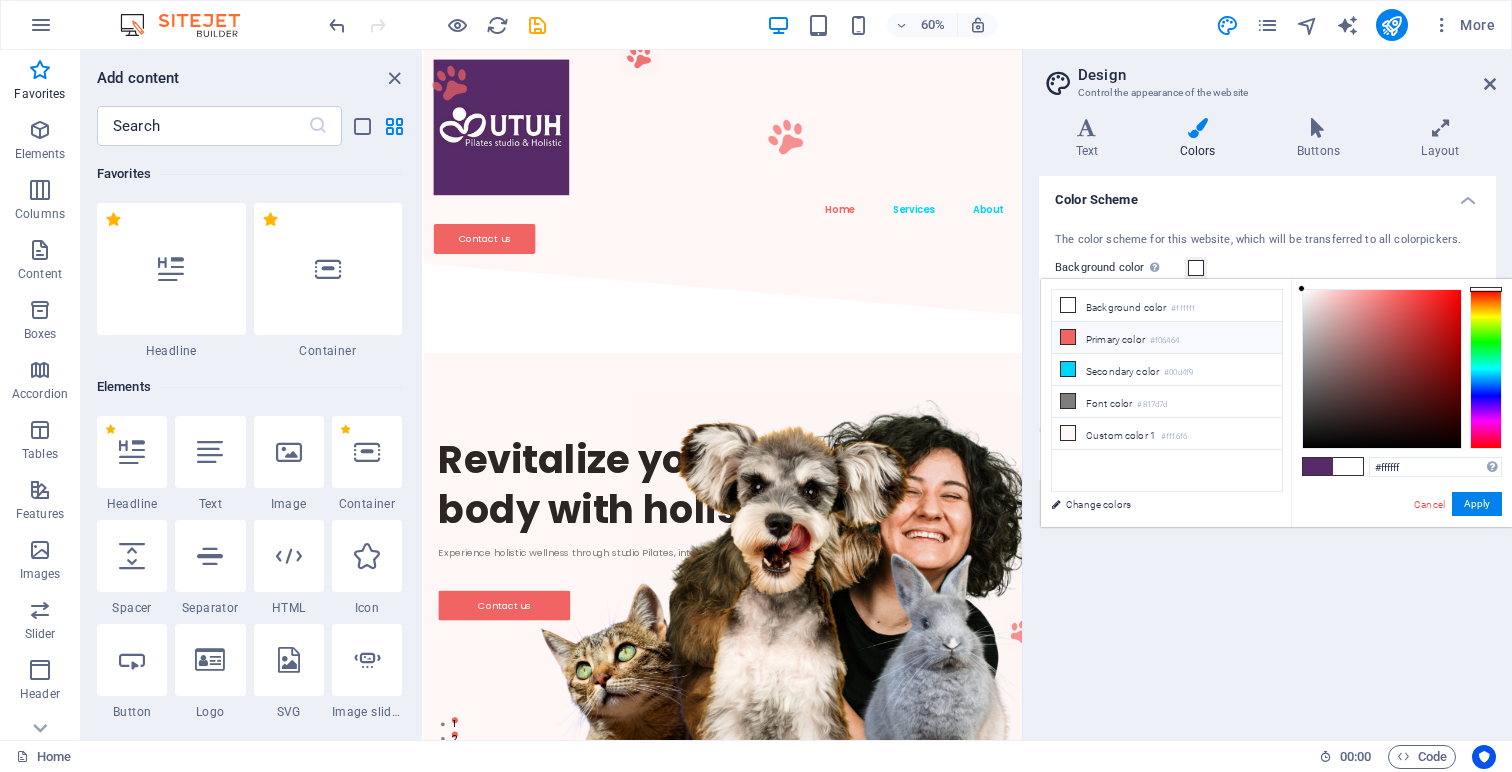 click on "Primary color
#f06464" at bounding box center [1167, 338] 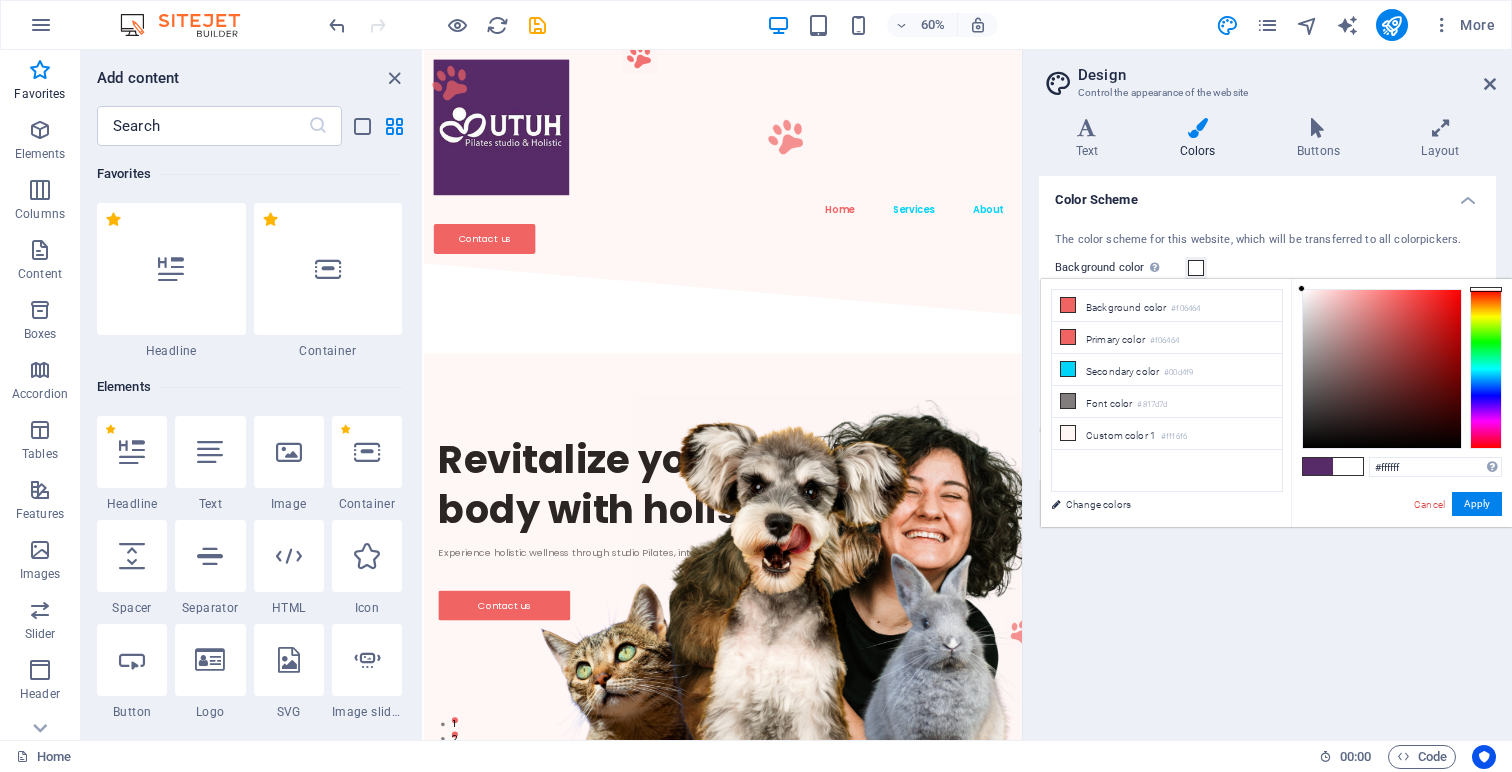 drag, startPoint x: 1322, startPoint y: 323, endPoint x: 1262, endPoint y: 241, distance: 101.607086 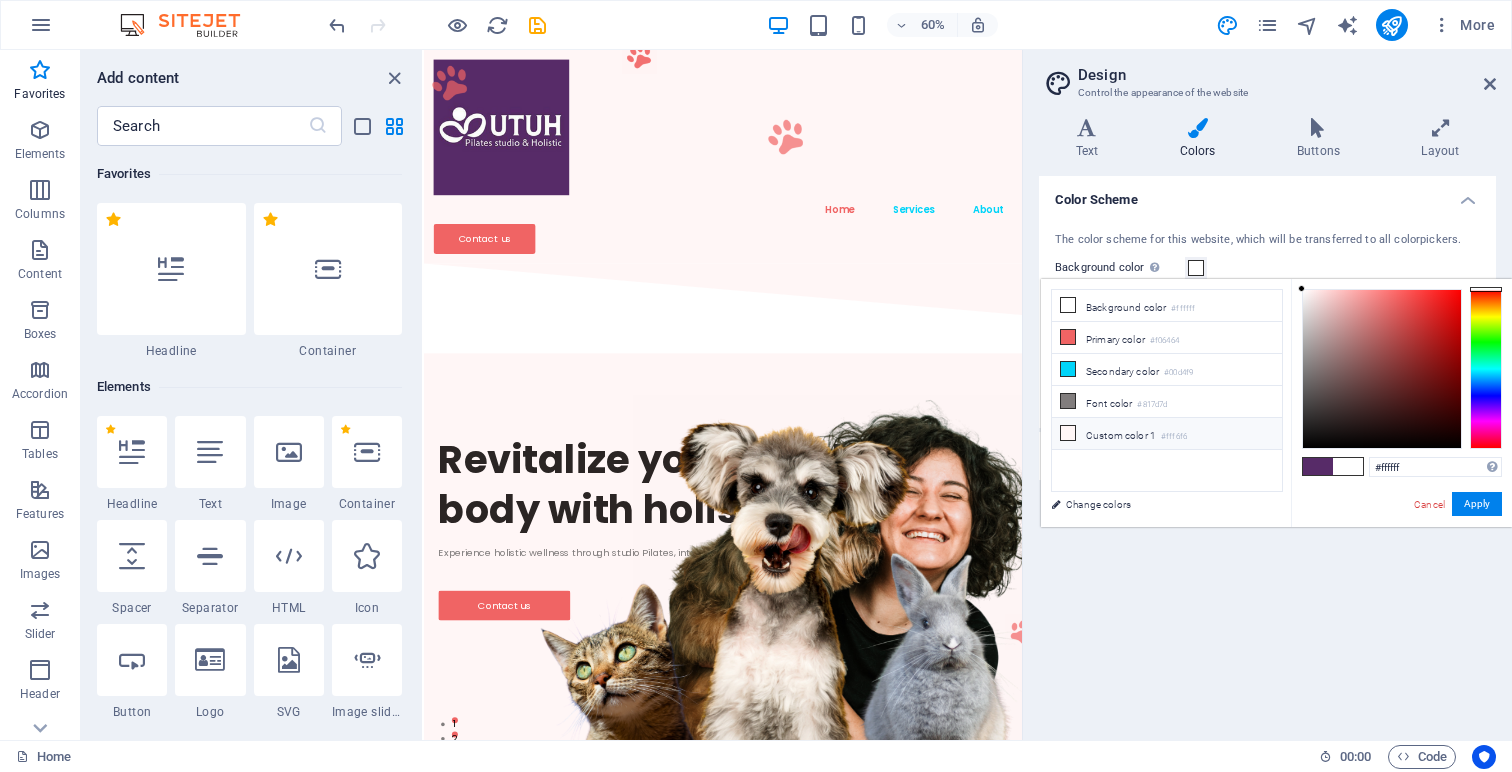 click on "Custom color 1
#fff6f6" at bounding box center (1167, 434) 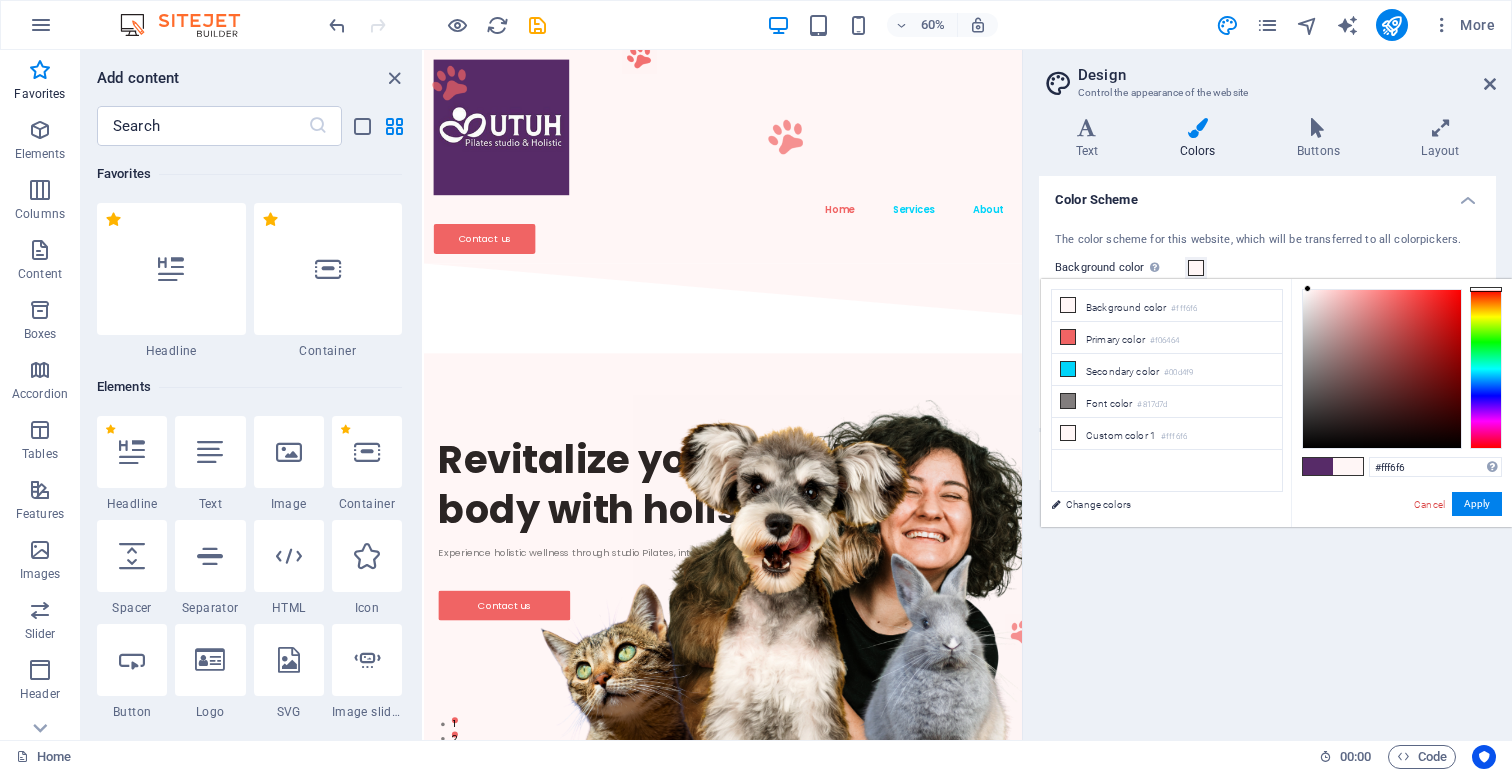 click at bounding box center (1318, 466) 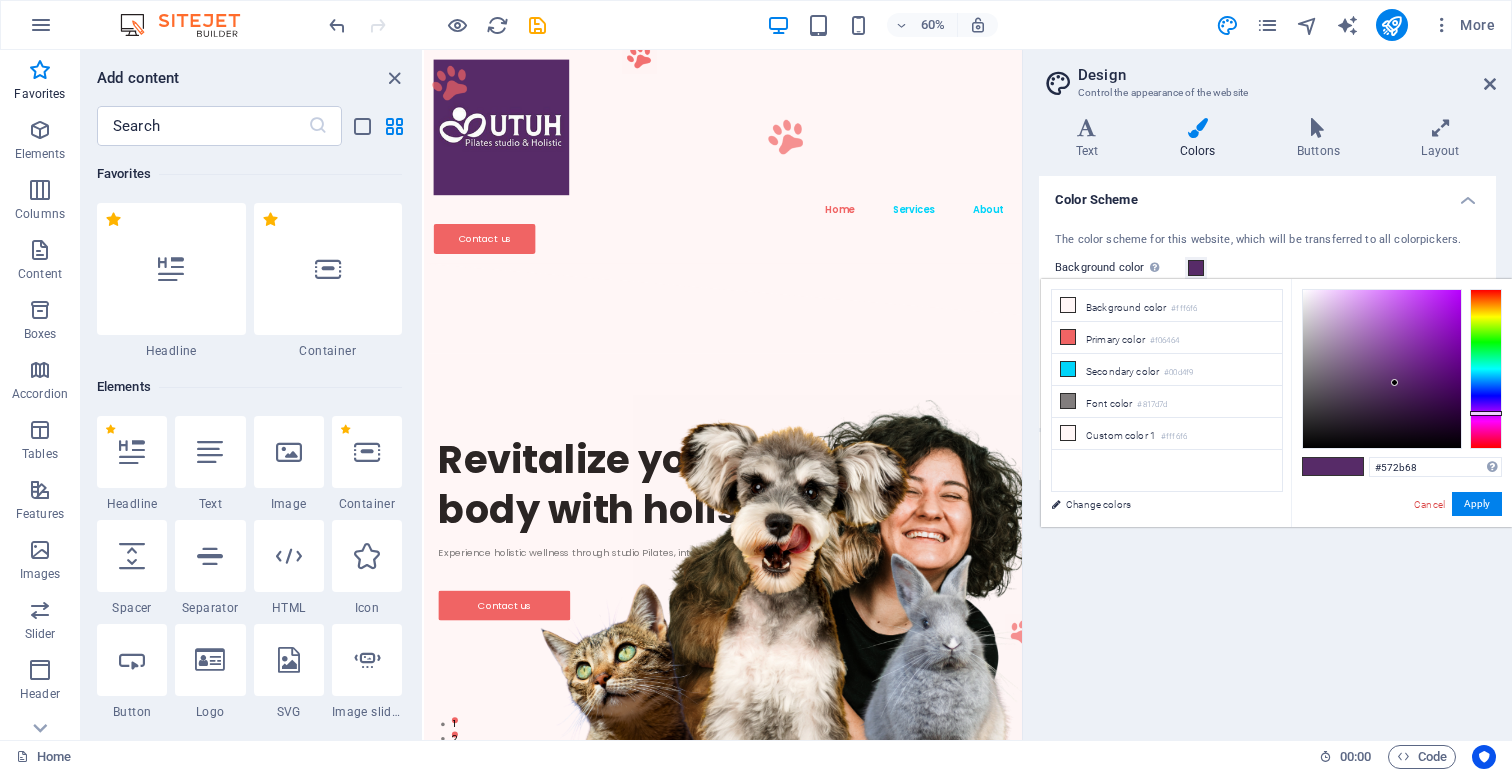 click at bounding box center (1318, 466) 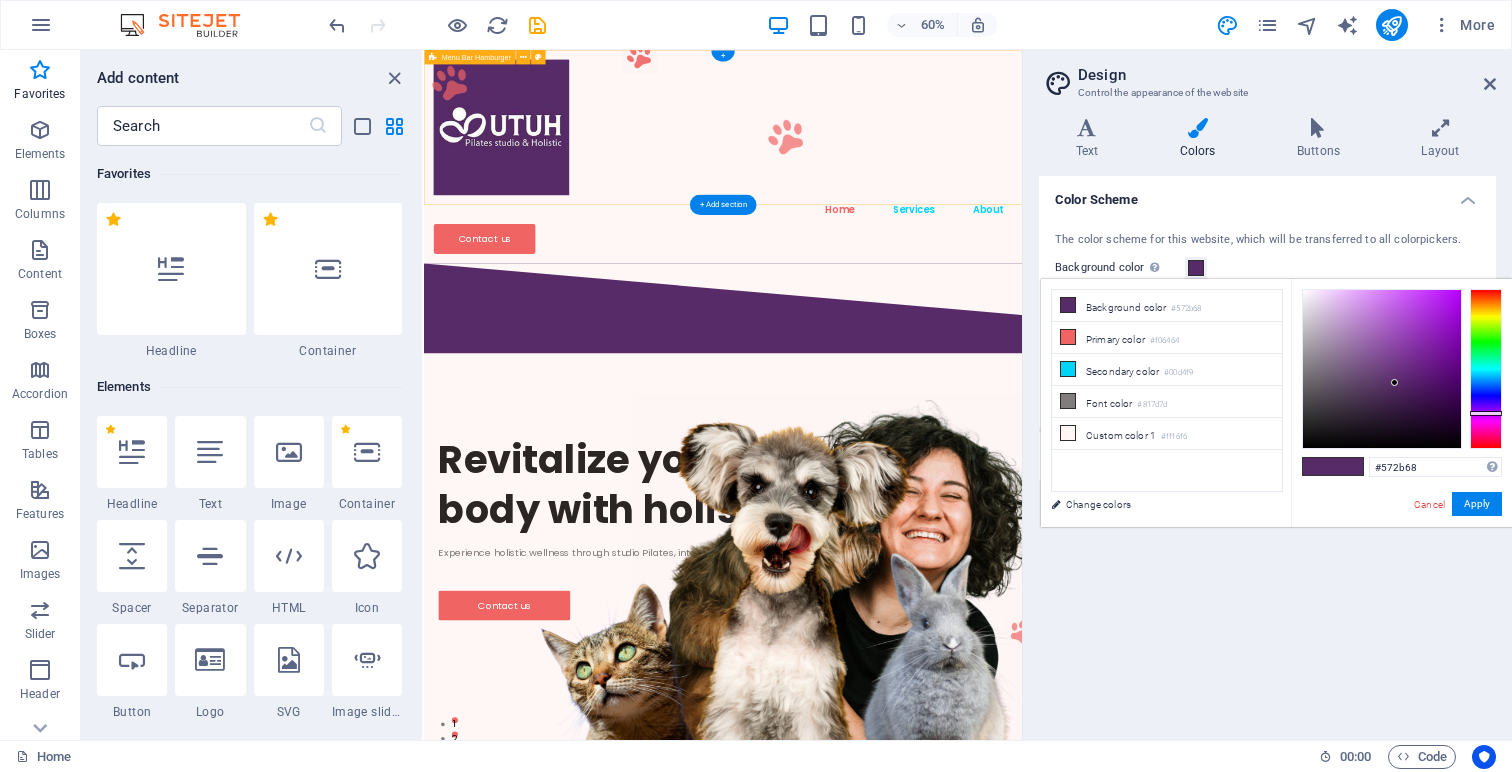 click on "Home Services About Contact us" at bounding box center [922, 228] 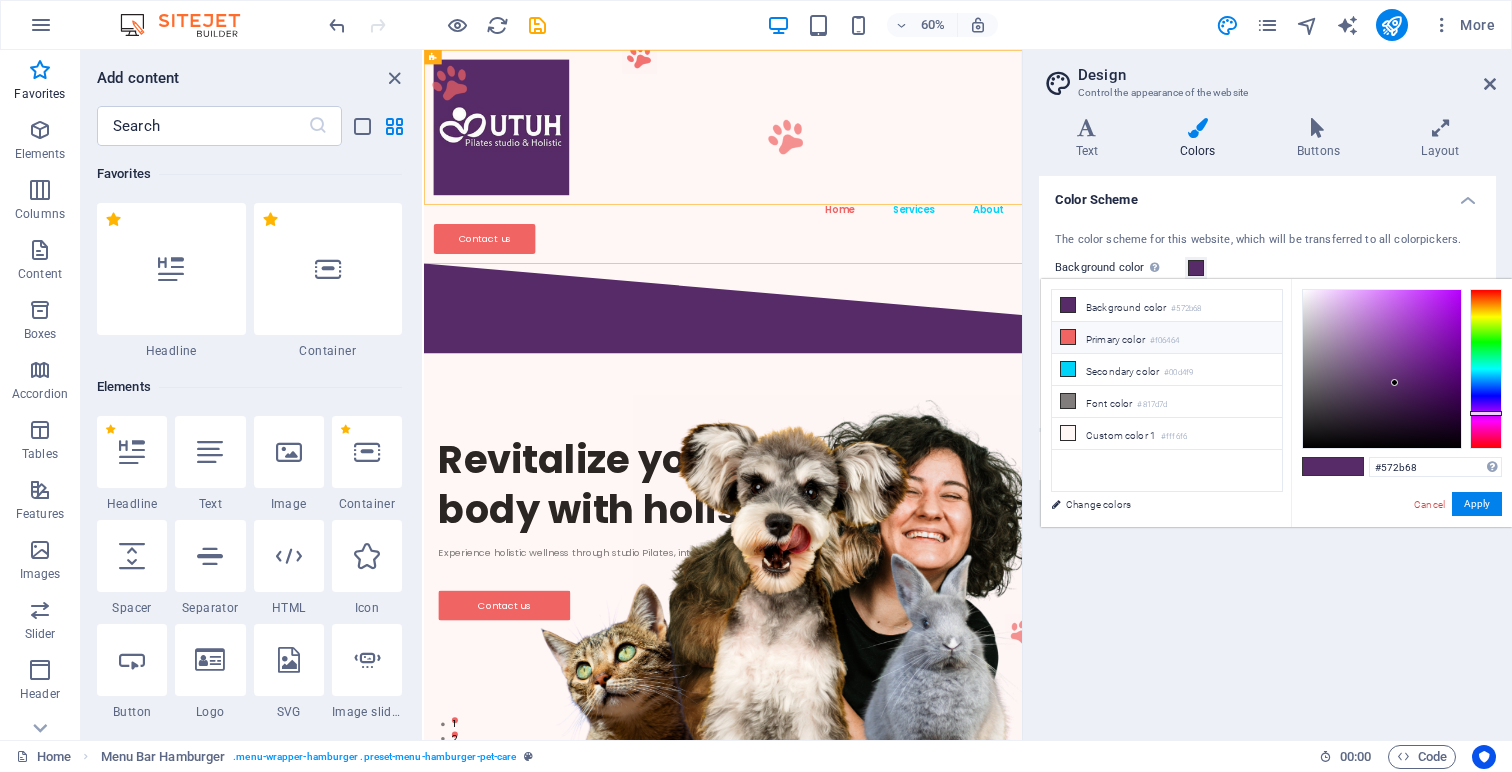click on "Primary color
#f06464" at bounding box center [1167, 338] 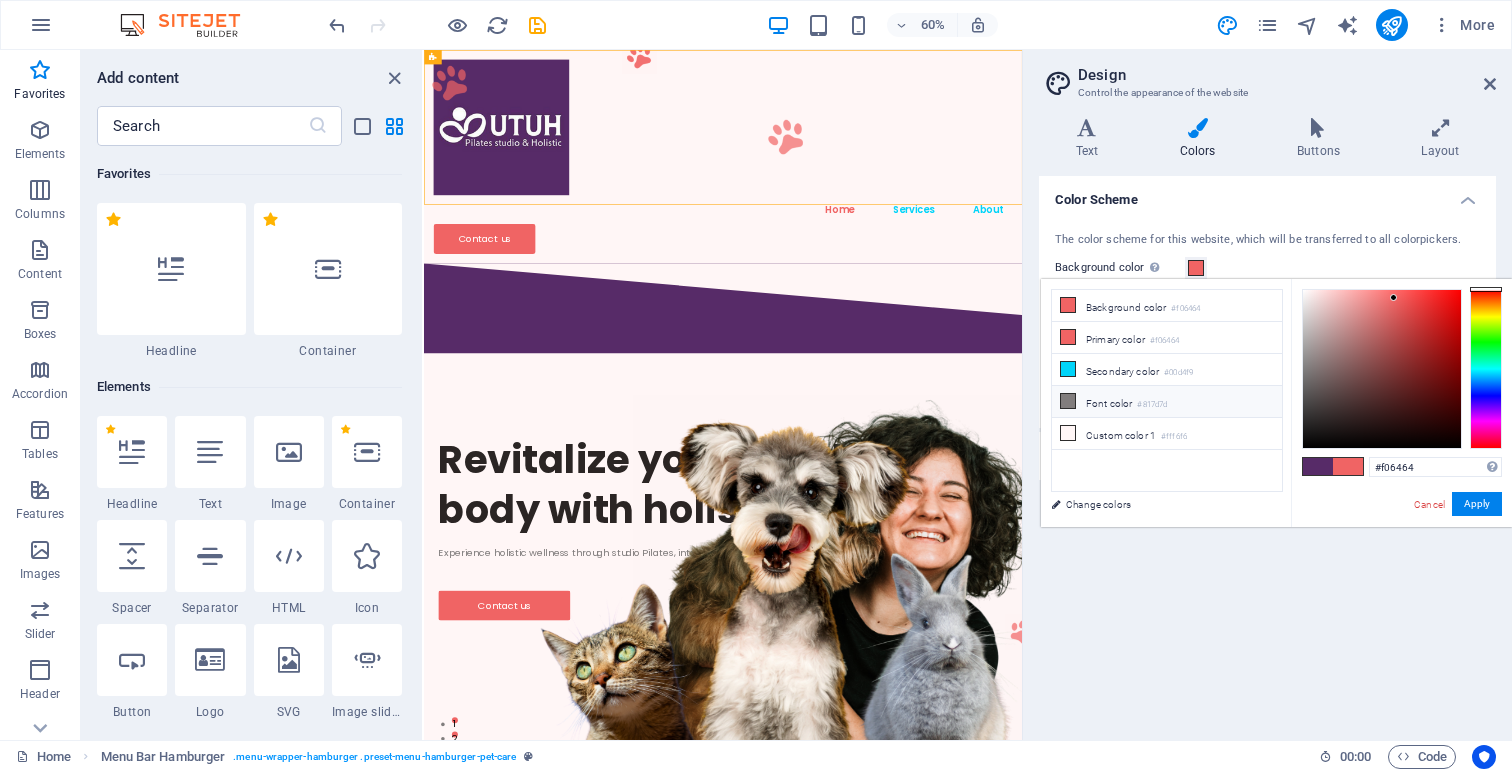 click on "Font color
#817d7d" at bounding box center (1167, 402) 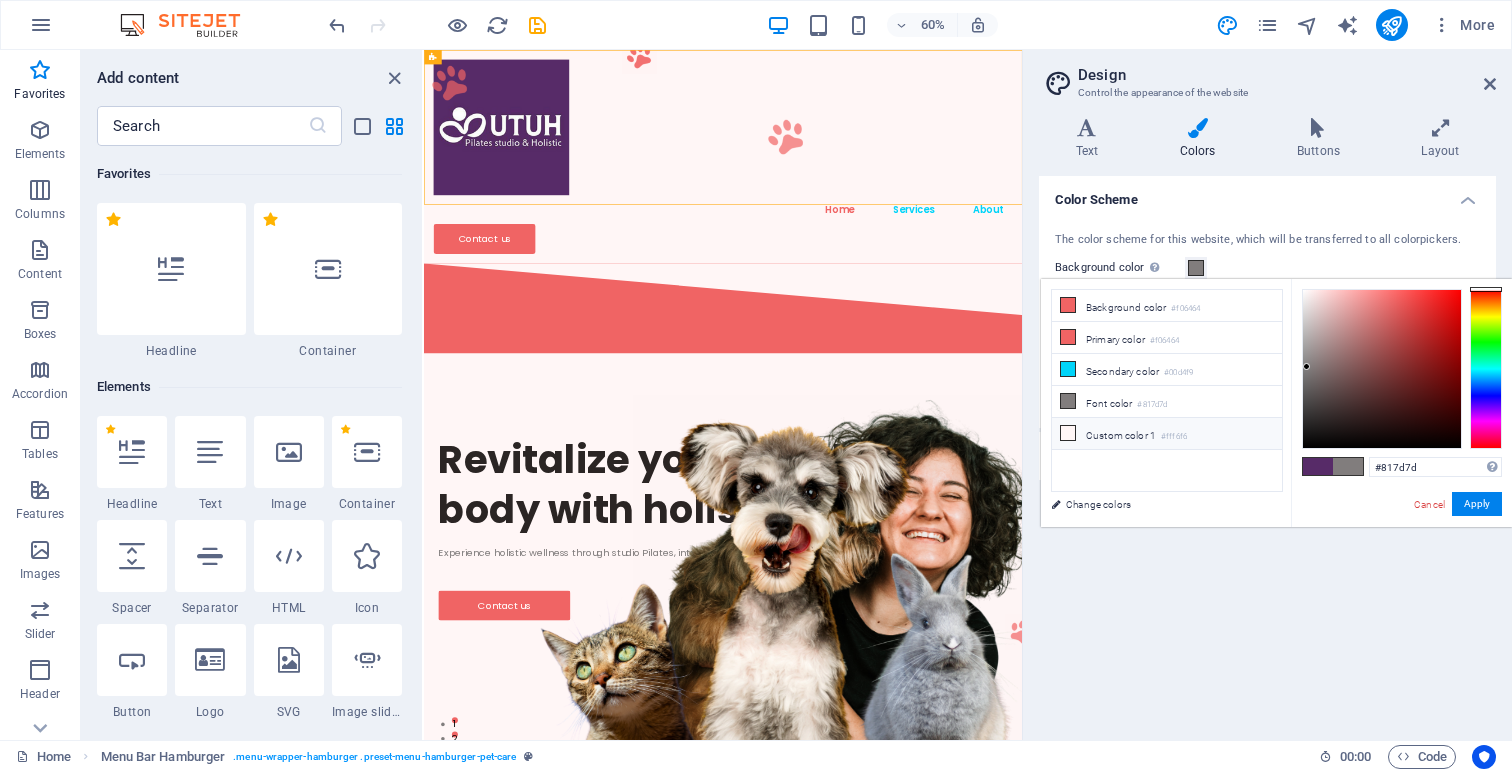 click on "Custom color 1
#fff6f6" at bounding box center (1167, 434) 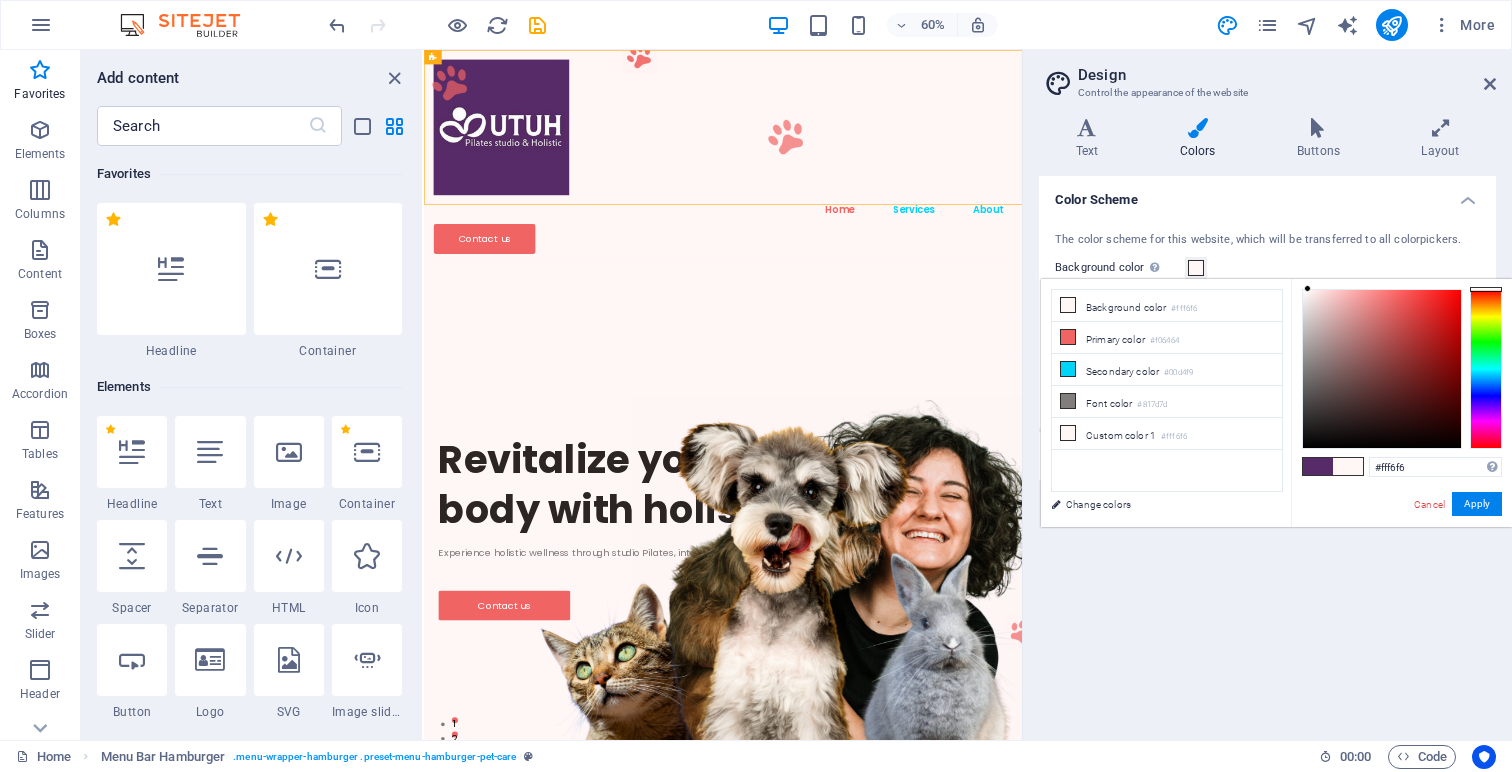 click at bounding box center (1196, 268) 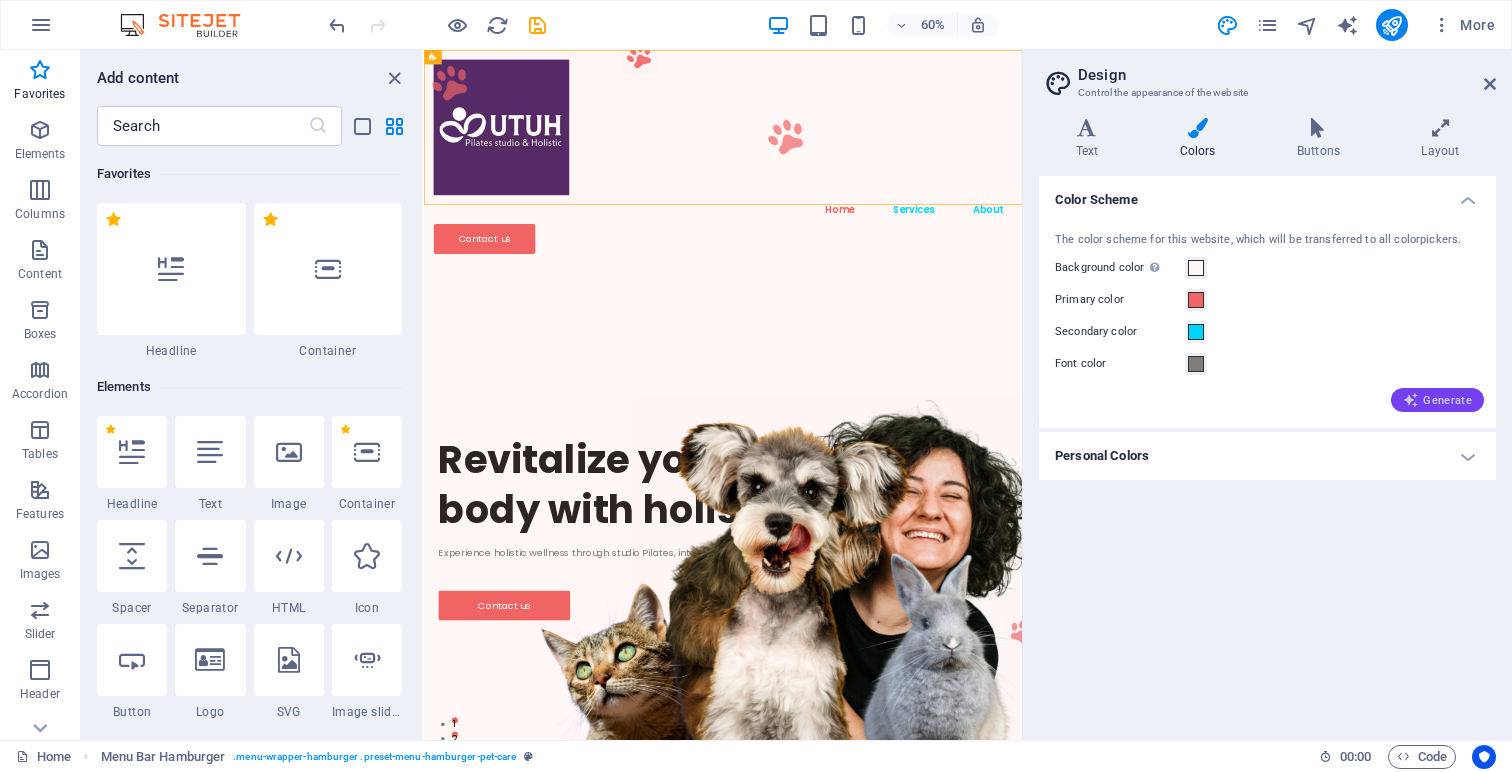 click at bounding box center [1411, 400] 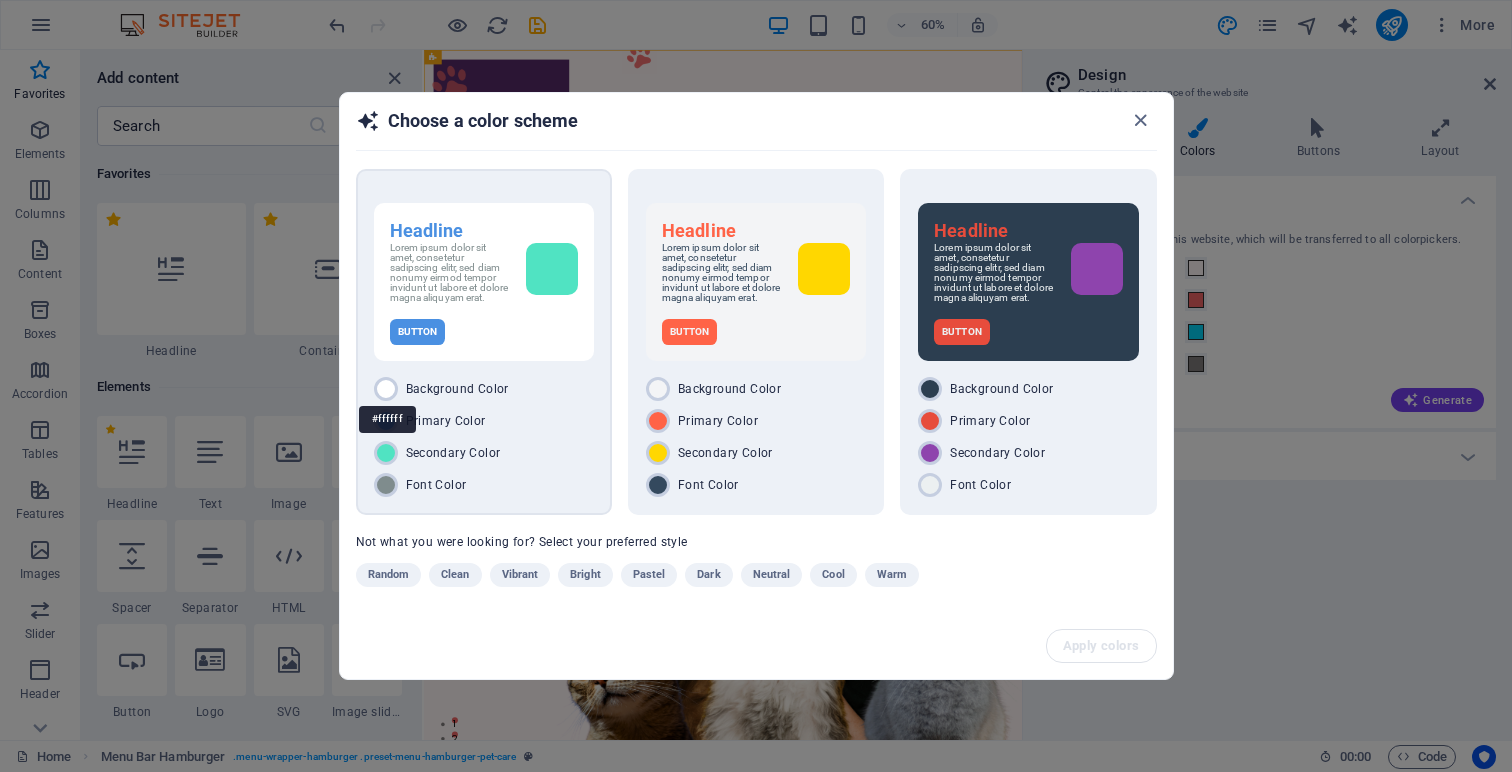 click at bounding box center (386, 389) 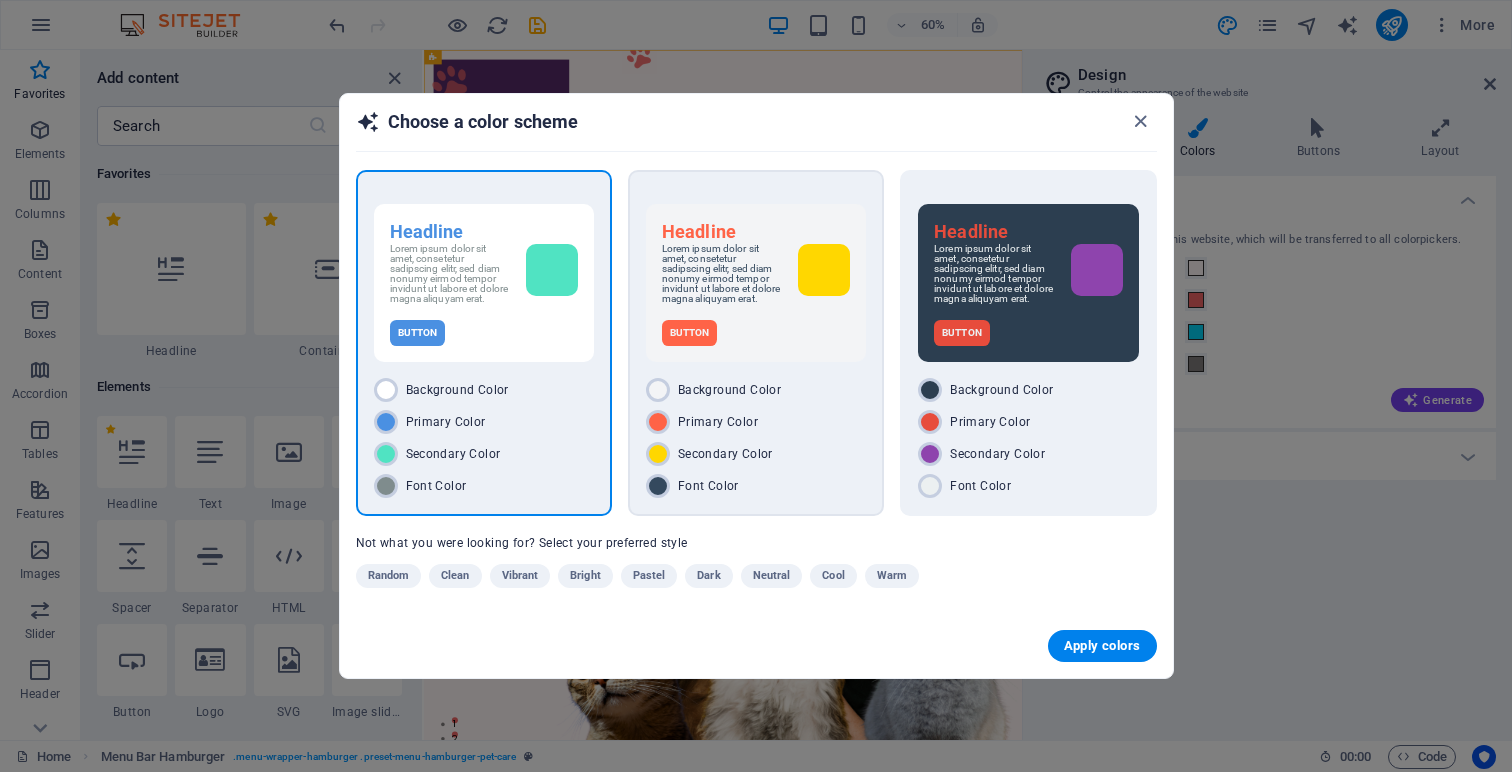 click on "Lorem ipsum dolor sit amet, consetetur sadipscing elitr, sed diam nonumy eirmod tempor invidunt ut labore et dolore magna aliquyam erat." at bounding box center (722, 274) 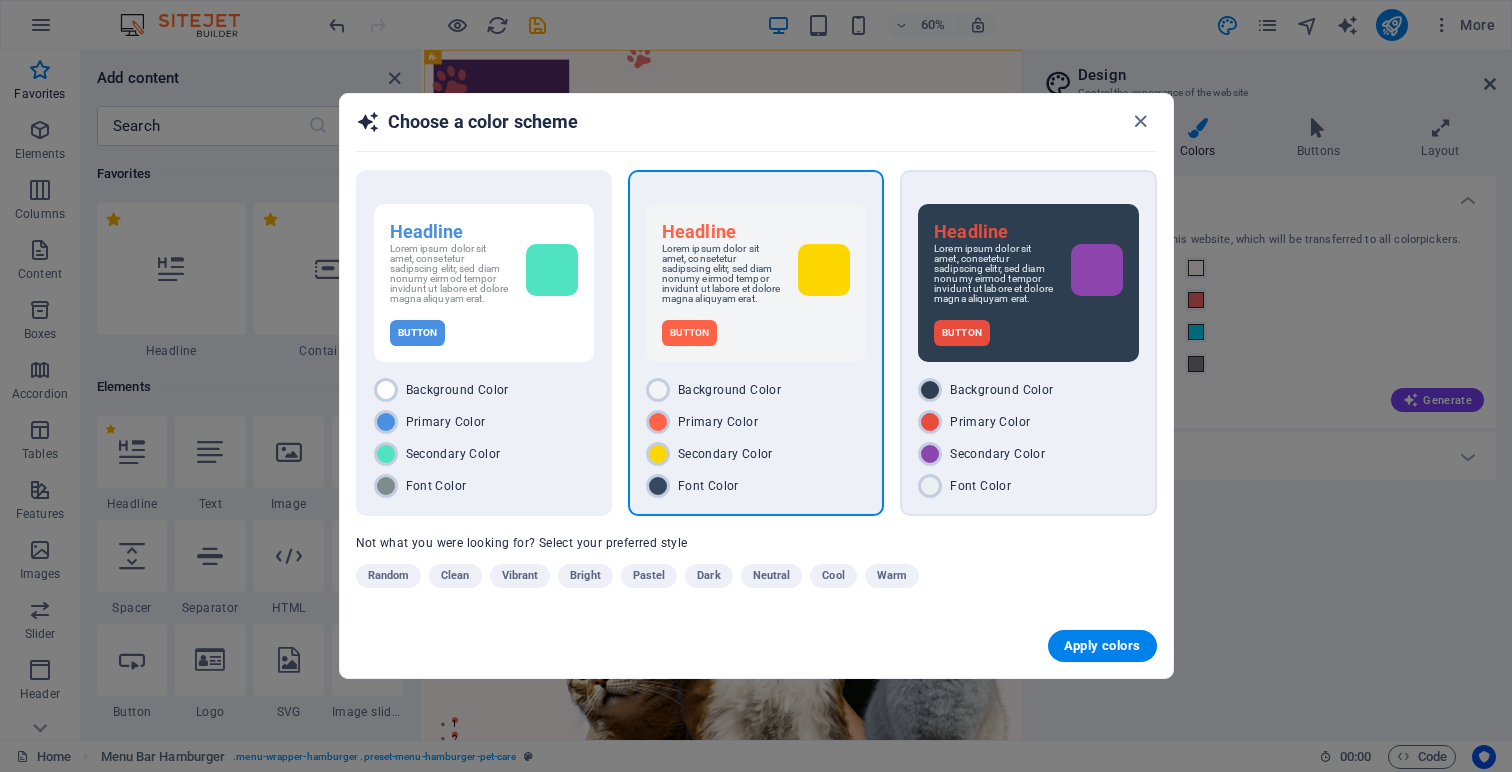 click on "Lorem ipsum dolor sit amet, consetetur sadipscing elitr, sed diam nonumy eirmod tempor invidunt ut labore et dolore magna aliquyam erat." at bounding box center (994, 274) 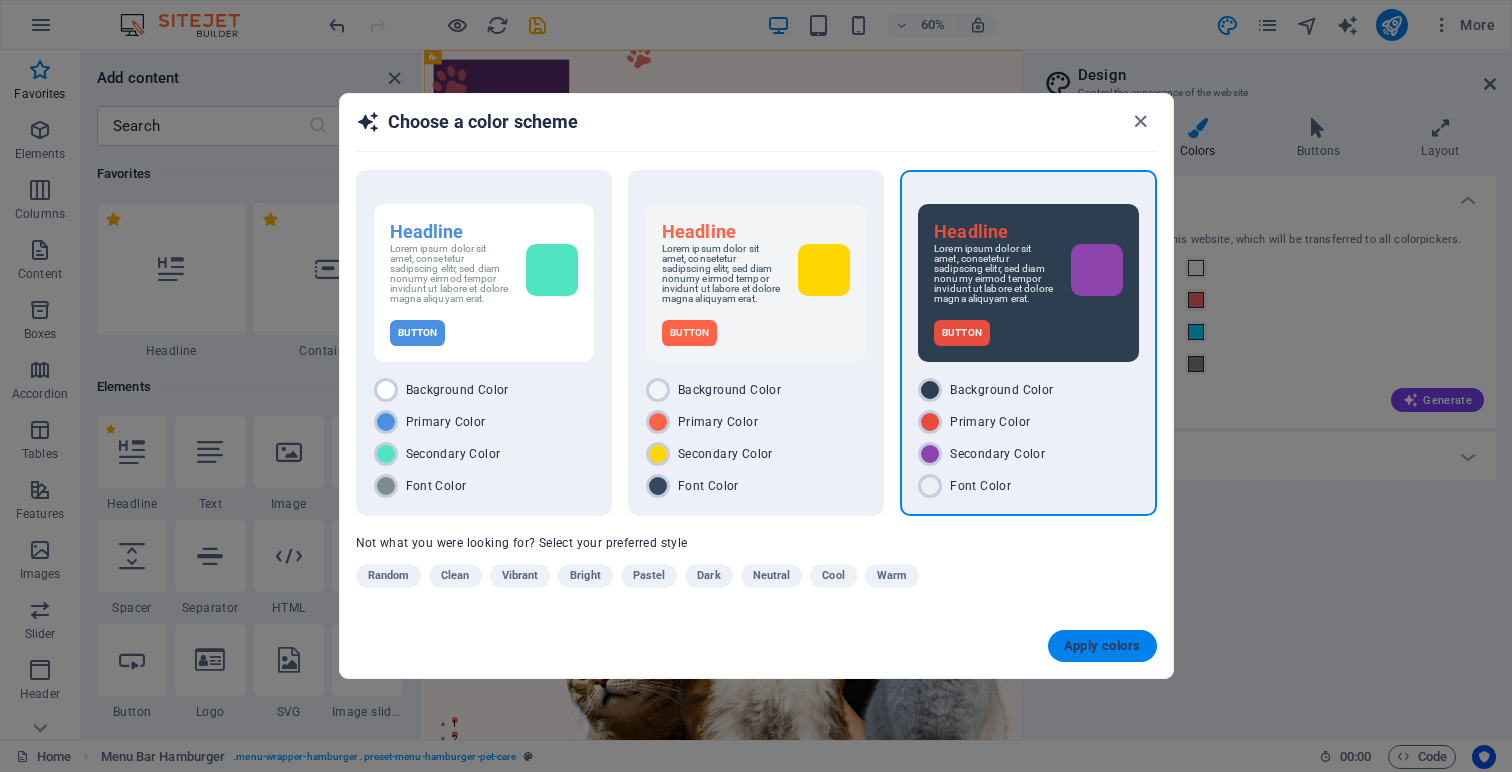 click on "Apply colors" at bounding box center [1102, 646] 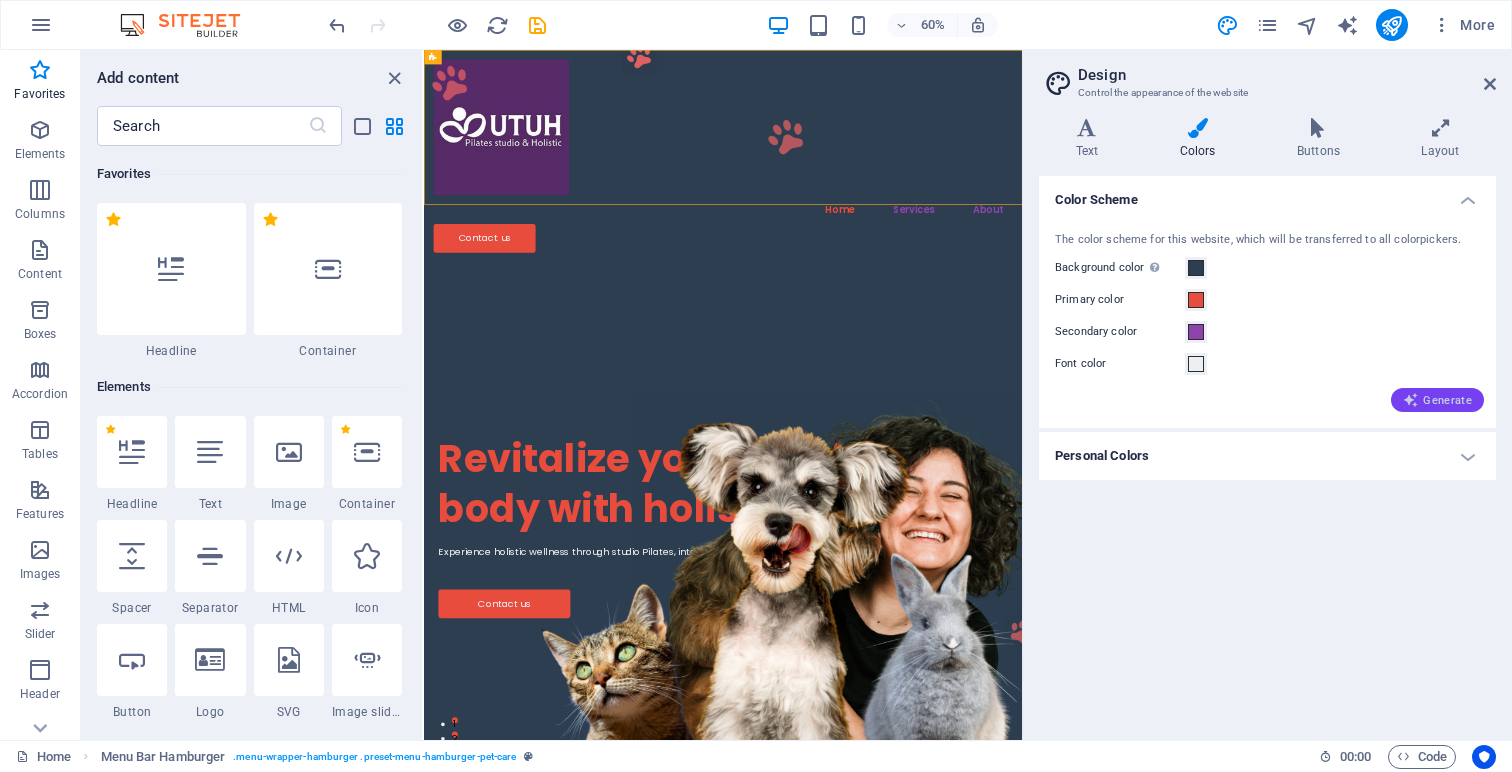click on "Generate" at bounding box center (1437, 400) 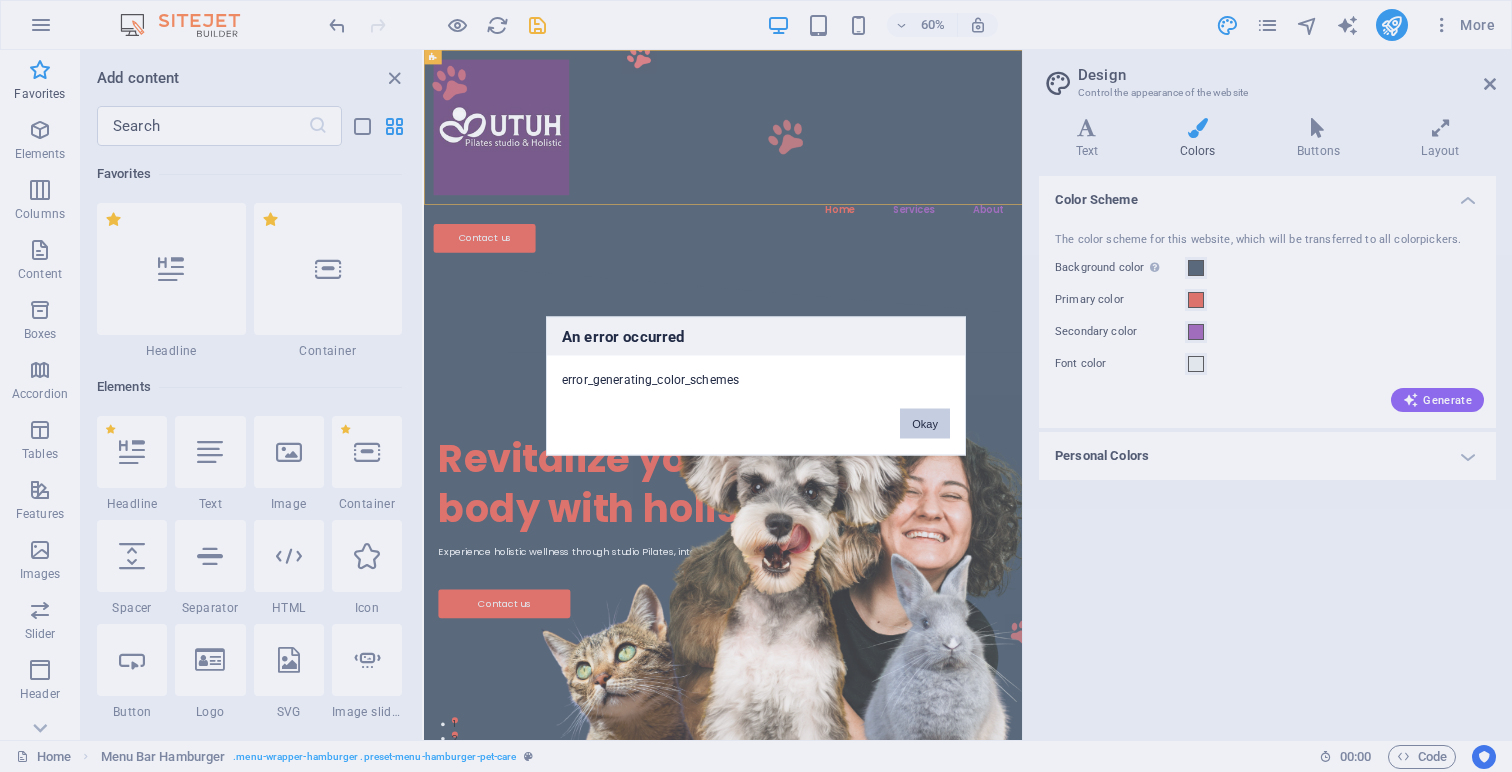 click on "Okay" at bounding box center (925, 424) 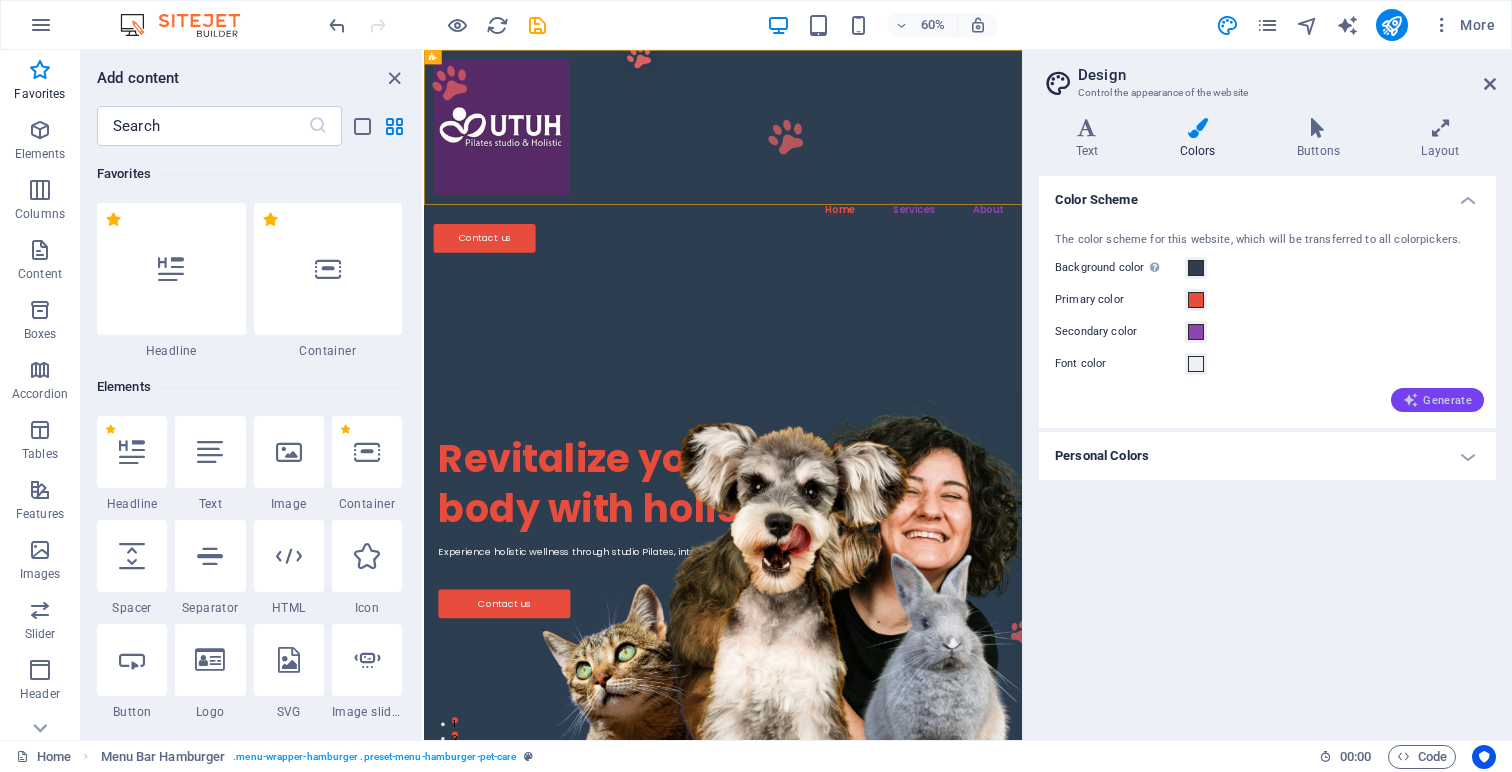 click on "Generate" at bounding box center [1437, 400] 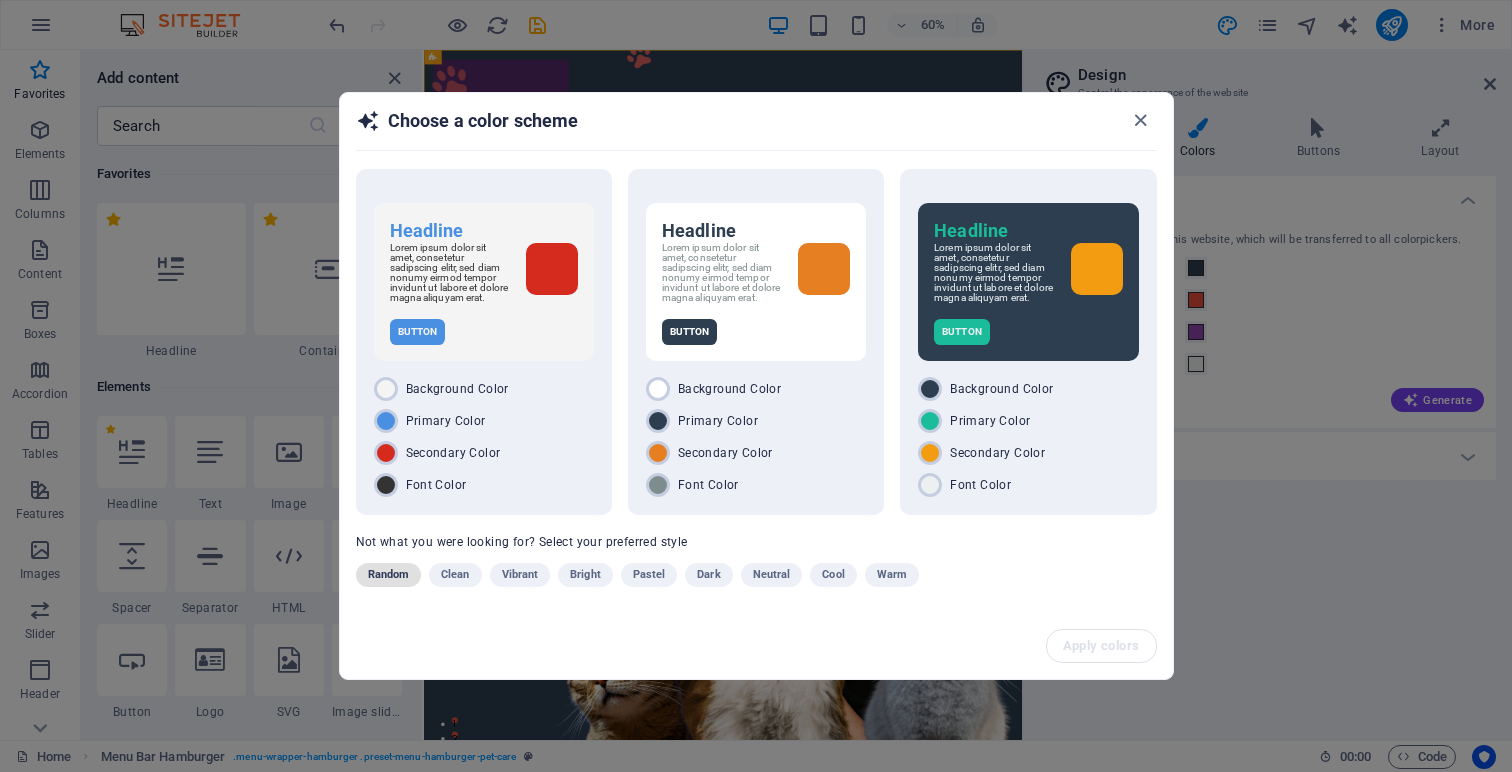 click on "Random" at bounding box center (389, 575) 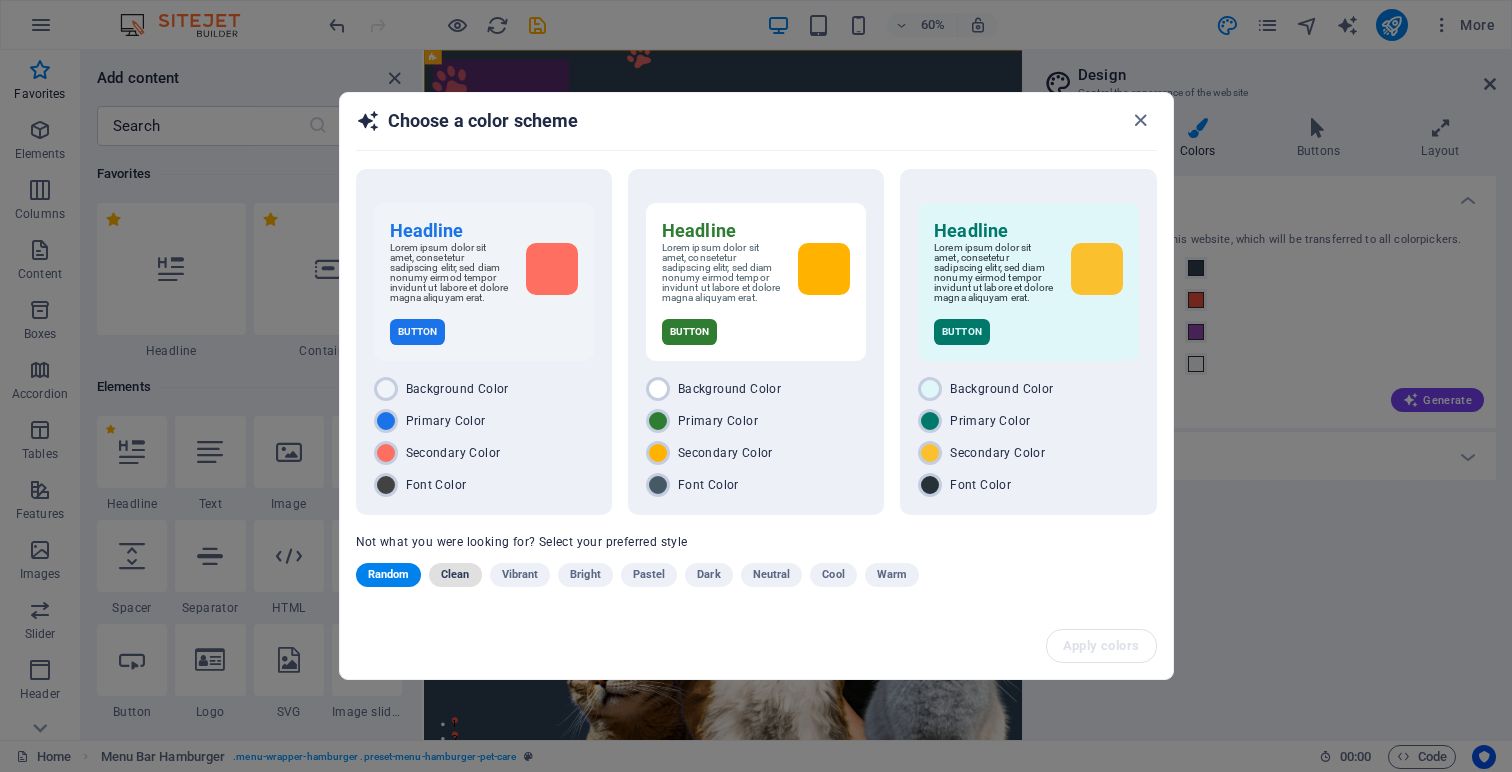 click on "Clean" at bounding box center [455, 575] 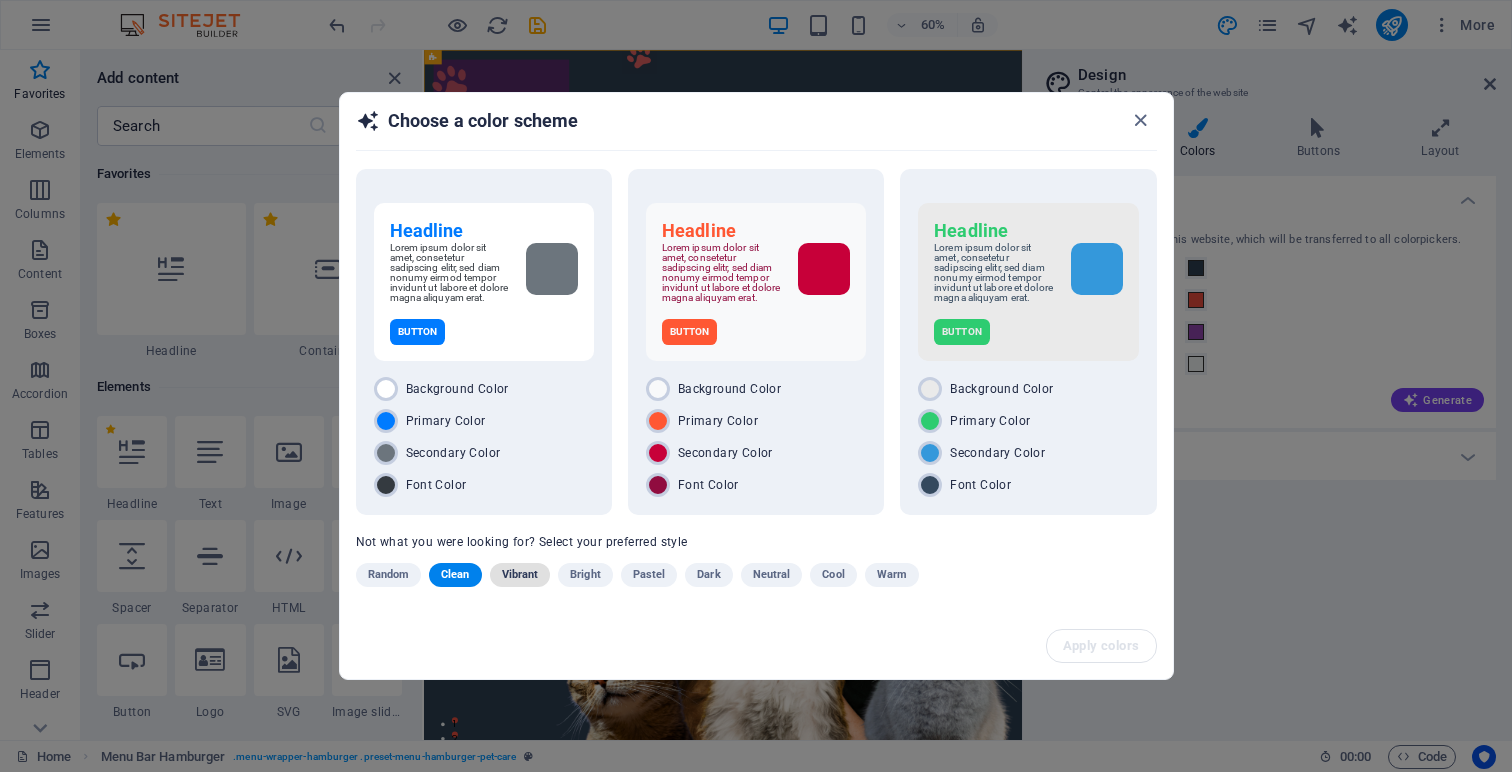 click on "Vibrant" at bounding box center (520, 575) 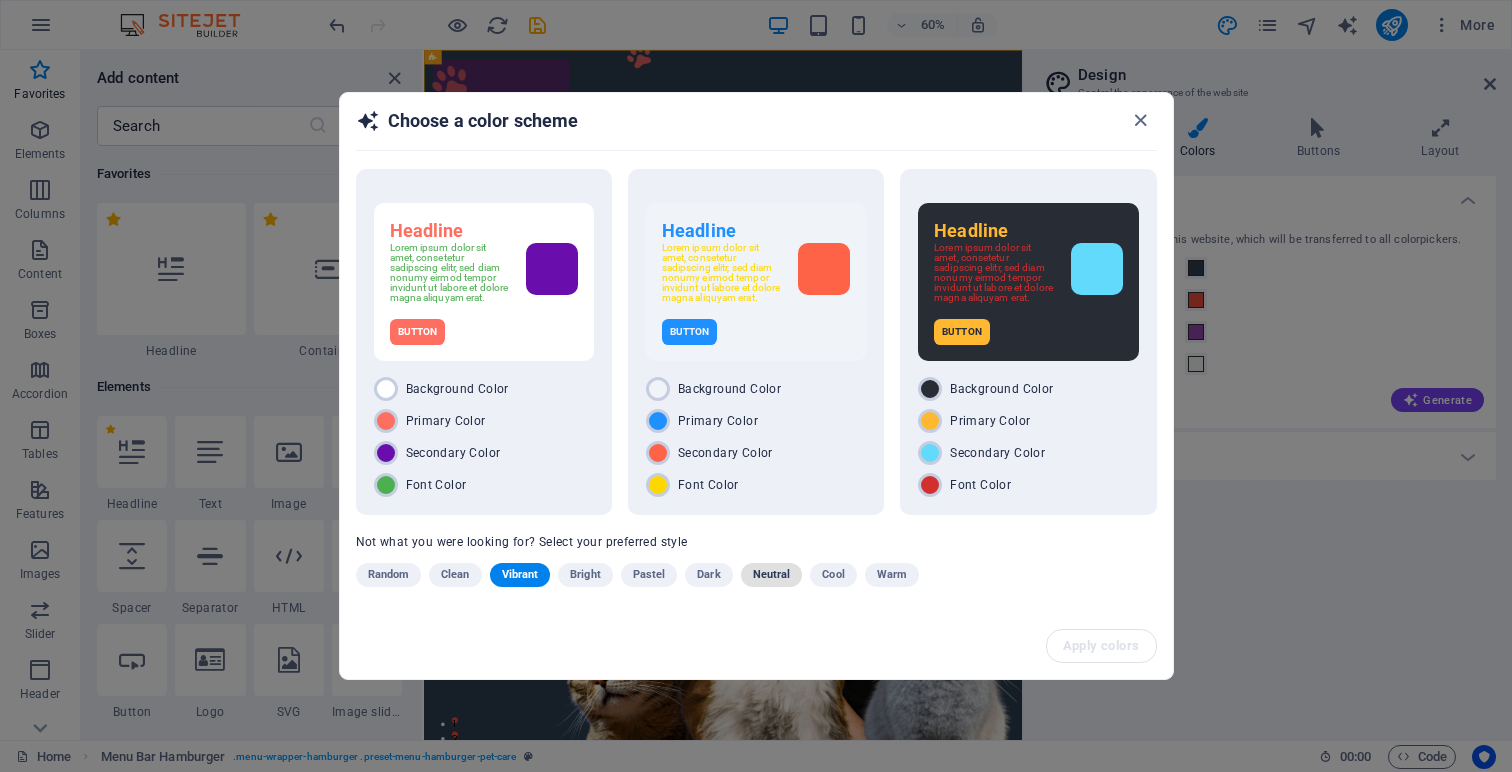 click on "Neutral" at bounding box center (772, 575) 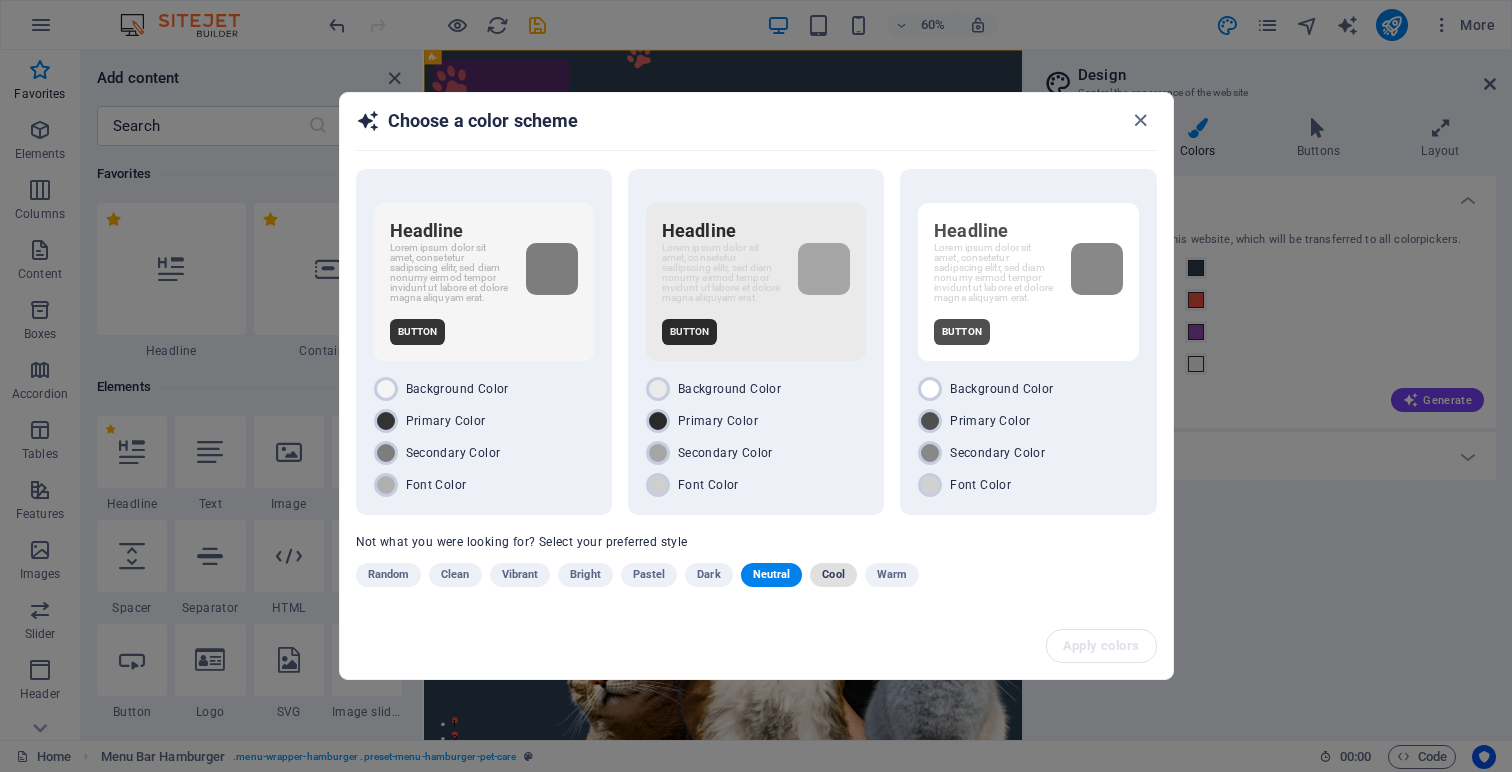 click on "Cool" at bounding box center [833, 575] 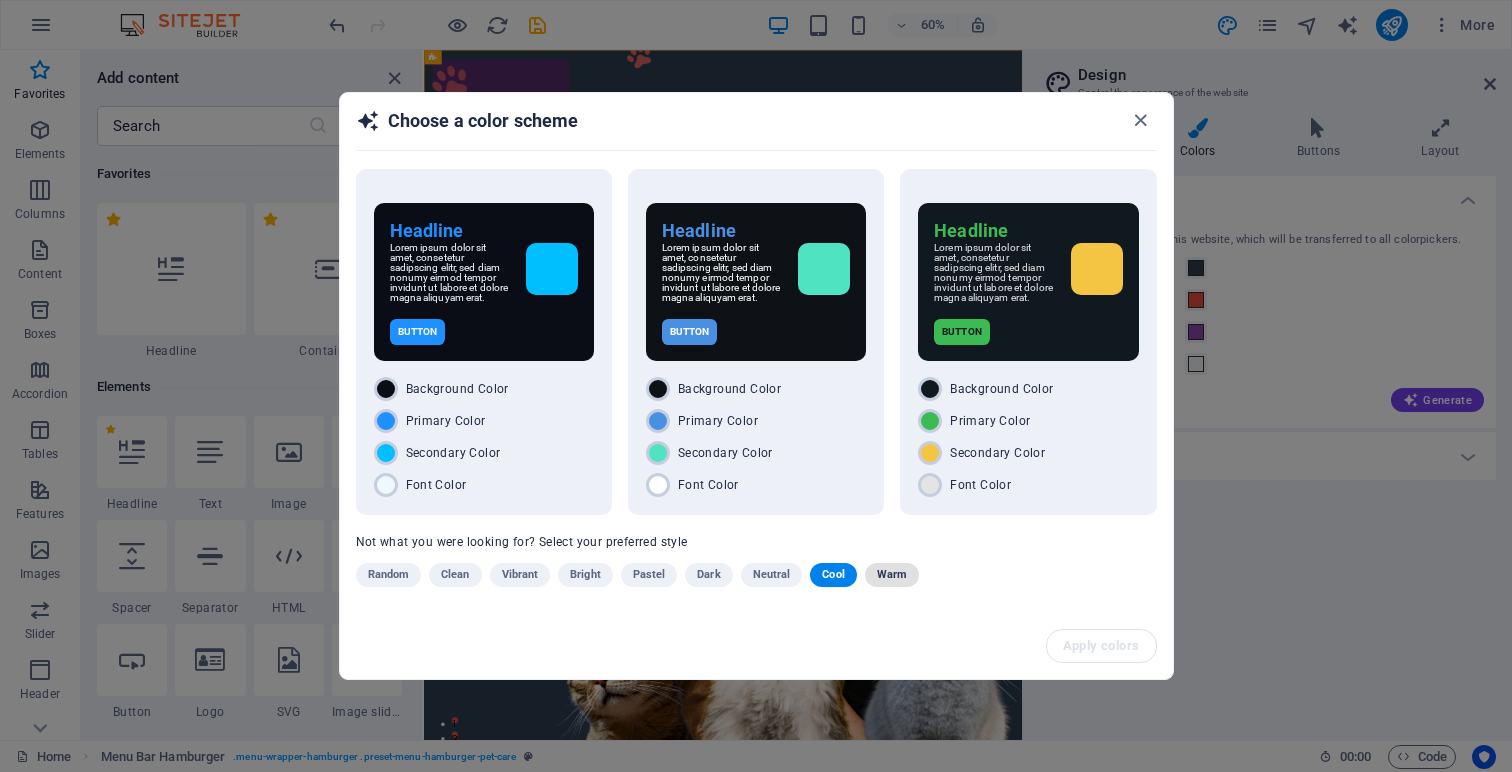click on "Warm" at bounding box center (892, 575) 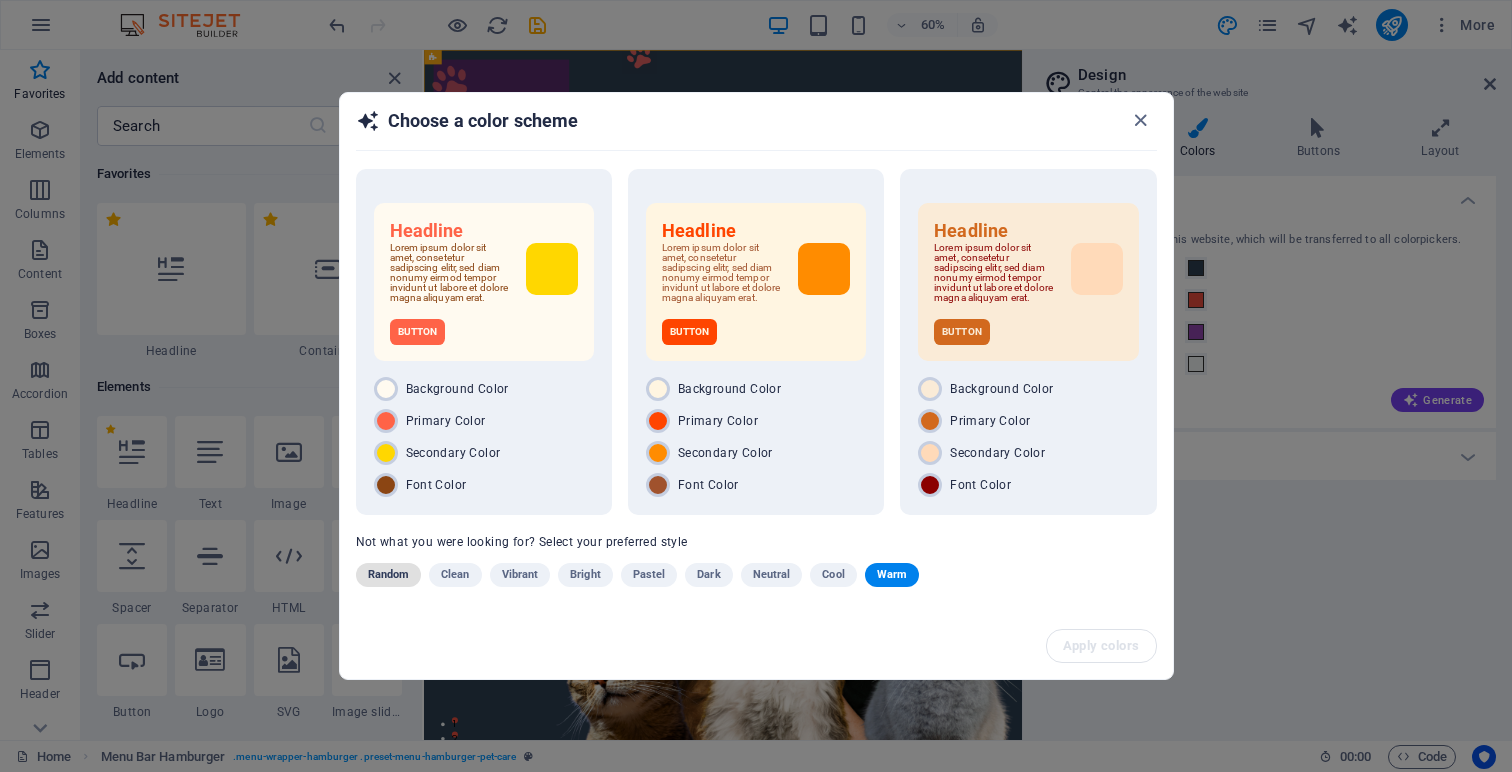 click on "Random" at bounding box center [389, 575] 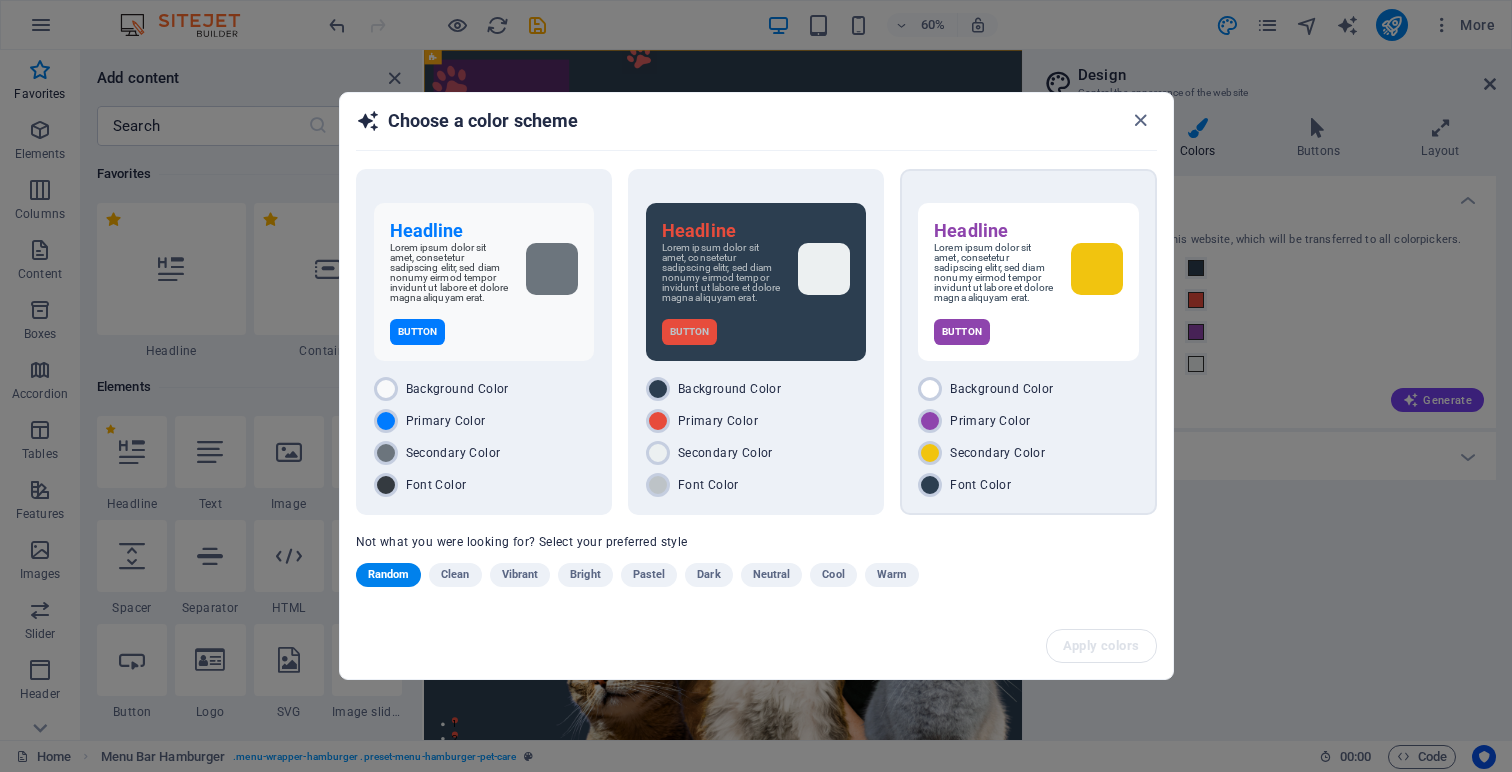 click on "Headline Lorem ipsum dolor sit amet, consetetur sadipscing elitr, sed diam nonumy eirmod tempor invidunt ut labore et dolore magna aliquyam erat. Button" at bounding box center (1028, 282) 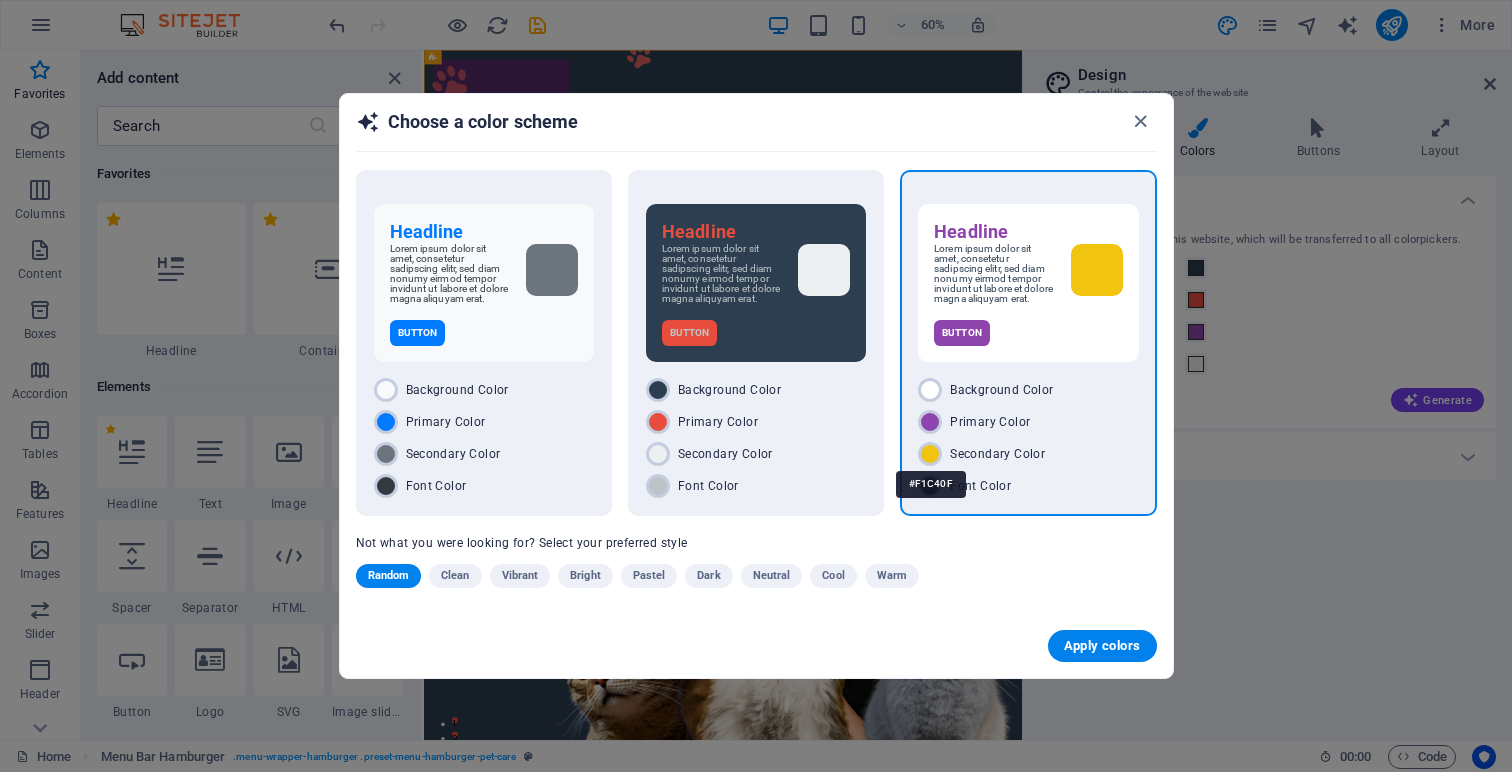 click at bounding box center [930, 454] 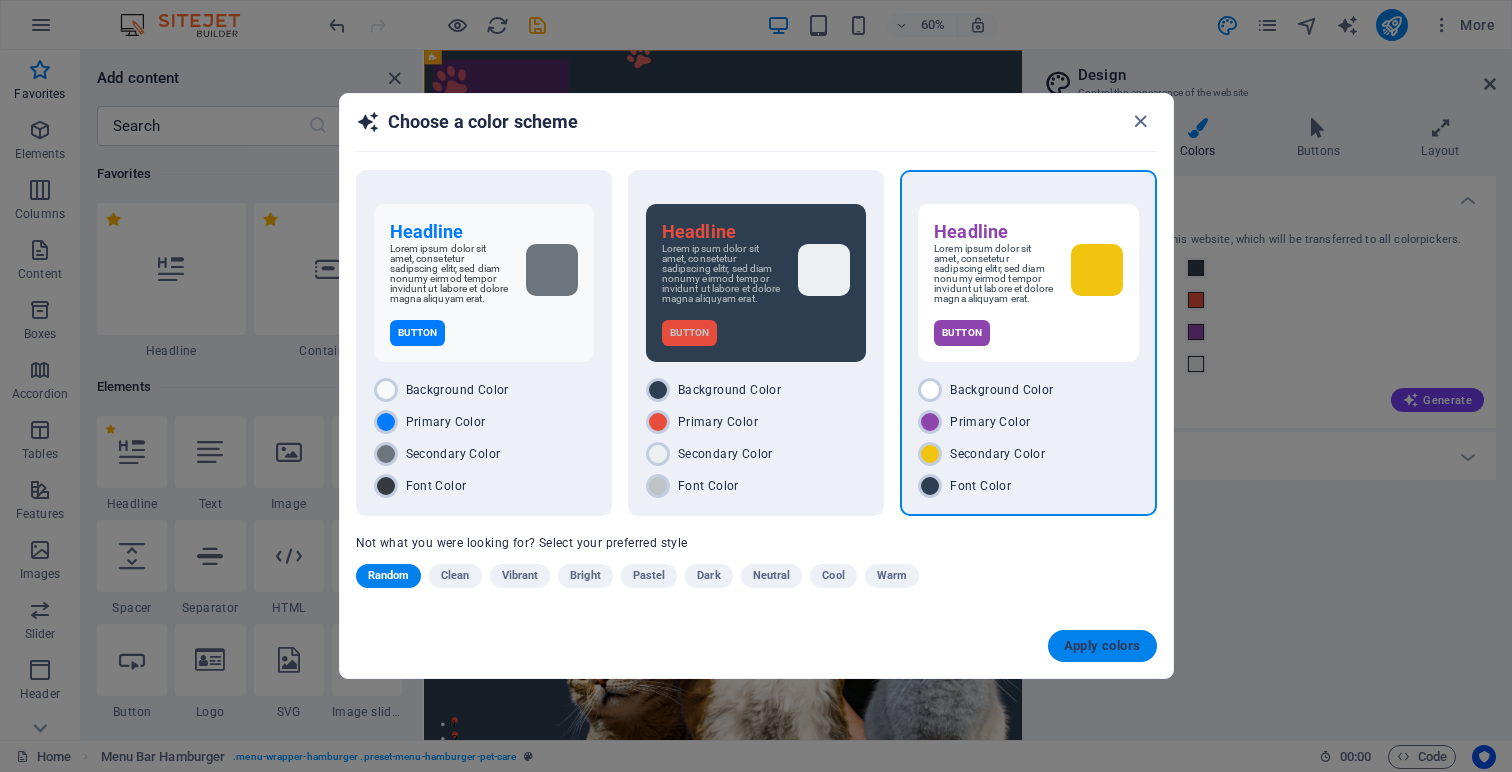 click on "Apply colors" at bounding box center [1102, 646] 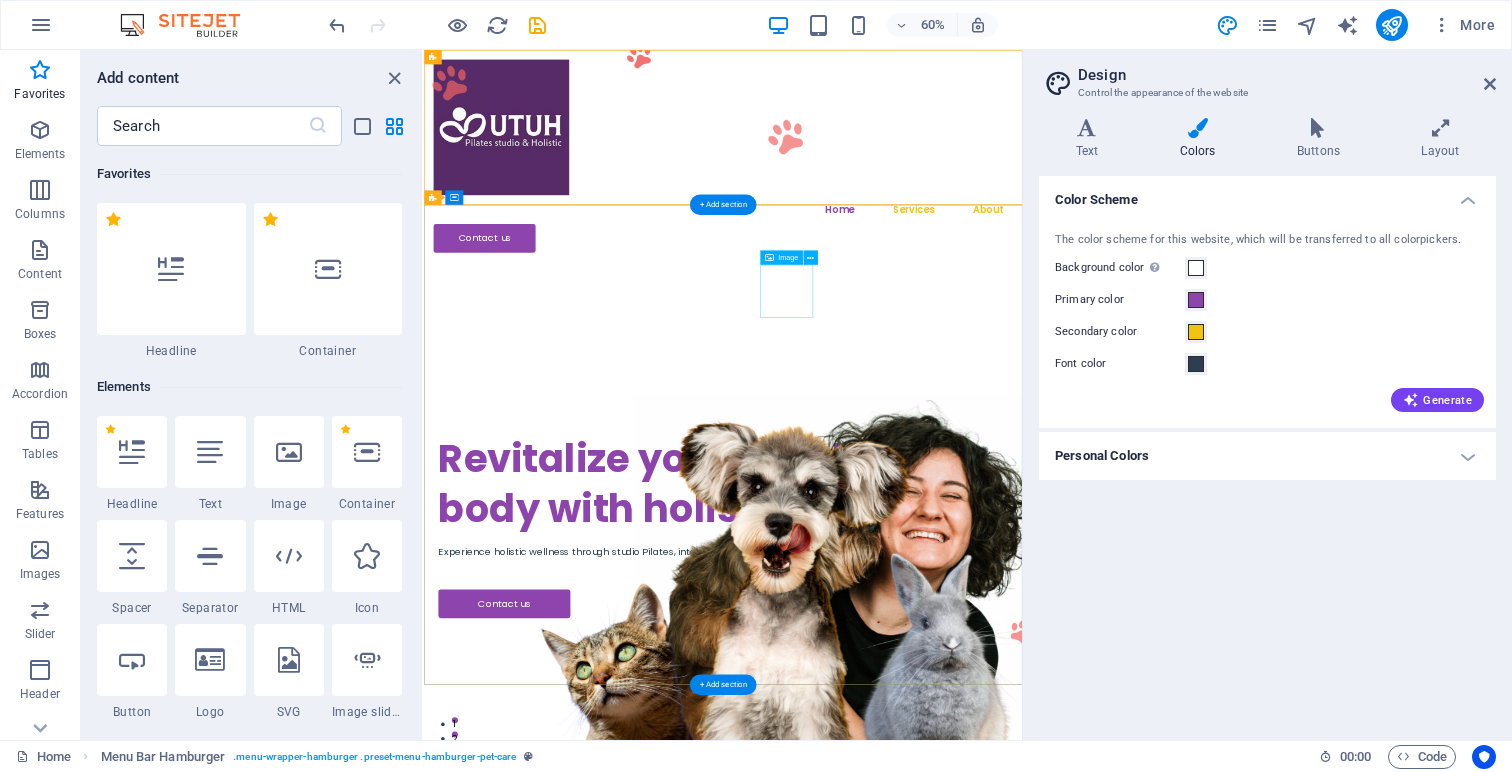 click at bounding box center (1028, 194) 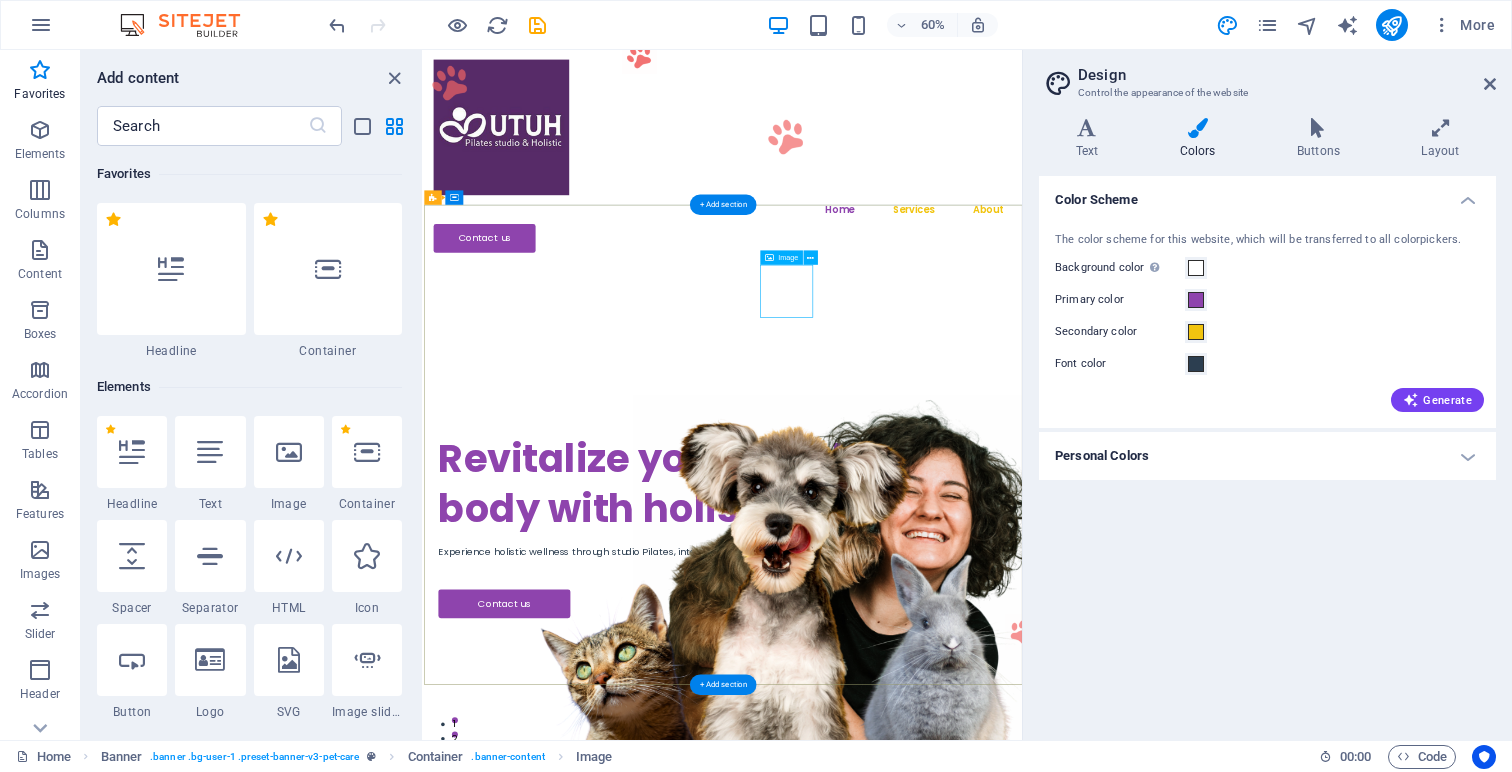click at bounding box center [1028, 194] 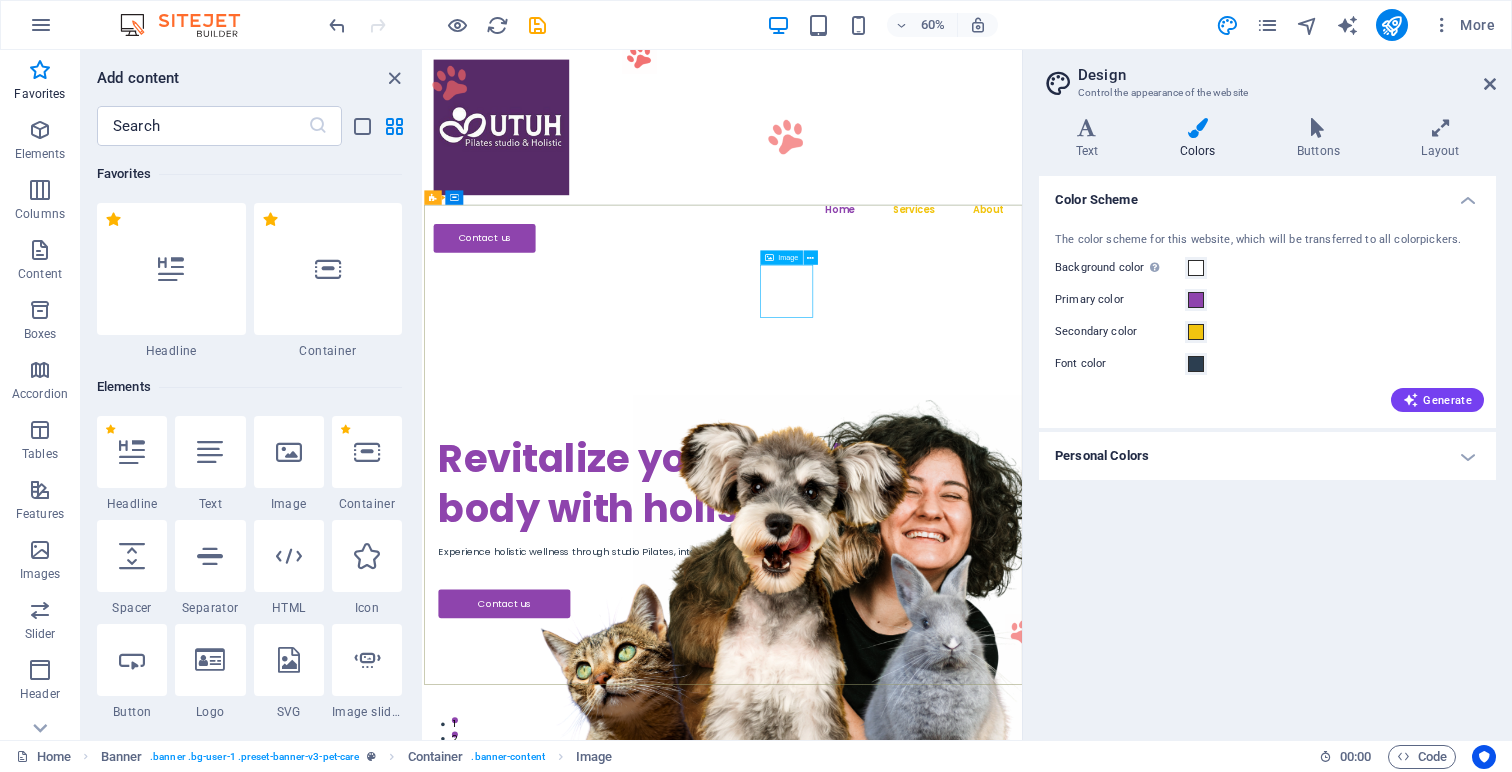click on "Image" at bounding box center (788, 257) 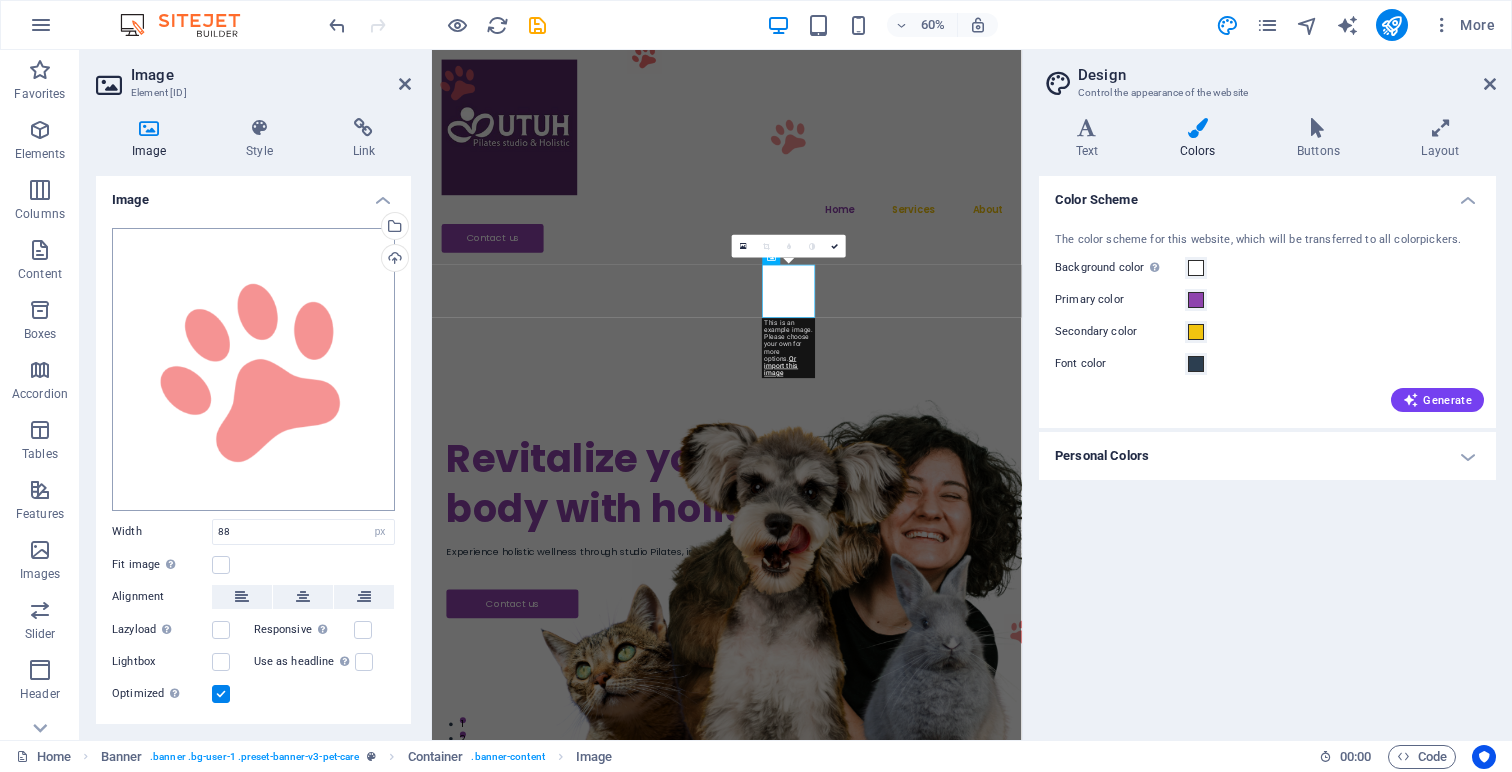 scroll, scrollTop: 41, scrollLeft: 0, axis: vertical 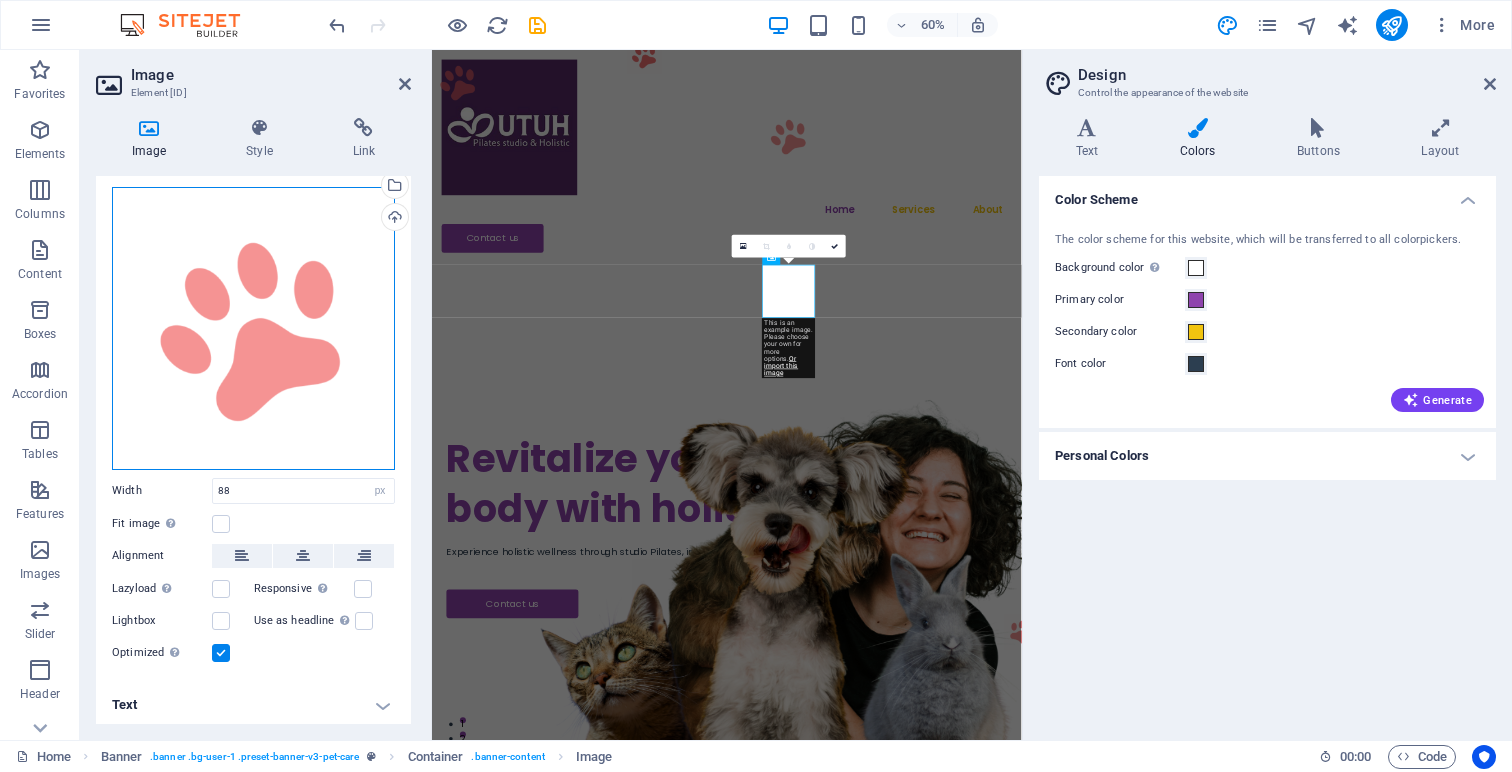 click on "Drag files here, click to choose files or select files from Files or our free stock photos & videos" at bounding box center [253, 328] 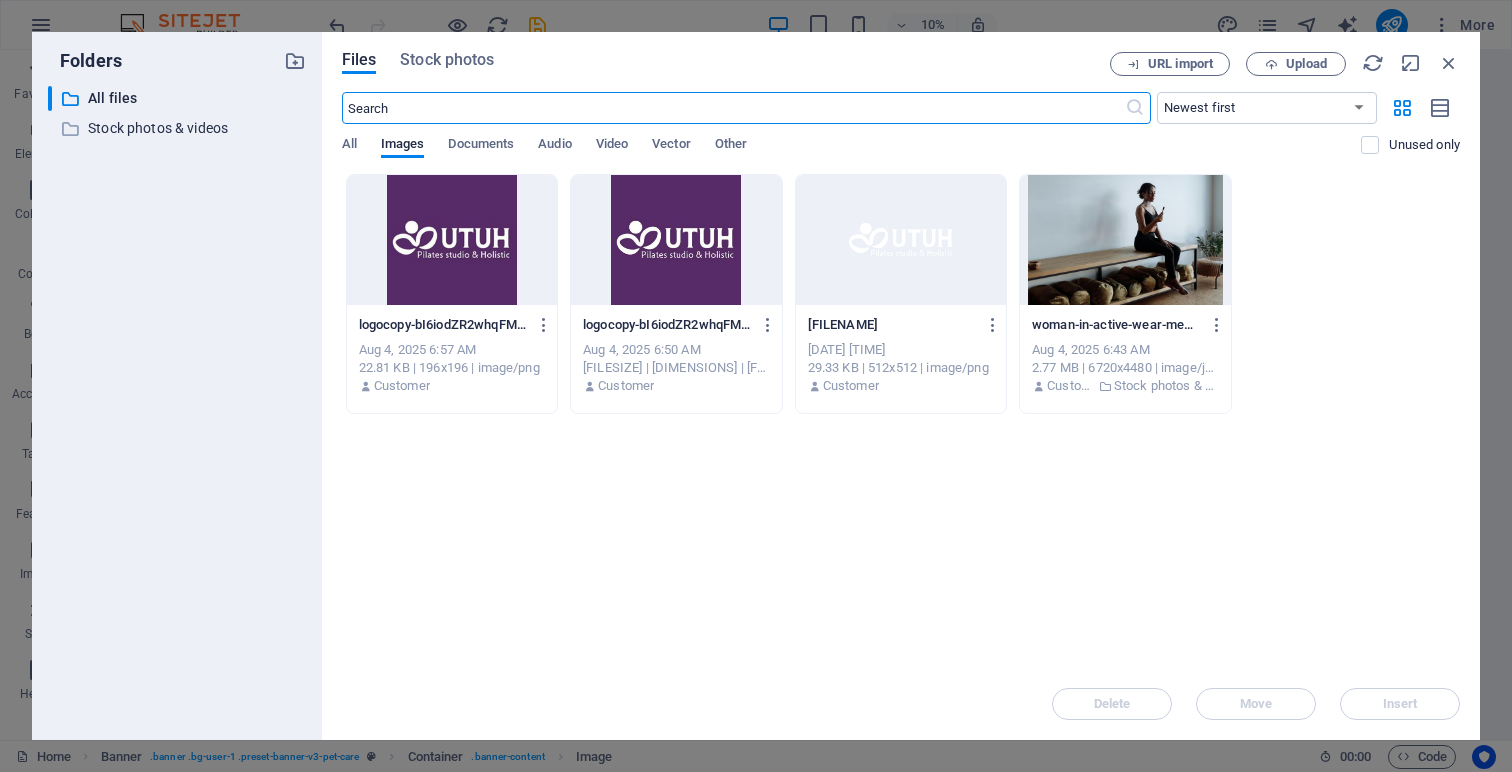 click at bounding box center (901, 240) 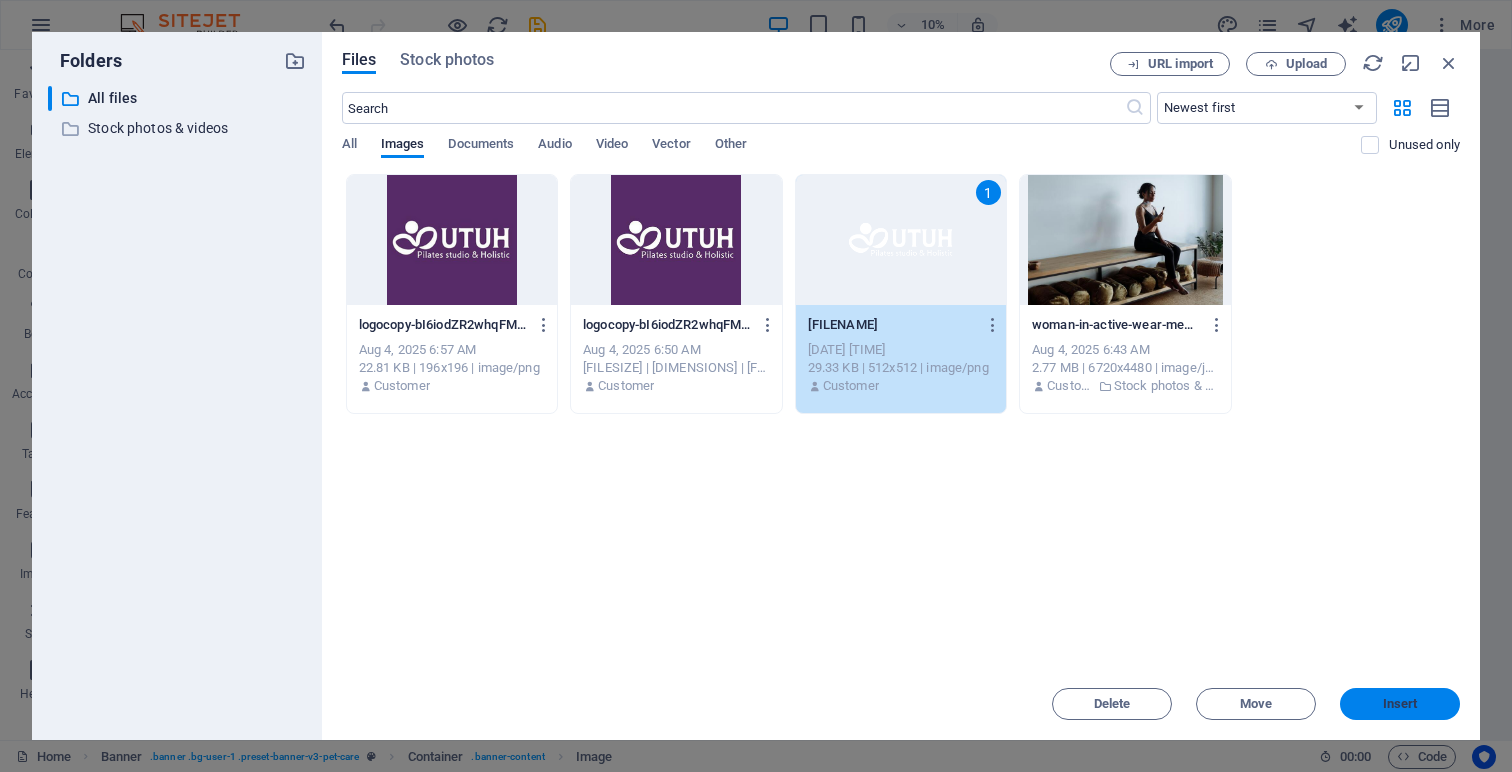click on "Insert" at bounding box center (1400, 704) 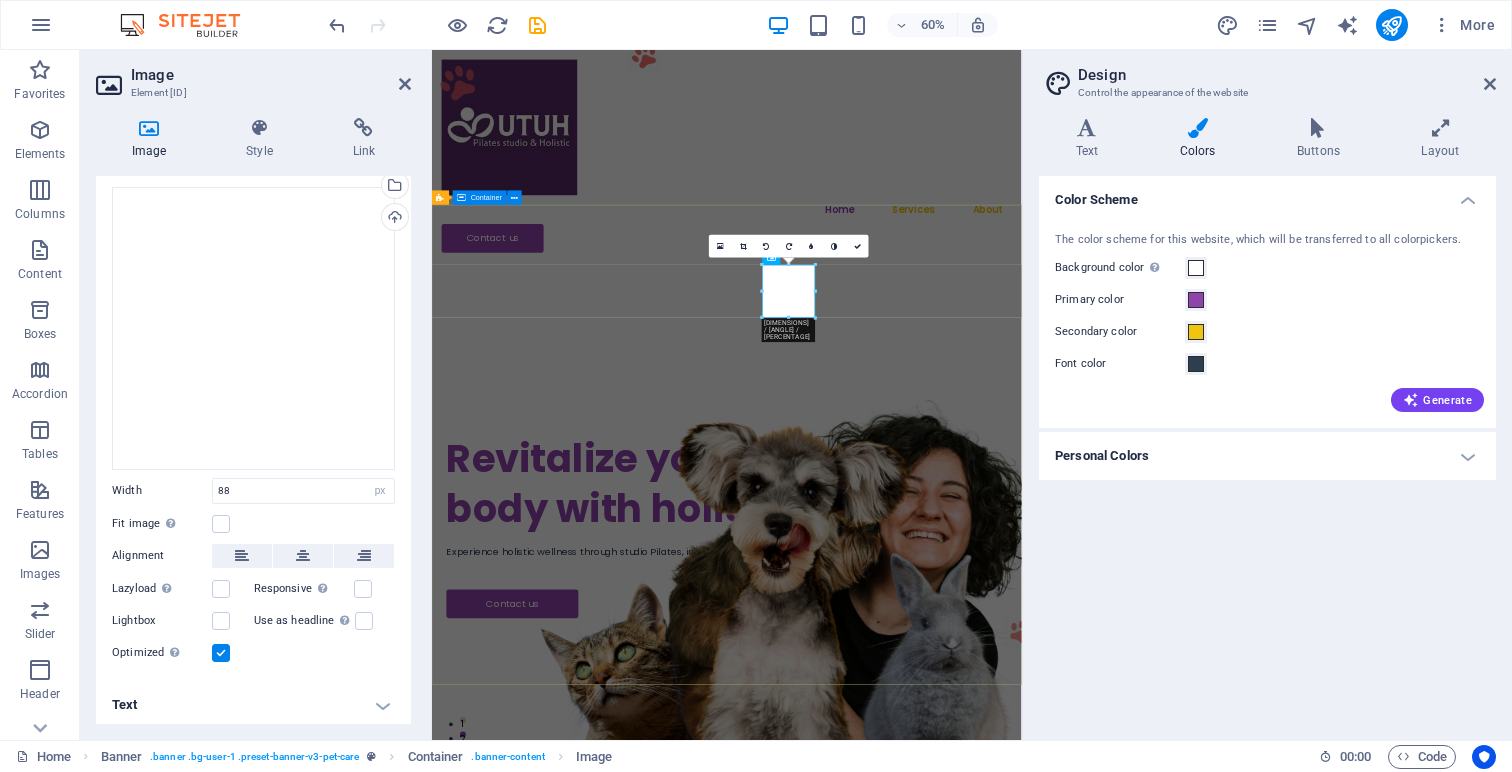 click on "Revitalize your mind and body with holistic Pilates. Experience holistic wellness through studio Pilates, integrating physical and psychological benefits for overall health. Contact us" at bounding box center [923, 843] 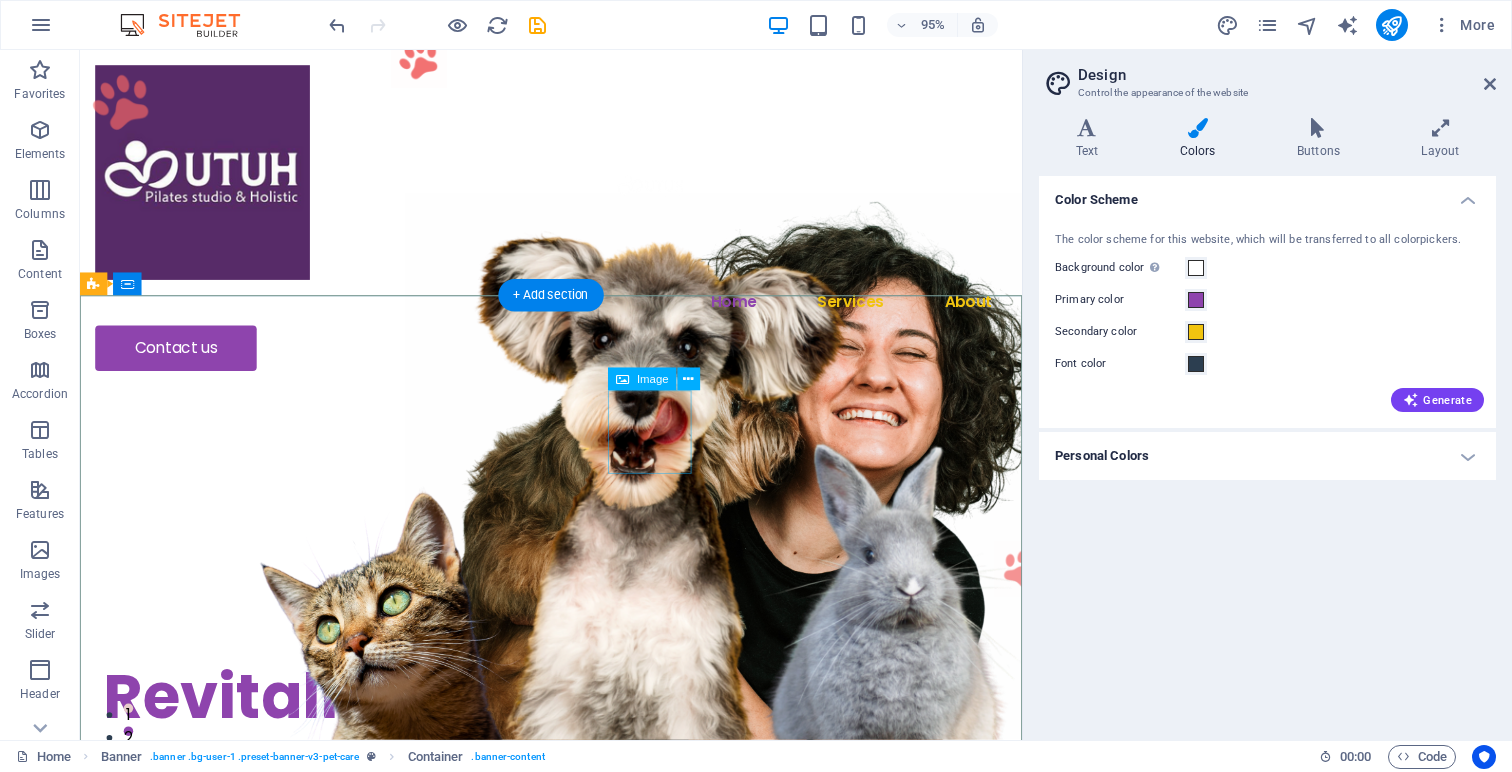 click at bounding box center [681, 194] 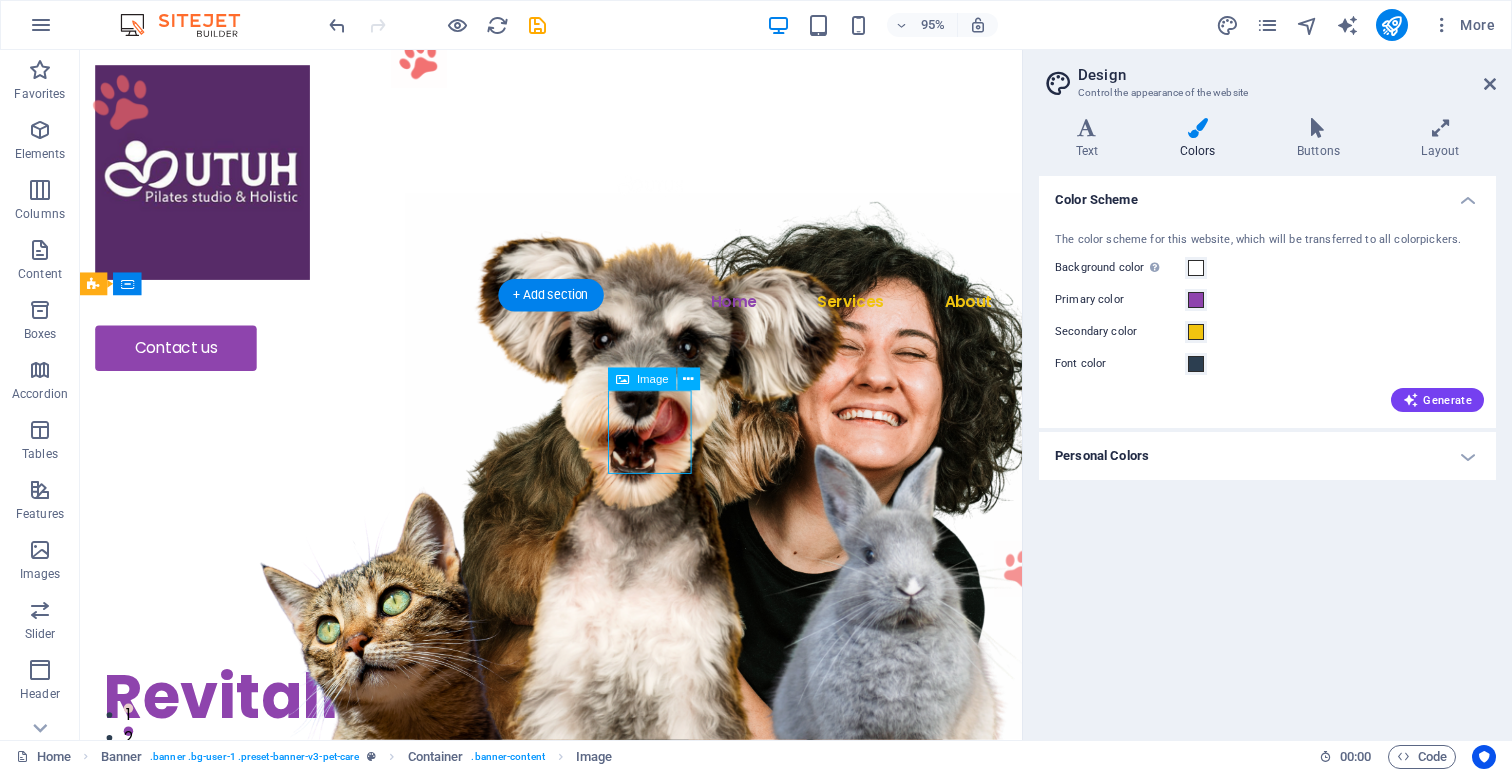 click at bounding box center (681, 194) 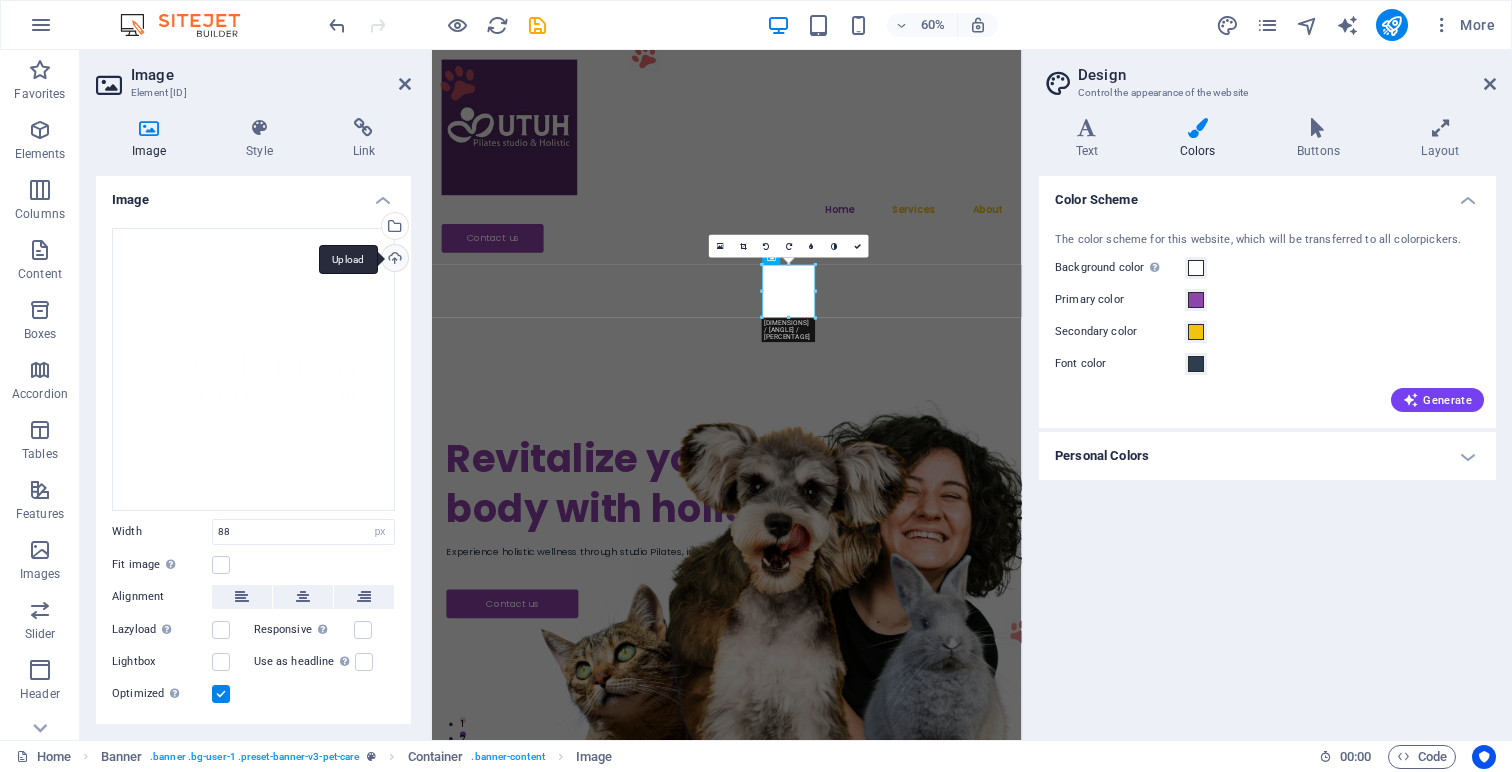 click on "Upload" at bounding box center [393, 260] 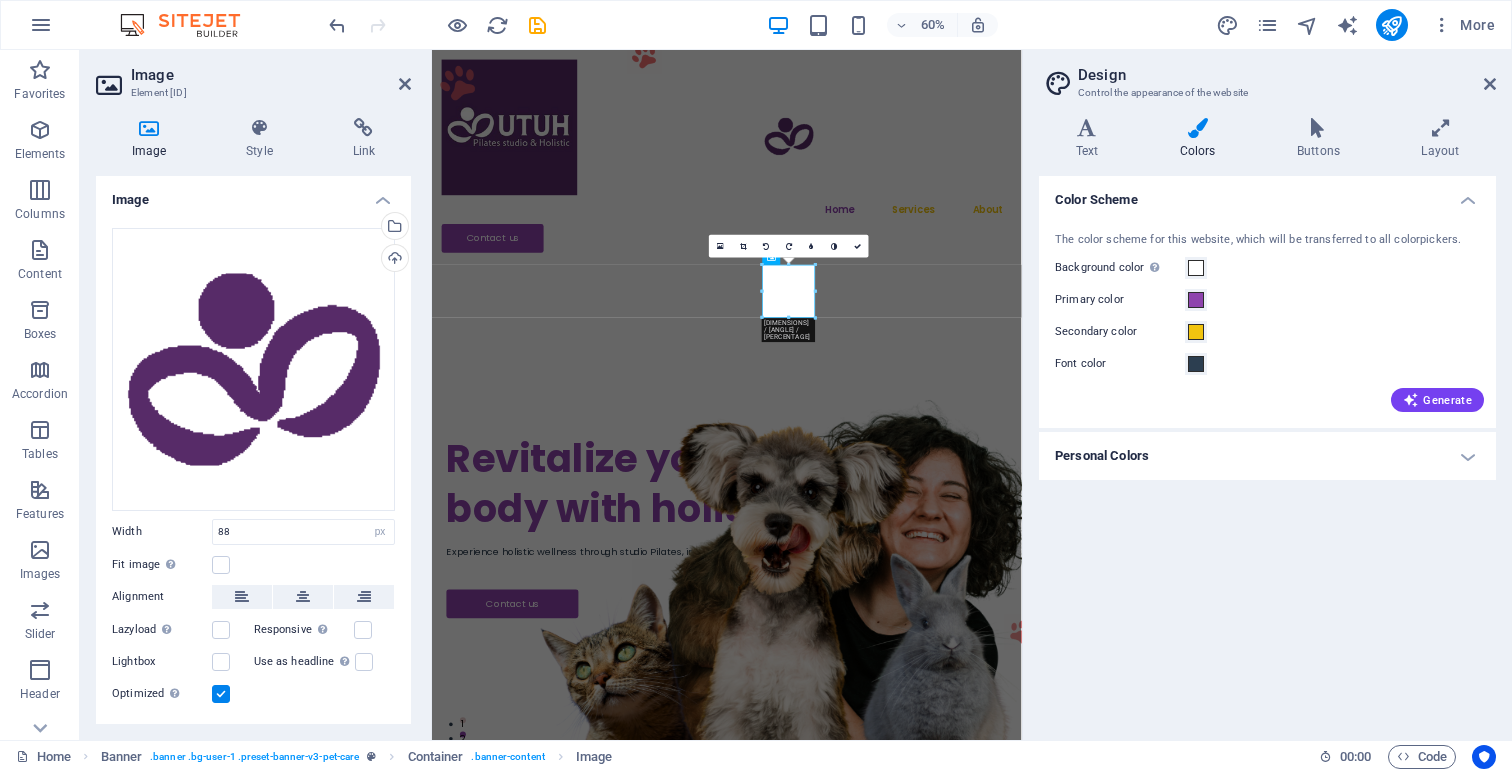 click on "Image" at bounding box center (253, 194) 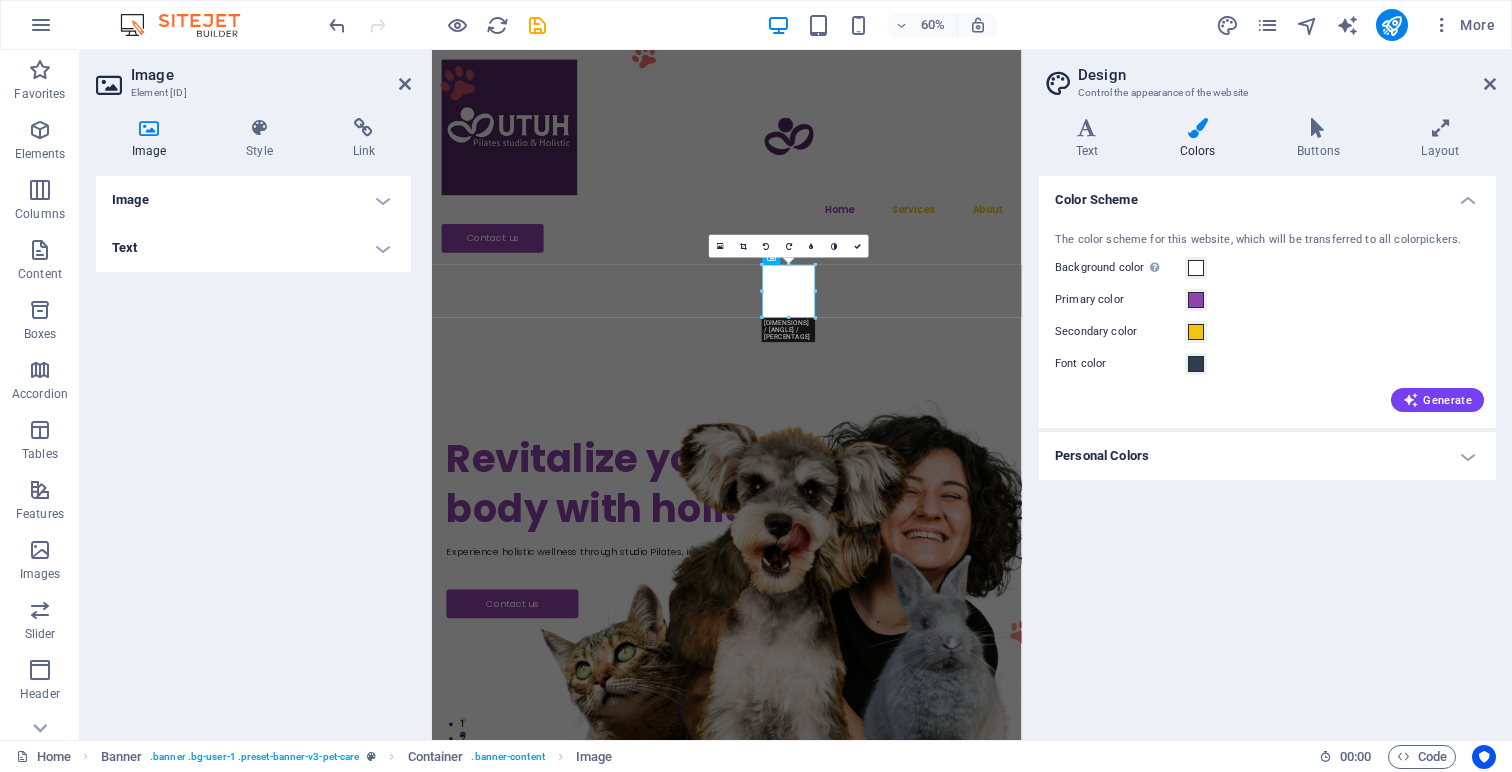 click on "Image" at bounding box center (253, 200) 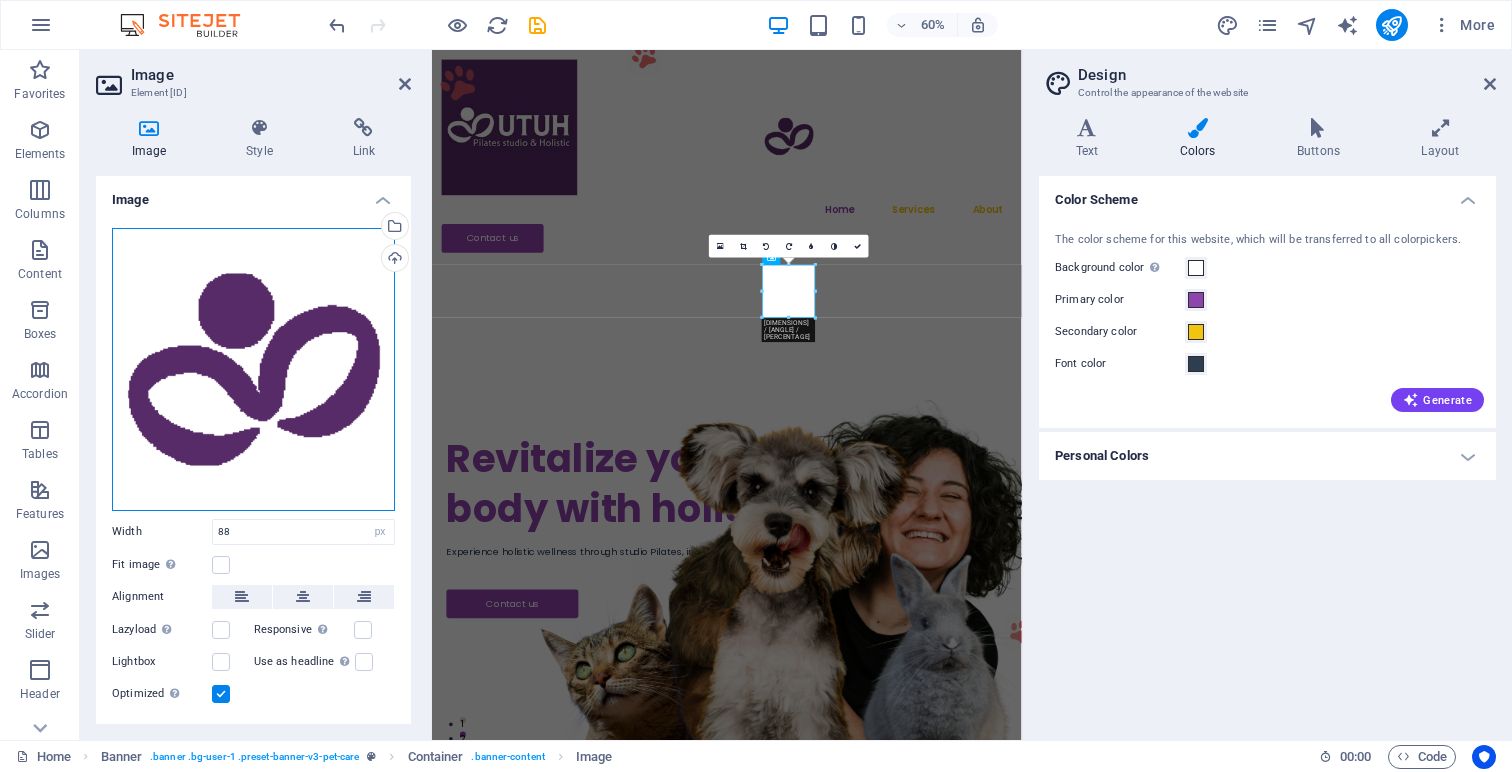 click on "Drag files here, click to choose files or select files from Files or our free stock photos & videos" at bounding box center (253, 369) 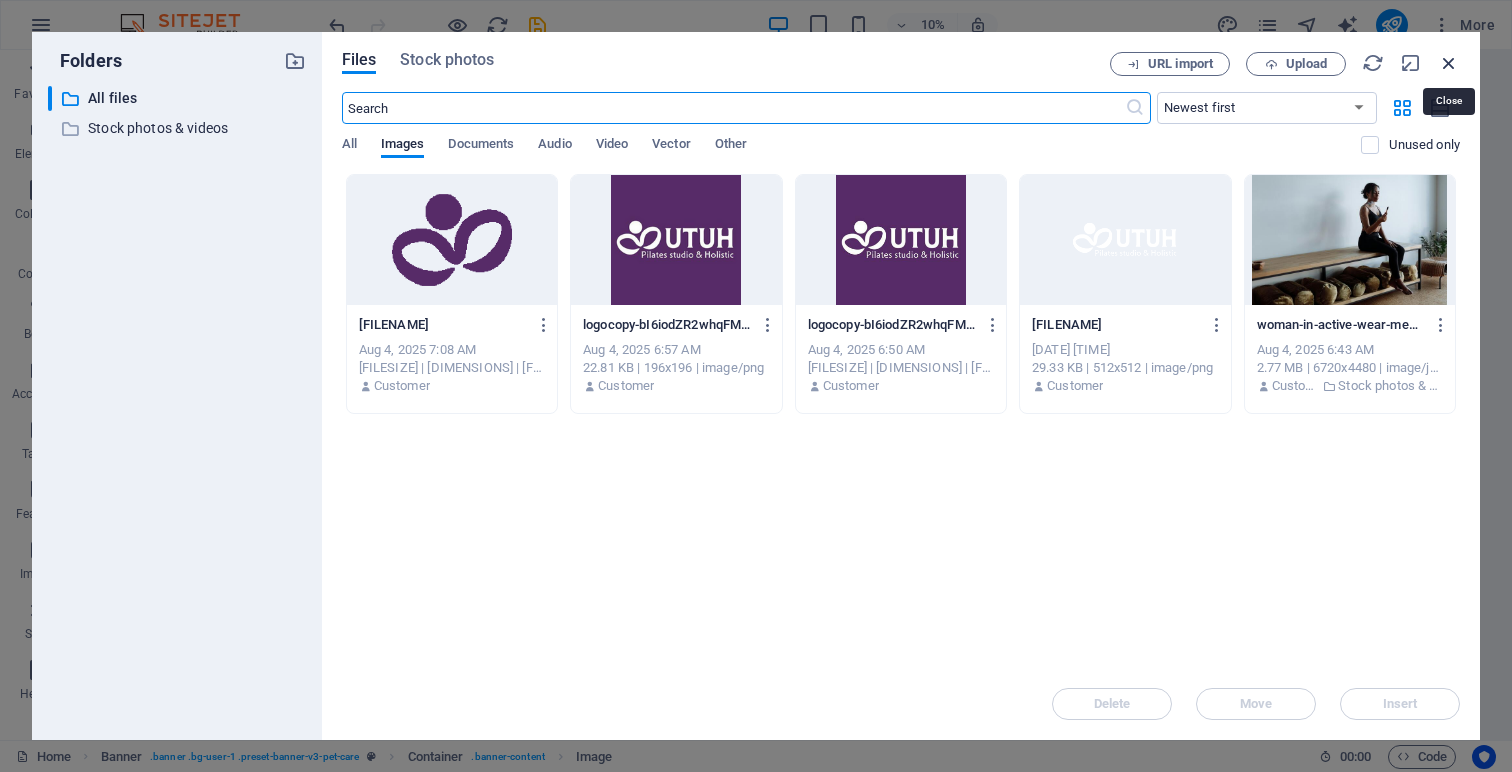 click at bounding box center (1449, 63) 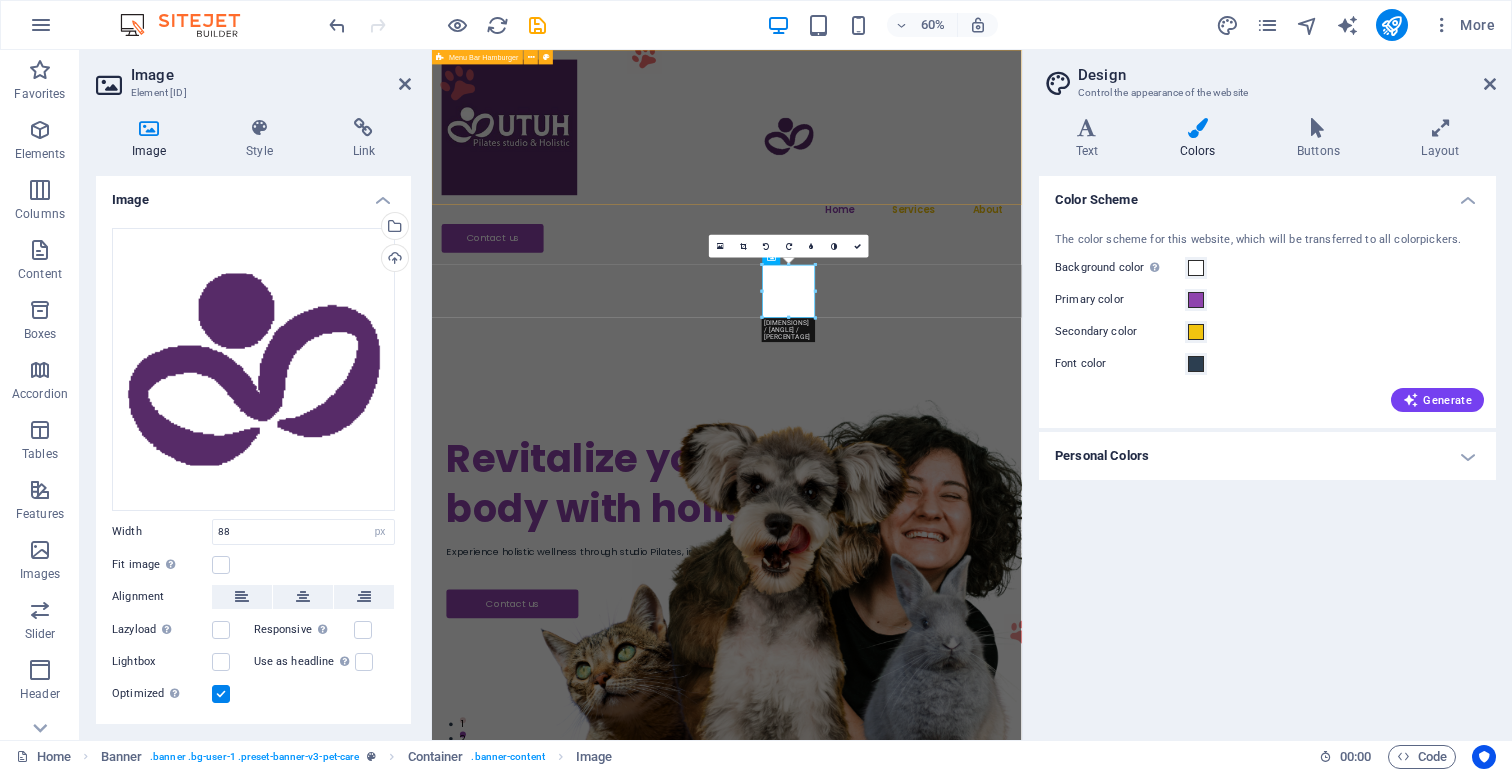 click on "Home Services About Contact us" at bounding box center (923, 227) 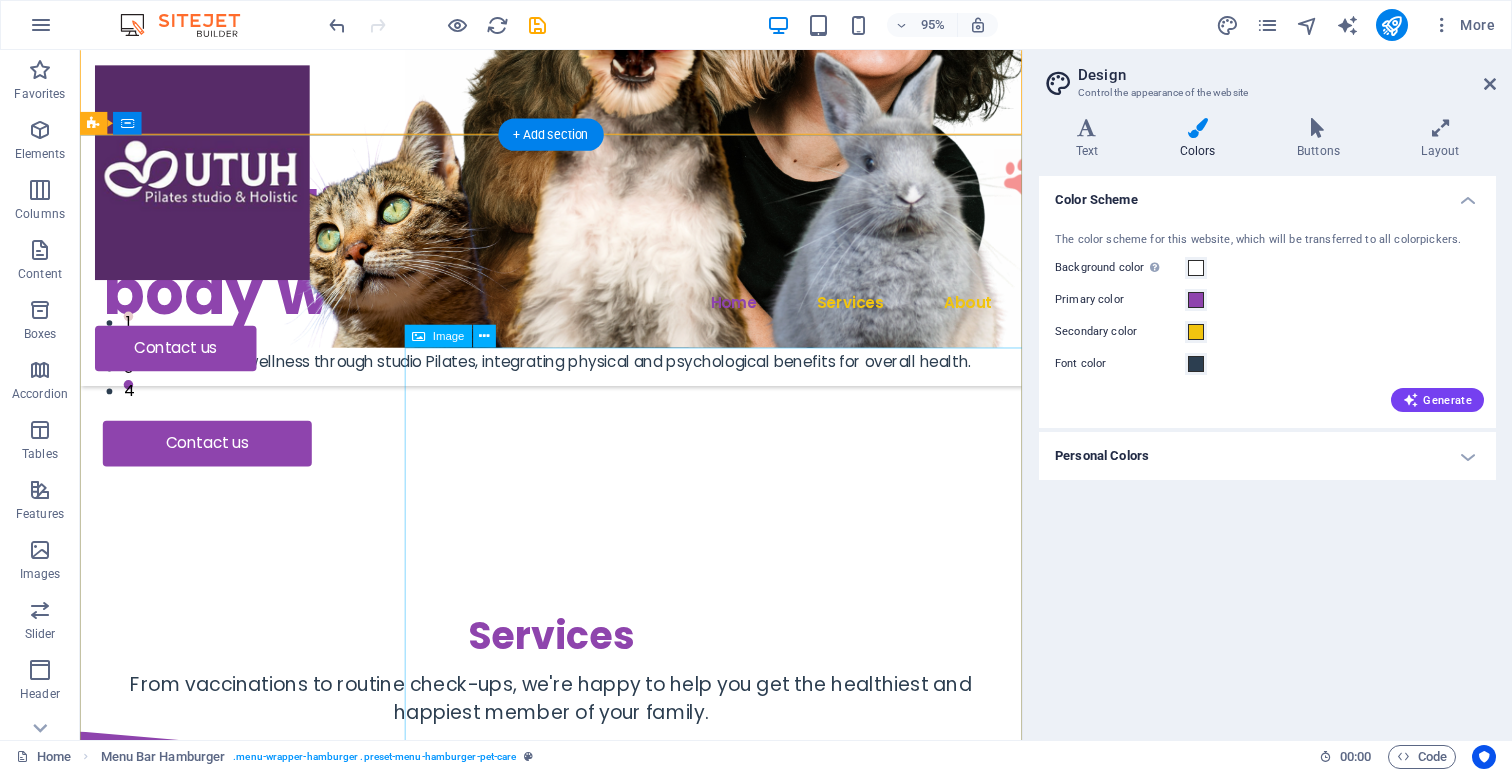 scroll, scrollTop: 445, scrollLeft: 0, axis: vertical 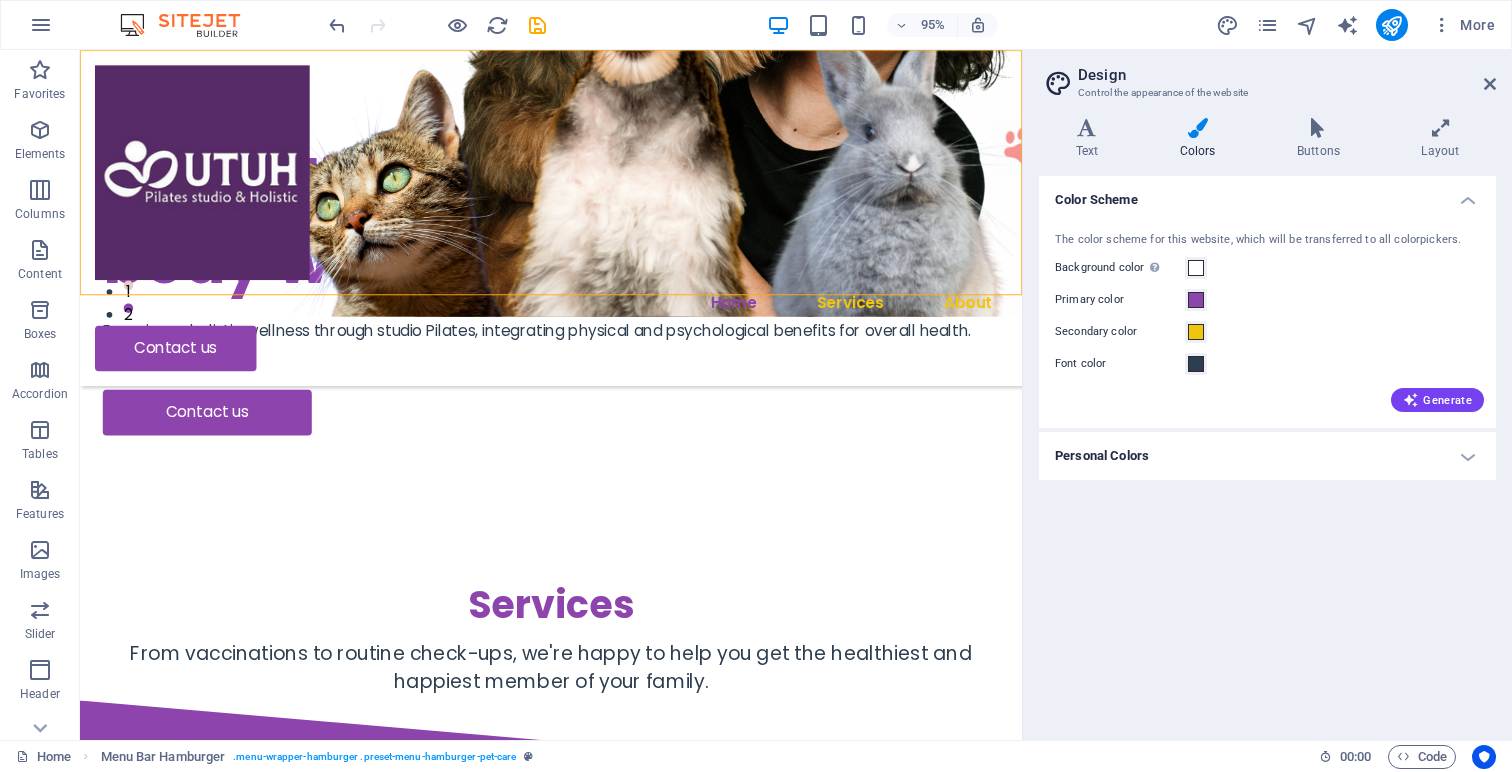 click on "Home Services About Contact us" at bounding box center [576, 227] 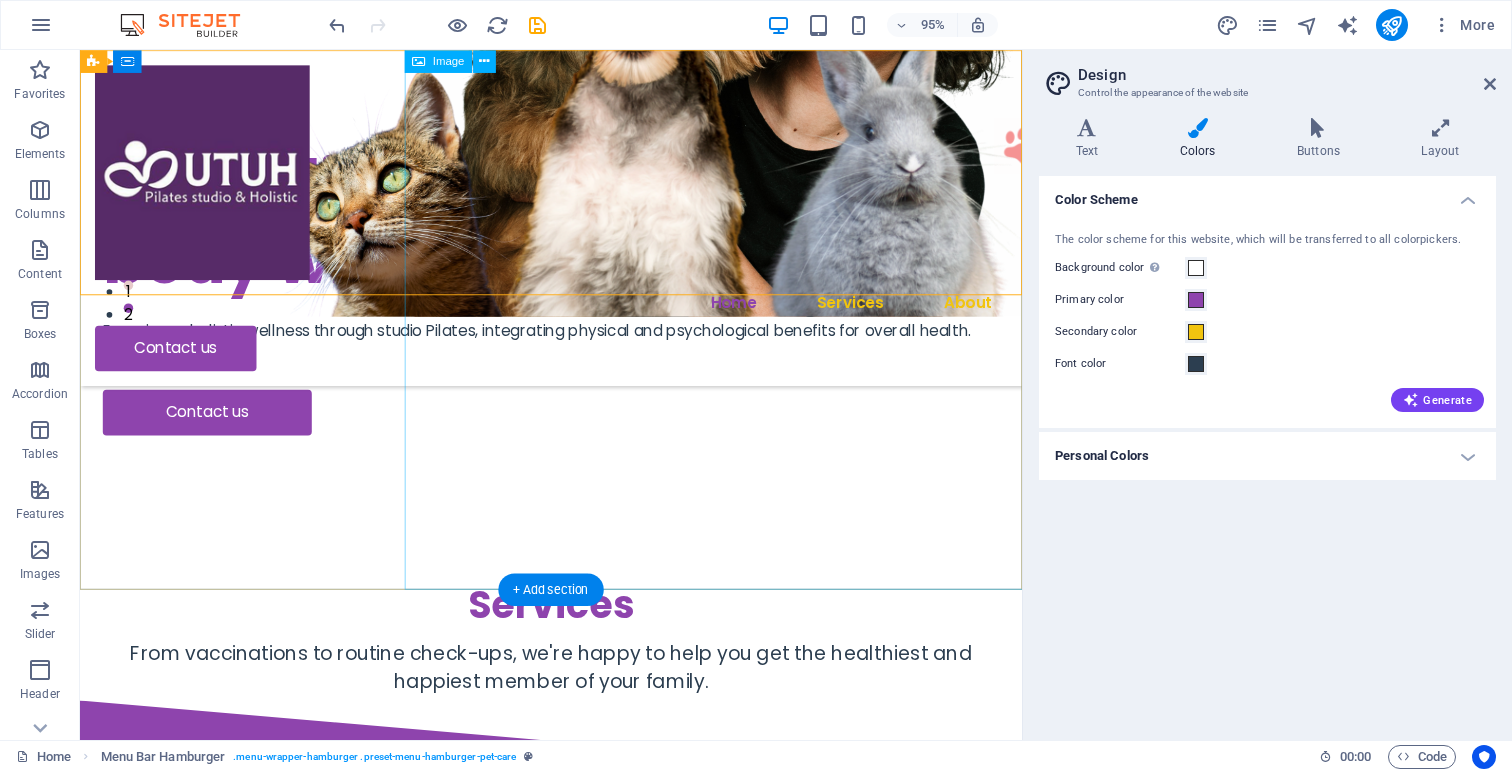 click at bounding box center (772, 43) 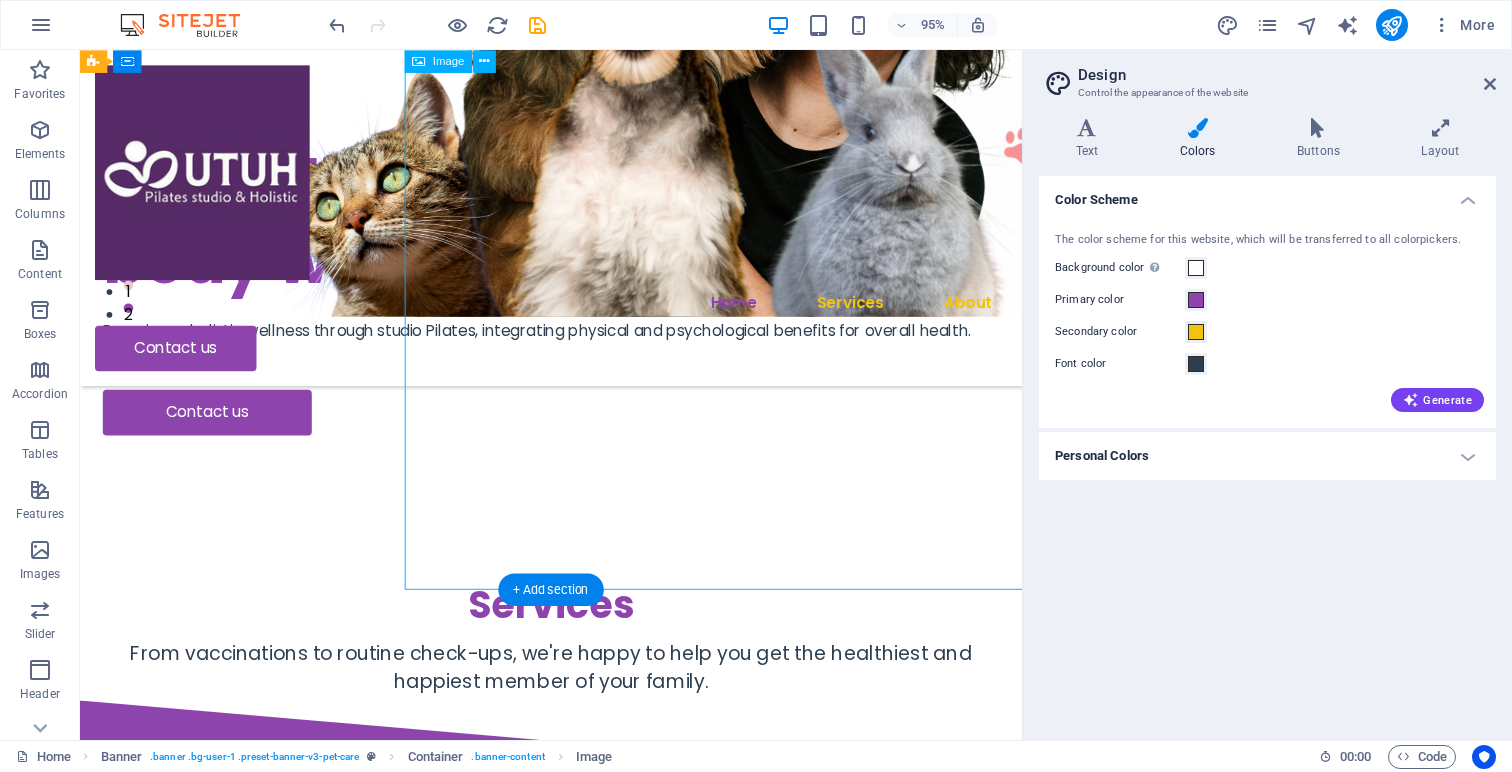 click at bounding box center [772, 43] 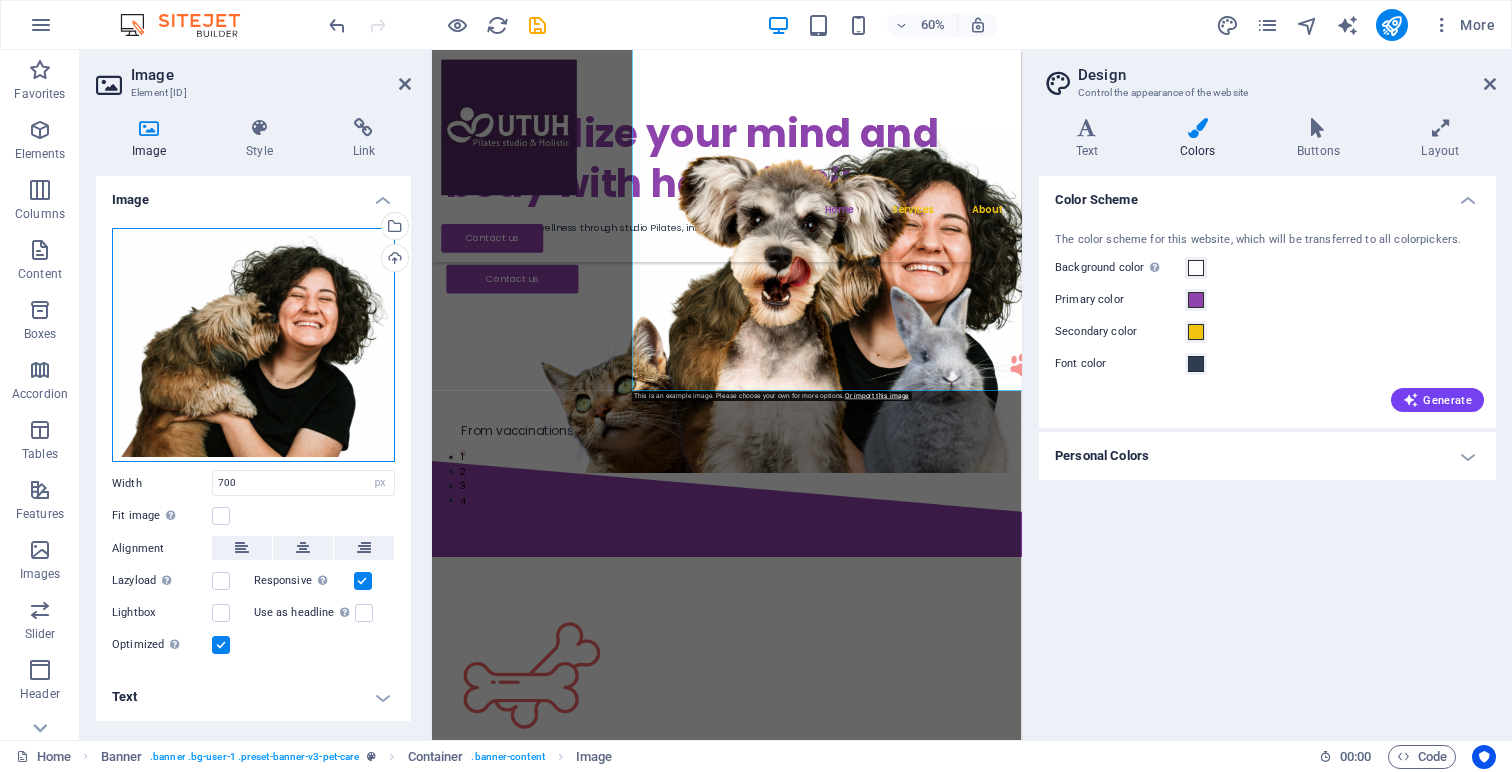 click on "Drag files here, click to choose files or select files from Files or our free stock photos & videos" at bounding box center (253, 345) 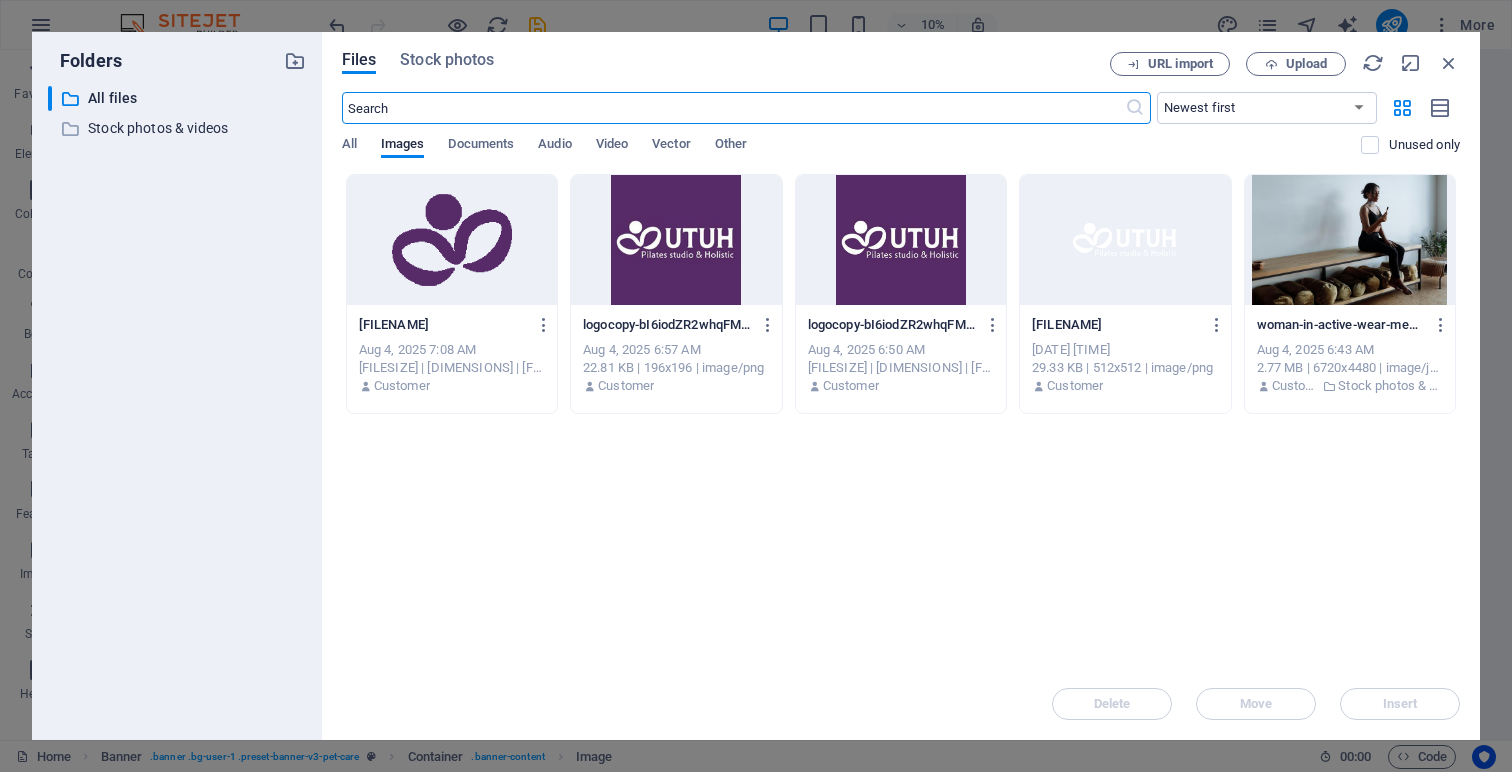 click at bounding box center [1350, 240] 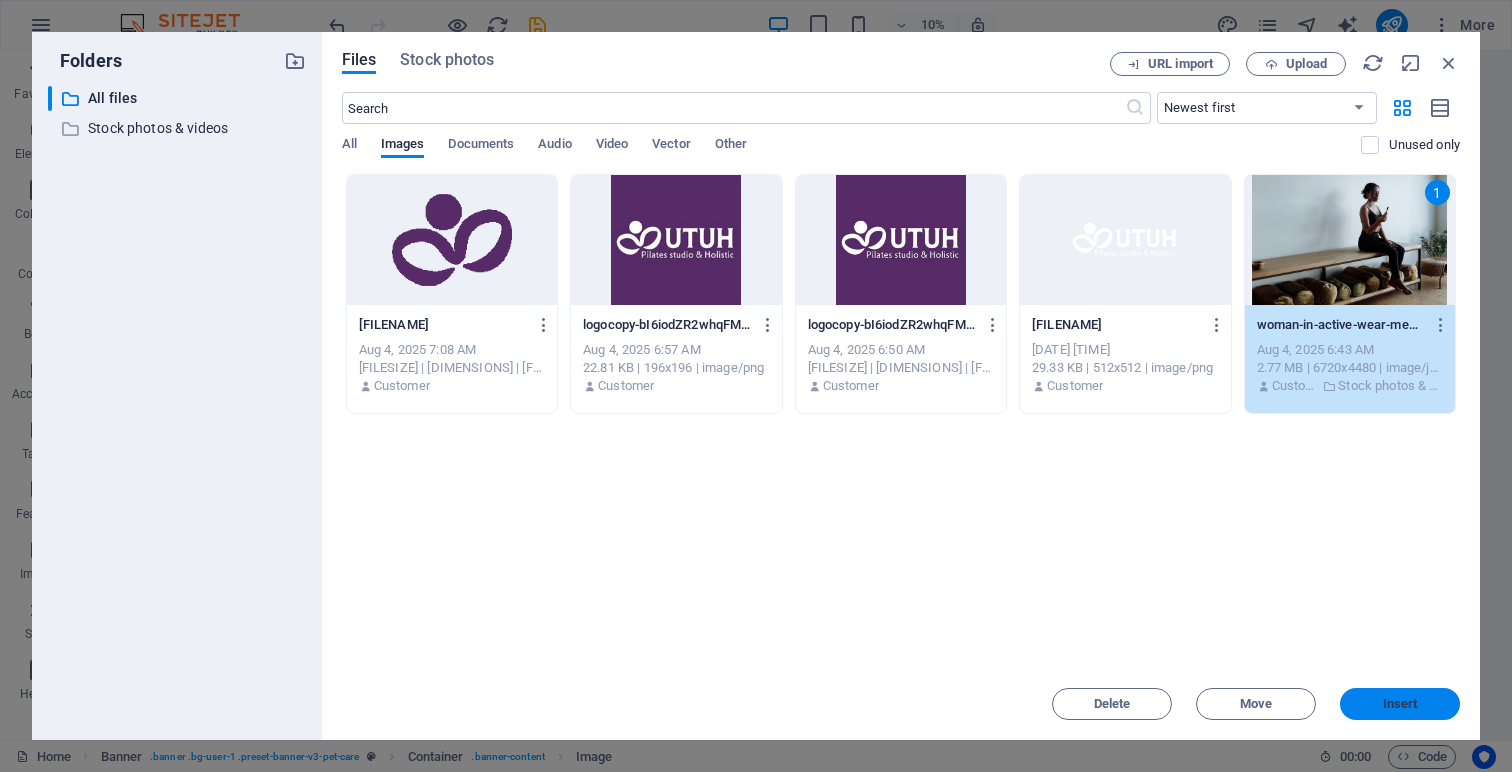 click on "Insert" at bounding box center (1400, 704) 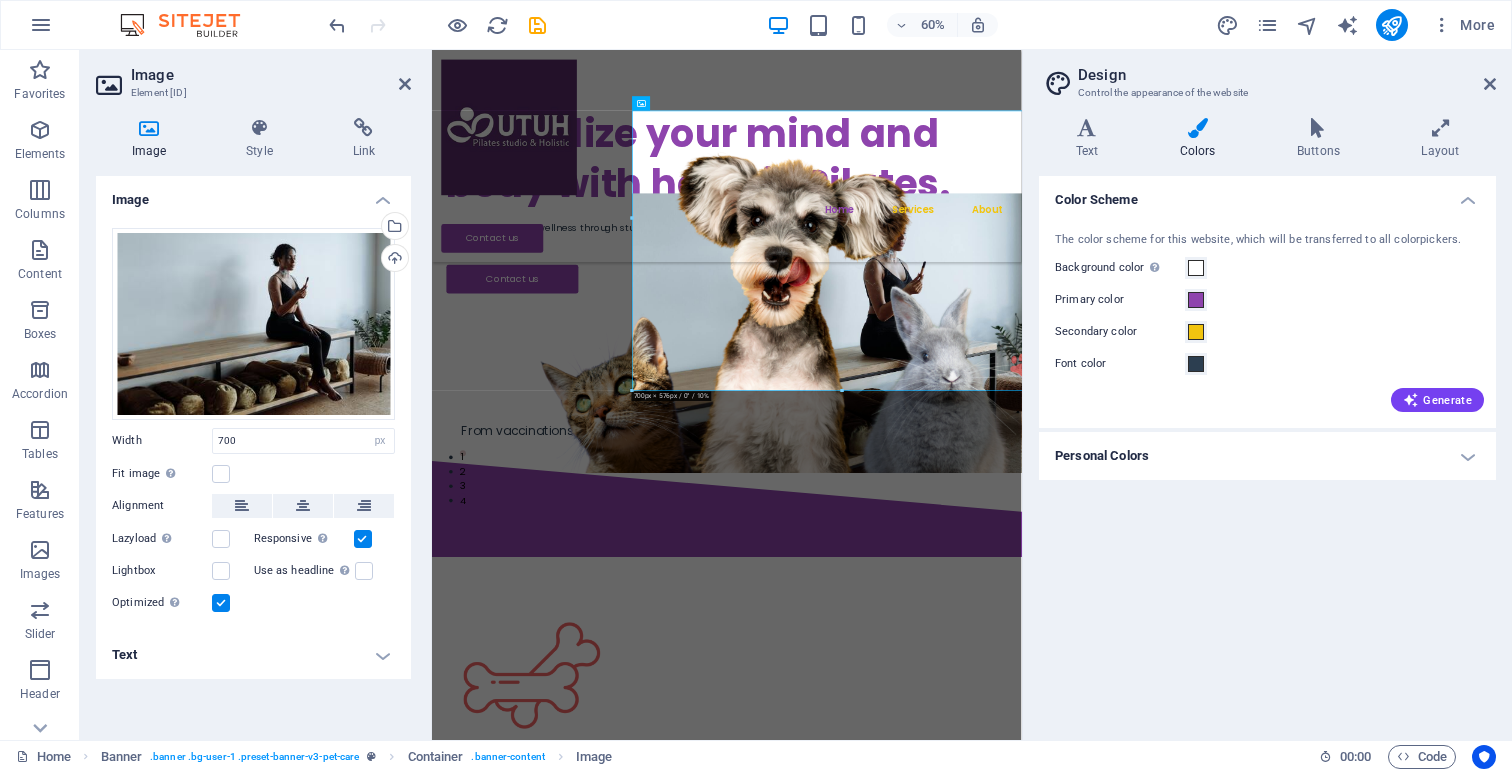 click on "Design" at bounding box center [1287, 75] 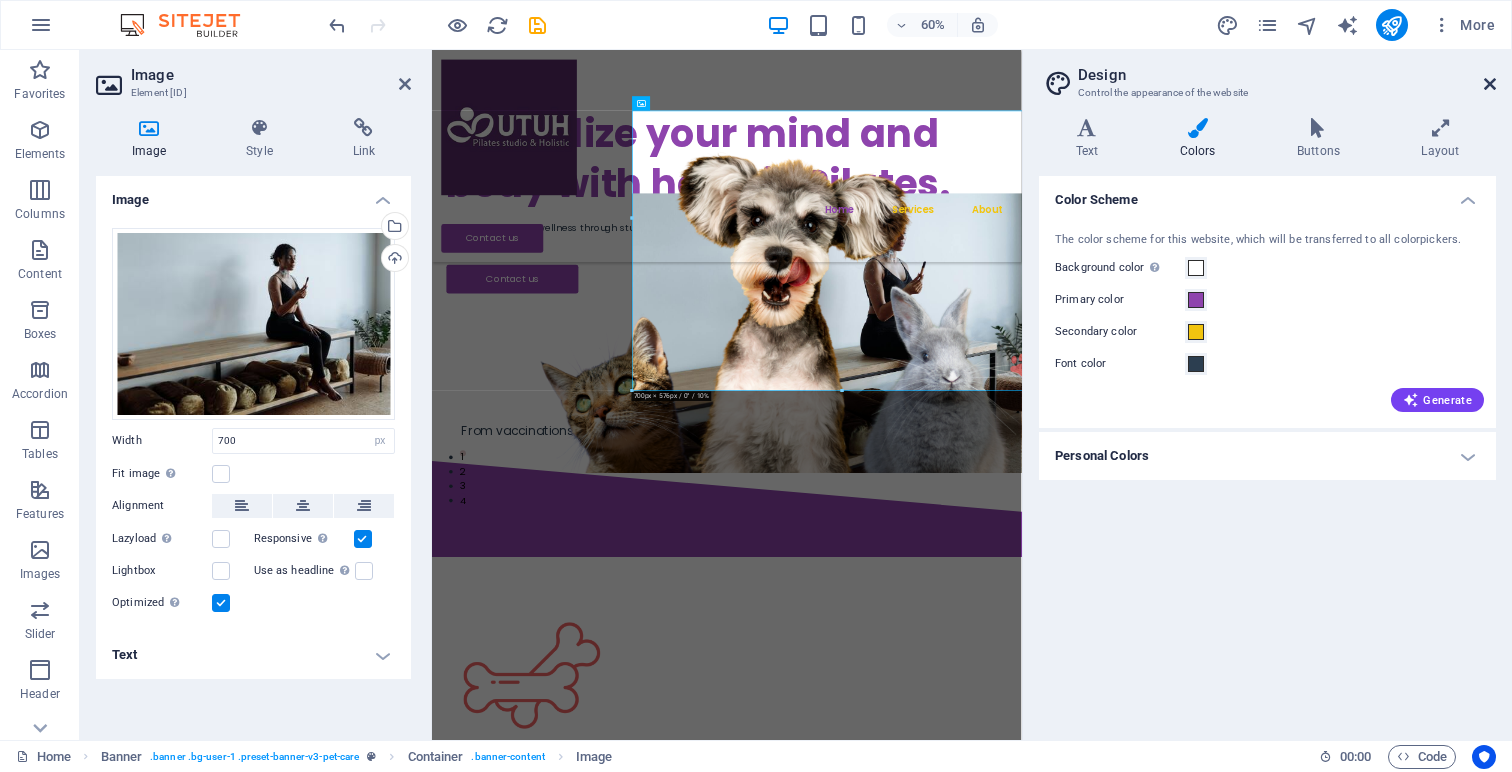 click at bounding box center [1490, 84] 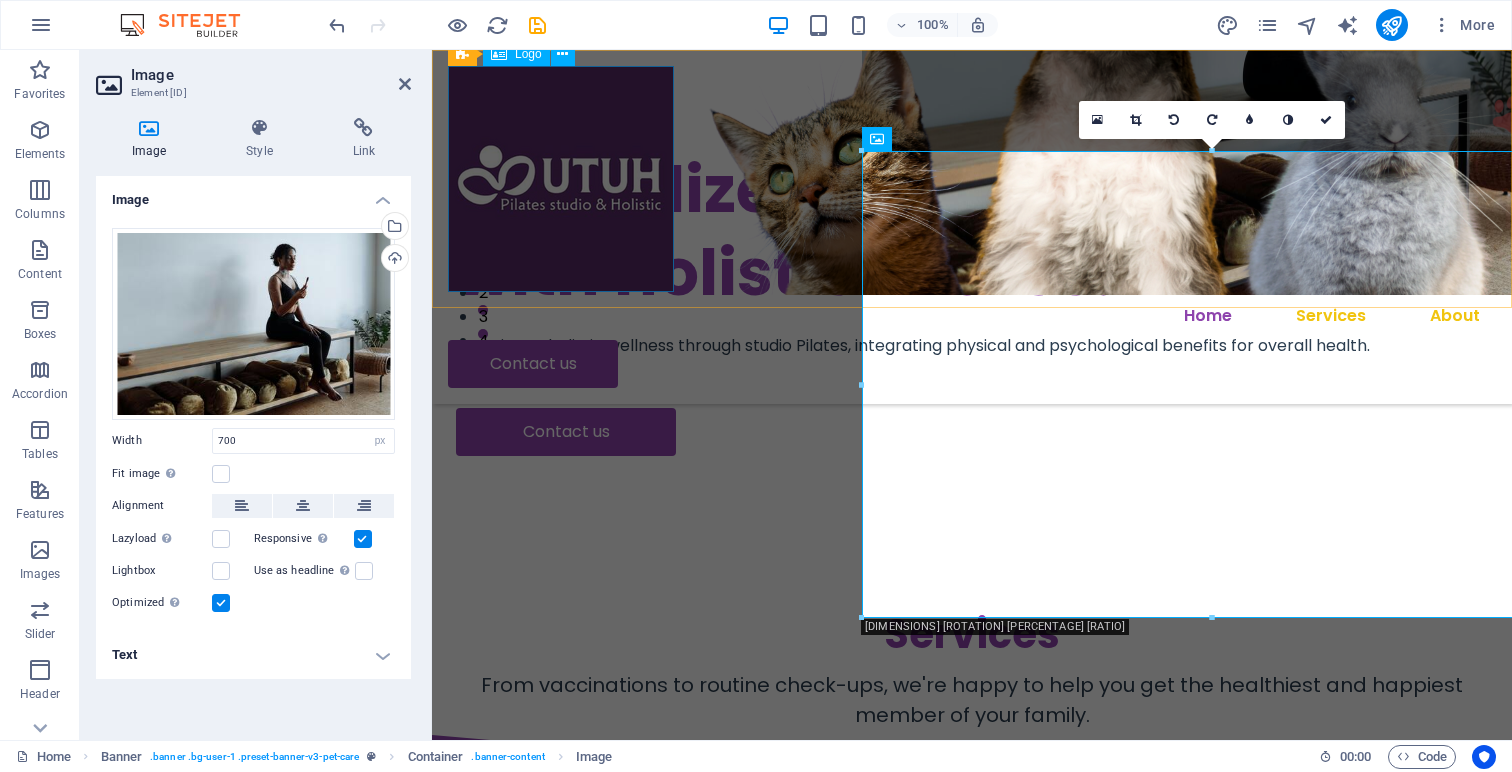 click at bounding box center [972, 179] 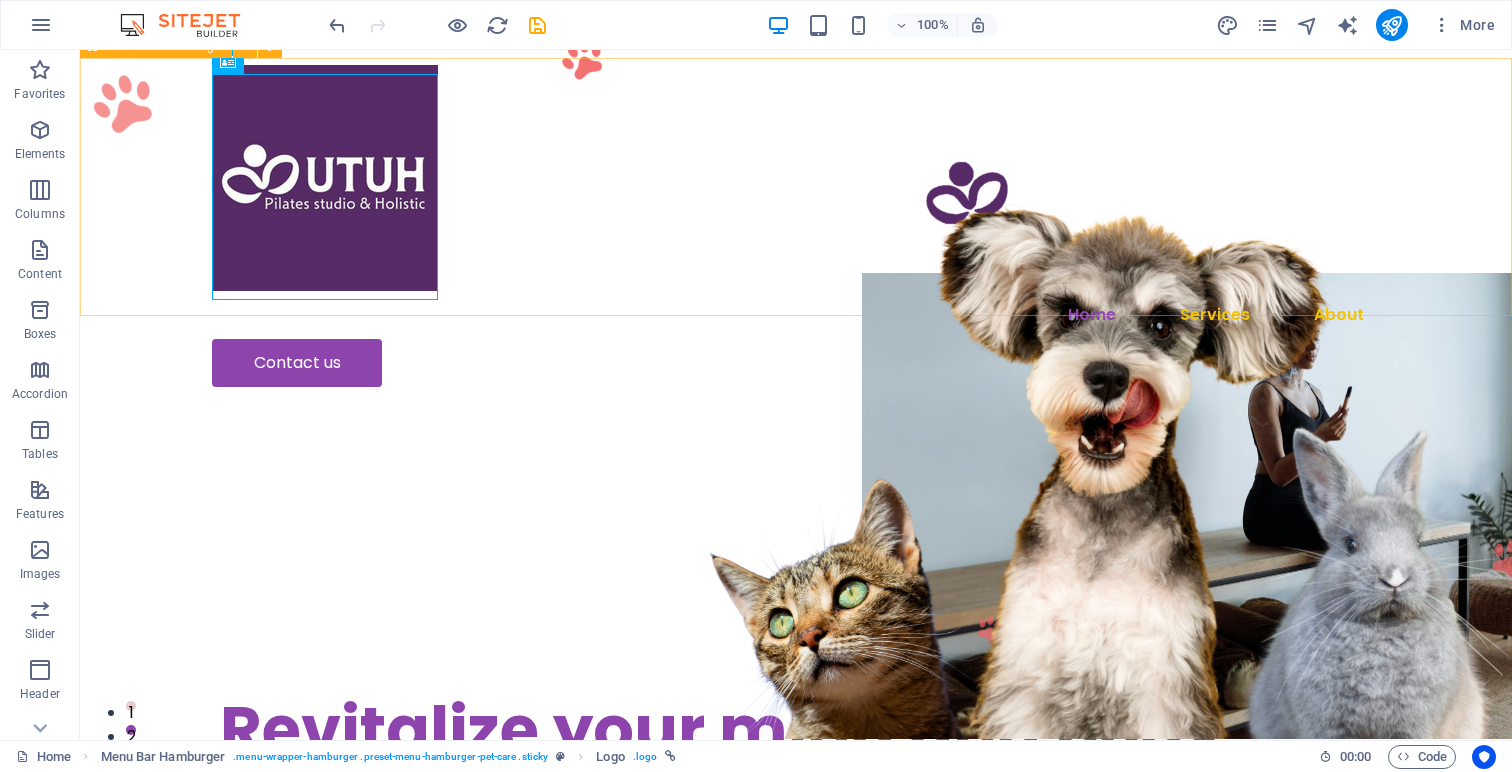 scroll, scrollTop: 0, scrollLeft: 0, axis: both 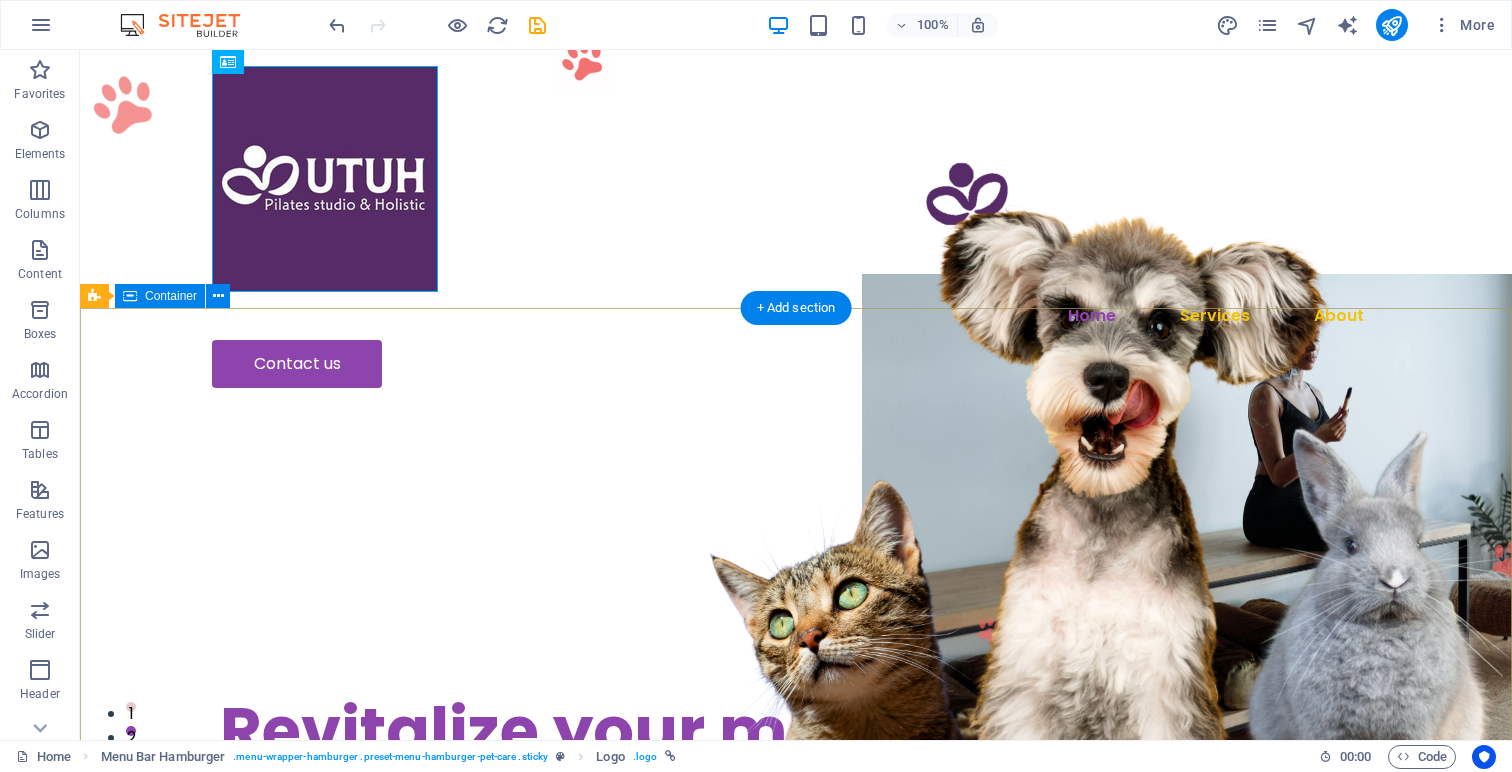 click on "Revitalize your mind and body with holistic Pilates. Experience holistic wellness through studio Pilates, integrating physical and psychological benefits for overall health. Contact us" at bounding box center [796, 843] 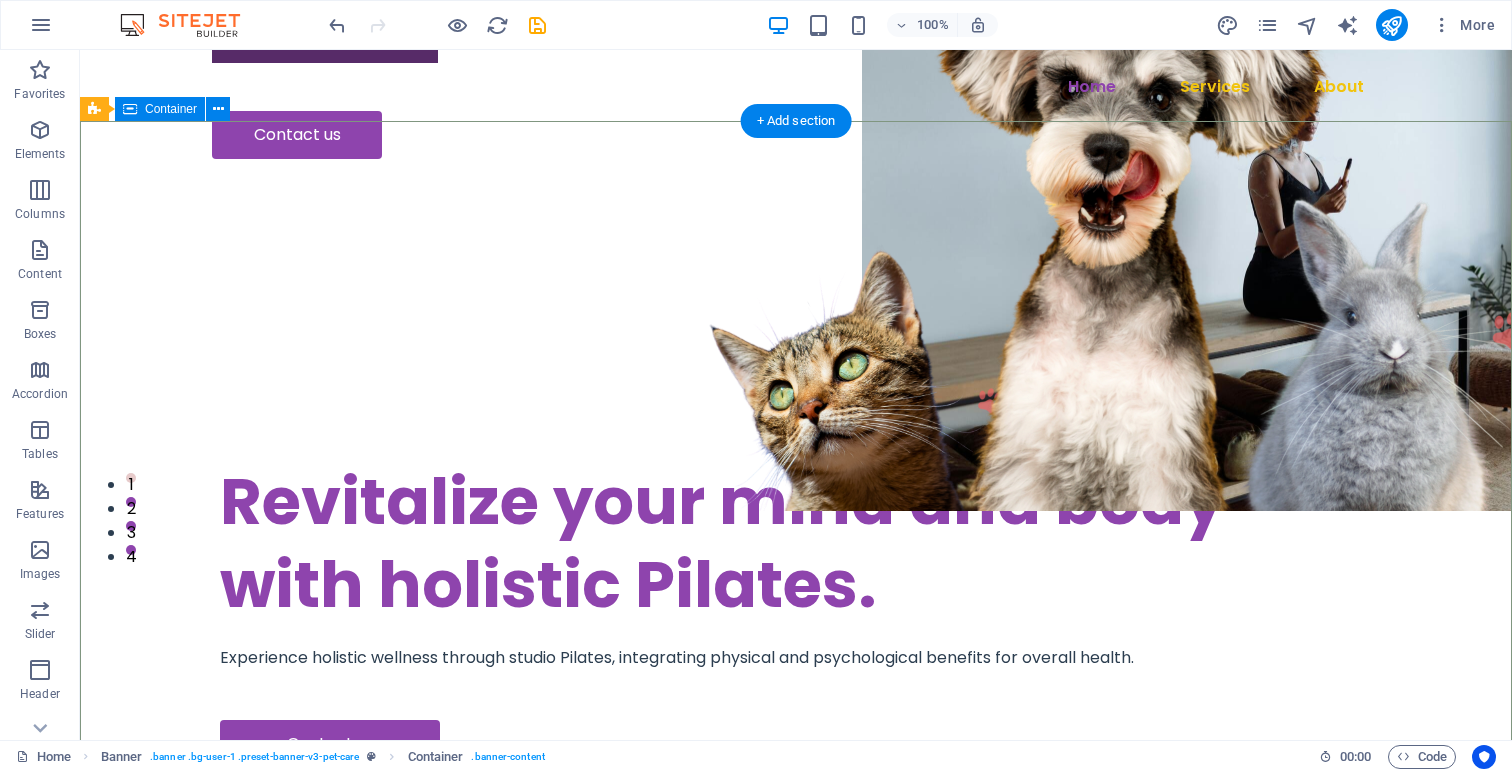 scroll, scrollTop: 223, scrollLeft: 0, axis: vertical 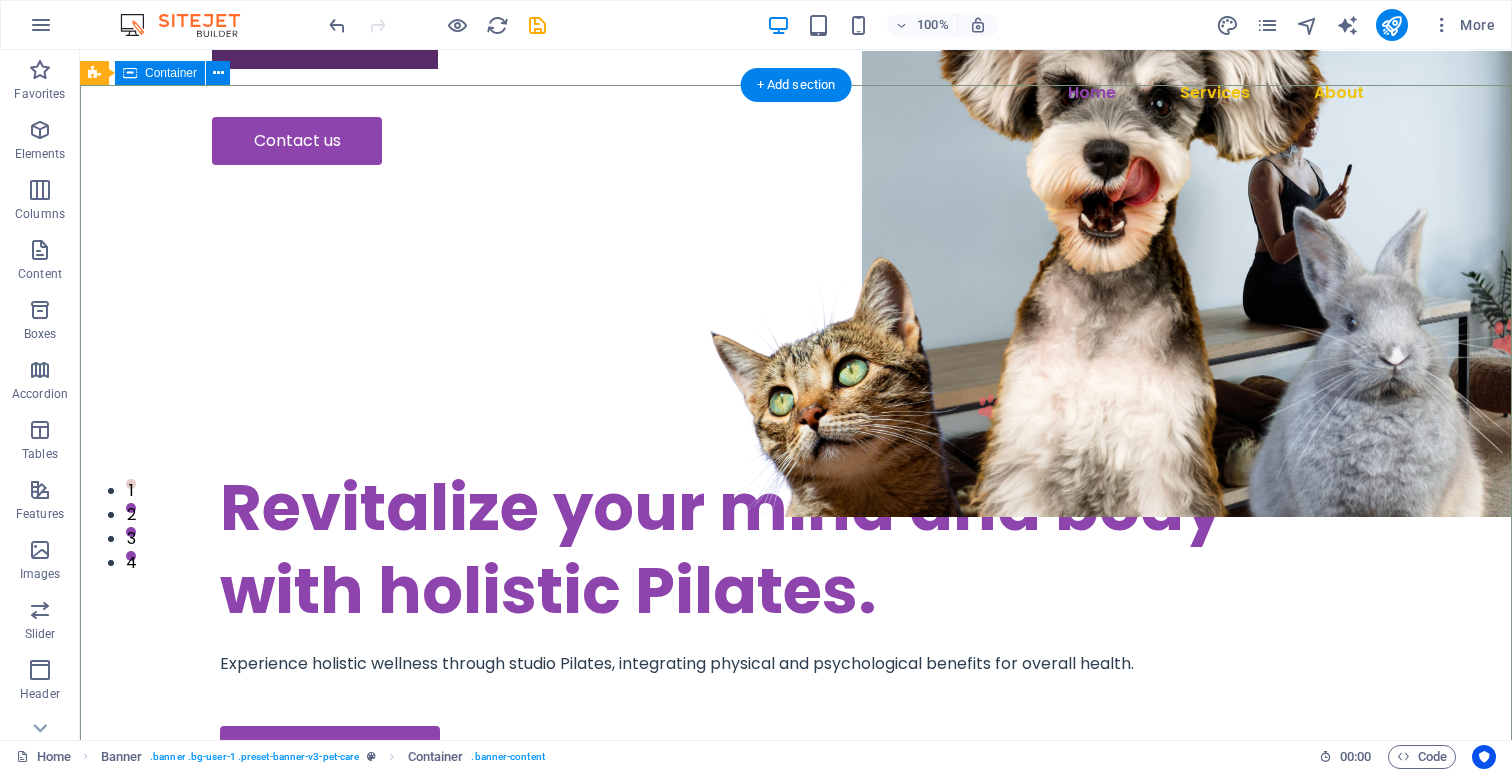 click on "Revitalize your mind and body with holistic Pilates. Experience holistic wellness through studio Pilates, integrating physical and psychological benefits for overall health. Contact us" at bounding box center [796, 620] 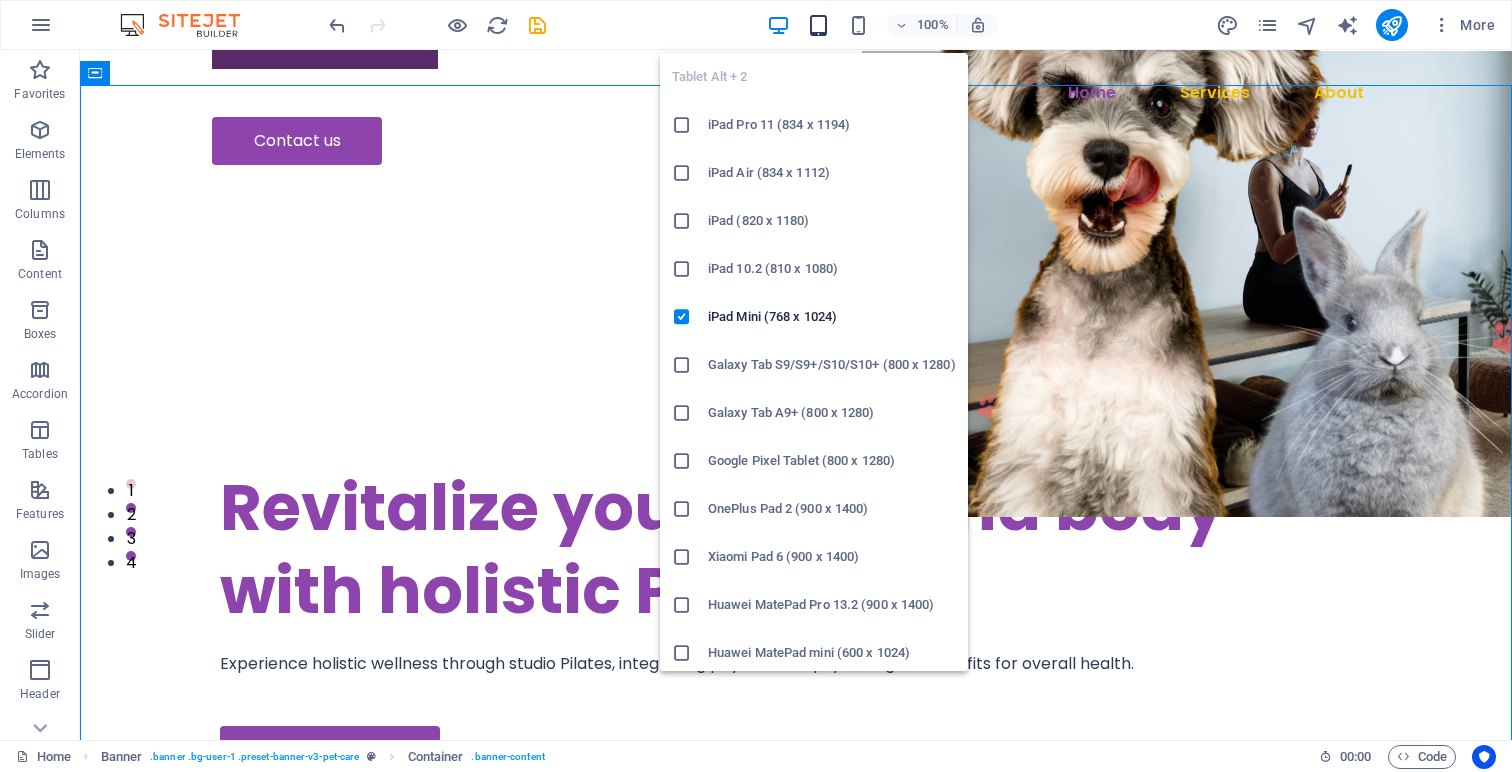 click at bounding box center [818, 25] 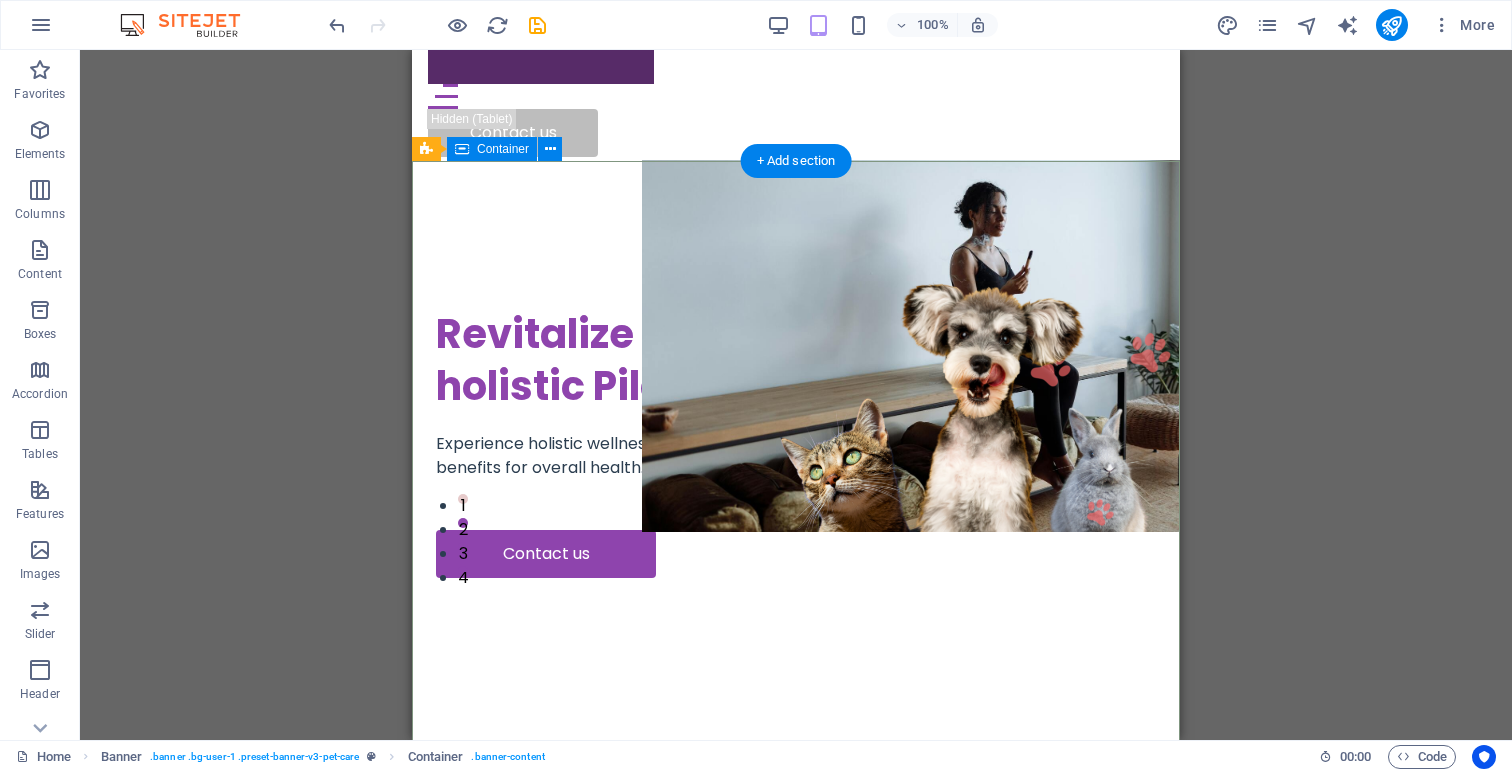 scroll, scrollTop: 213, scrollLeft: 0, axis: vertical 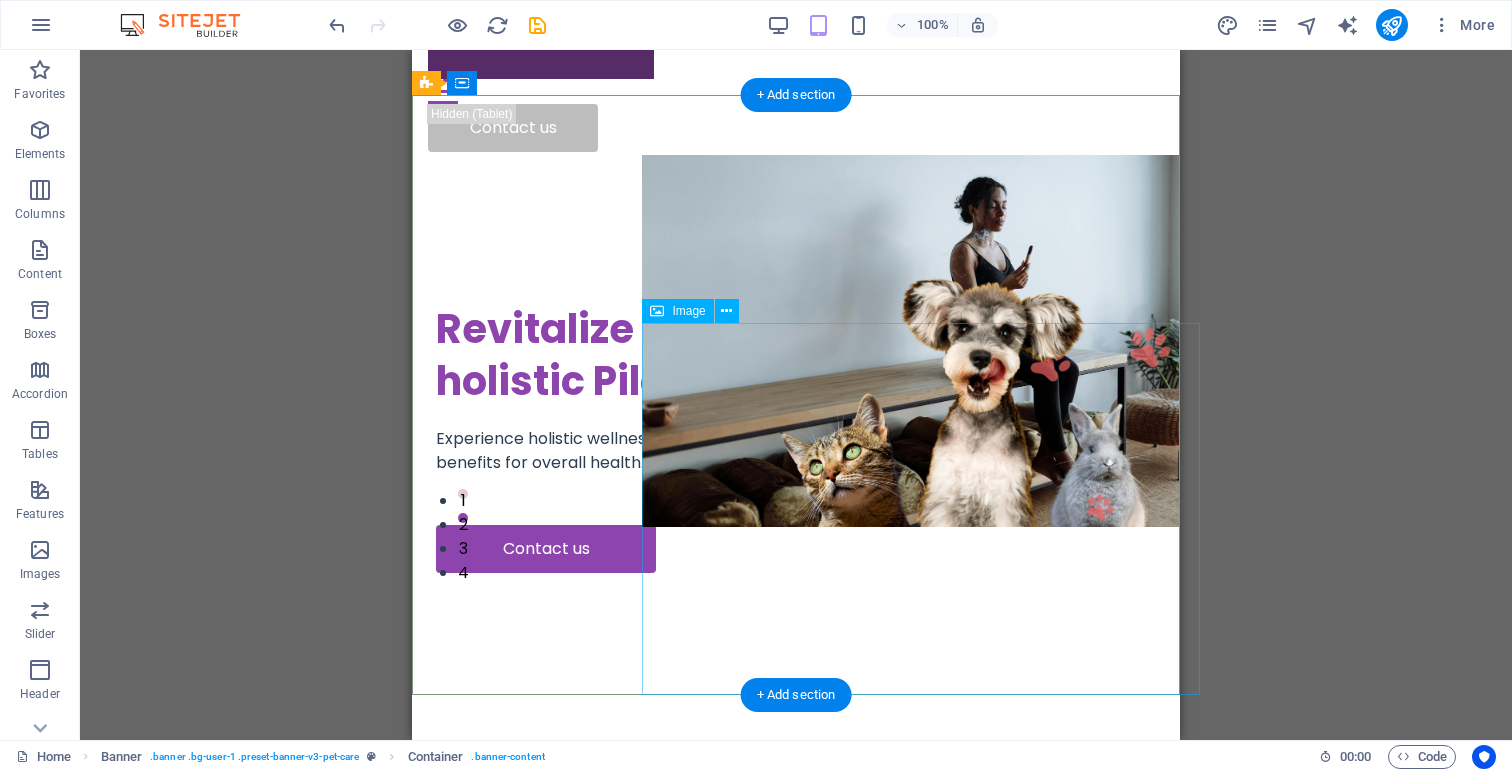click at bounding box center [921, 341] 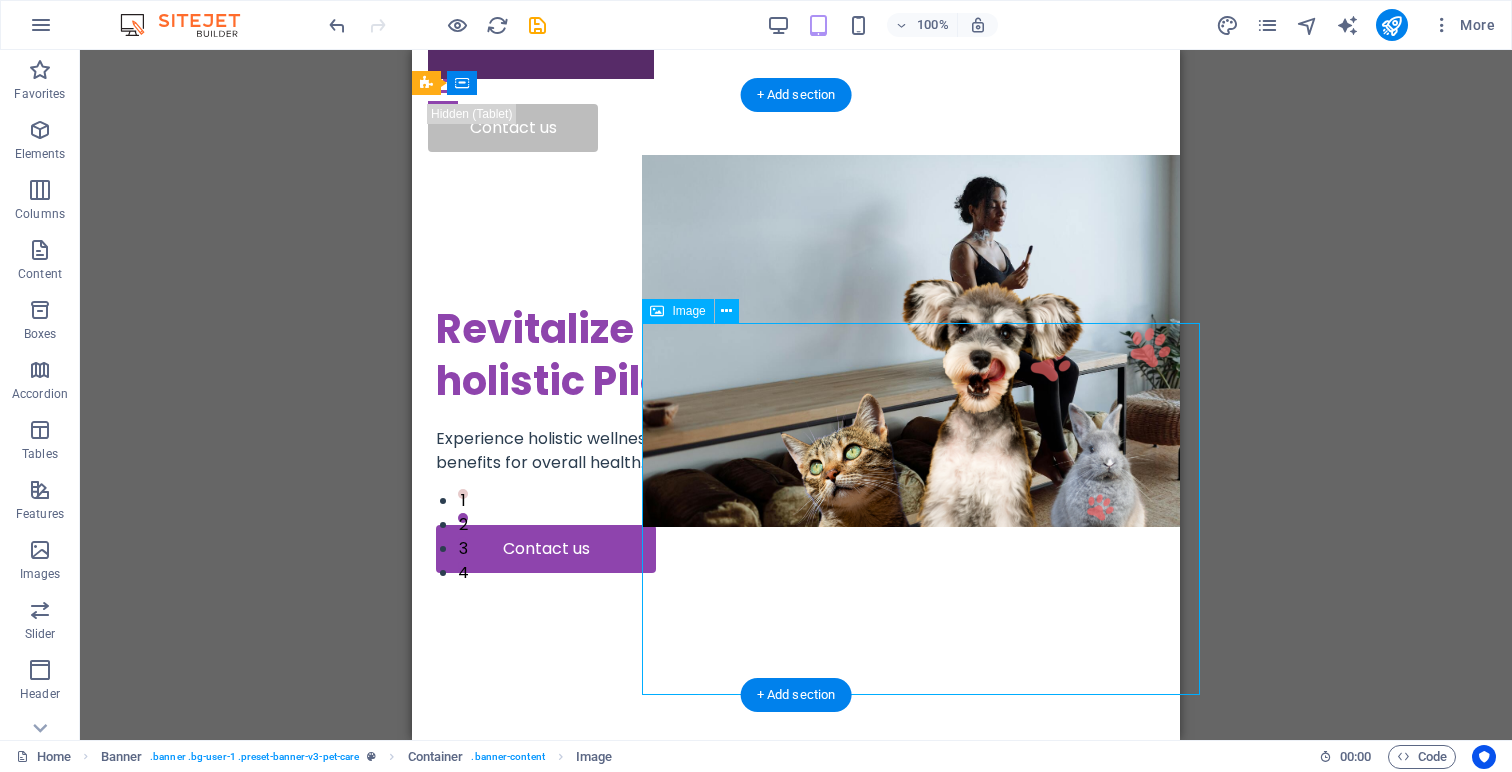 click at bounding box center [921, 341] 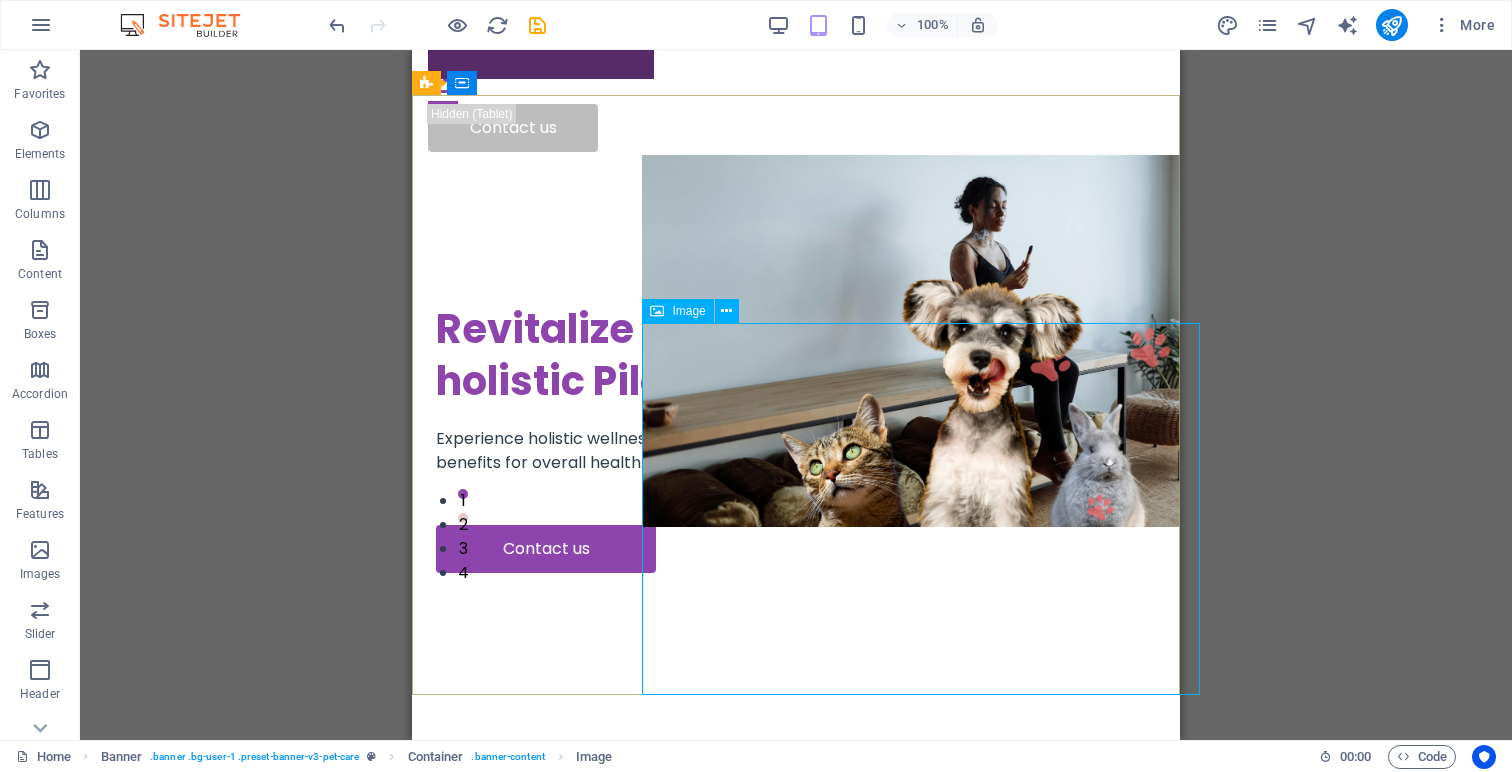 click on "Image" at bounding box center [677, 311] 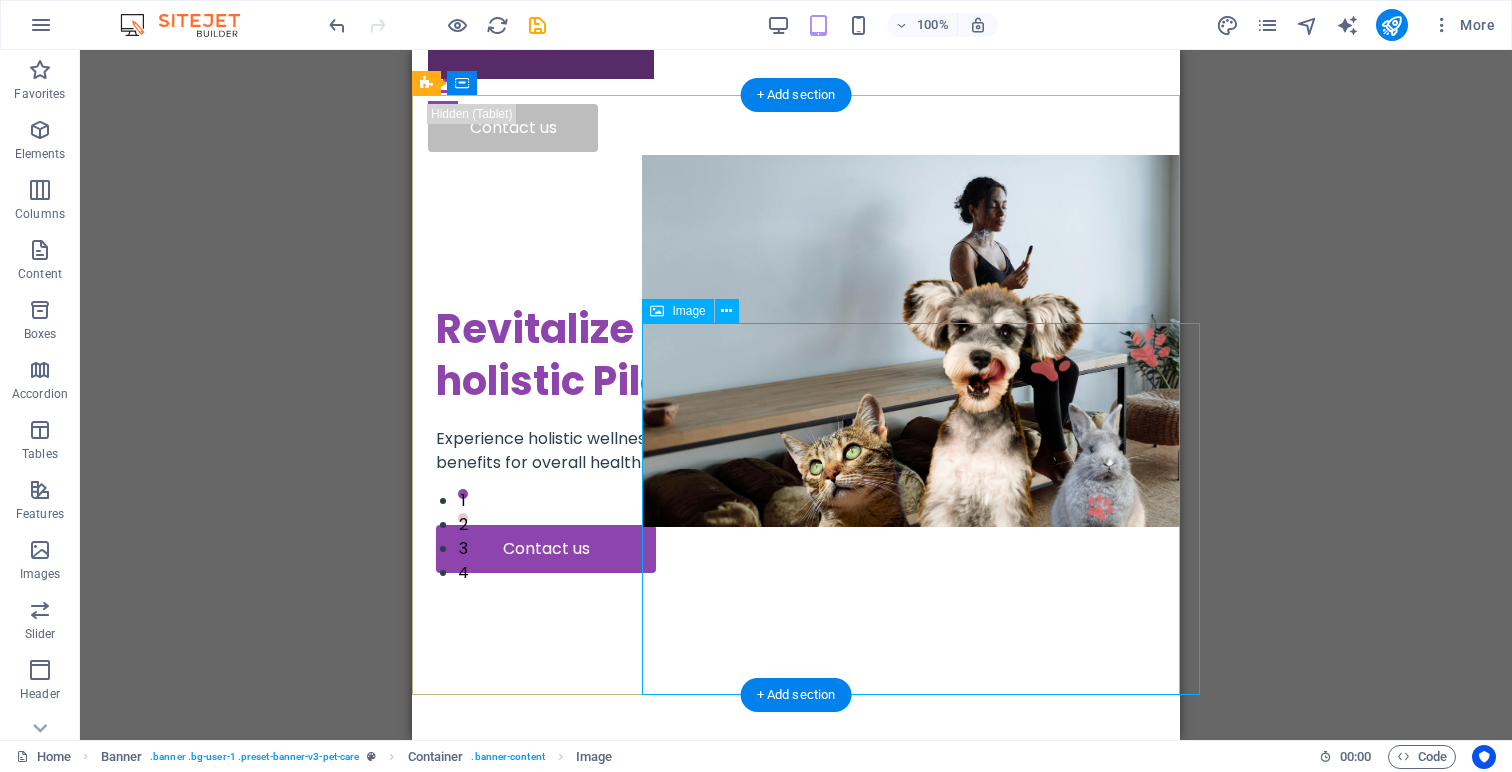 click at bounding box center [921, 341] 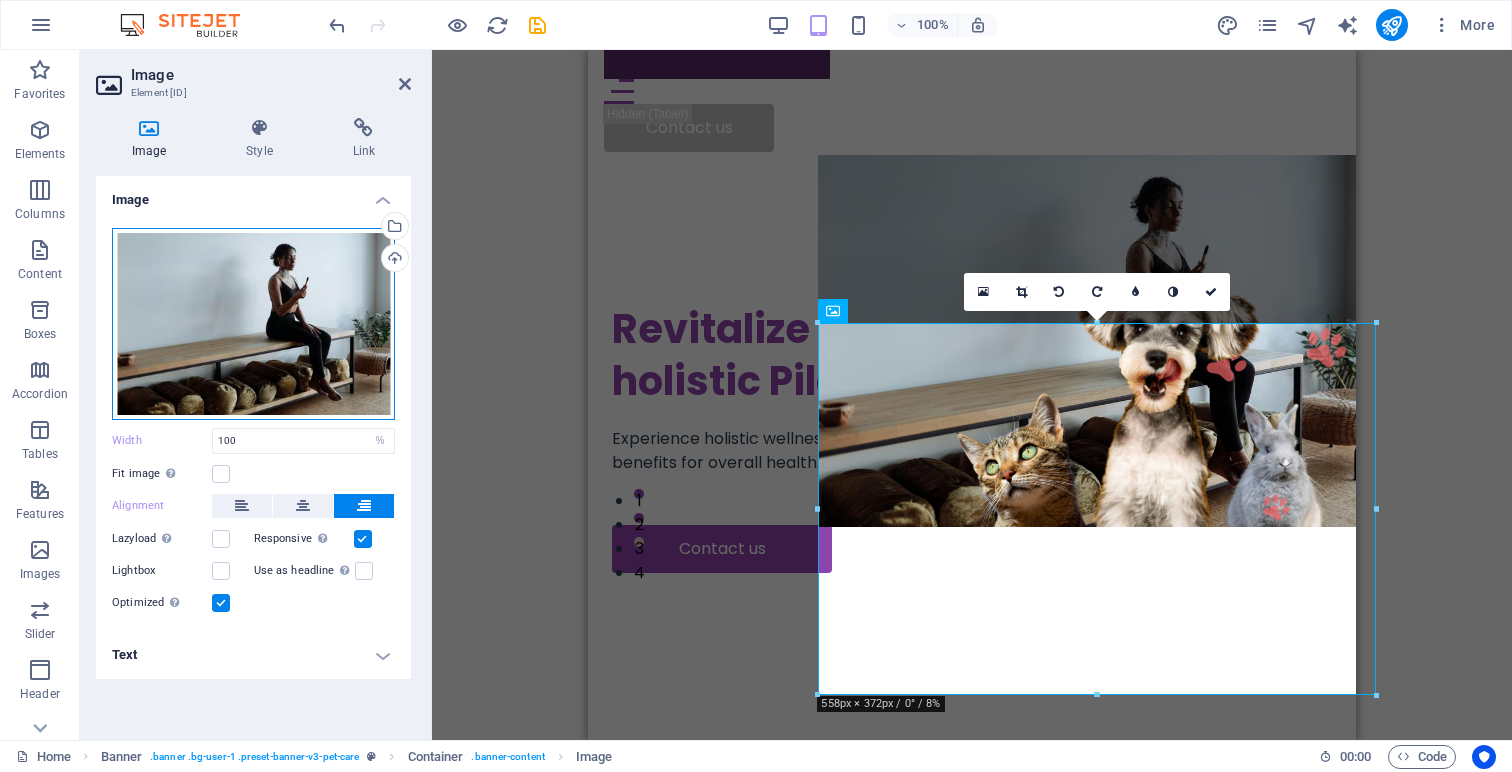 click on "Drag files here, click to choose files or select files from Files or our free stock photos & videos" at bounding box center (253, 324) 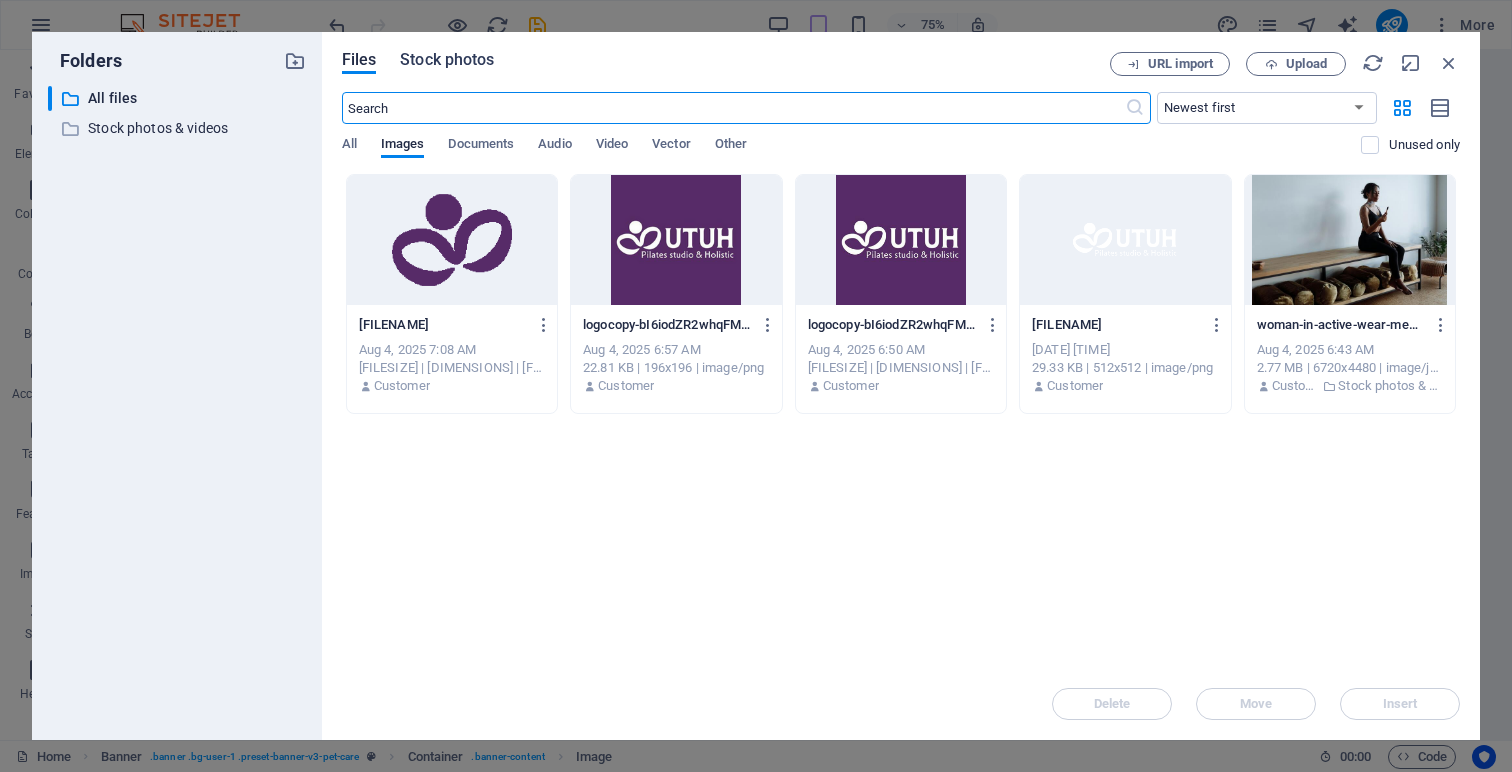 click on "Stock photos" at bounding box center (447, 60) 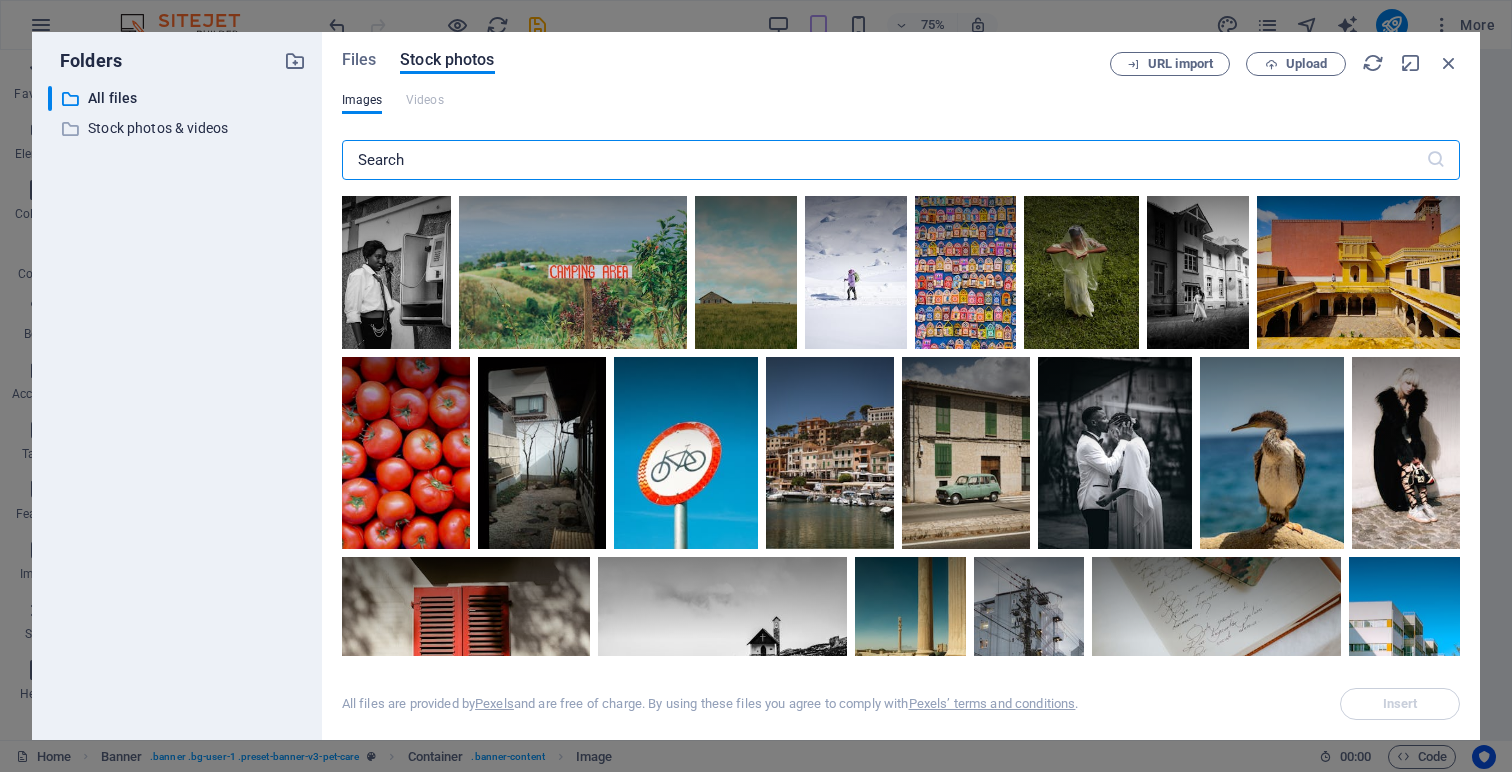 click at bounding box center [884, 160] 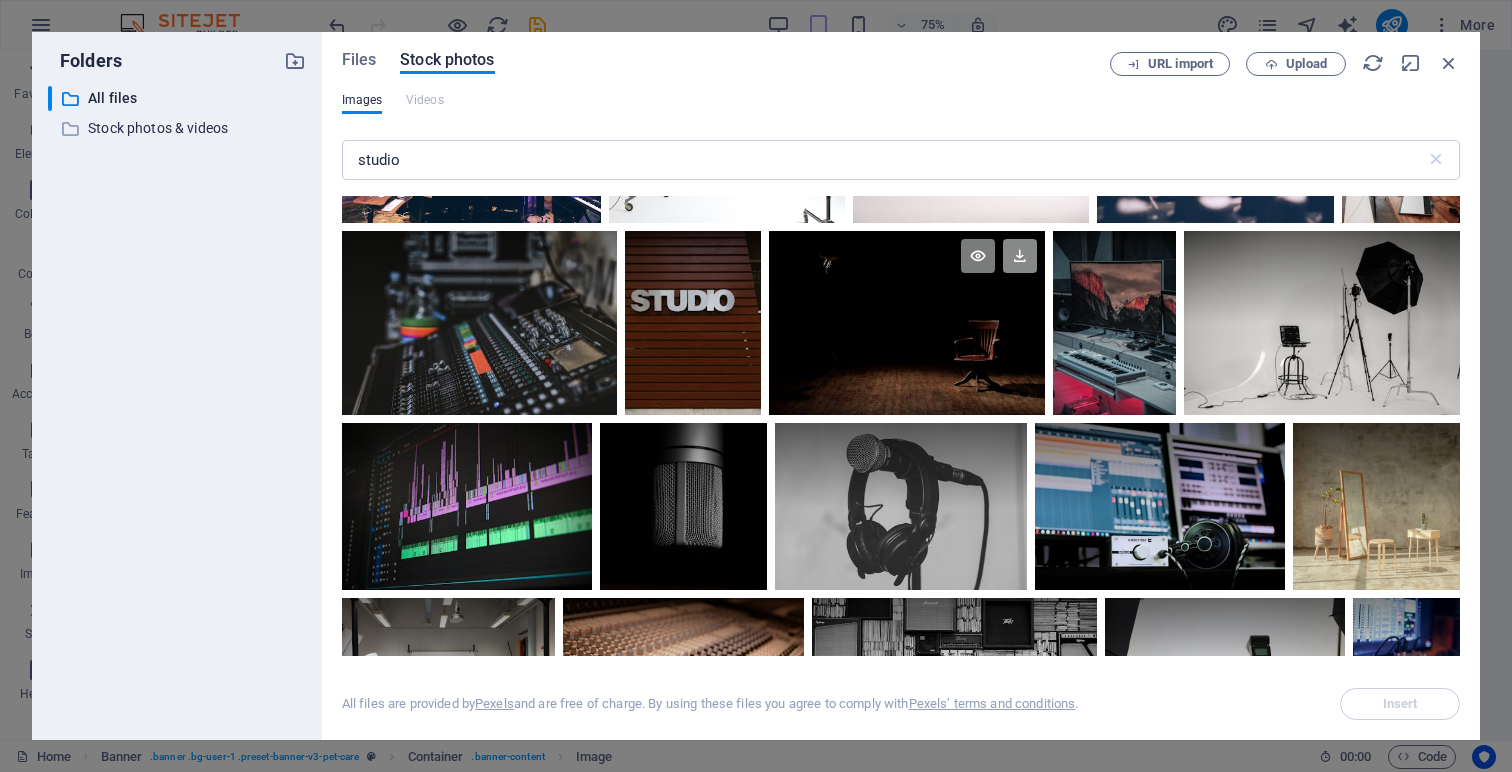 scroll, scrollTop: 214, scrollLeft: 0, axis: vertical 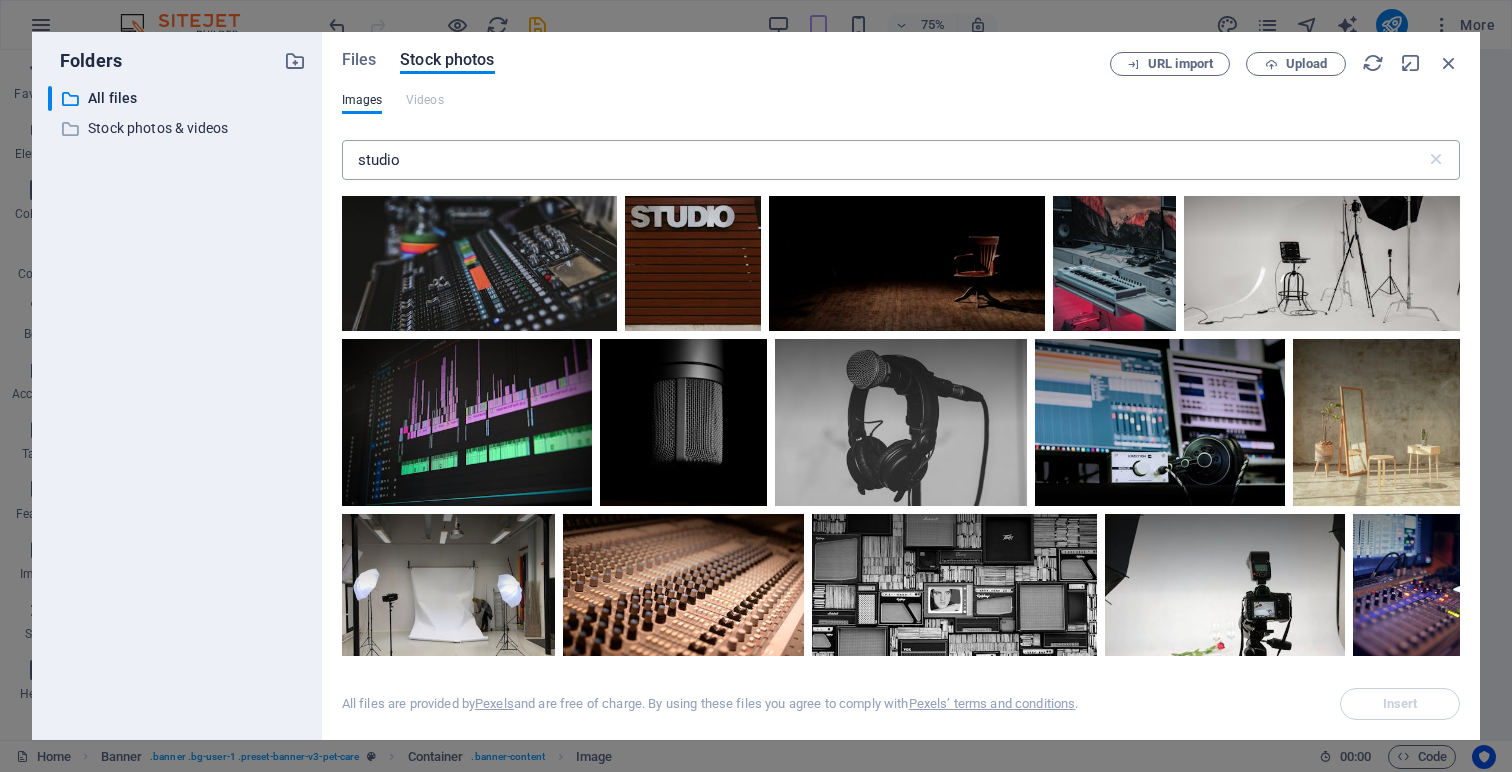 click on "studio" at bounding box center (884, 160) 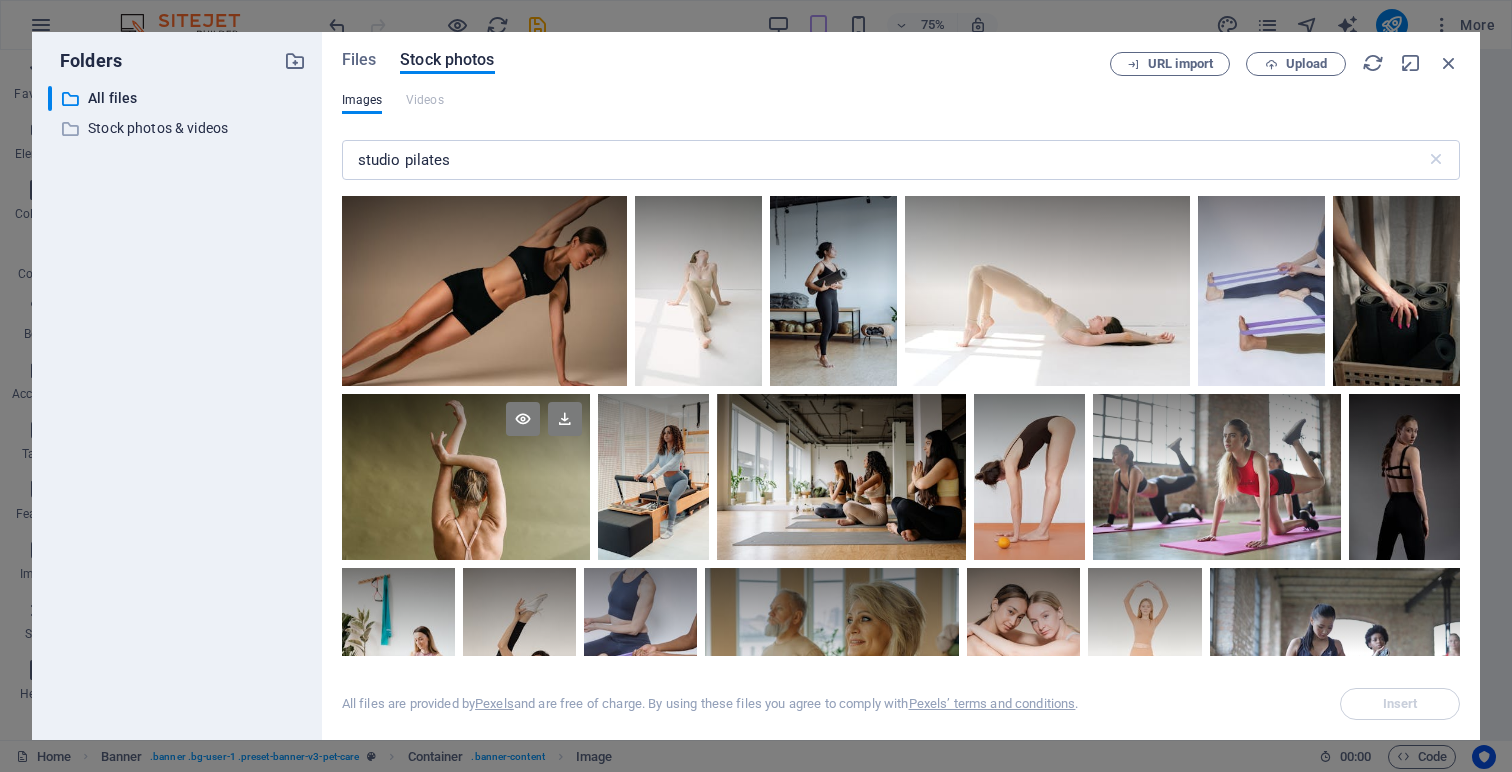 click at bounding box center [466, 477] 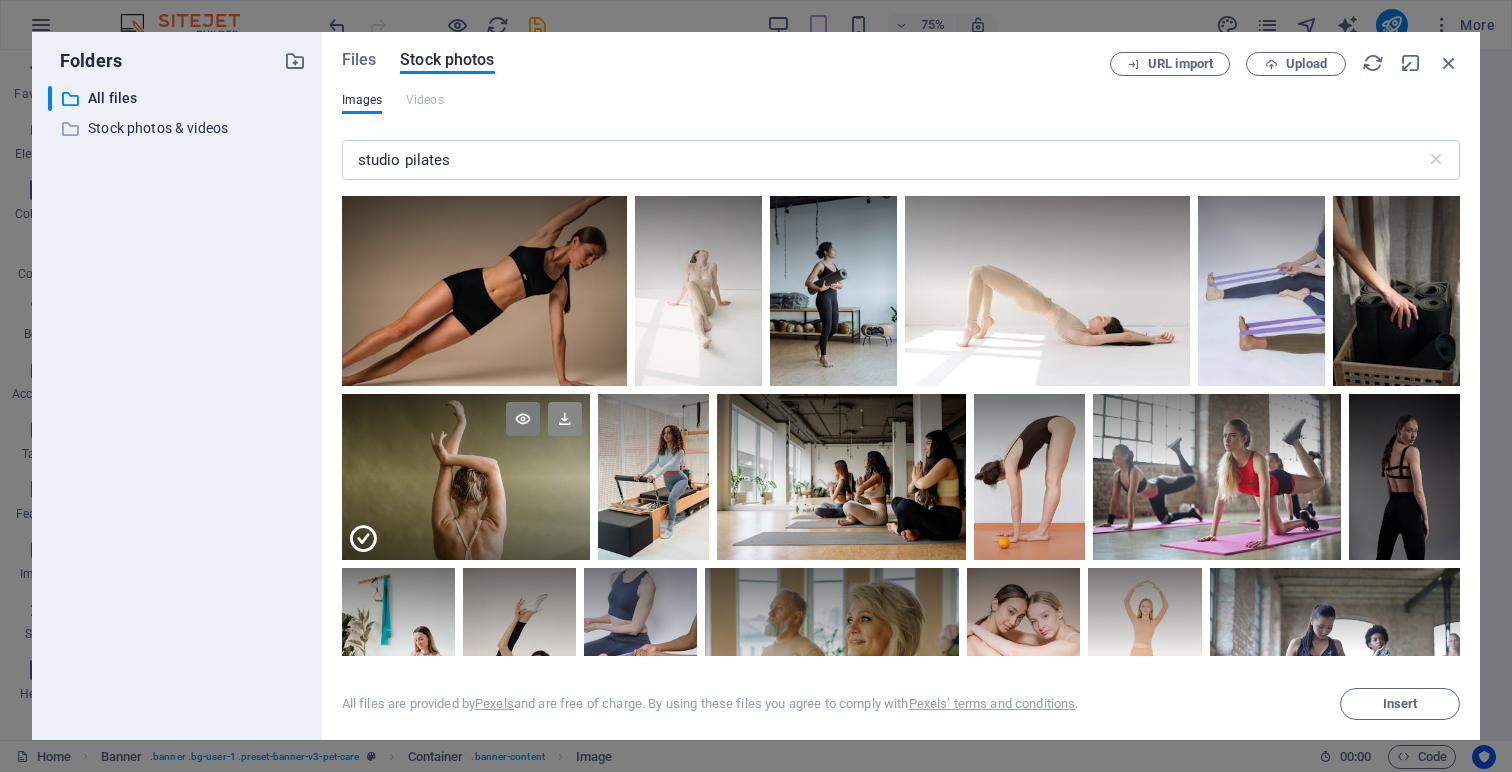 click at bounding box center [565, 419] 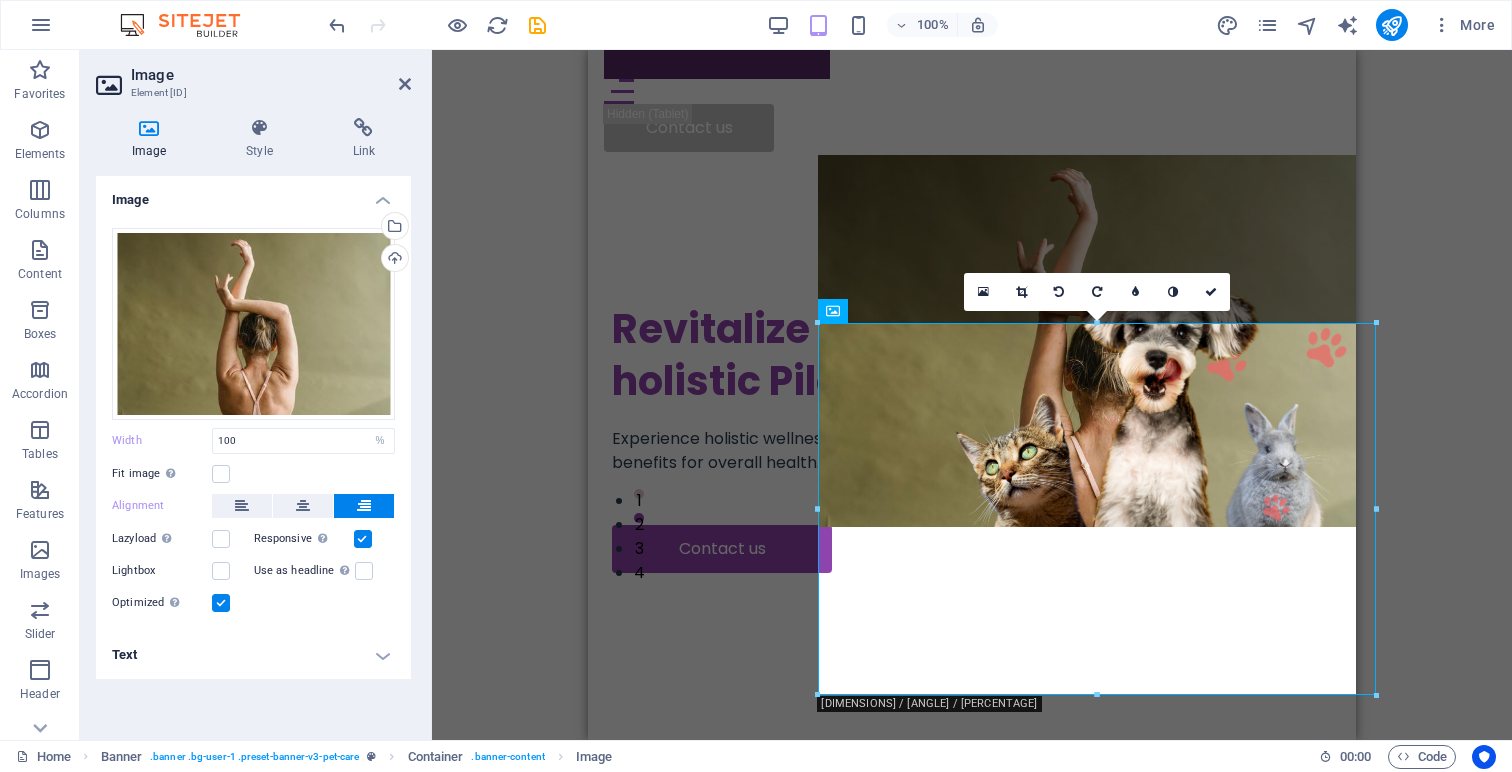 click on "Drag here to replace the existing content. Press “Ctrl” if you want to create a new element.
H1   Banner   Banner   Container   Image   Menu Bar Hamburger   Logo   Image   Menu   Spacer   Text   Button   Container   H2   3 columns   Container   Container   Image   Container   Spacer   Text   Text   Spacer   Button   Spacer   Button   Container   Image   Unequal Columns   Container   Button   Text   Container   Container   Container   Text   Text   Spacer   Button   Container   H2   Spacer   Text   Container   Image   H3   Spacer   Spacer 180 170 160 150 140 130 120 110 100 90 80 70 60 50 40 30 20 10 0 -10 -20 -30 -40 -50 -60 -70 -80 -90 -100 -110 -120 -130 -140 -150 -160 -170 558px × 372px / 0° / 9% 16:10 16:9 4:3 1:1 1:2 0" at bounding box center [972, 395] 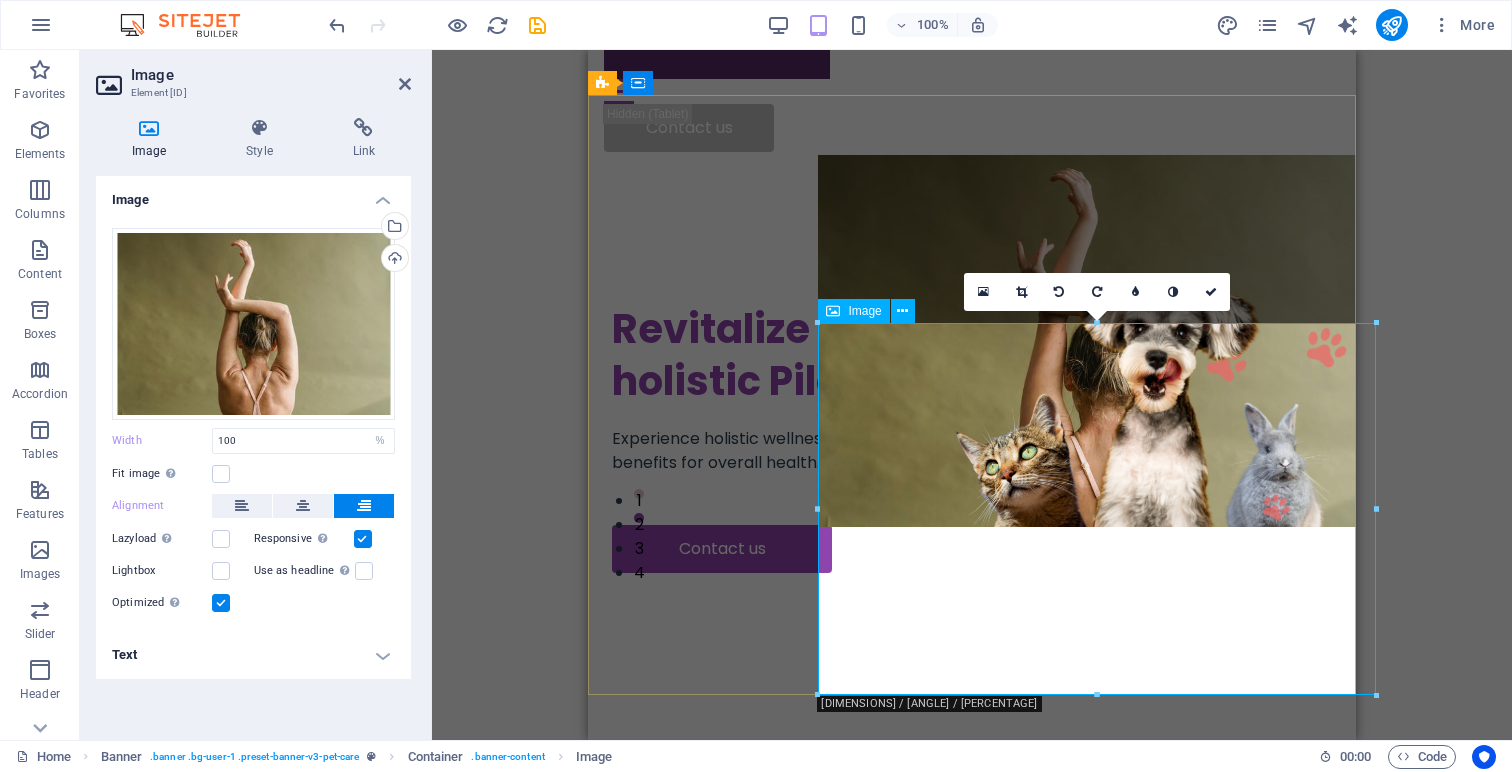 click at bounding box center [1097, 341] 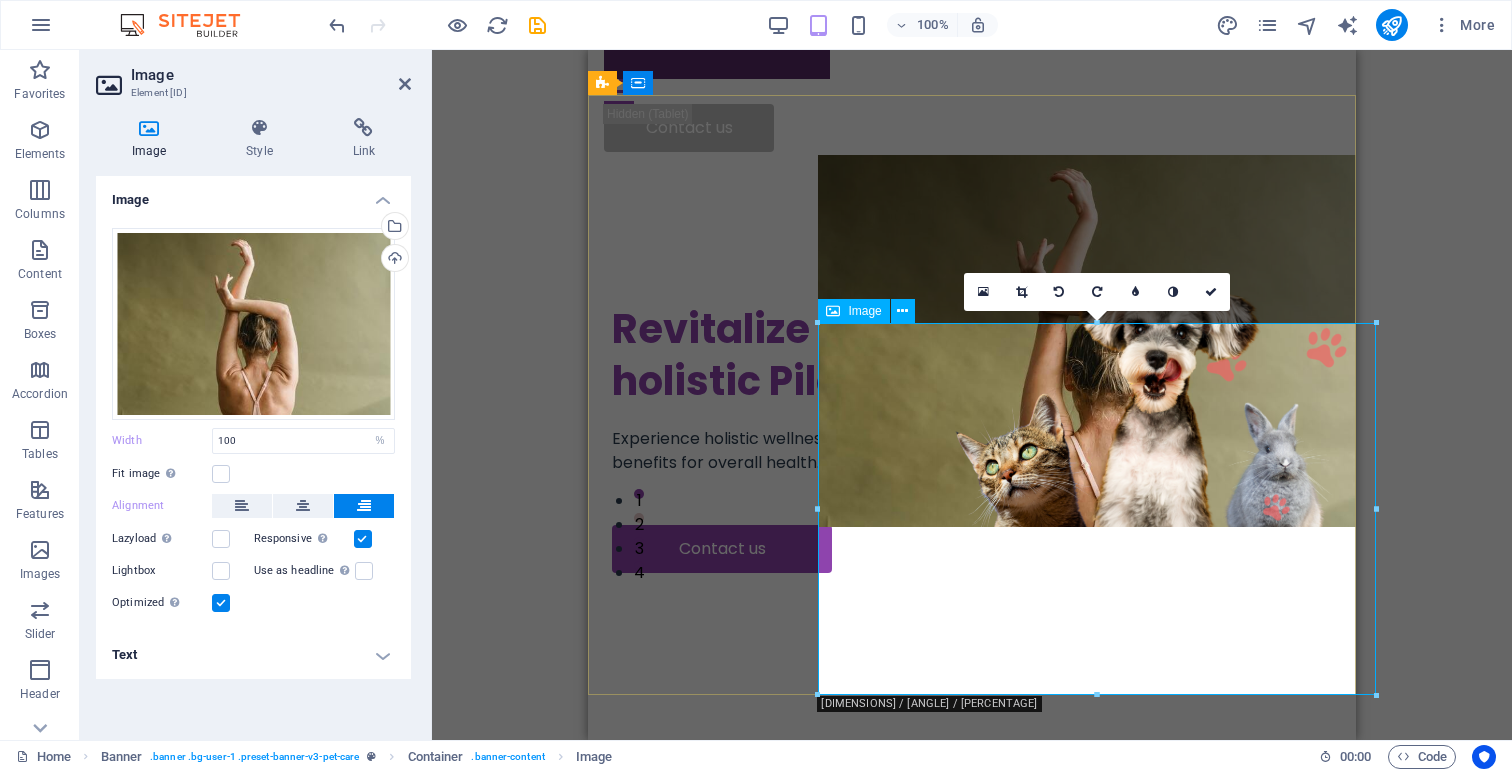 click at bounding box center (1097, 341) 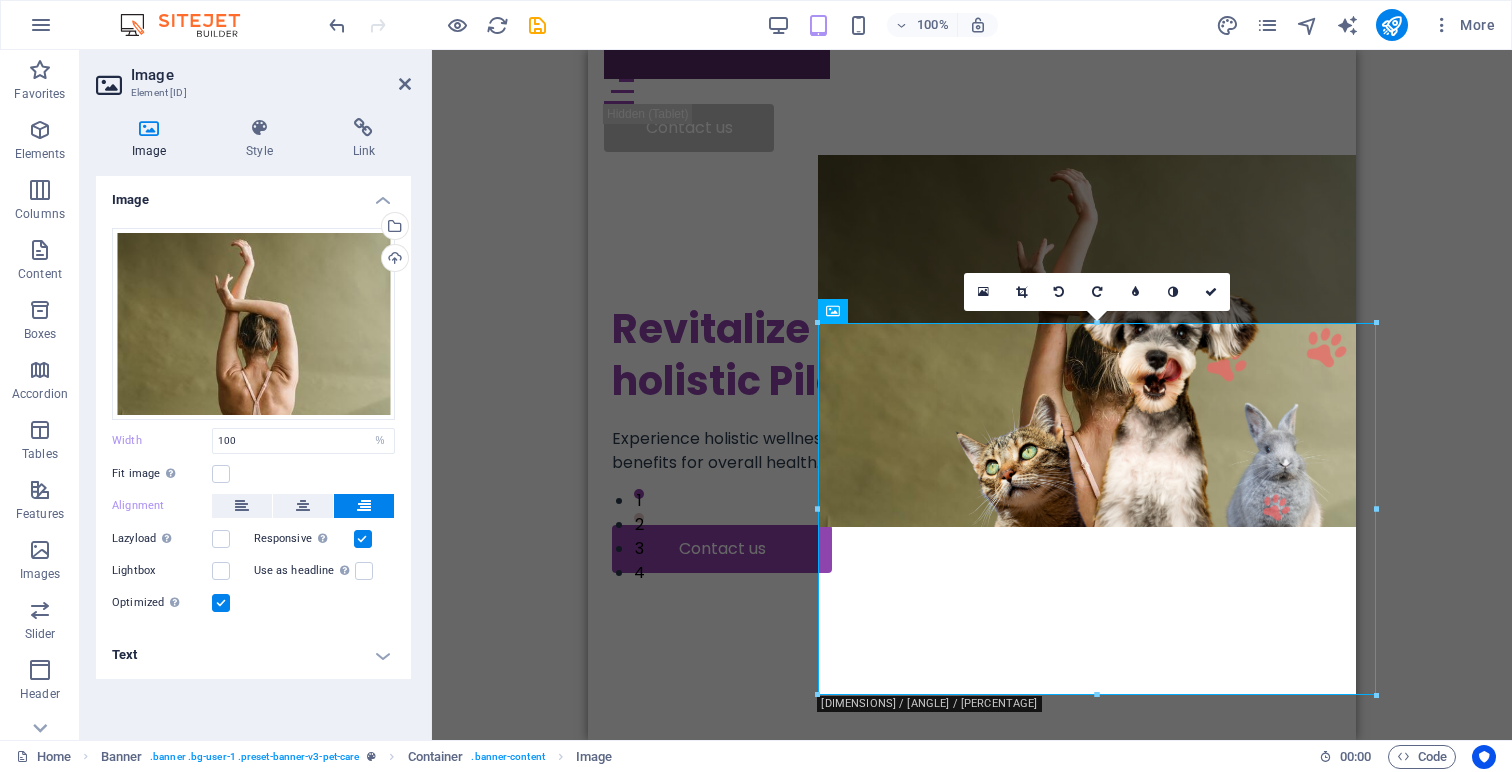 click on "Drag here to replace the existing content. Press “Ctrl” if you want to create a new element.
H1   Banner   Banner   Container   Image   Menu Bar Hamburger   Logo   Image   Menu   Spacer   Text   Button   Container   H2   3 columns   Container   Container   Image   Container   Spacer   Text   Text   Spacer   Button   Spacer   Button   Container   Image   Unequal Columns   Container   Button   Text   Container   Container   Container   Text   Text   Spacer   Button   Container   H2   Spacer   Text   Container   Image   H3   Spacer   Spacer 180 170 160 150 140 130 120 110 100 90 80 70 60 50 40 30 20 10 0 -10 -20 -30 -40 -50 -60 -70 -80 -90 -100 -110 -120 -130 -140 -150 -160 -170 558px × 372px / 0° / 9% 16:10 16:9 4:3 1:1 1:2 0" at bounding box center [972, 395] 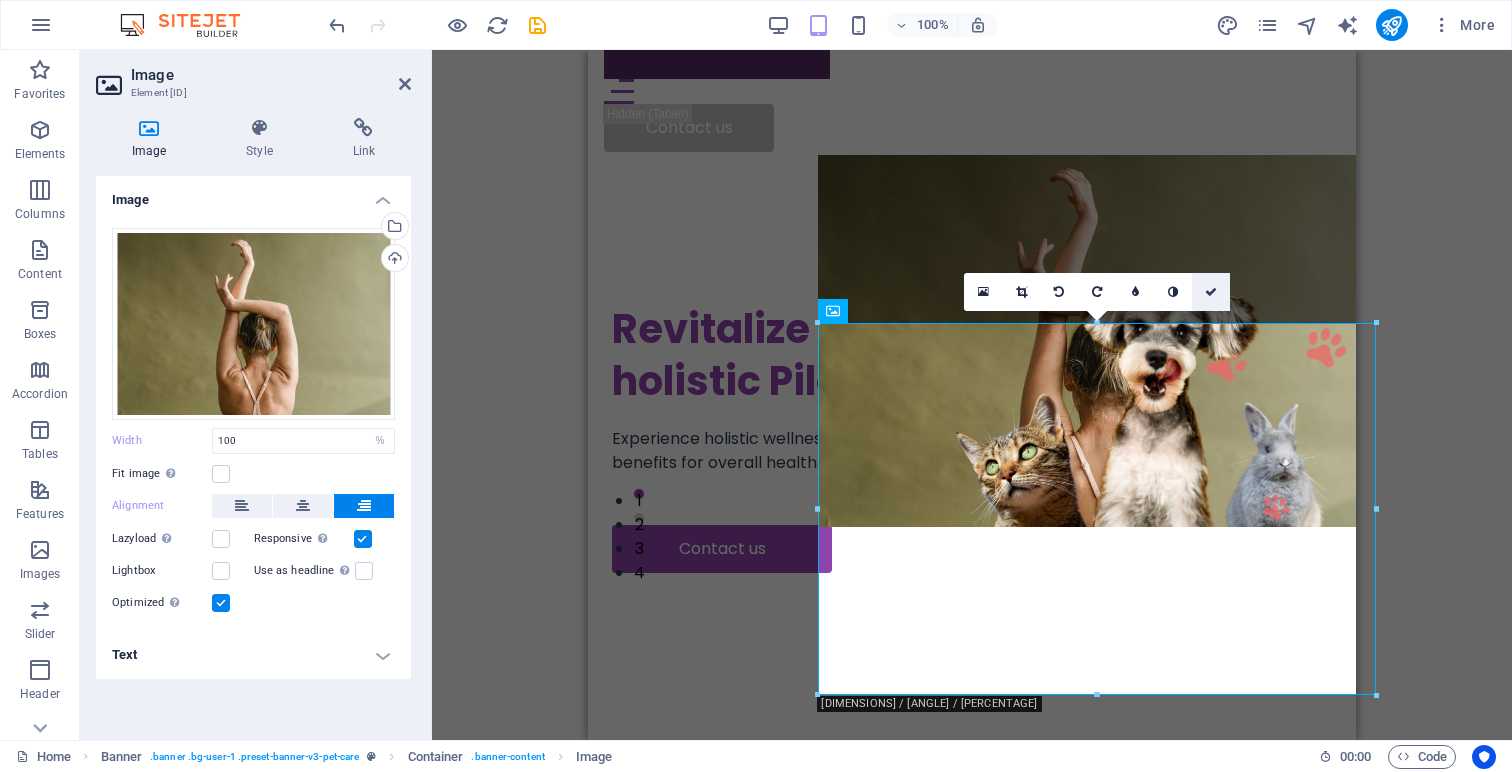 click at bounding box center [1211, 292] 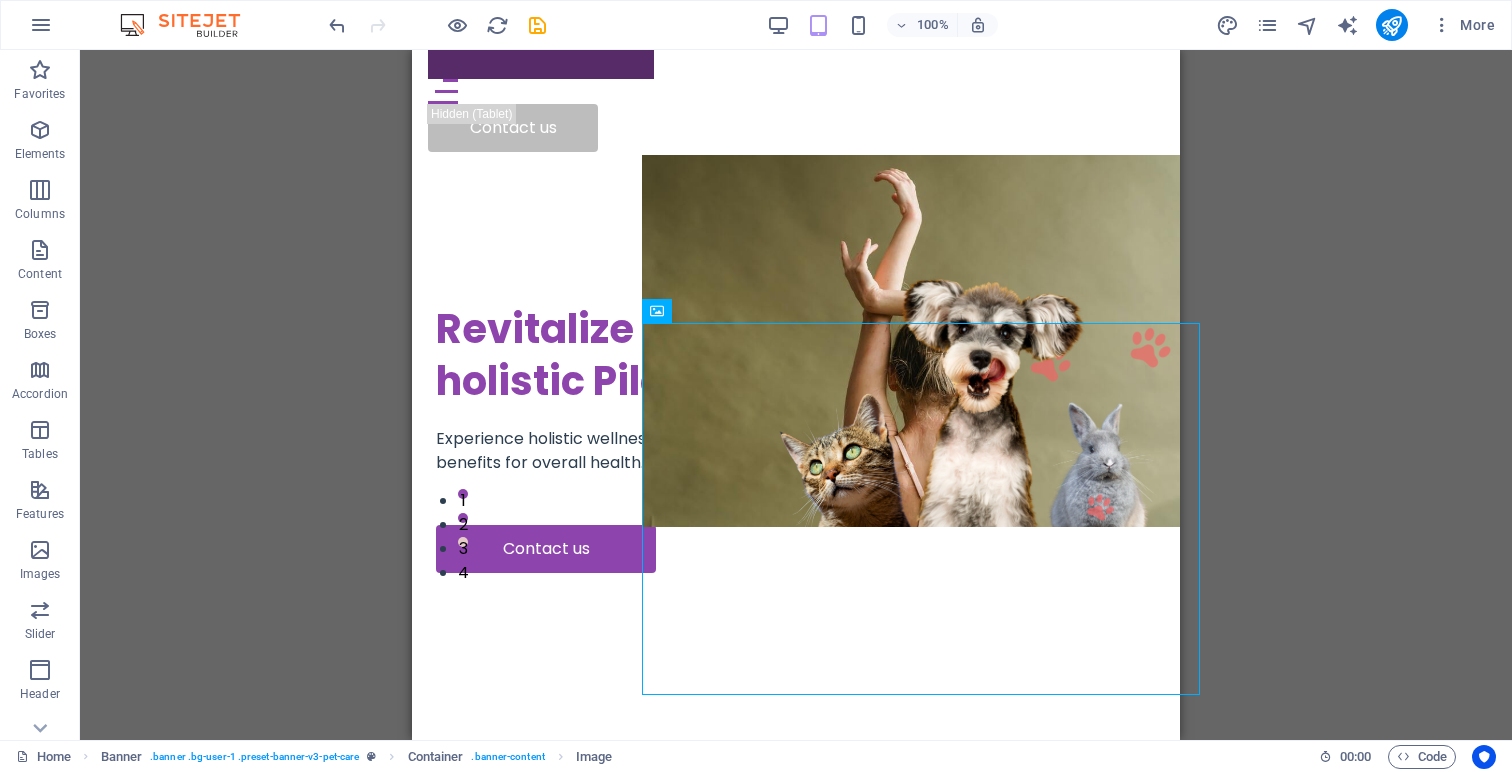click on "Drag here to replace the existing content. Press “Ctrl” if you want to create a new element.
H1   Banner   Banner   Container   Image   Menu Bar Hamburger   Logo   Image   Menu   Spacer   Text   Button   Container   H2   3 columns   Container   Container   Image   Container   Spacer   Text   Text   Spacer   Button   Spacer   Button   Container   Image   Unequal Columns   Container   Button   Text   Container   Container   Container   Text   Text   Spacer   Button   Container   H2   Spacer   Text   Container   Image   H3   Spacer   Spacer" at bounding box center [796, 395] 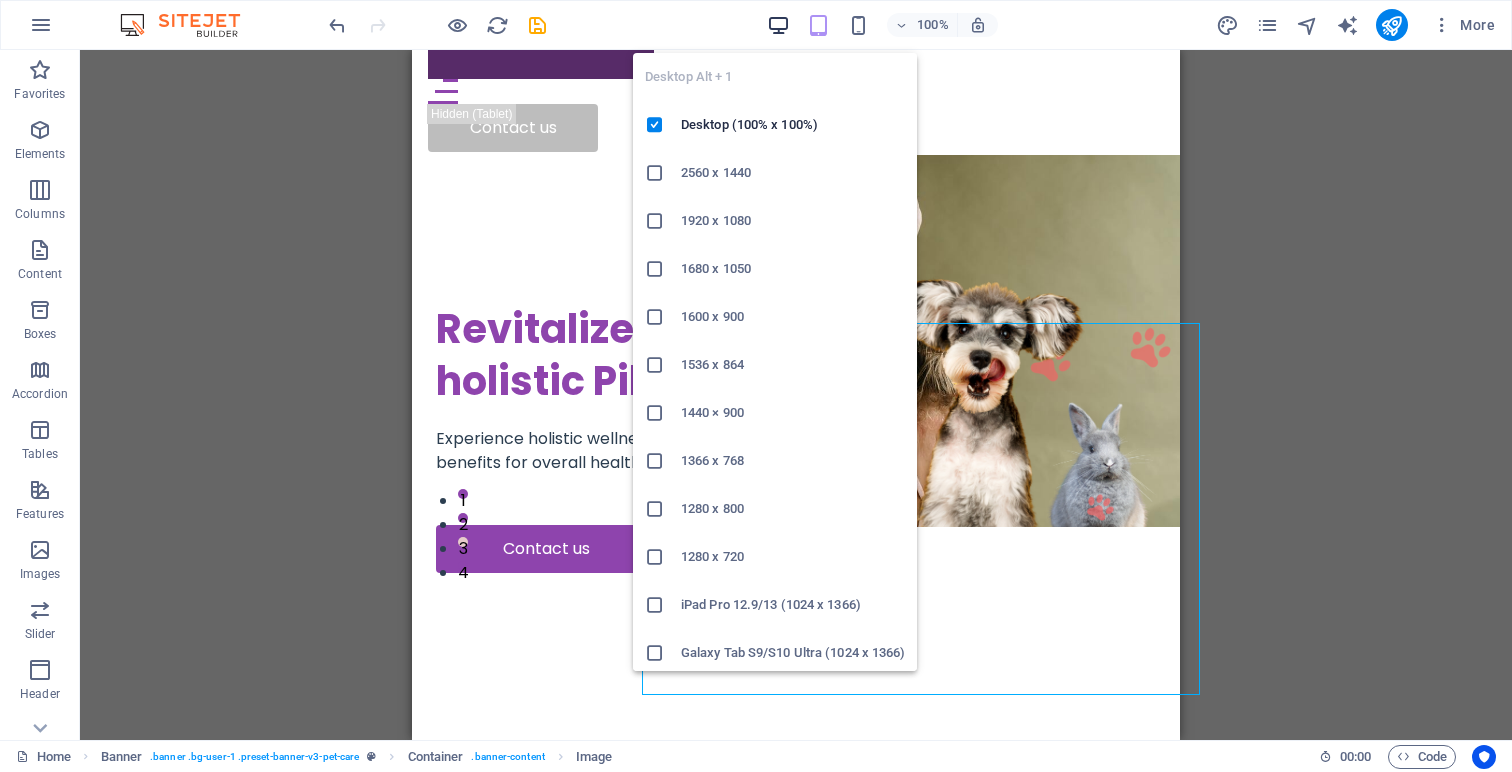 click at bounding box center (778, 25) 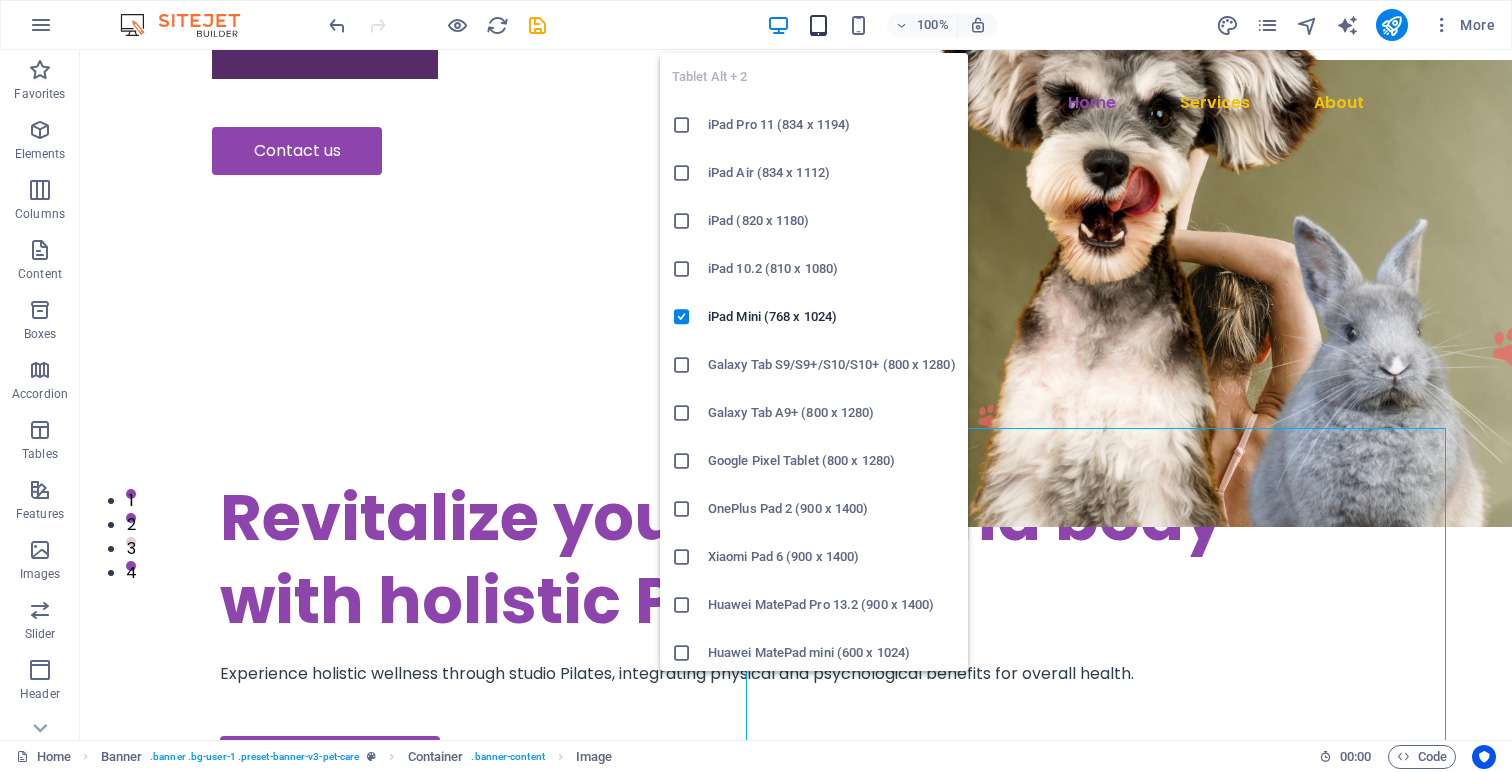 click at bounding box center (818, 25) 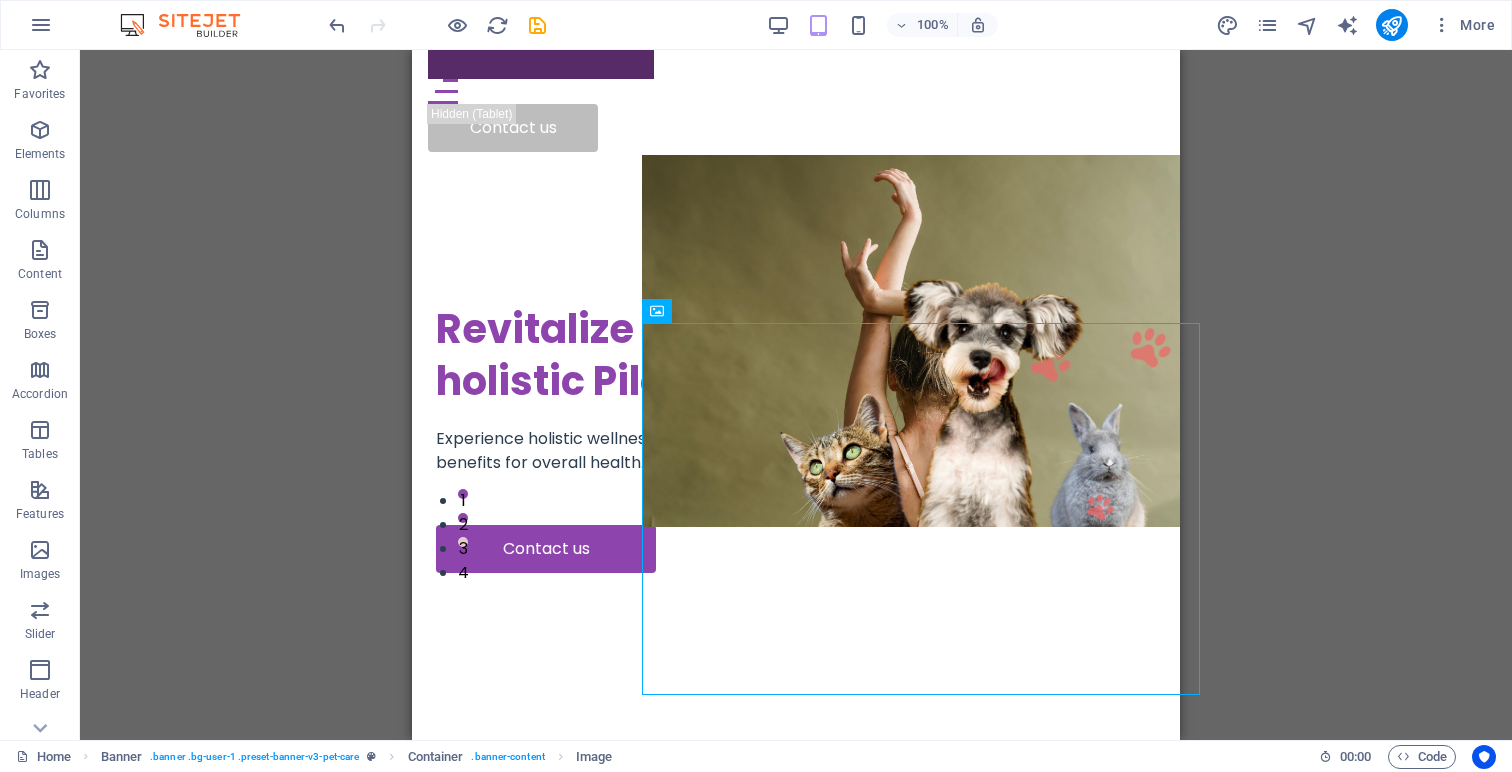 click on "Drag here to replace the existing content. Press “Ctrl” if you want to create a new element.
H1   Banner   Banner   Container   Image   Menu Bar Hamburger   Logo   Image   Menu   Spacer   Text   Button   Container   H2   3 columns   Container   Container   Image   Container   Spacer   Text   Text   Spacer   Button   Spacer   Button   Container   Image   Unequal Columns   Container   Button   Text   Container   Container   Container   Text   Text   Spacer   Button   Container   H2   Spacer   Text   Container   Image   H3   Spacer   Spacer" at bounding box center (796, 395) 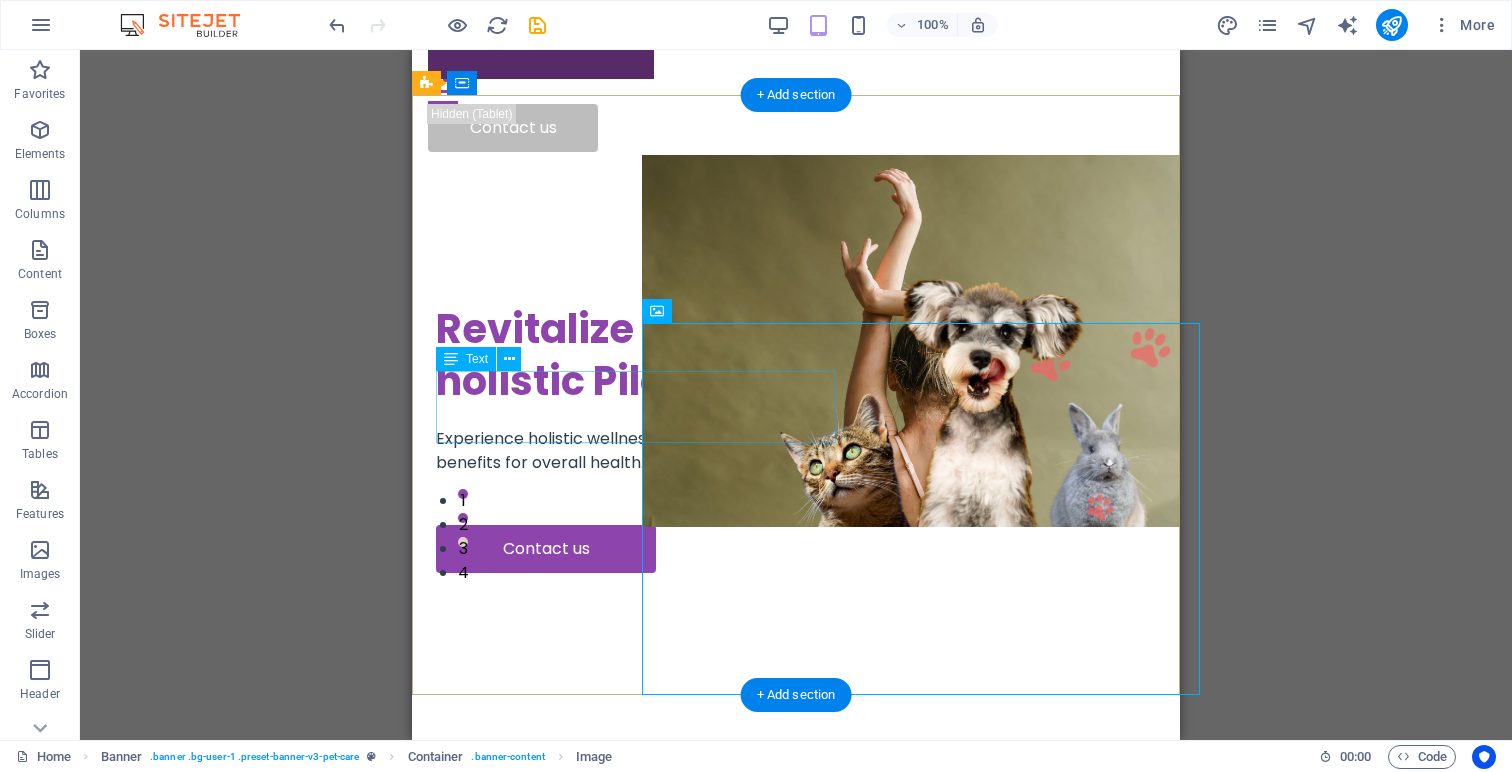 click on "Experience holistic wellness through studio Pilates, integrating physical and psychological benefits for overall health." at bounding box center (796, 451) 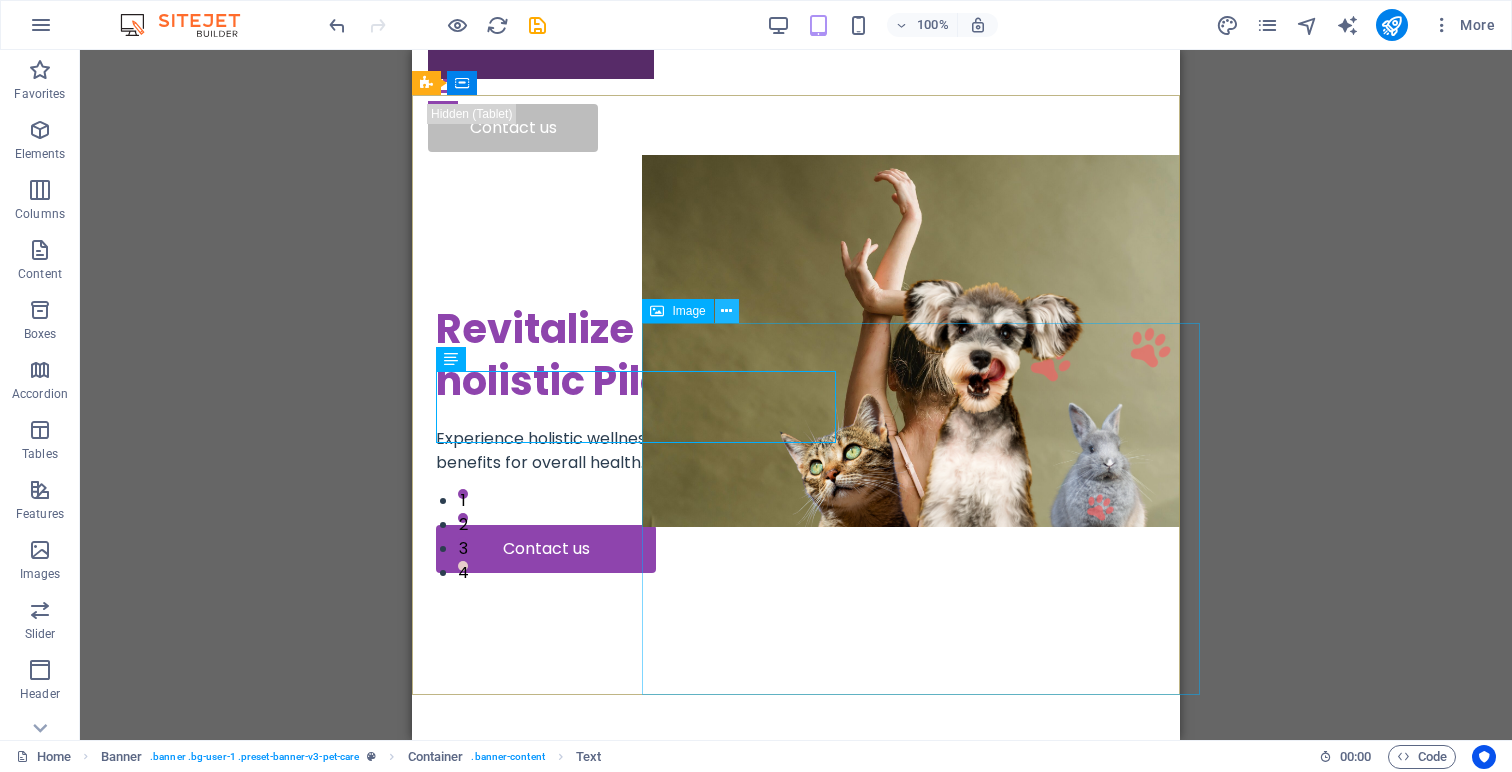 click at bounding box center (726, 311) 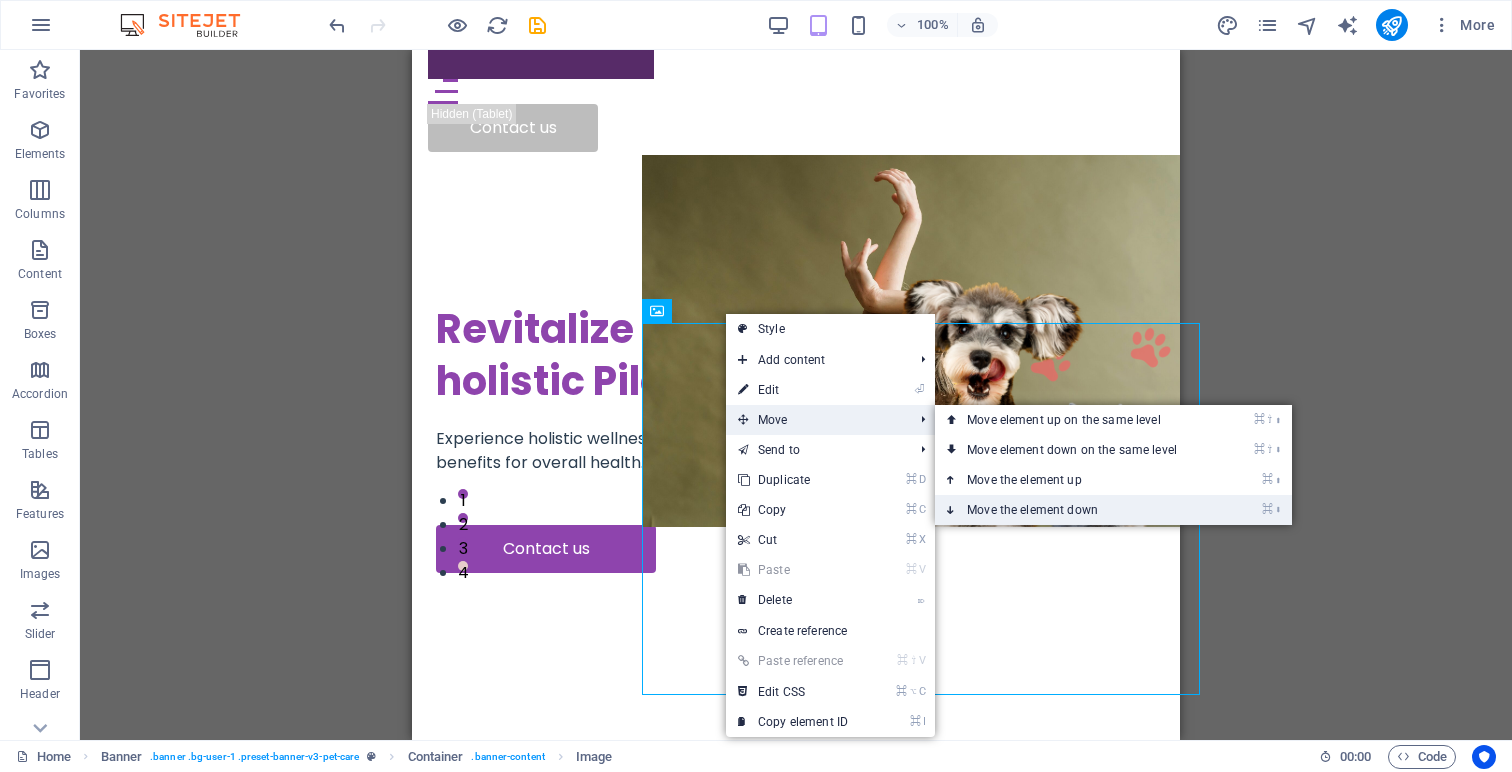 click on "⌘ ⬇  Move the element down" at bounding box center (1076, 510) 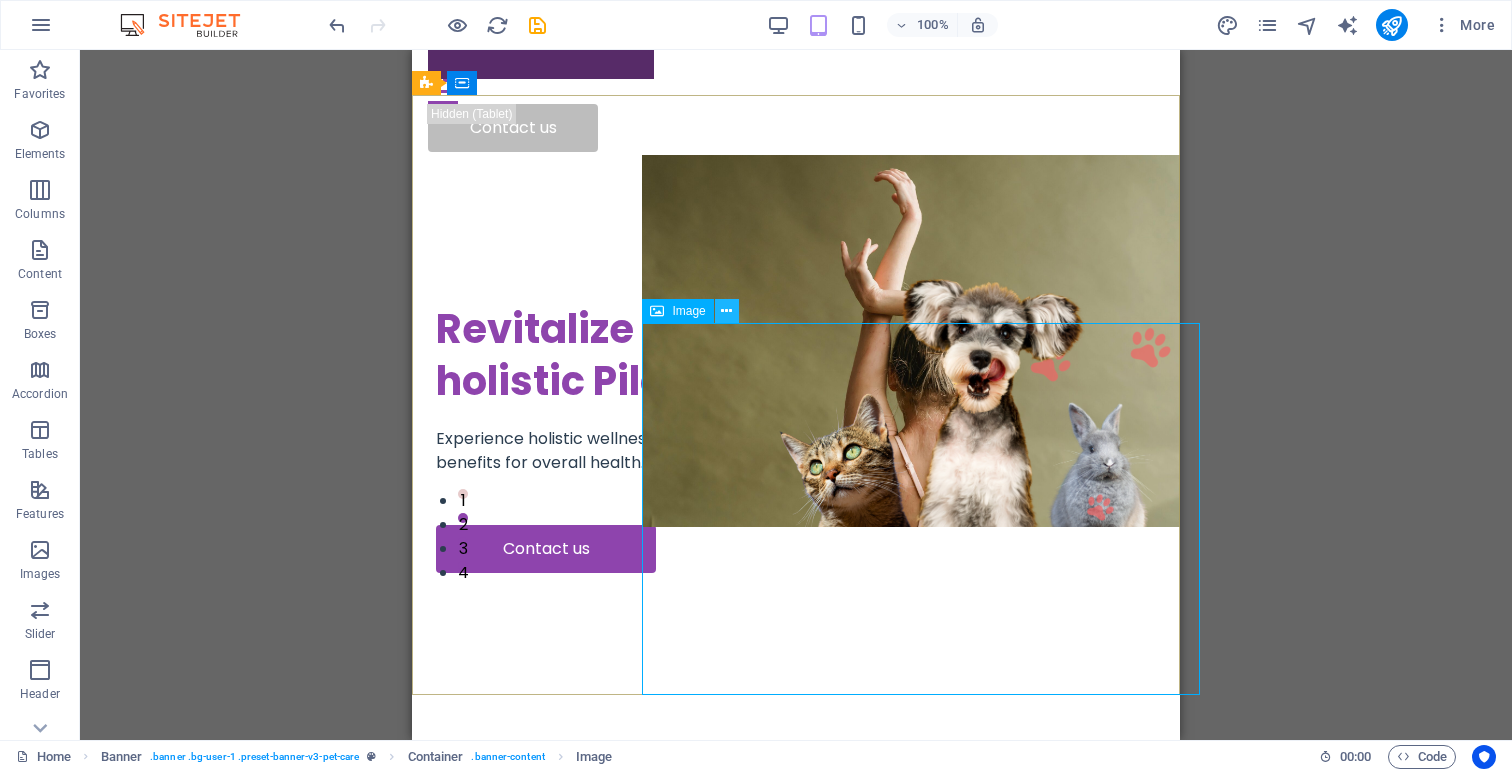 click at bounding box center (726, 311) 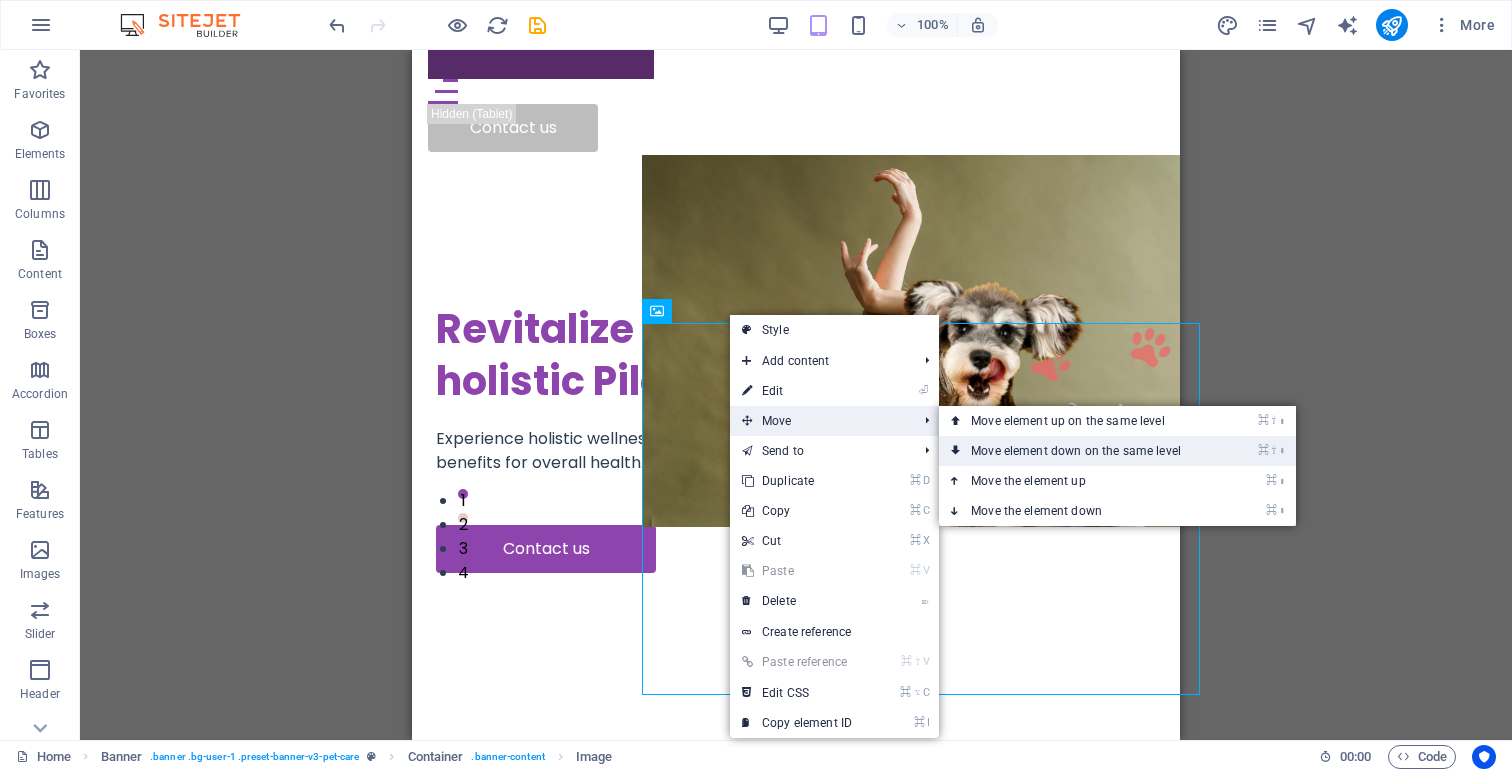 click on "⌘ ⇧ ⬇  Move element down on the same level" at bounding box center [1080, 451] 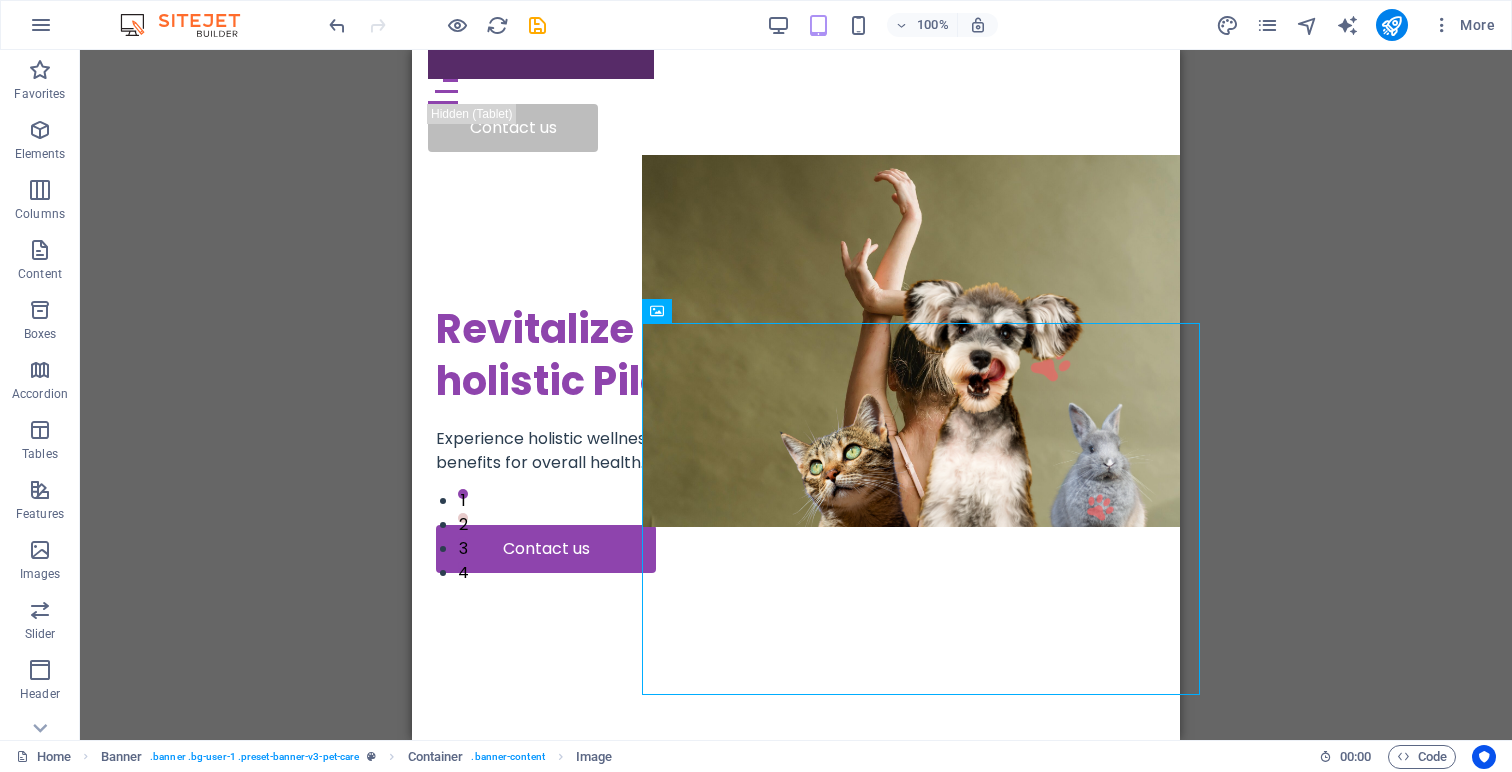 click on "Drag here to replace the existing content. Press “Ctrl” if you want to create a new element.
H1   Banner   Banner   Container   Image   Menu Bar Hamburger   Logo   Image   Menu   Spacer   Text   Button   Container   H2   3 columns   Container   Container   Image   Container   Spacer   Text   Text   Spacer   Button   Spacer   Button   Container   Image   Unequal Columns   Container   Button   Text   Container   Container   Container   Text   Text   Spacer   Button   Container   H2   Spacer   Text   Container   Image   H3   Spacer   Spacer" at bounding box center [796, 395] 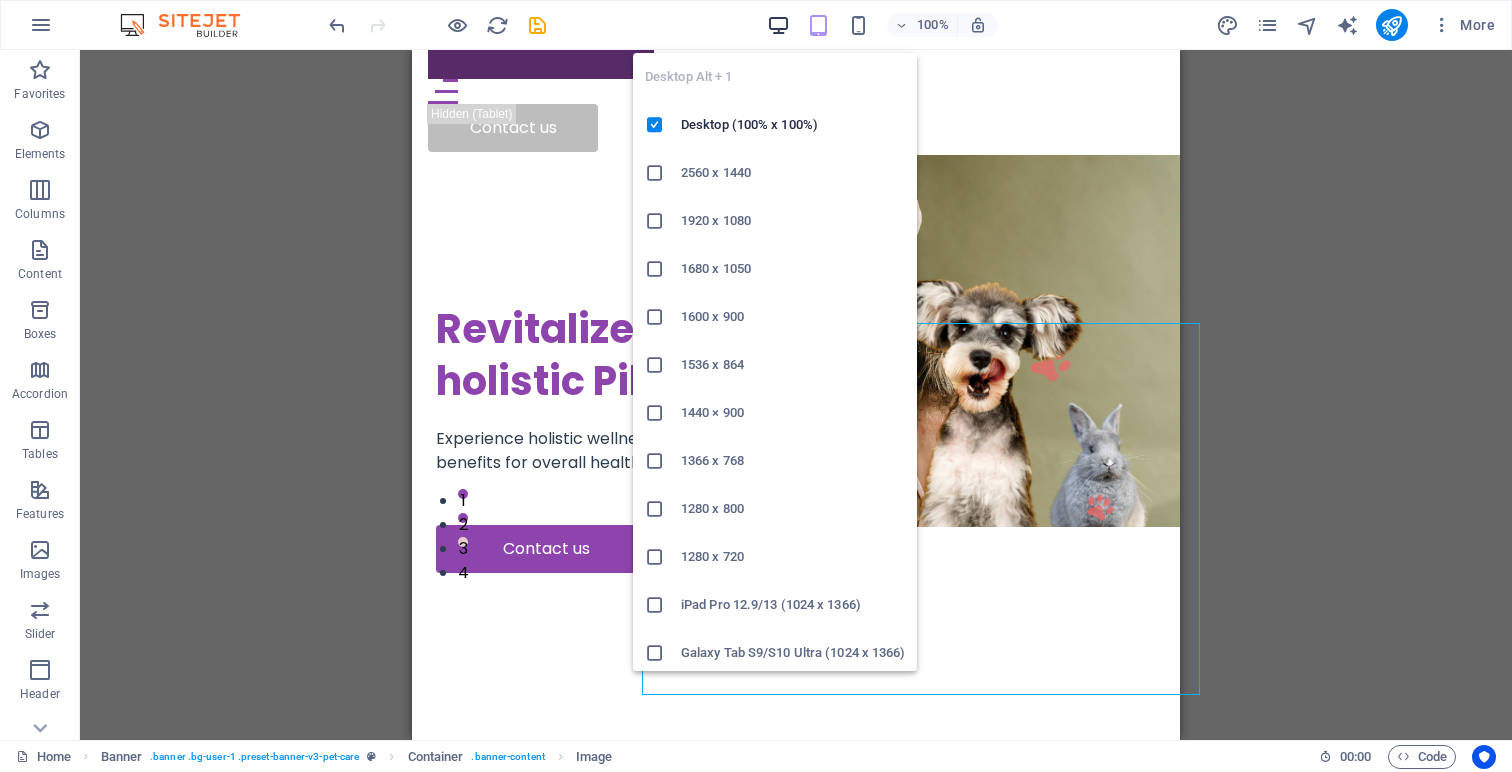click at bounding box center (778, 25) 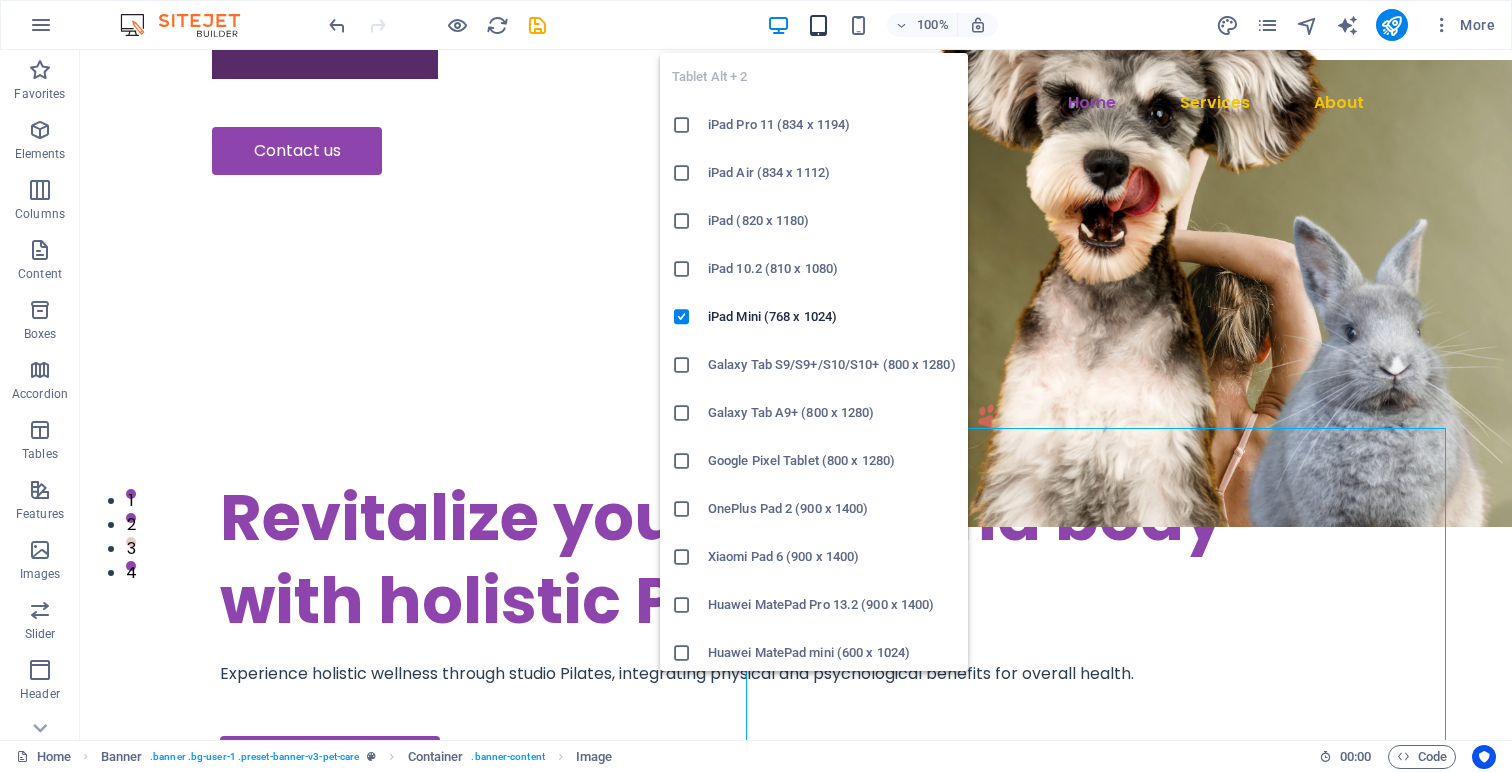 click at bounding box center [818, 25] 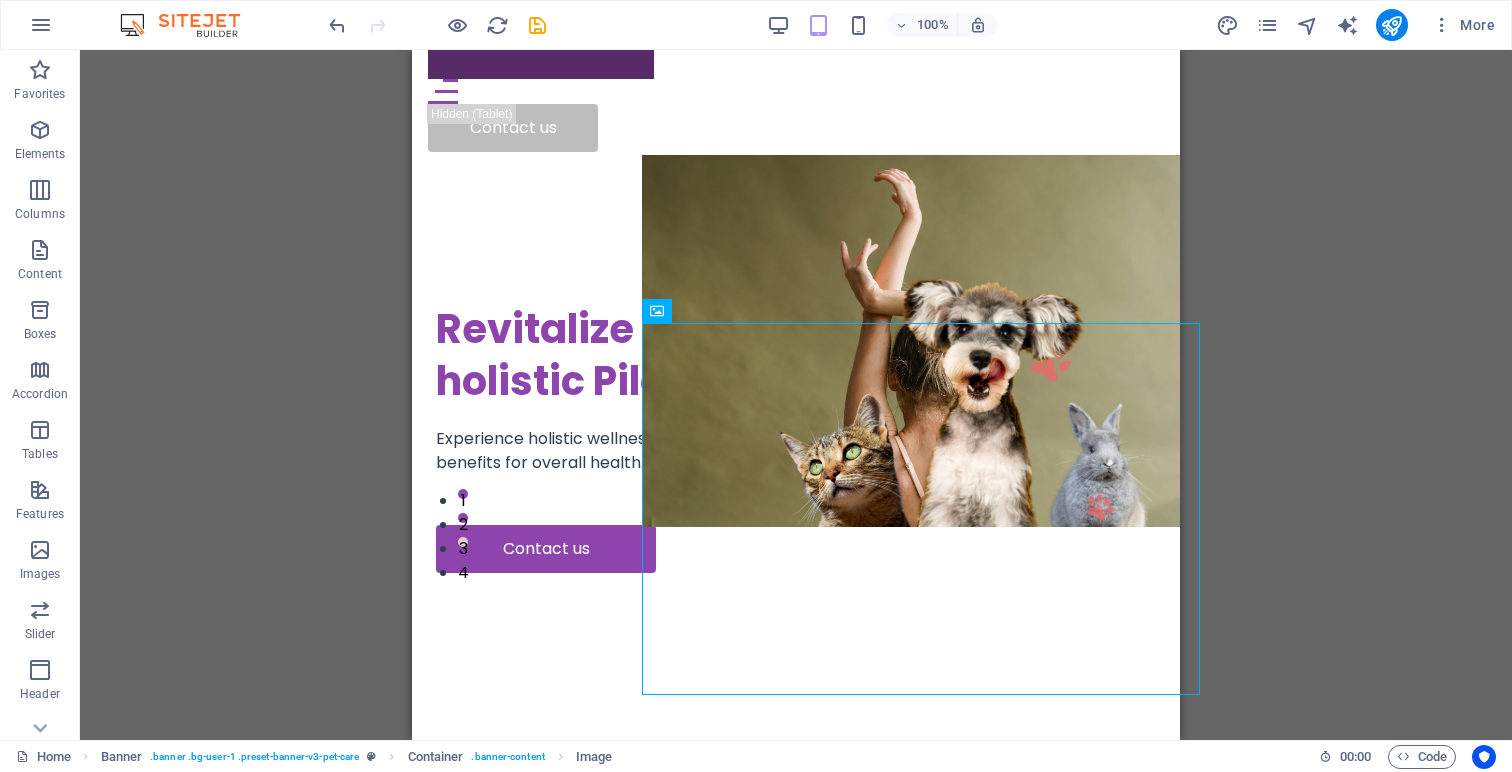 click on "Drag here to replace the existing content. Press “Ctrl” if you want to create a new element.
H1   Banner   Banner   Container   Image   Menu Bar Hamburger   Logo   Image   Menu   Spacer   Text   Button   Container   H2   3 columns   Container   Container   Image   Container   Spacer   Text   Text   Spacer   Button   Spacer   Button   Container   Image   Unequal Columns   Container   Button   Text   Container   Container   Container   Text   Text   Spacer   Button   Container   H2   Spacer   Text   Container   Image   H3   Spacer   Spacer" at bounding box center (796, 395) 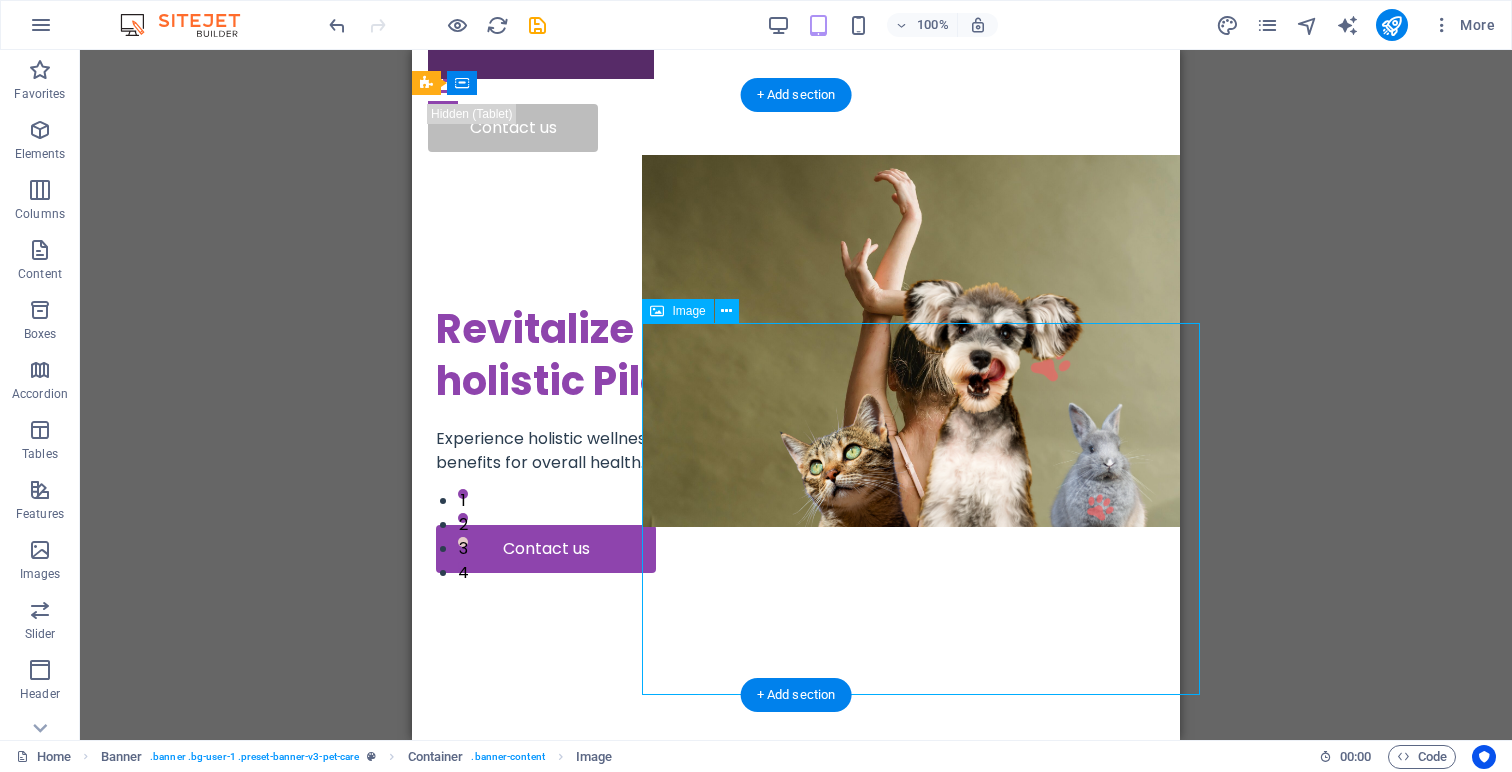 drag, startPoint x: 777, startPoint y: 374, endPoint x: 877, endPoint y: 363, distance: 100.60318 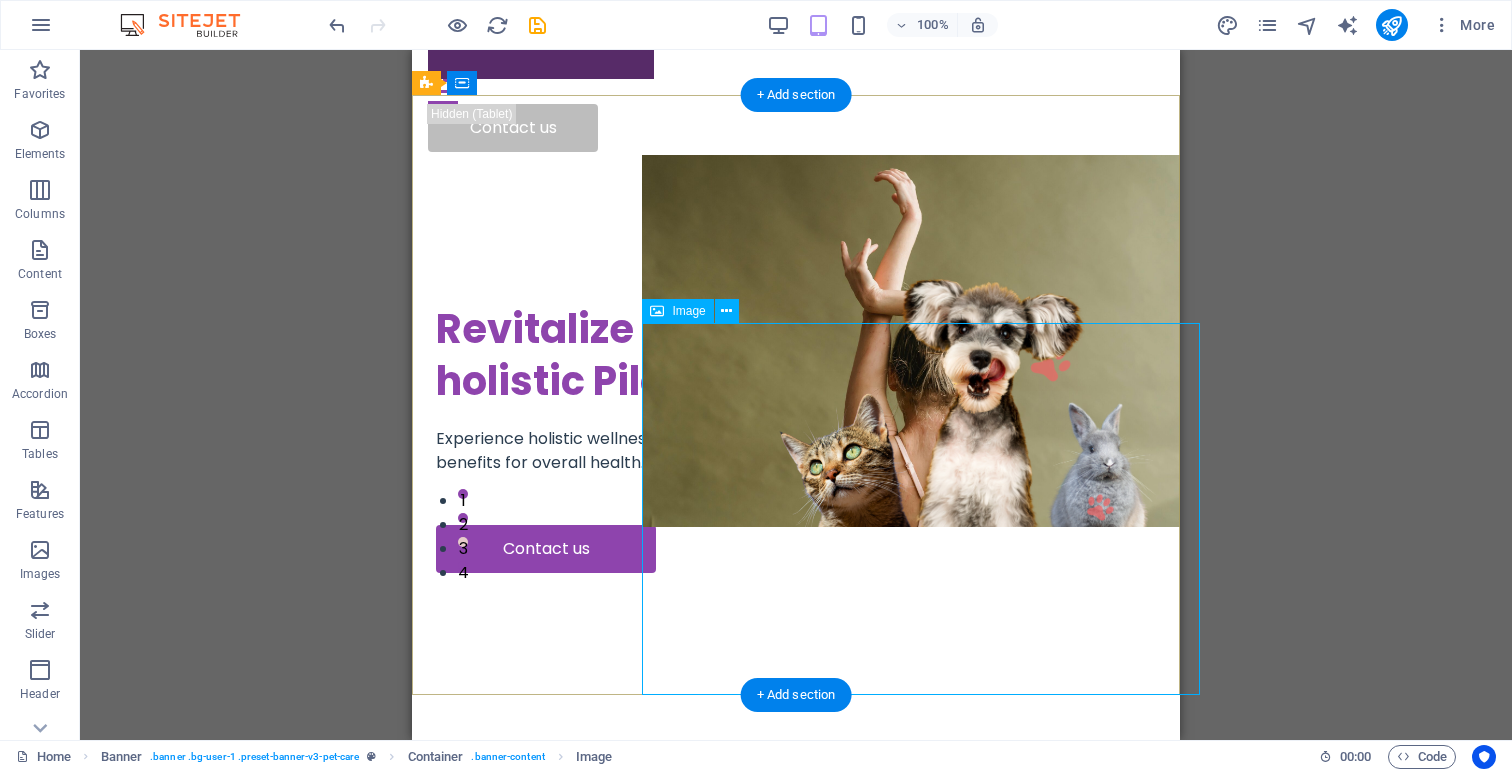 click at bounding box center (921, 341) 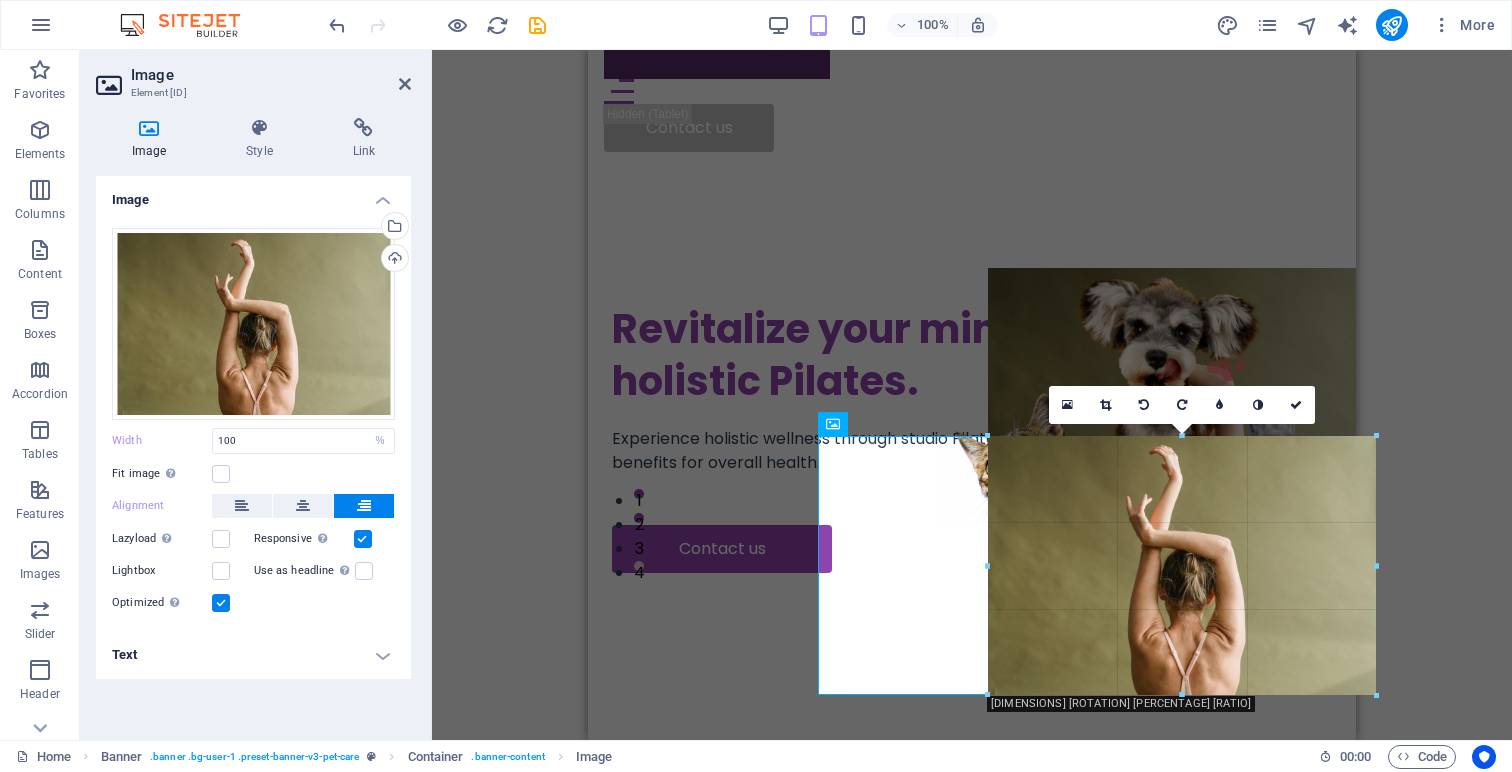drag, startPoint x: 818, startPoint y: 329, endPoint x: 993, endPoint y: 435, distance: 204.59961 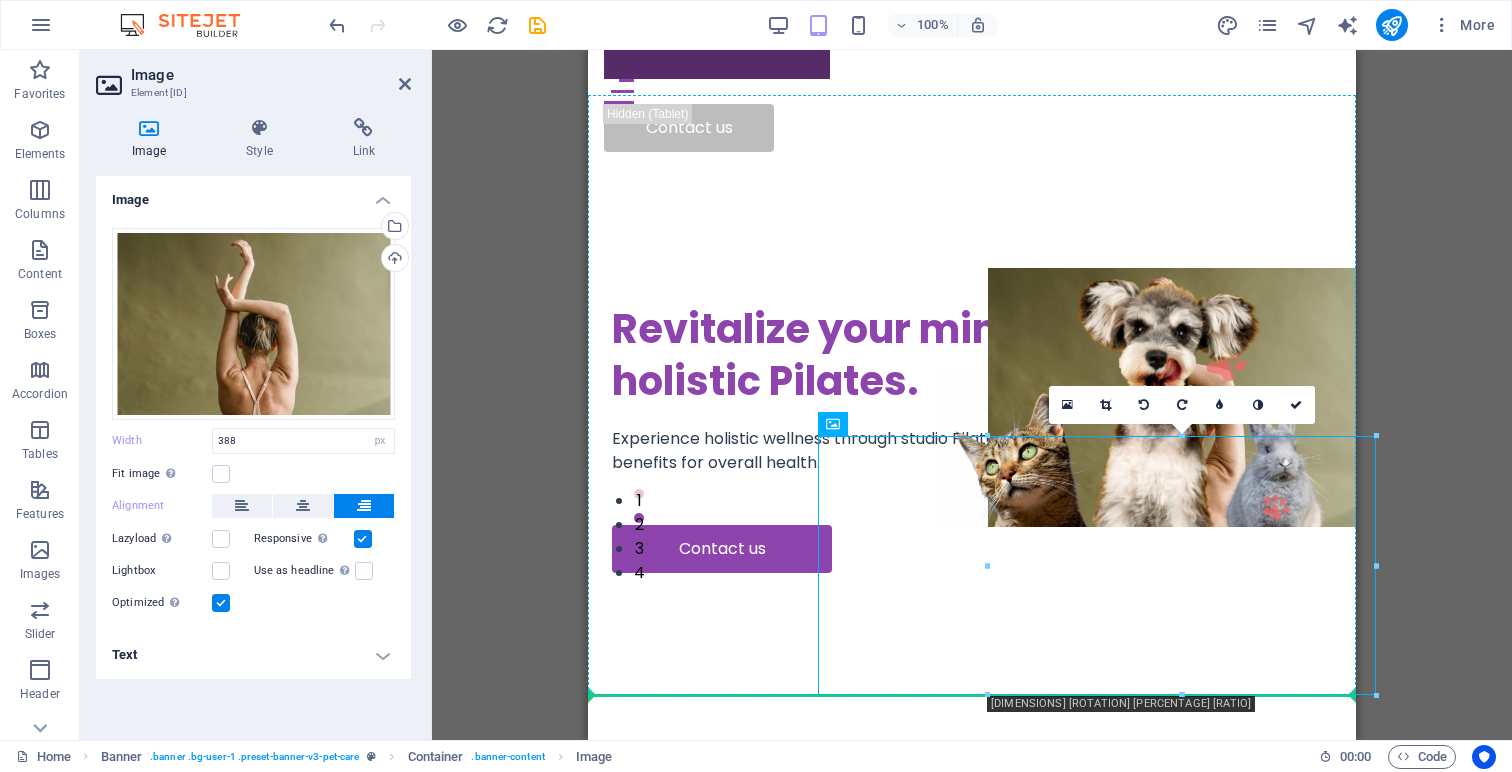 drag, startPoint x: 1161, startPoint y: 516, endPoint x: 1161, endPoint y: 433, distance: 83 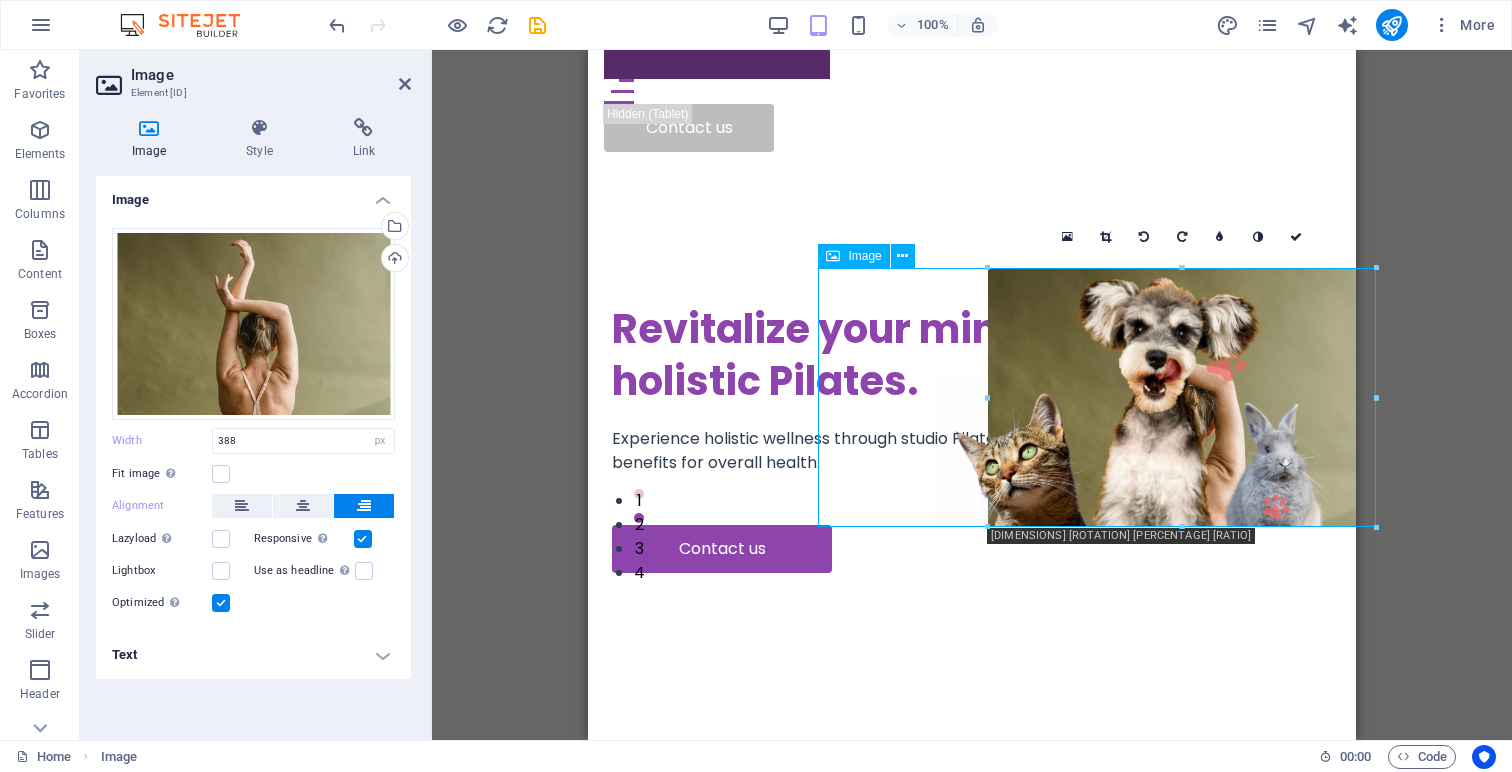 drag, startPoint x: 1161, startPoint y: 433, endPoint x: 1119, endPoint y: 494, distance: 74.06078 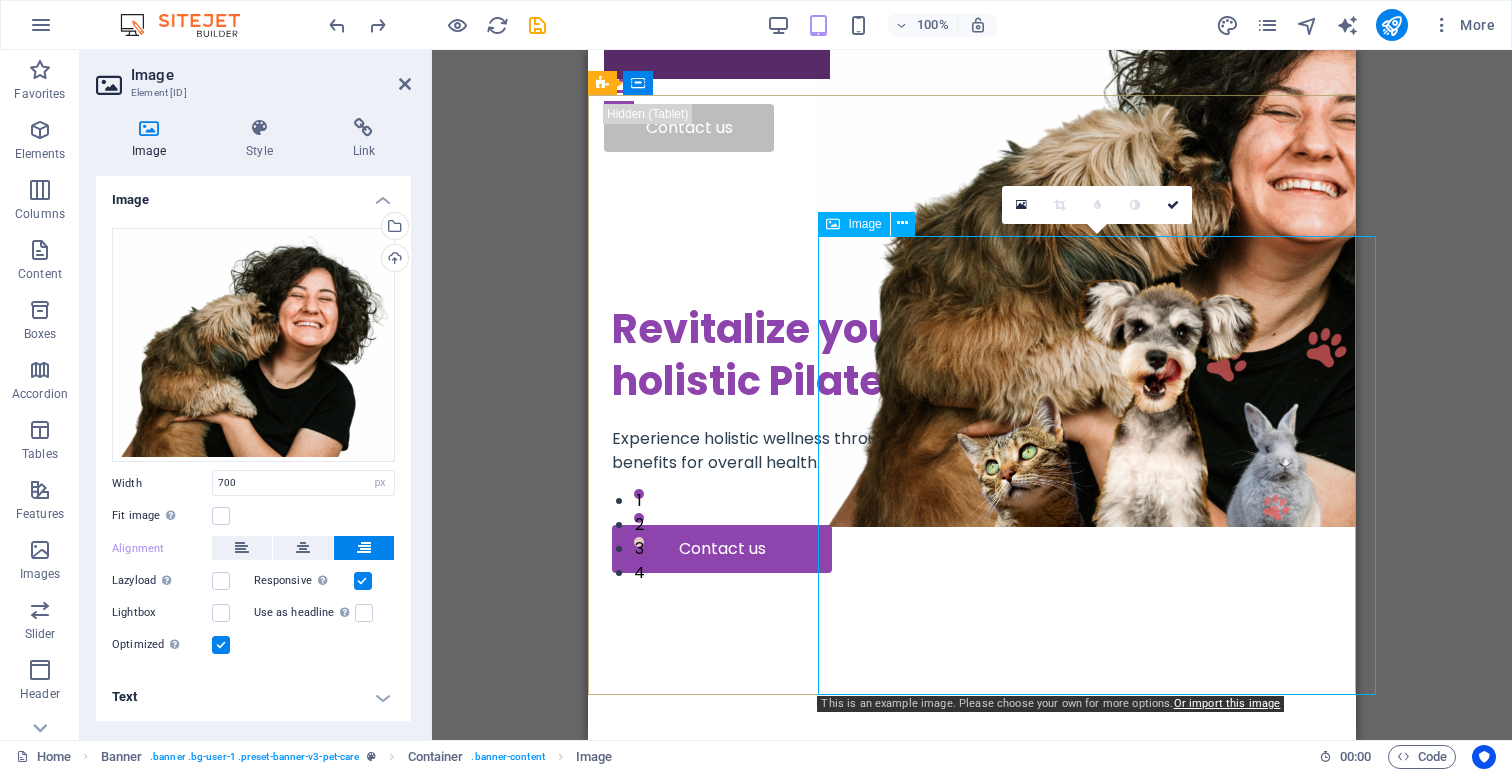 click at bounding box center [1097, 239] 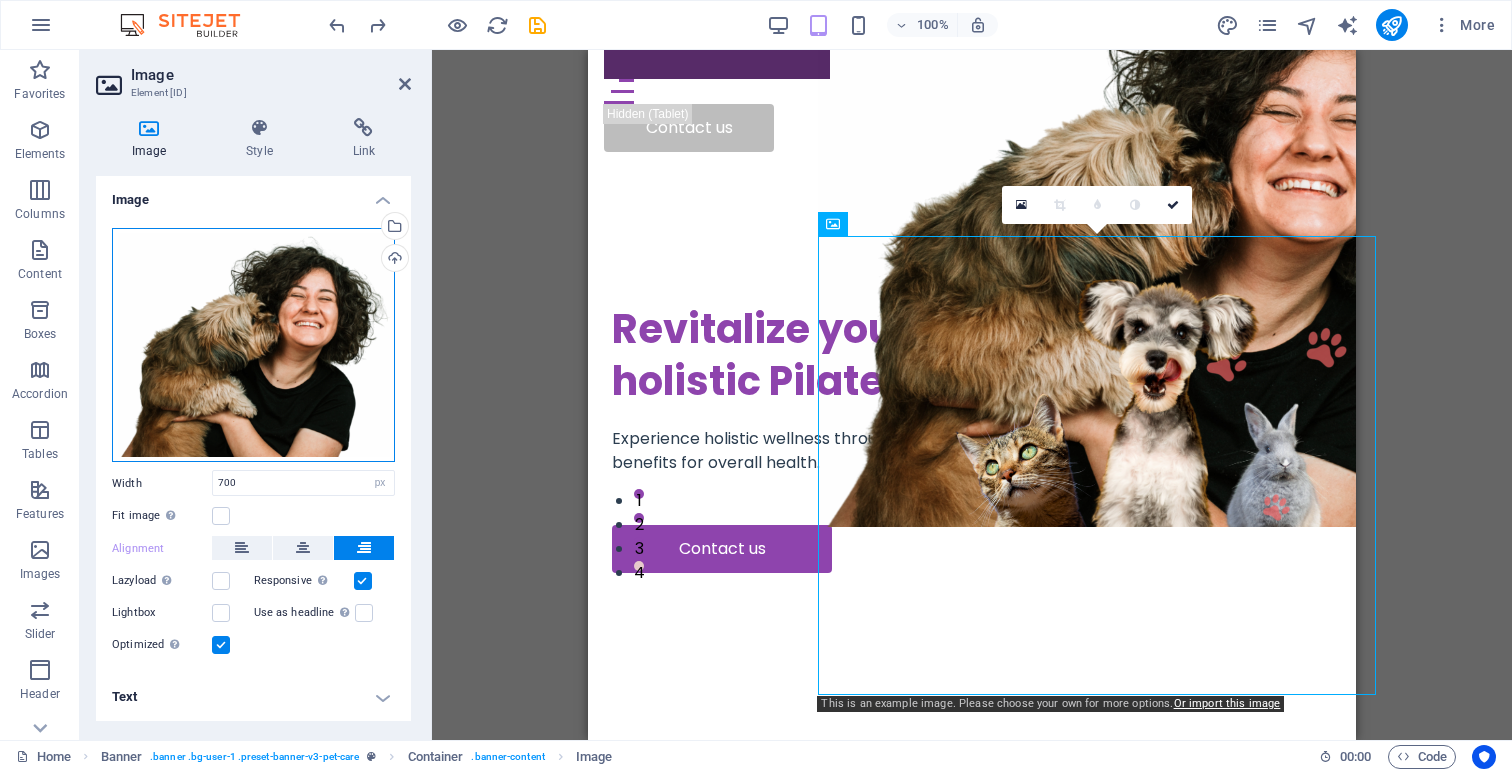 click on "Drag files here, click to choose files or select files from Files or our free stock photos & videos" at bounding box center [253, 345] 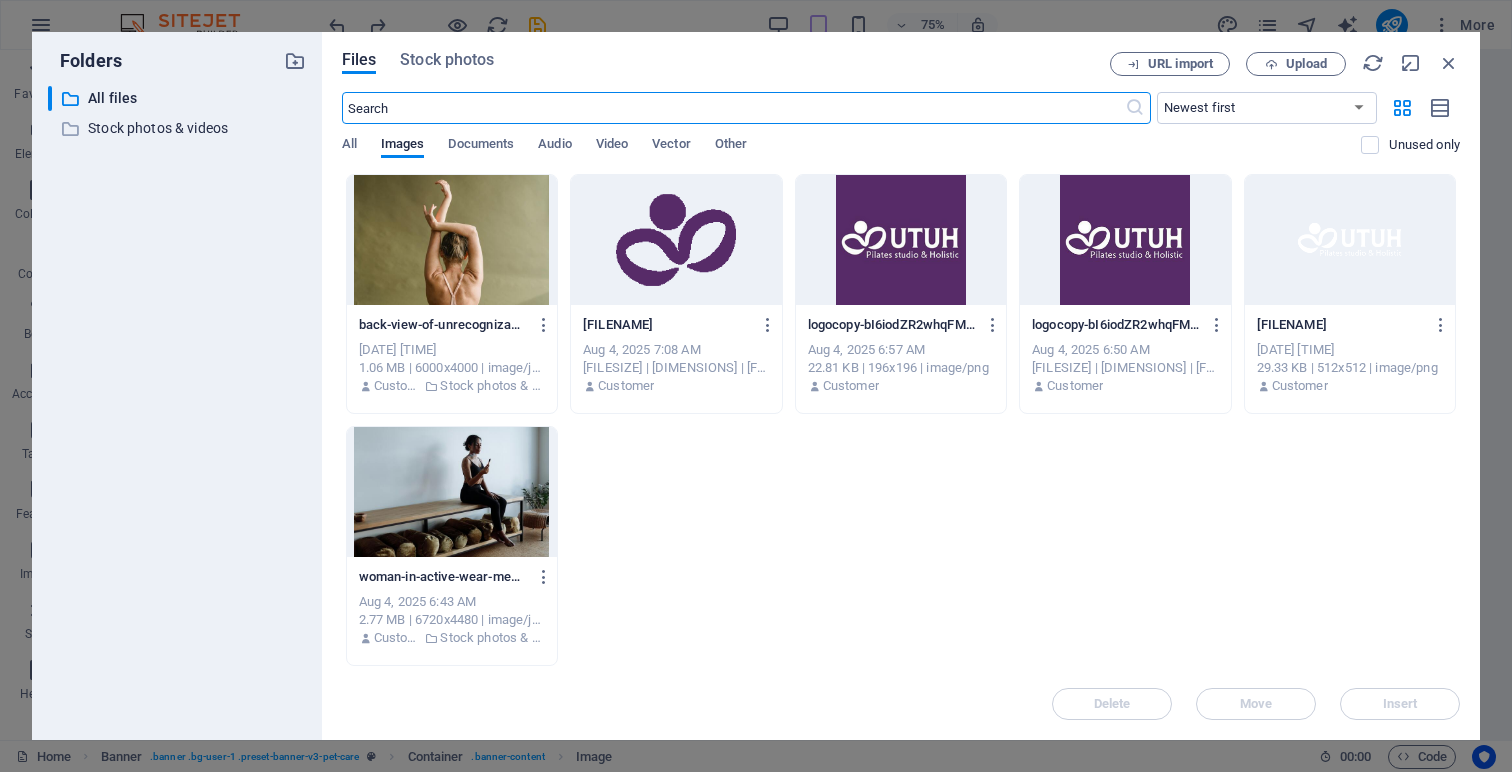 click at bounding box center (452, 240) 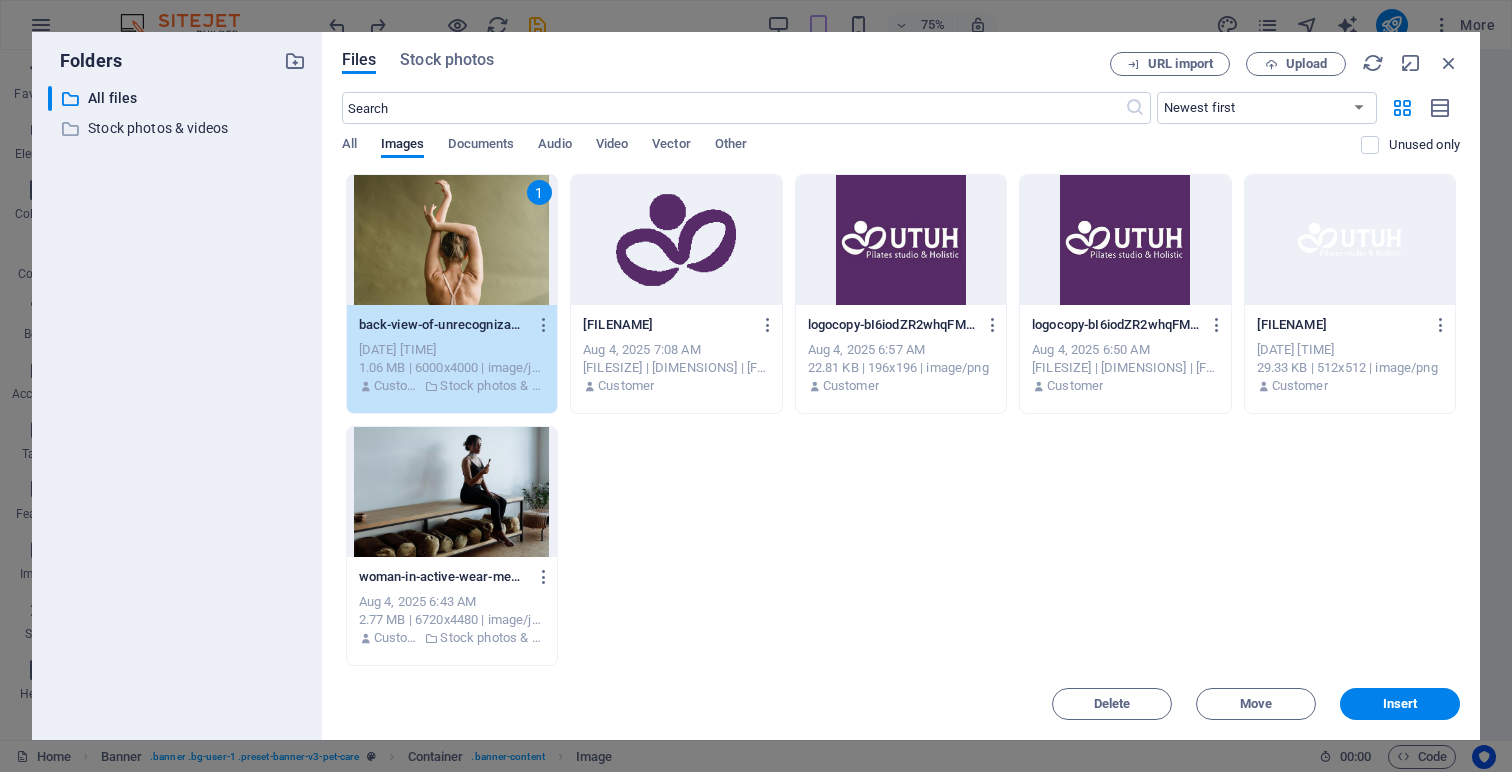 click on "back-view-of-unrecognizable-female-with-raised-arms-recovering-after-workout-in-studio-o0rxQxla0QUIBl6eQuGPcg.jpeg back-view-of-unrecognizable-female-with-raised-arms-recovering-after-workout-in-studio-o0rxQxla0QUIBl6eQuGPcg.jpeg Aug 4, 2025 7:09 AM 1.06 MB | 6000x4000 | image/jpeg Customer Stock photos & videos" at bounding box center [452, 356] 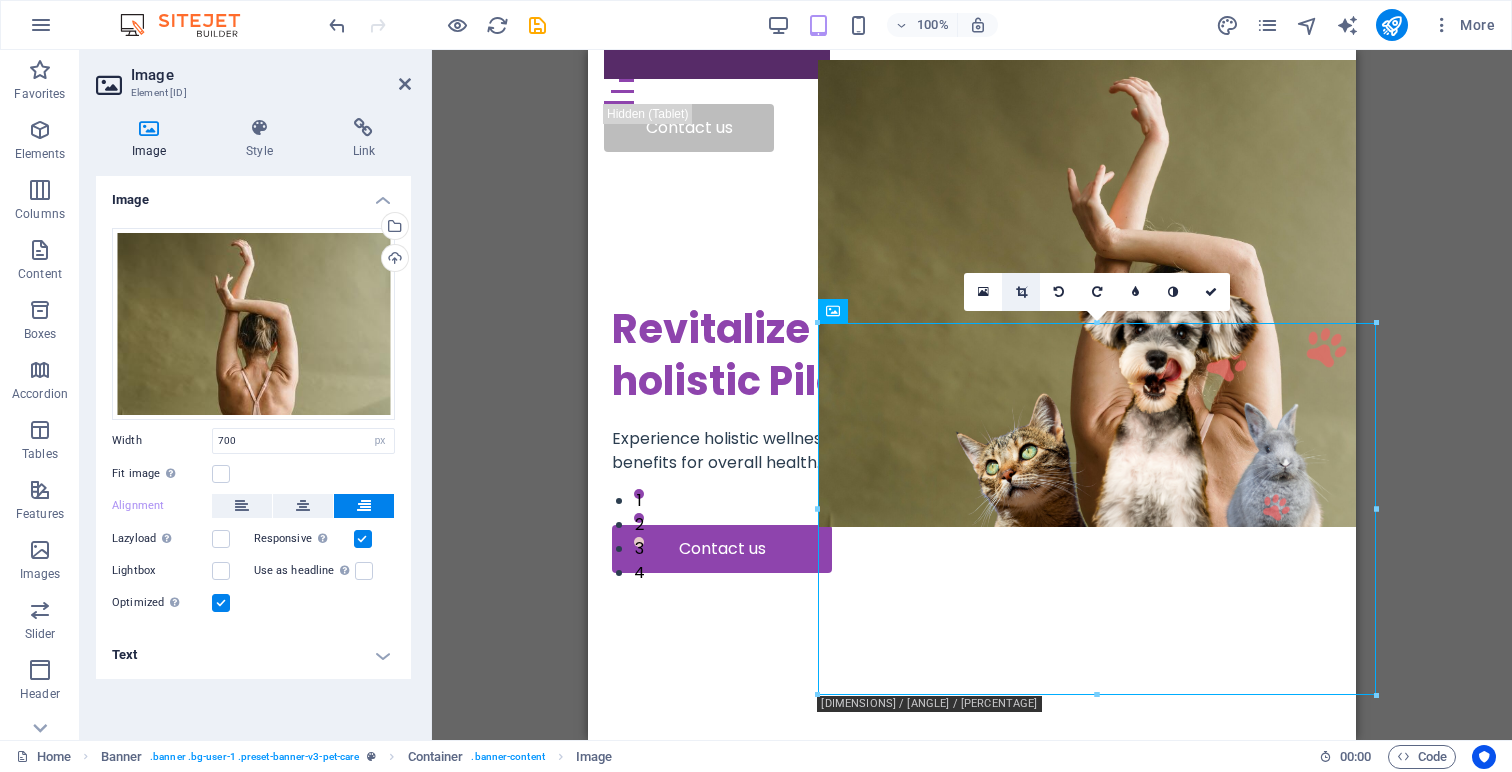 click at bounding box center [1021, 292] 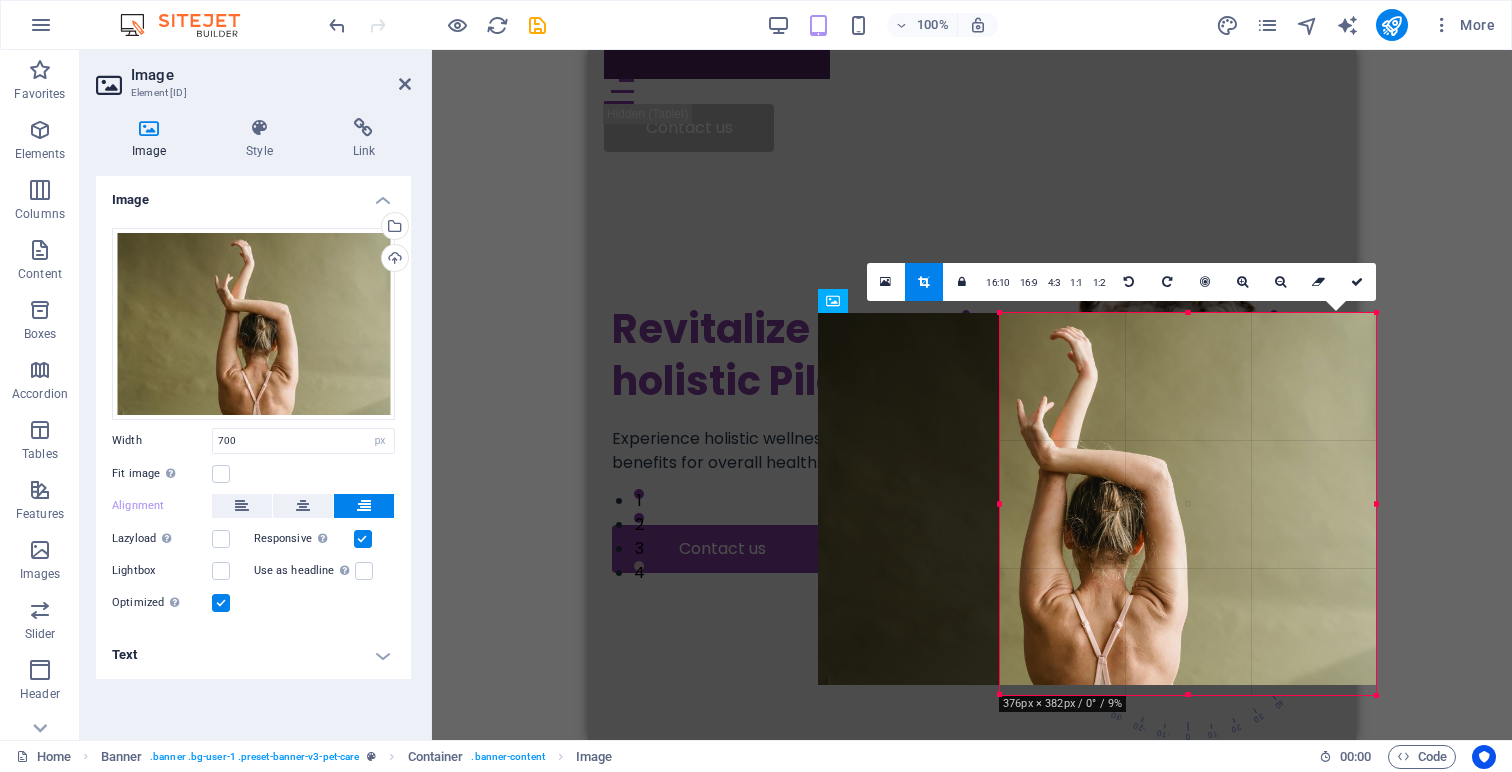 drag, startPoint x: 819, startPoint y: 325, endPoint x: 1001, endPoint y: 315, distance: 182.27452 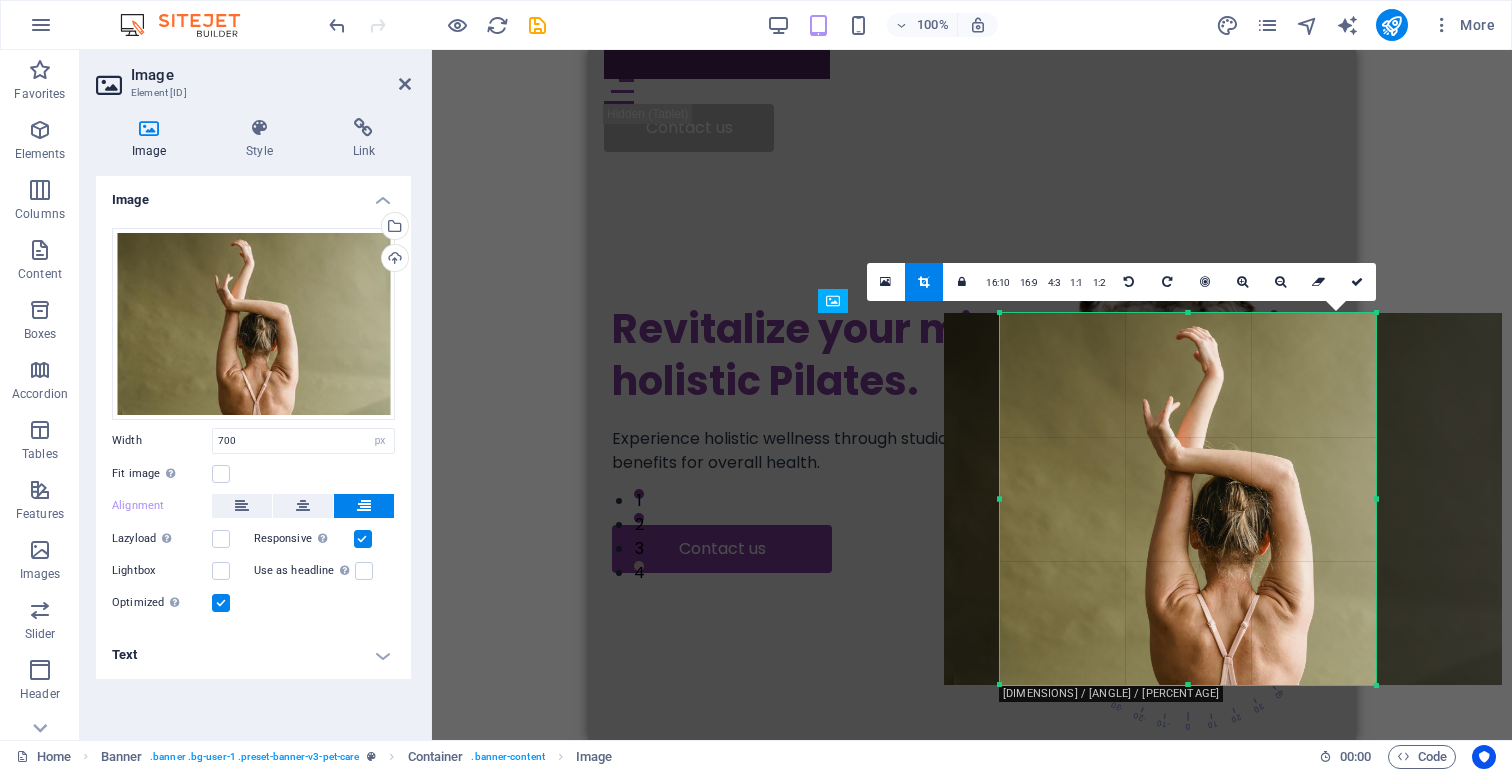 drag, startPoint x: 1098, startPoint y: 395, endPoint x: 1224, endPoint y: 389, distance: 126.14278 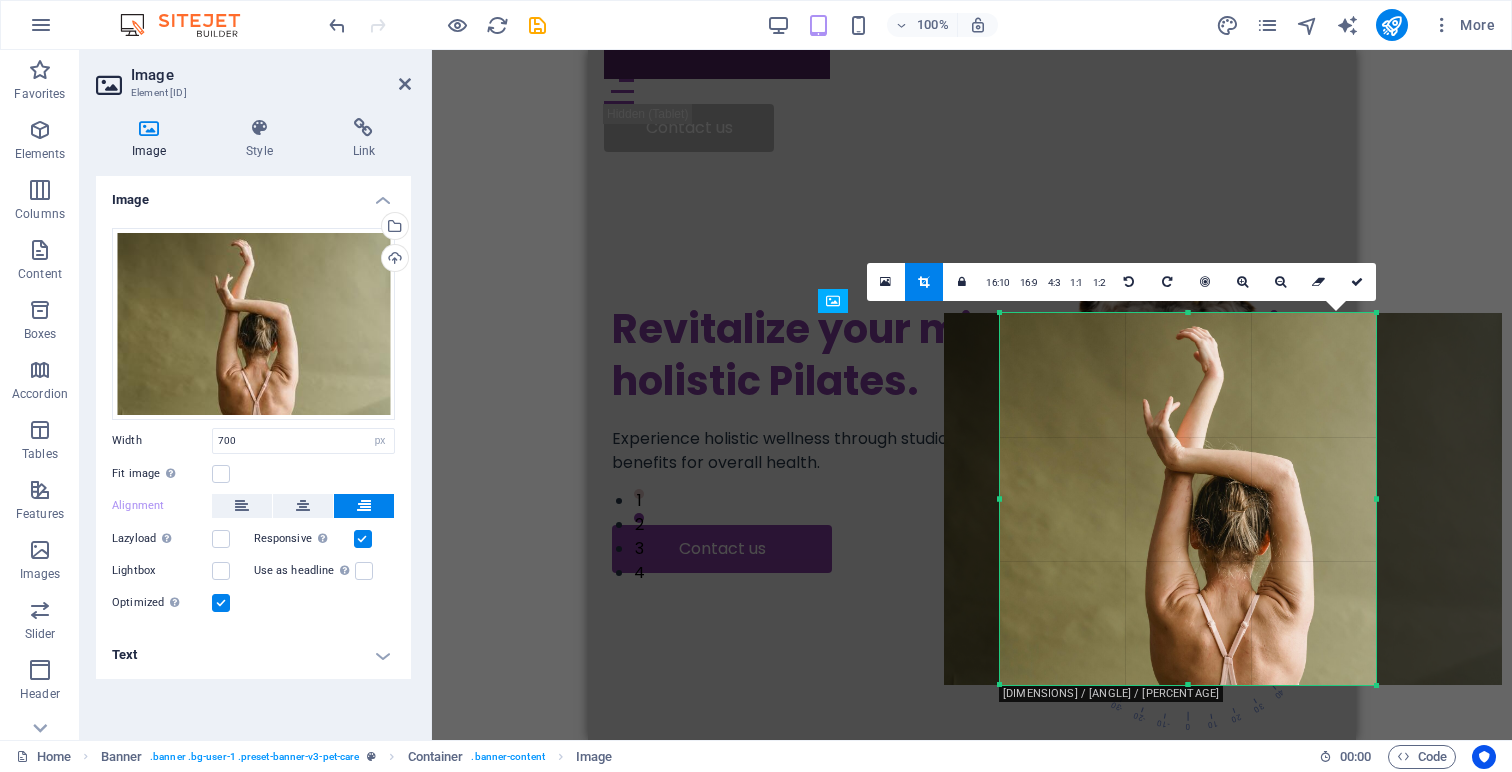 click on "Drag here to replace the existing content. Press “Ctrl” if you want to create a new element.
H1   Banner   Banner   Container   Image   Menu Bar Hamburger   Logo   Image   Menu   Spacer   Text   Button   Container   H2   3 columns   Container   Container   Image   Container   Spacer   Text   Text   Spacer   Button   Spacer   Button   Container   Image   Unequal Columns   Container   Button   Text   Container   Container   Container   Text   Text   Spacer   Button   Container   H2   Spacer   Text   Container   Image   H3   Spacer   Spacer   Image 180 170 160 150 140 130 120 110 100 90 80 70 60 50 40 30 20 10 0 -10 -20 -30 -40 -50 -60 -70 -80 -90 -100 -110 -120 -130 -140 -150 -160 -170 376px × 372px / 0° / 9% 16:10 16:9 4:3 1:1 1:2 0" at bounding box center (972, 395) 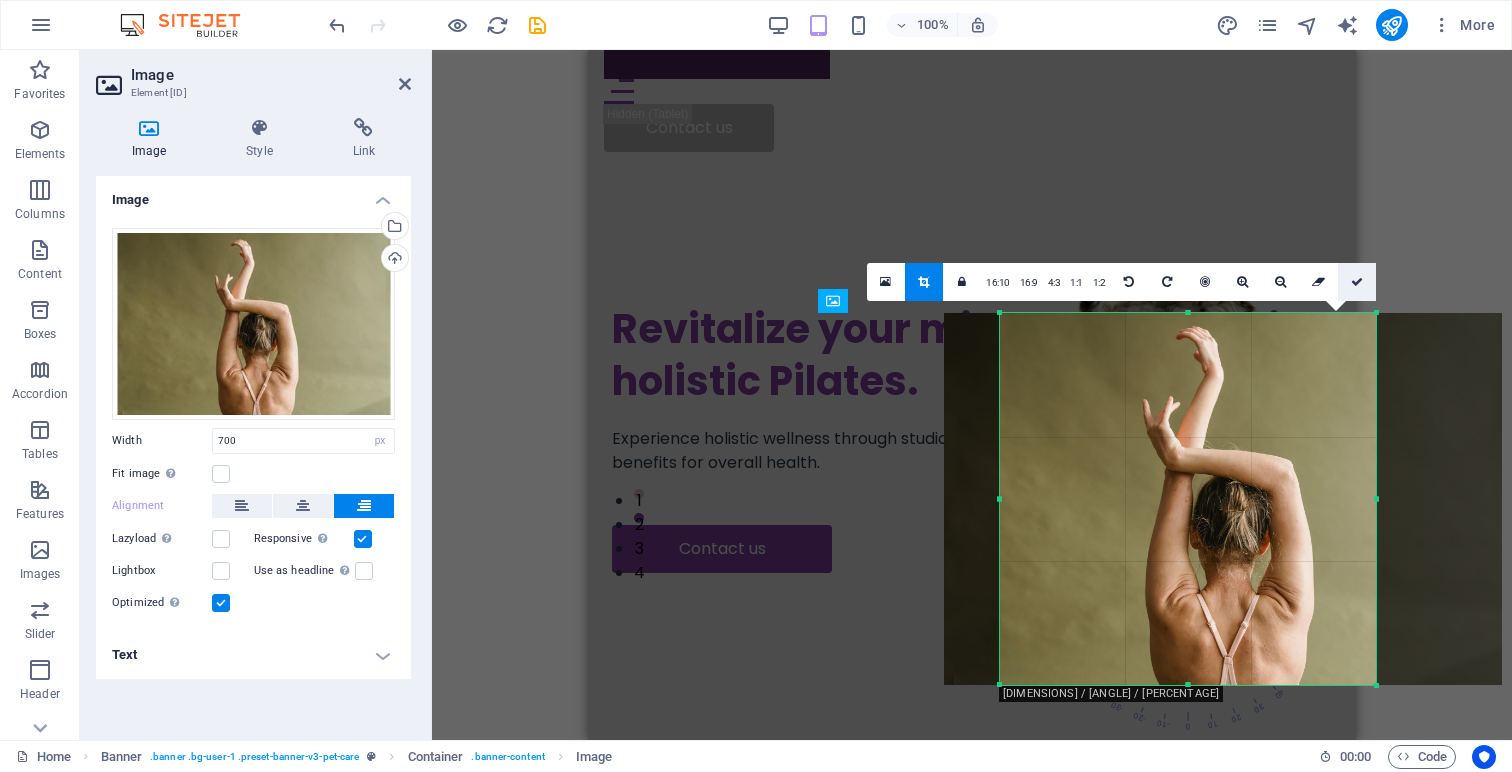 click at bounding box center (1357, 282) 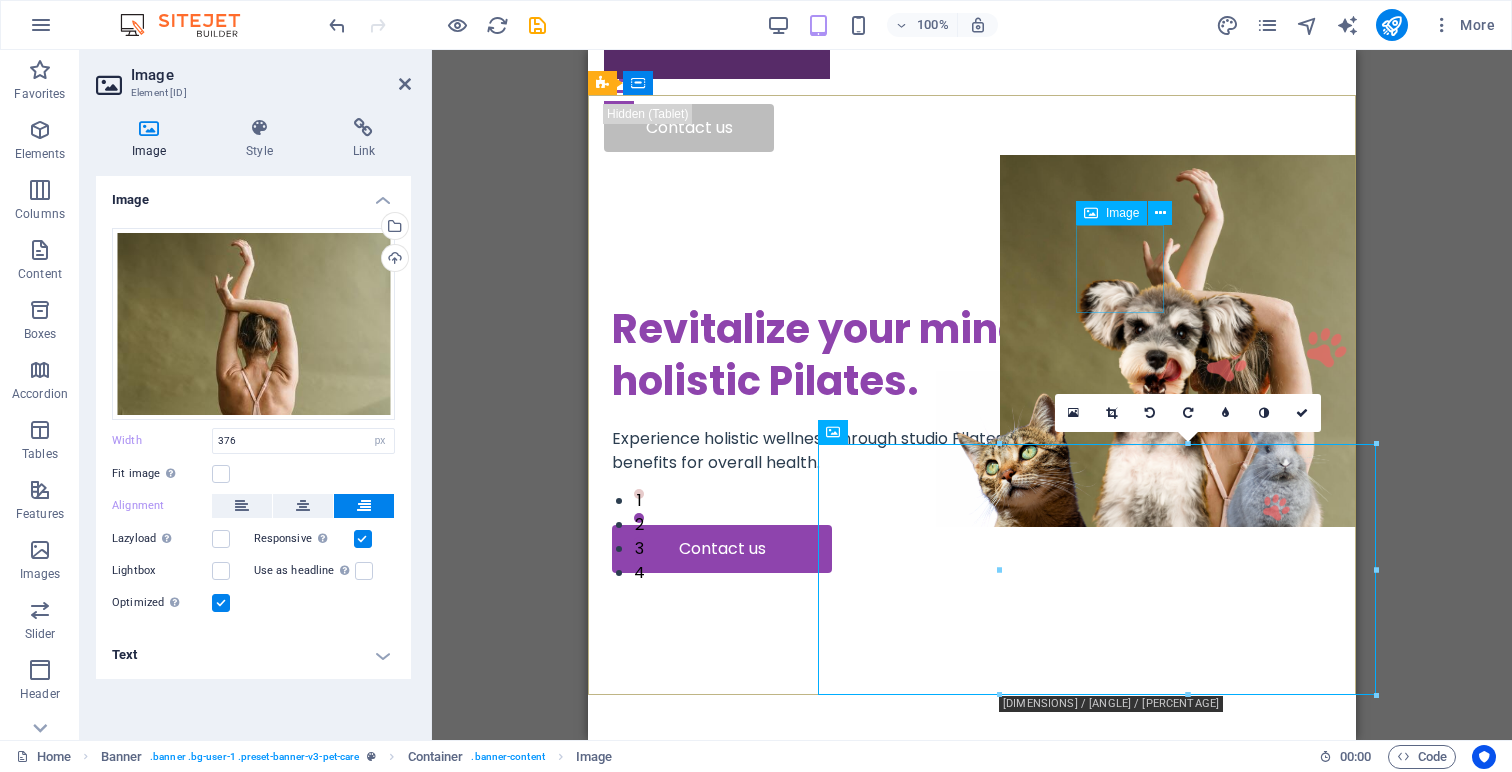 click at bounding box center [1120, 11] 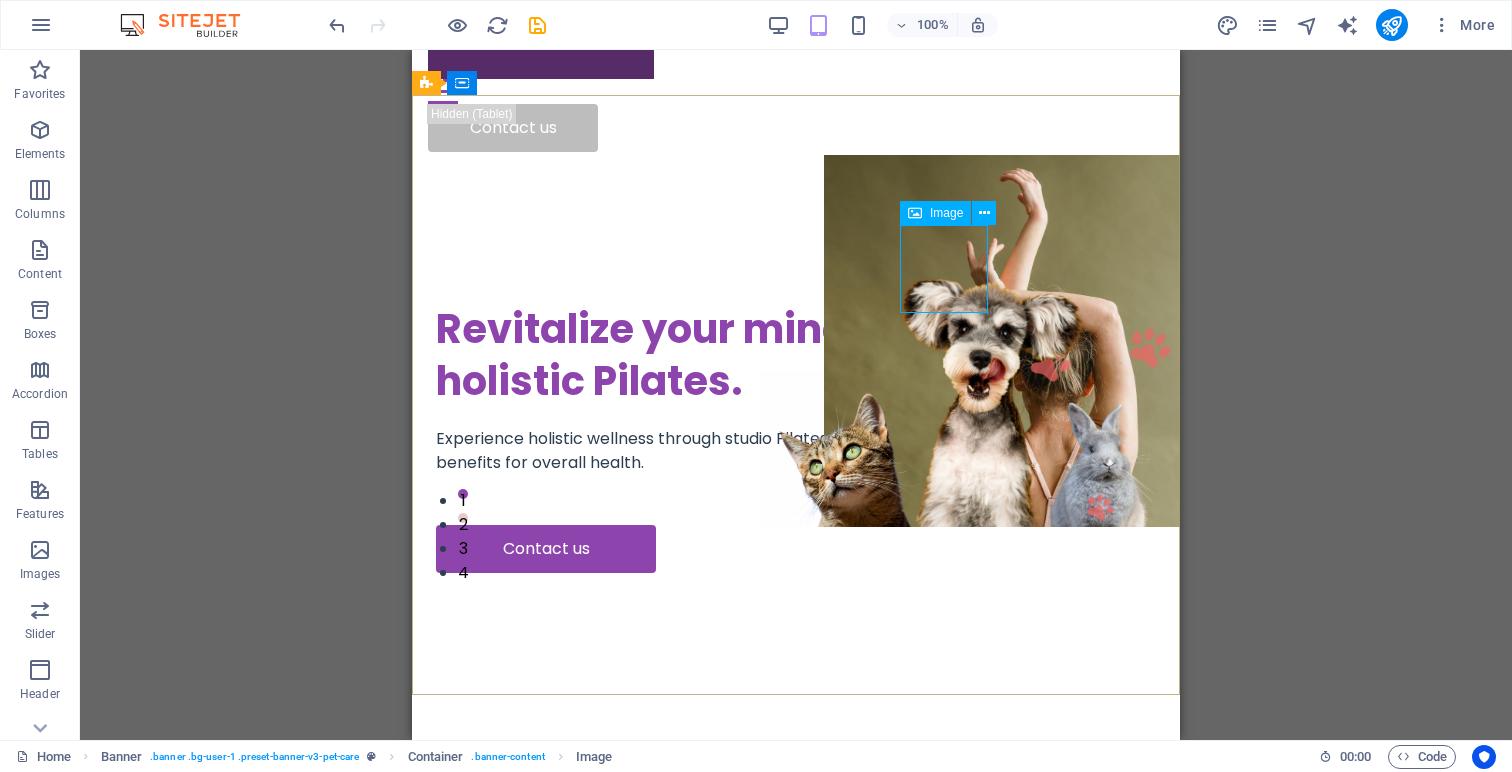 click on "Image" at bounding box center [946, 213] 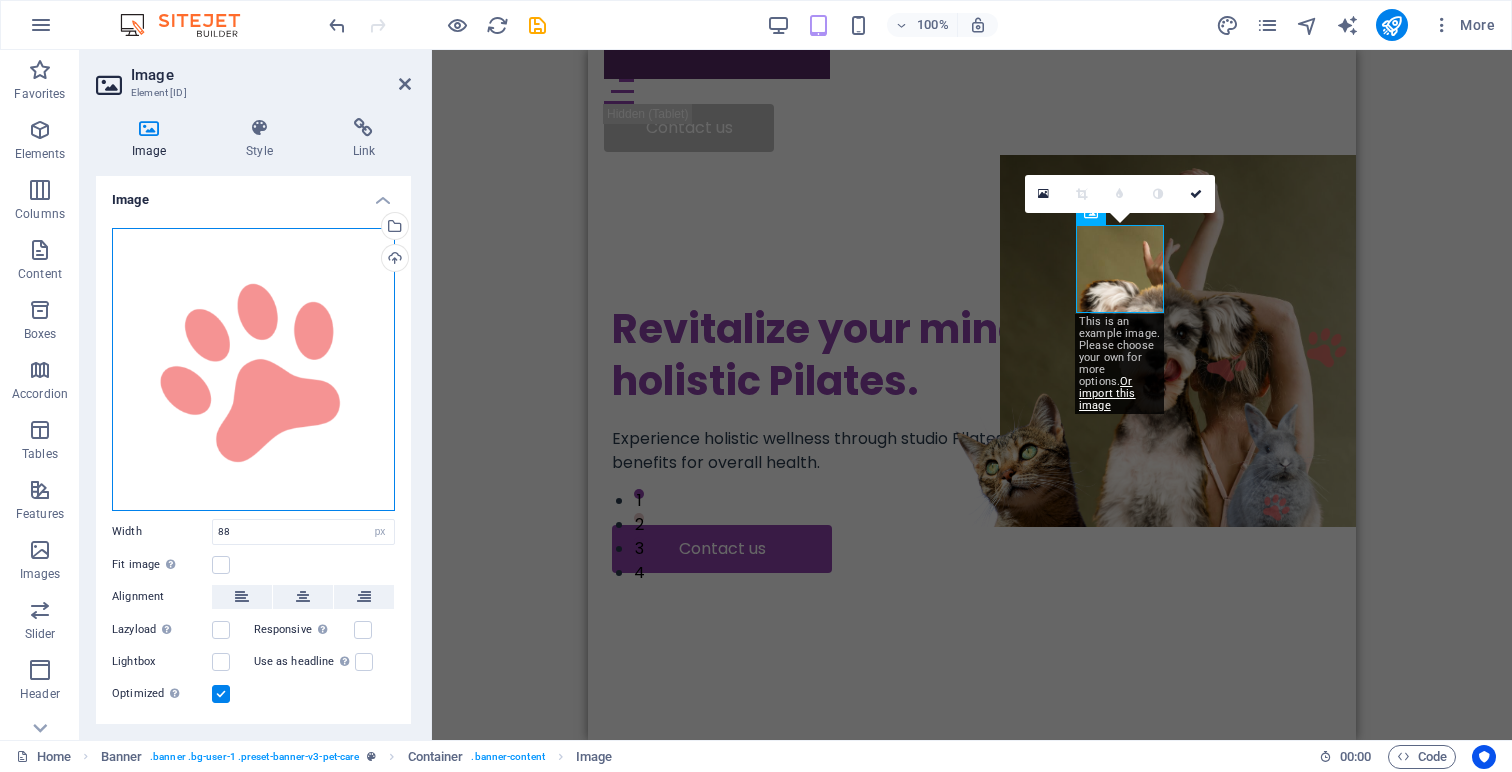 click on "Drag files here, click to choose files or select files from Files or our free stock photos & videos" at bounding box center [253, 369] 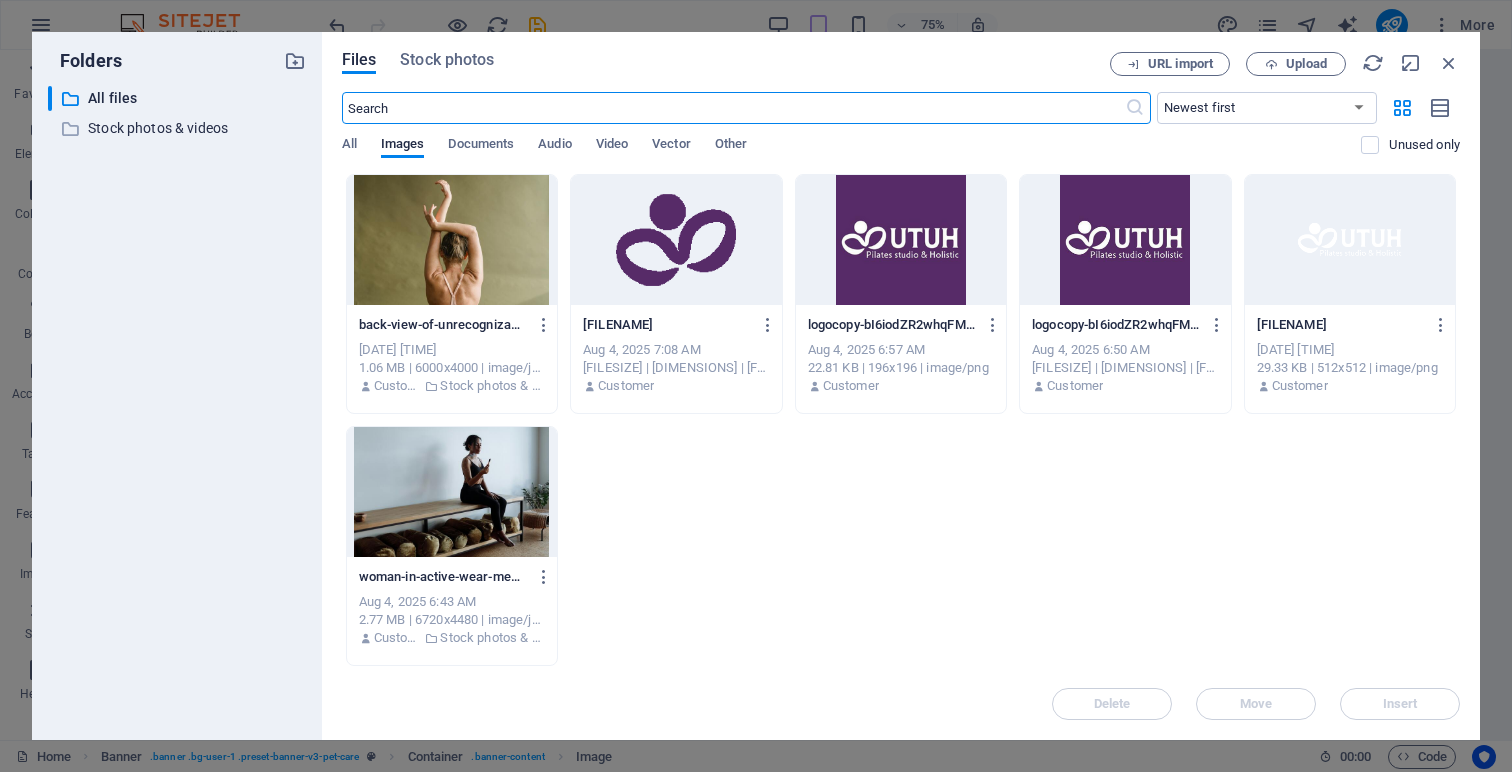click at bounding box center (676, 240) 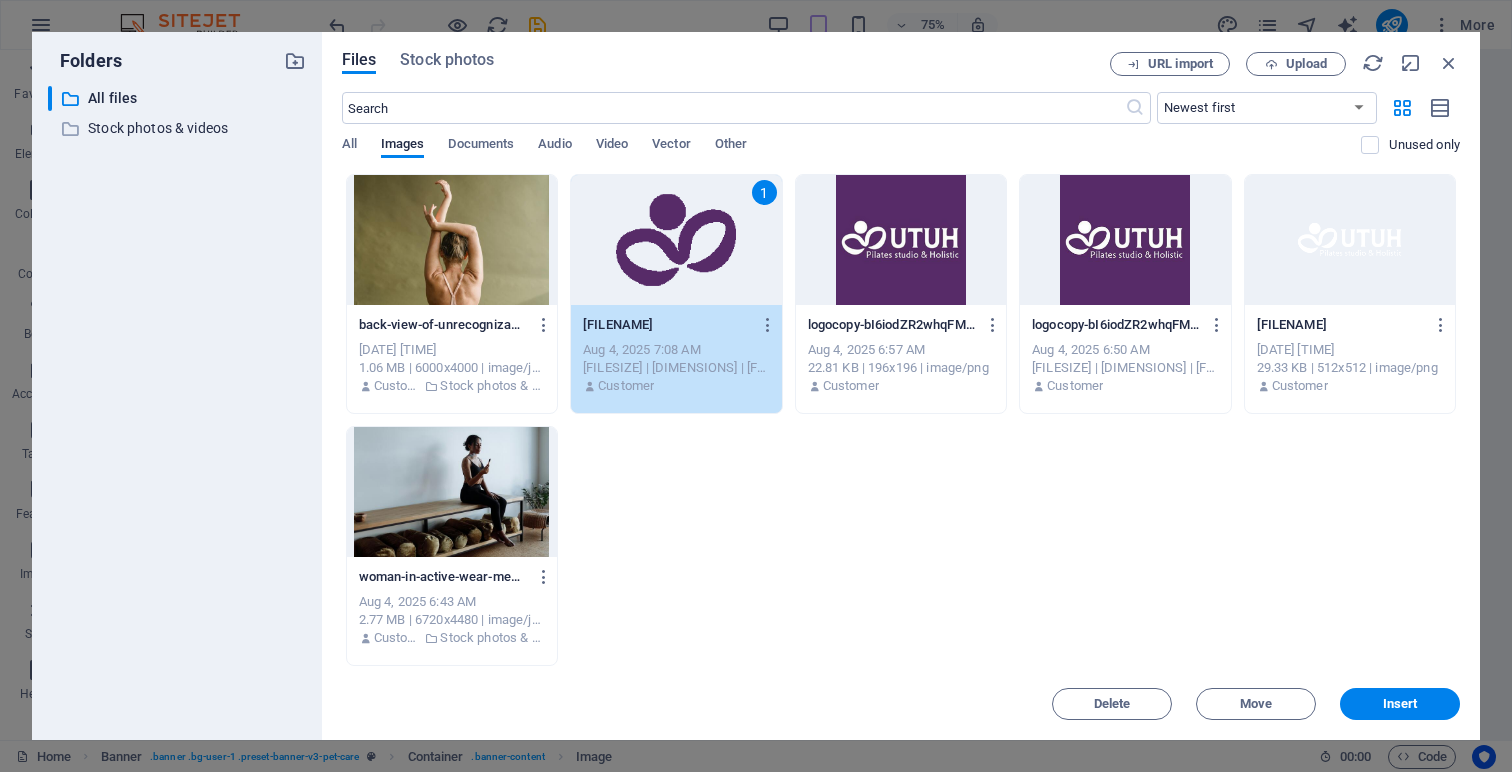 click on "1" at bounding box center [676, 240] 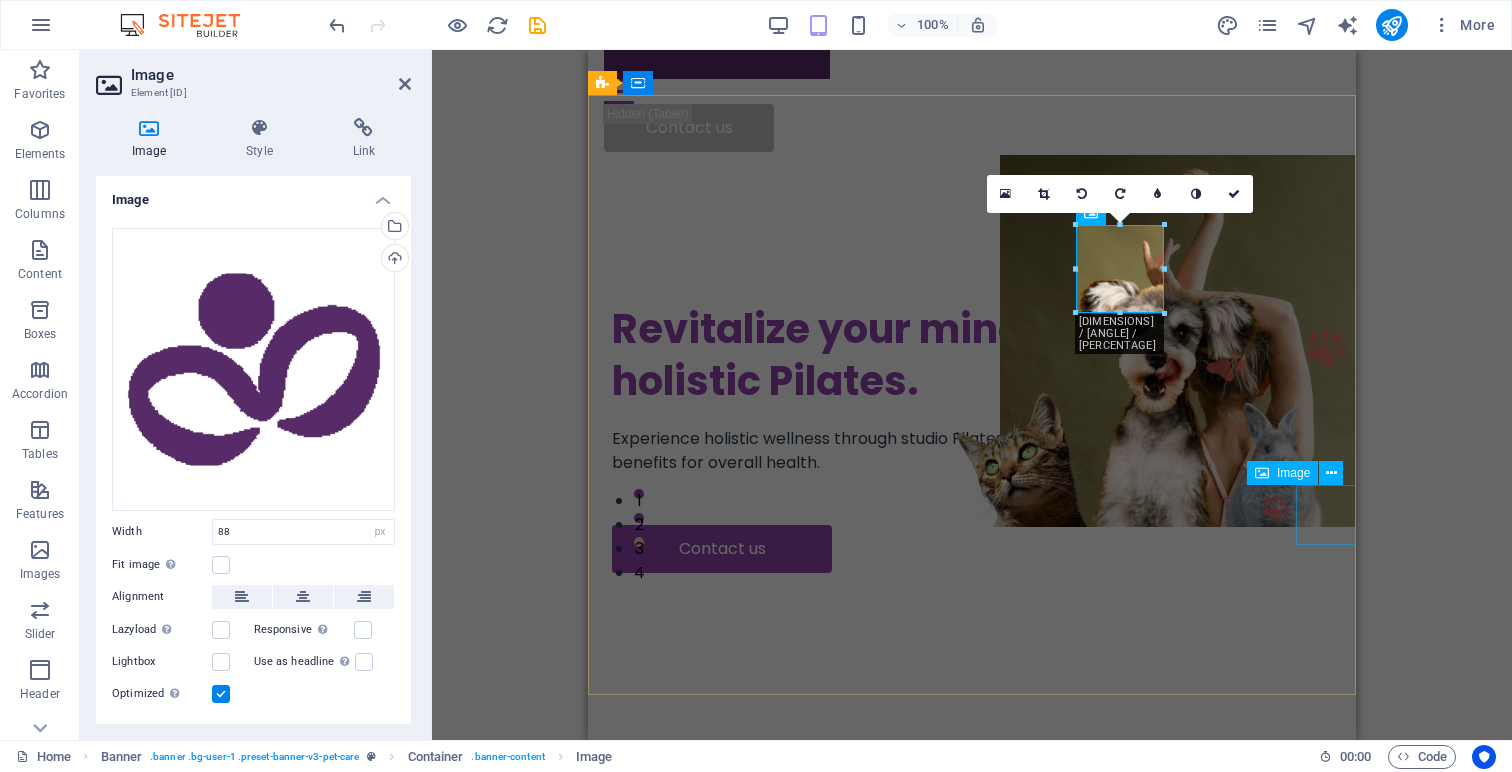 click at bounding box center [1326, 347] 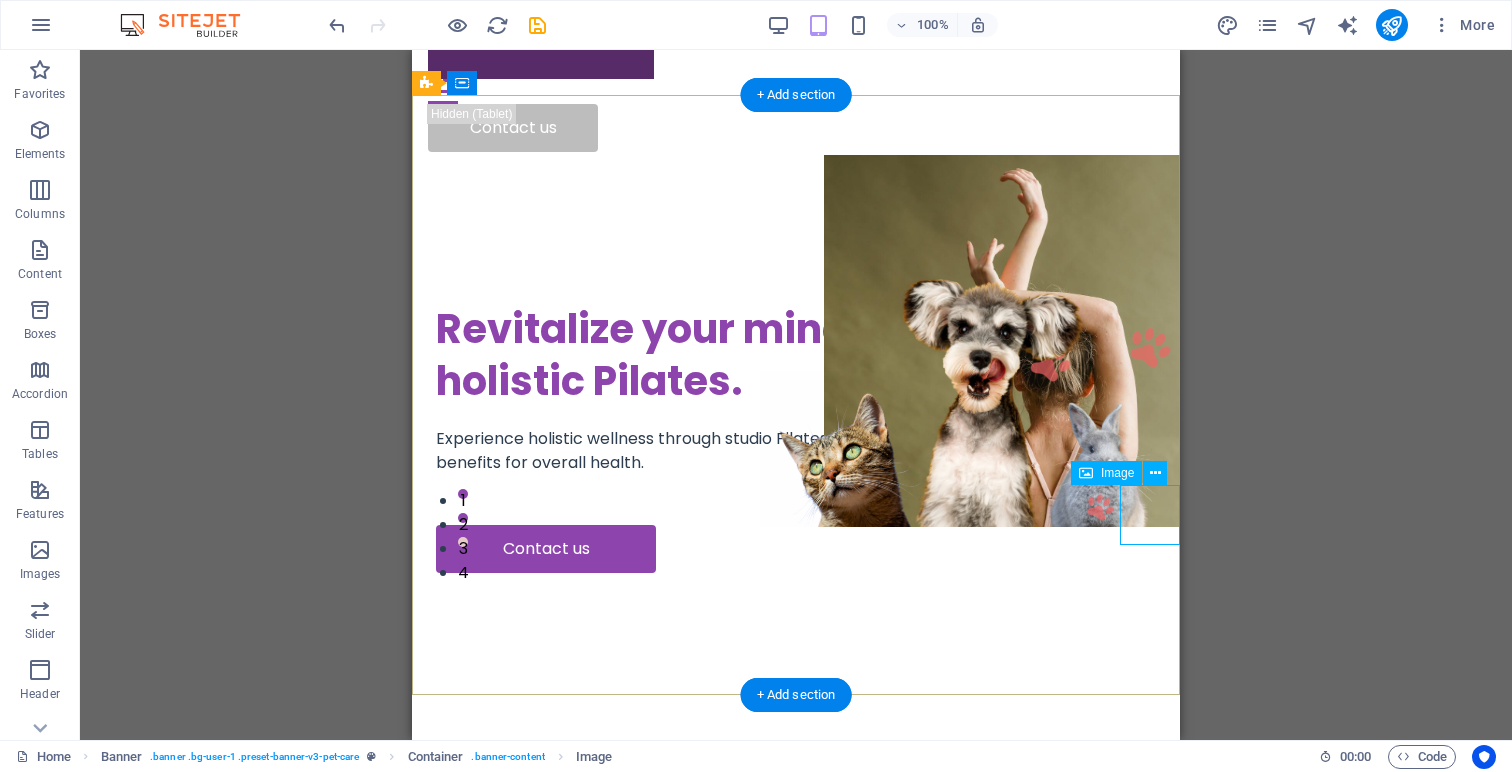click at bounding box center (1150, 347) 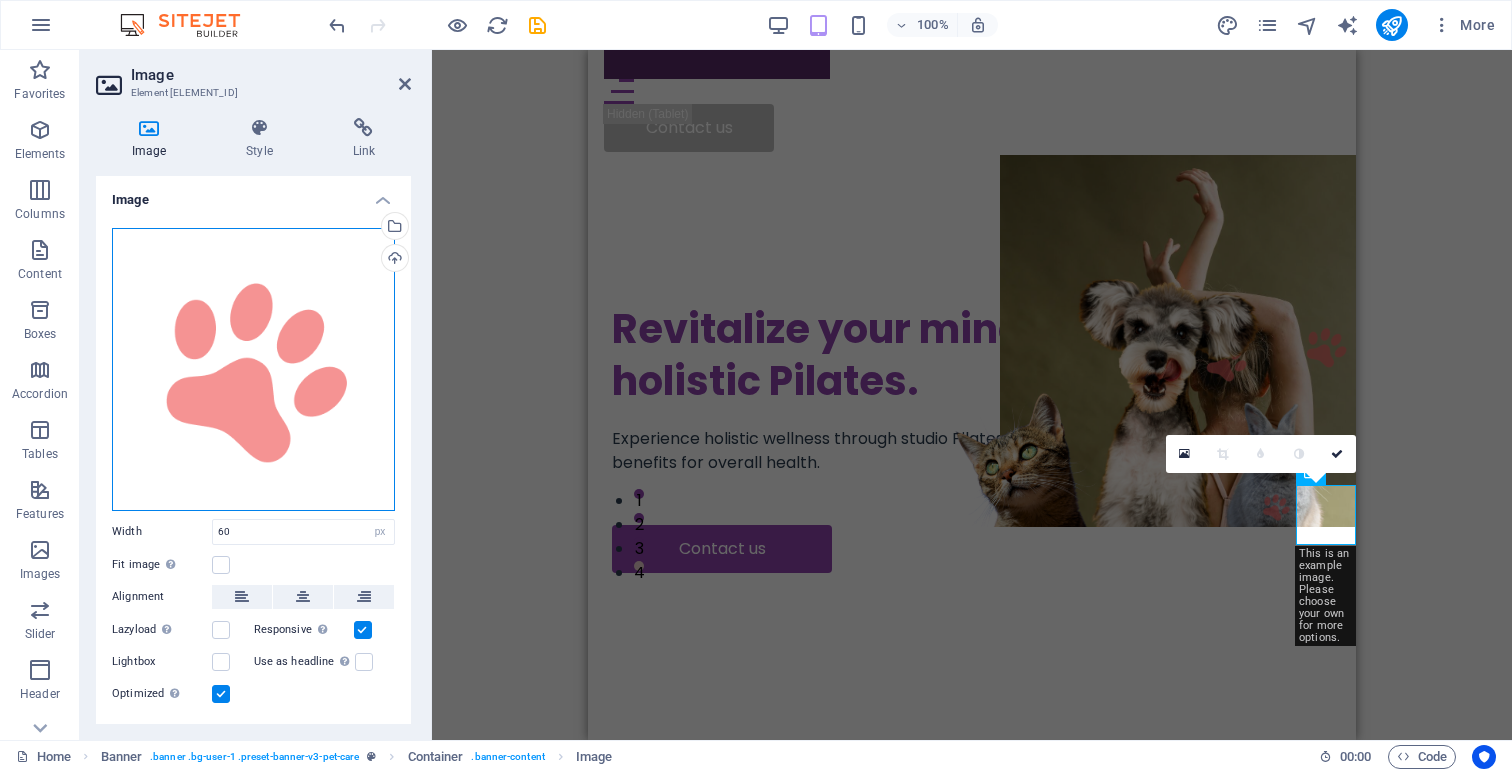 click on "Drag files here, click to choose files or select files from Files or our free stock photos & videos" at bounding box center (253, 369) 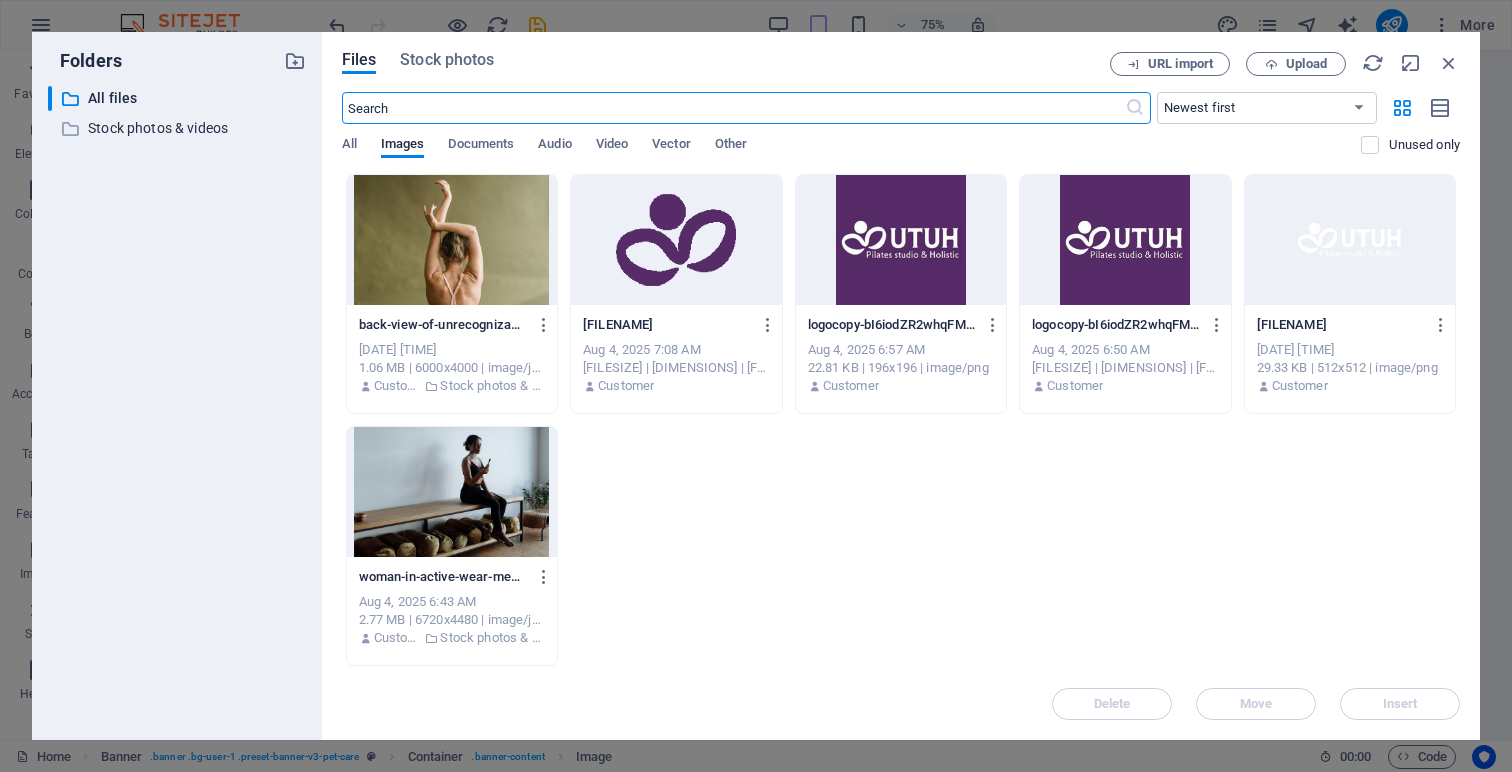 click at bounding box center (676, 240) 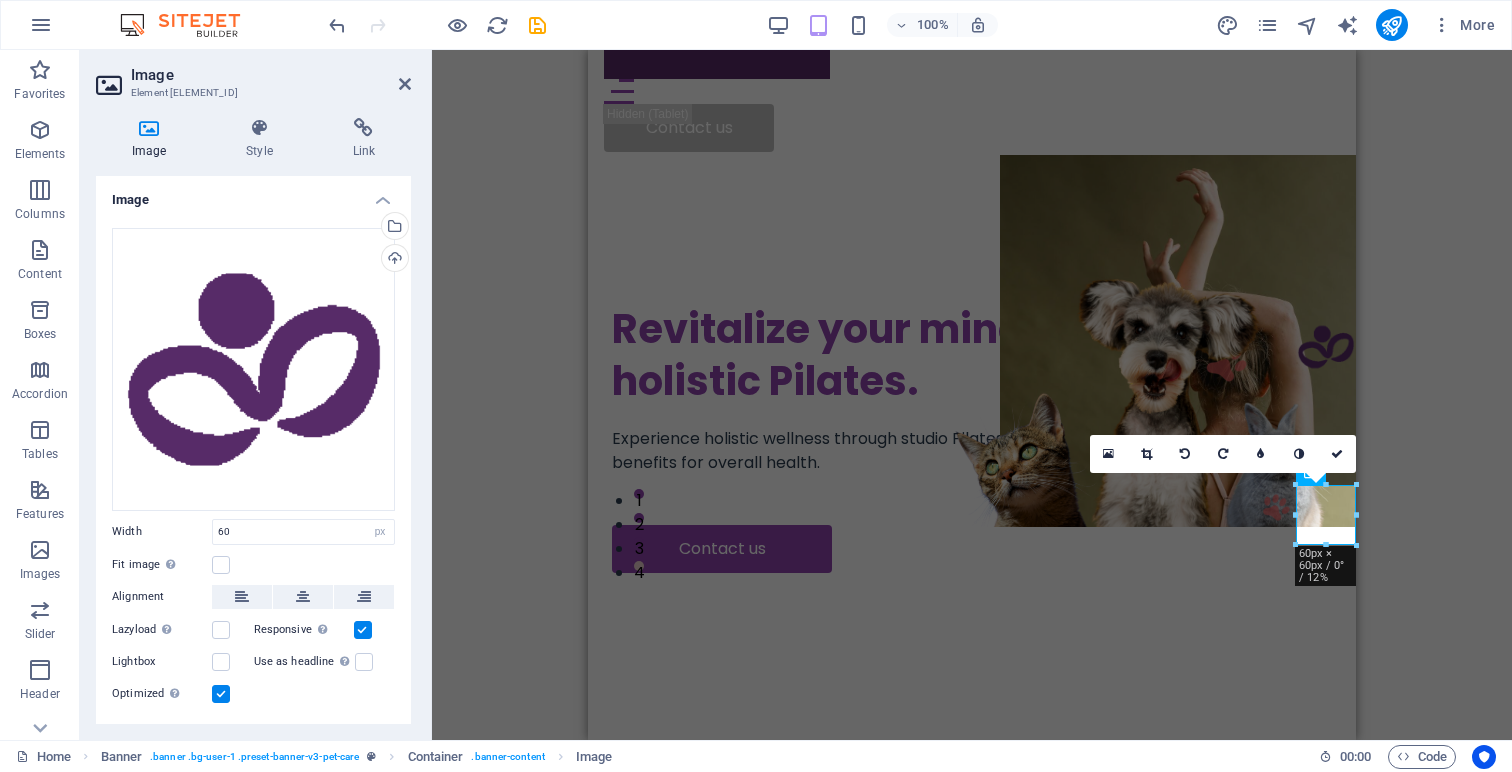 click on "H1   Banner   Banner   Container   Image   Menu Bar Hamburger   Logo   Image   Menu   Spacer   Text   Button   Container   H2   3 columns   Container   Container   Image   Container   Spacer   Text   Text   Spacer   Button   Spacer   Button   Container   Image   Unequal Columns   Container   Button   Text   Container   Container   Container   Text   Text   Spacer   Button   Container   H2   Spacer   Text   Container   Image   H3   Spacer   Spacer   Image 180 170 160 150 140 130 120 110 100 90 80 70 60 50 40 30 20 10 0 -10 -20 -30 -40 -50 -60 -70 -80 -90 -100 -110 -120 -130 -140 -150 -160 -170 60px × 60px / 0° / 12% 16:10 16:9 4:3 1:1 1:2 0" at bounding box center [972, 395] 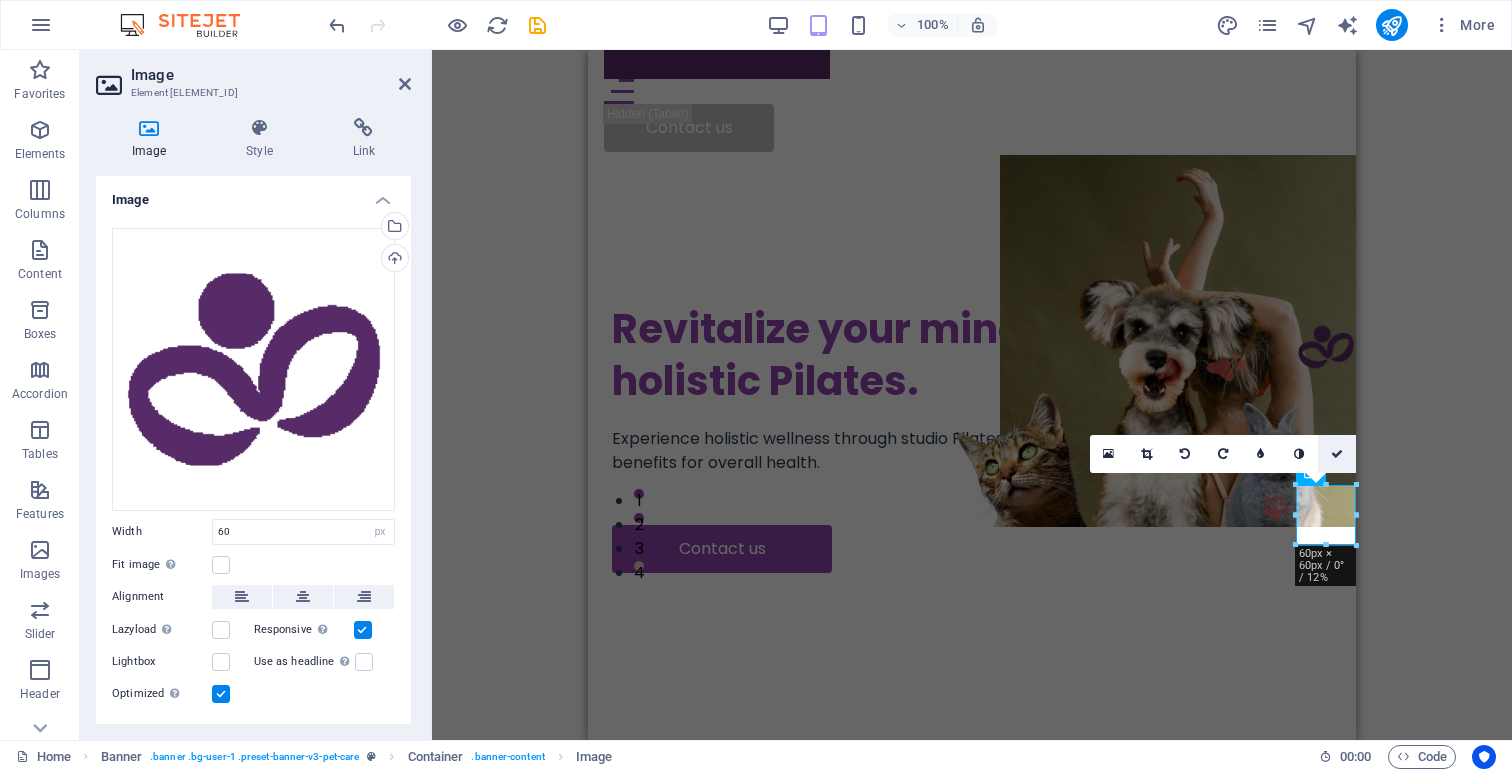 click at bounding box center [1337, 454] 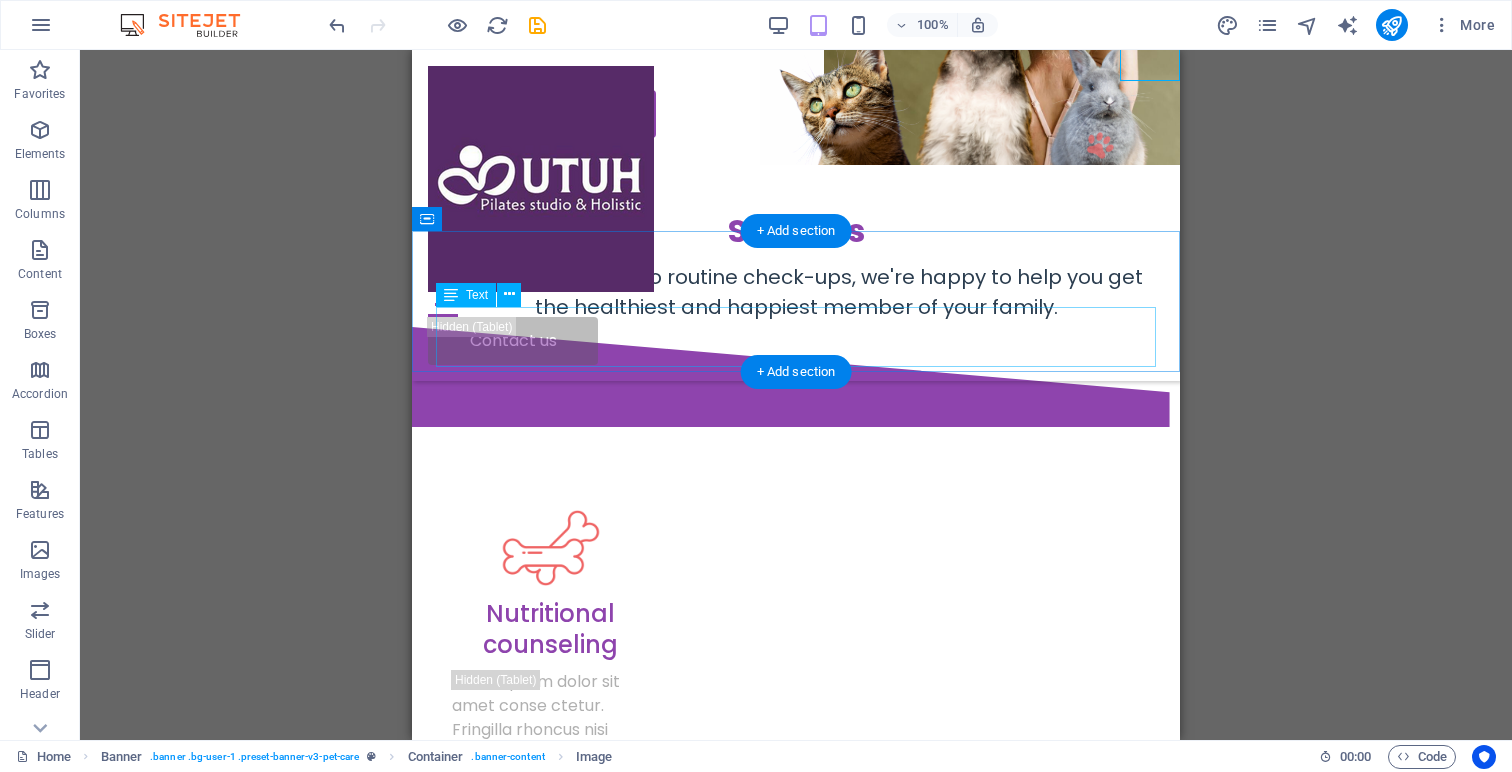 scroll, scrollTop: 571, scrollLeft: 0, axis: vertical 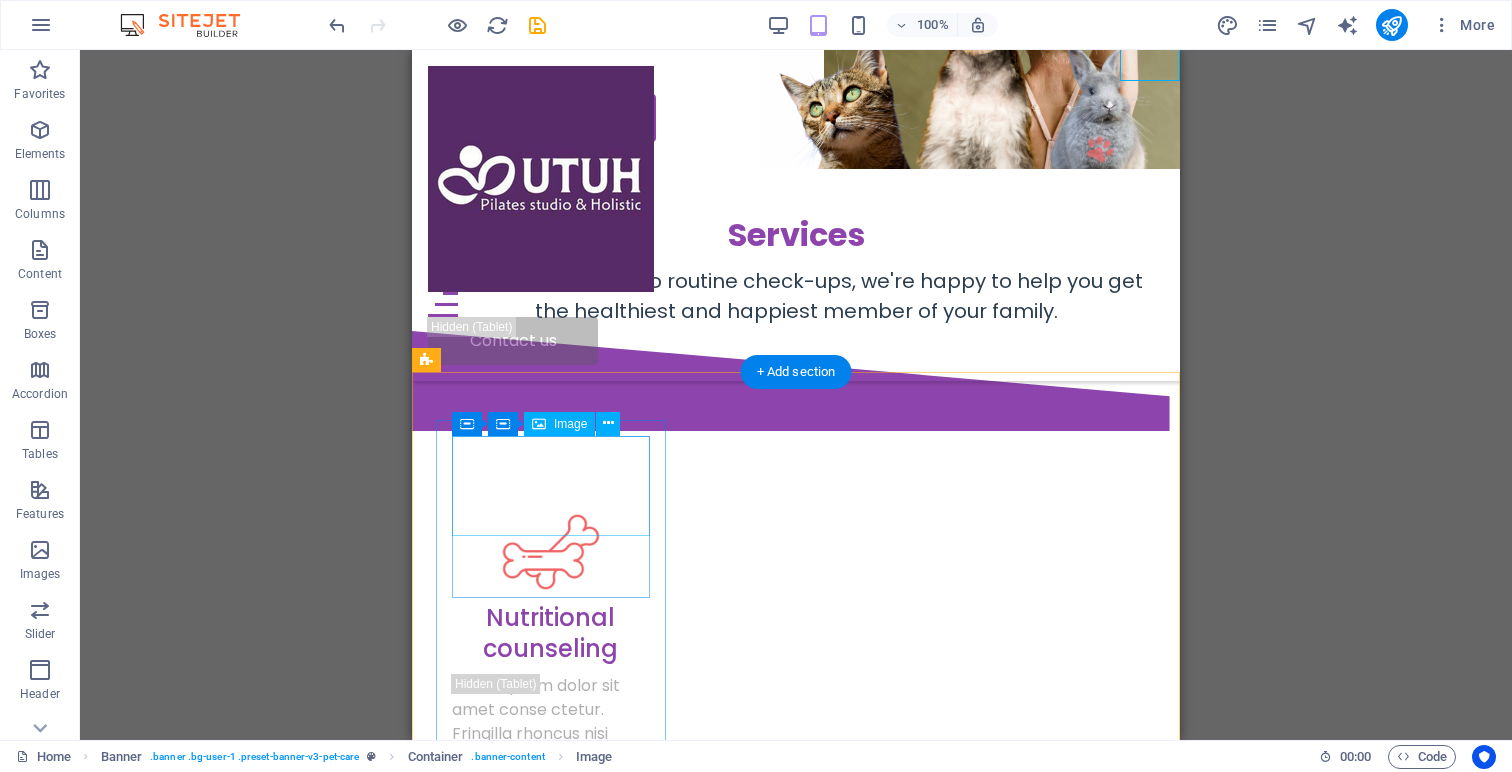 click at bounding box center [551, 552] 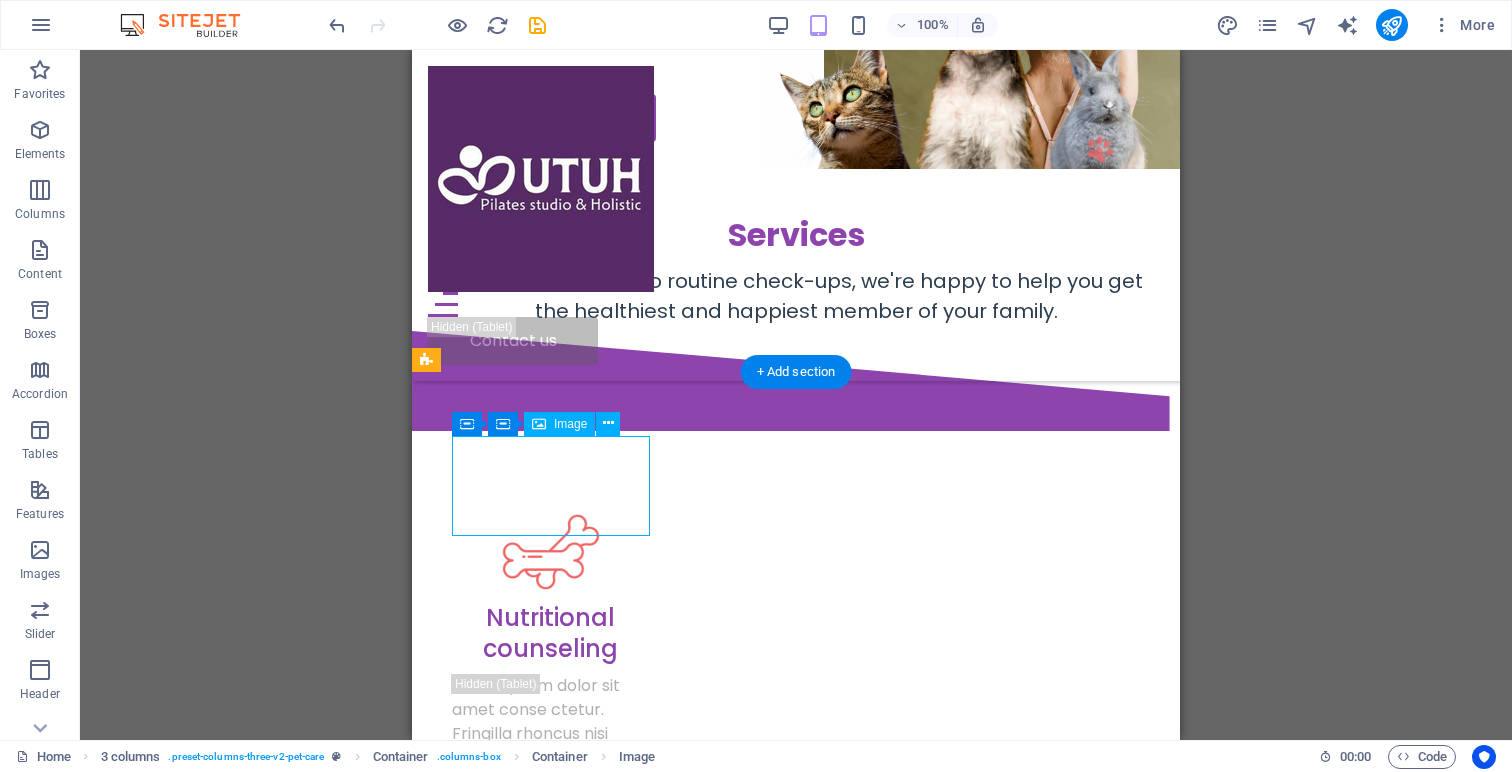 click at bounding box center (551, 552) 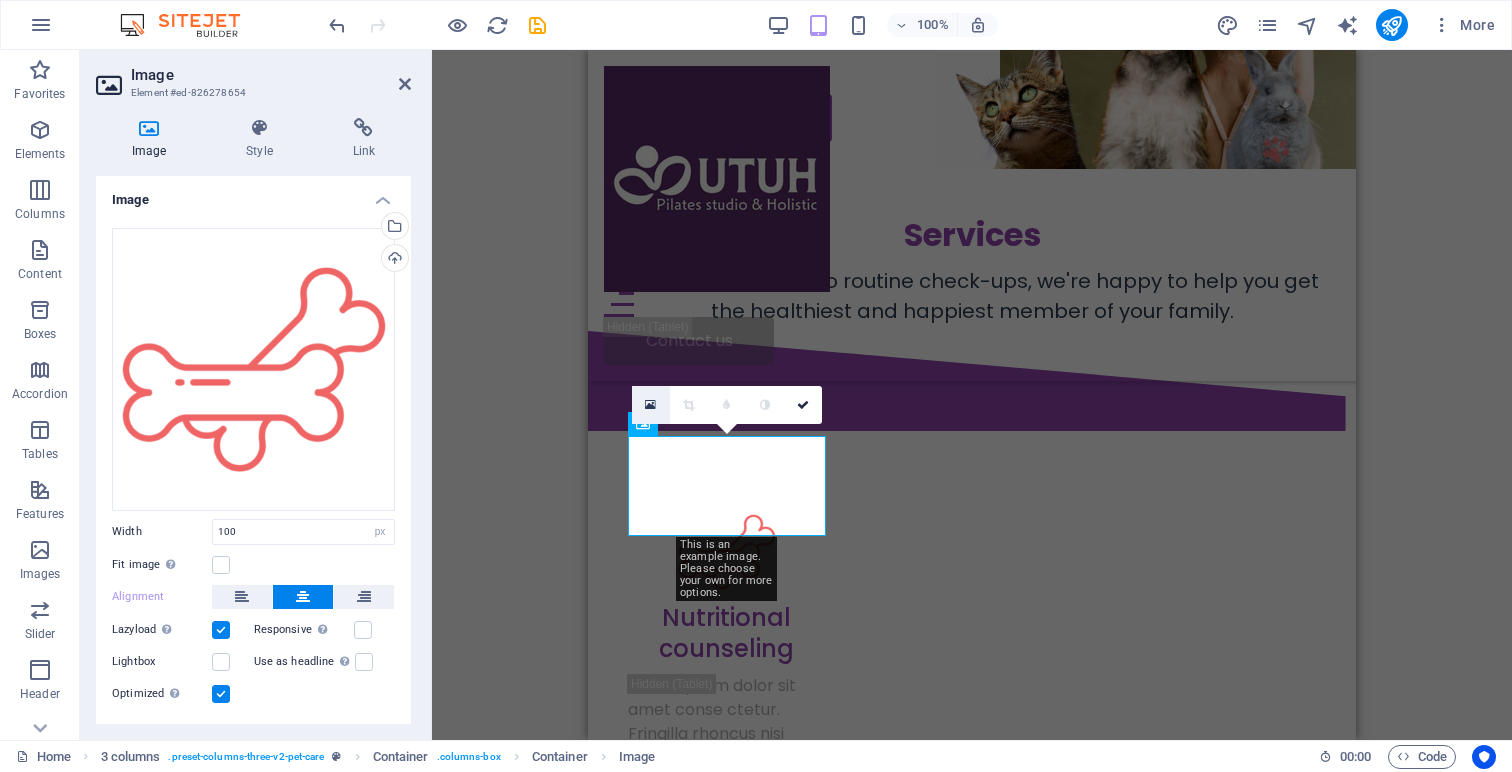 click at bounding box center (650, 405) 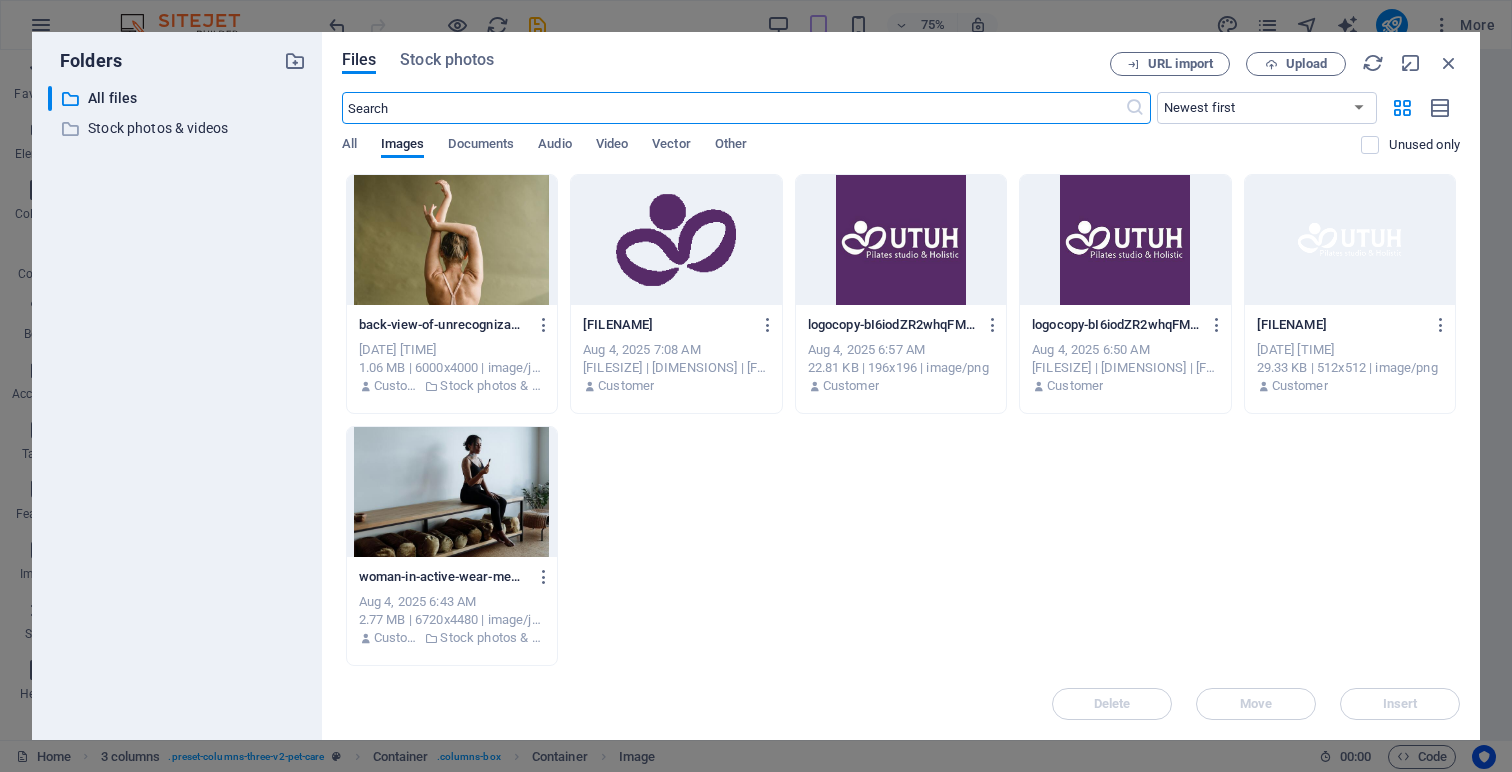 click at bounding box center [676, 240] 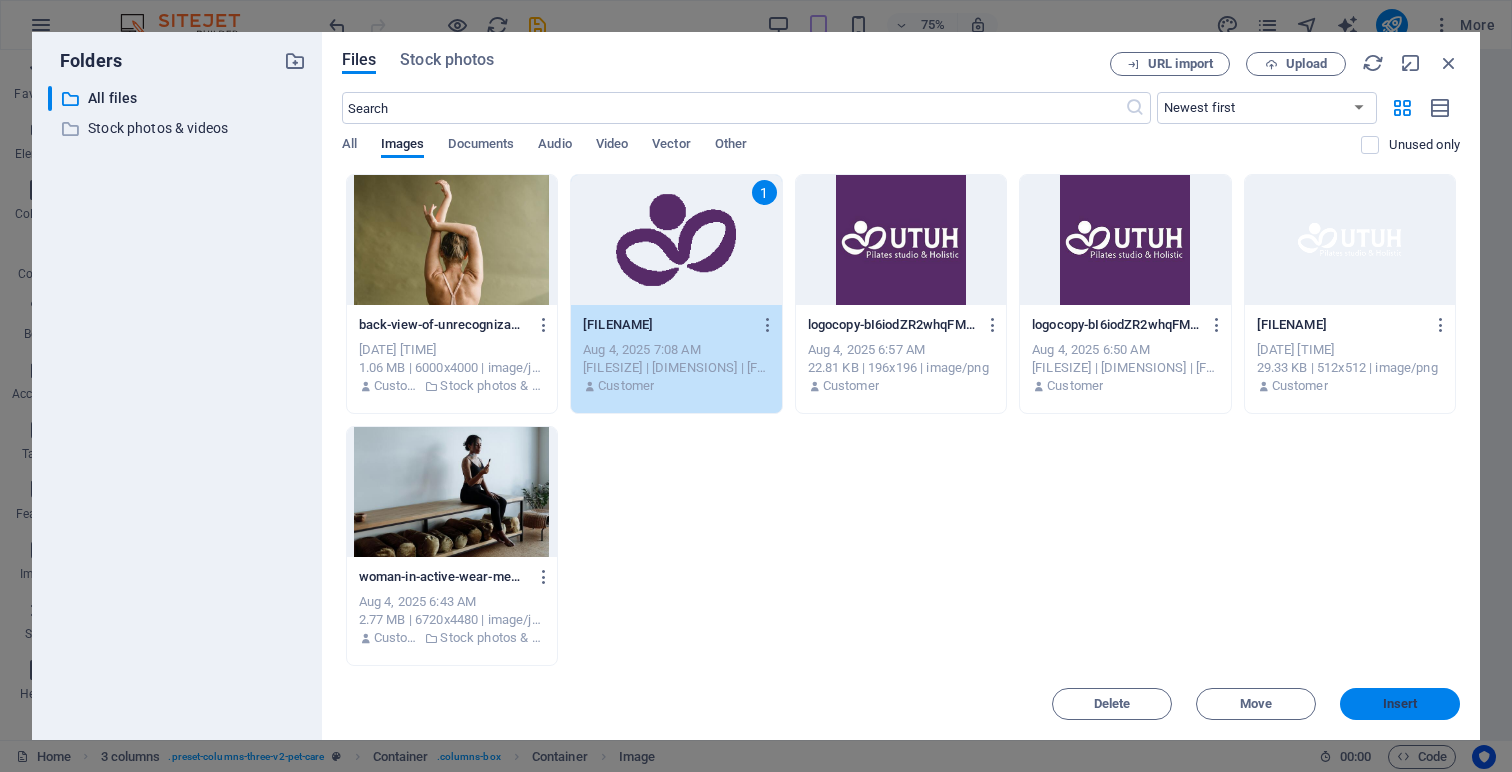 click on "Insert" at bounding box center [1400, 704] 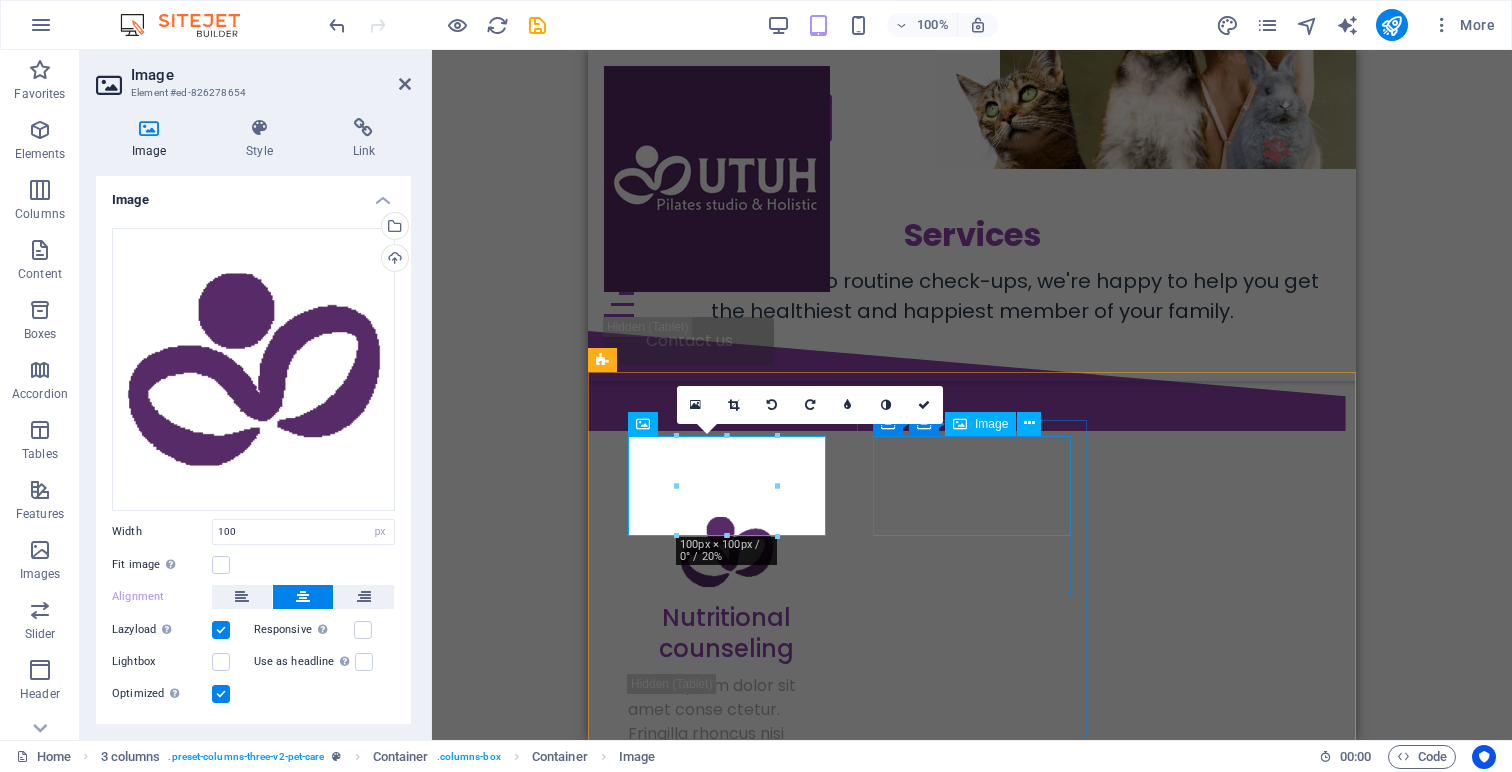click at bounding box center (727, 1116) 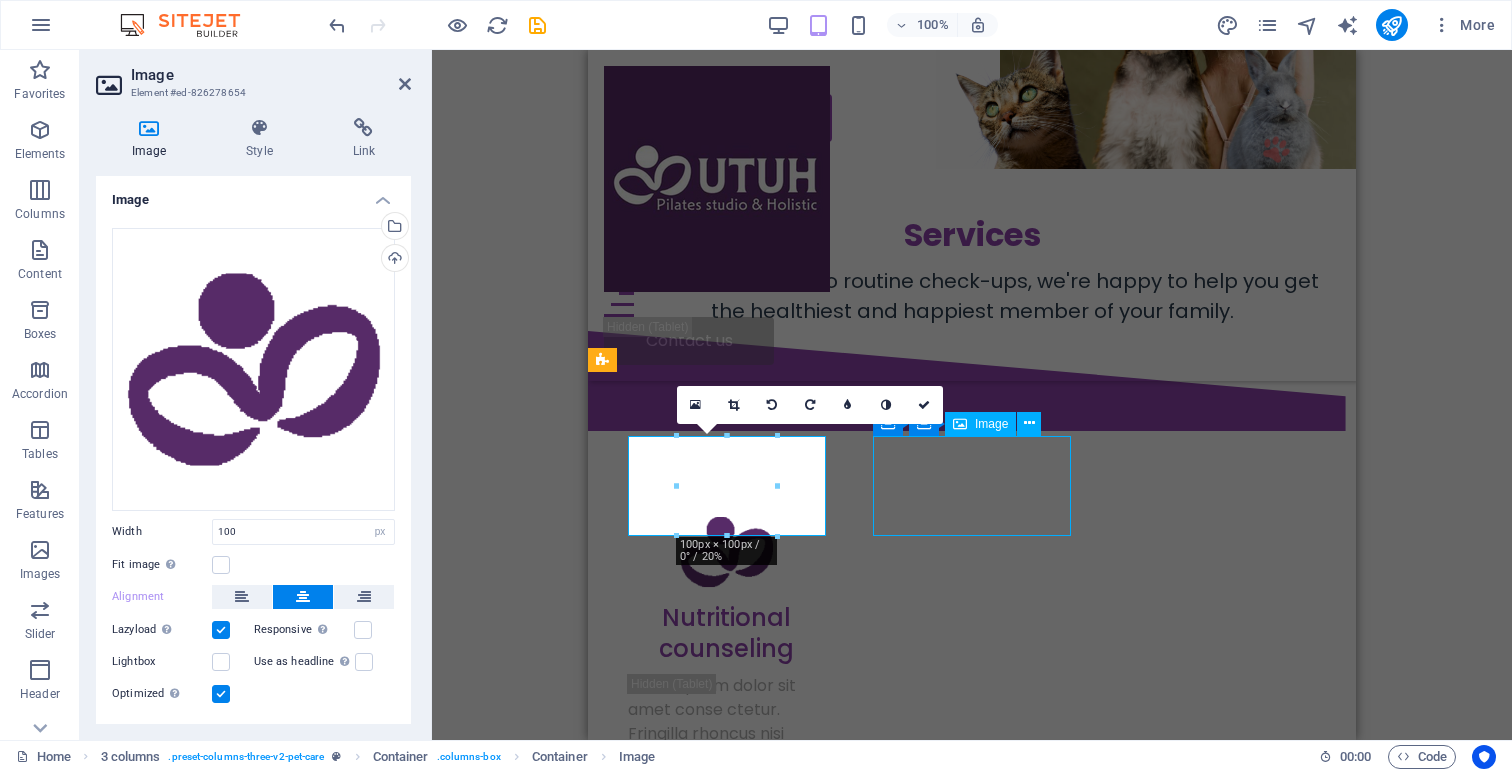 click at bounding box center [727, 1680] 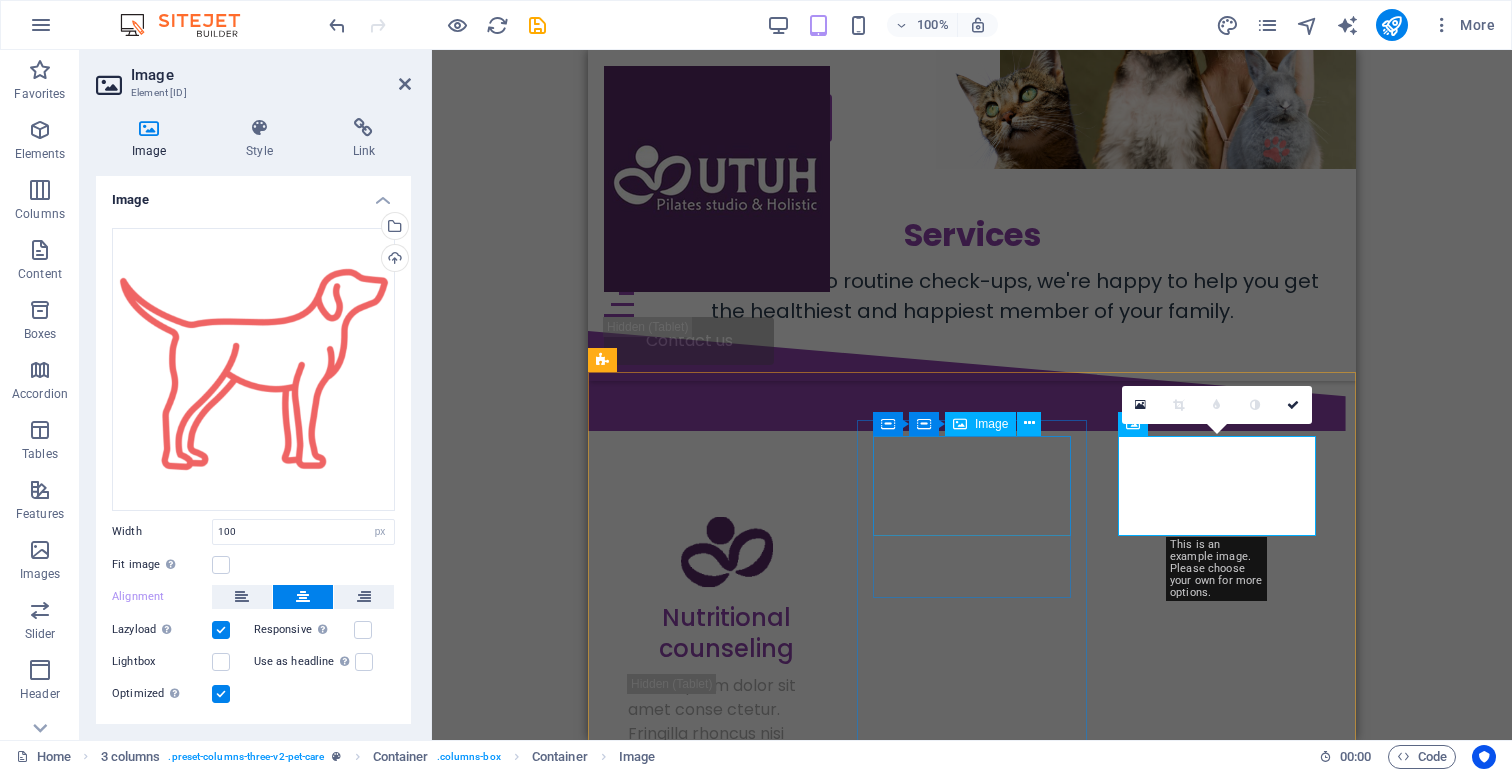 click at bounding box center (727, 1116) 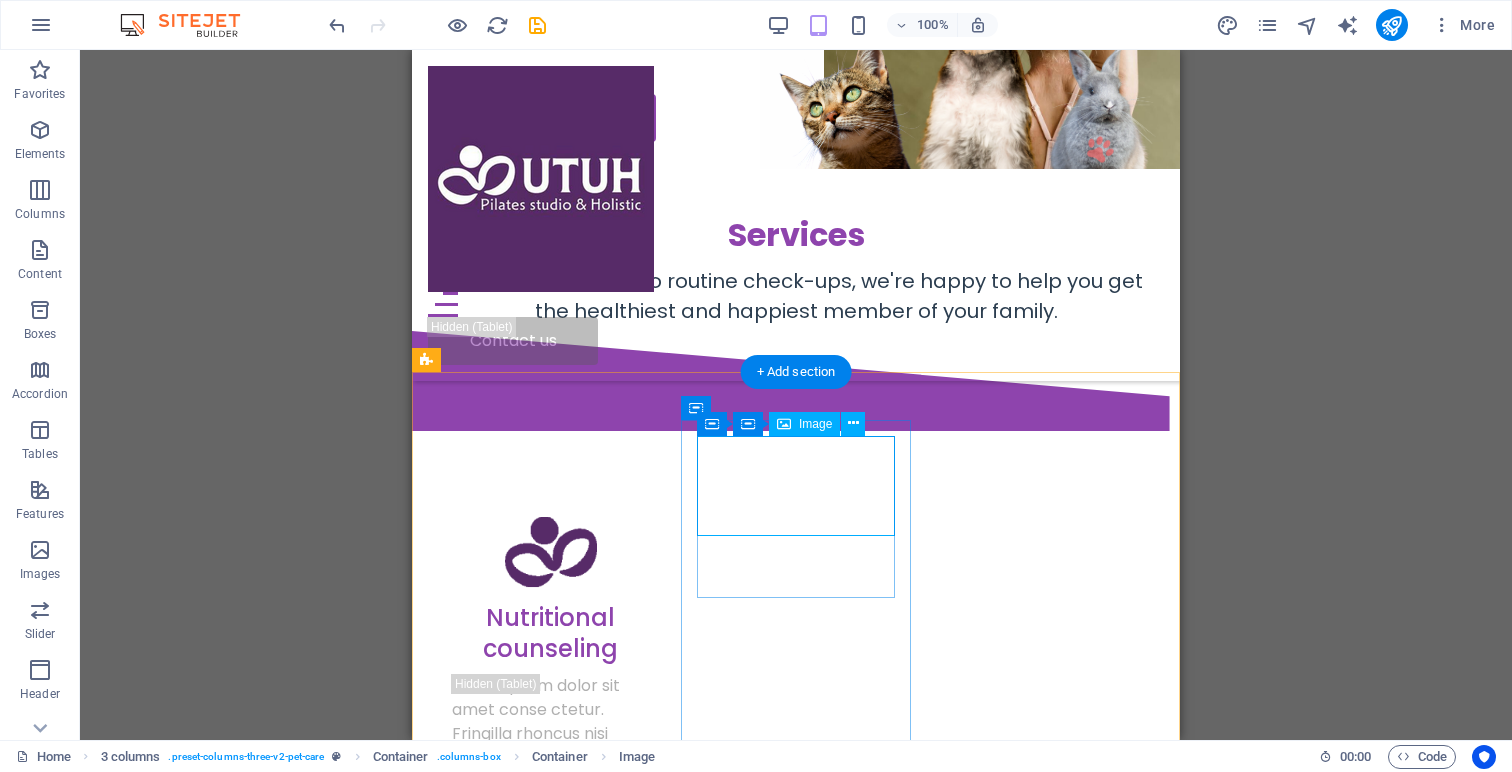 click at bounding box center (551, 1116) 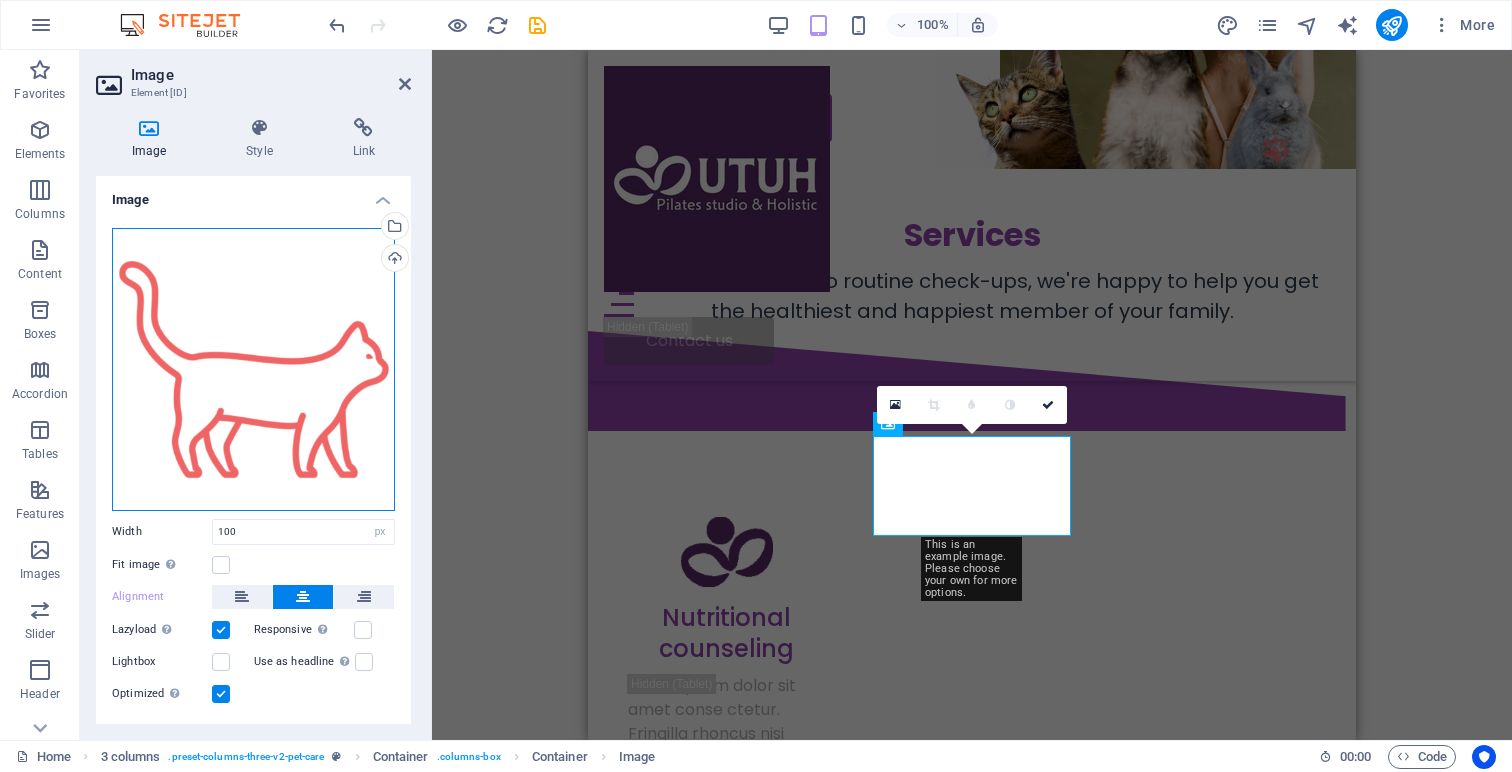 click on "Drag files here, click to choose files or select files from Files or our free stock photos & videos" at bounding box center (253, 369) 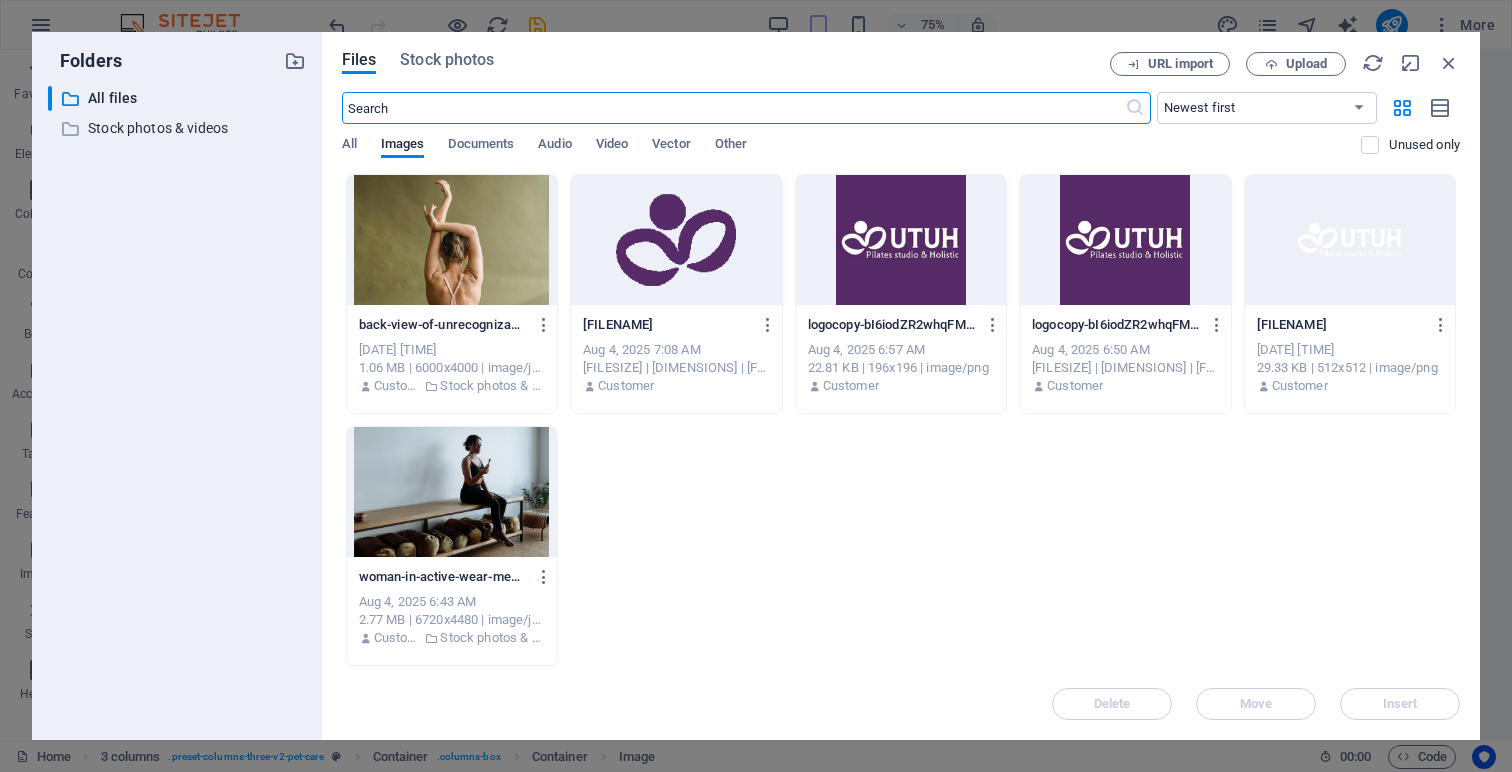 click at bounding box center [676, 240] 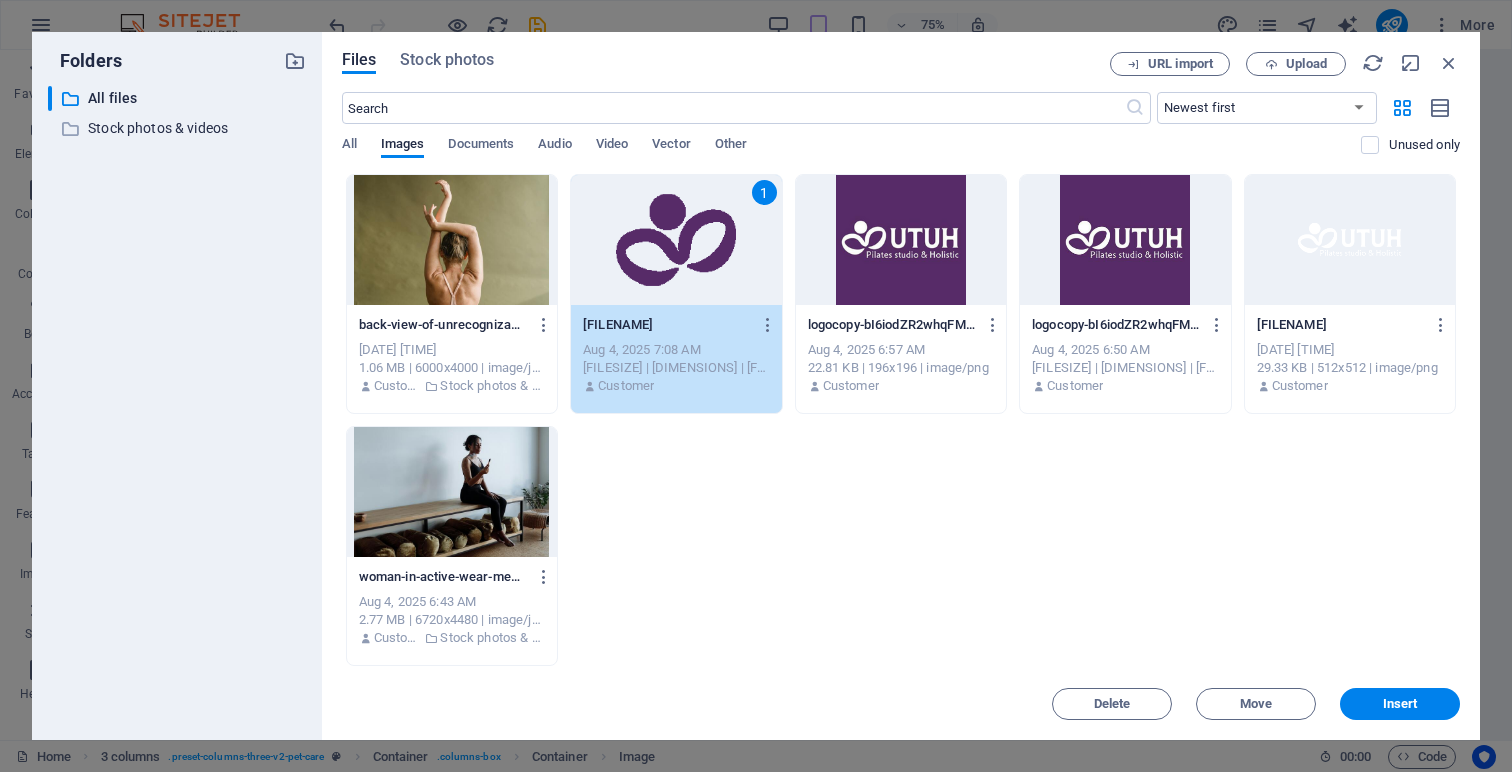 click on "1" at bounding box center [676, 240] 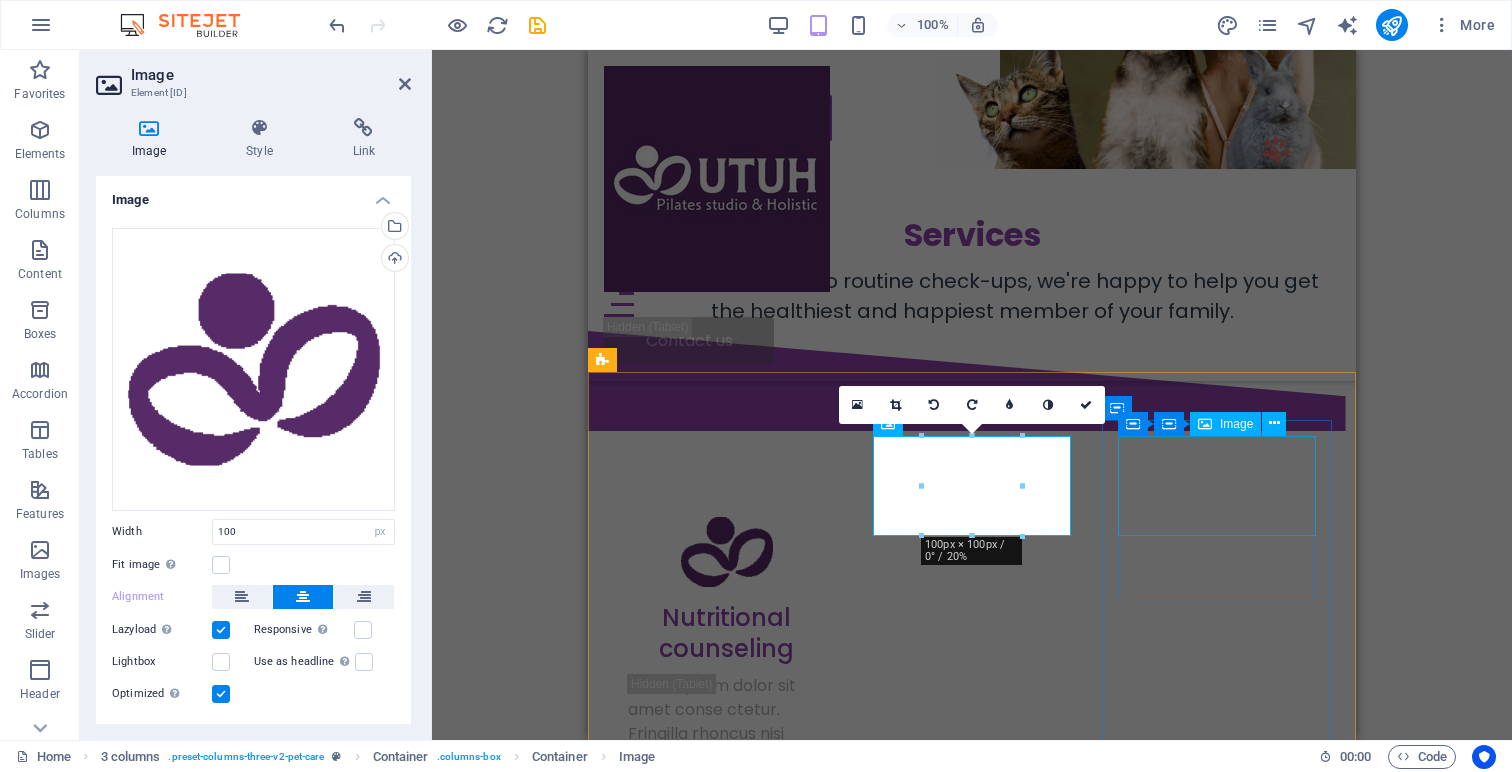 click at bounding box center (727, 1680) 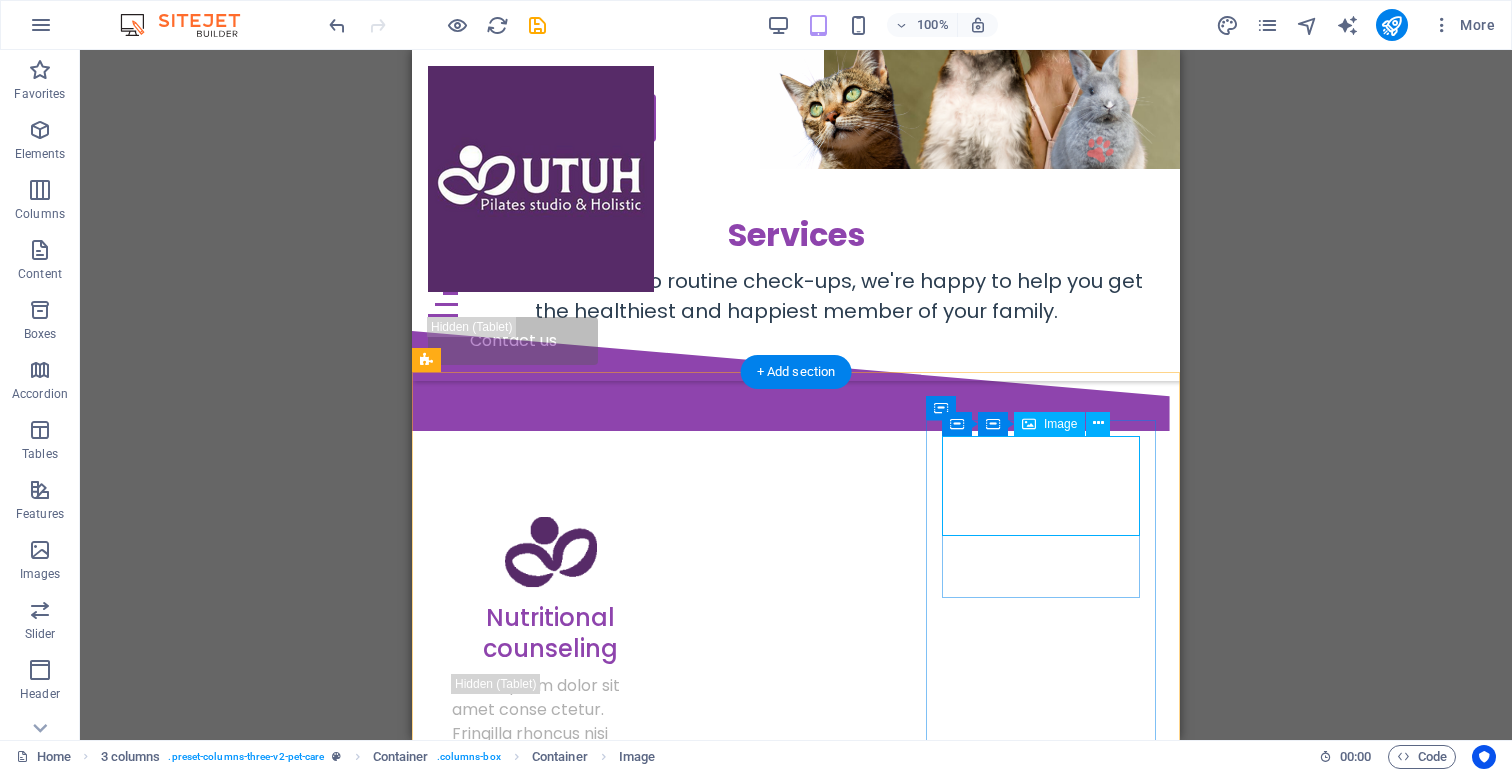 click at bounding box center [551, 1680] 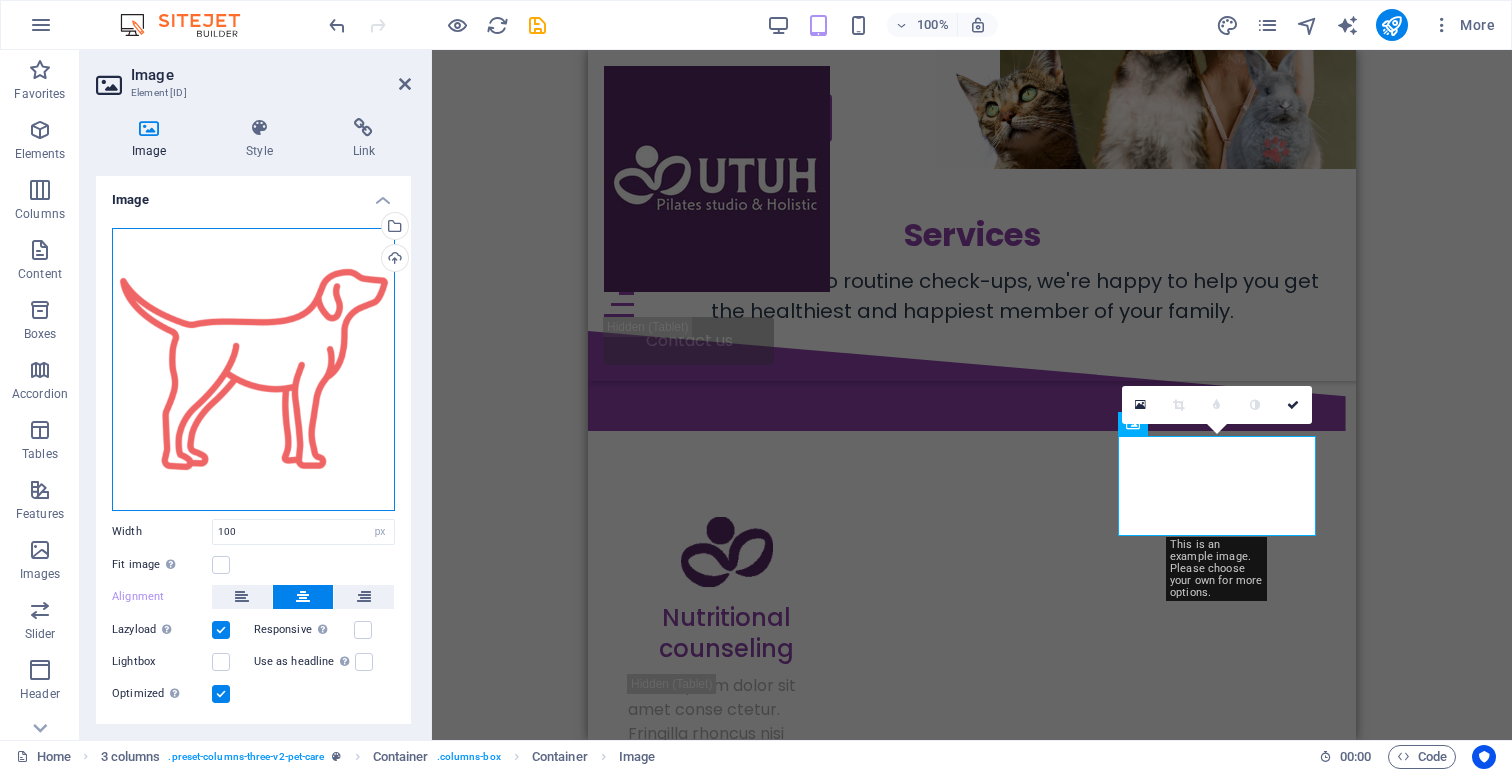 click on "Drag files here, click to choose files or select files from Files or our free stock photos & videos" at bounding box center (253, 369) 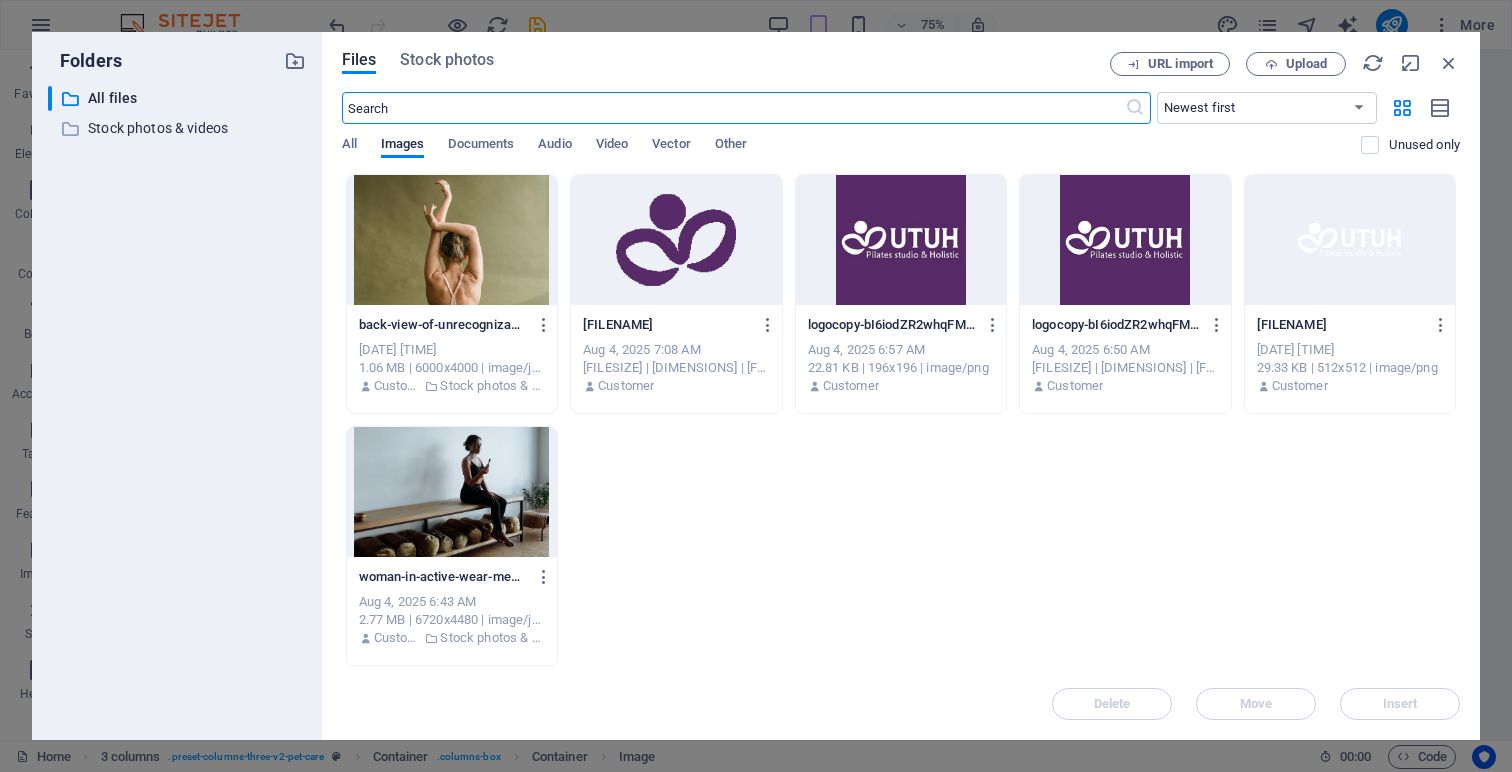 click at bounding box center (676, 240) 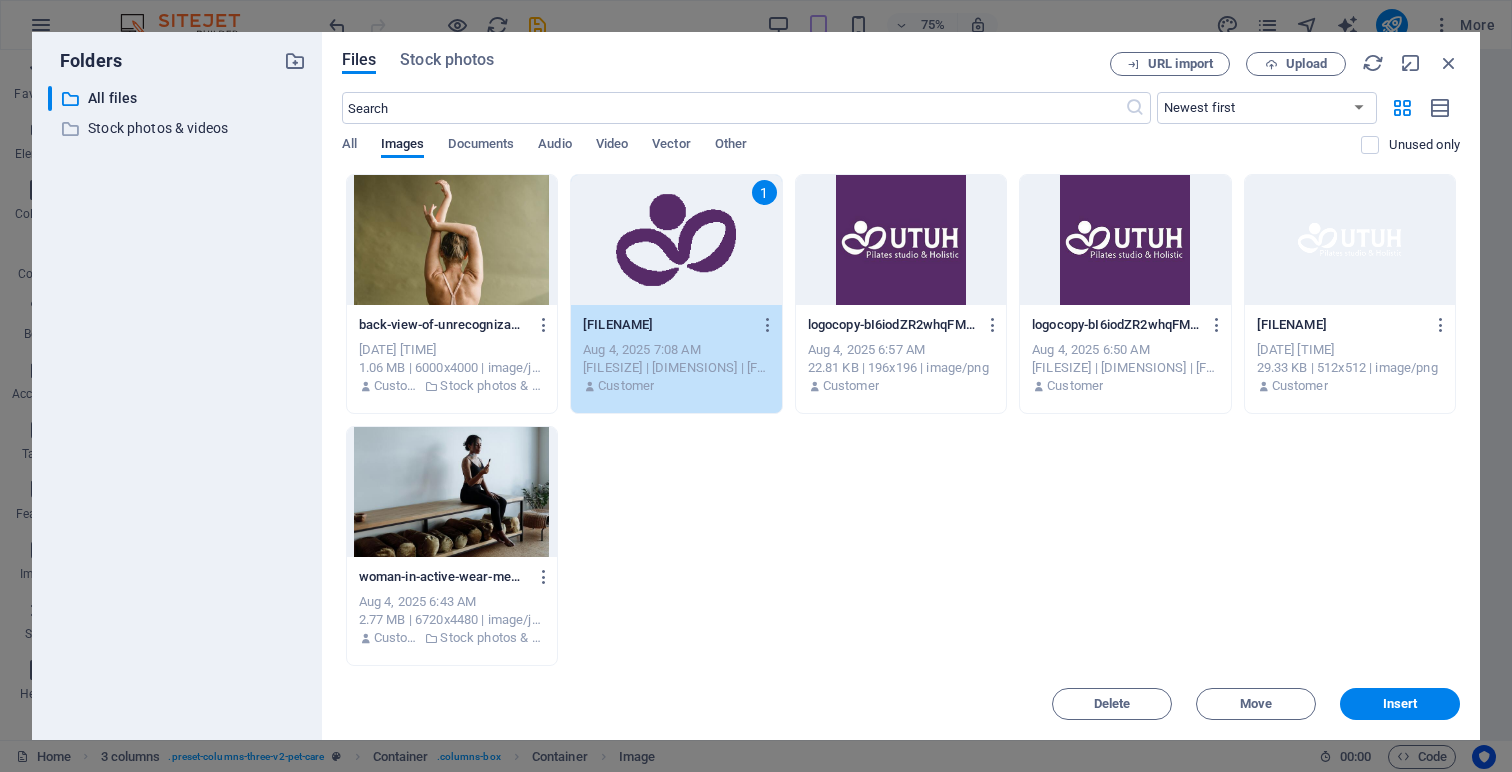 click on "1" at bounding box center [676, 240] 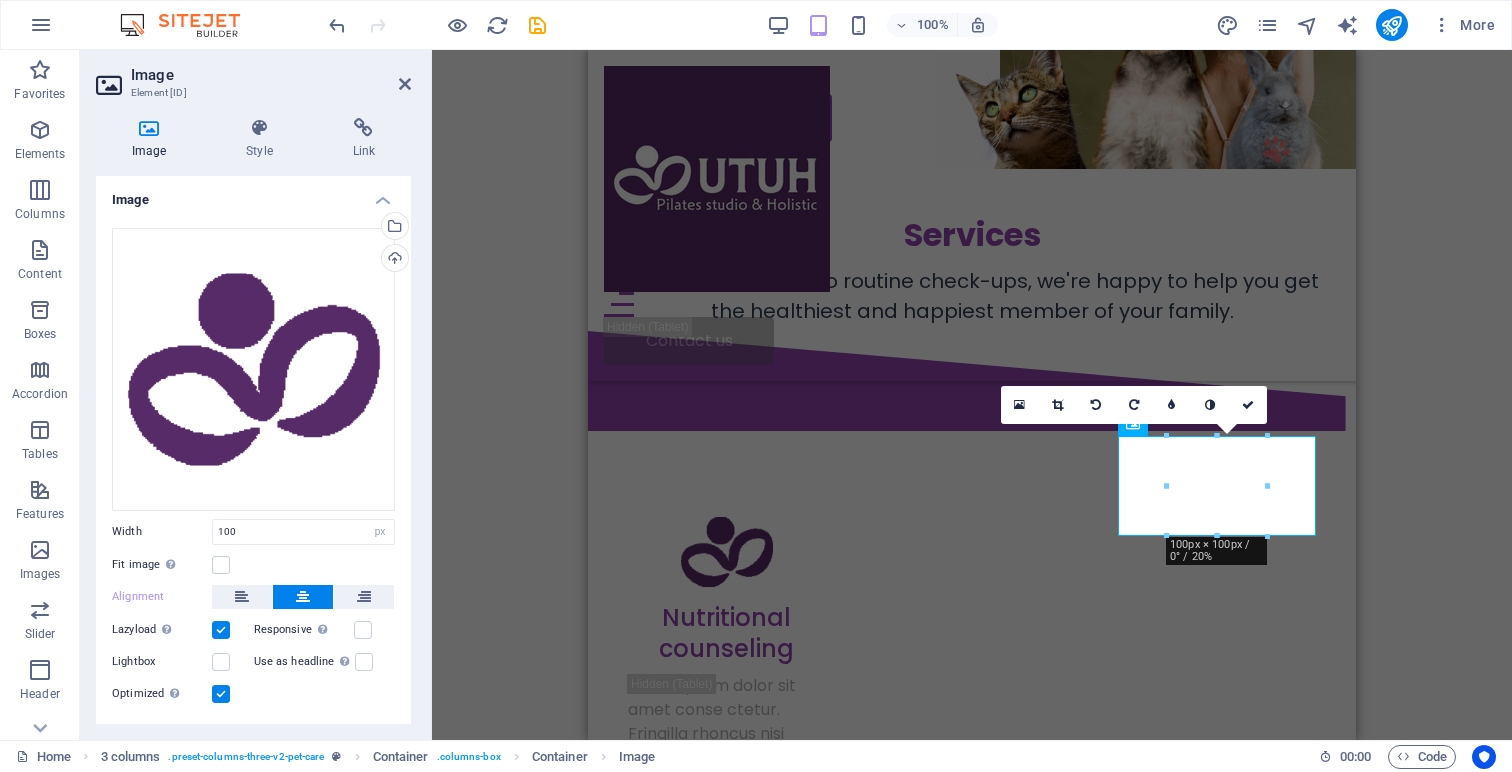 click on "H1   Banner   Banner   Container   Image   Menu Bar Hamburger   Logo   Image   Menu   Spacer   Text   Button   Container   H2   3 columns   Container   Container   Image   Container   Spacer   Text   Text   Spacer   Button   Spacer   Button   Container   Image   Unequal Columns   Container   Button   Text   Container   Container   Container   Text   Text   Spacer   Button   Container   H2   Spacer   Text   Container   Image   H3   Spacer   Spacer   Image   Container   Container   Container   Image   Container   Container   H3   Container   Container   Image   Image 180 170 160 150 140 130 120 110 100 90 80 70 60 50 40 30 20 10 0 -10 -20 -30 -40 -50 -60 -70 -80 -90 -100 -110 -120 -130 -140 -150 -160 -170 100px × 100px / 0° / 20% 16:10 16:9 4:3 1:1 1:2 0" at bounding box center [972, 395] 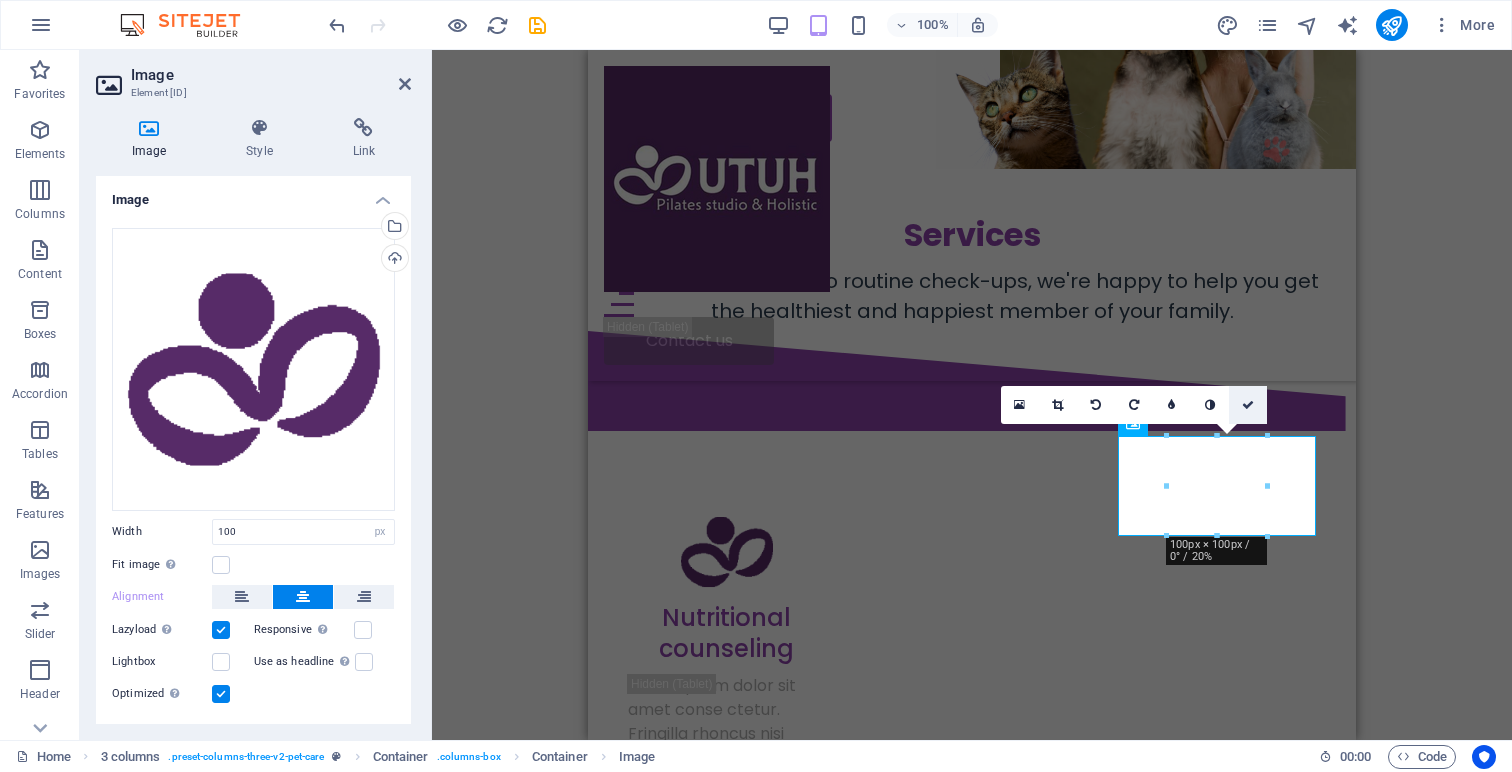 click at bounding box center [1248, 405] 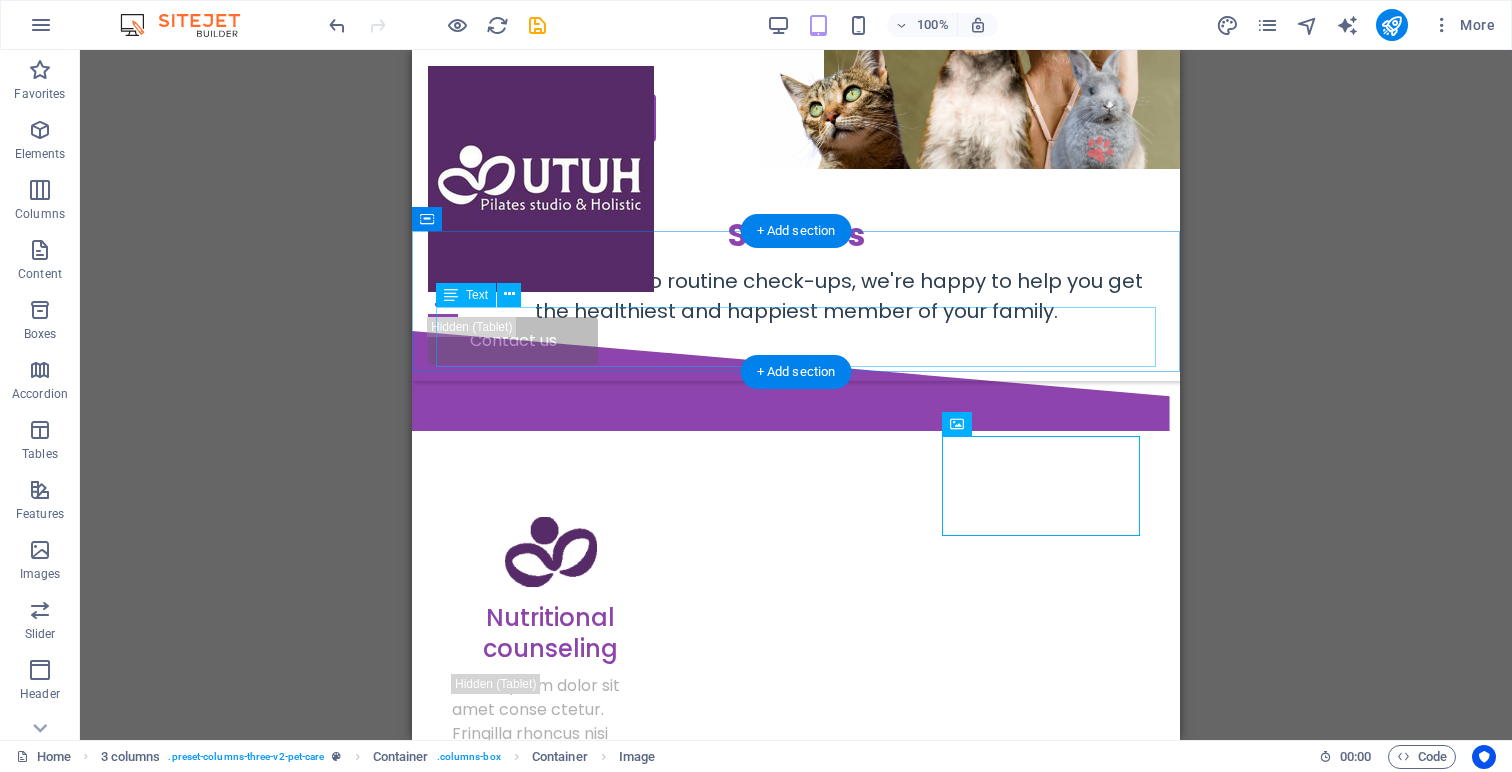 click on "From vaccinations to routine check-ups, we're happy to help you get the healthiest and happiest member of your family." at bounding box center (796, 296) 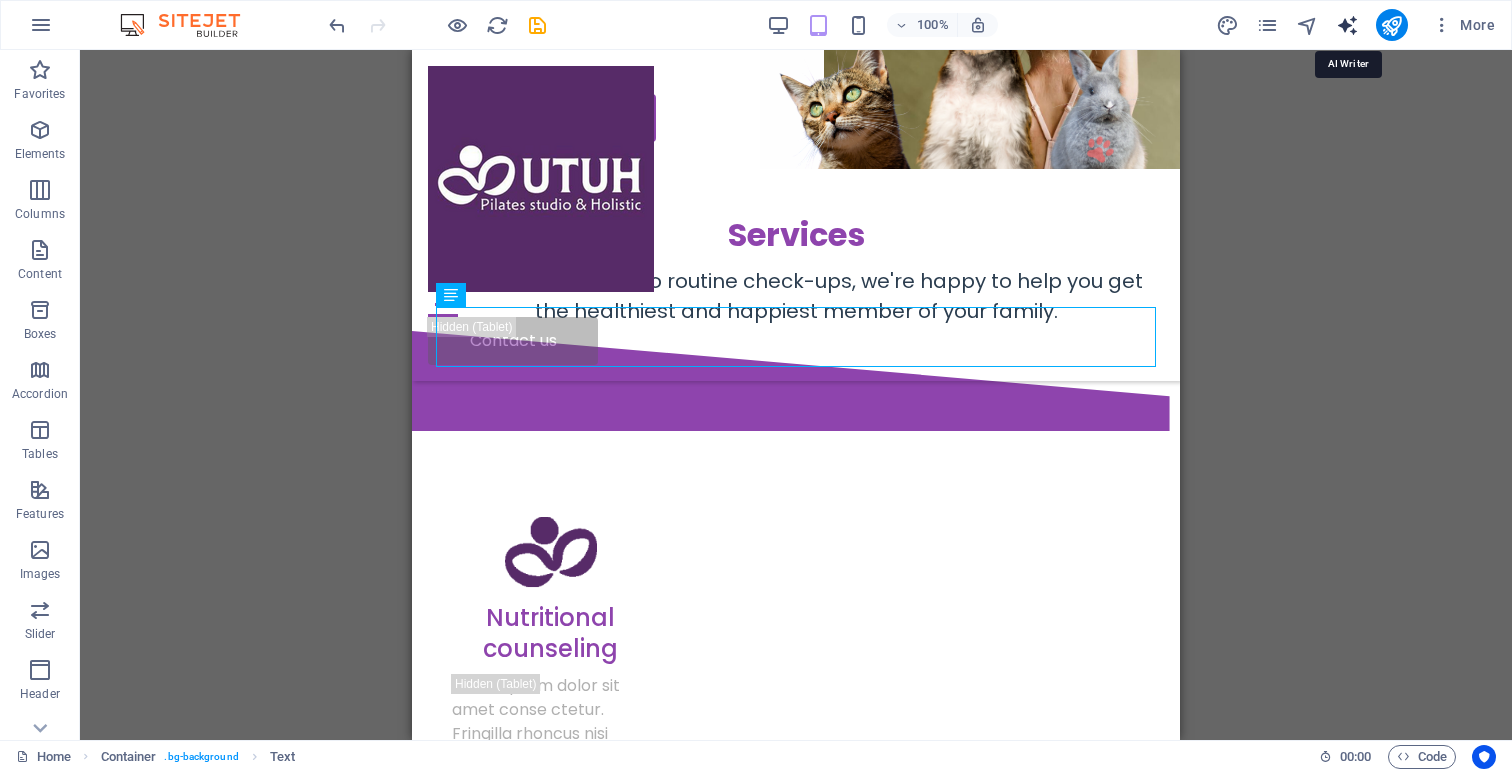 click at bounding box center (1347, 25) 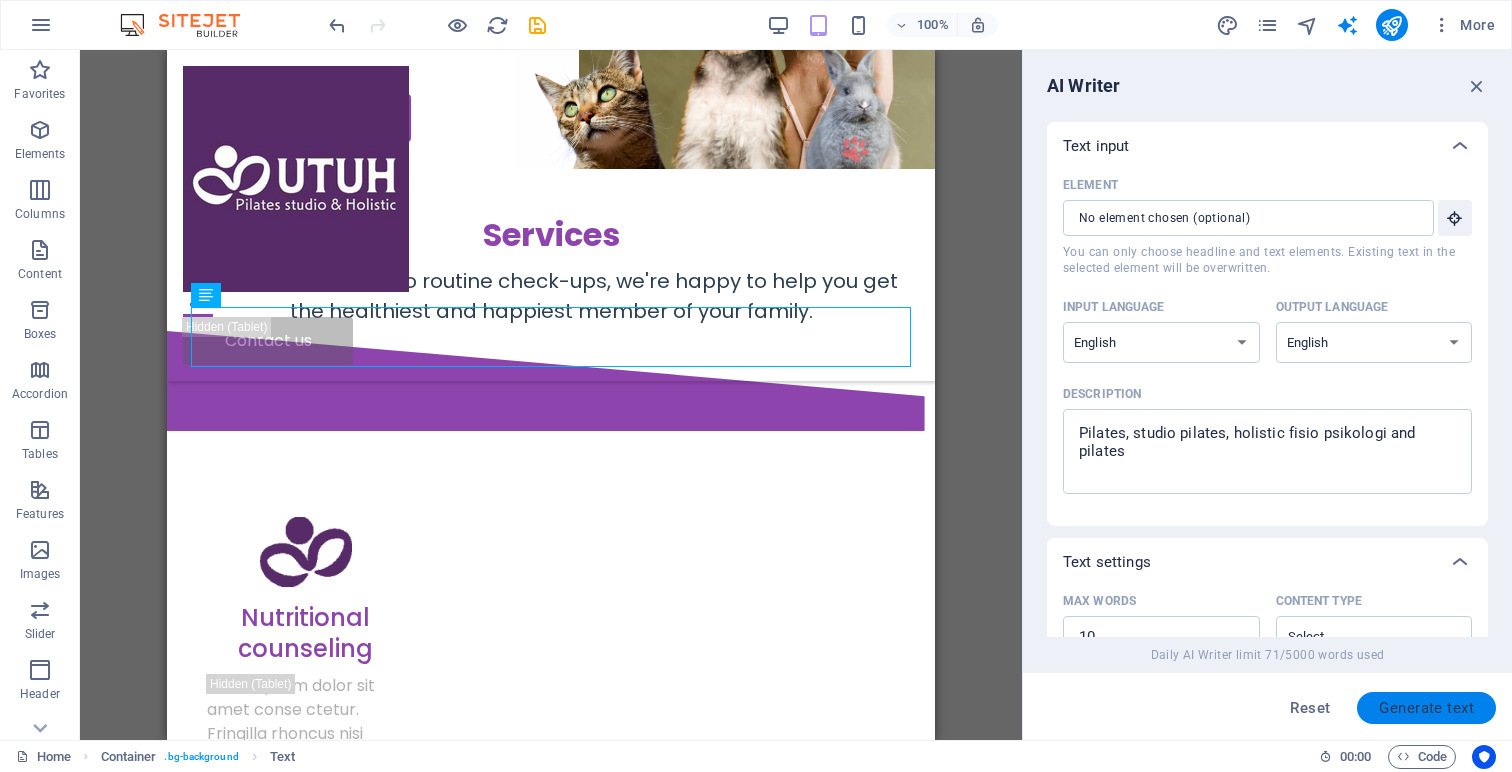 click on "Generate text" at bounding box center (1426, 708) 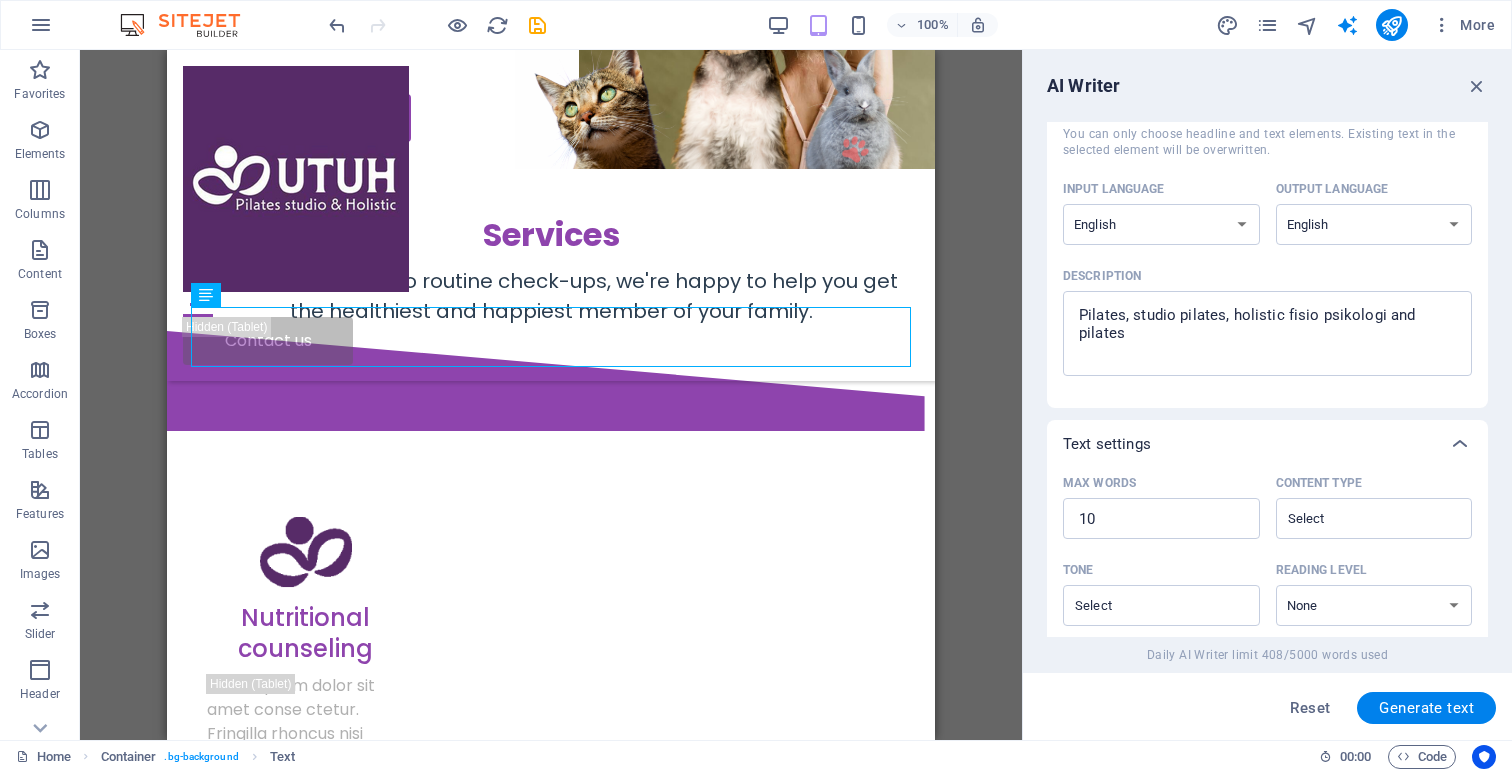scroll, scrollTop: 0, scrollLeft: 0, axis: both 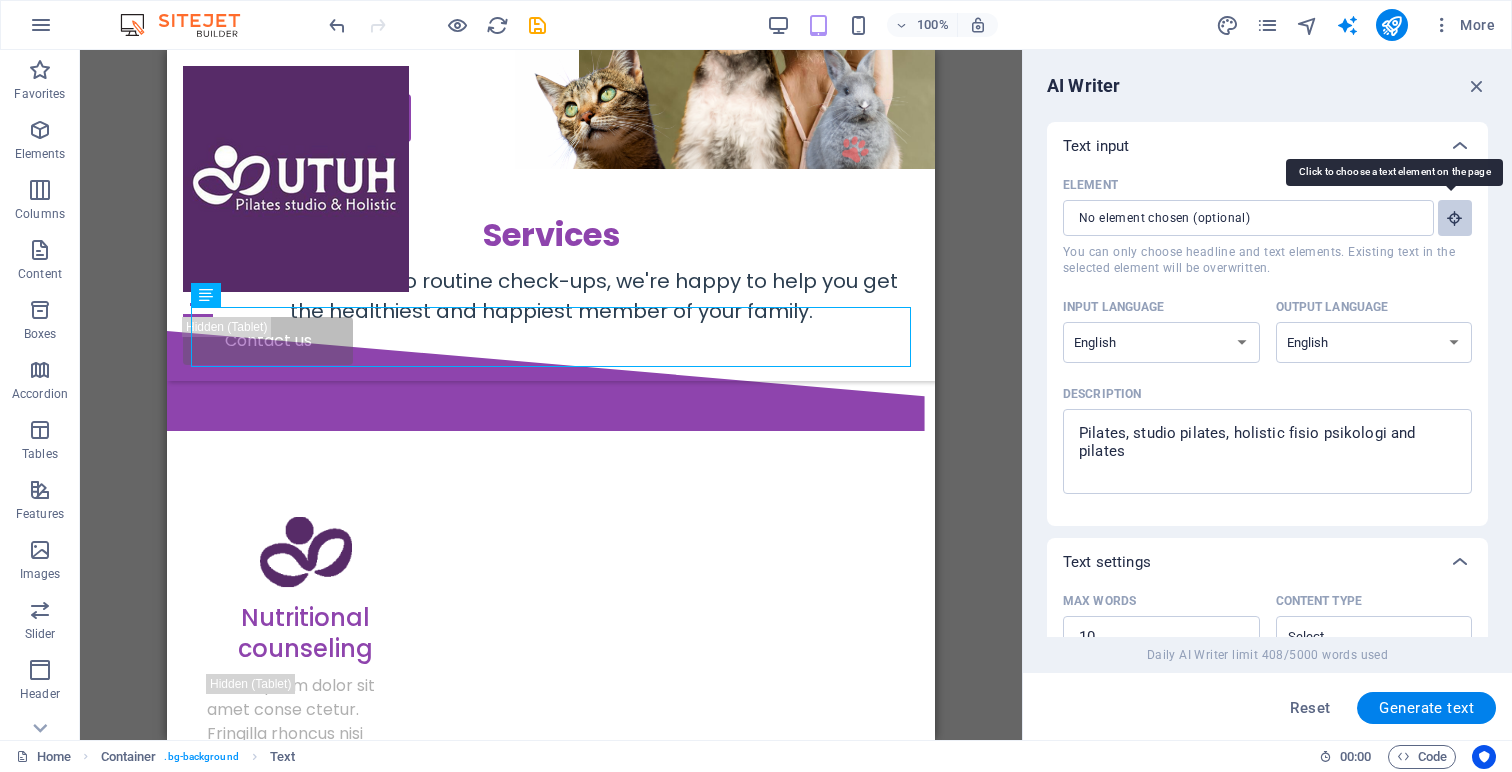 click at bounding box center [1455, 218] 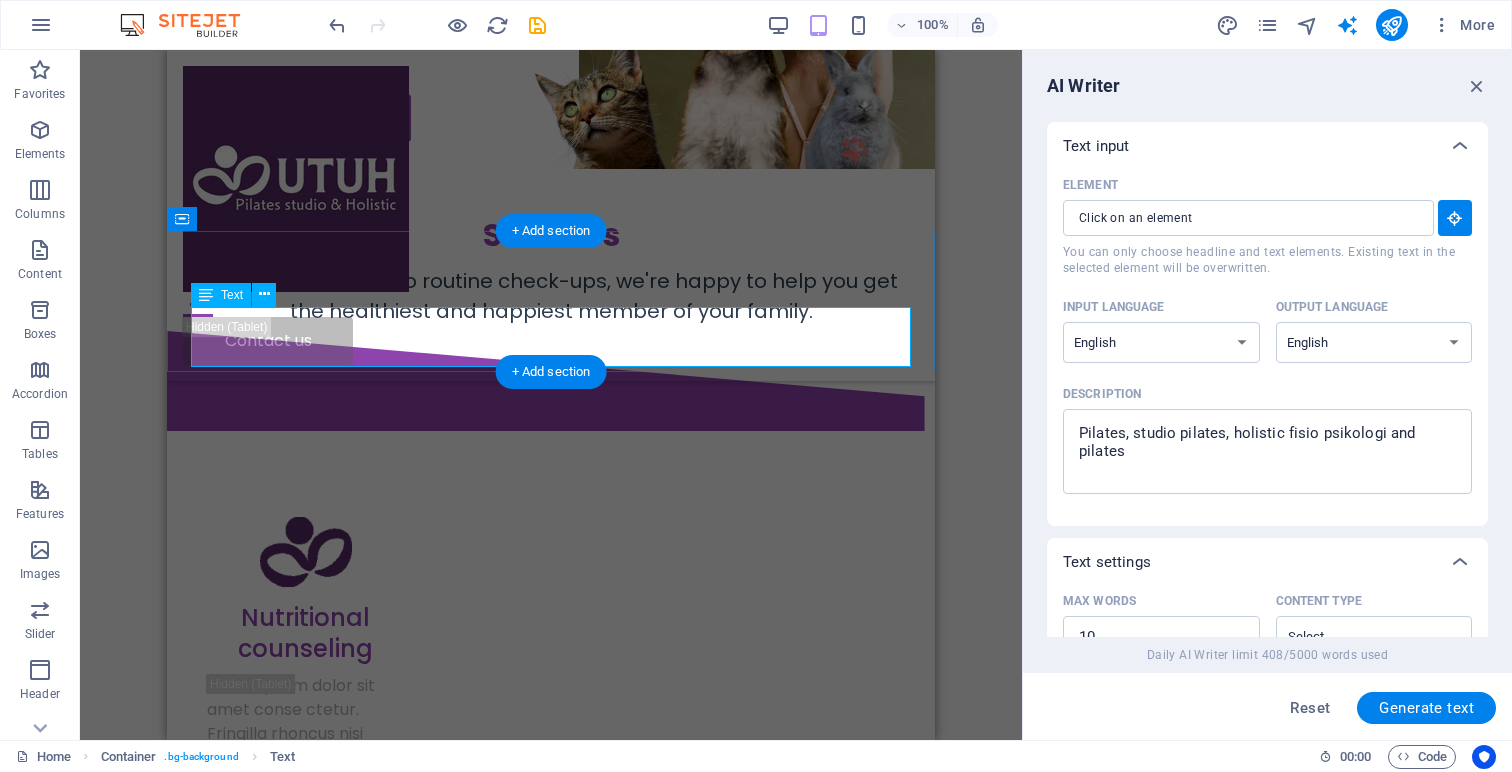 click on "From vaccinations to routine check-ups, we're happy to help you get the healthiest and happiest member of your family." at bounding box center (551, 296) 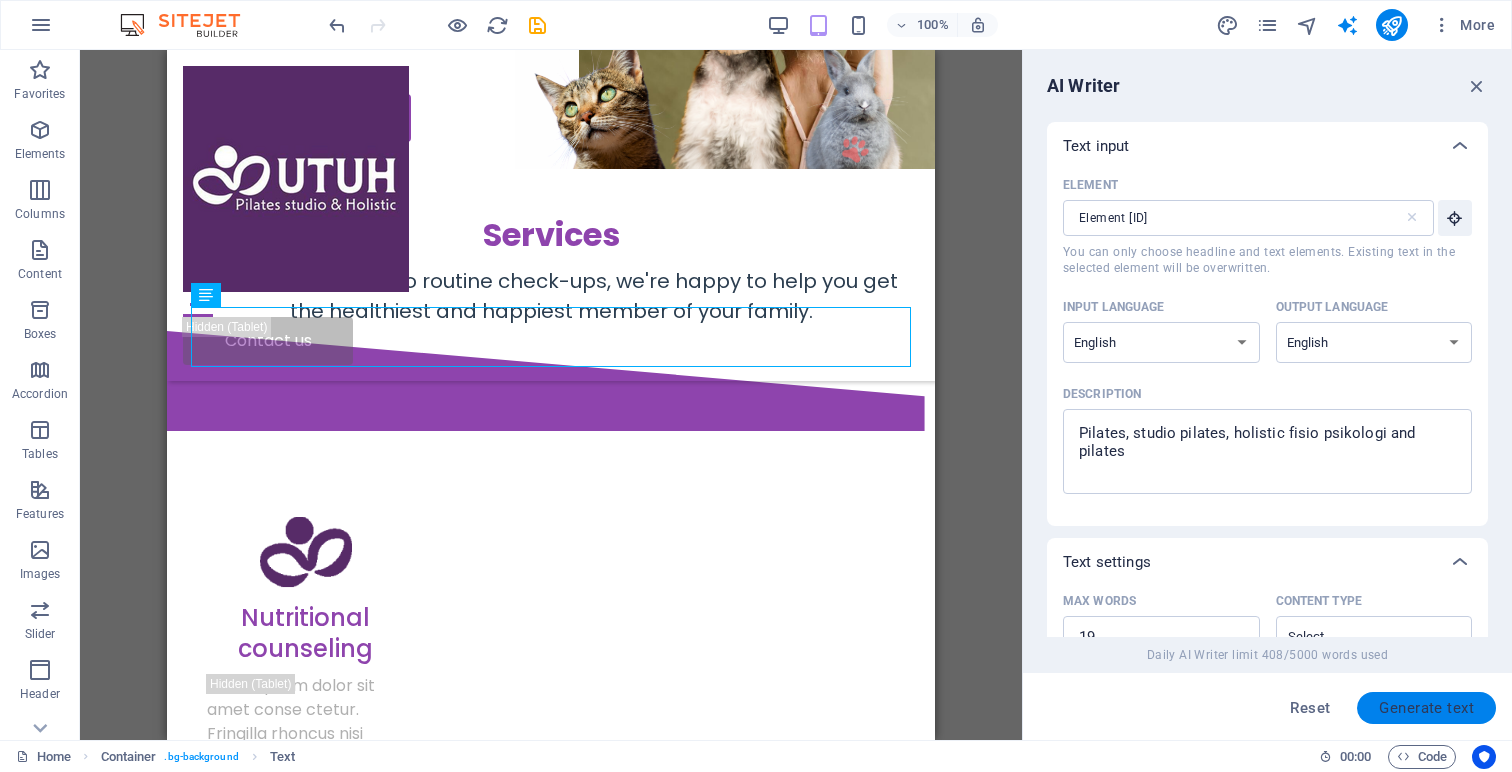 click on "Generate text" at bounding box center (1426, 708) 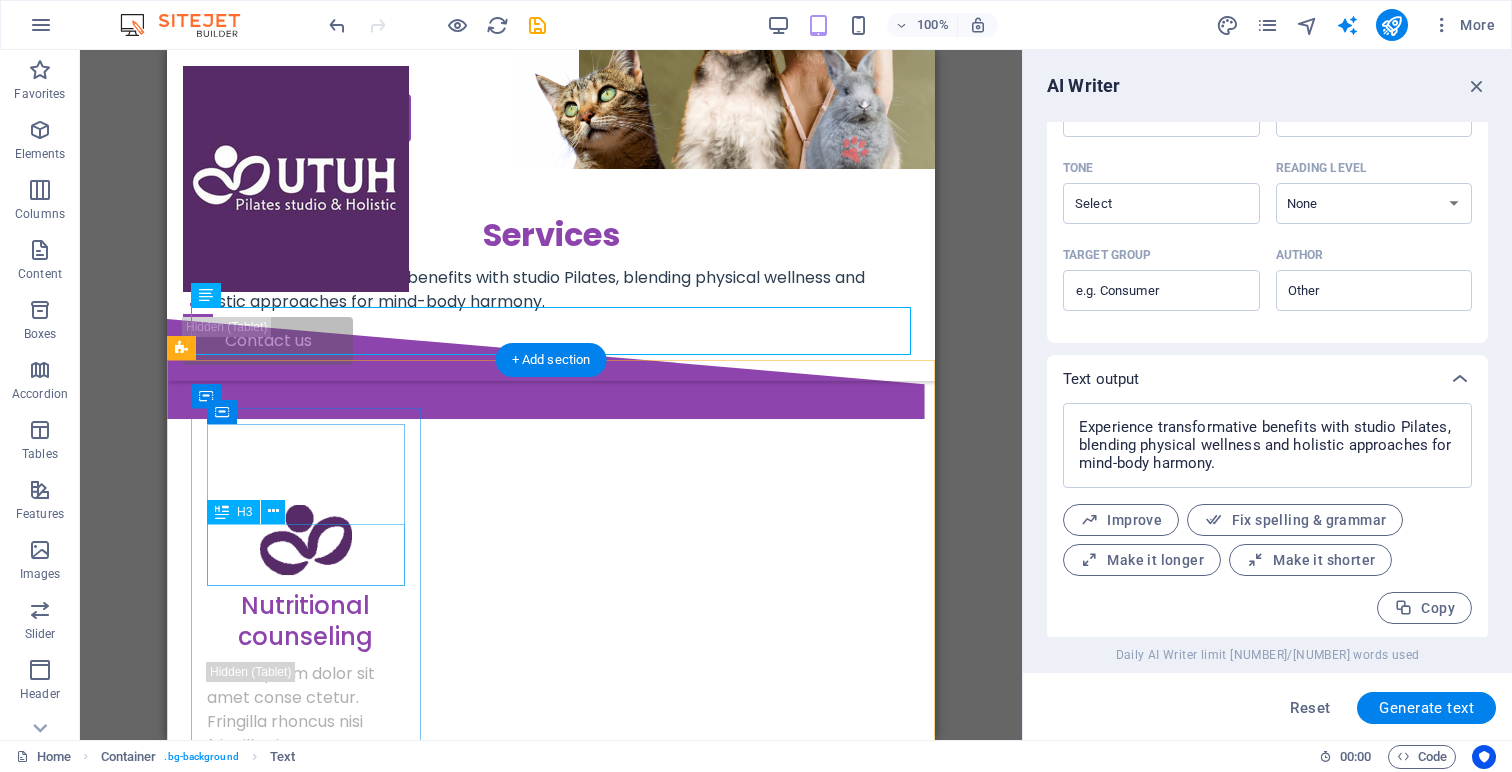 scroll, scrollTop: 523, scrollLeft: 0, axis: vertical 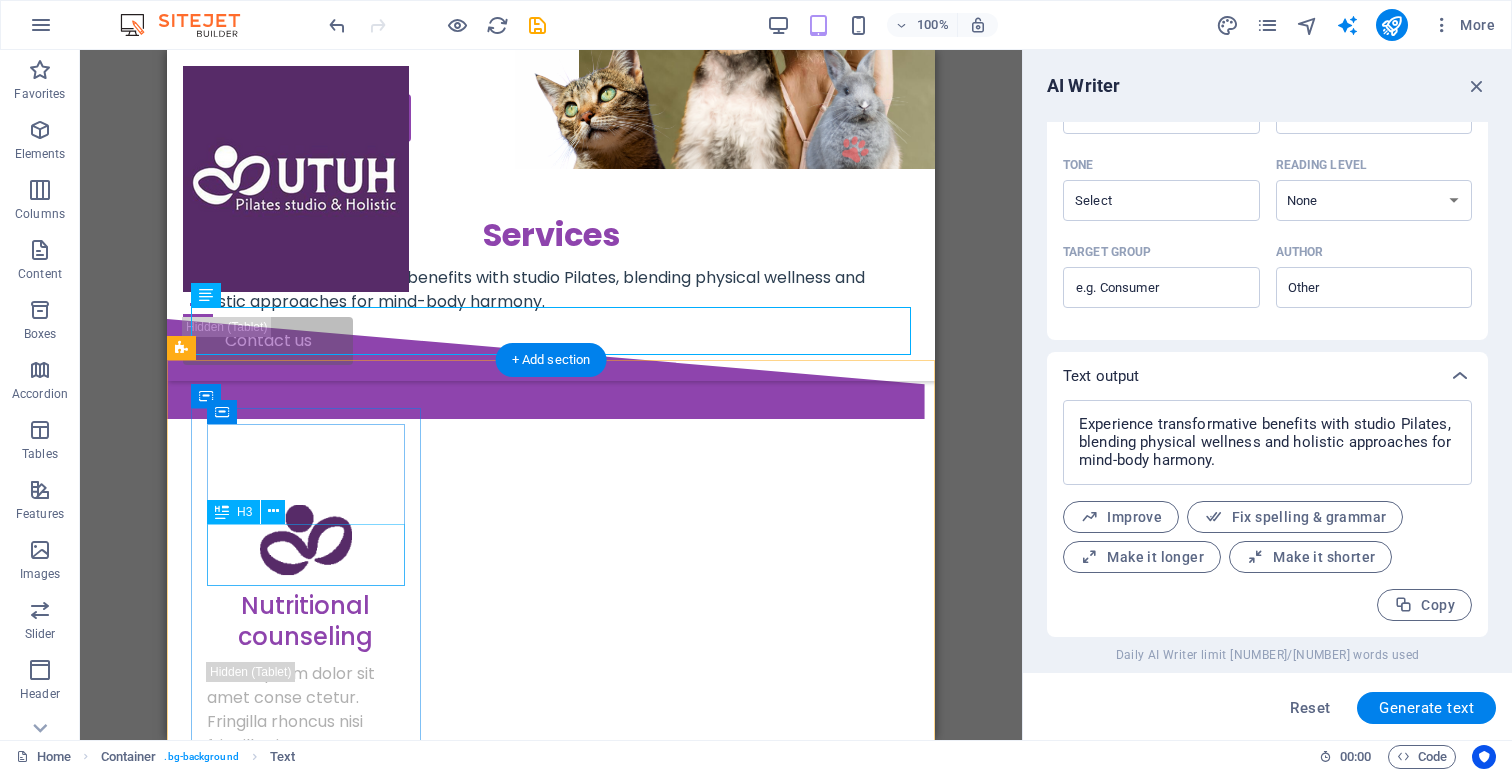 click on "Nutritional counseling" at bounding box center (306, 621) 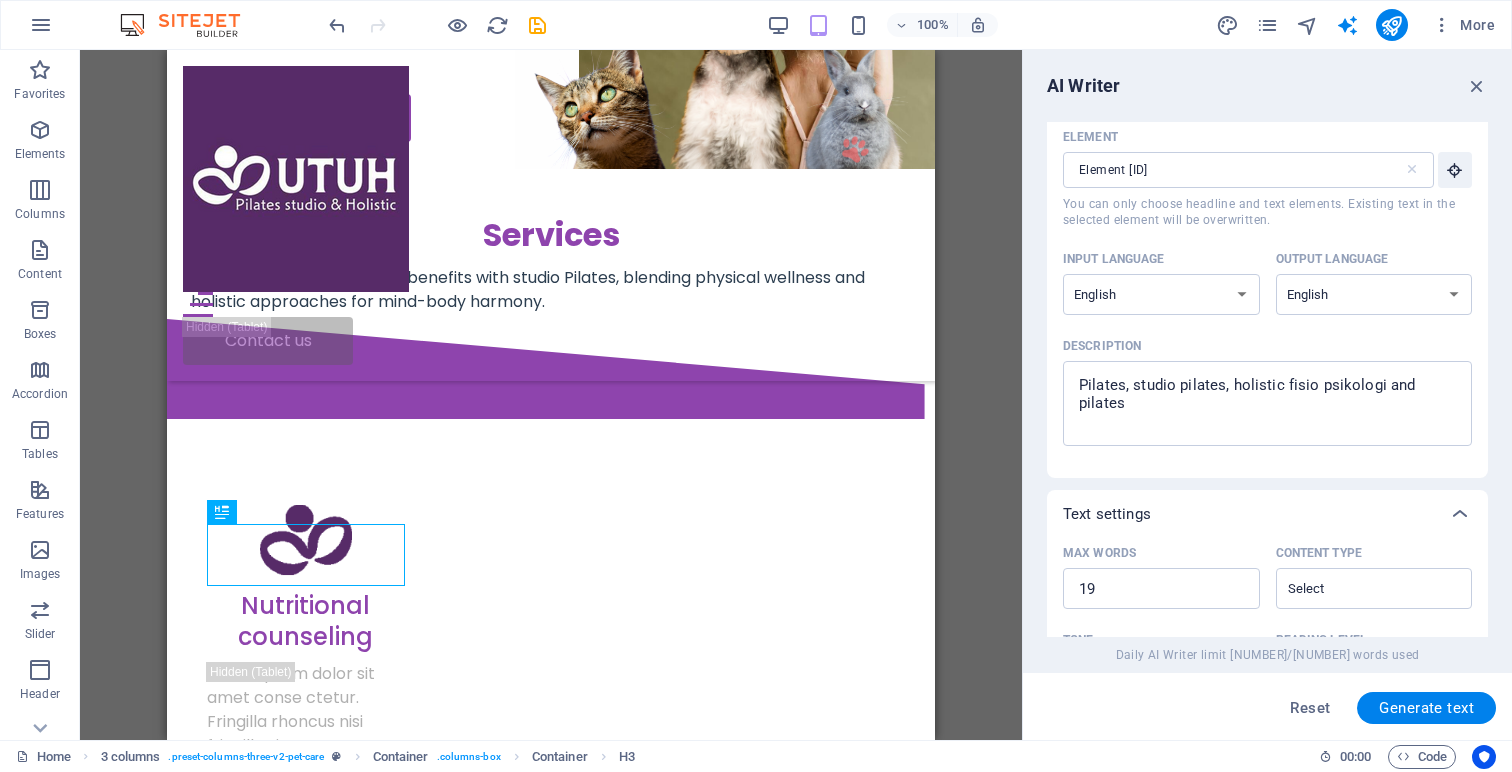 scroll, scrollTop: 0, scrollLeft: 0, axis: both 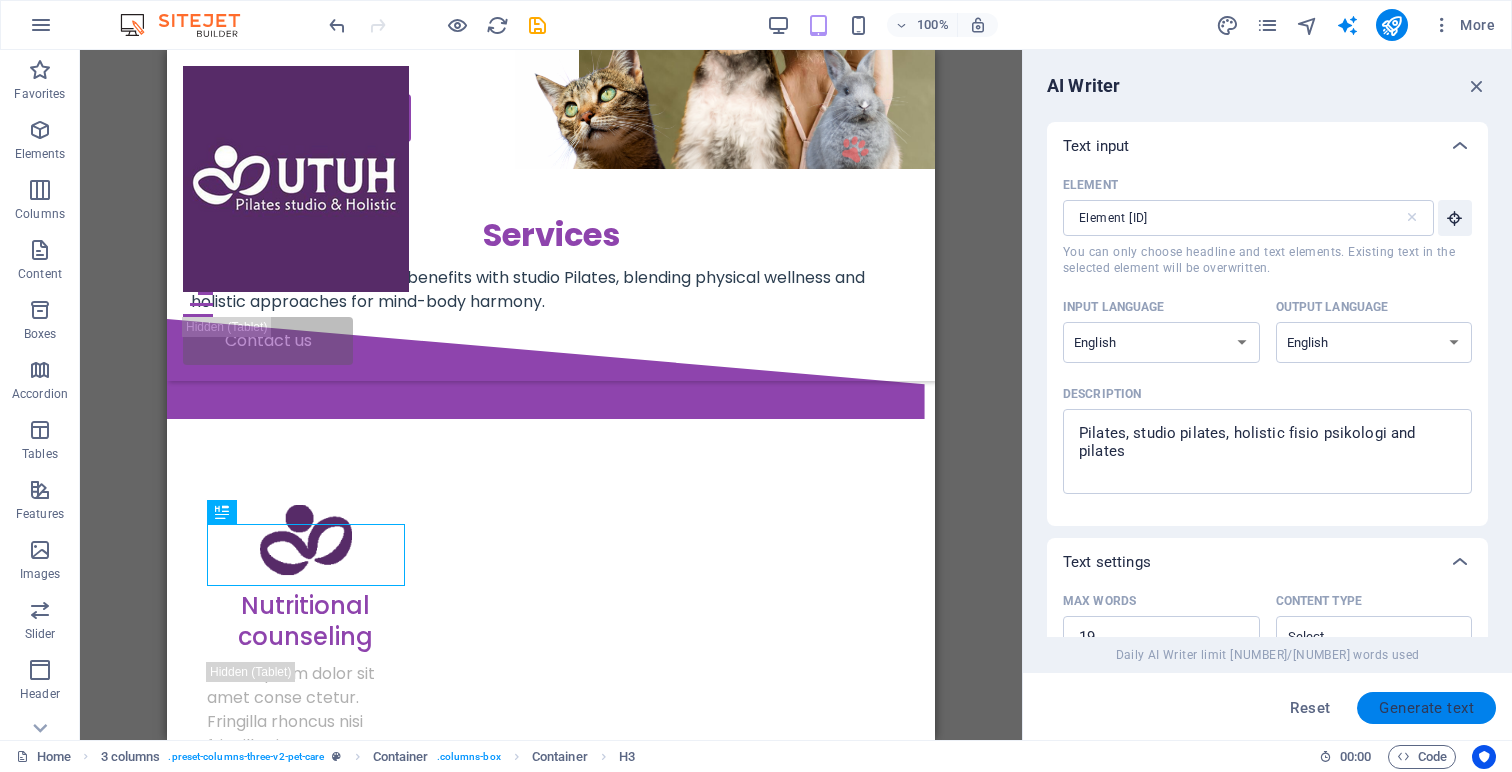 click on "Generate text" at bounding box center [1426, 708] 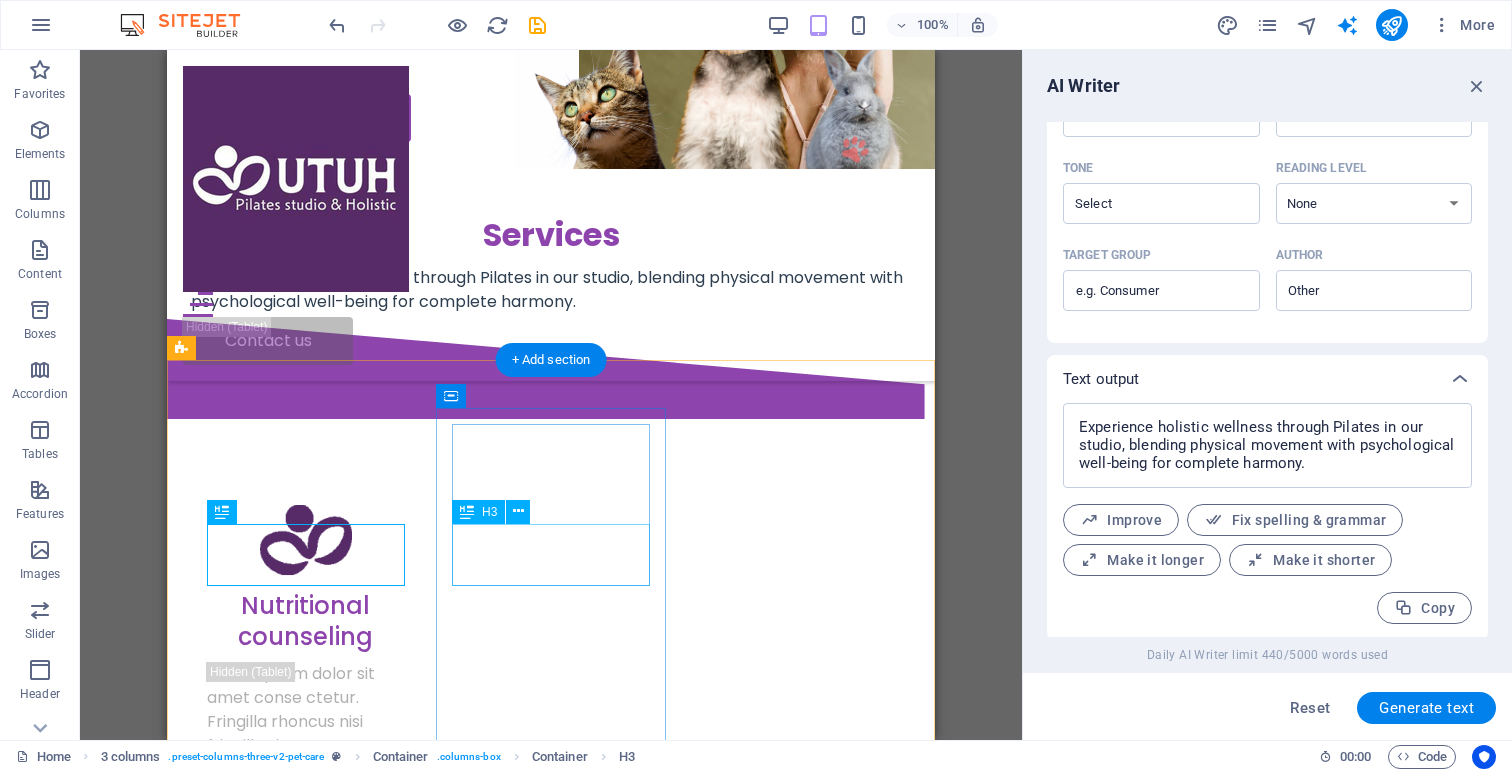 scroll, scrollTop: 523, scrollLeft: 0, axis: vertical 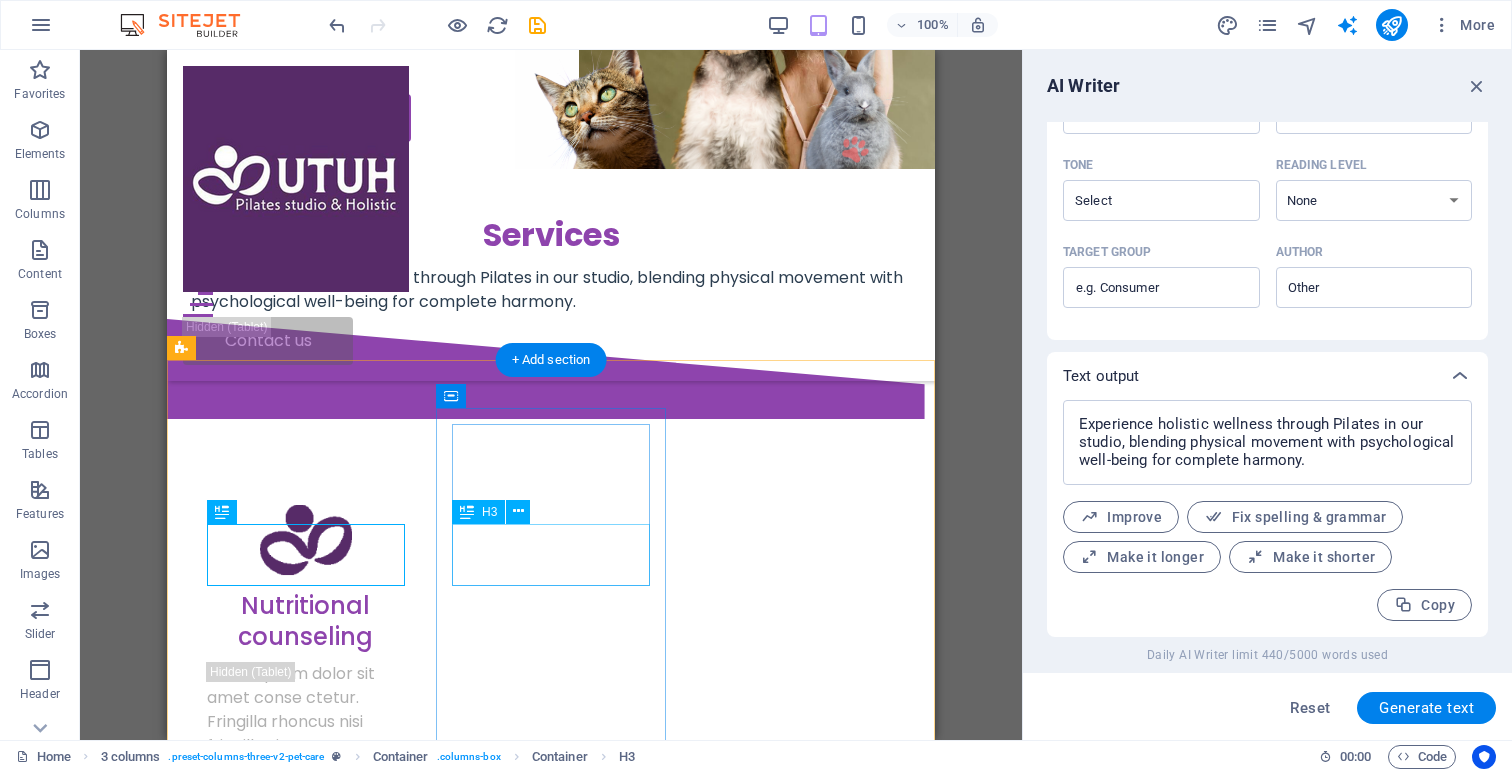 click on "Regular cat checkup" at bounding box center [306, 1185] 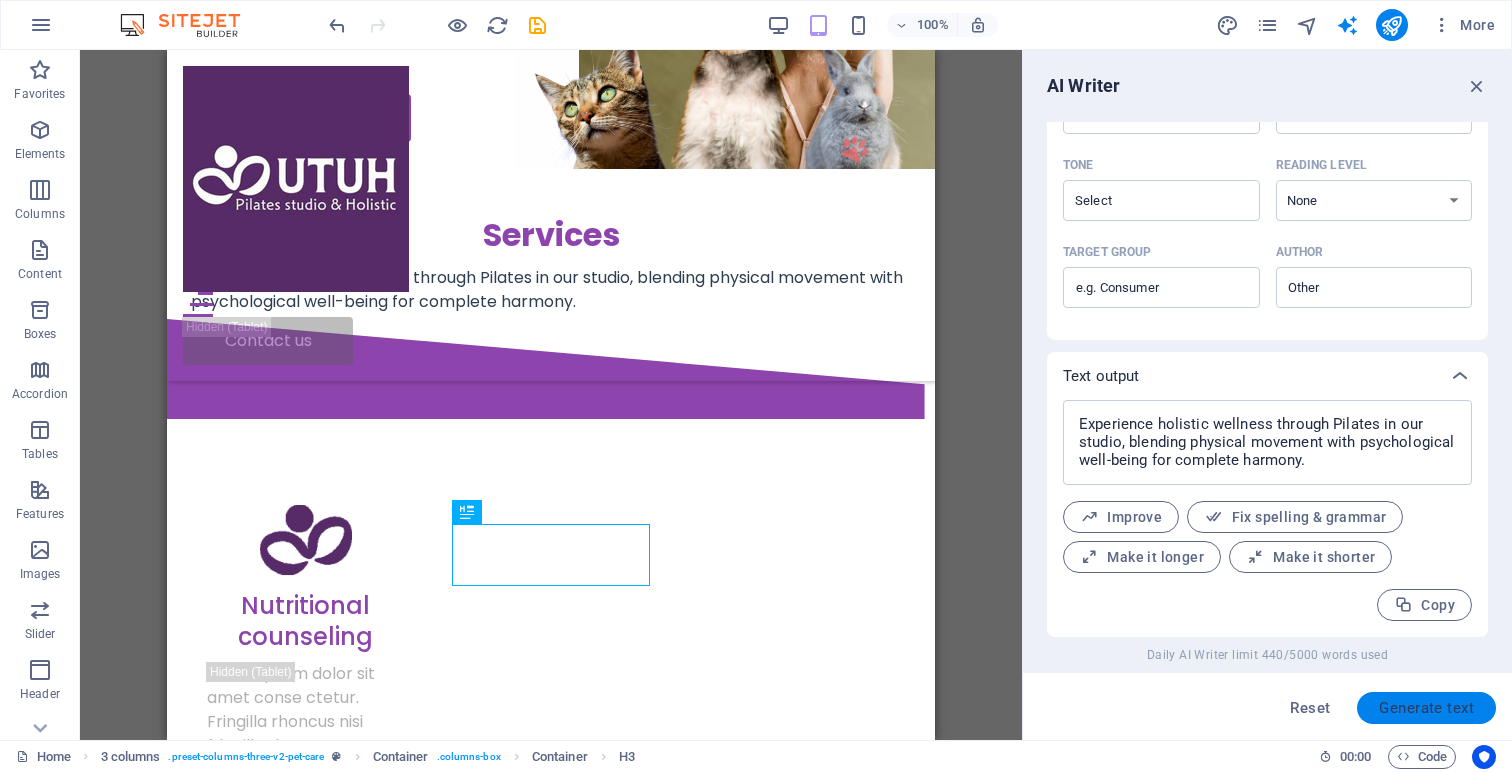 click on "Generate text" at bounding box center [1426, 708] 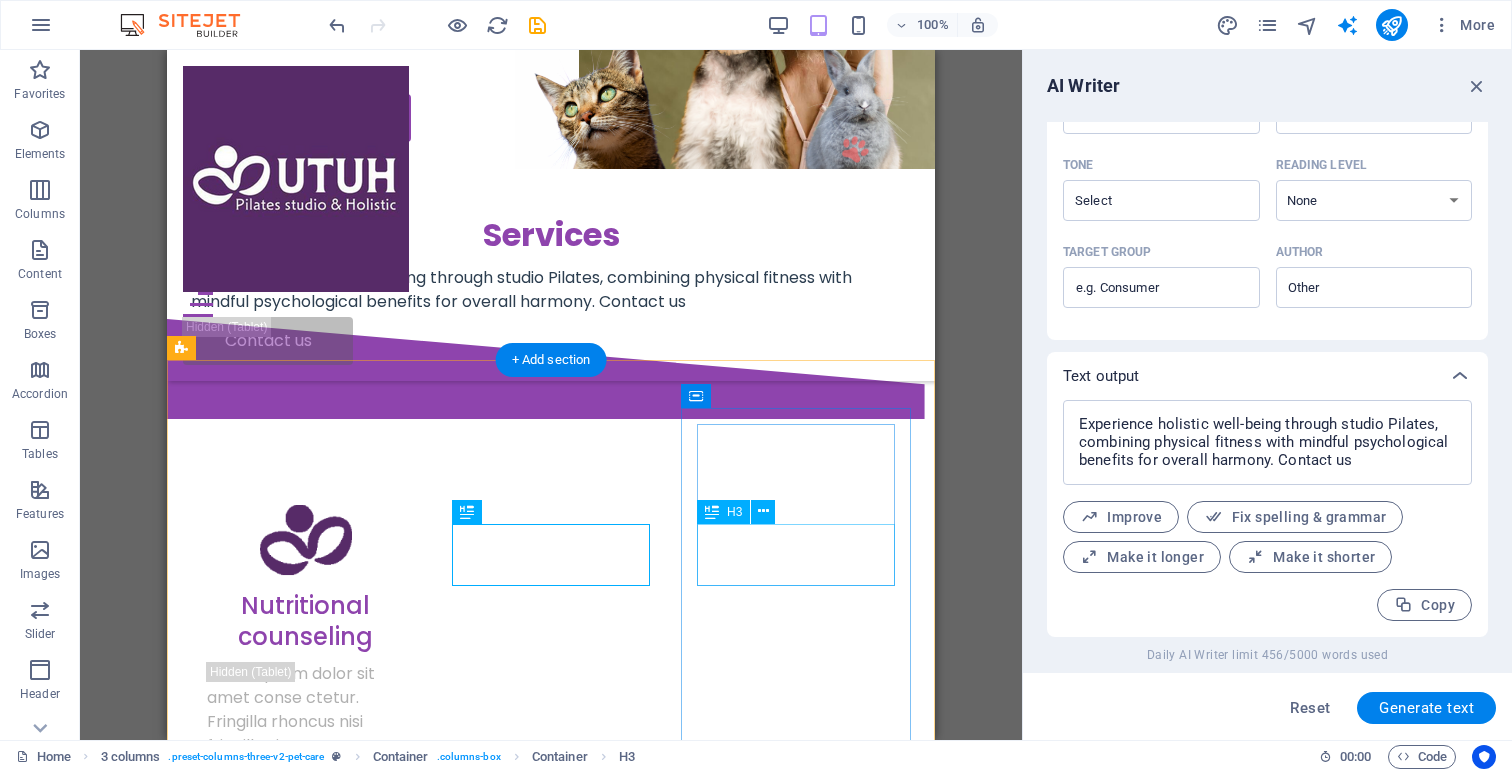 click on "Regular dog checkup" at bounding box center [306, 1749] 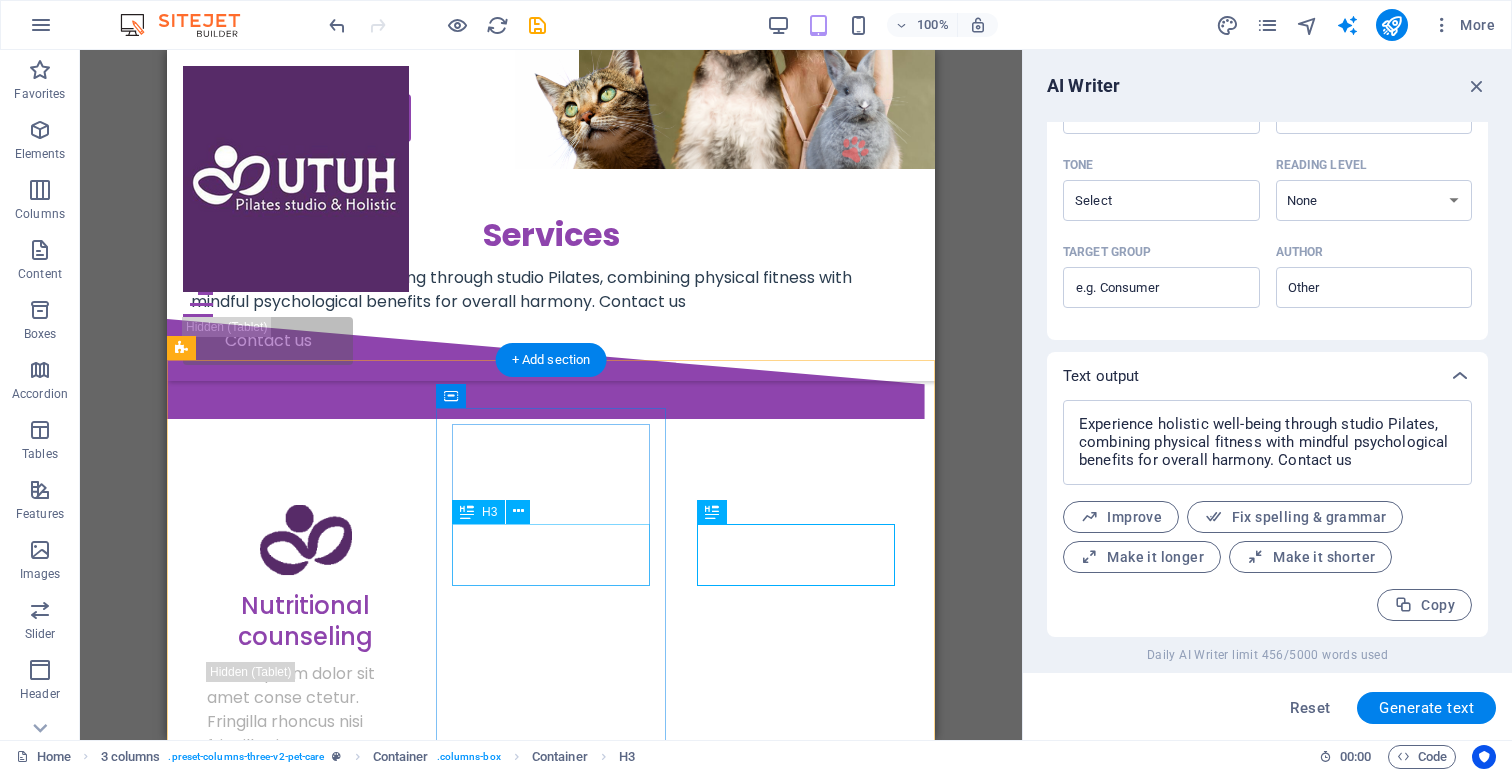 click on "Regular cat checkup" at bounding box center (306, 1185) 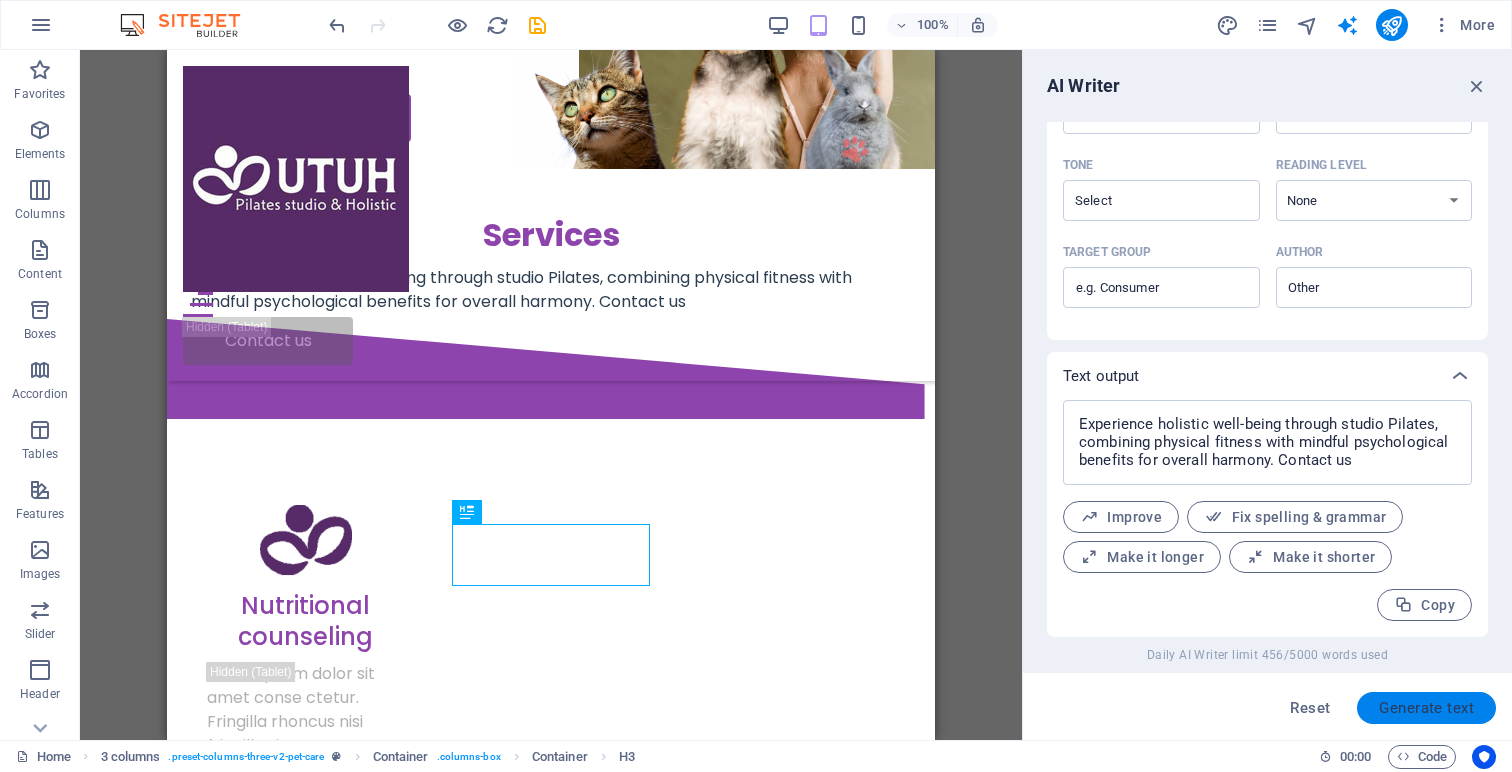 click on "Generate text" at bounding box center (1426, 708) 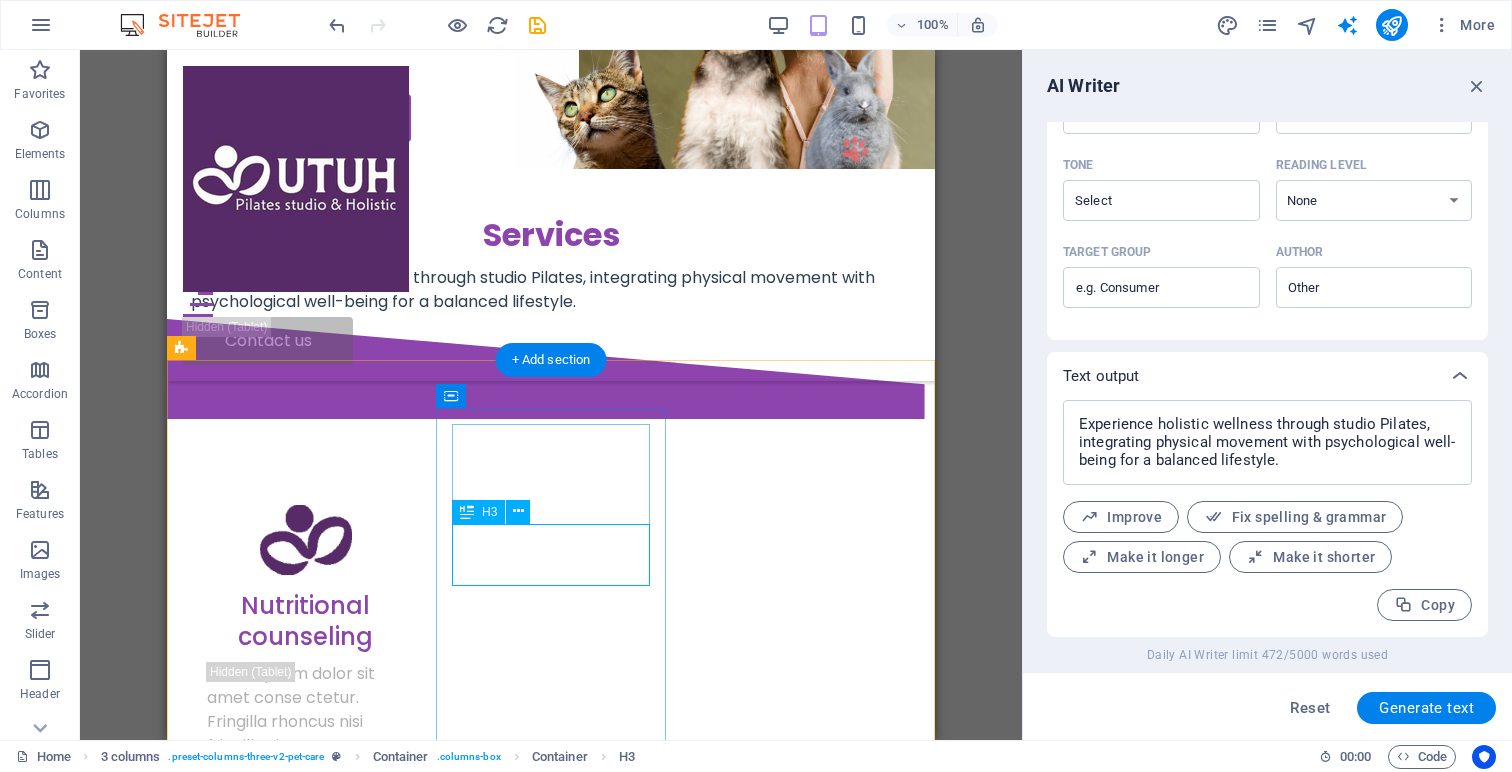 click on "Regular cat checkup" at bounding box center [306, 1185] 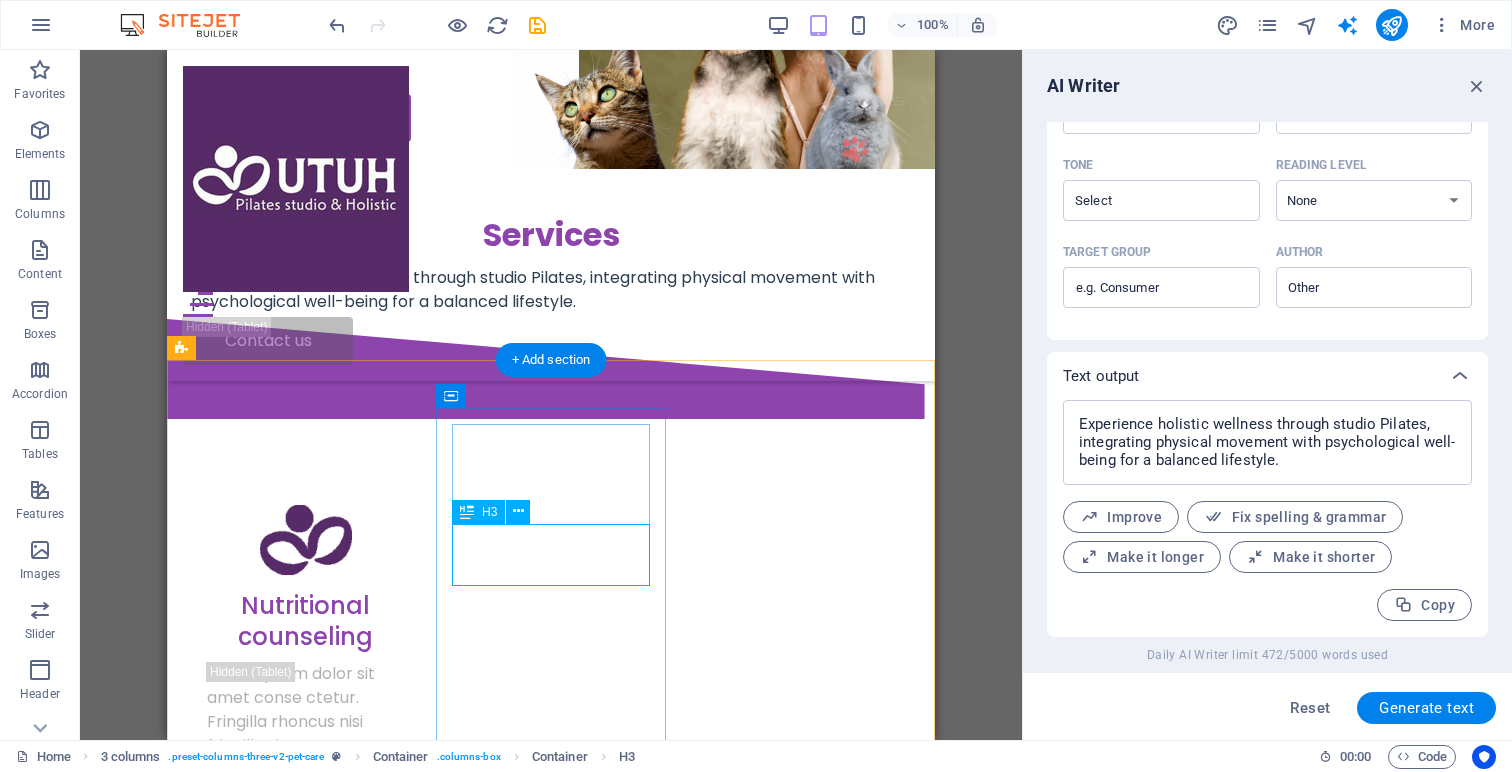 click on "Regular cat checkup" at bounding box center [306, 1185] 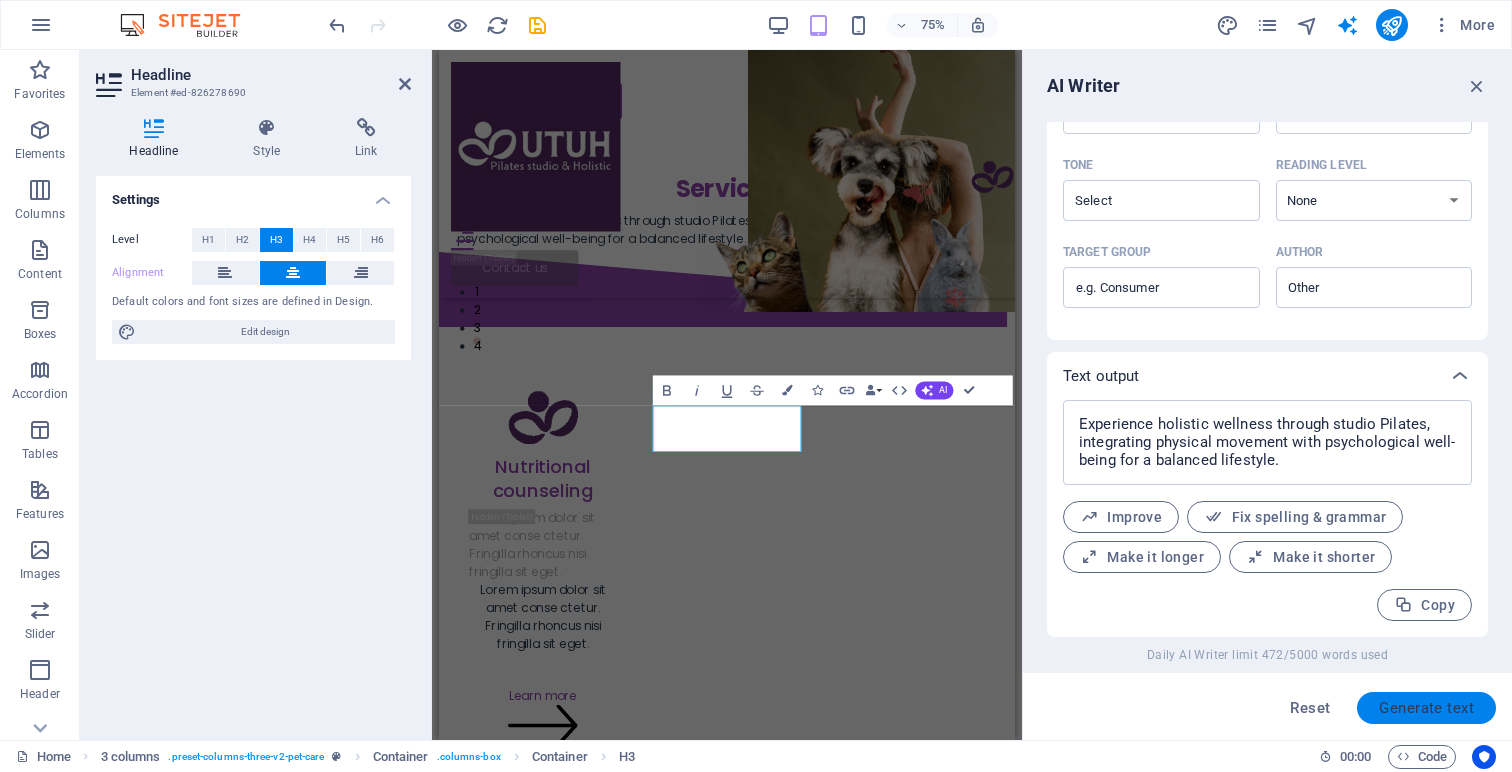 click on "Generate text" at bounding box center [1426, 708] 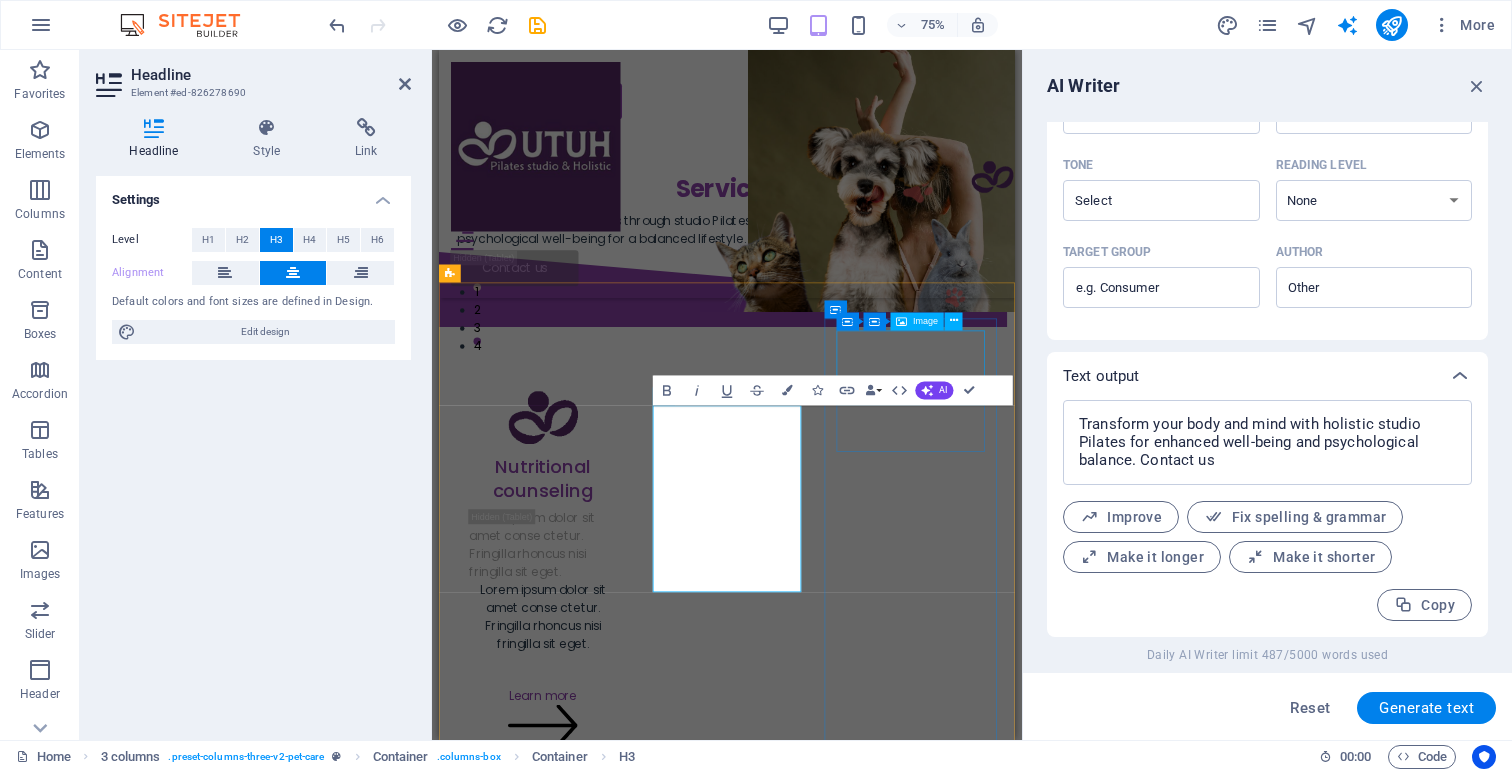 click at bounding box center (578, 1886) 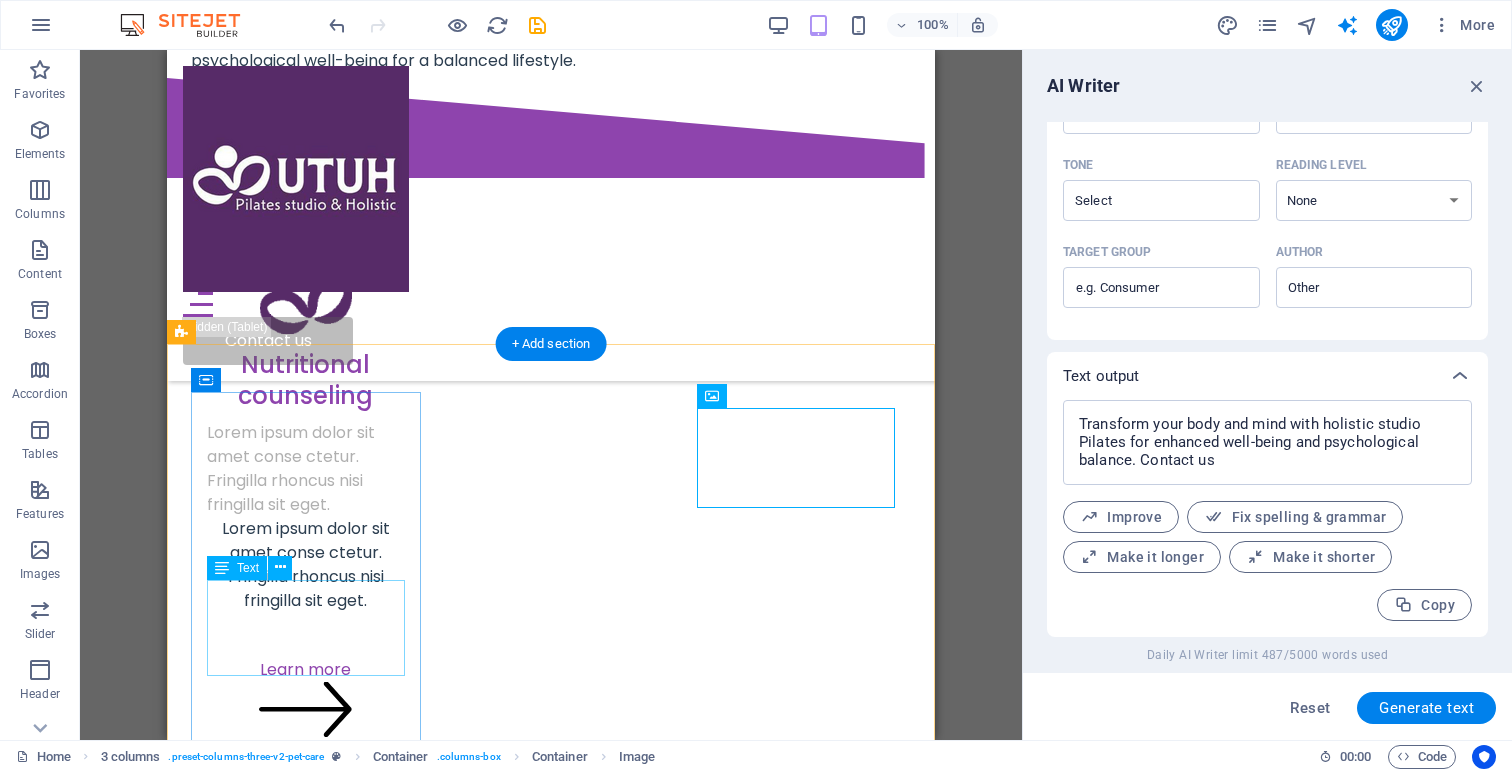 scroll, scrollTop: 816, scrollLeft: 0, axis: vertical 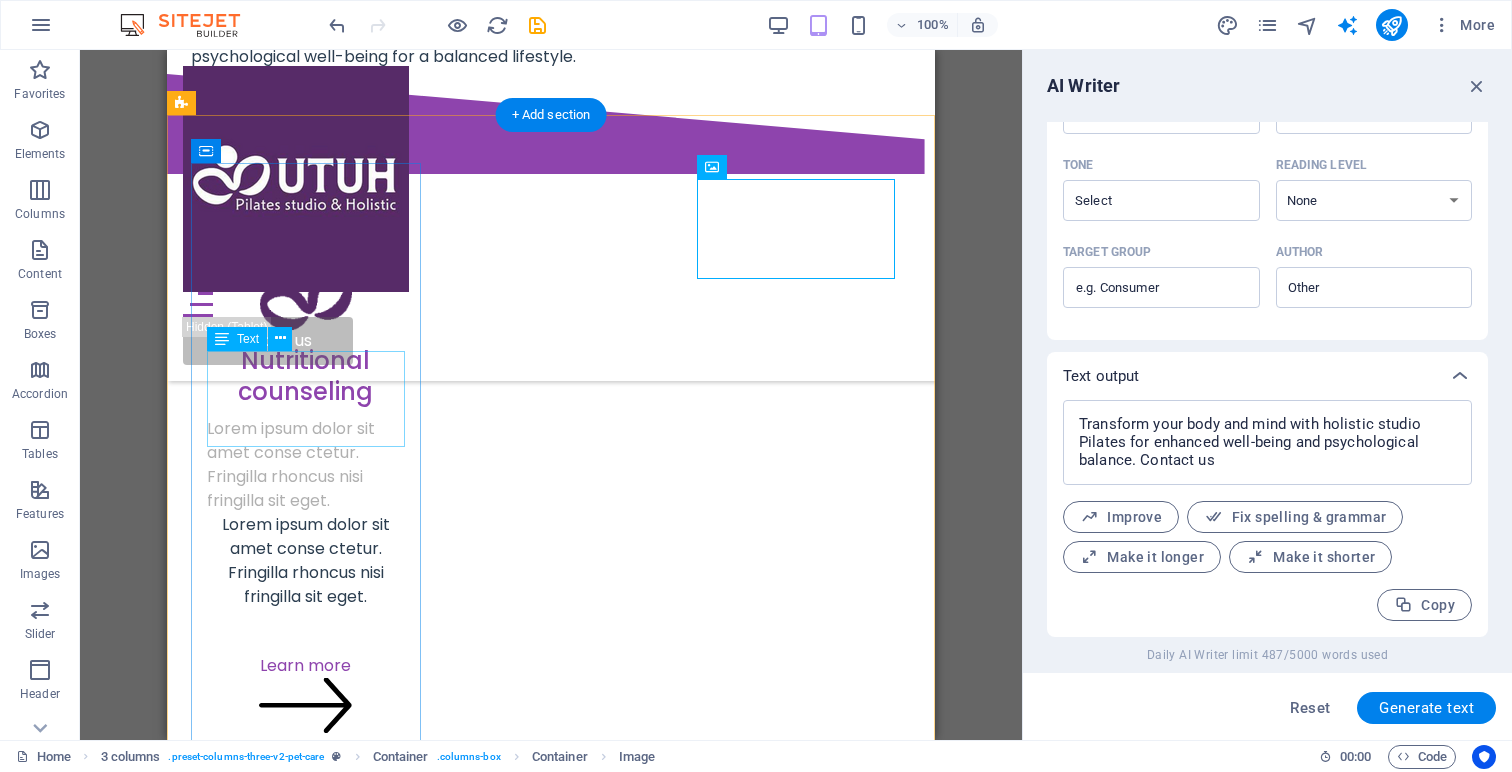 click on "Lorem ipsum dolor sit amet conse ctetur. Fringilla rhoncus nisi fringilla sit eget." at bounding box center (306, 465) 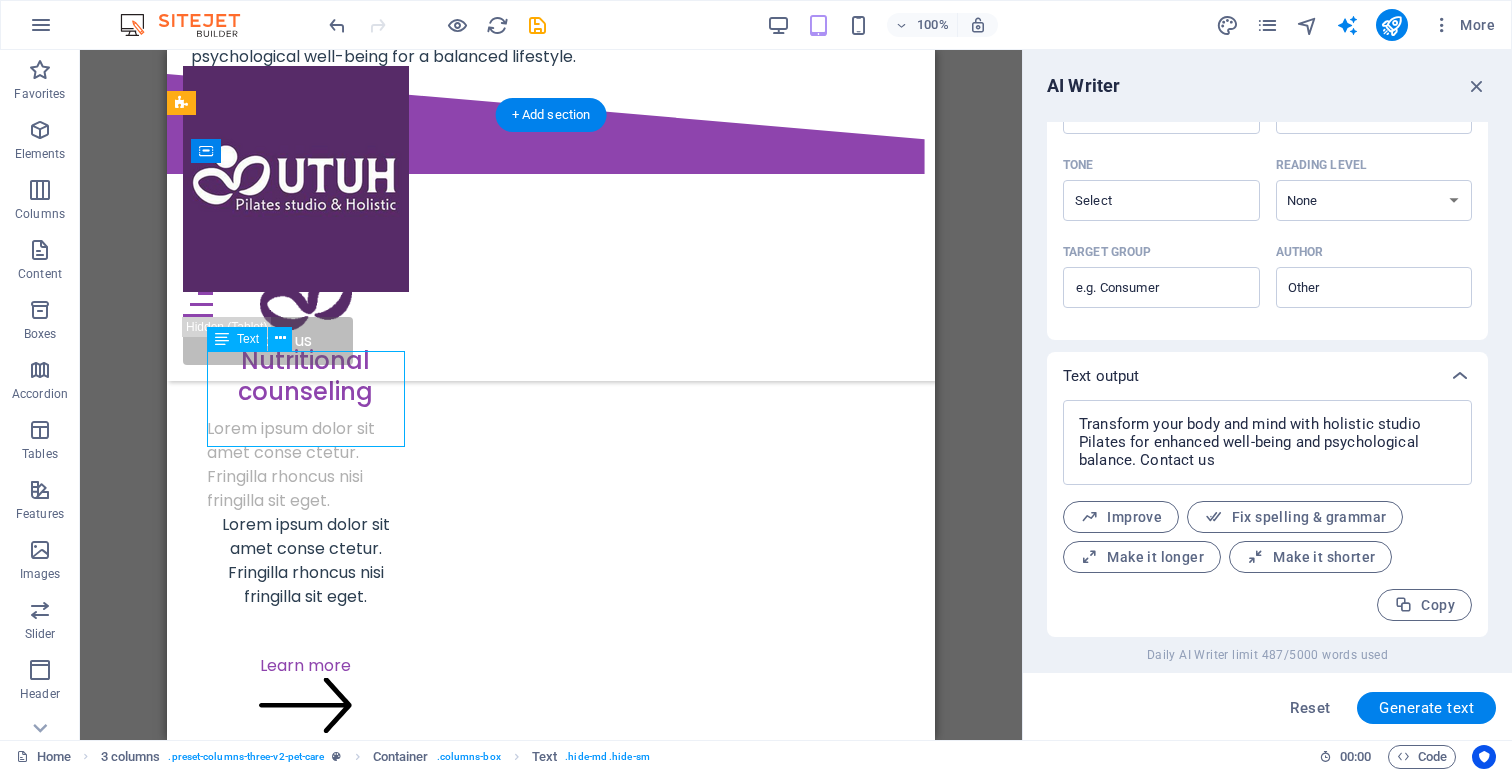click on "Lorem ipsum dolor sit amet conse ctetur. Fringilla rhoncus nisi fringilla sit eget." at bounding box center [306, 465] 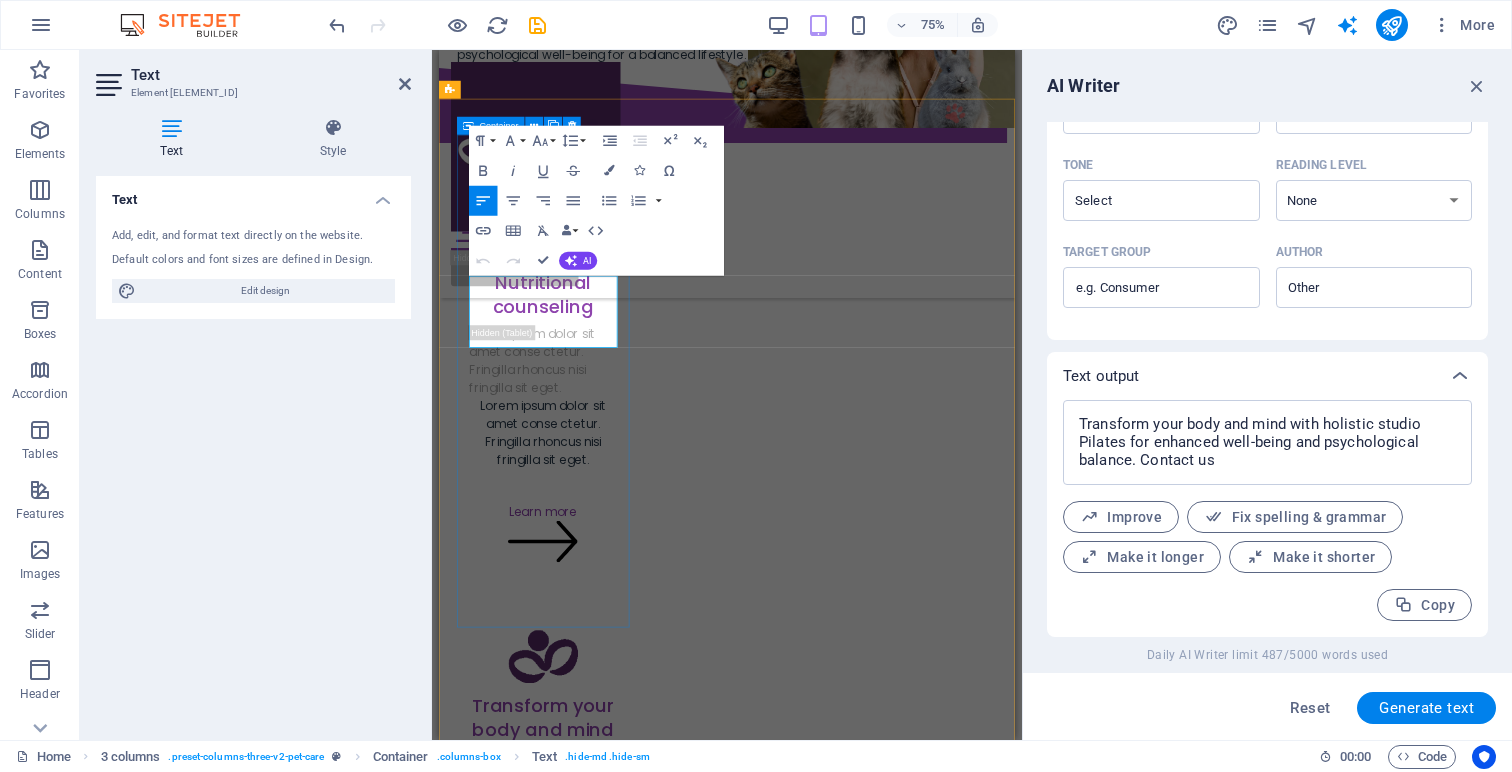 click on "Nutritional counseling Lorem ipsum dolor sit amet conse ctetur. Fringilla rhoncus nisi fringilla sit eget. Lorem ipsum dolor sit amet conse ctetur. Fringilla rhoncus nisi fringilla sit eget. Learn more" at bounding box center (578, 507) 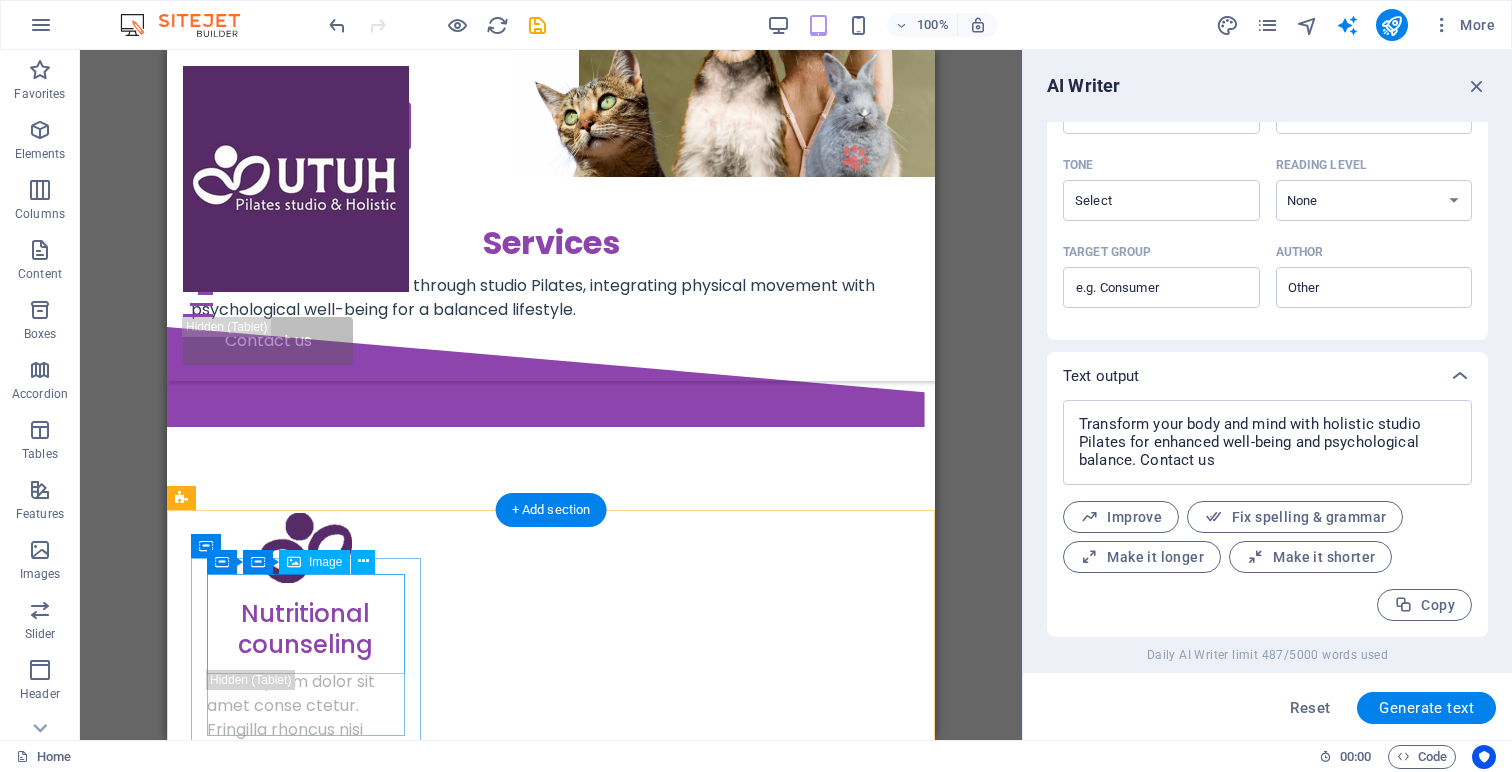 scroll, scrollTop: 604, scrollLeft: 0, axis: vertical 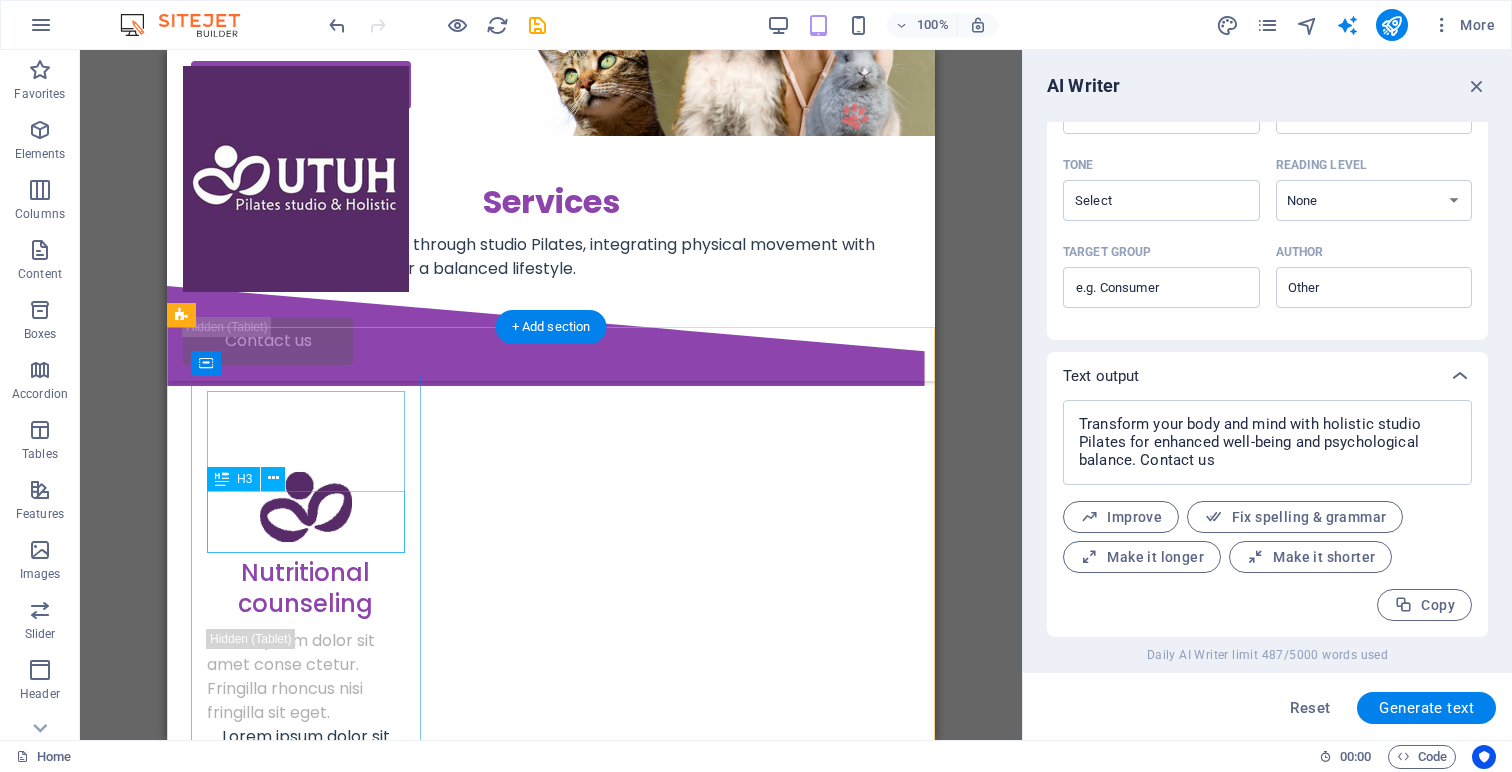 click on "Nutritional counseling" at bounding box center [306, 588] 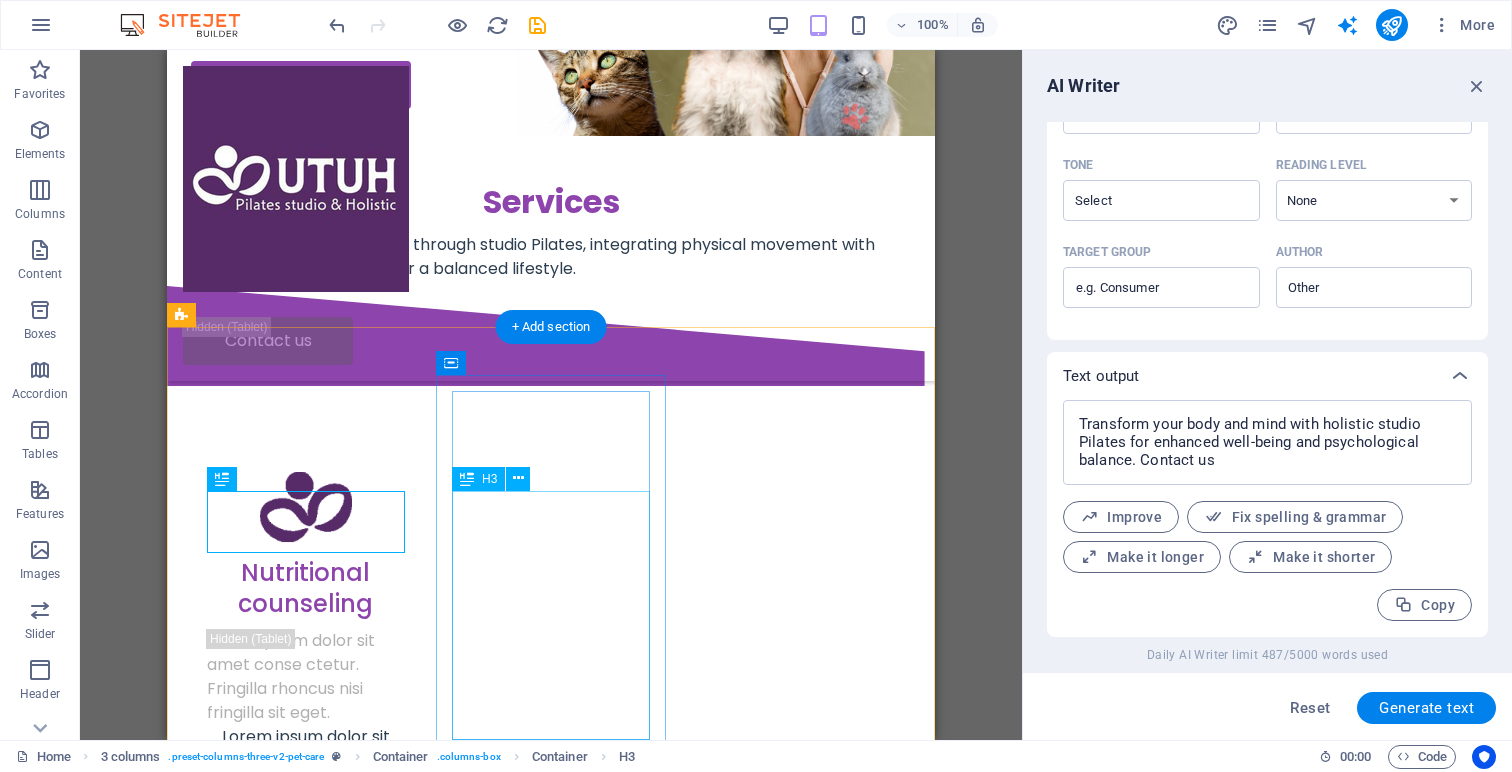 click on "Transform your body and mind with holistic studio Pilates for enhanced well-being and psychological balance." at bounding box center [306, 1261] 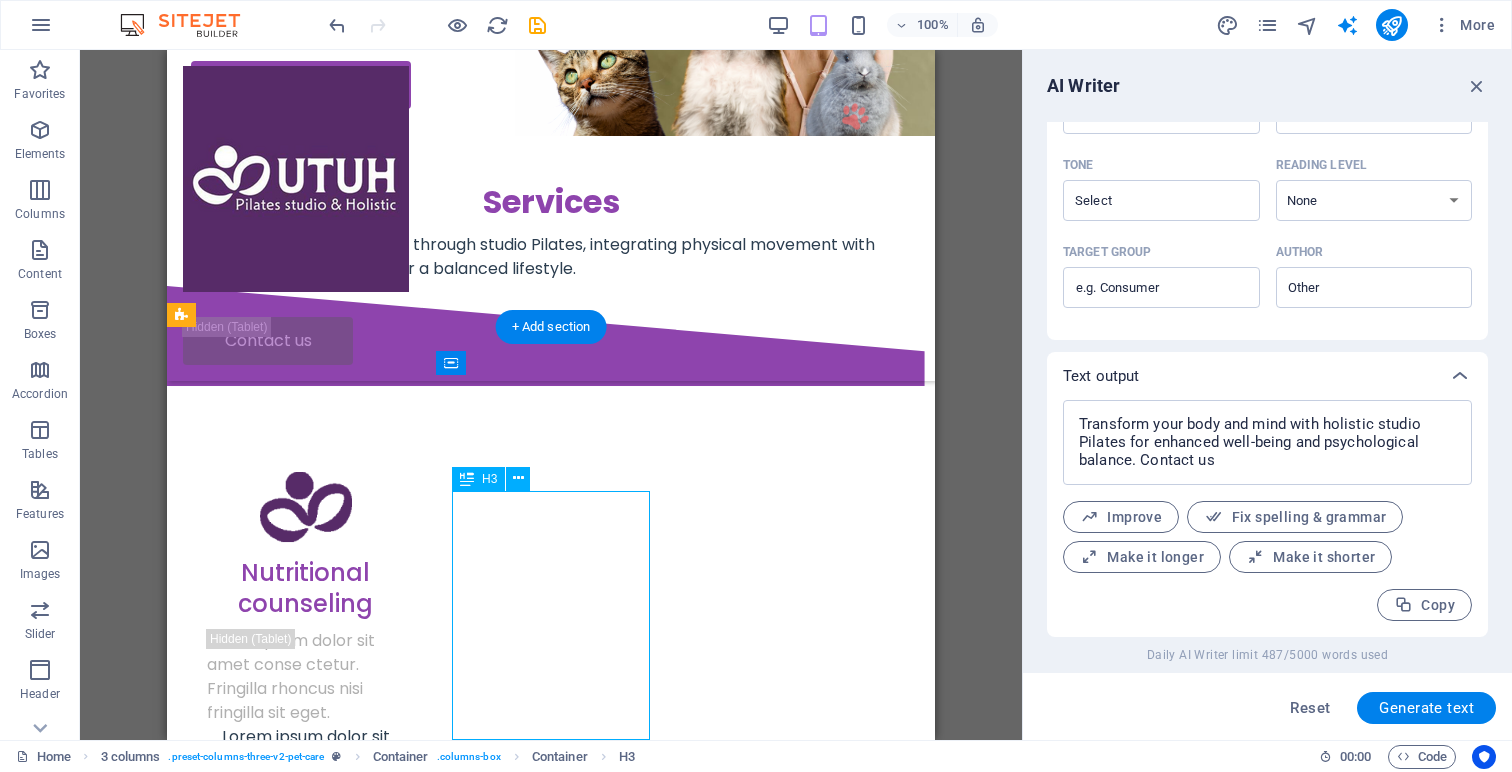 click on "Transform your body and mind with holistic studio Pilates for enhanced well-being and psychological balance." at bounding box center [306, 1261] 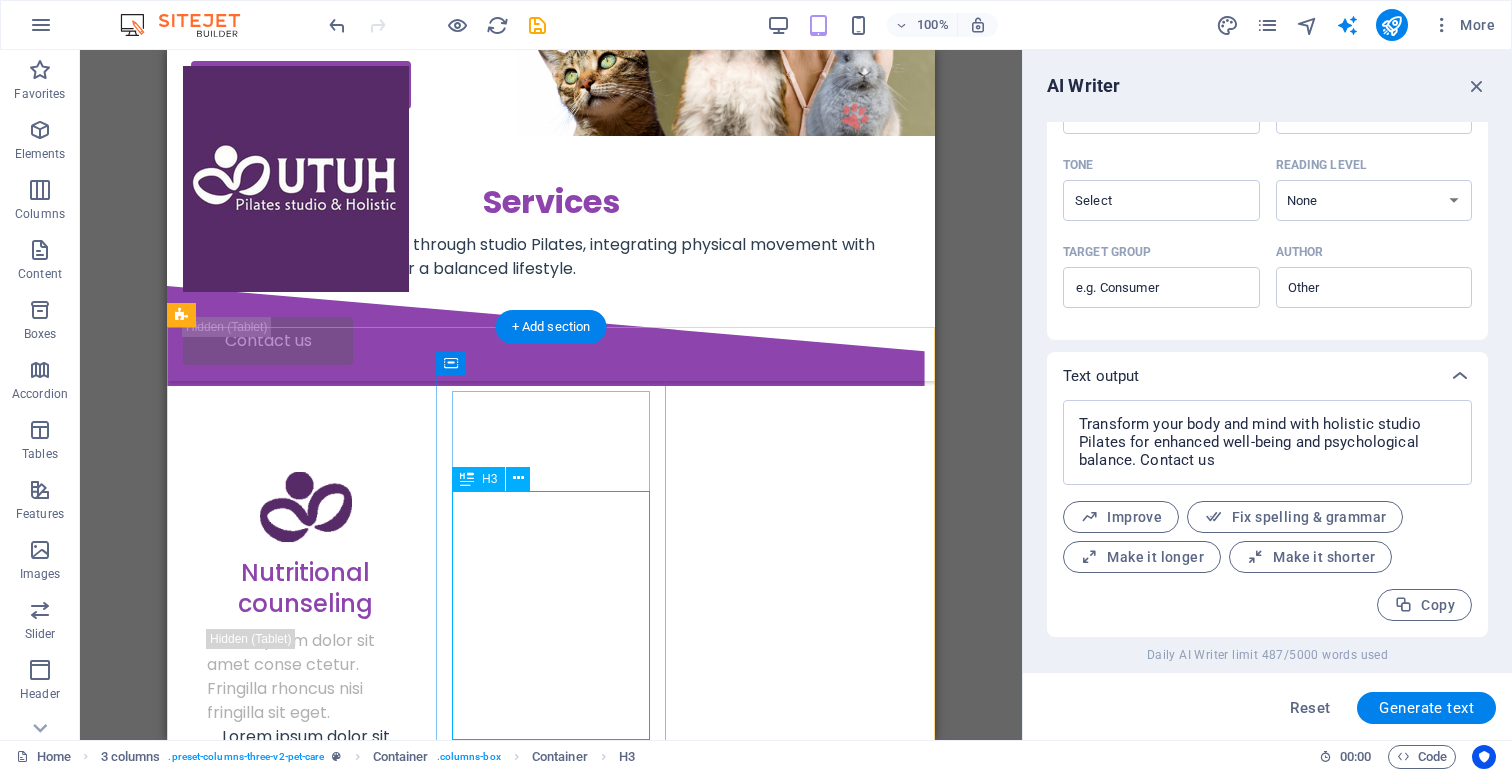 click on "Transform your body and mind with holistic studio Pilates for enhanced well-being and psychological balance." at bounding box center (306, 1261) 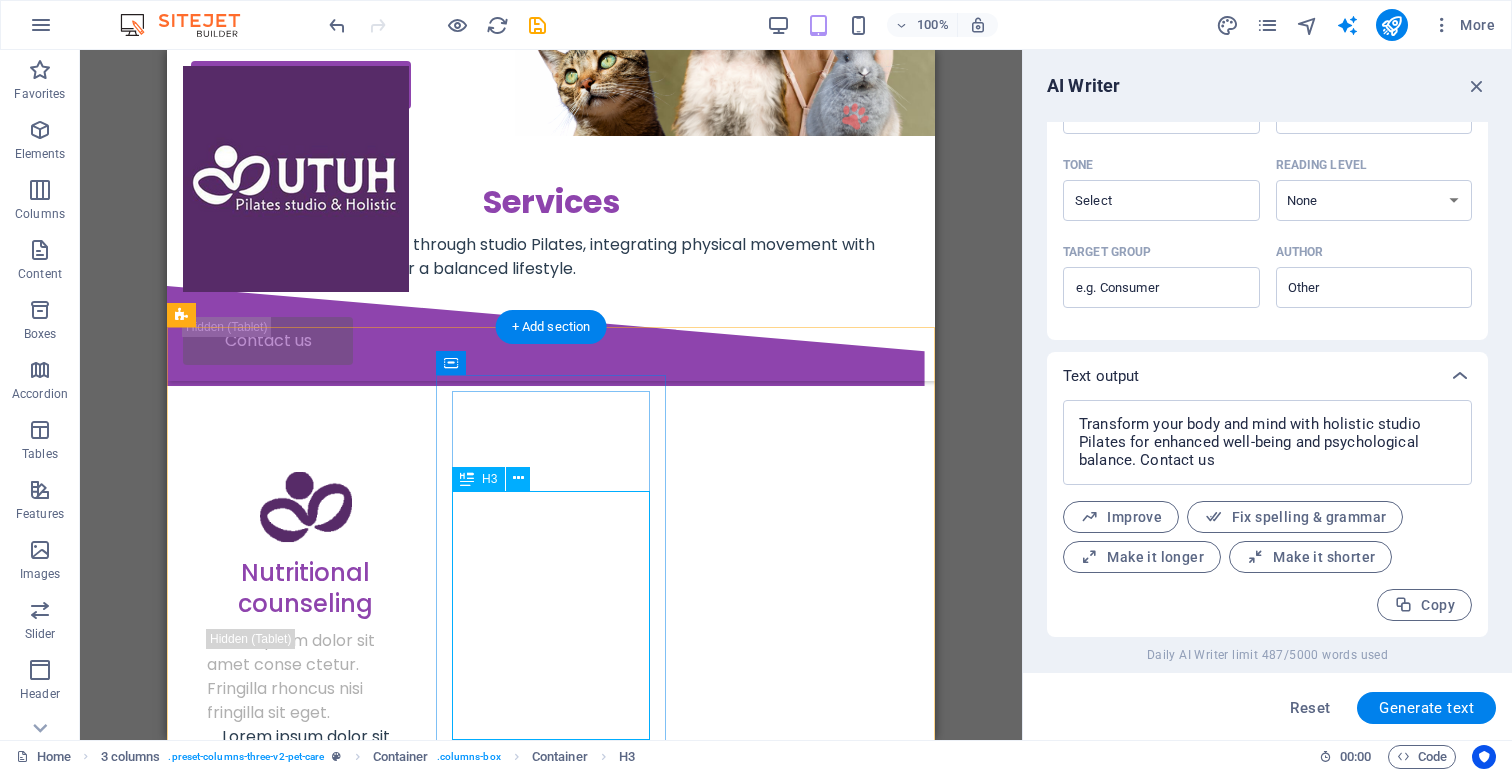 click on "Transform your body and mind with holistic studio Pilates for enhanced well-being and psychological balance." at bounding box center [306, 1261] 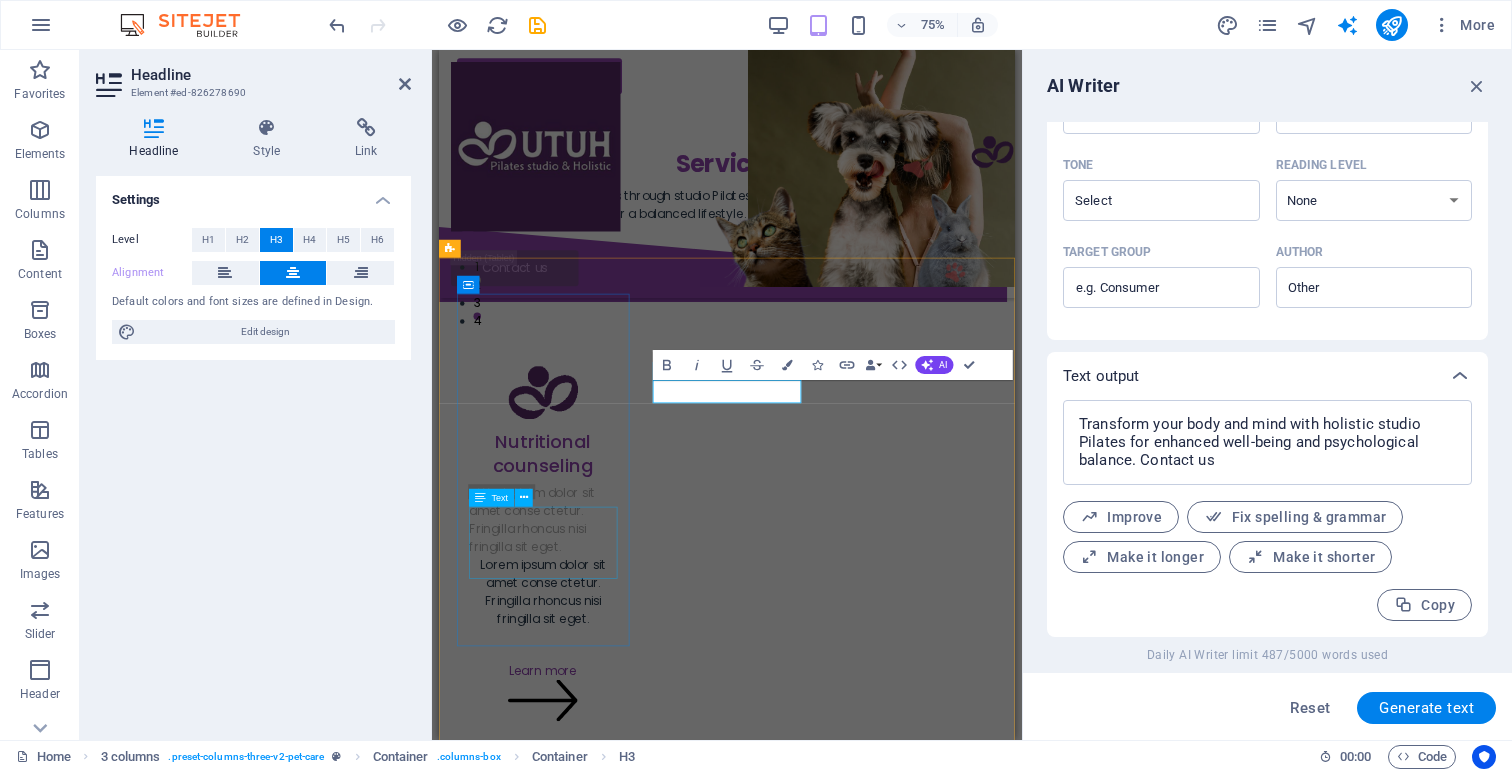 scroll, scrollTop: 0, scrollLeft: 0, axis: both 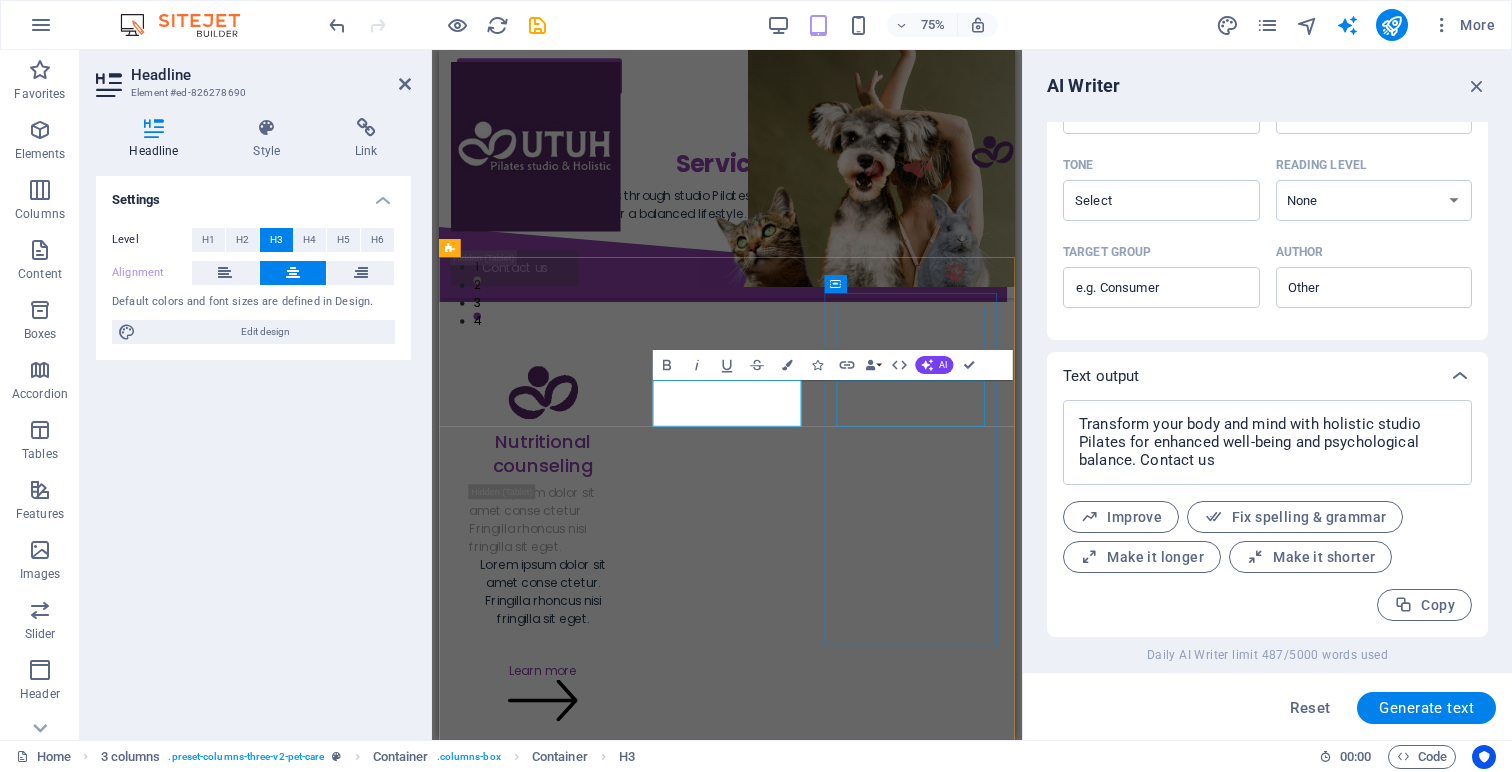 click on "Regular dog checkup" at bounding box center [578, 1716] 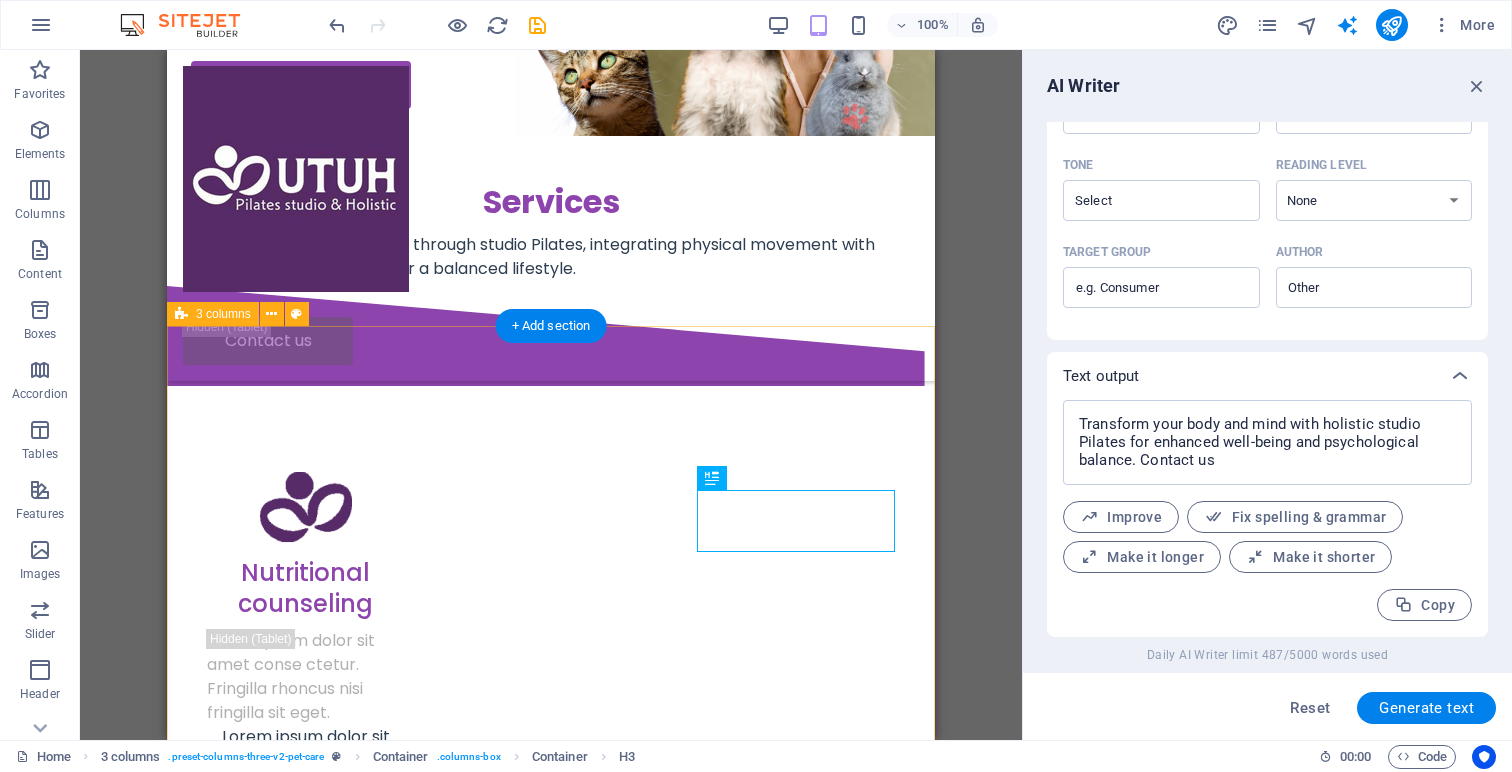 click on "Nutritional counseling Lorem ipsum dolor sit amet conse ctetur. Fringilla rhoncus nisi fringilla sit eget. Lorem ipsum dolor sit amet conse ctetur. Fringilla rhoncus nisi fringilla sit eget. Learn more      Body Assesment Lorem ipsum dolor sit amet conse ctetur. Fringilla rhoncus nisi fringilla sit eget. Lorem ipsum dolor sit amet conse ctetur. Fringilla rhoncus nisi fringilla sit eget. Learn more      Regular dog checkup Lorem ipsum dolor sit amet conse ctetur. Fringilla rhoncus nisi fringilla sit eget. Lorem ipsum dolor sit amet conse ctetur. Fringilla rhoncus nisi fringilla sit eget. Learn more      All Services" at bounding box center (551, 1330) 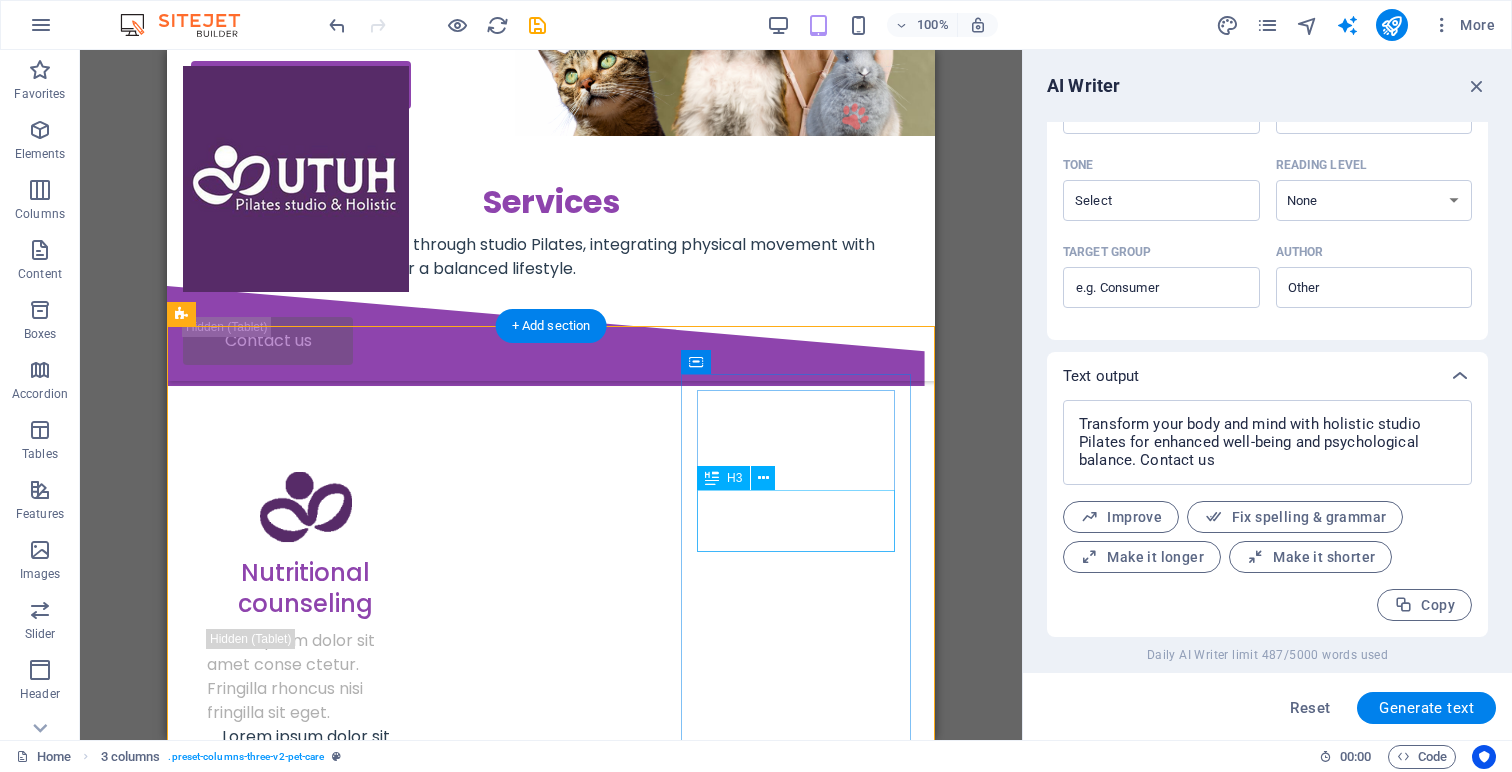 click on "Regular dog checkup" at bounding box center (306, 1716) 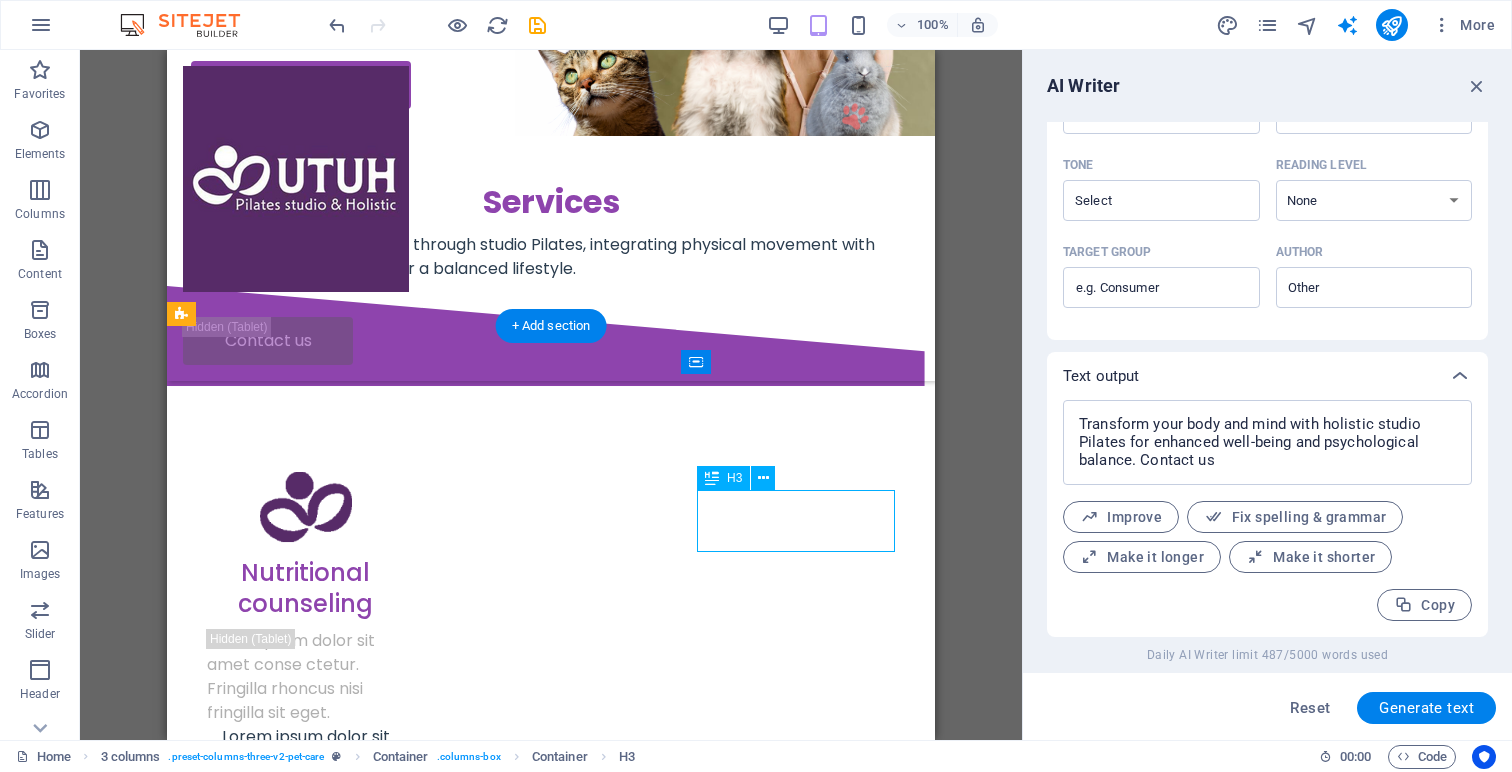 click on "Regular dog checkup" at bounding box center (306, 1716) 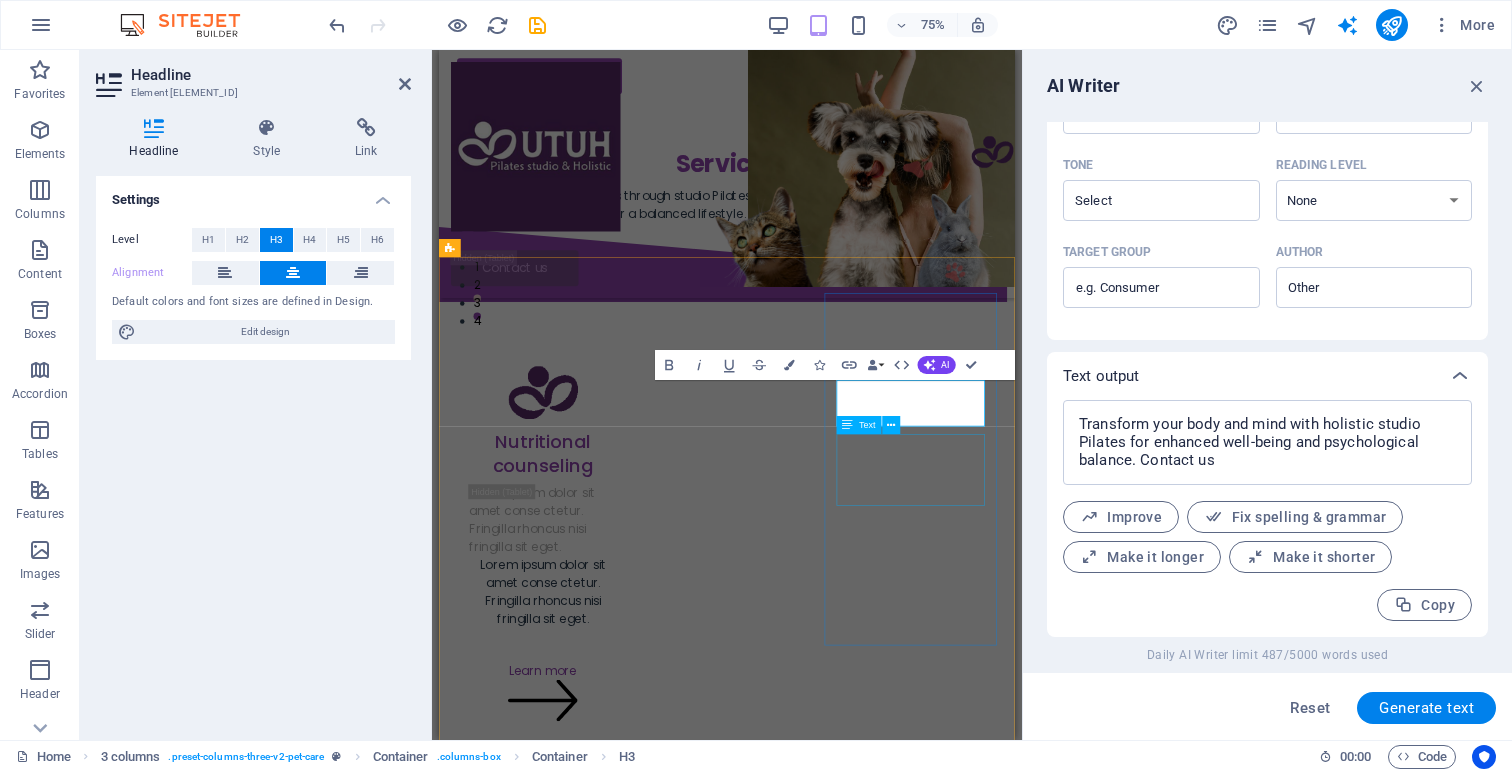scroll, scrollTop: 1, scrollLeft: 0, axis: vertical 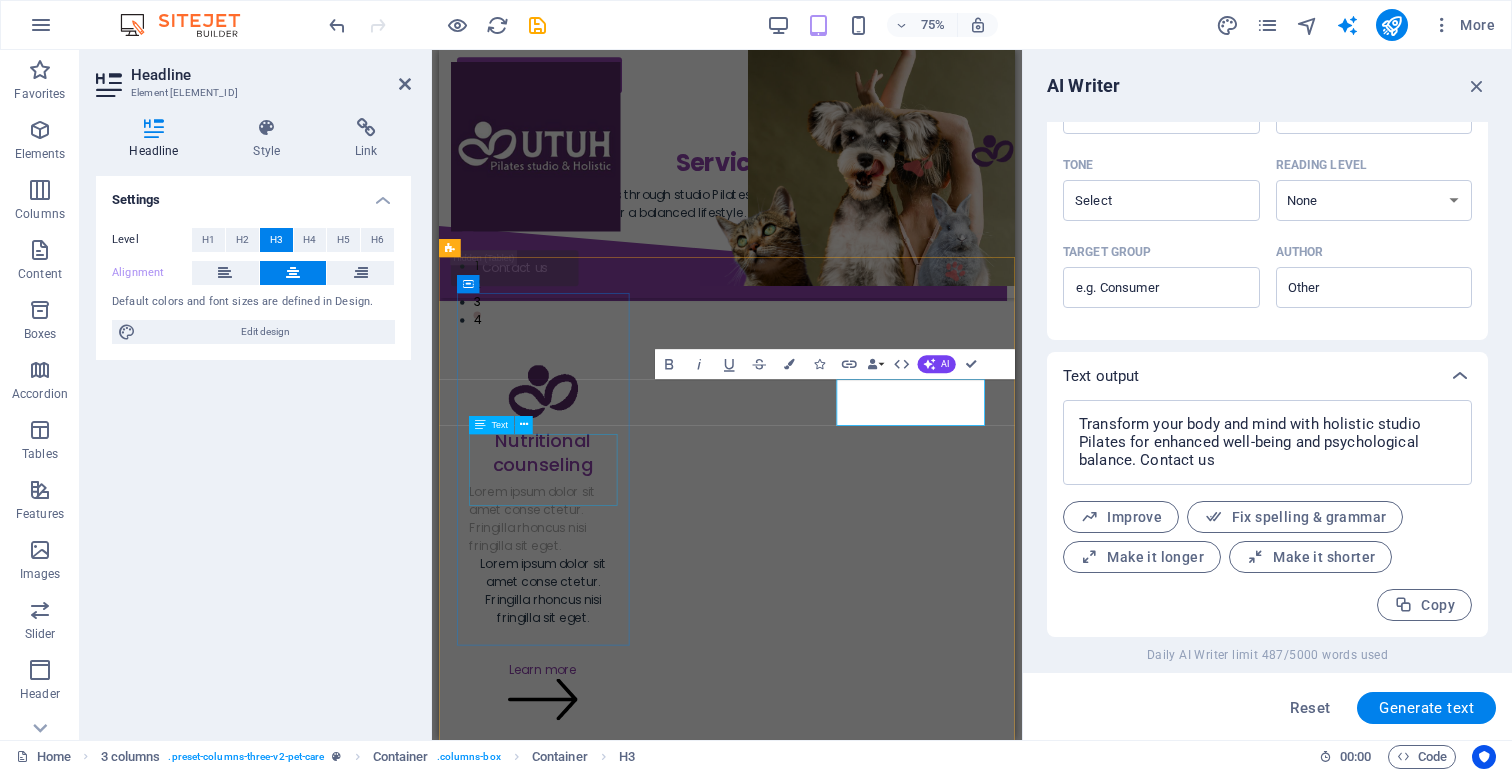 click on "Lorem ipsum dolor sit amet conse ctetur. Fringilla rhoncus nisi fringilla sit eget." at bounding box center [578, 676] 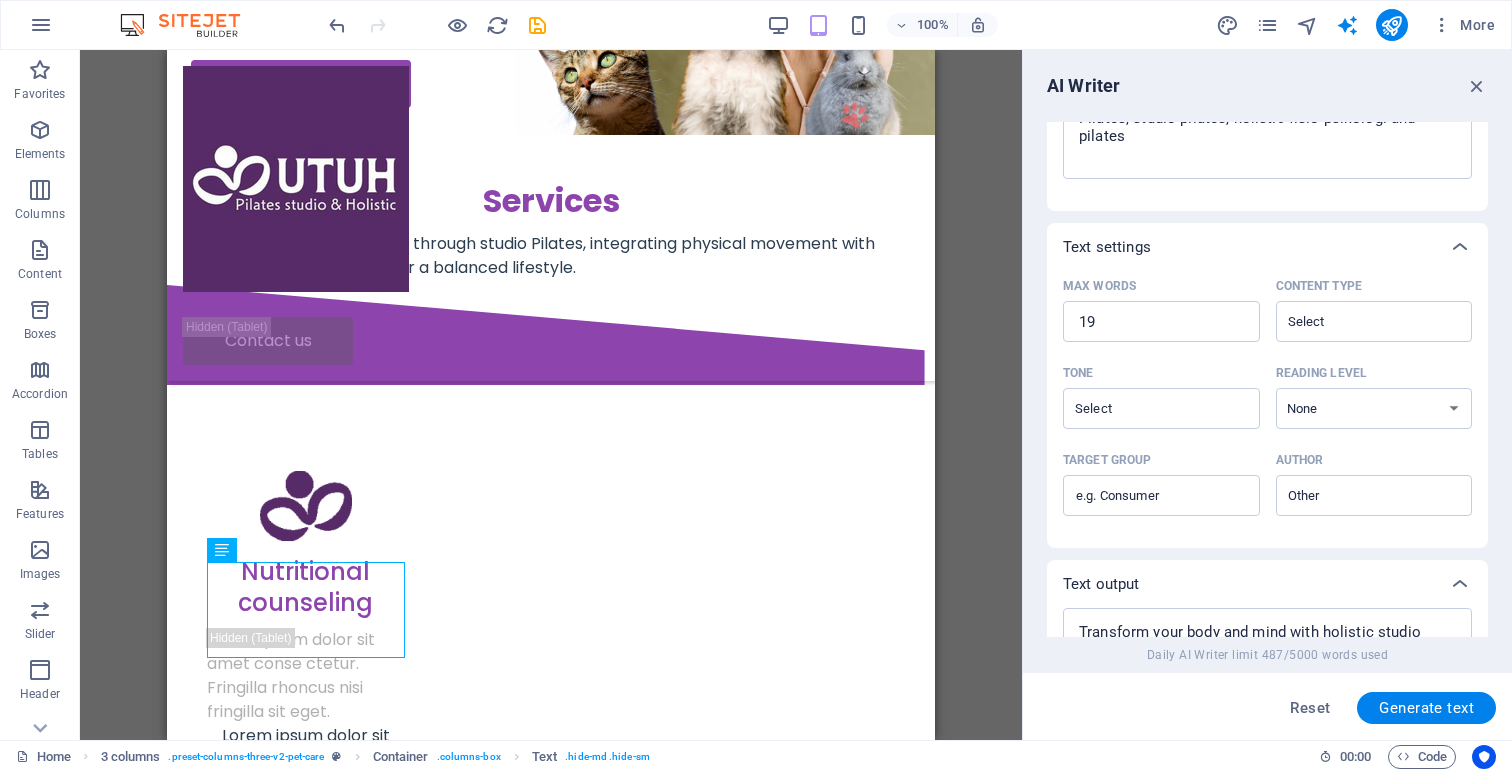 scroll, scrollTop: 0, scrollLeft: 0, axis: both 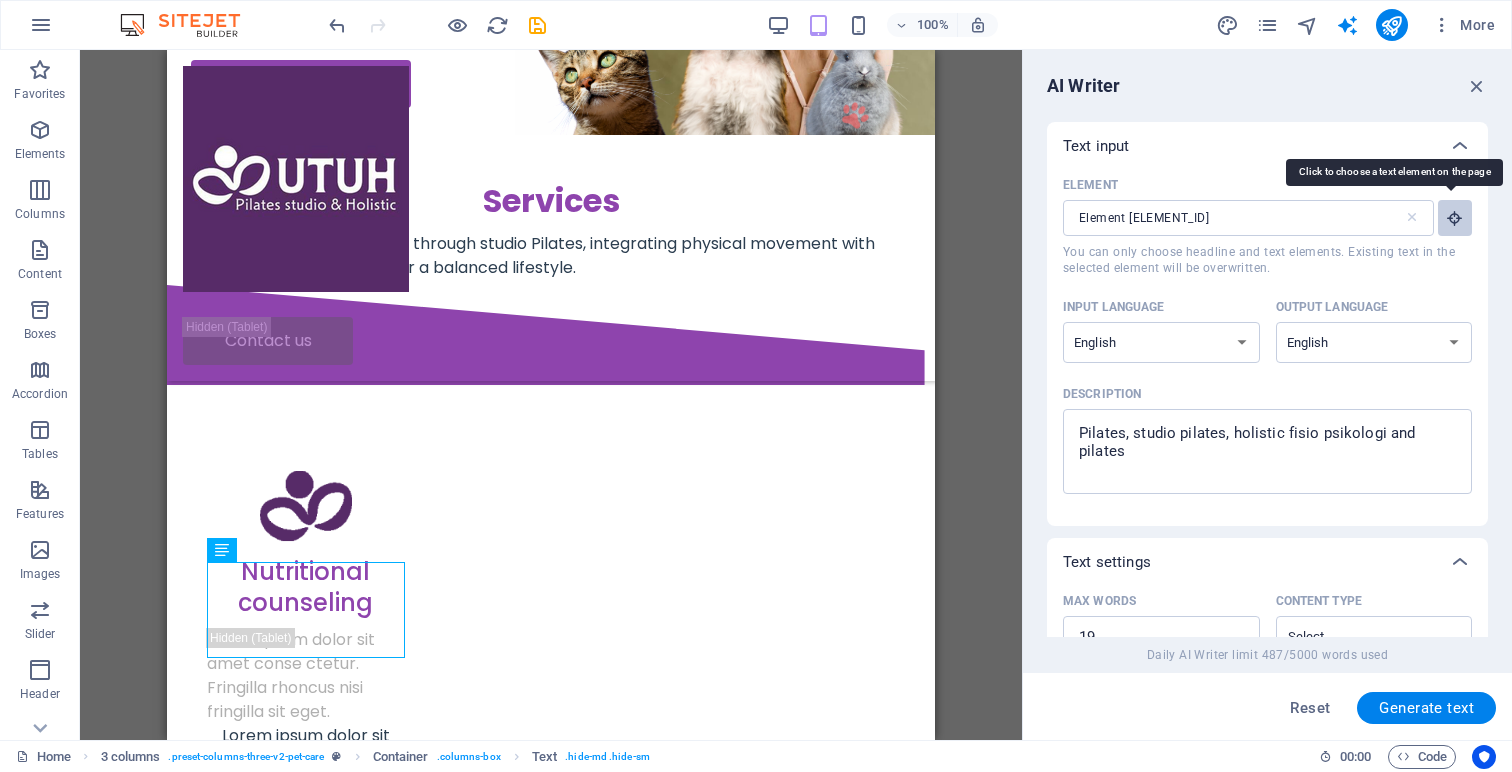 click on "Element #ed-826278717 ​ You can only choose headline and text elements. Existing text in the selected element will be overwritten." at bounding box center [1455, 218] 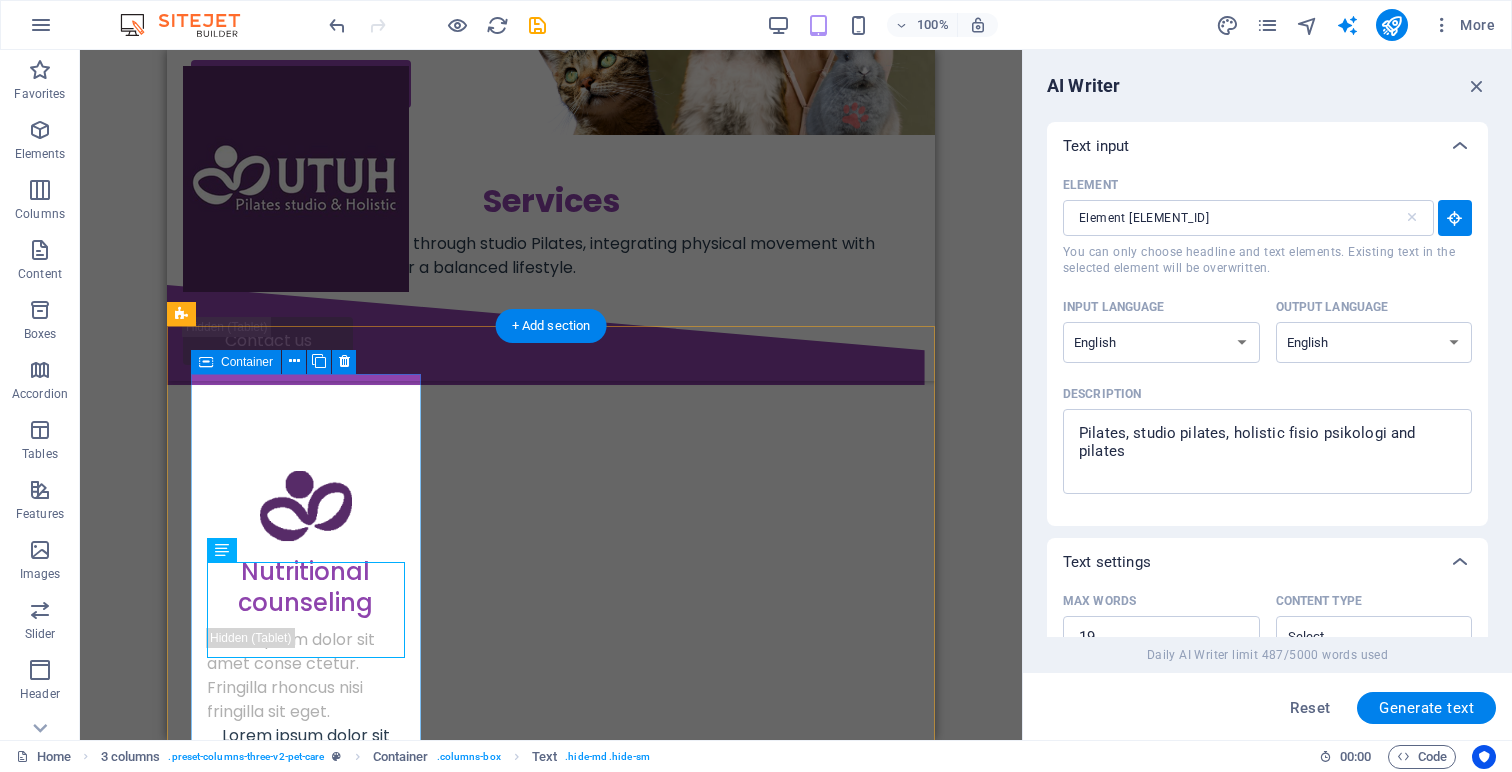 click on "Nutritional counseling Lorem ipsum dolor sit amet conse ctetur. Fringilla rhoncus nisi fringilla sit eget. Lorem ipsum dolor sit amet conse ctetur. Fringilla rhoncus nisi fringilla sit eget. Learn more" at bounding box center [306, 718] 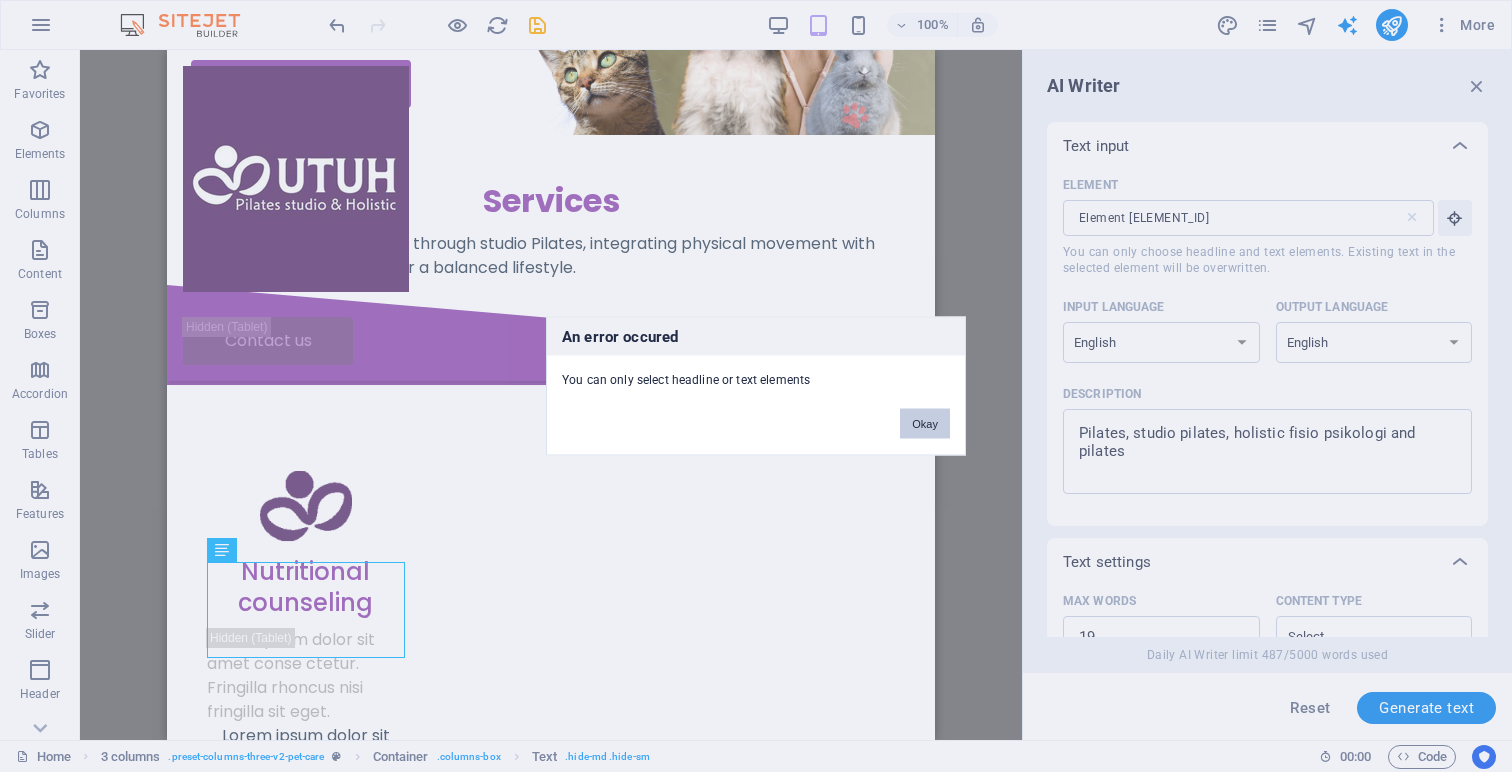 click on "Okay" at bounding box center (925, 424) 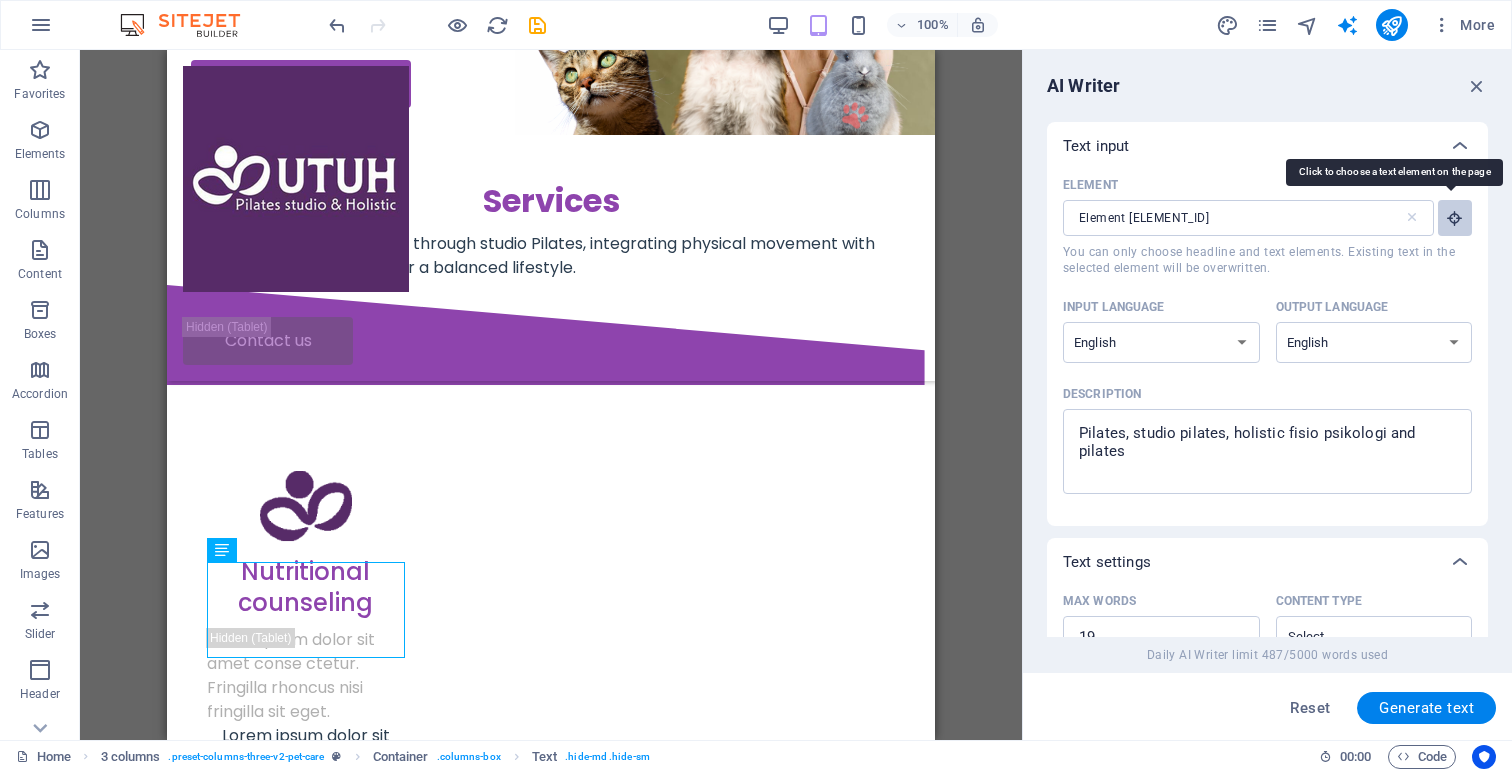 click at bounding box center [1455, 218] 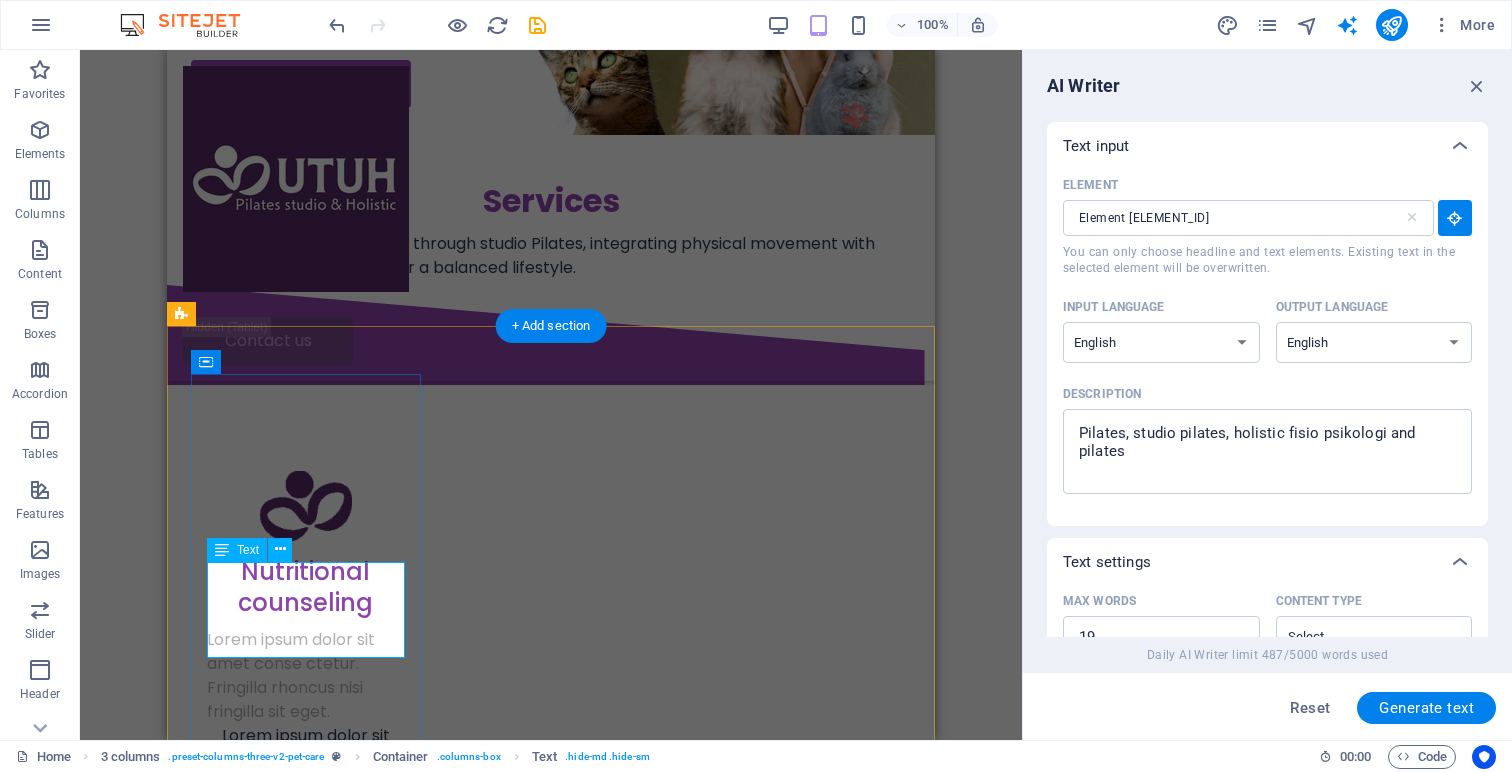 click on "Lorem ipsum dolor sit amet conse ctetur. Fringilla rhoncus nisi fringilla sit eget." at bounding box center (306, 676) 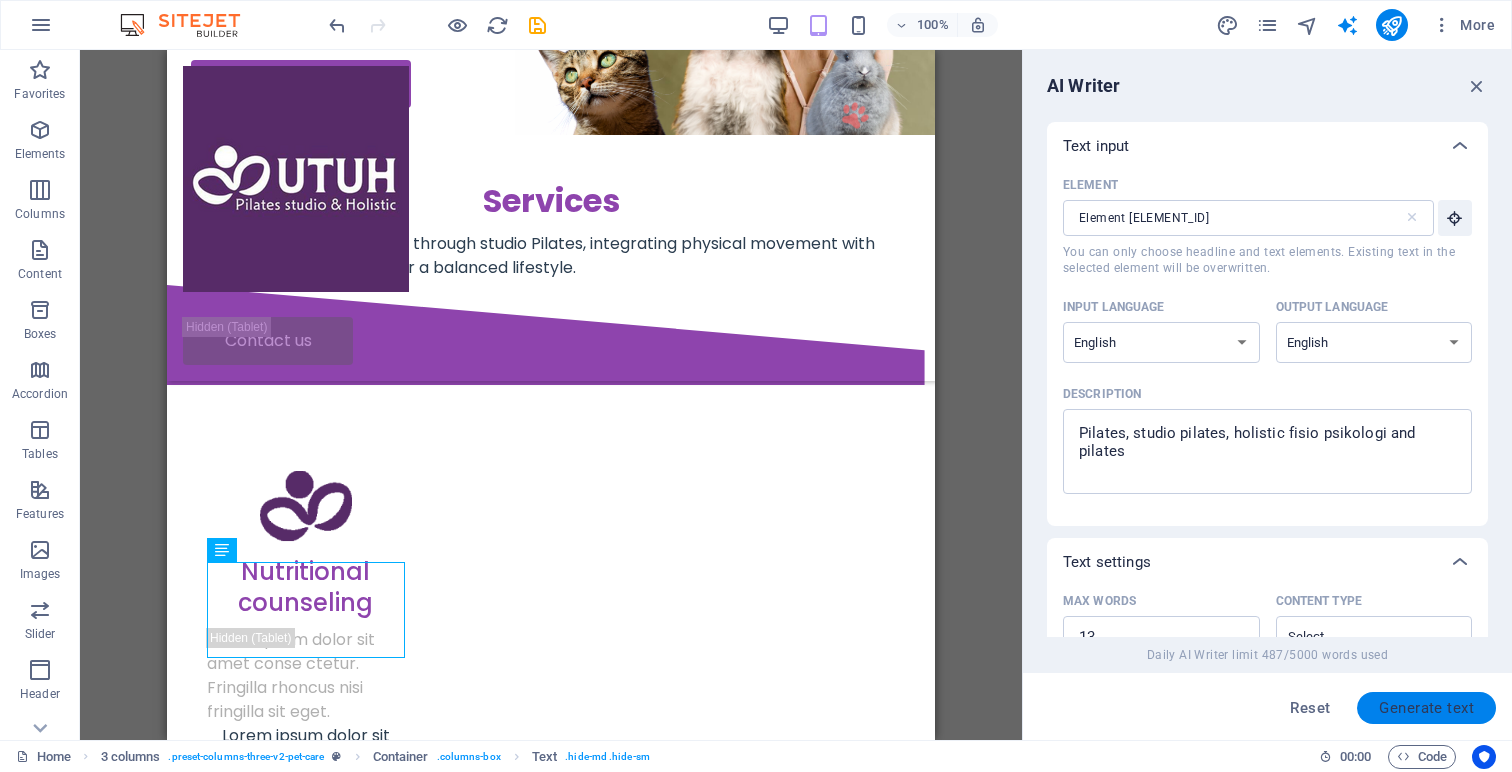 click on "Generate text" at bounding box center [1426, 708] 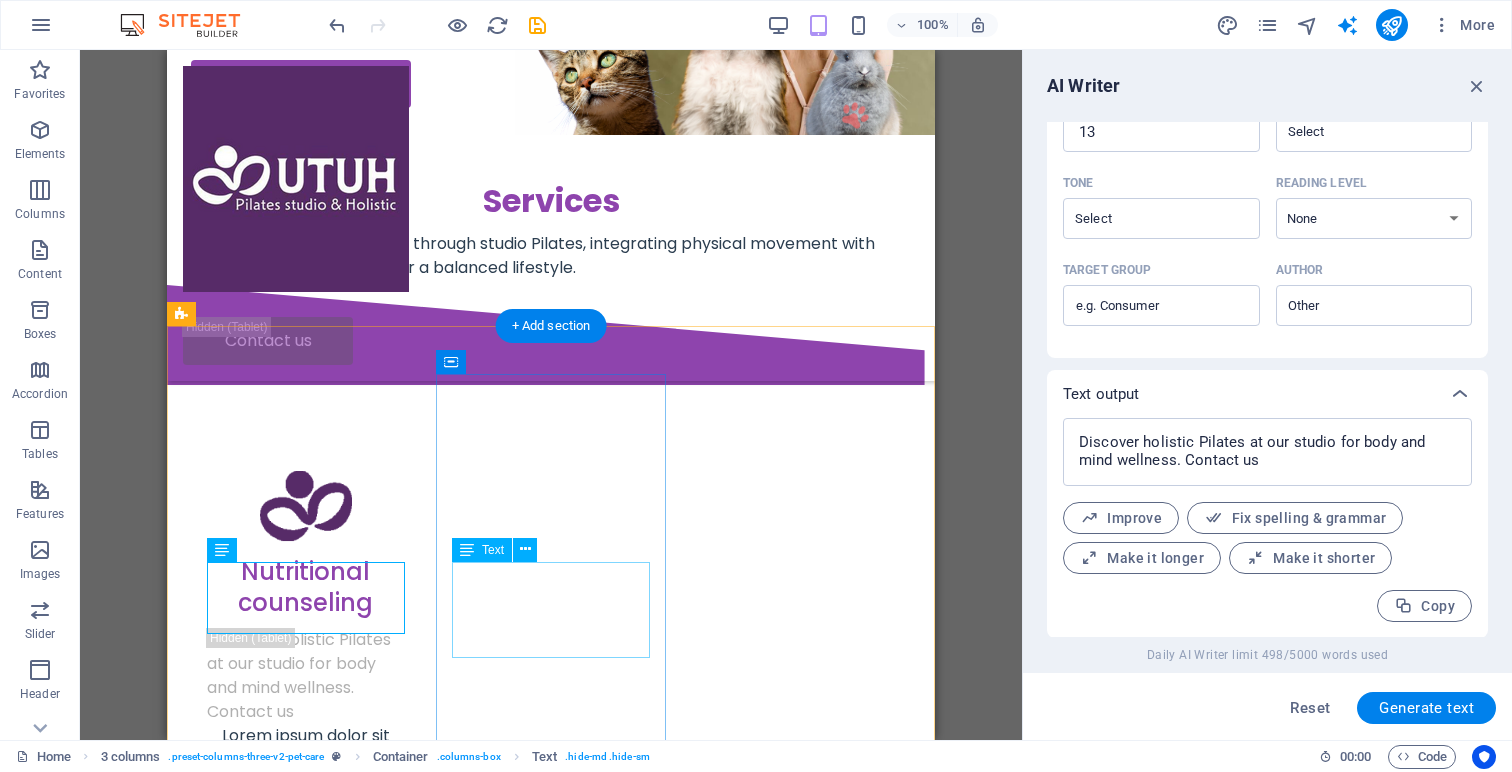 scroll, scrollTop: 506, scrollLeft: 0, axis: vertical 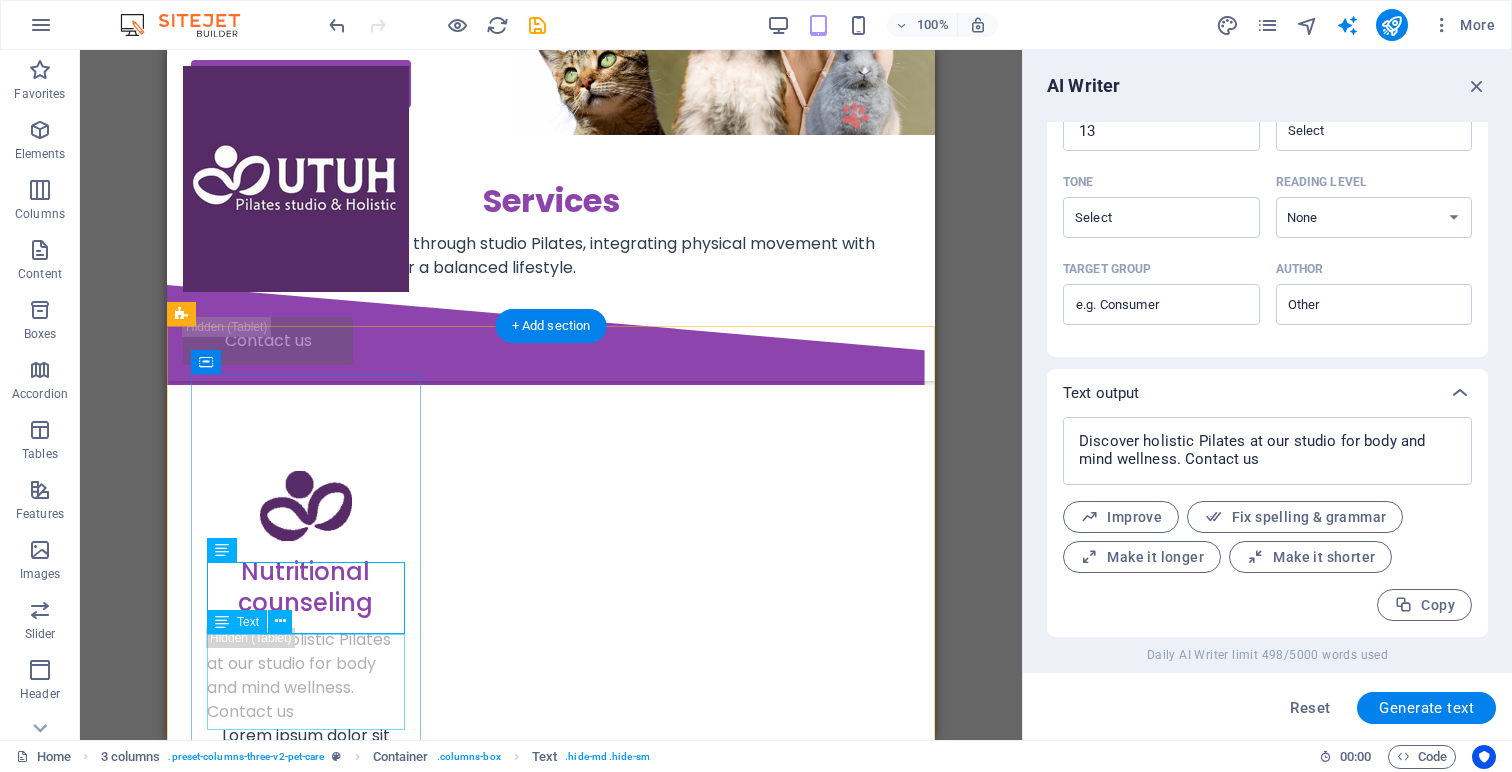 click on "Lorem ipsum dolor sit amet conse ctetur. Fringilla rhoncus nisi fringilla sit eget." at bounding box center [306, 772] 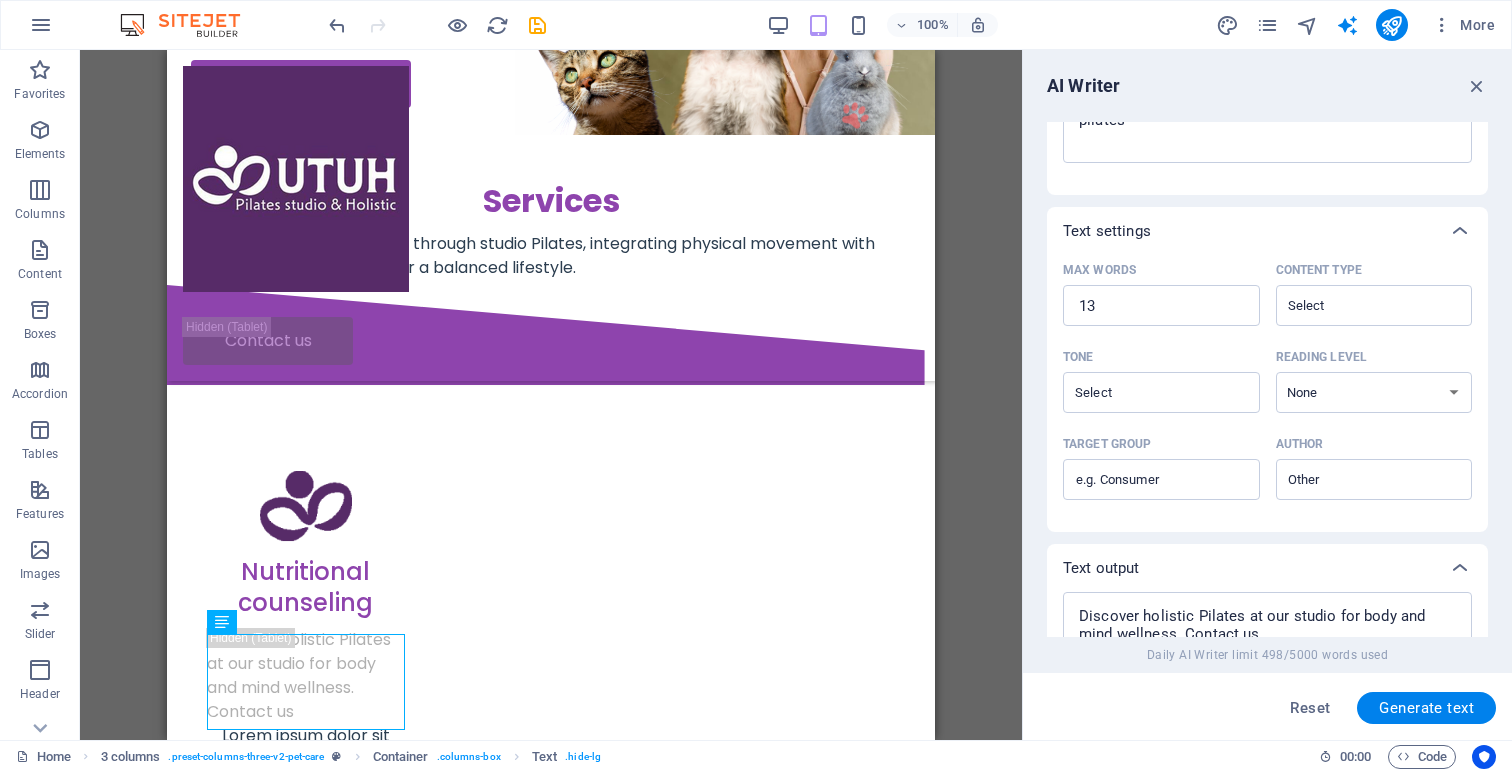 scroll, scrollTop: 329, scrollLeft: 0, axis: vertical 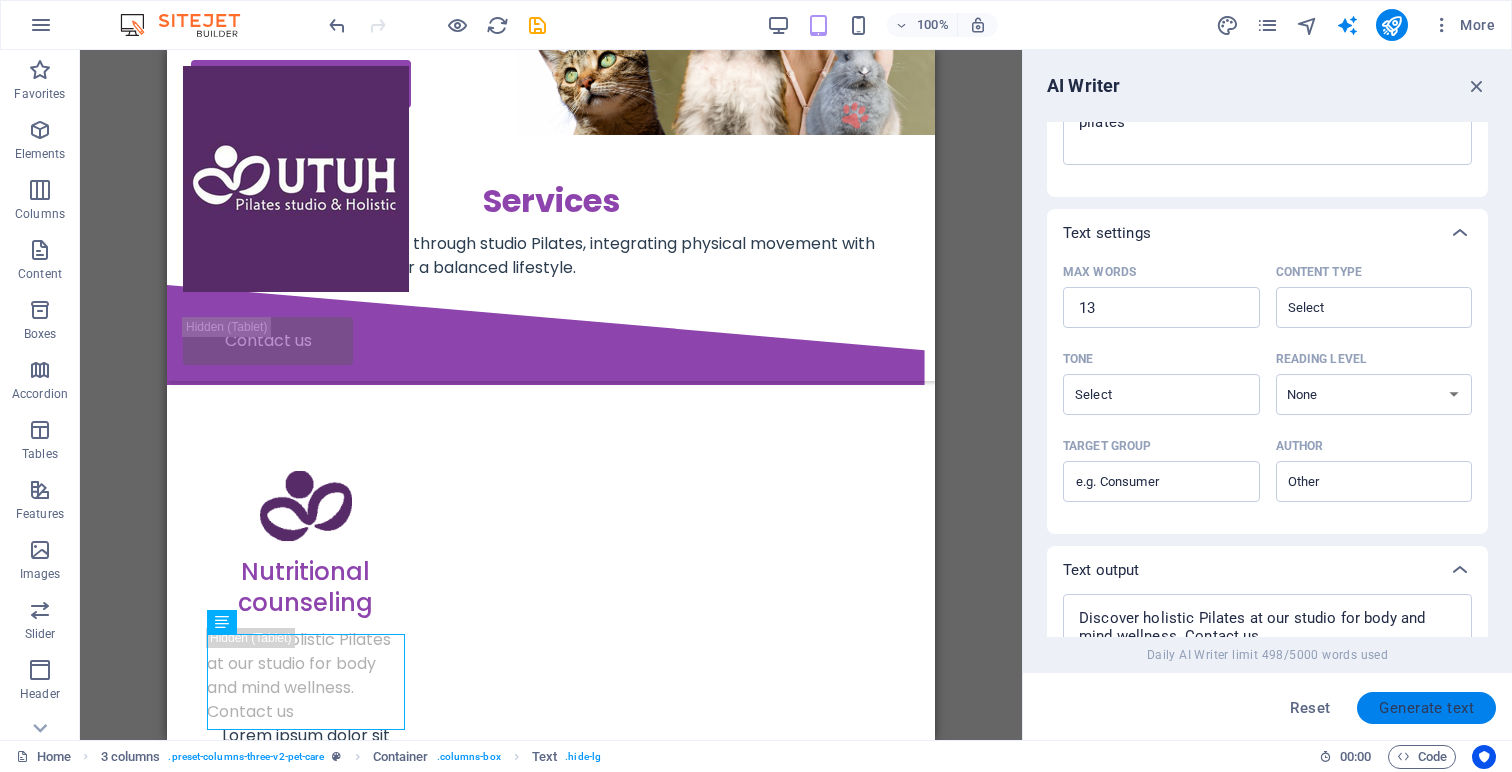 click on "Generate text" at bounding box center [1426, 708] 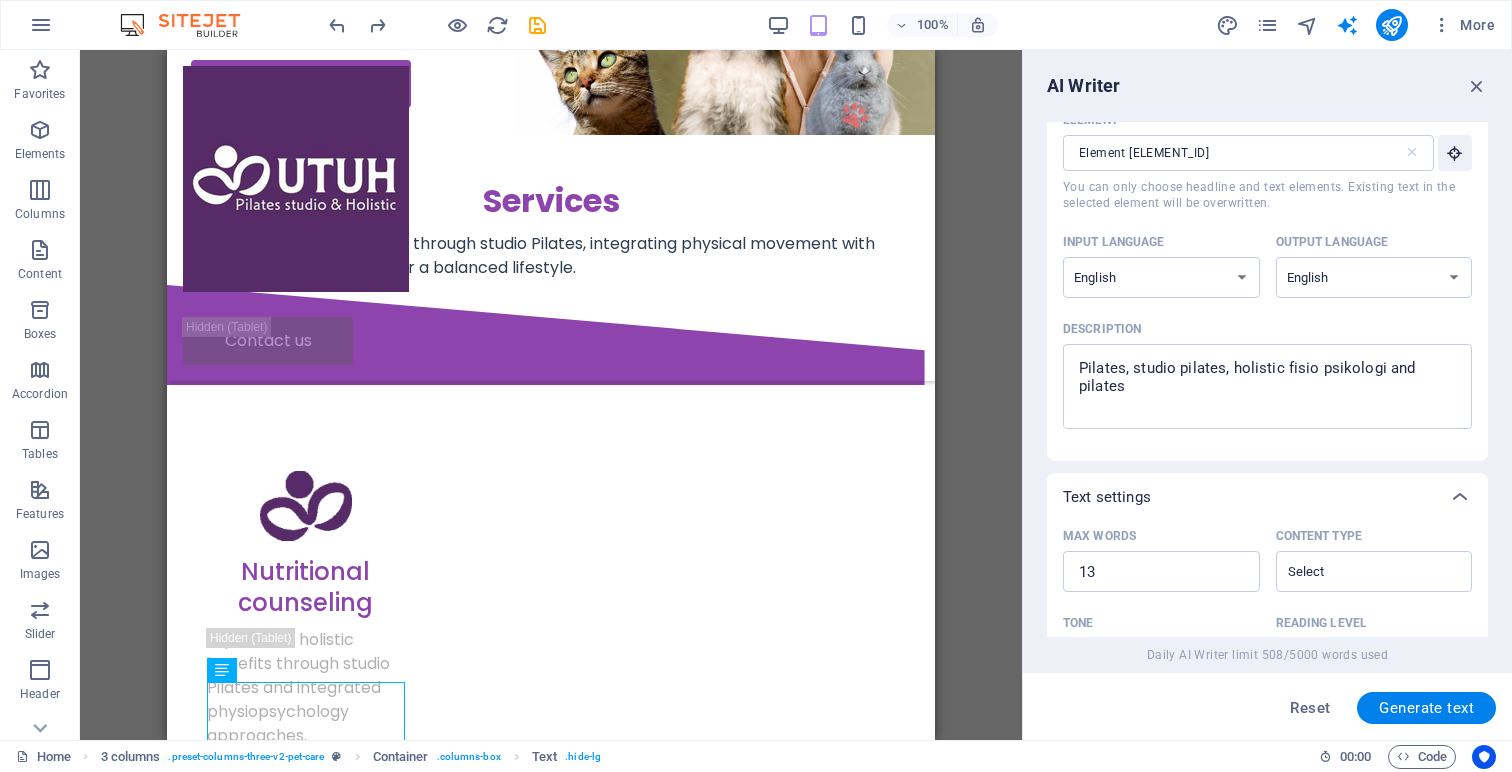 scroll, scrollTop: 54, scrollLeft: 0, axis: vertical 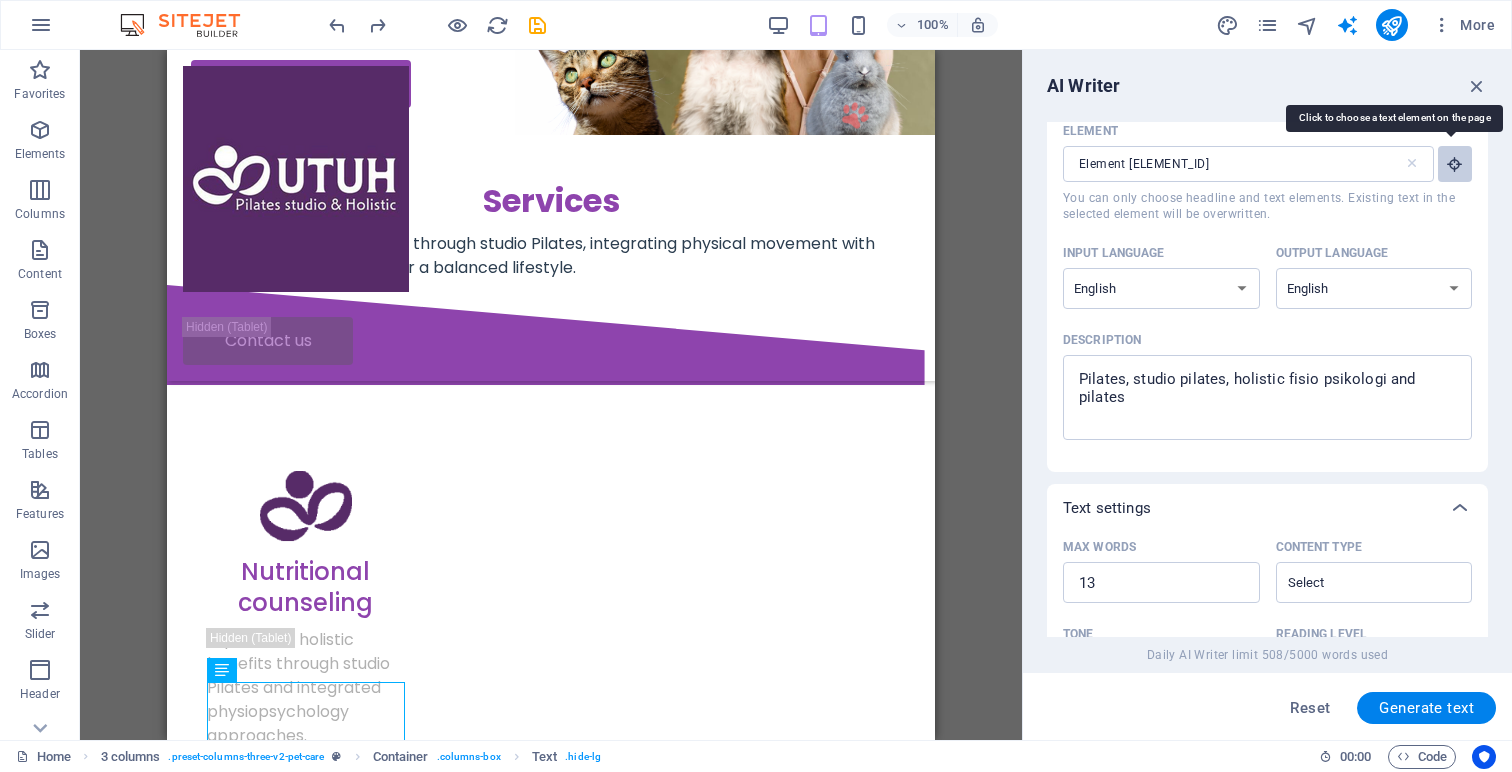 click at bounding box center [1455, 164] 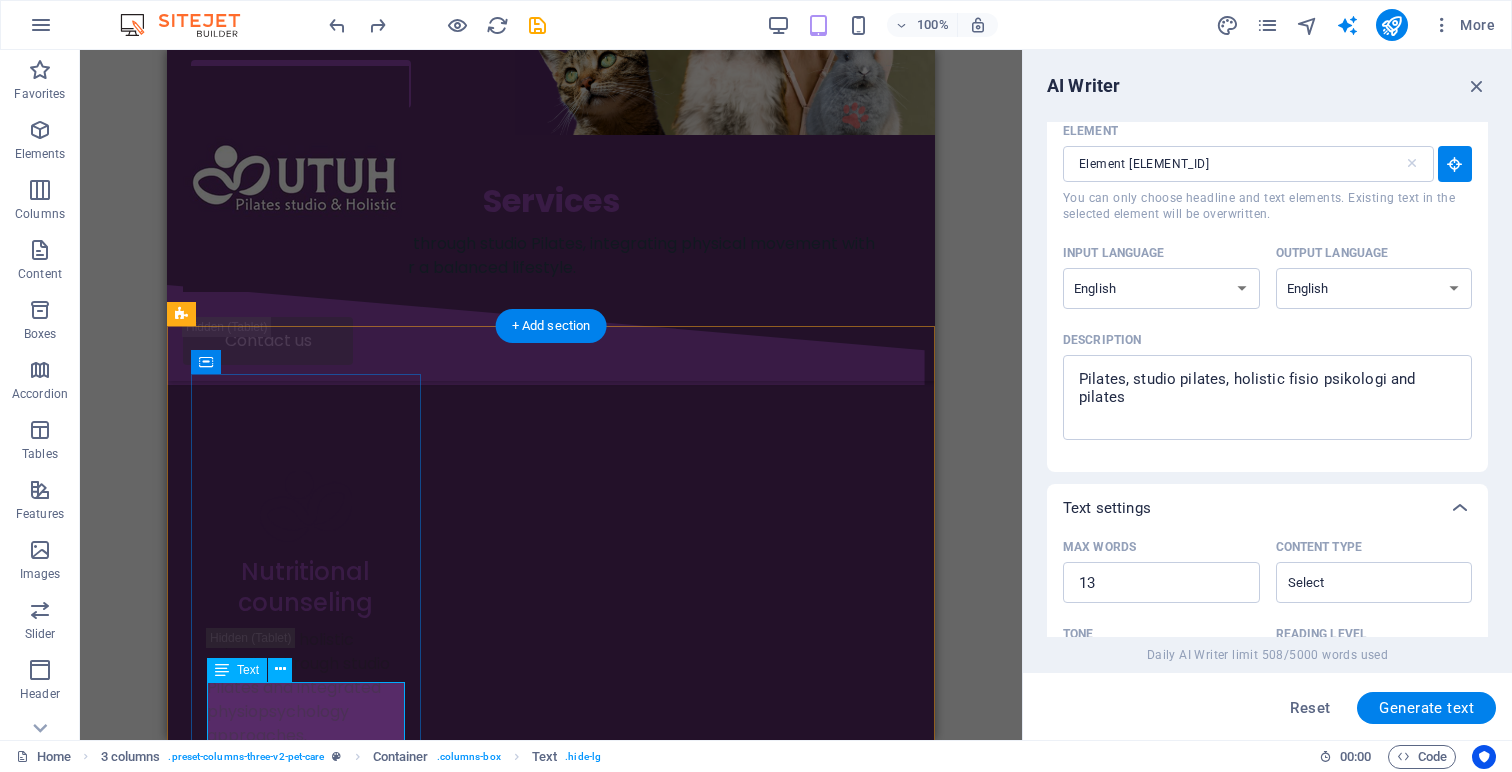 click on "Lorem ipsum dolor sit amet conse ctetur. Fringilla rhoncus nisi fringilla sit eget." at bounding box center (306, 796) 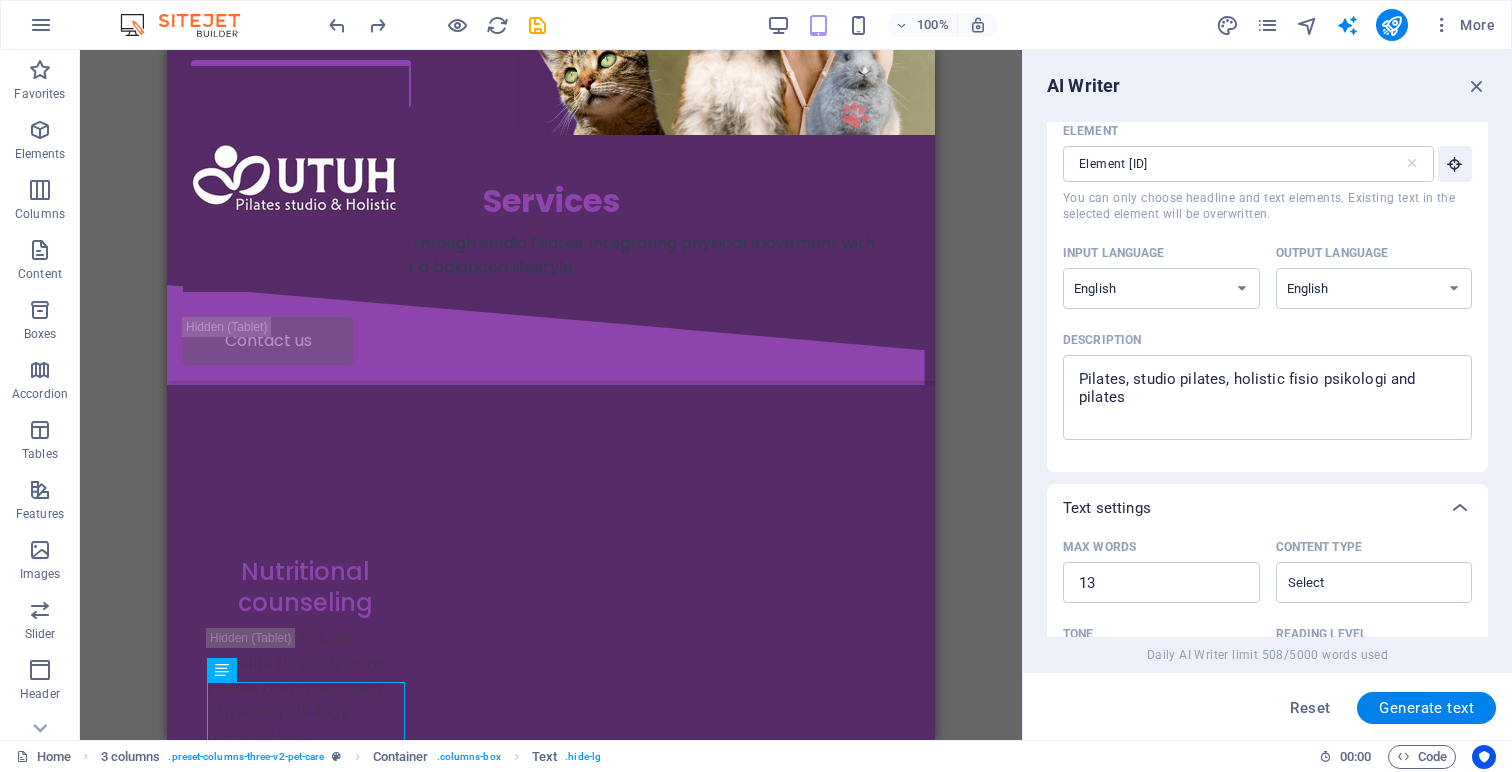 click on "H1   Banner   Banner   Container   Image   Menu Bar Hamburger   Logo   Image   Menu   Spacer   Text   Button   Container   H2   3 columns   Container   Container   Container   Image   Container   Spacer   Text   Text   Spacer   Button   Spacer   Button   Container   Image   Unequal Columns   Container   Button   Text   Container   Container   Text   Text   Spacer   Button   Container   H2   Spacer   Text   Container   Image   H3   Spacer   Spacer   Image   Container   Container   Container   Image   Container   H3   Container   Container   Image   Image   Spacer   H3   Text   Text   Spacer   HTML   Container" at bounding box center (551, 395) 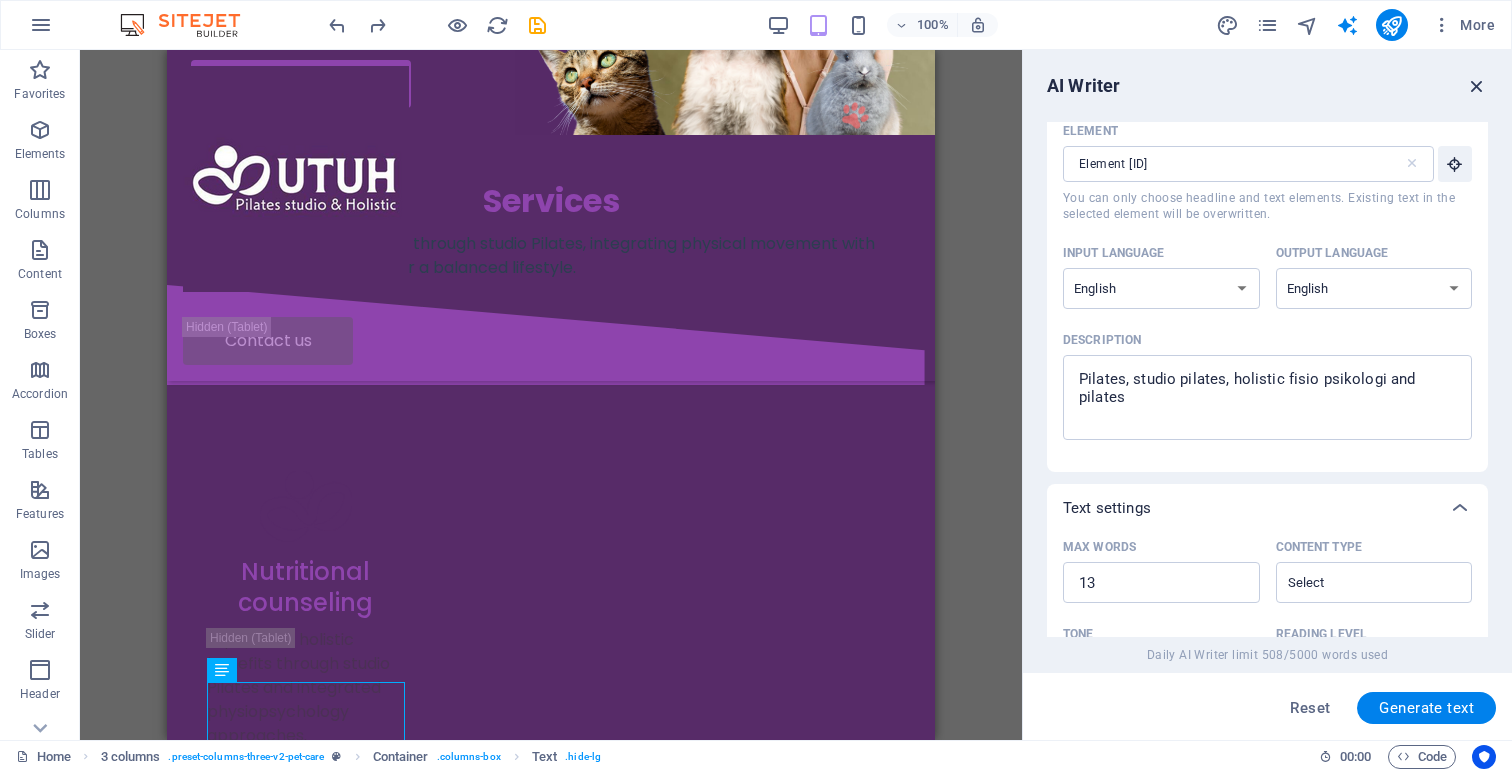 click at bounding box center (1477, 86) 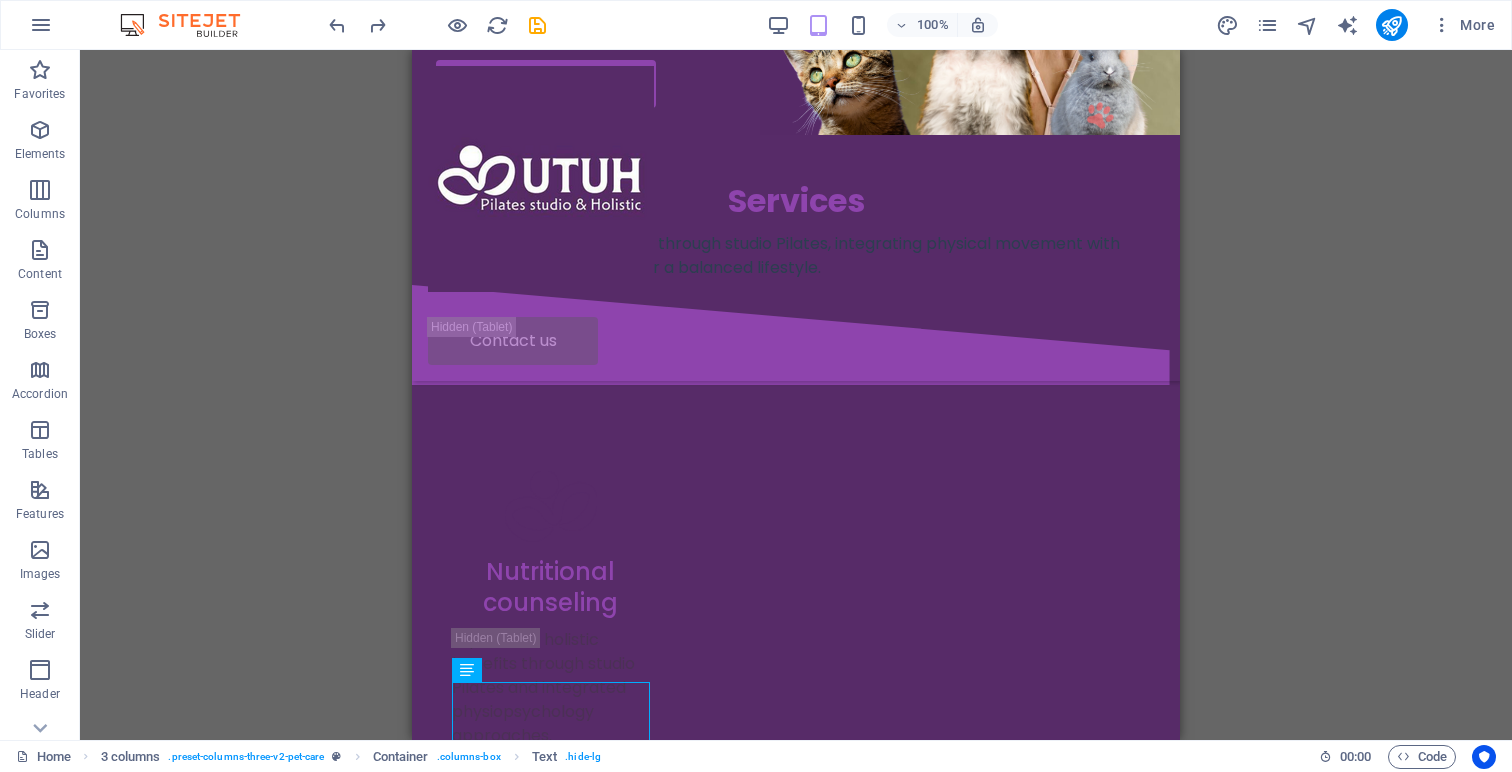 click on "H1   Banner   Banner   Container   Image   Menu Bar Hamburger   Logo   Image   Menu   Spacer   Text   Button   Container   H2   3 columns   Container   Container   Container   Image   Container   Spacer   Text   Text   Spacer   Button   Spacer   Button   Container   Image   Unequal Columns   Container   Button   Text   Container   Container   Text   Text   Spacer   Button   Container   H2   Spacer   Text   Container   Image   H3   Spacer   Spacer   Image   Container   Container   Container   Image   Container   H3   Container   Container   Image   Image   Spacer   H3   Text   Text   Spacer   HTML   Container" at bounding box center (796, 395) 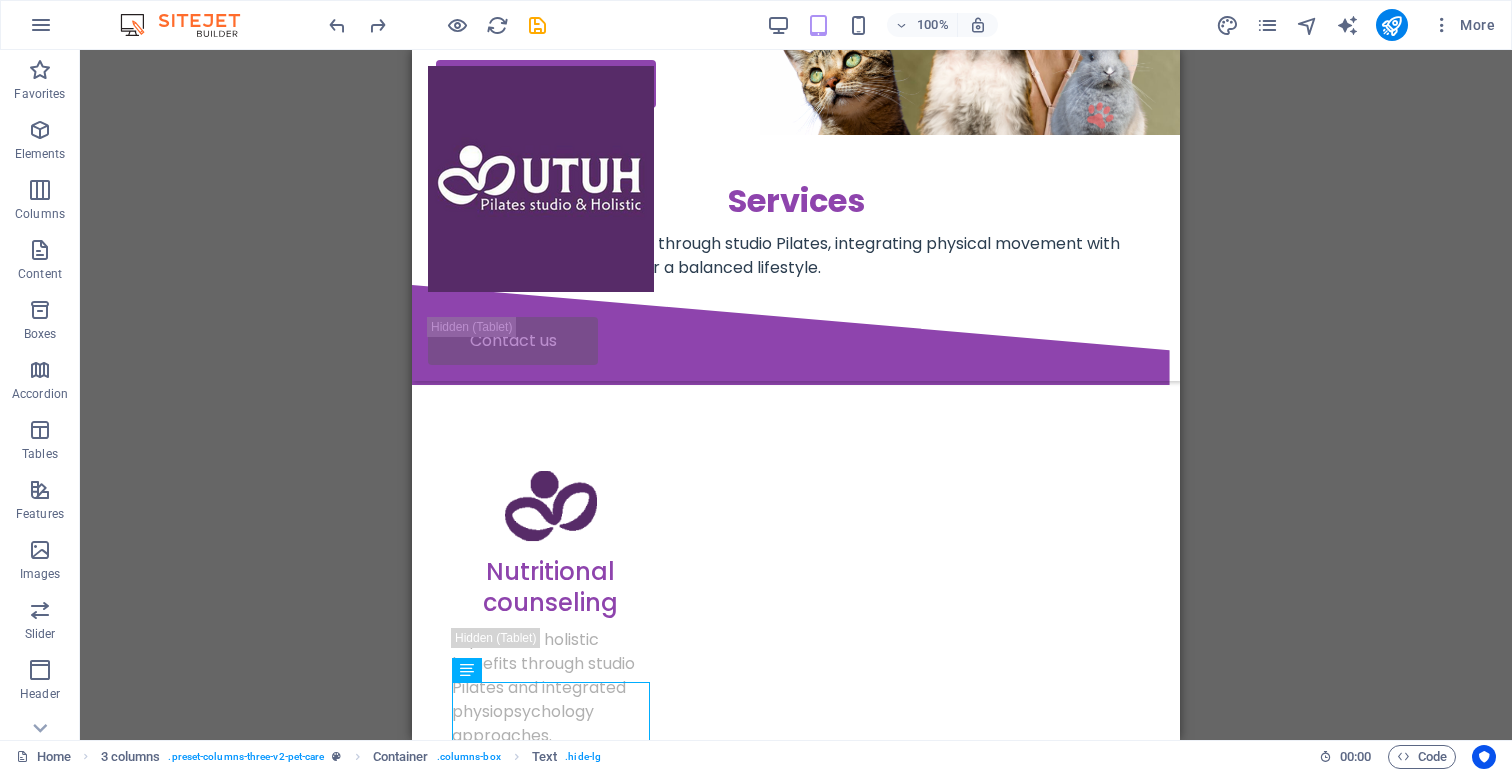 click on "H1   Banner   Banner   Container   Image   Menu Bar Hamburger   Logo   Image   Menu   Spacer   Text   Button   Container   H2   3 columns   Container   Container   Container   Image   Container   Spacer   Text   Text   Spacer   Button   Spacer   Button   Container   Image   Unequal Columns   Container   Button   Text   Container   Container   Text   Text   Spacer   Button   Container   H2   Spacer   Text   Container   Image   H3   Spacer   Spacer   Image   Container   Container   Container   Image   Container   H3   Container   Container   Image   Image   Spacer   H3   Text   Text   Spacer   HTML   Container" at bounding box center (796, 395) 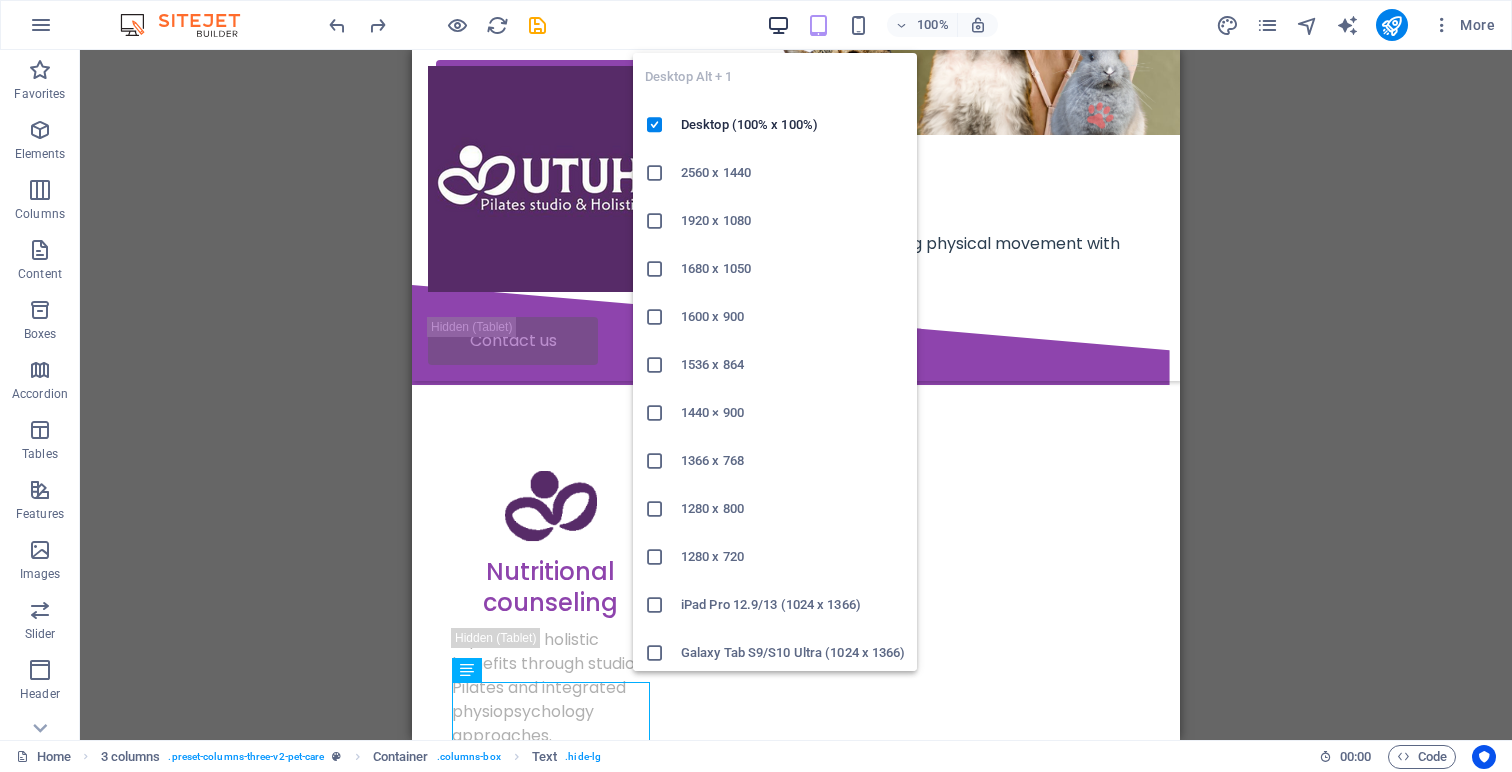 click at bounding box center [778, 25] 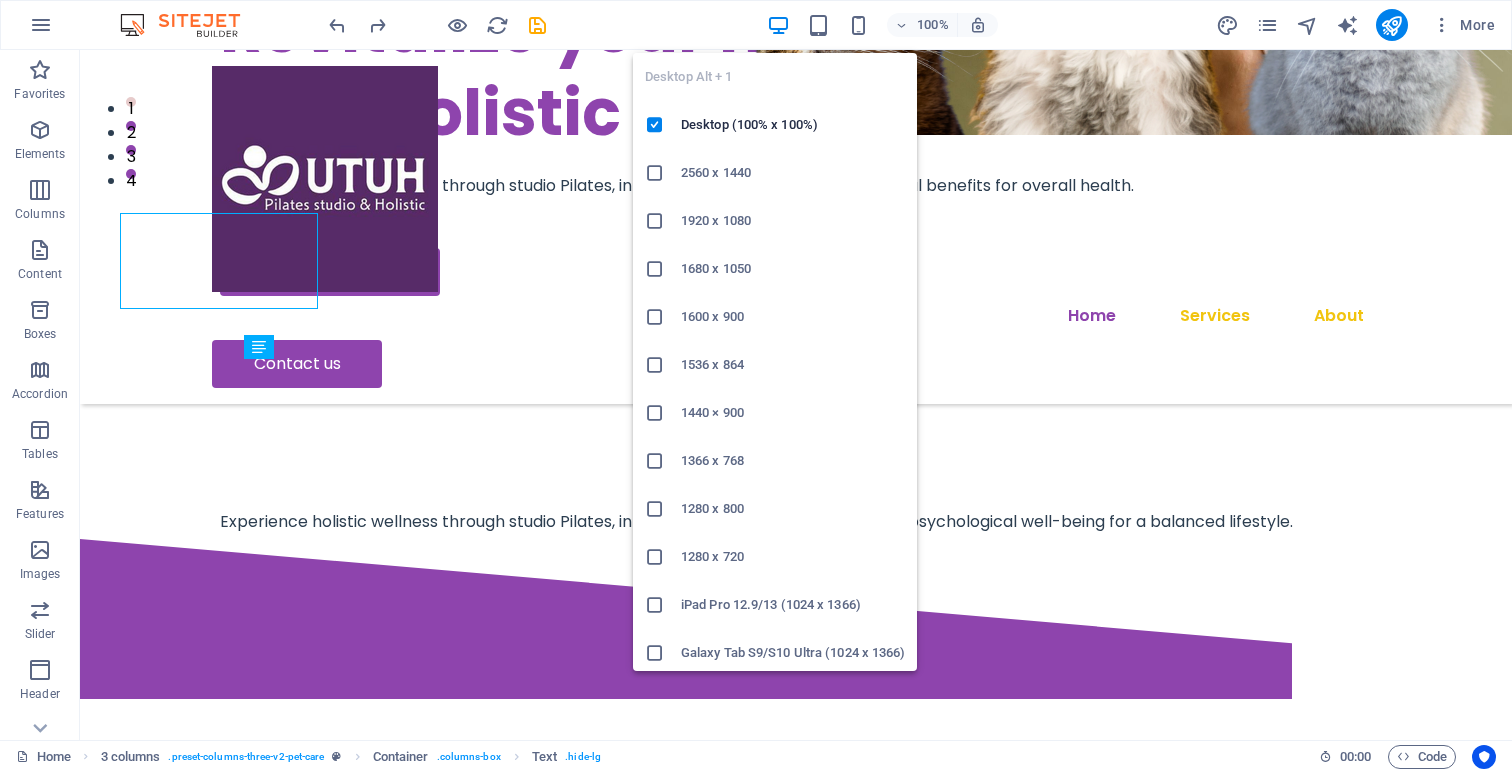 scroll, scrollTop: 1074, scrollLeft: 0, axis: vertical 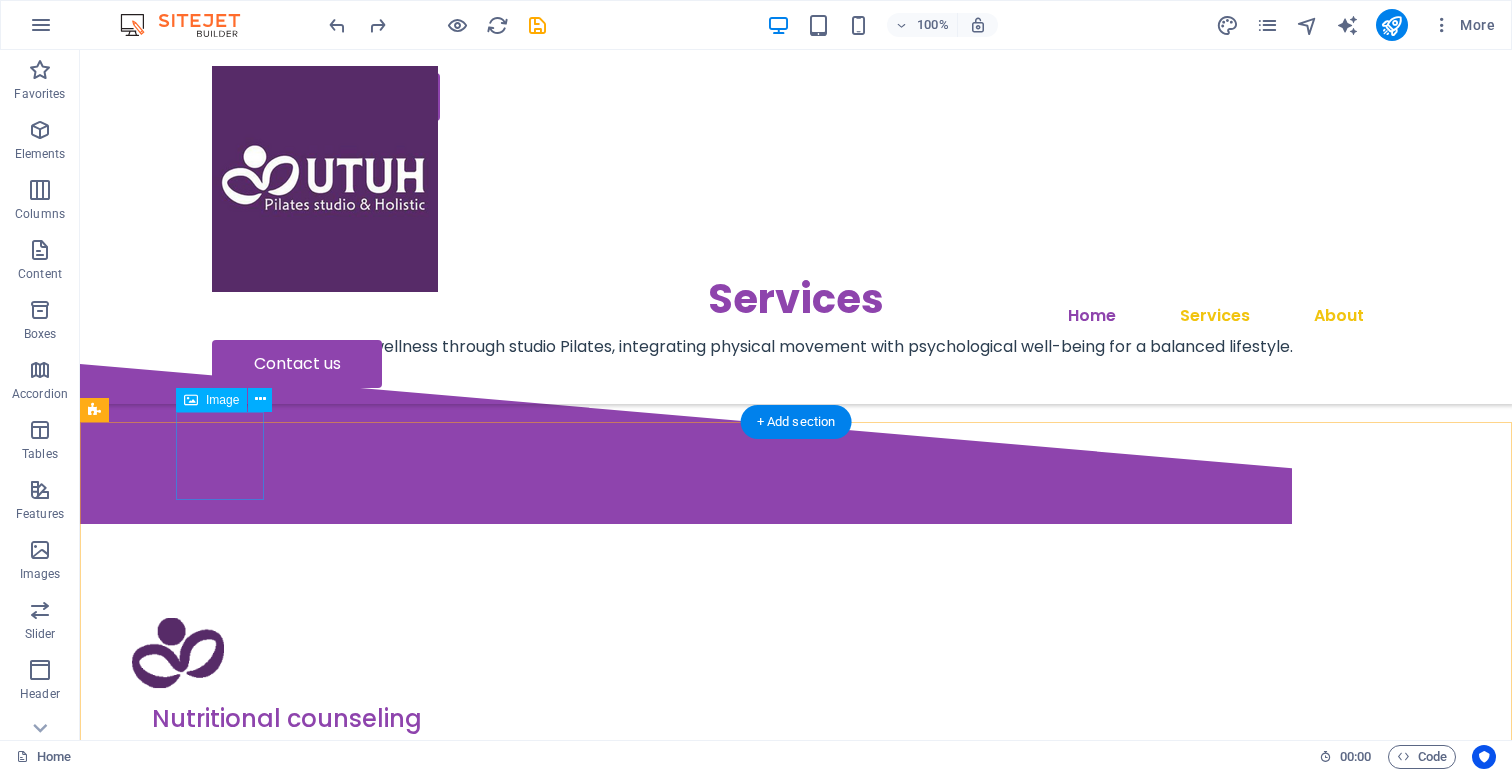 click at bounding box center (124, -676) 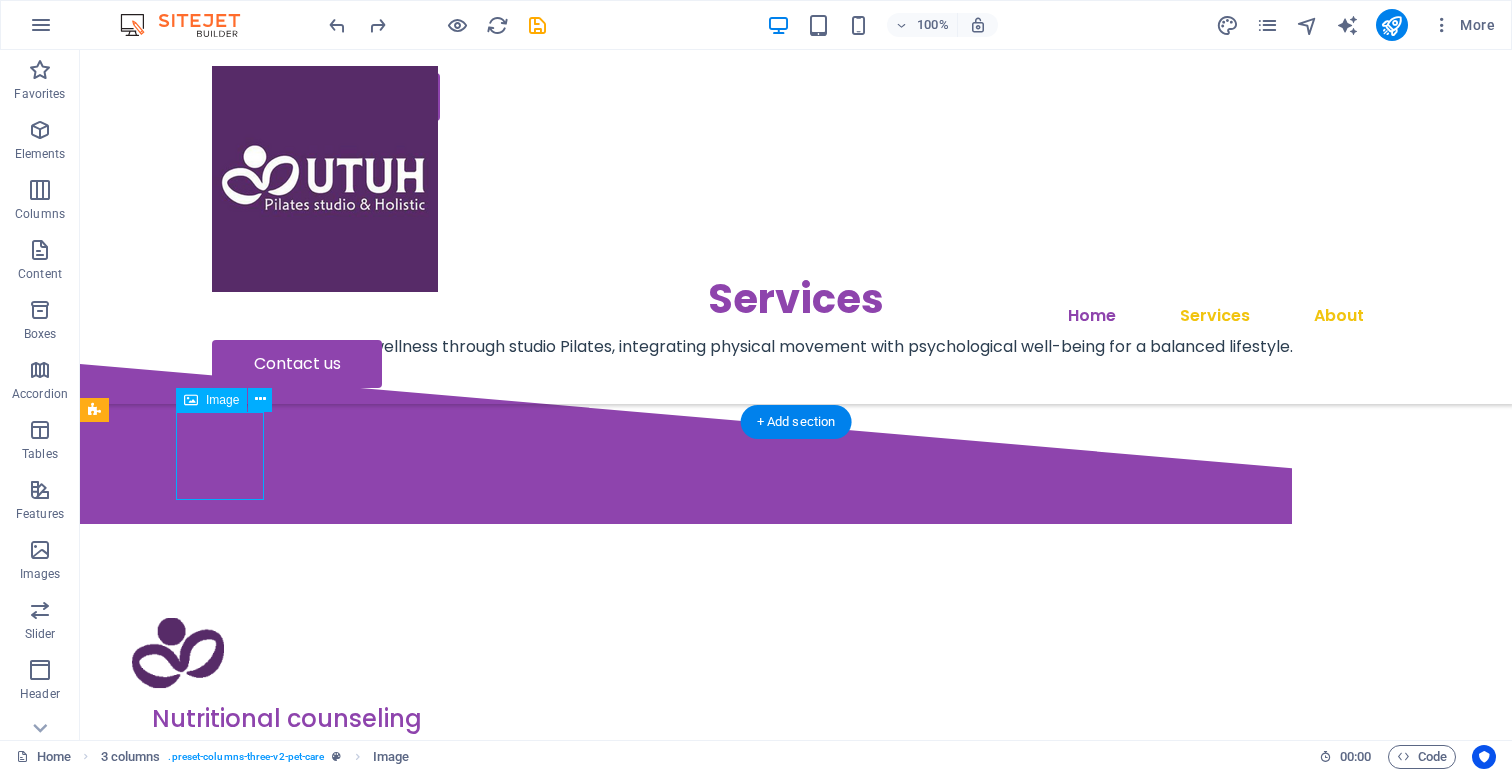 click at bounding box center [124, -676] 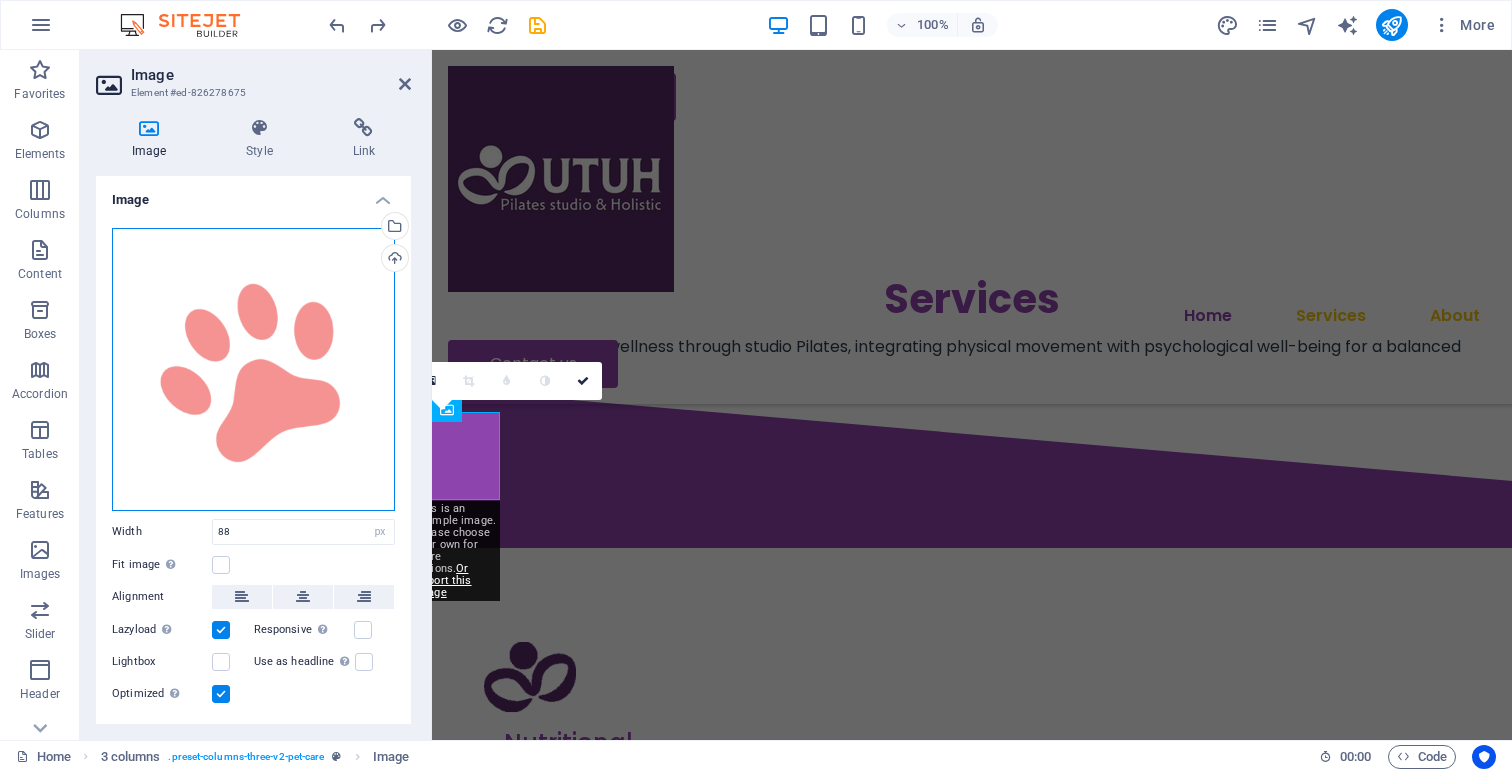 click on "Drag files here, click to choose files or select files from Files or our free stock photos & videos" at bounding box center (253, 369) 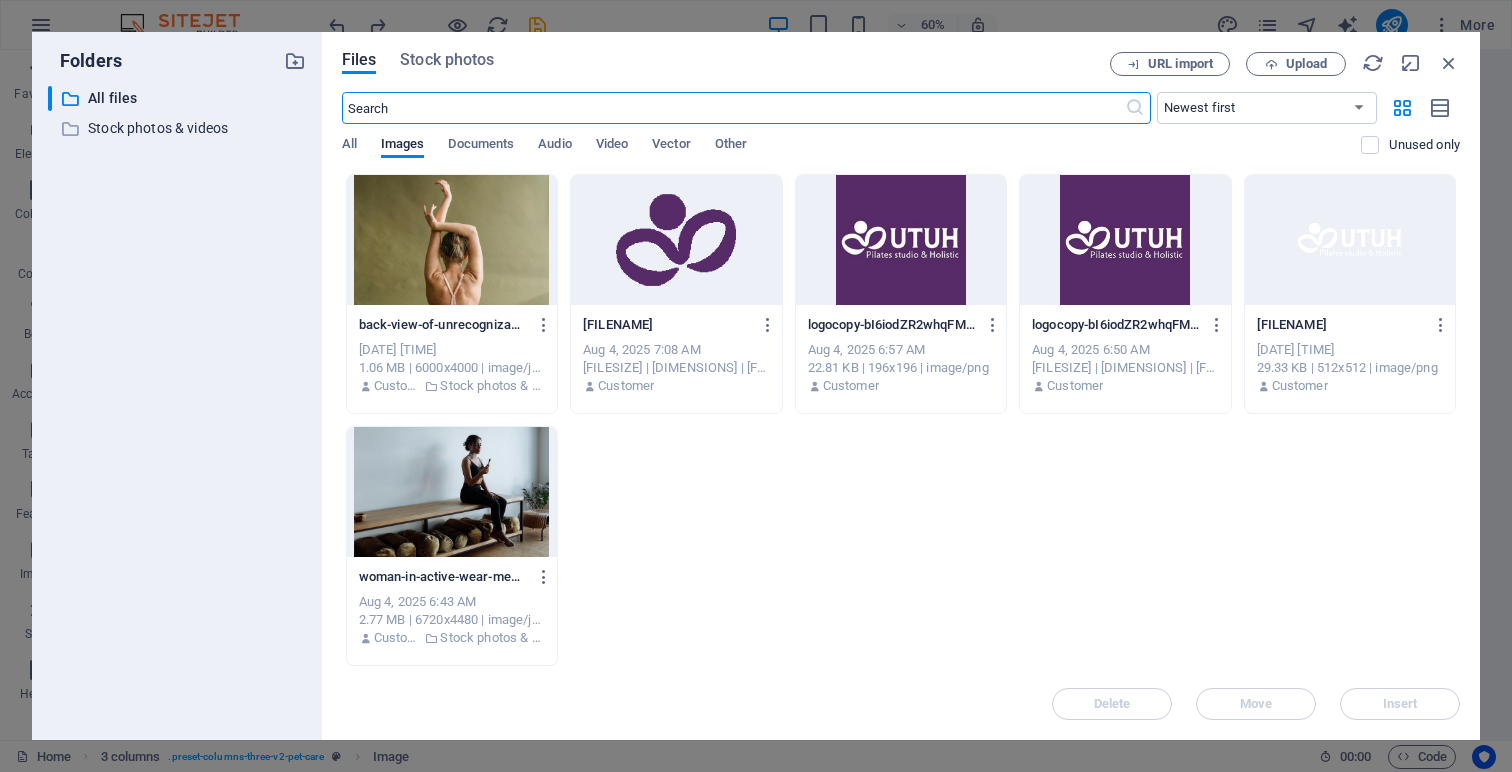 click at bounding box center [676, 240] 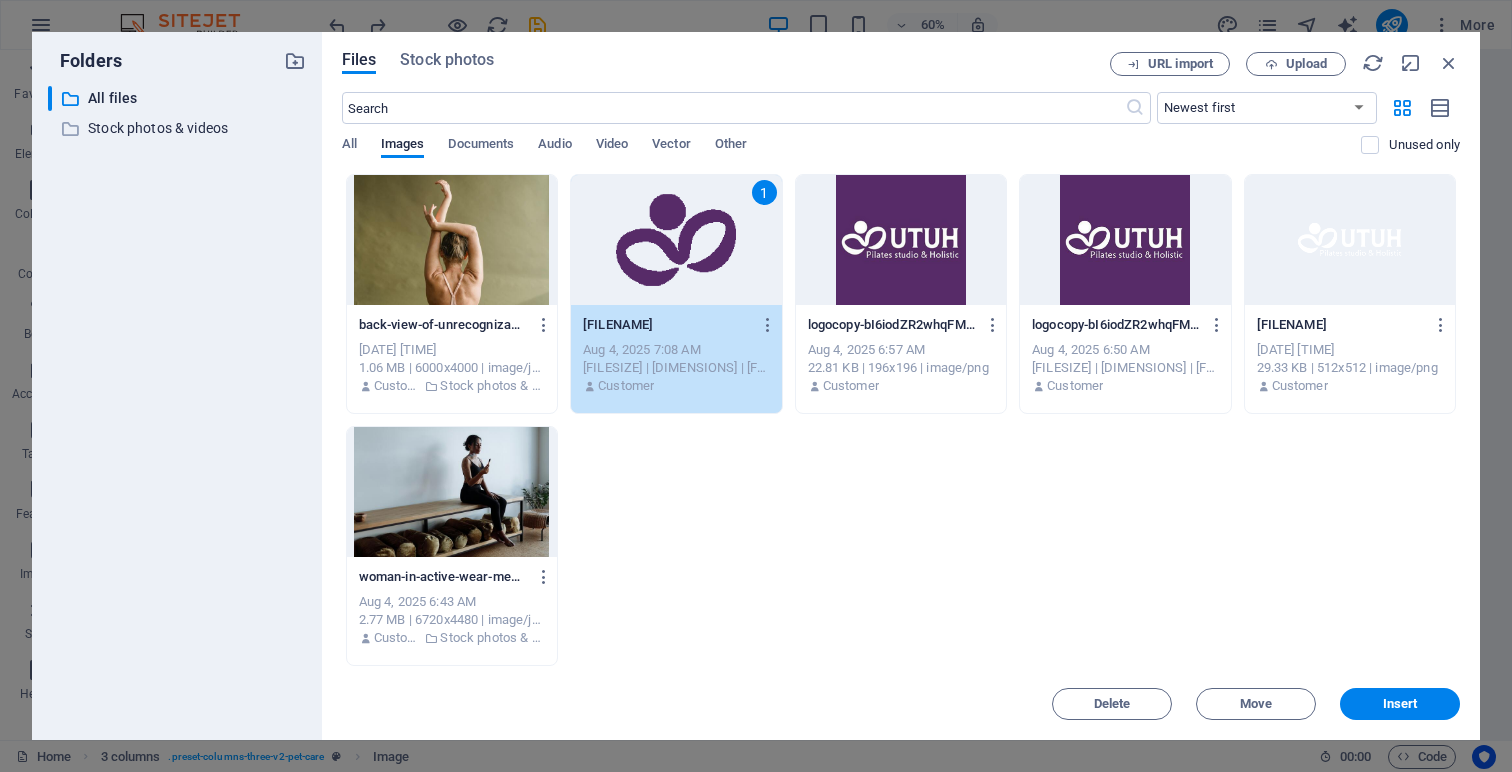 click on "1" at bounding box center [676, 240] 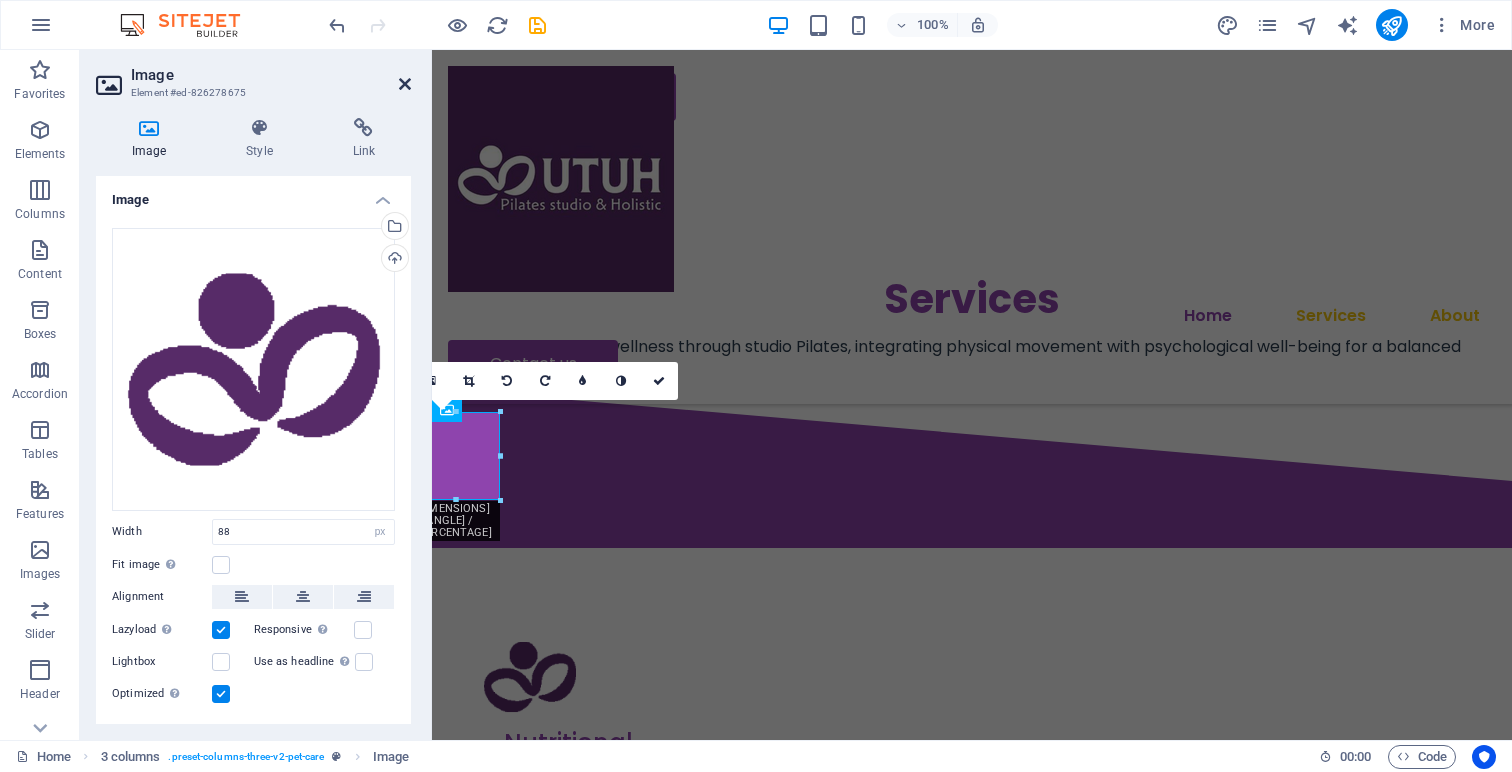 click at bounding box center [405, 84] 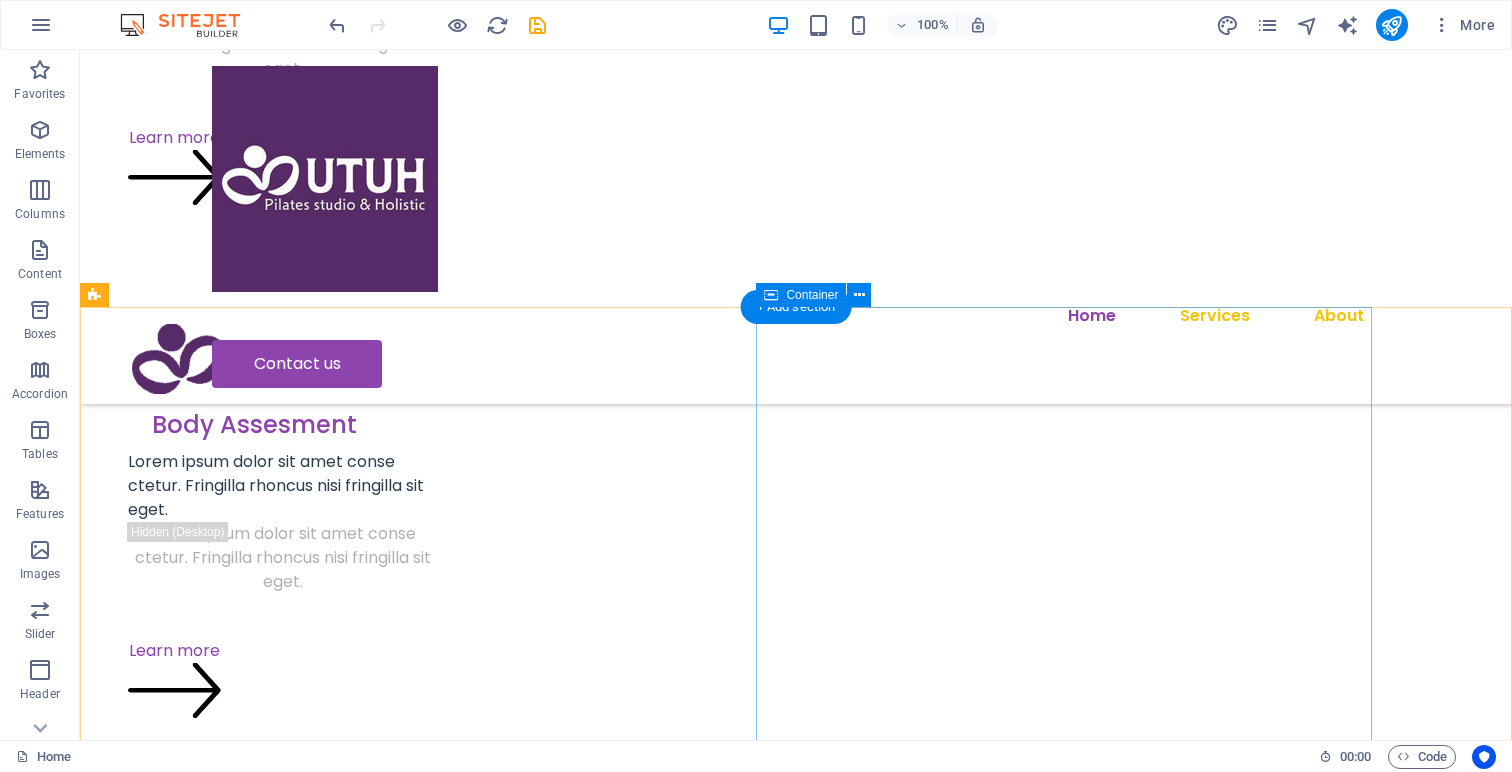 scroll, scrollTop: 1626, scrollLeft: 0, axis: vertical 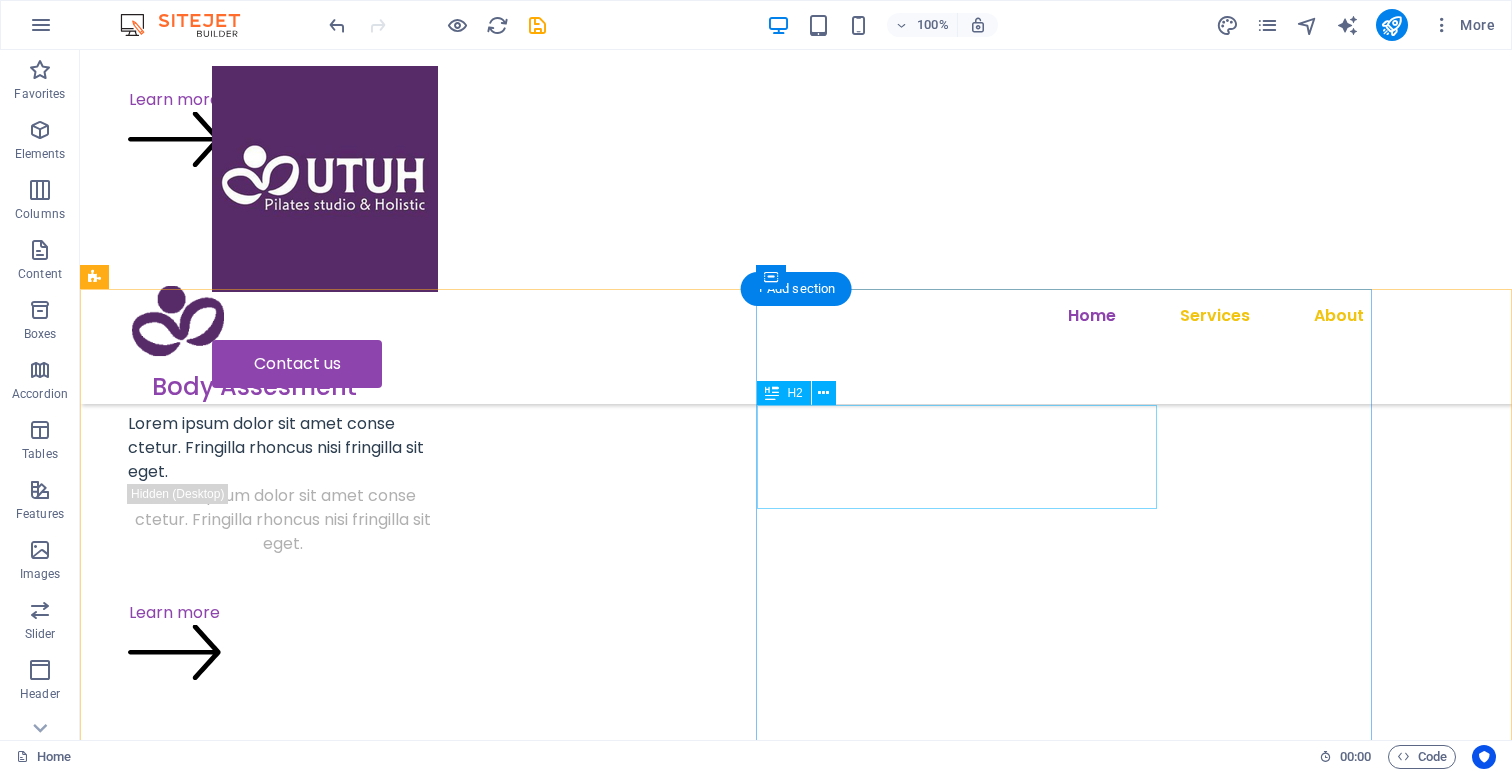 click on "Your furry friends are our top priority" at bounding box center [680, 2932] 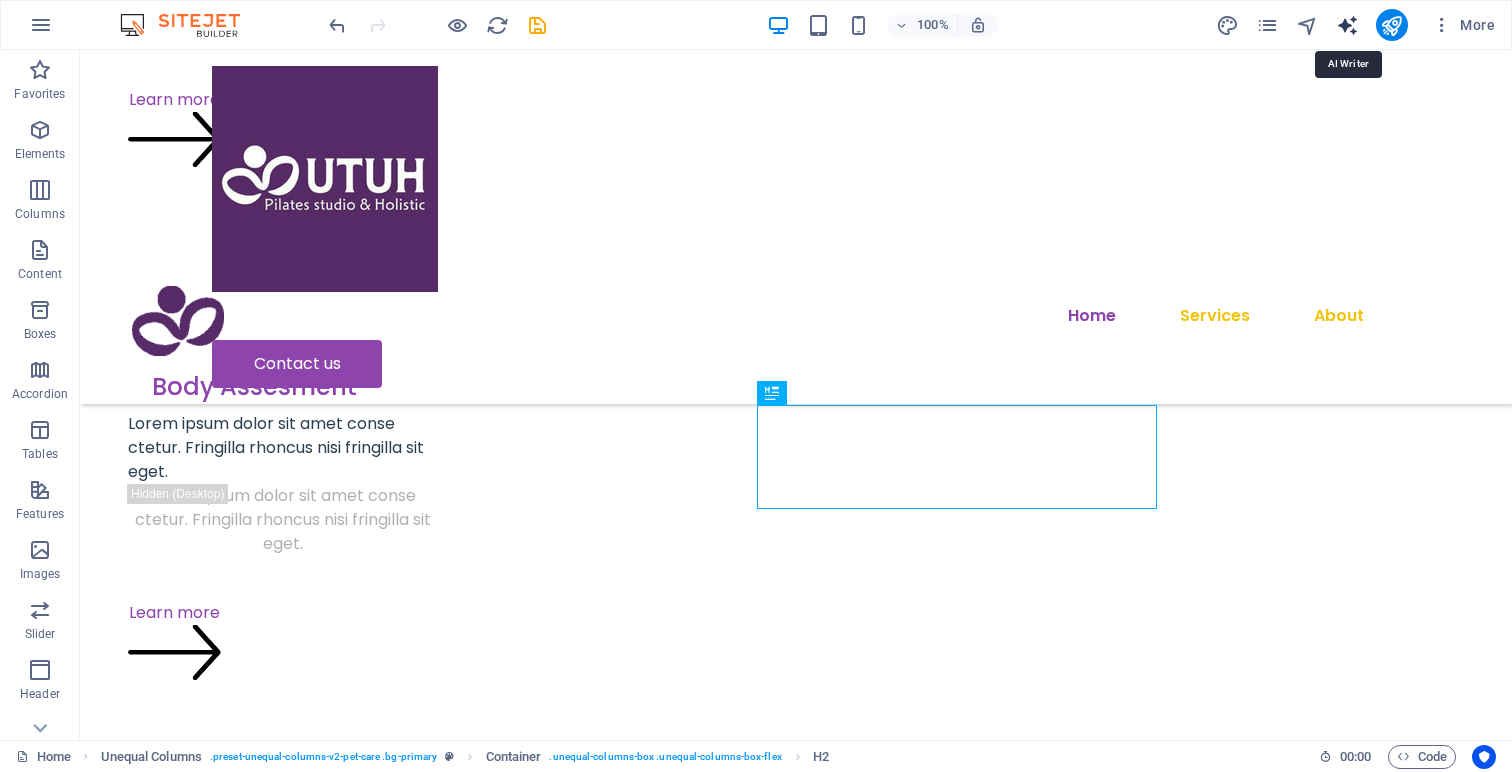 click at bounding box center [1347, 25] 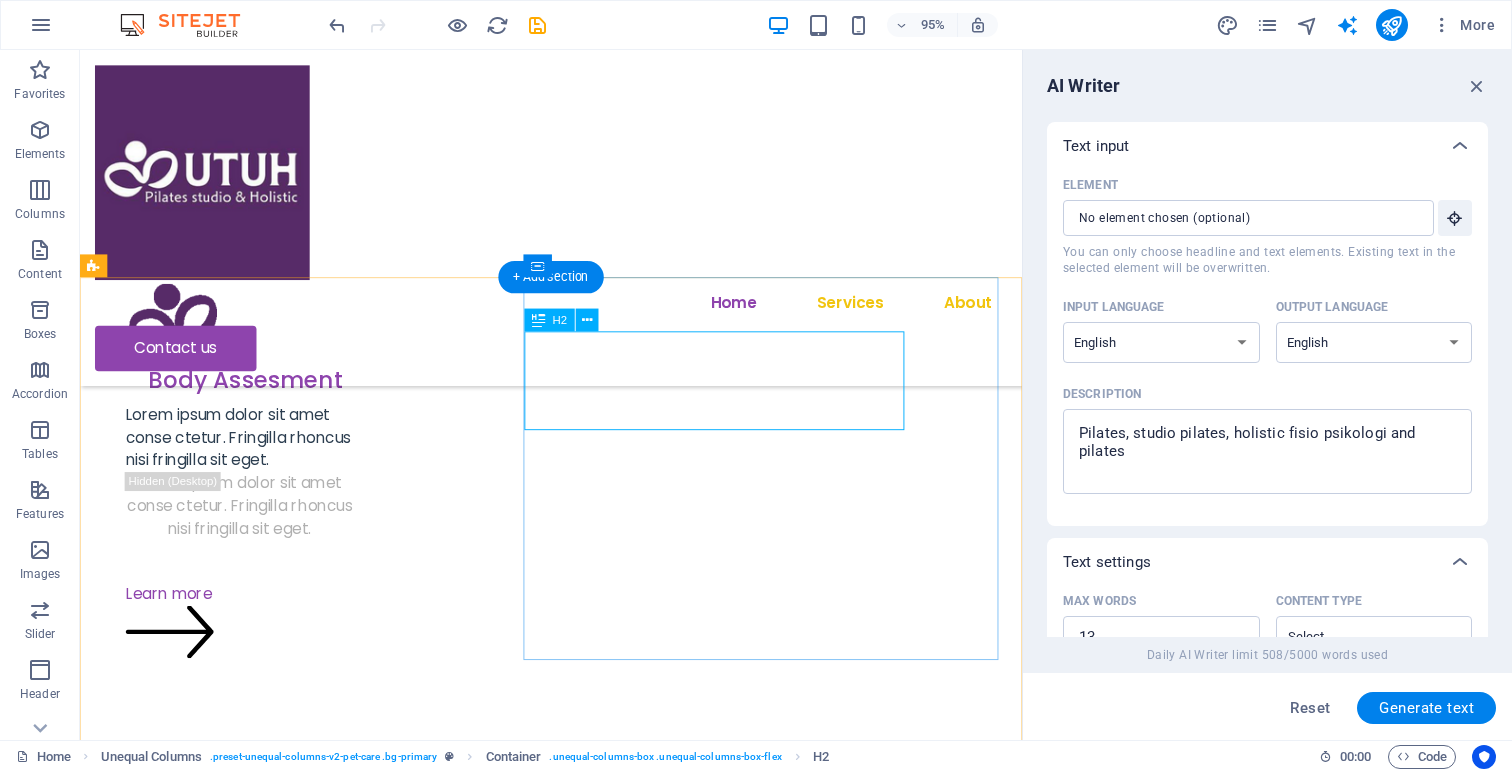 click on "Your furry friends are our top priority" at bounding box center [576, 2734] 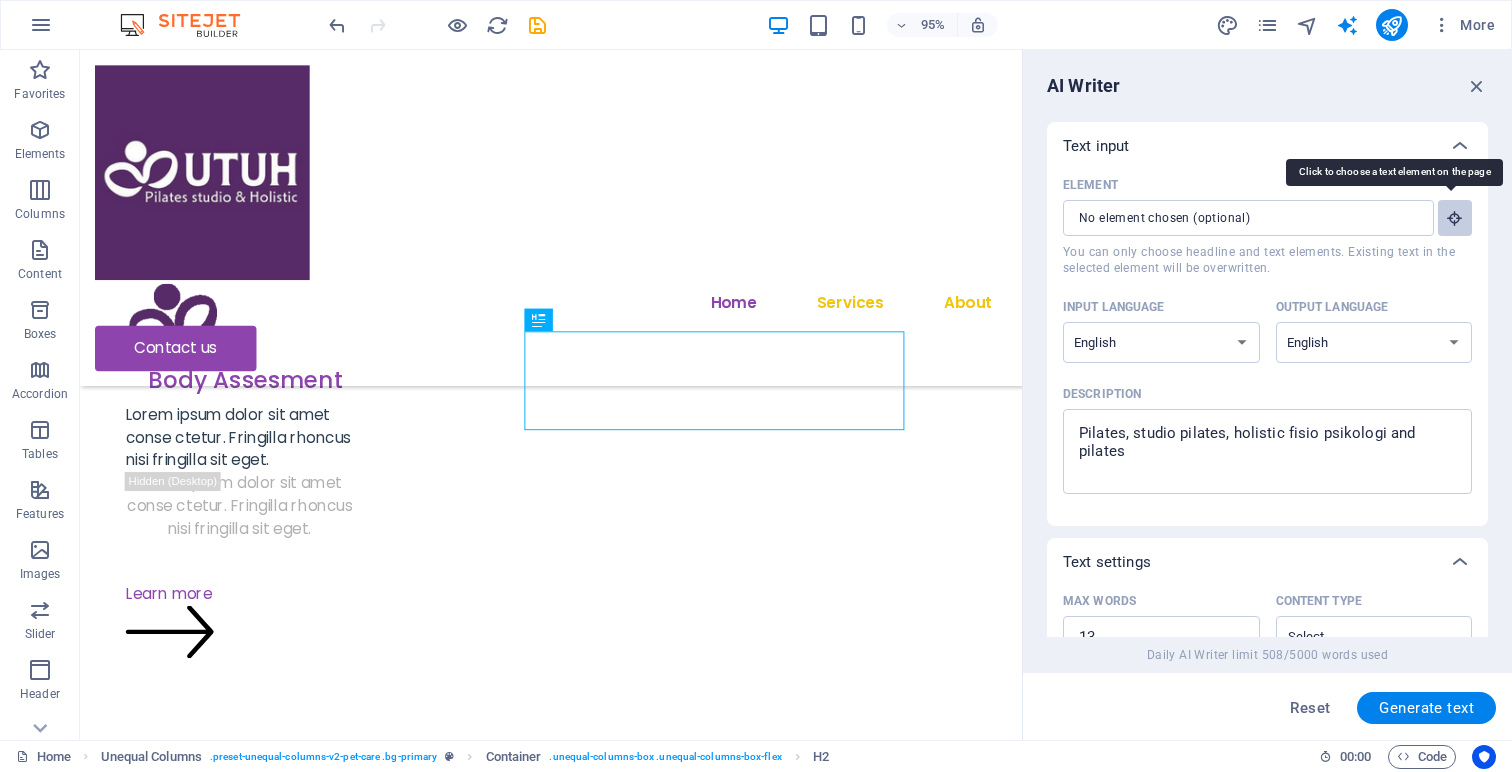 click at bounding box center (1455, 218) 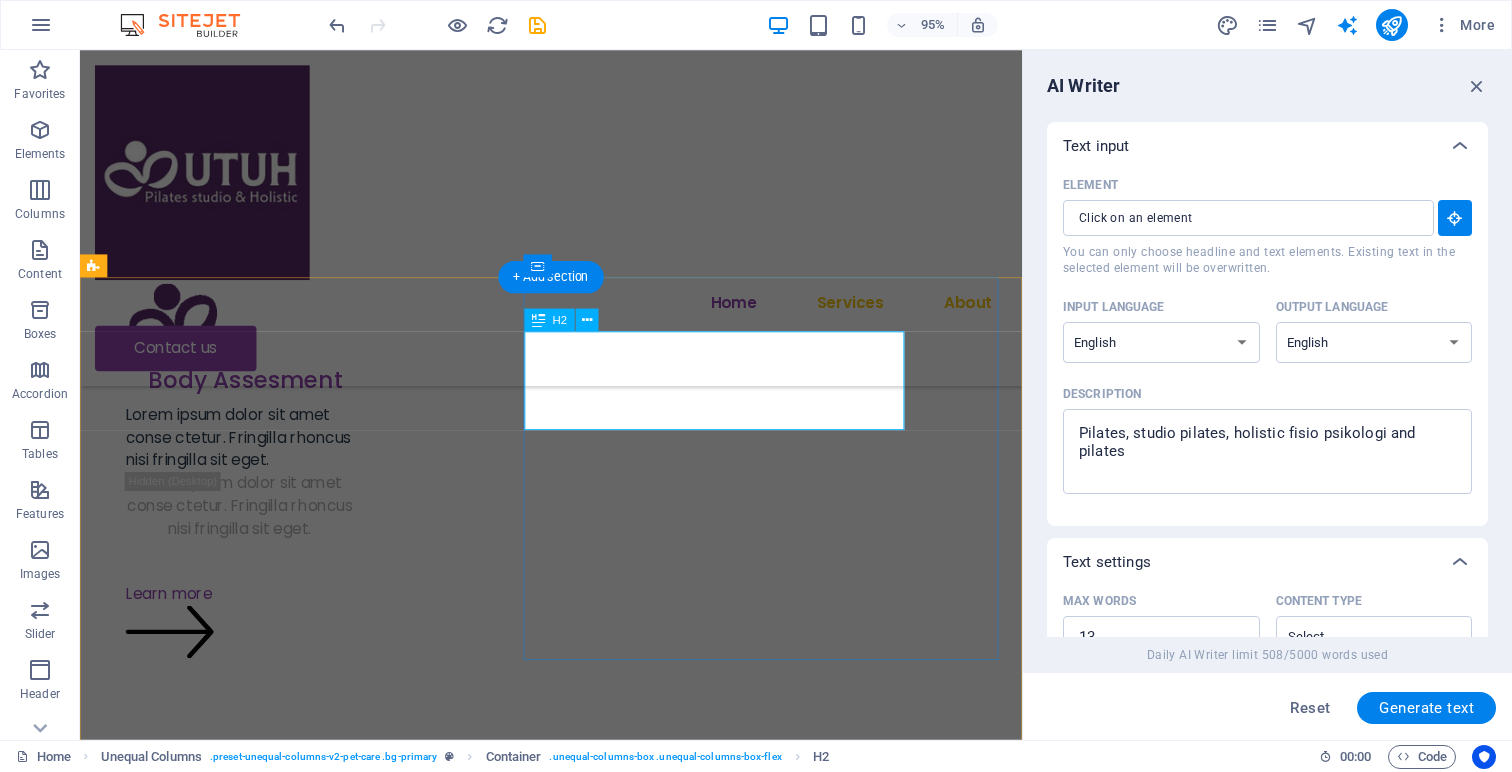 click on "Your furry friends are our top priority" at bounding box center (576, 2734) 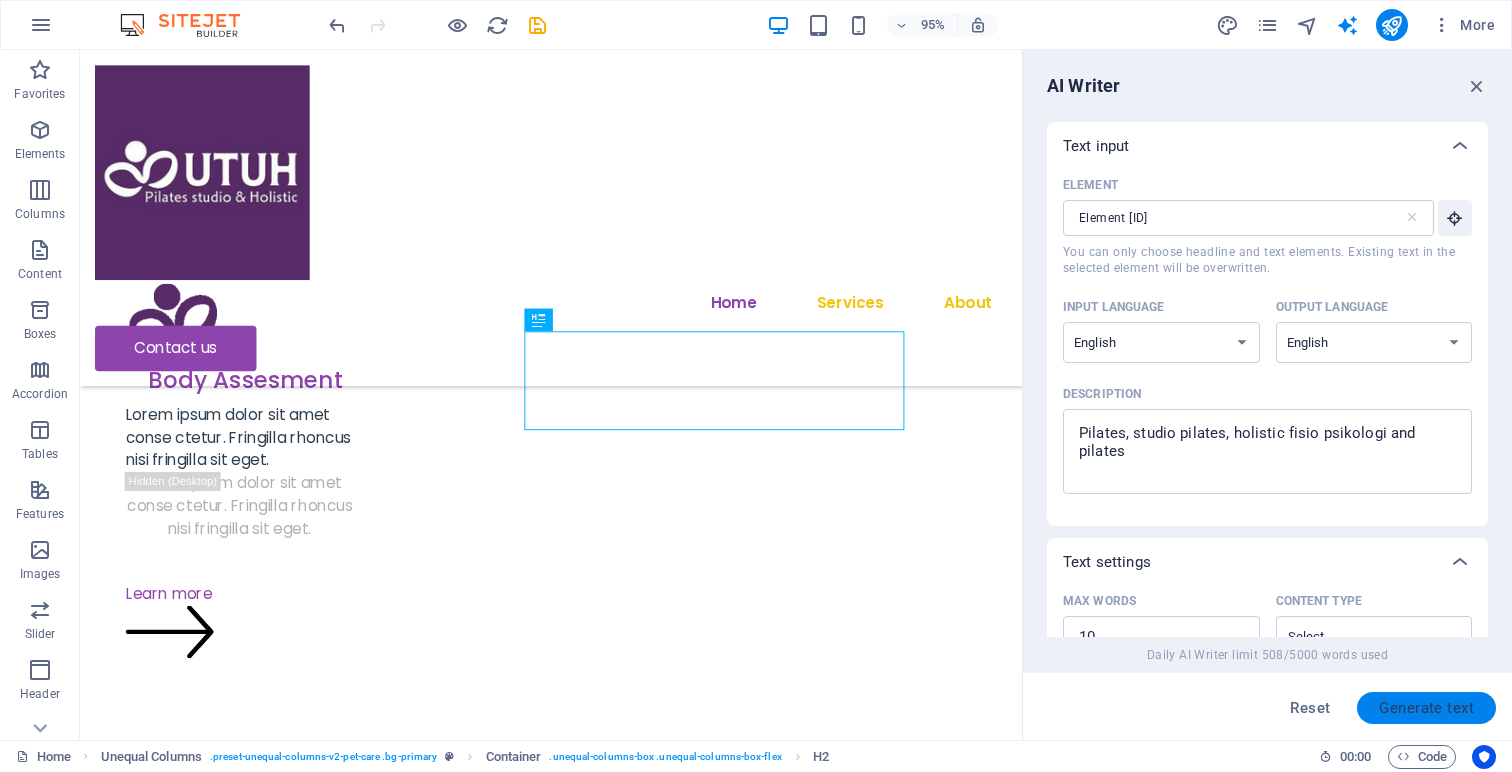 click on "Generate text" at bounding box center (1426, 708) 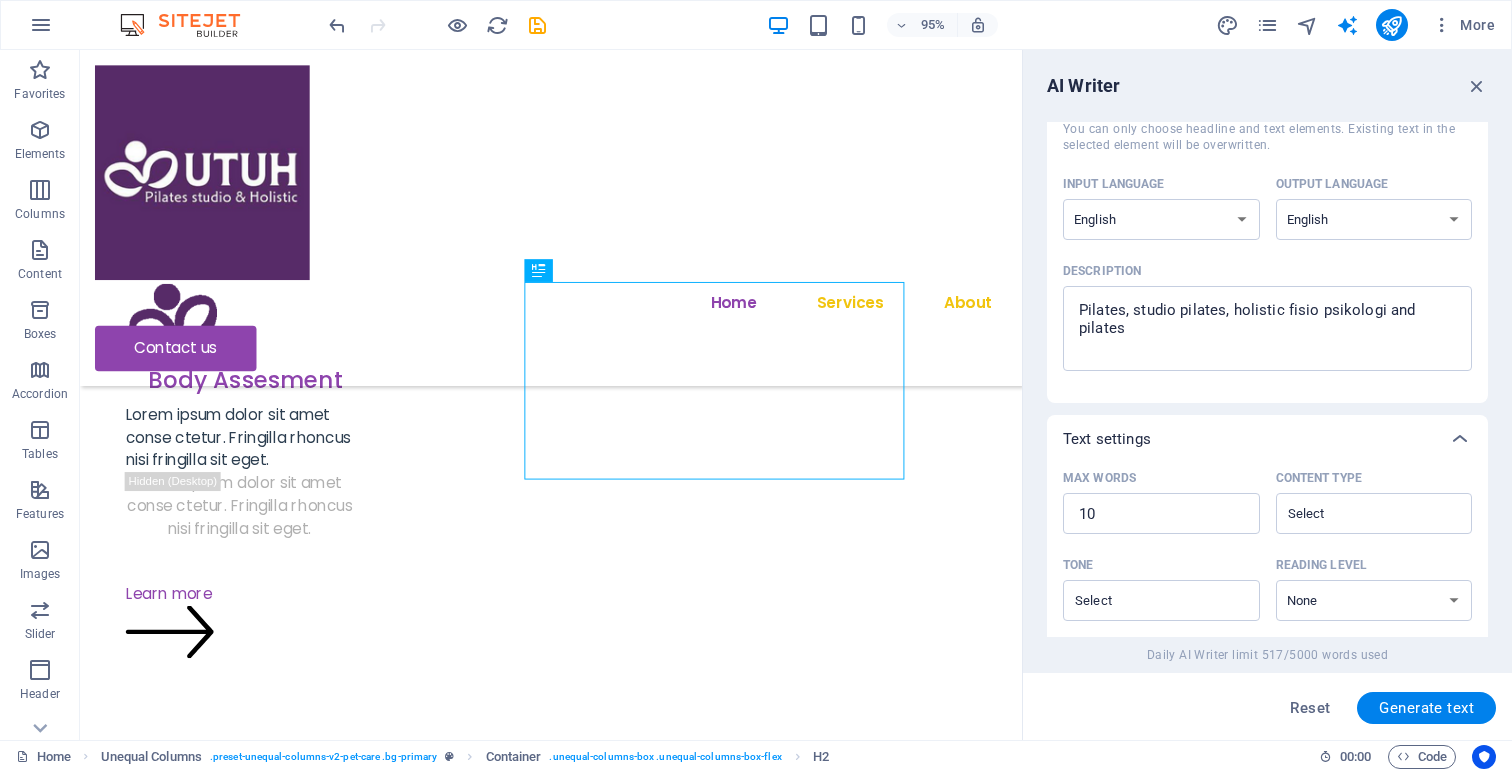 scroll, scrollTop: 46, scrollLeft: 0, axis: vertical 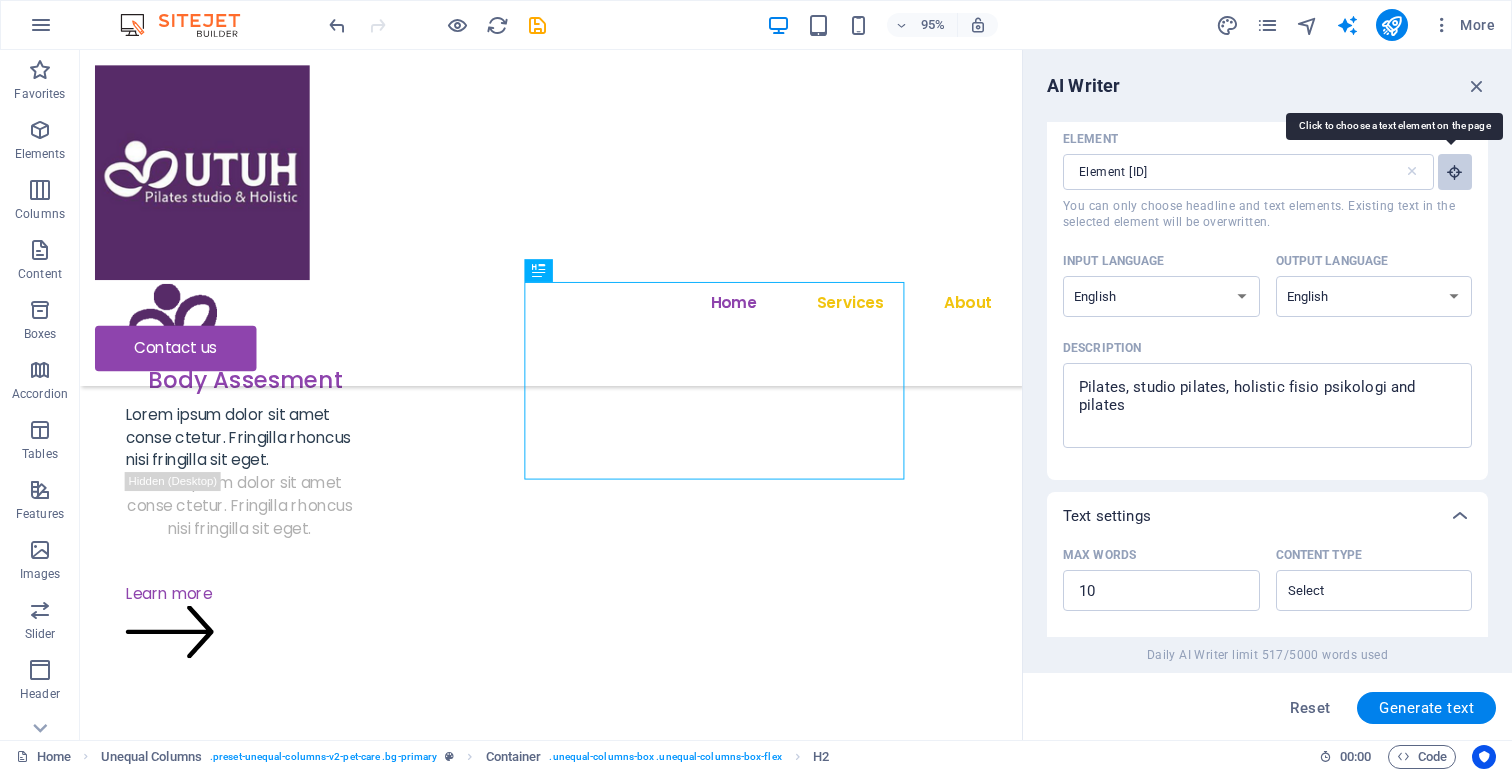 click at bounding box center (1455, 172) 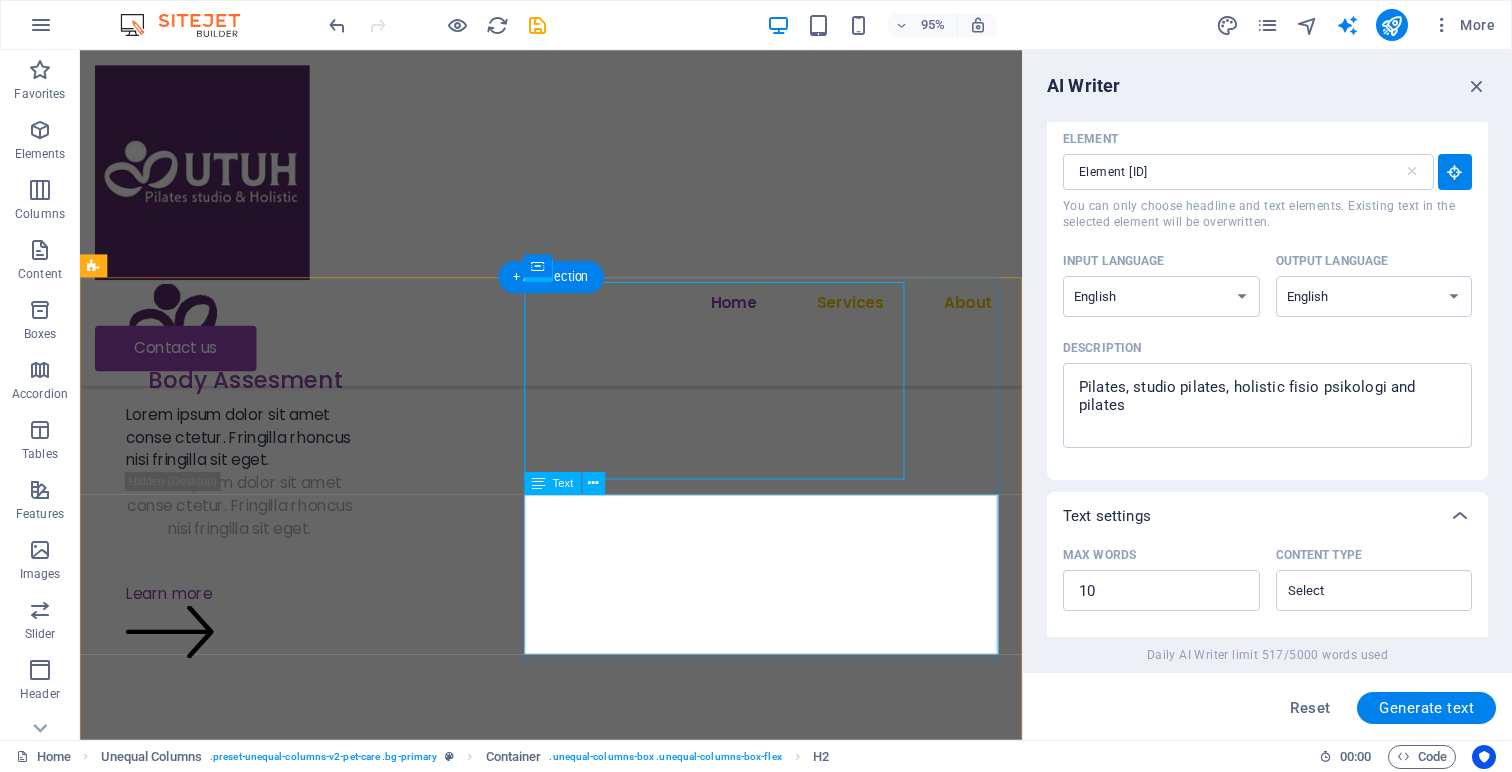 click on "We believe that every pet deserves to be treated like the best friend they are. We provide pet care and veterinary services for dogs, cats, and other pets in need of some TLC. If you've ever had a pet who was sick or injured (or even if you just want to make sure your furry friend is as healthy as possible), we're here for you!" at bounding box center (576, 2888) 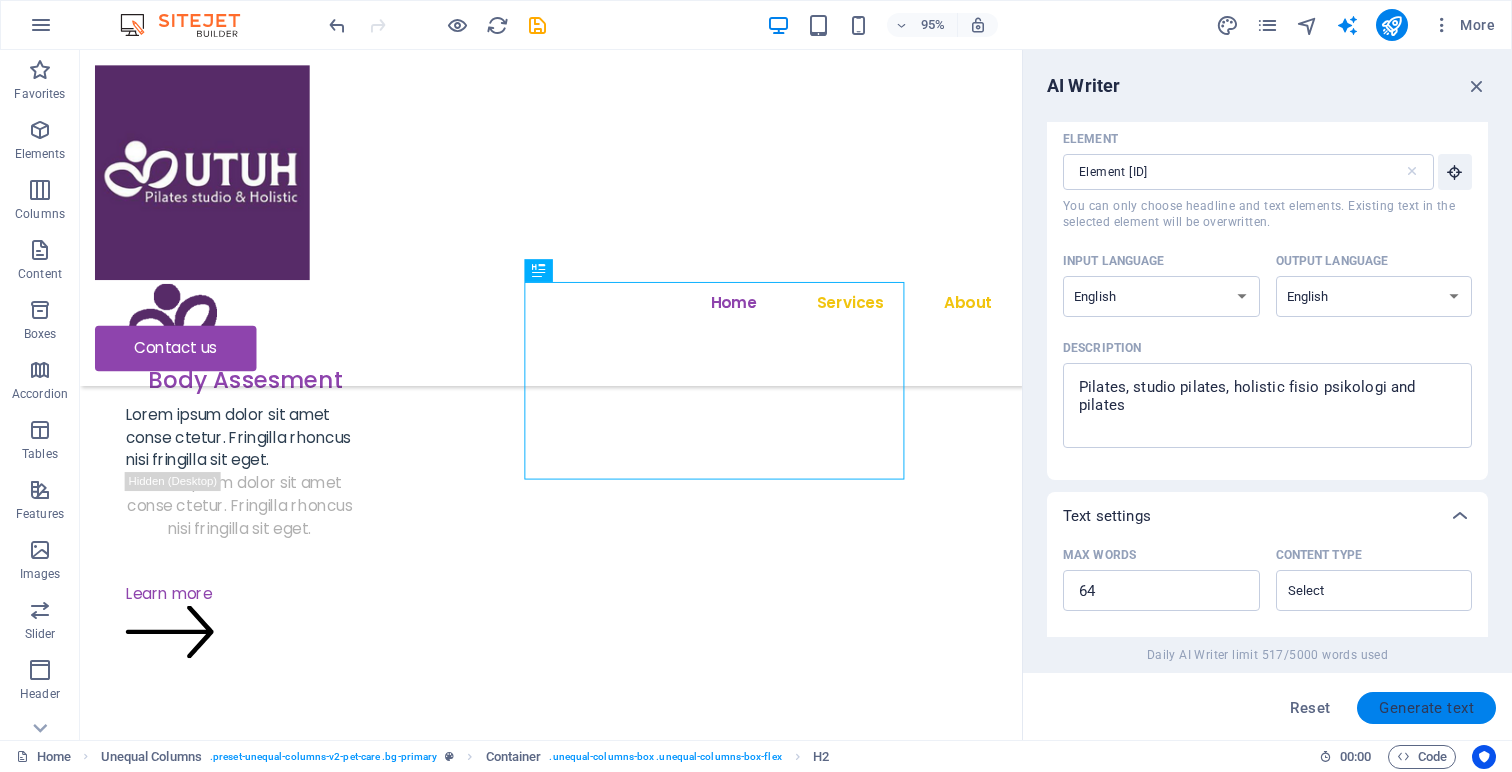 click on "Generate text" at bounding box center (1426, 708) 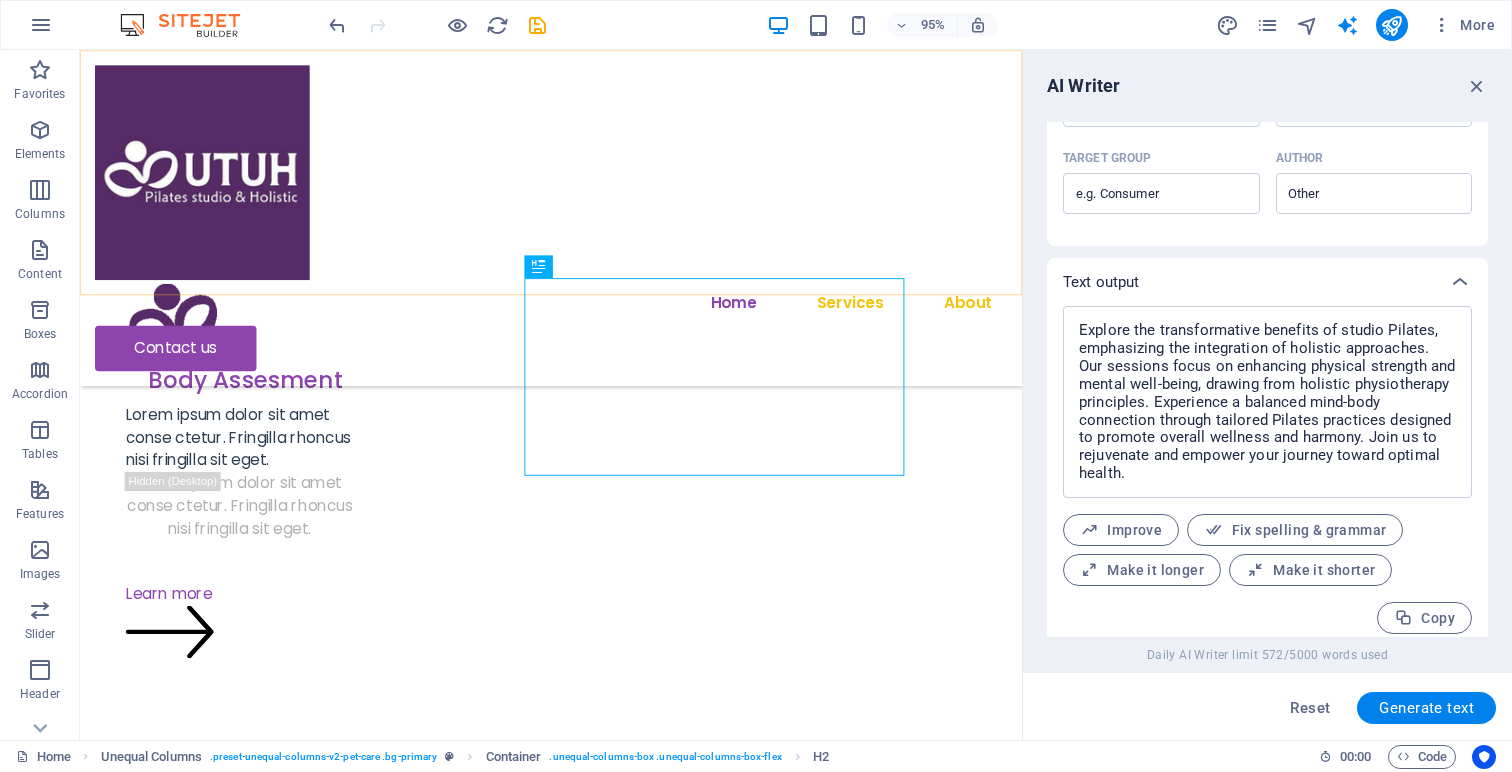 scroll, scrollTop: 630, scrollLeft: 0, axis: vertical 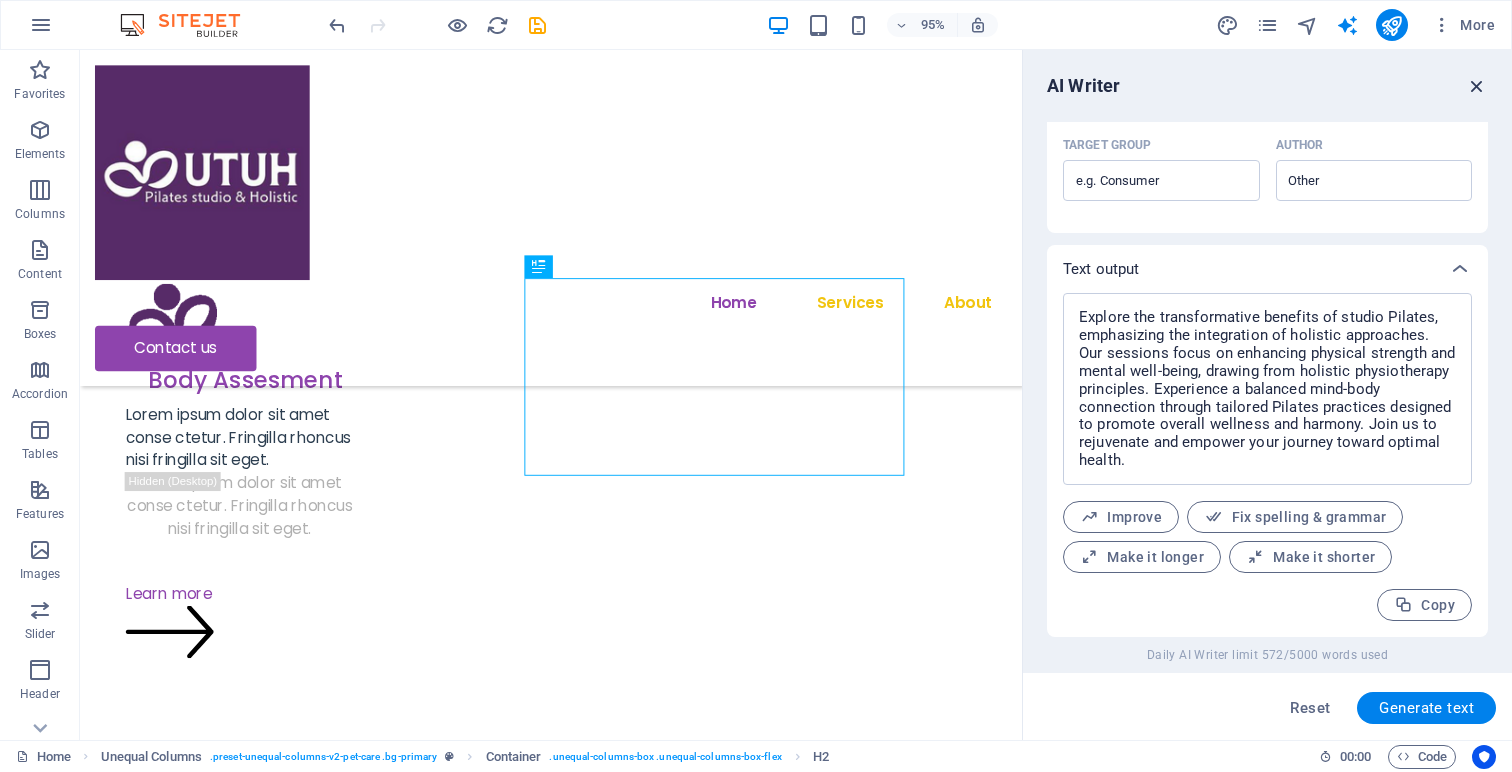 click at bounding box center (1477, 86) 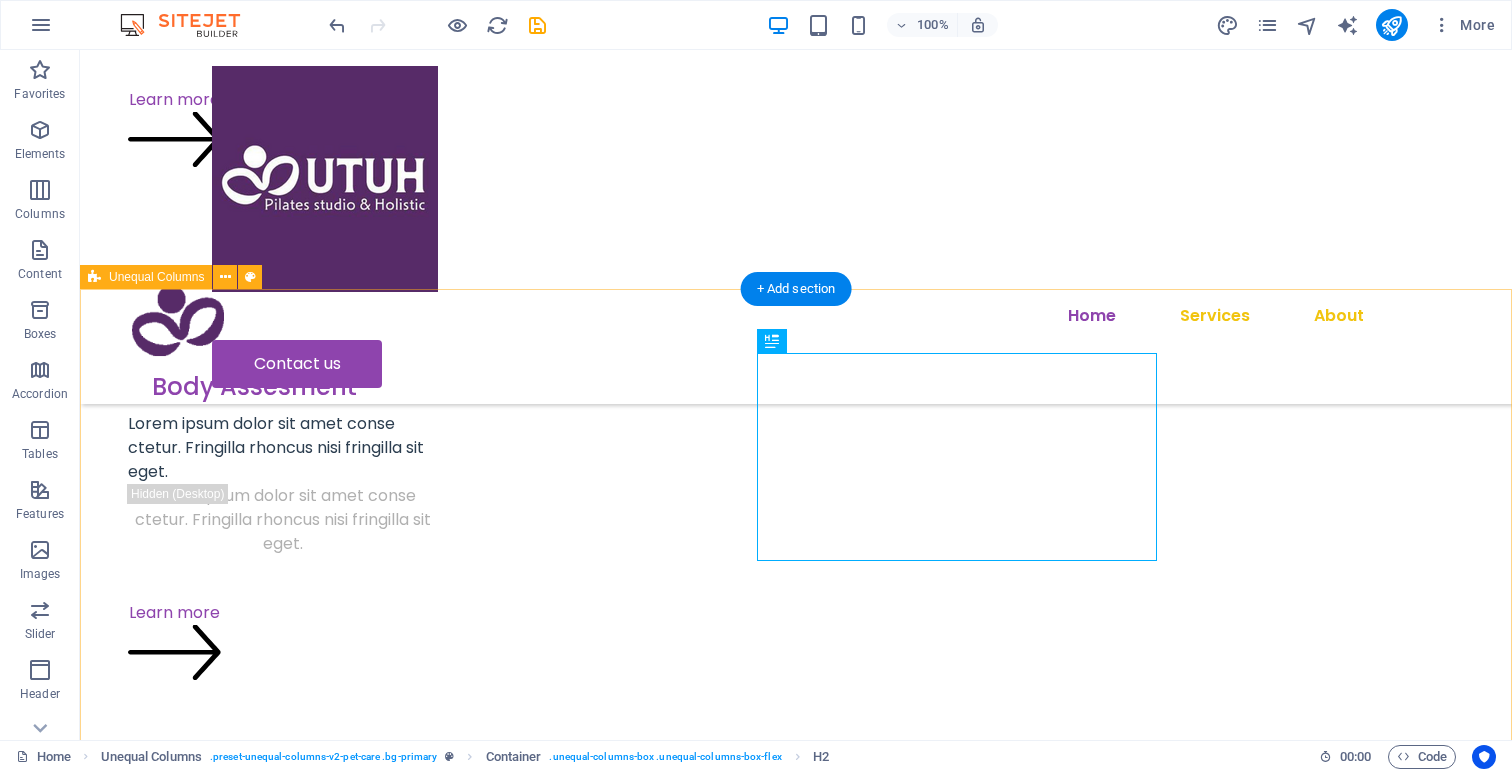 click on "Experience holistic wellness through studio Pilates and mental health. Explore the transformative benefits of studio Pilates, emphasizing the integration of holistic approaches. Our sessions focus on enhancing physical strength and mental well-being, drawing from holistic physiotherapy principles. Experience a balanced mind-body connection through tailored Pilates practices designed to promote overall wellness and harmony. Join us to rejuvenate and empower your journey toward optimal health." at bounding box center (796, 2432) 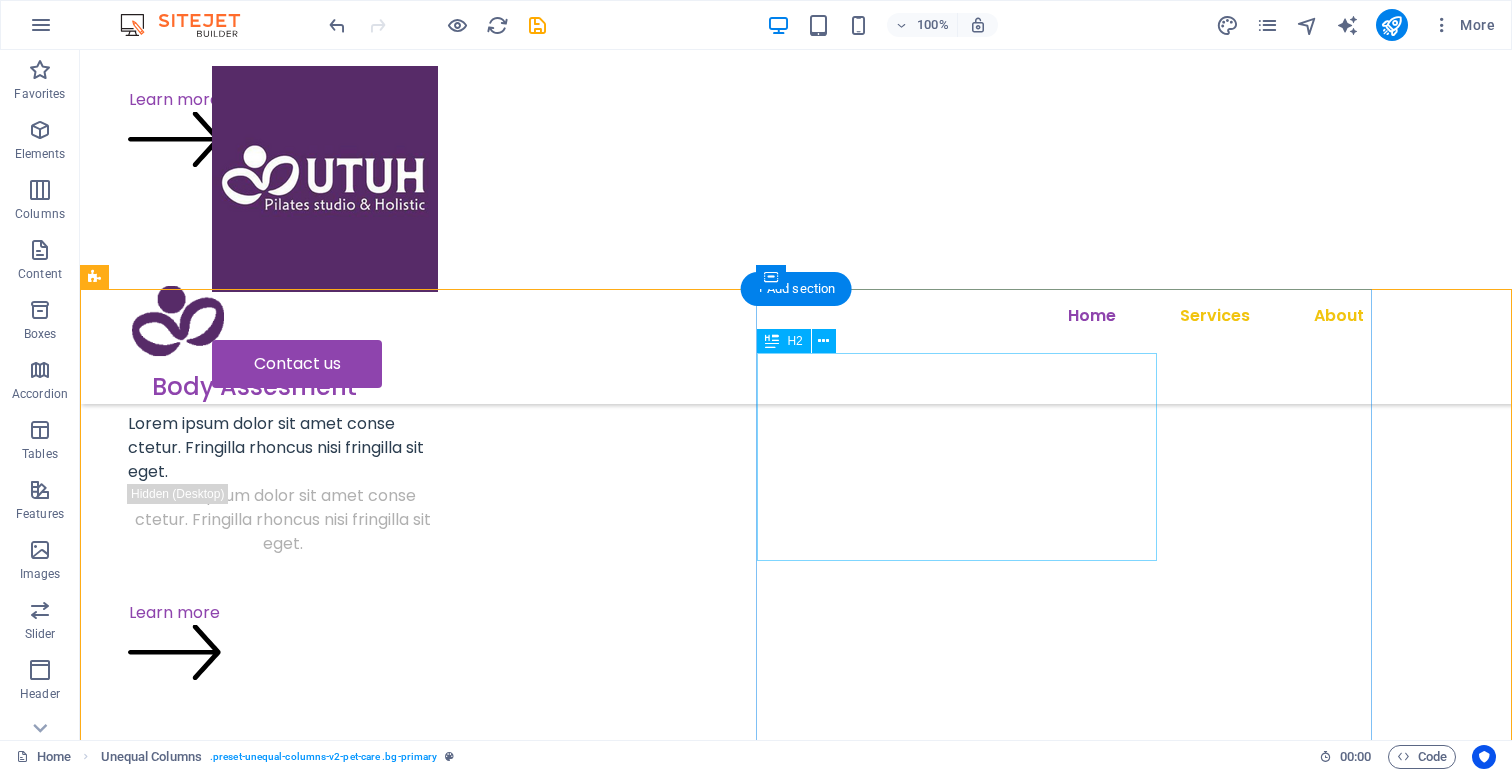 click on "Experience holistic wellness through studio Pilates and mental health." at bounding box center (680, 2958) 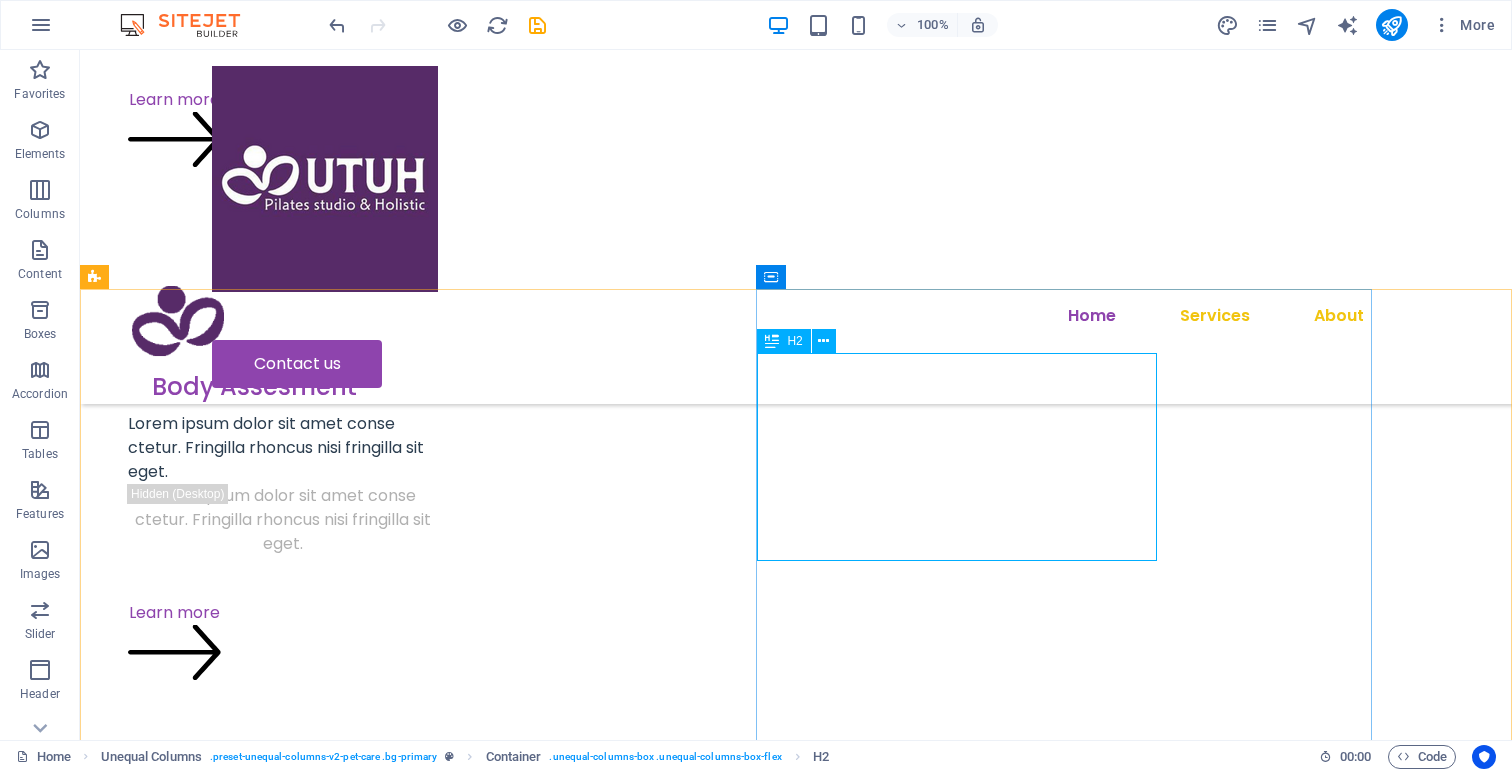 click at bounding box center (772, 341) 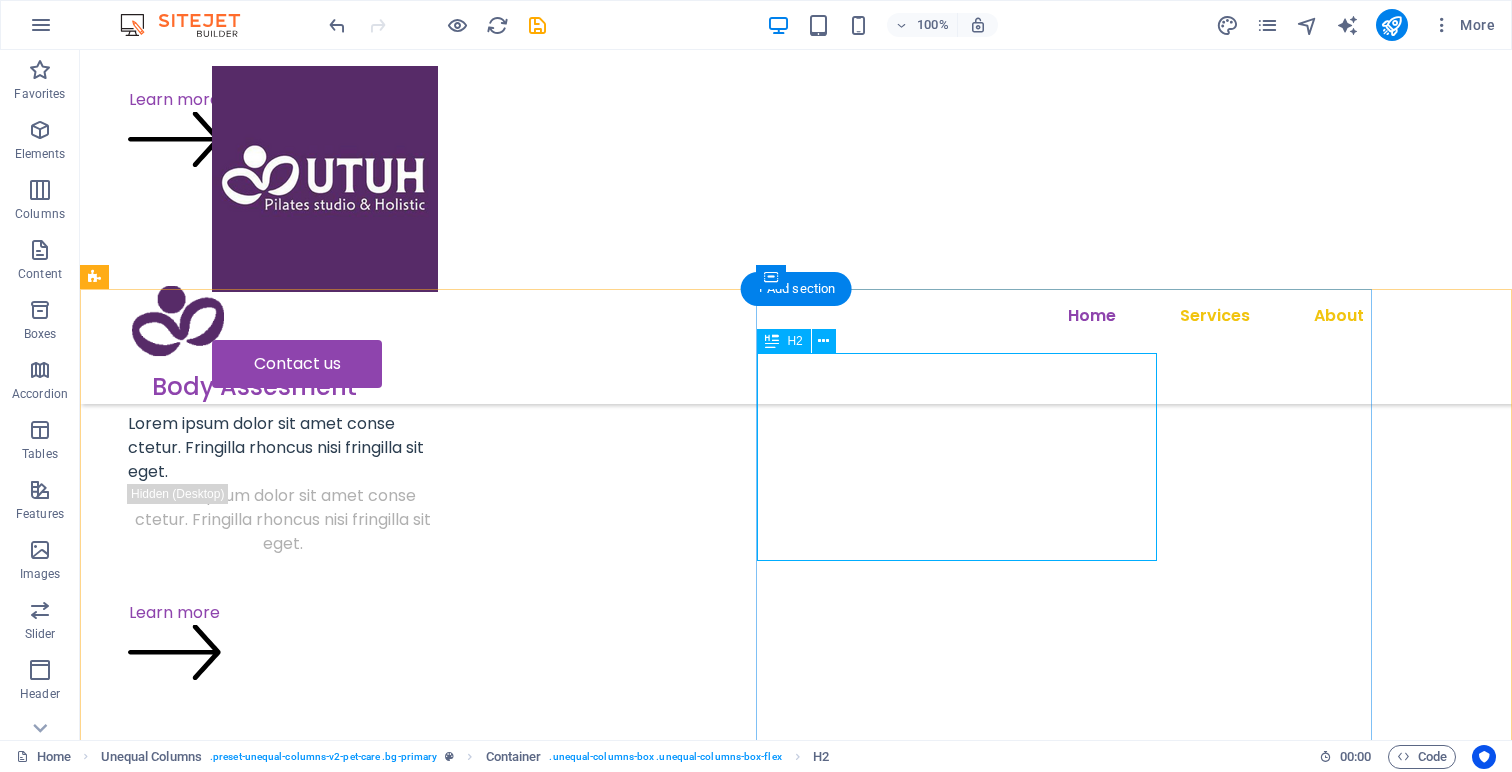 click on "Experience holistic wellness through studio Pilates and mental health." at bounding box center [680, 2958] 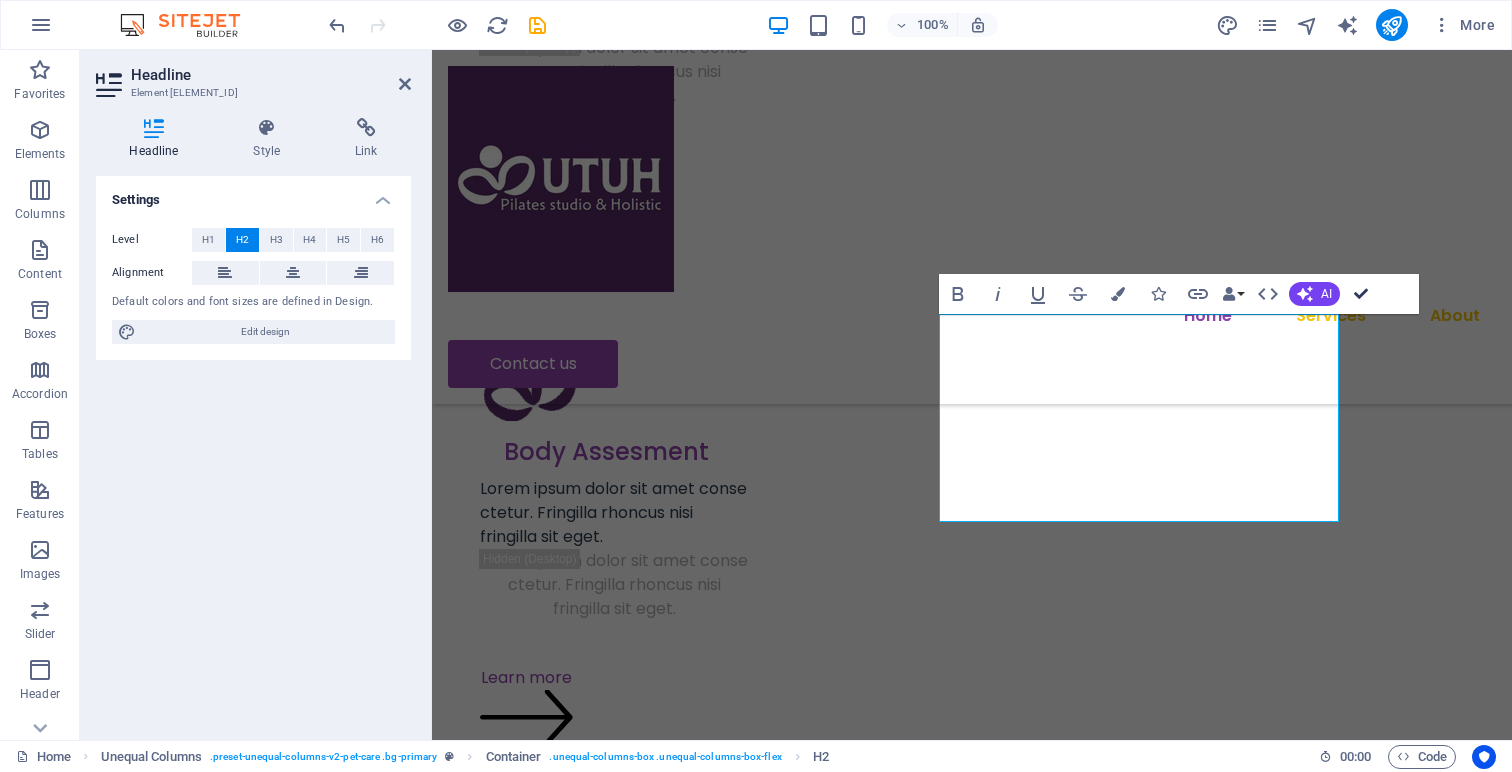 scroll, scrollTop: 1665, scrollLeft: 0, axis: vertical 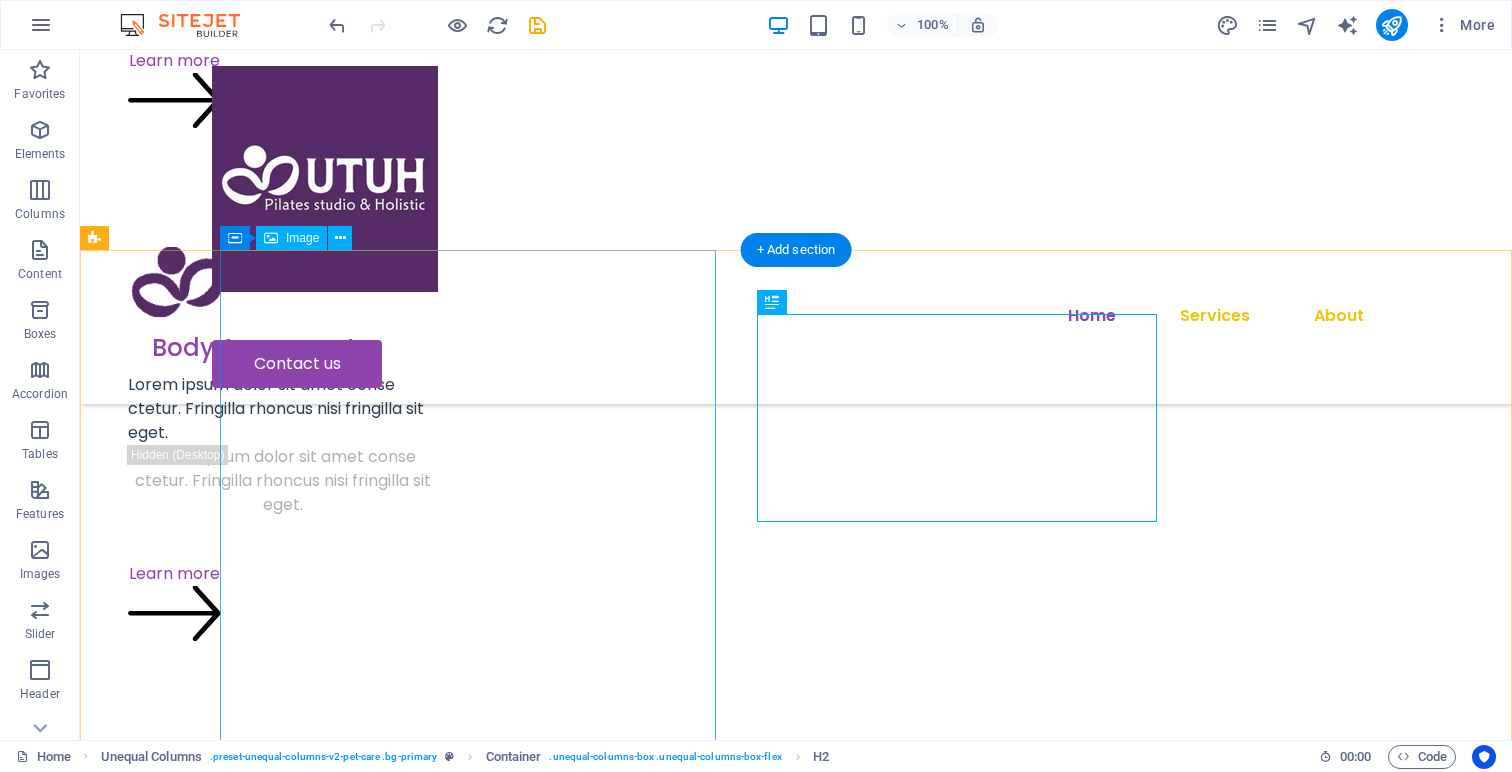 click at bounding box center [680, 2270] 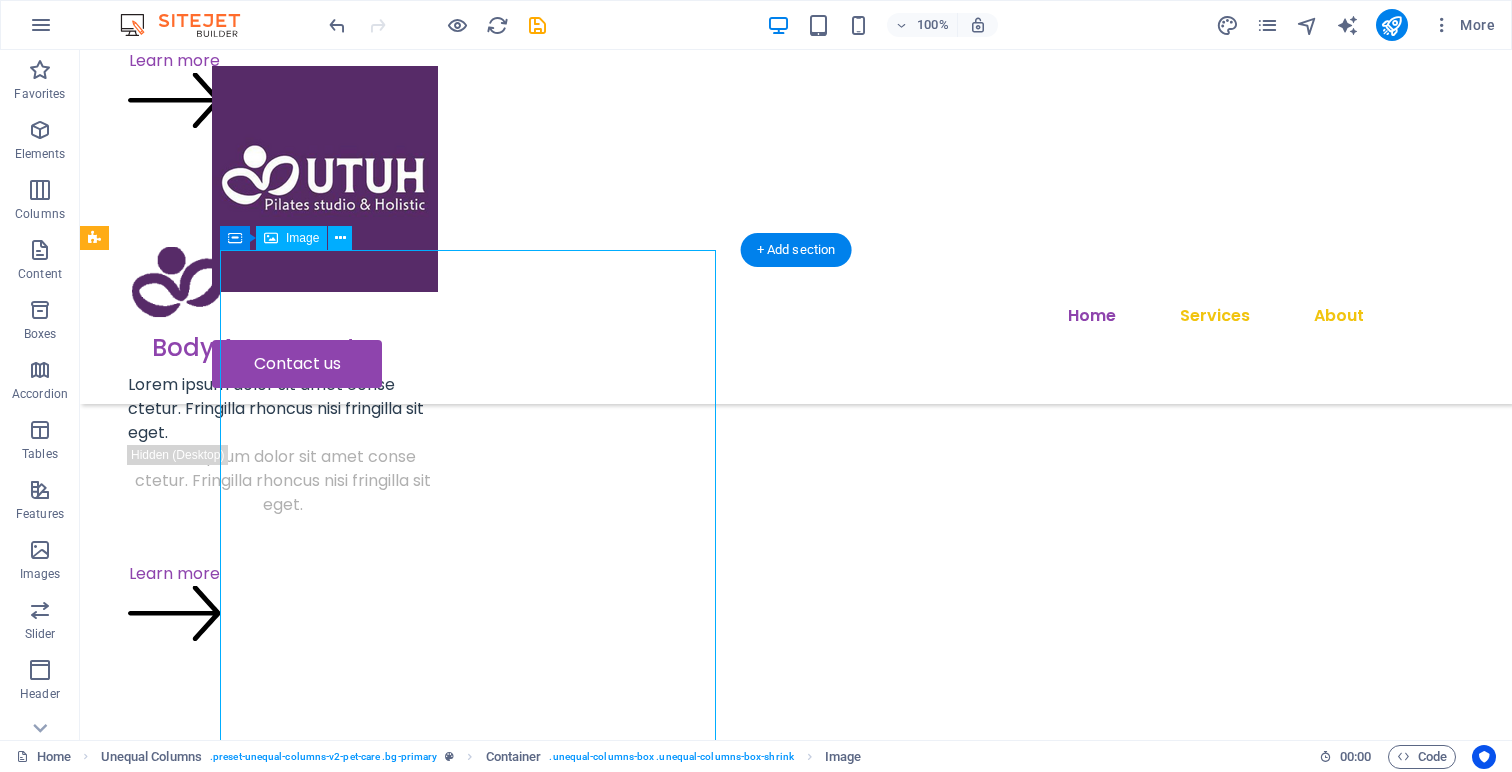 click at bounding box center [680, 2270] 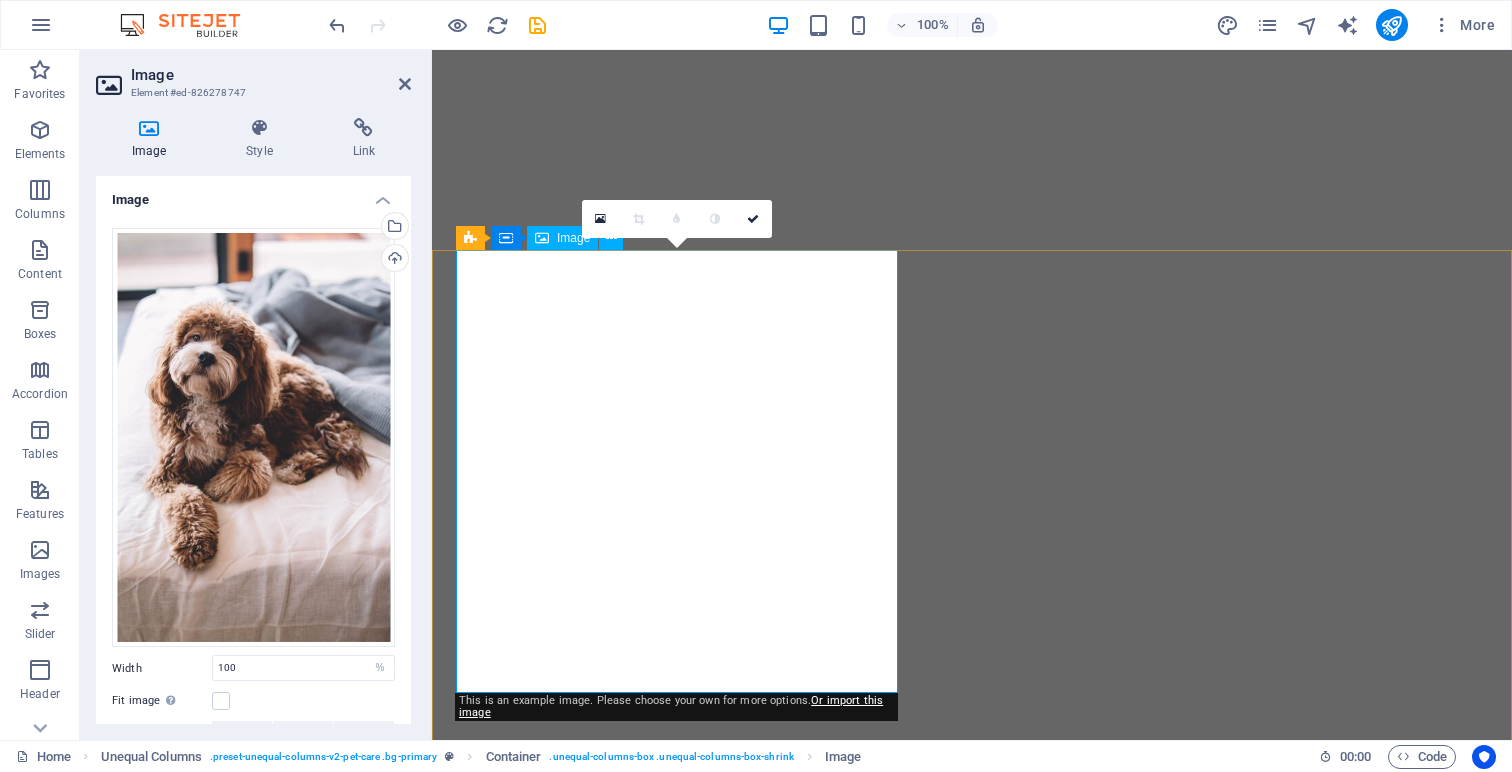 select on "%" 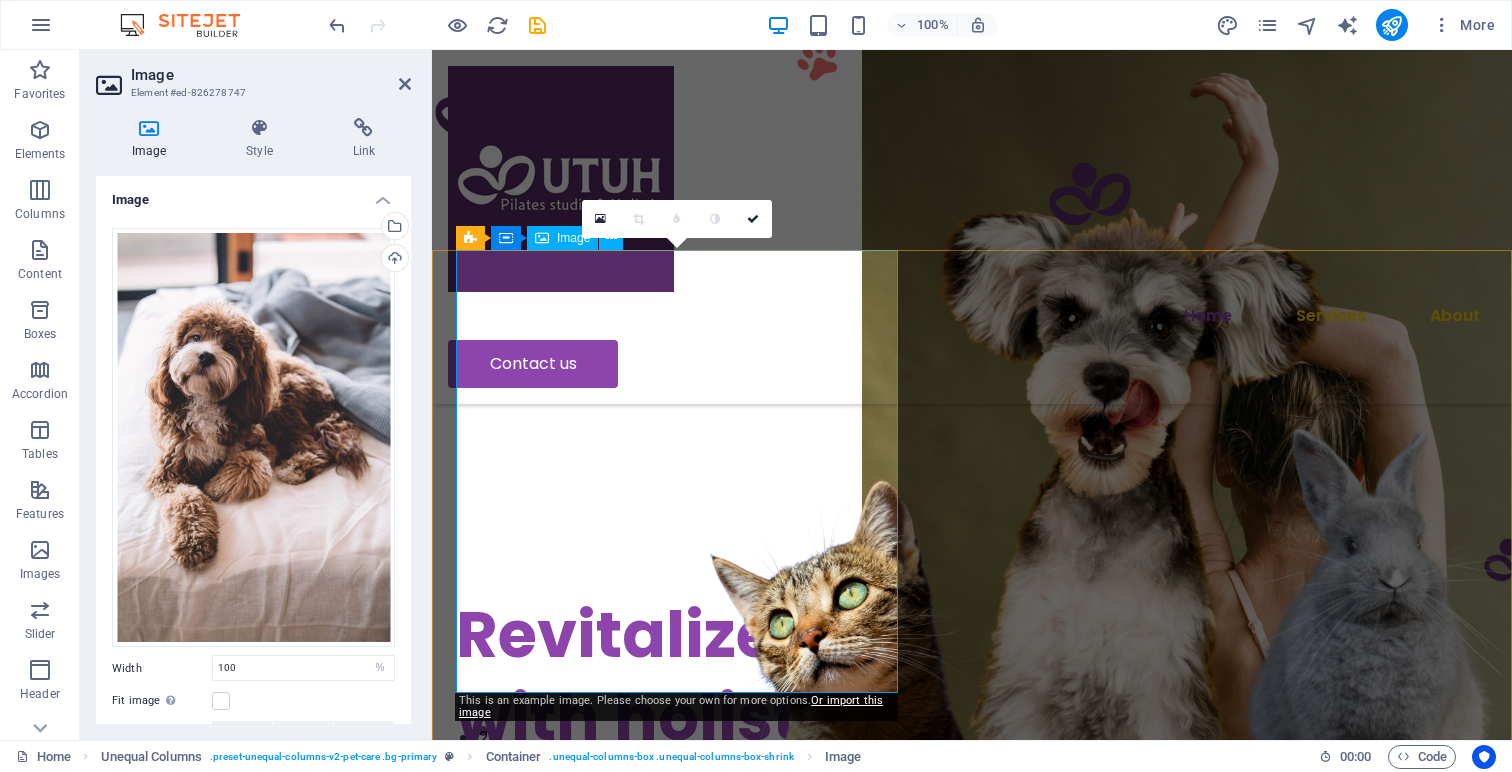 scroll, scrollTop: 0, scrollLeft: 0, axis: both 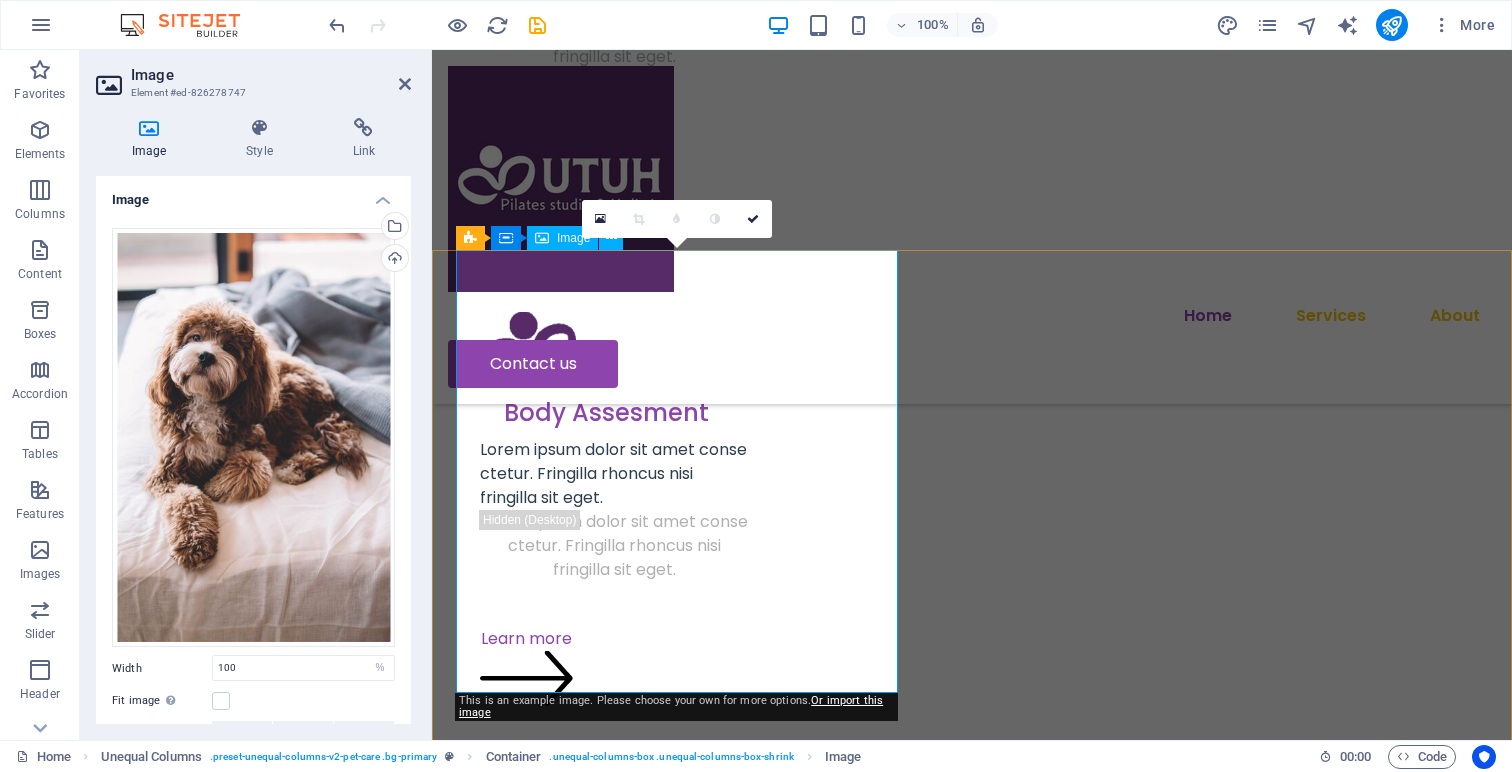 click at bounding box center (972, 2275) 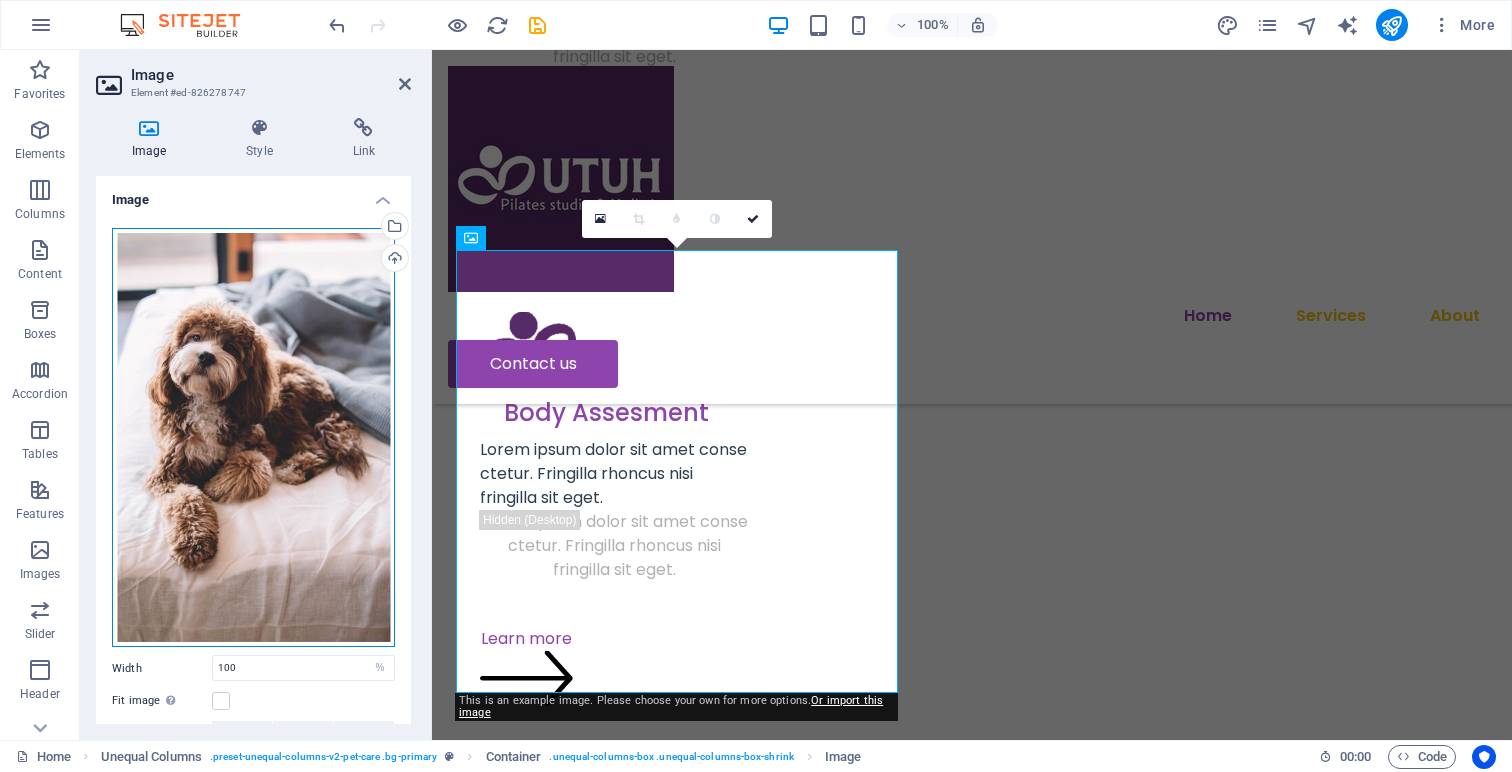 click on "Drag files here, click to choose files or select files from Files or our free stock photos & videos" at bounding box center (253, 438) 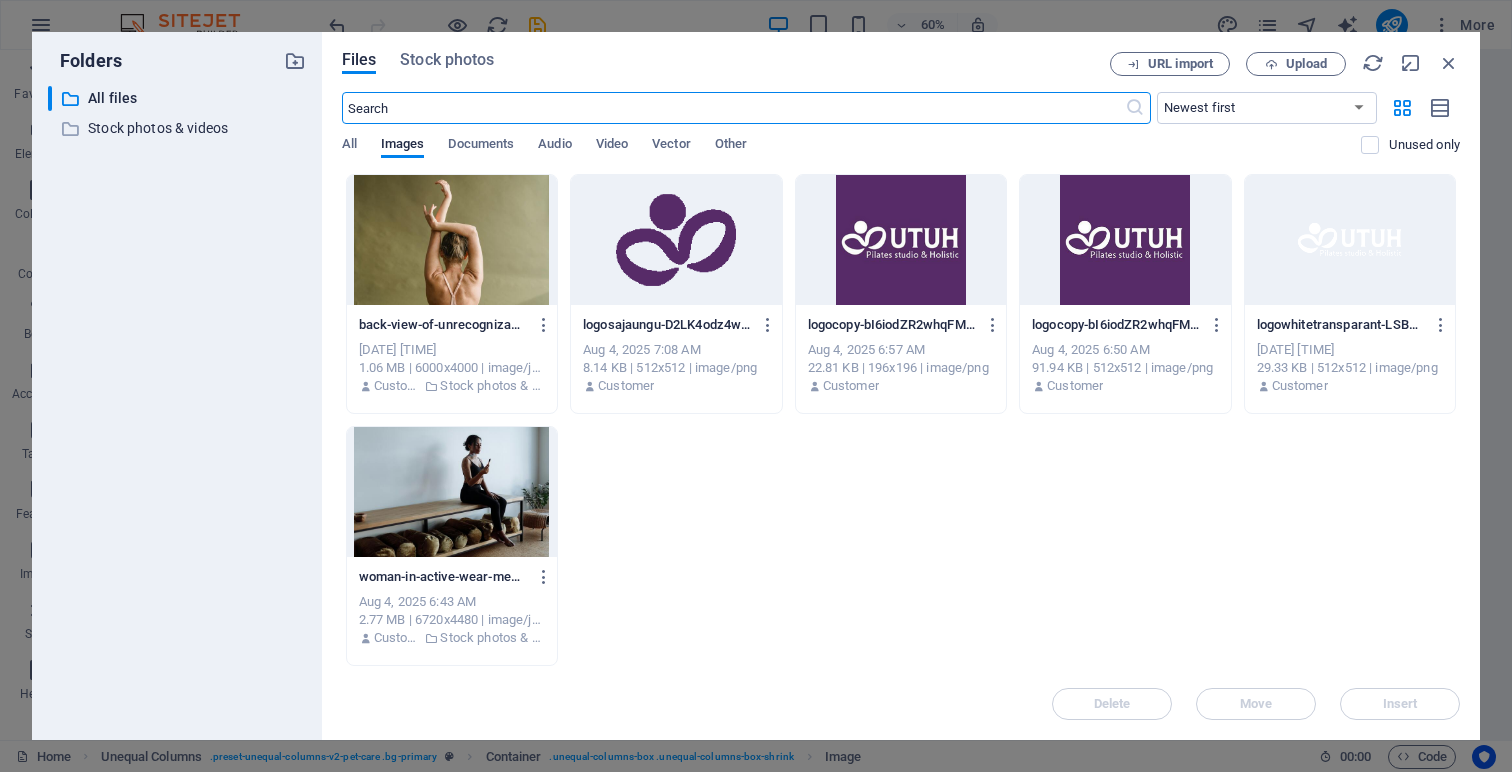scroll, scrollTop: 1733, scrollLeft: 0, axis: vertical 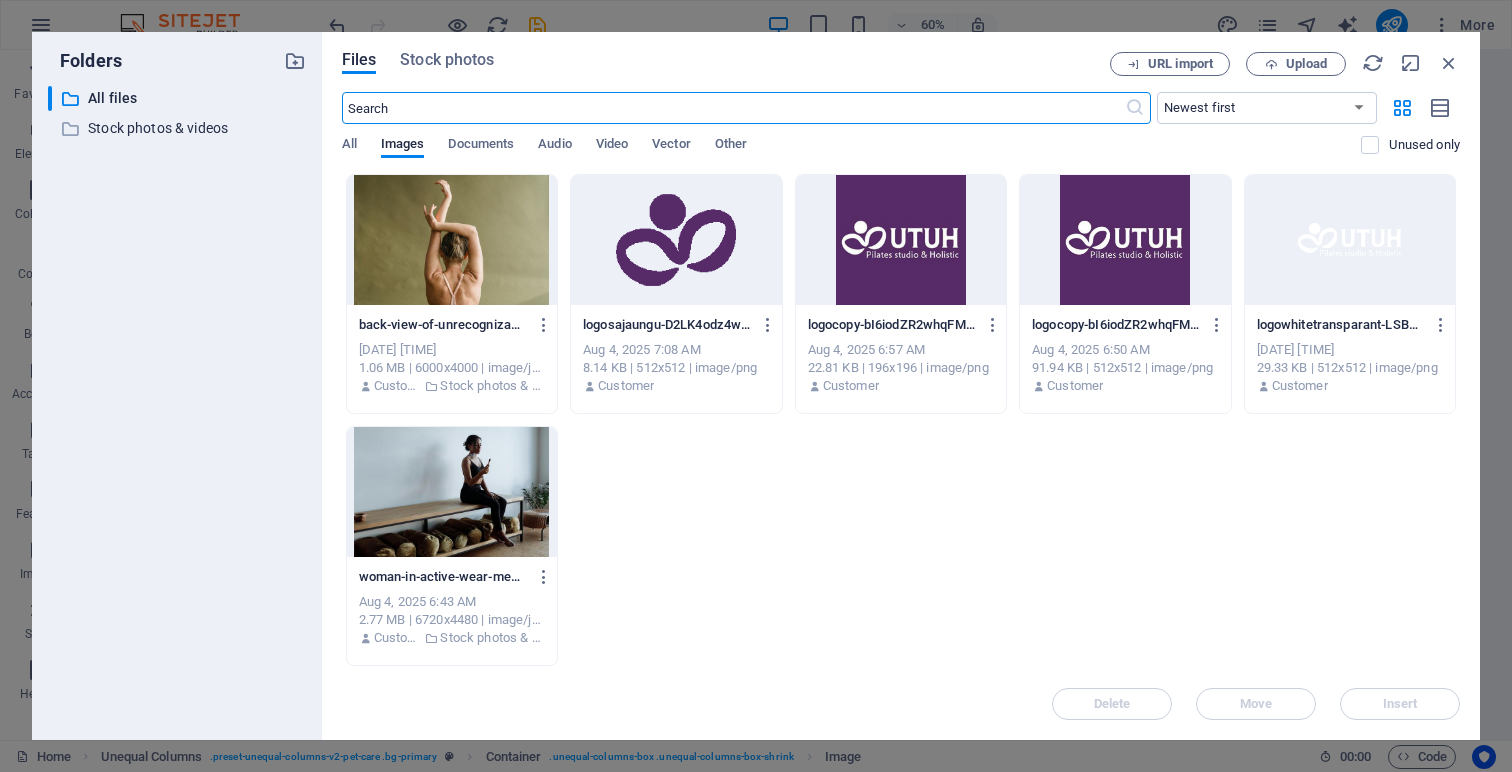 click at bounding box center (452, 240) 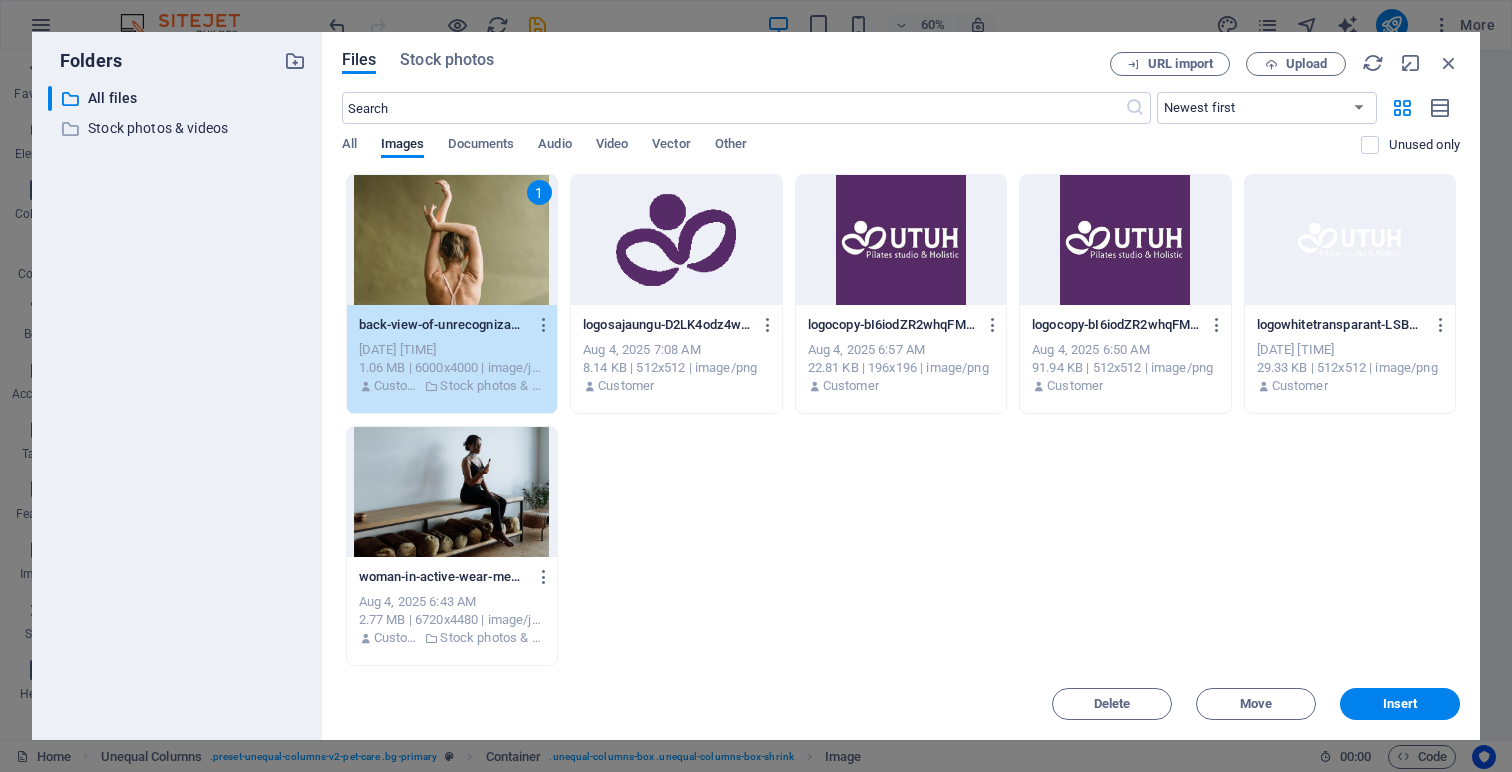 click on "1" at bounding box center [452, 240] 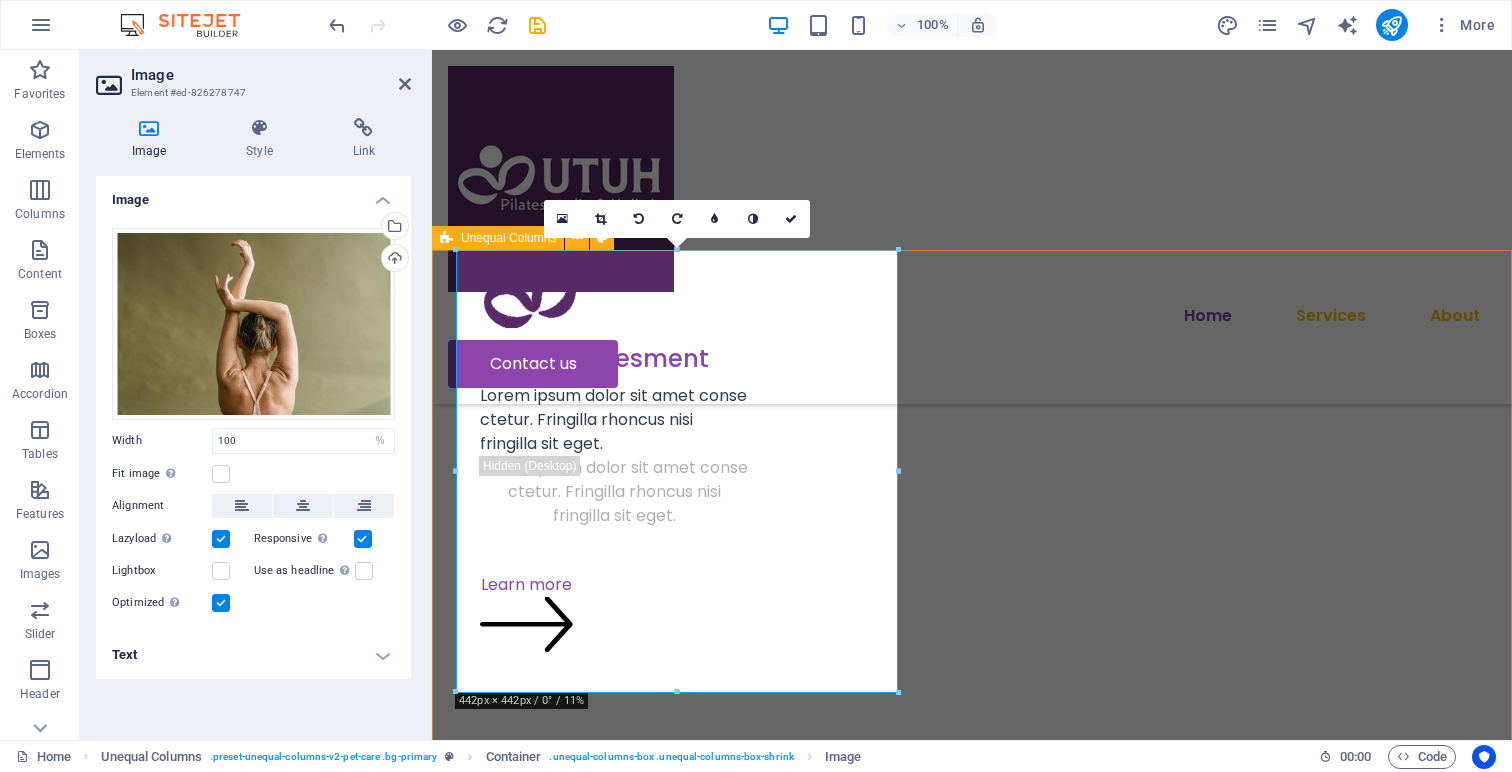 scroll, scrollTop: 1679, scrollLeft: 0, axis: vertical 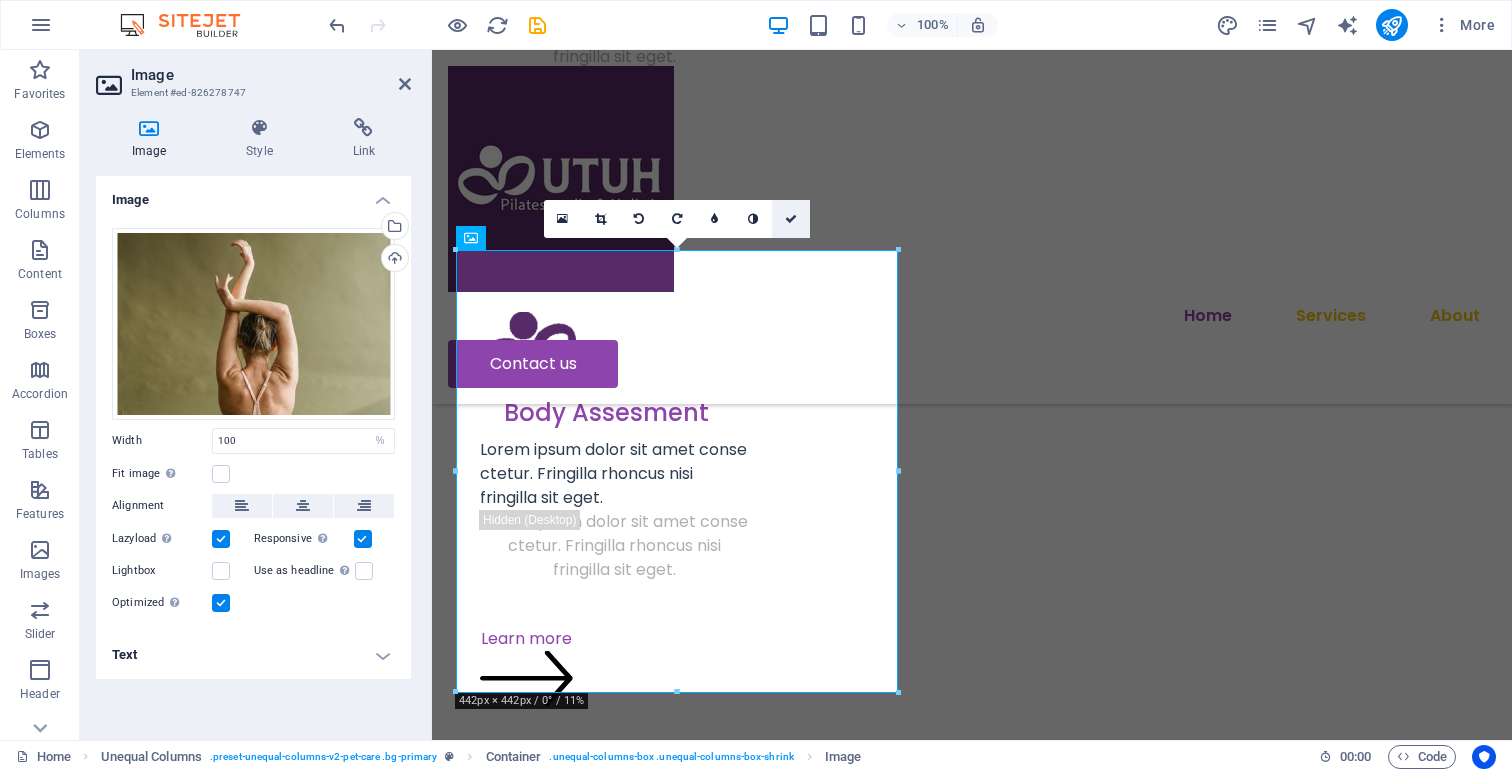 click at bounding box center (791, 219) 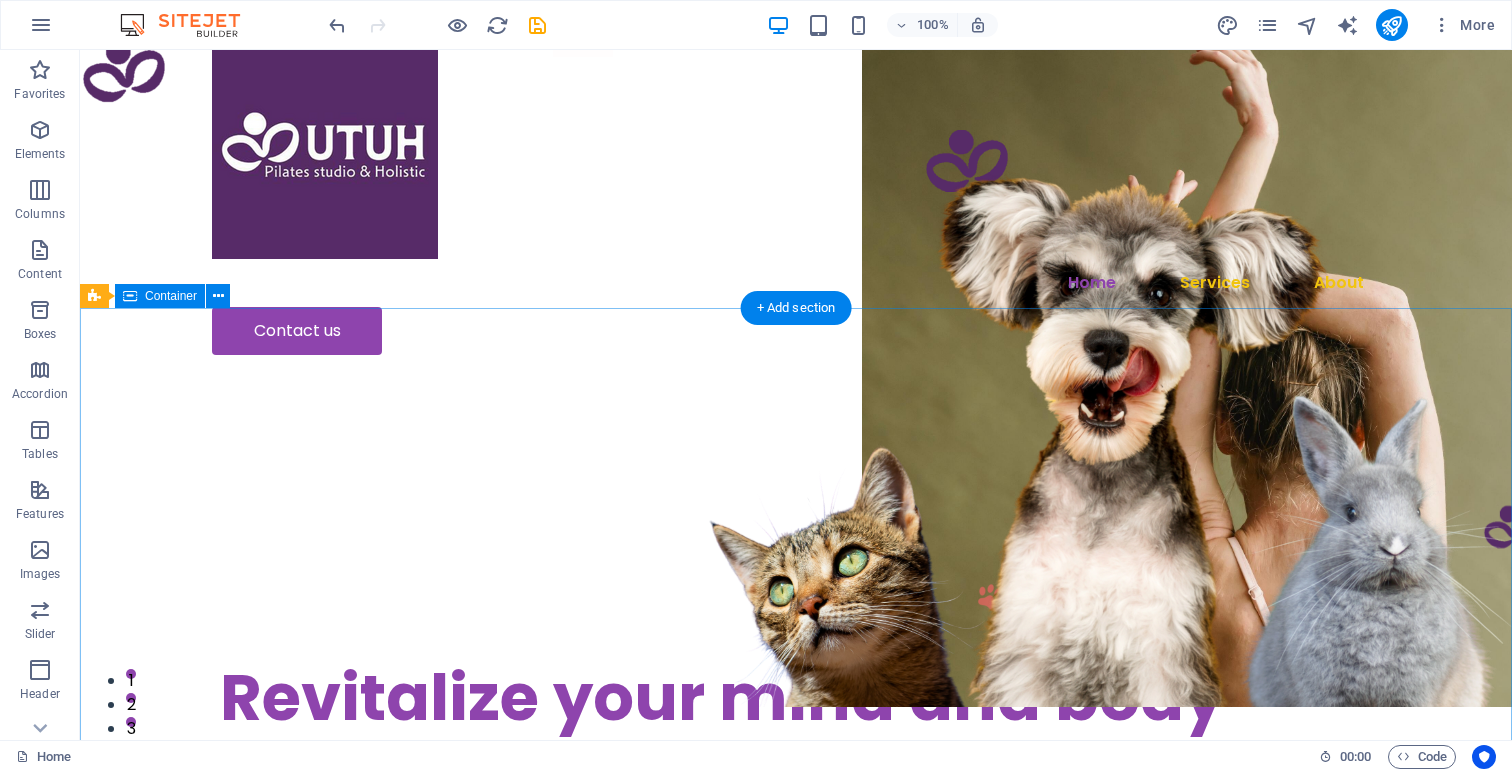scroll, scrollTop: 0, scrollLeft: 0, axis: both 